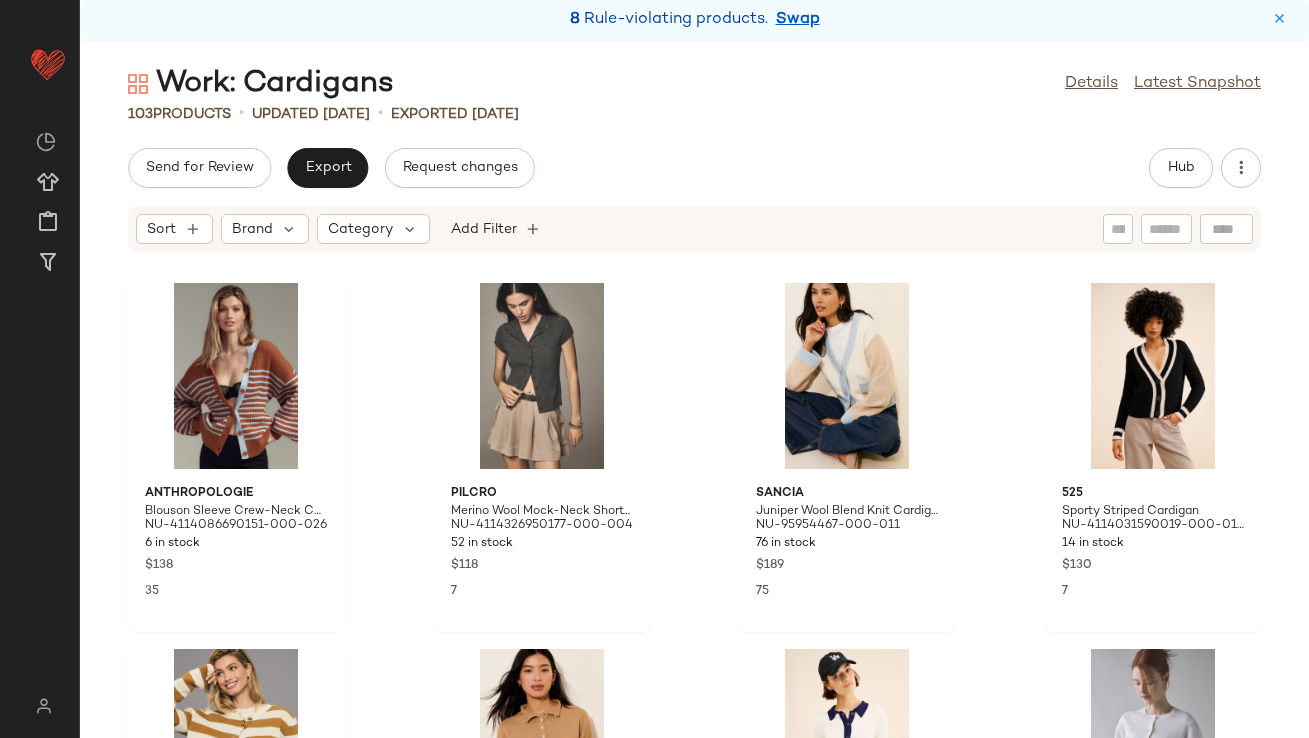 scroll, scrollTop: 0, scrollLeft: 0, axis: both 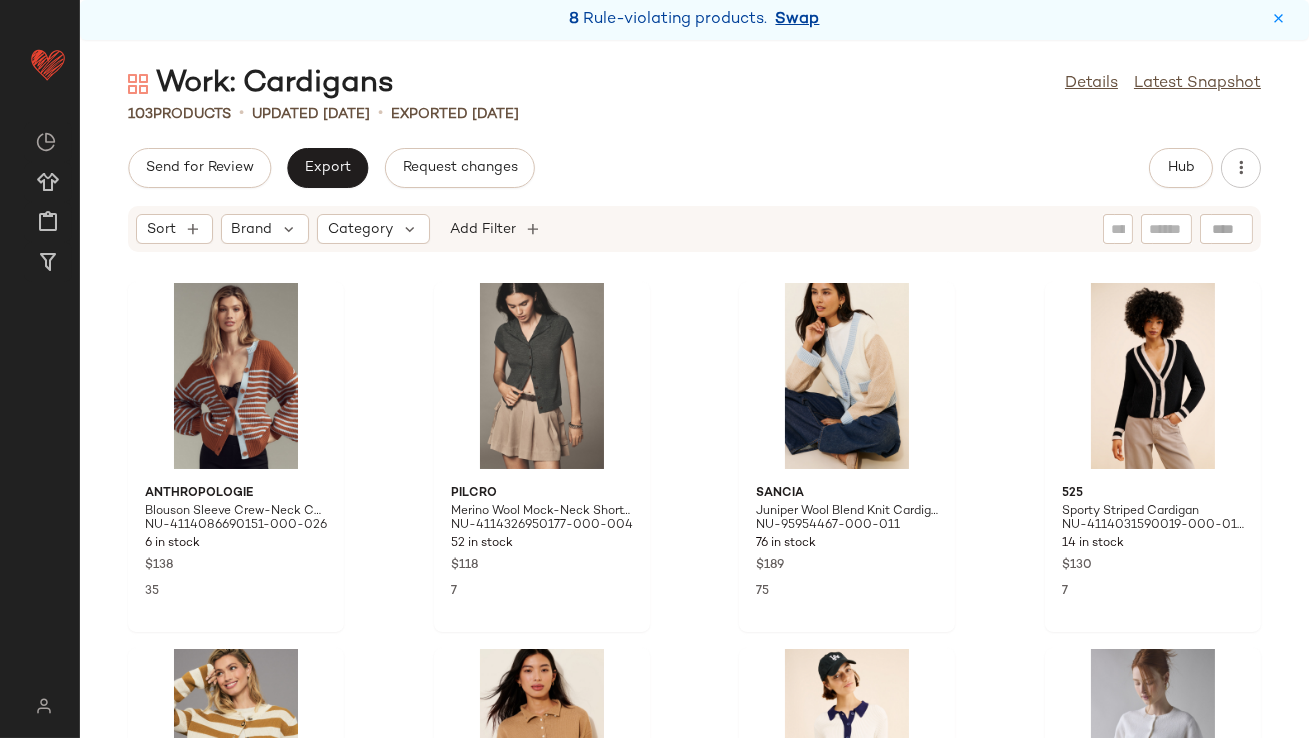 click on "Swap" at bounding box center (798, 20) 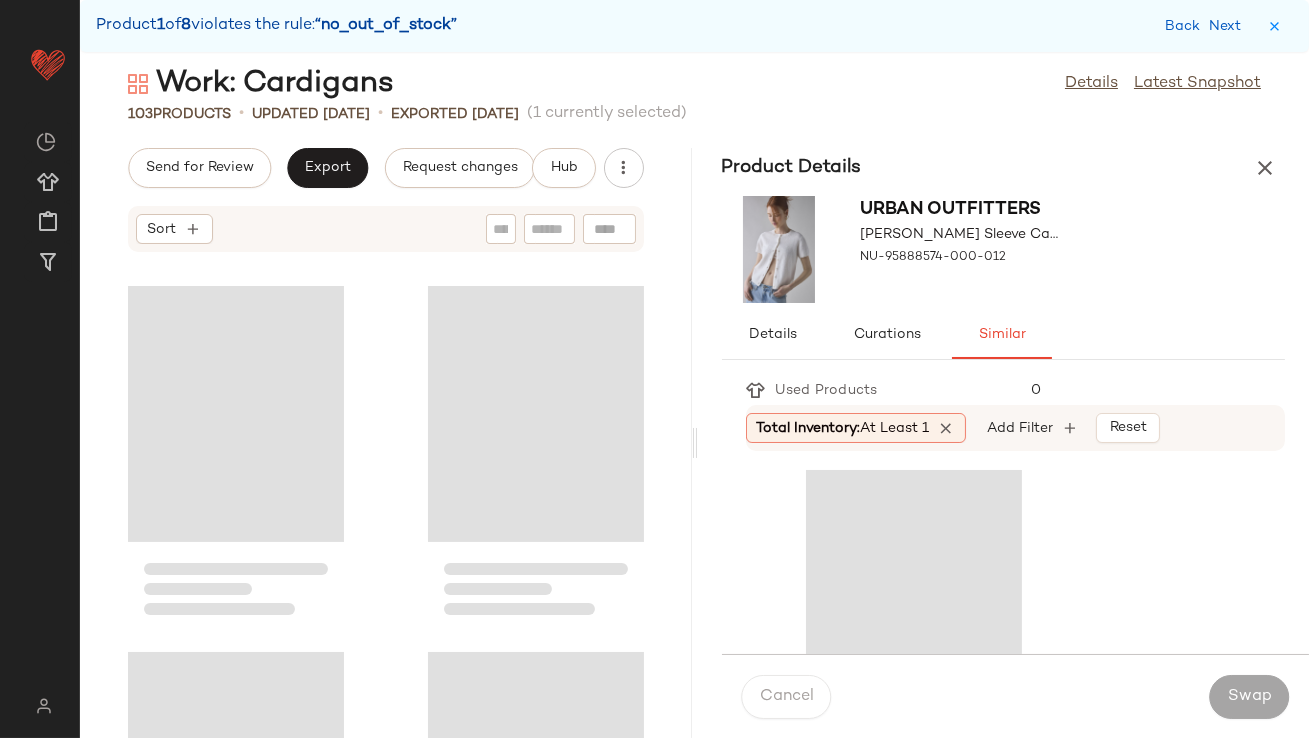 scroll, scrollTop: 1114, scrollLeft: 0, axis: vertical 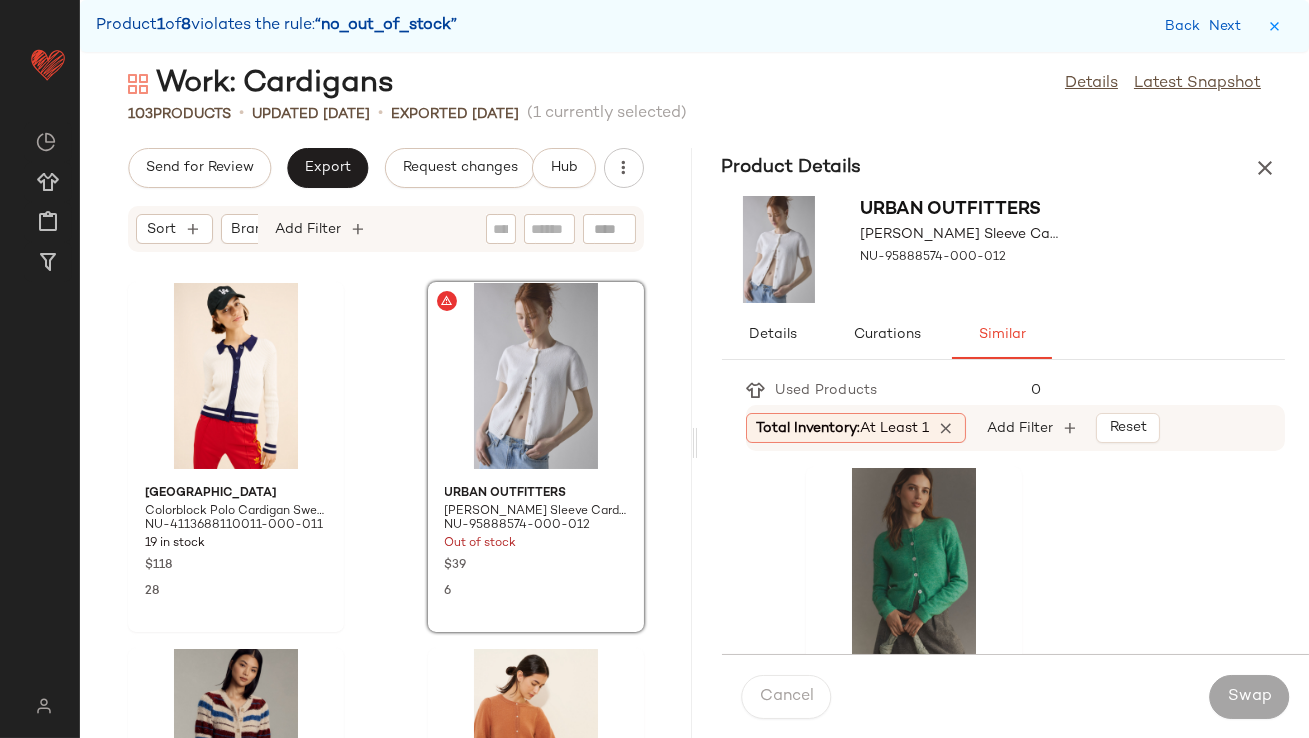 click on "Total Inventory:   At least 1" 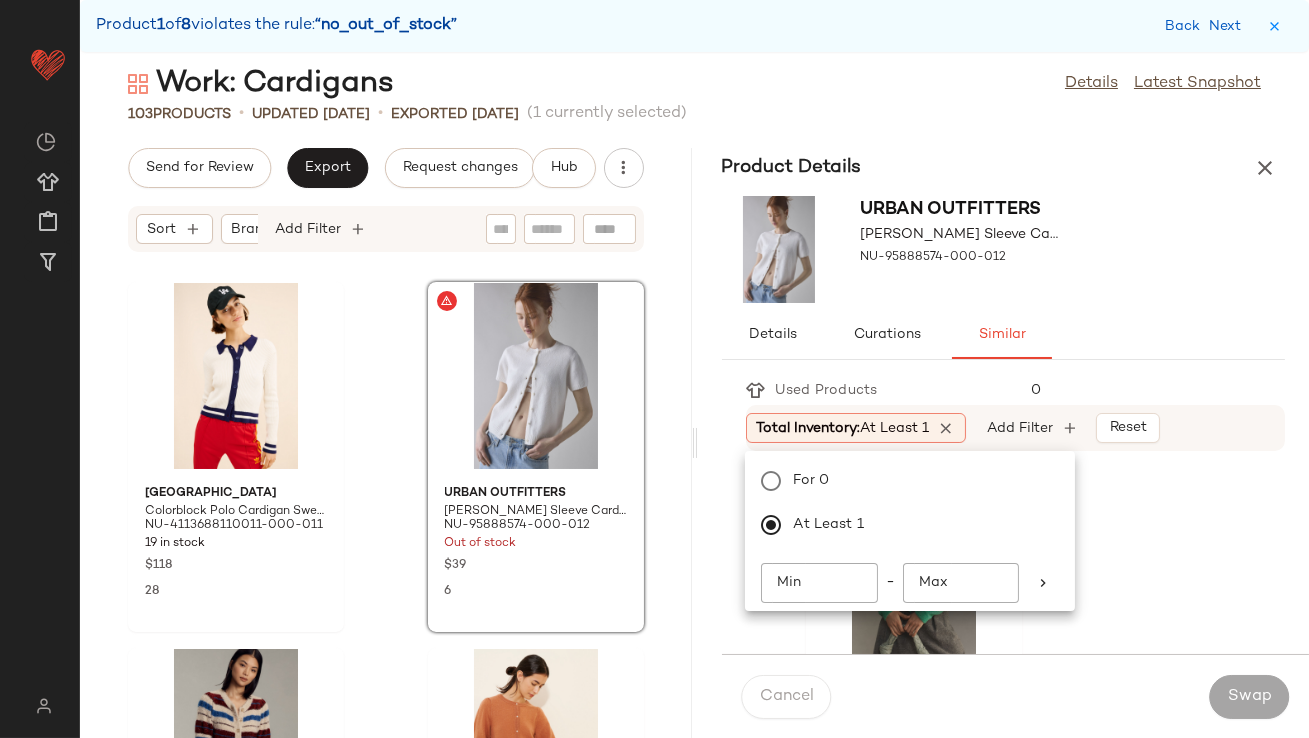 click on "Min" 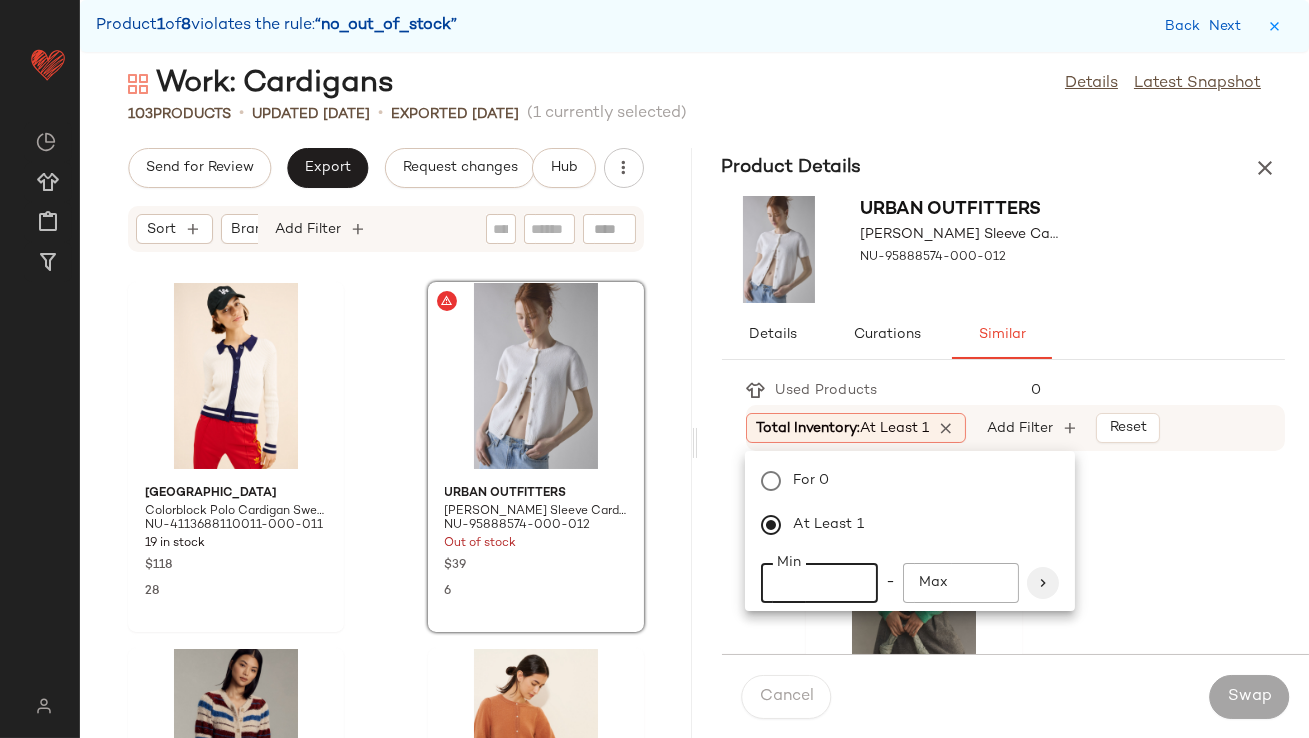 type on "**" 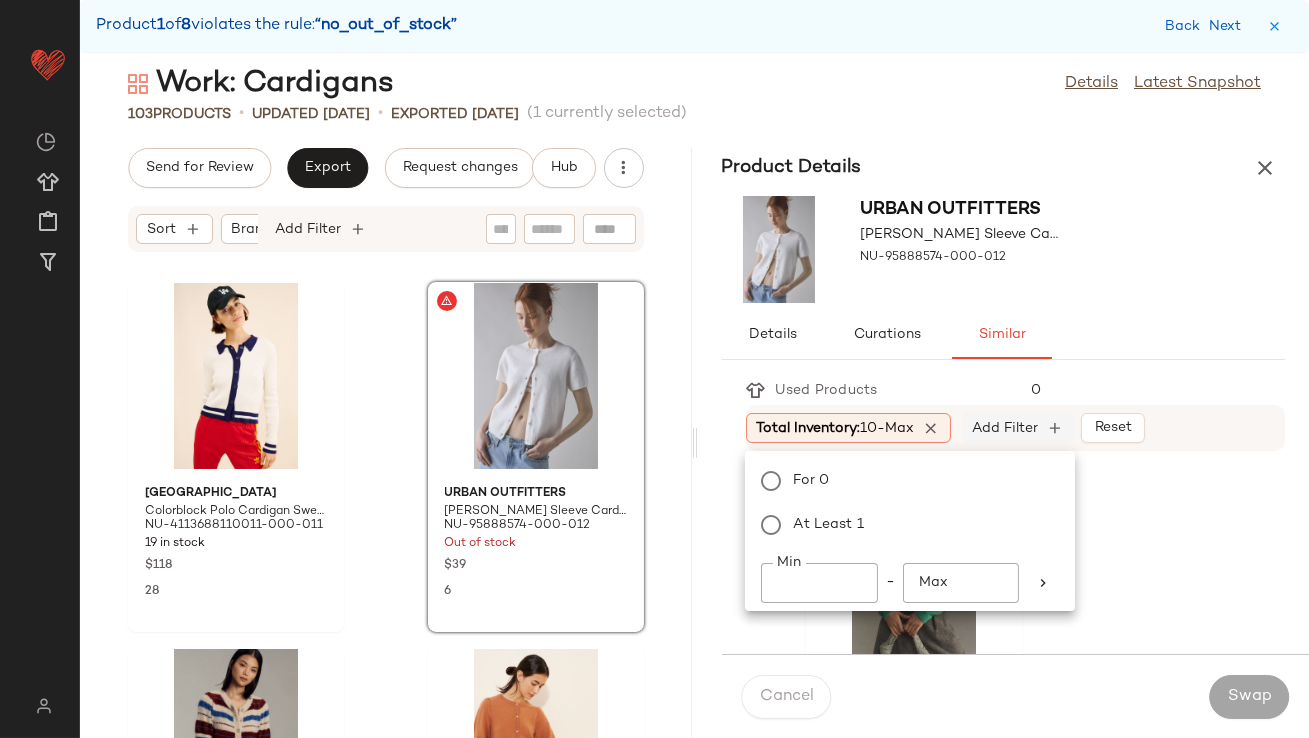 click on "Add Filter" at bounding box center [1005, 428] 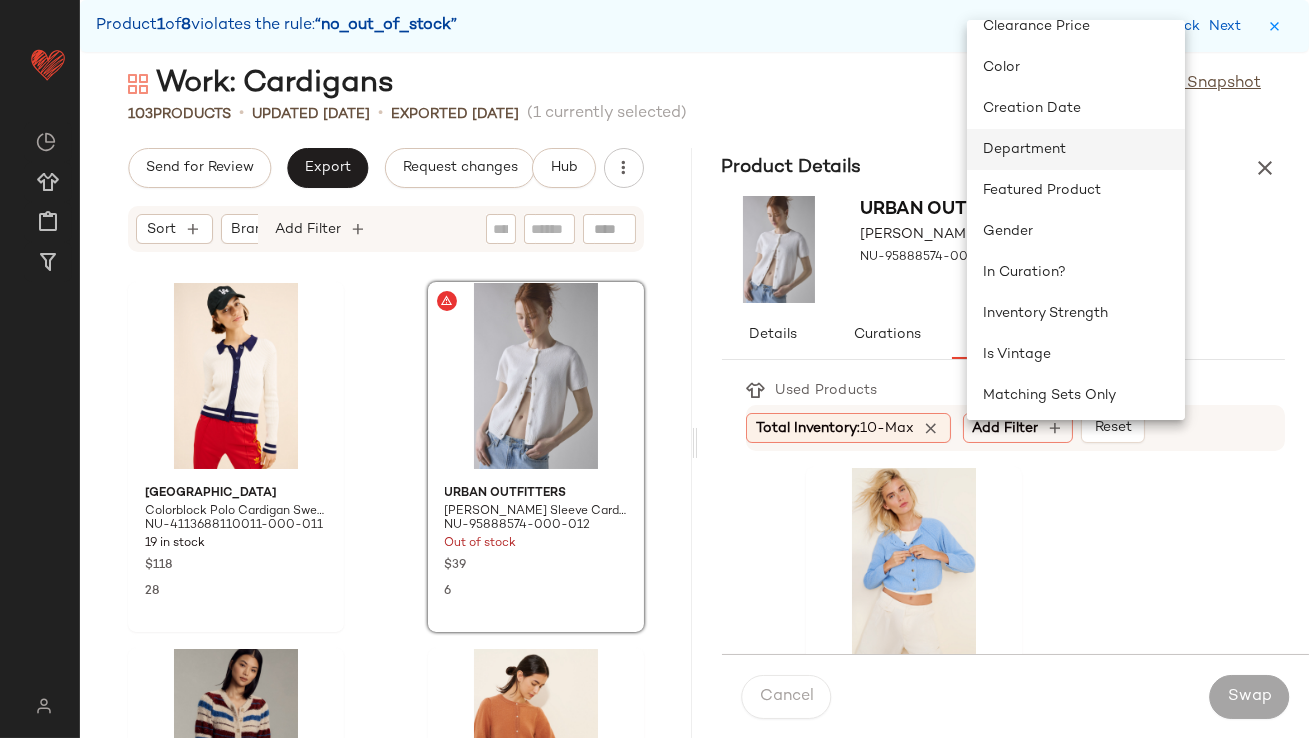 scroll, scrollTop: 763, scrollLeft: 0, axis: vertical 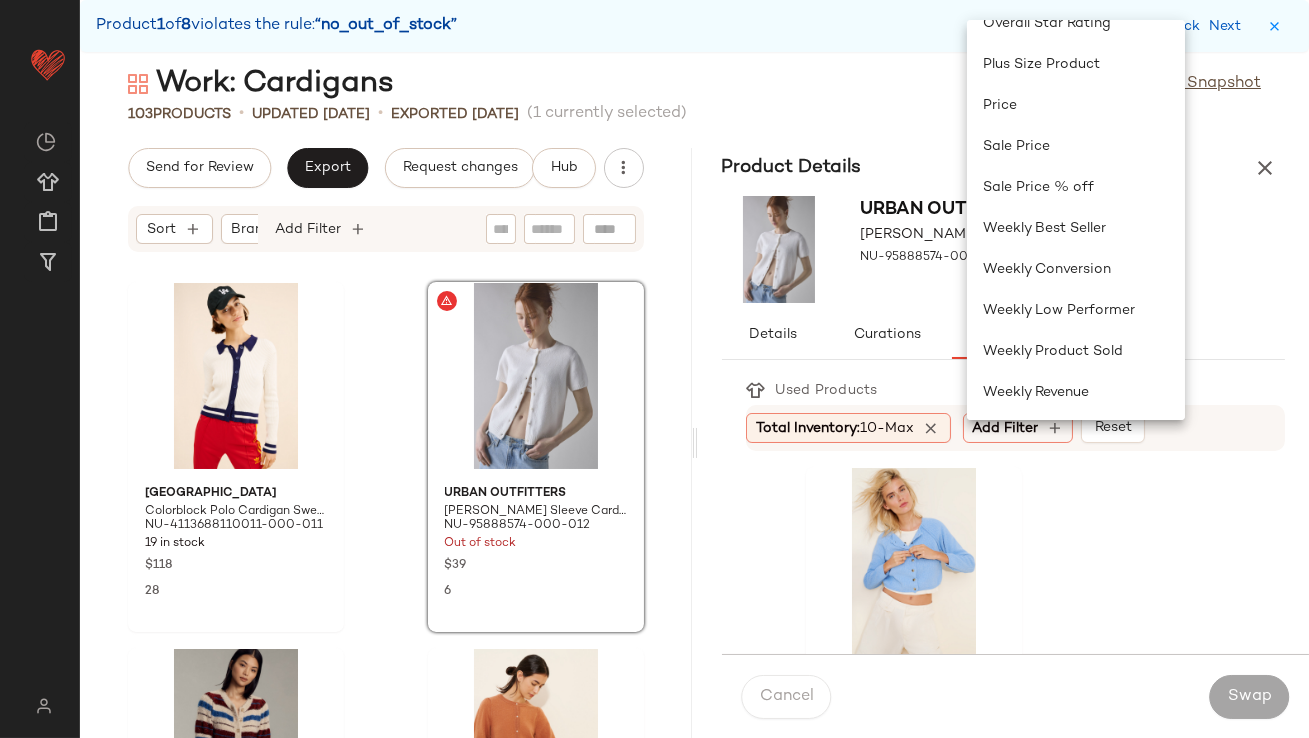 click on "Weekly Product Sold" 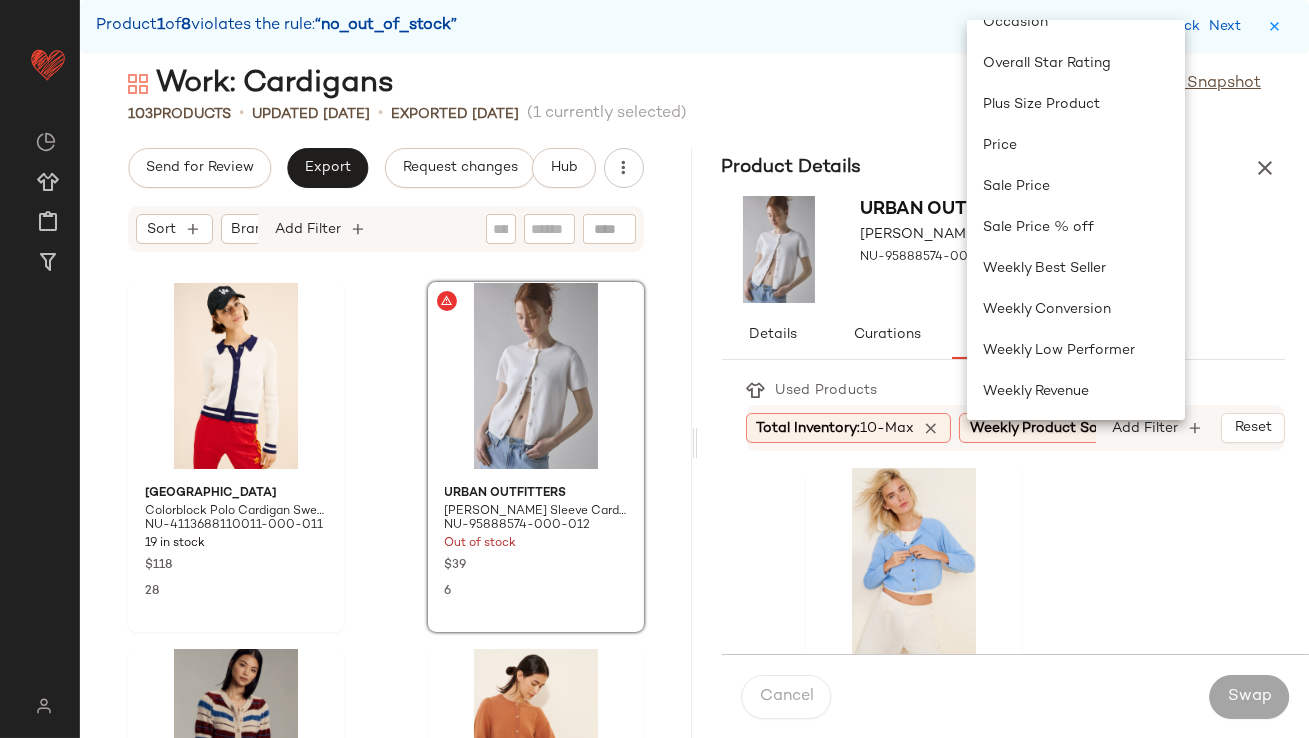 scroll, scrollTop: 723, scrollLeft: 0, axis: vertical 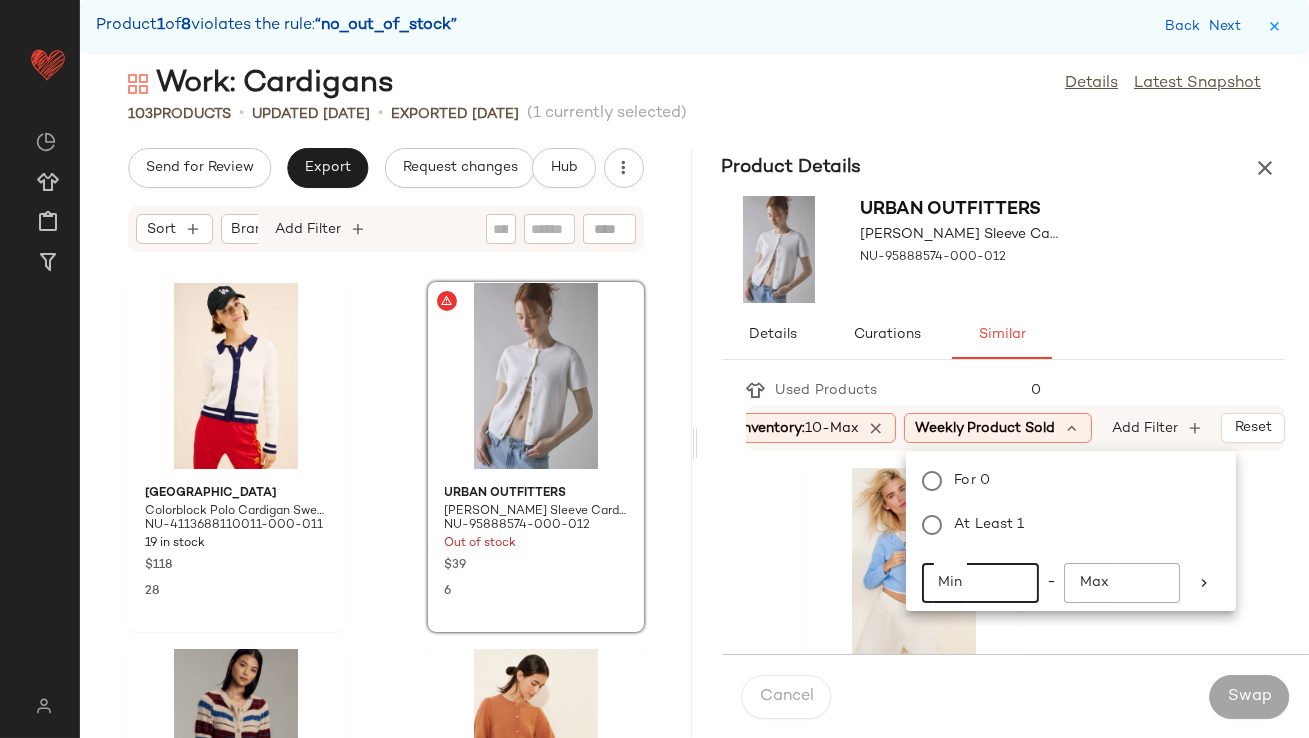 click on "Min" 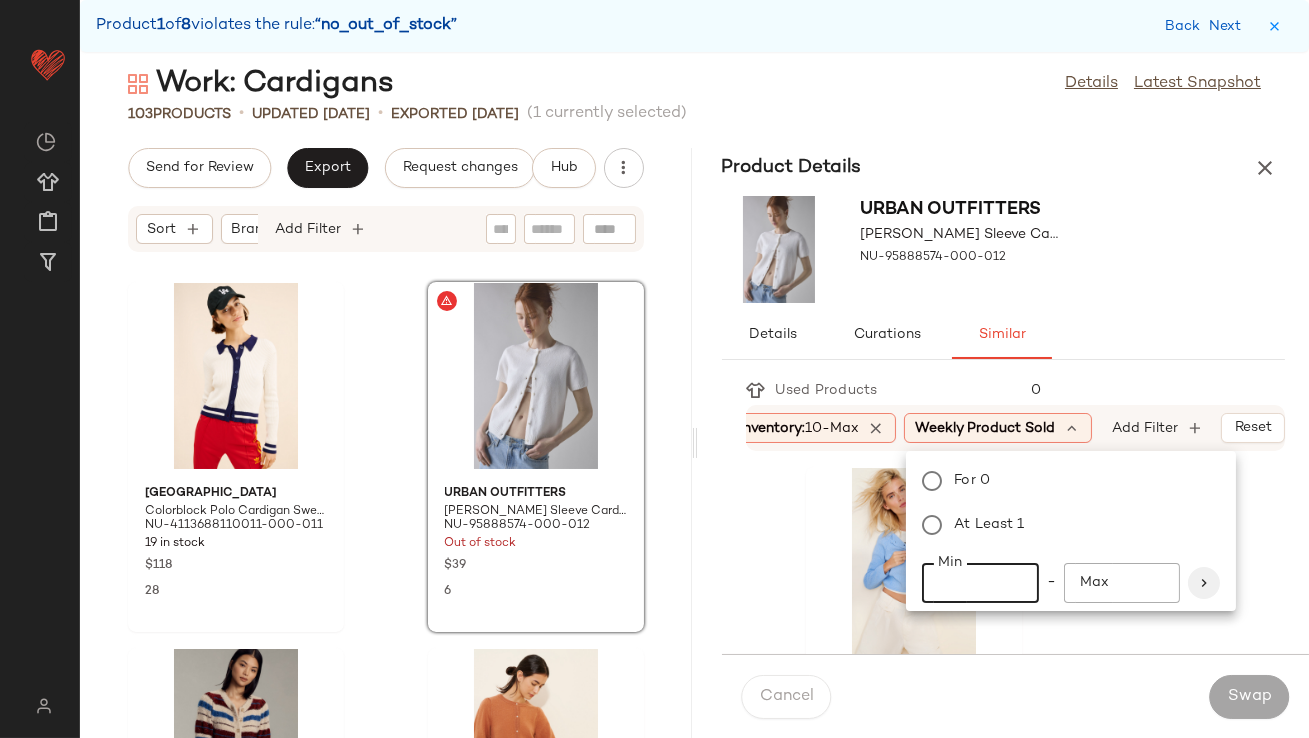 type on "**" 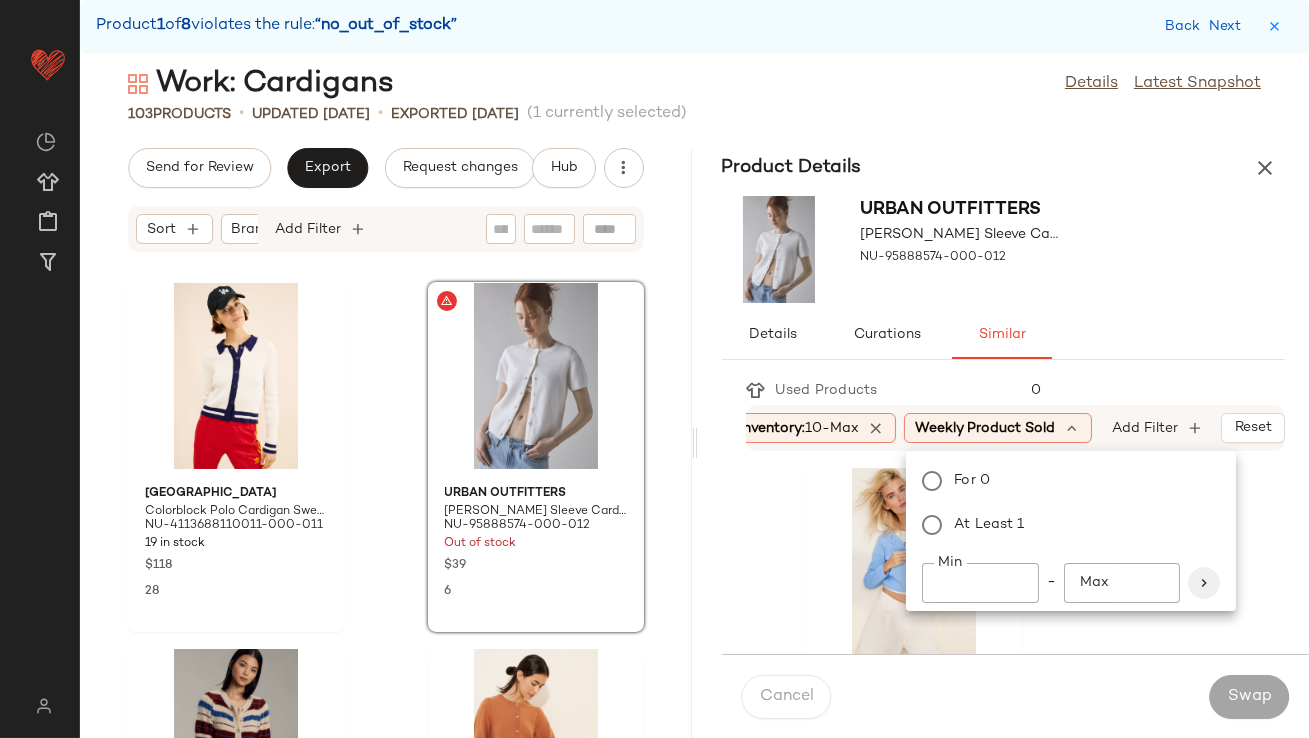 click at bounding box center (1204, 583) 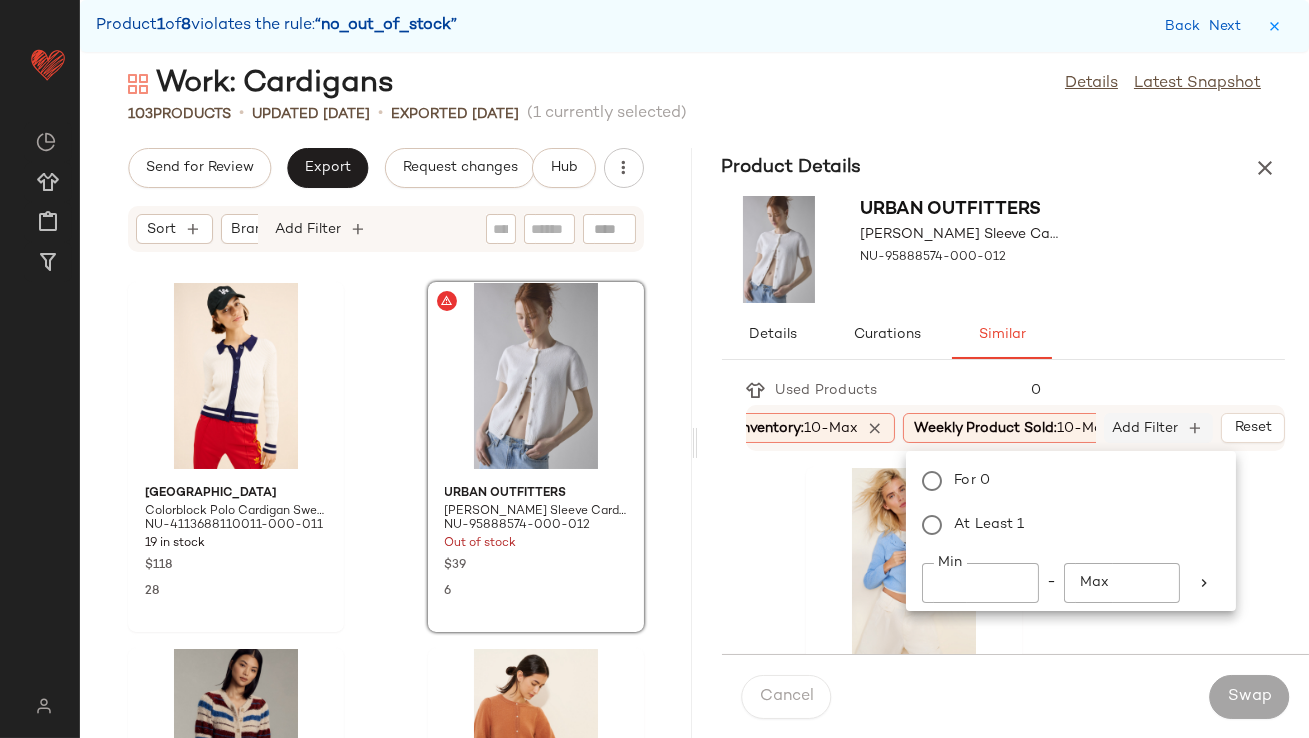 click on "Add Filter" at bounding box center (1146, 428) 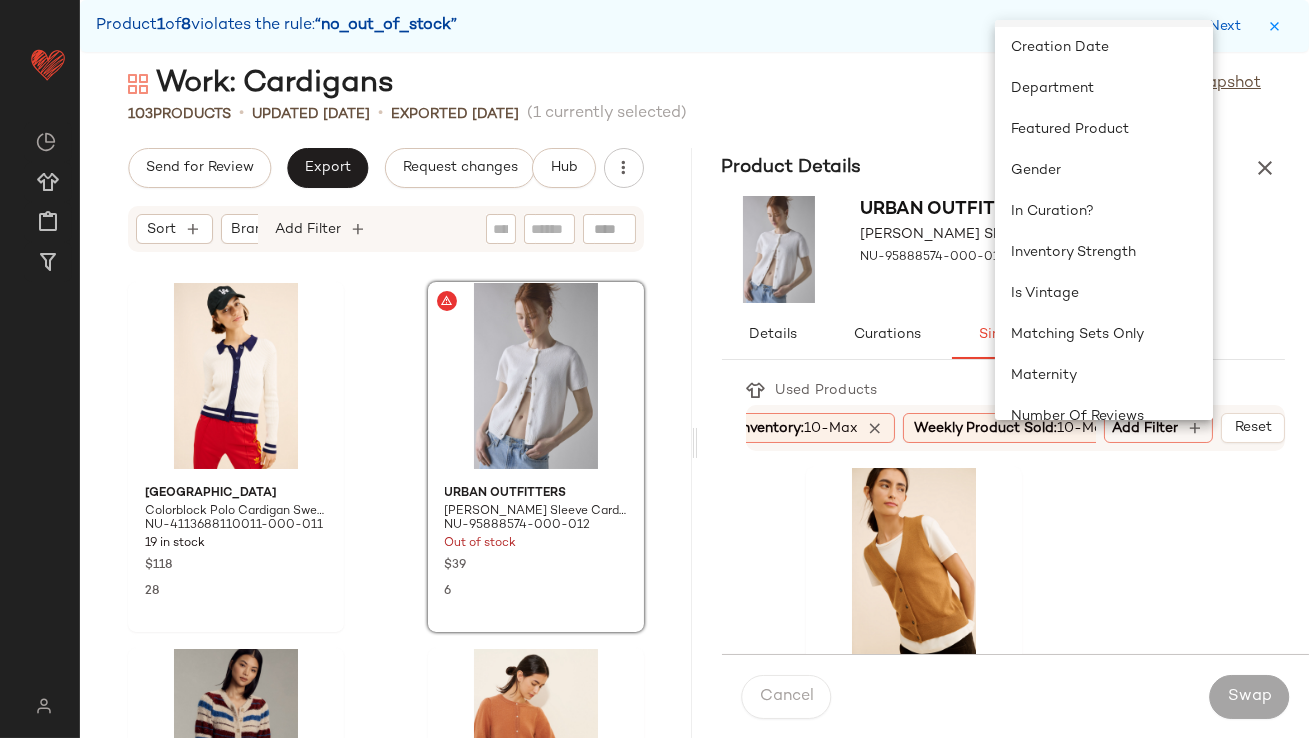 scroll, scrollTop: 388, scrollLeft: 0, axis: vertical 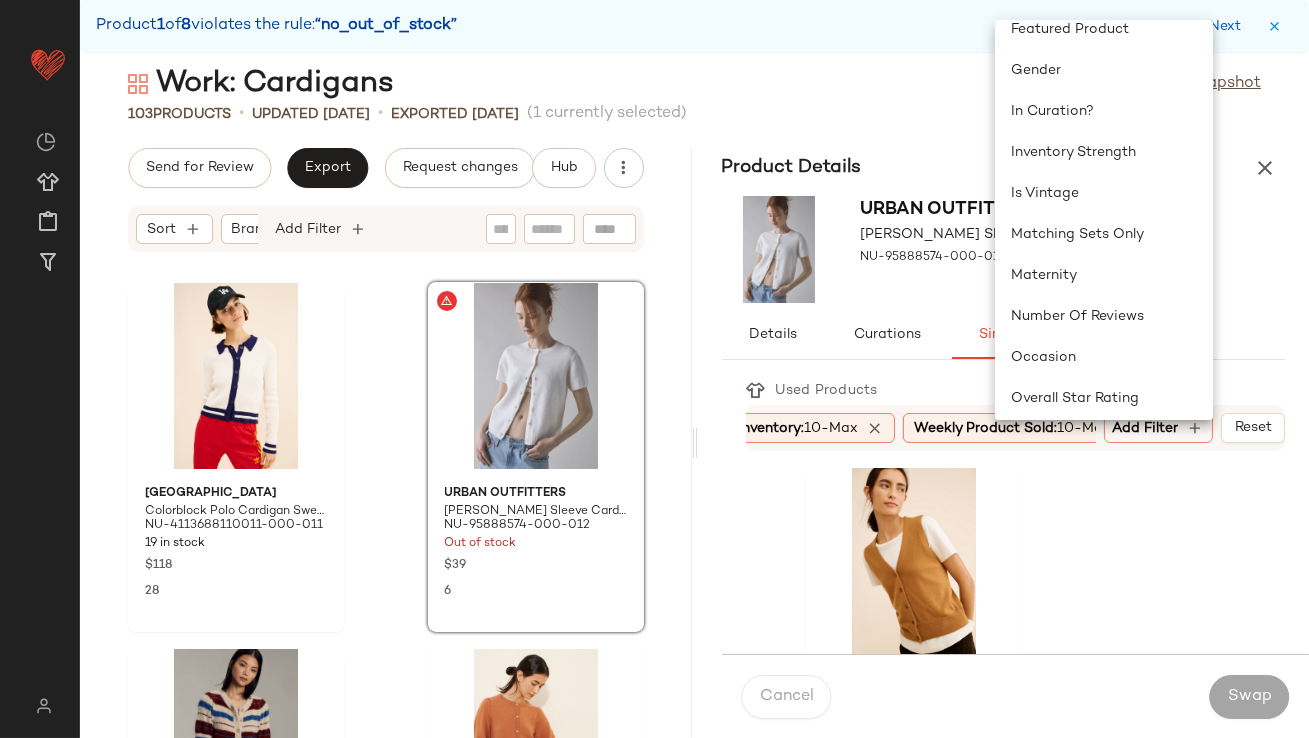click on "In Curation?" 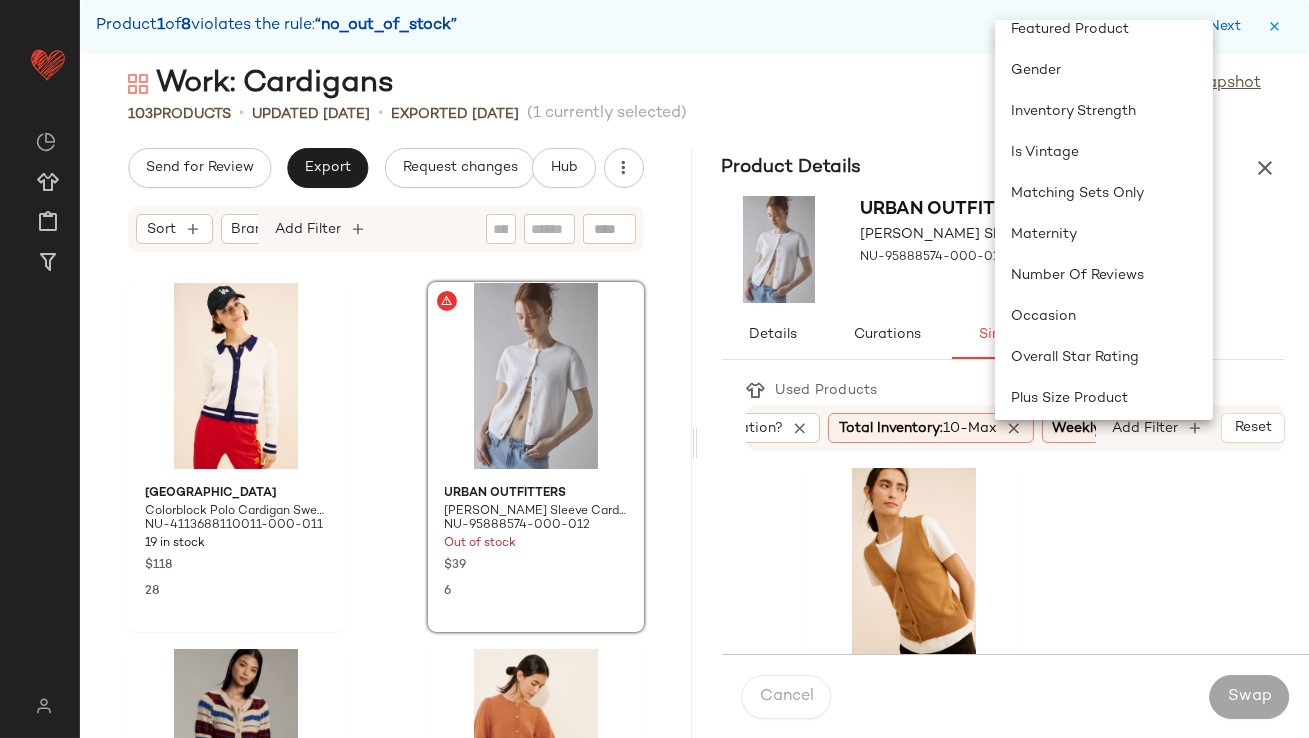 scroll, scrollTop: 0, scrollLeft: 126, axis: horizontal 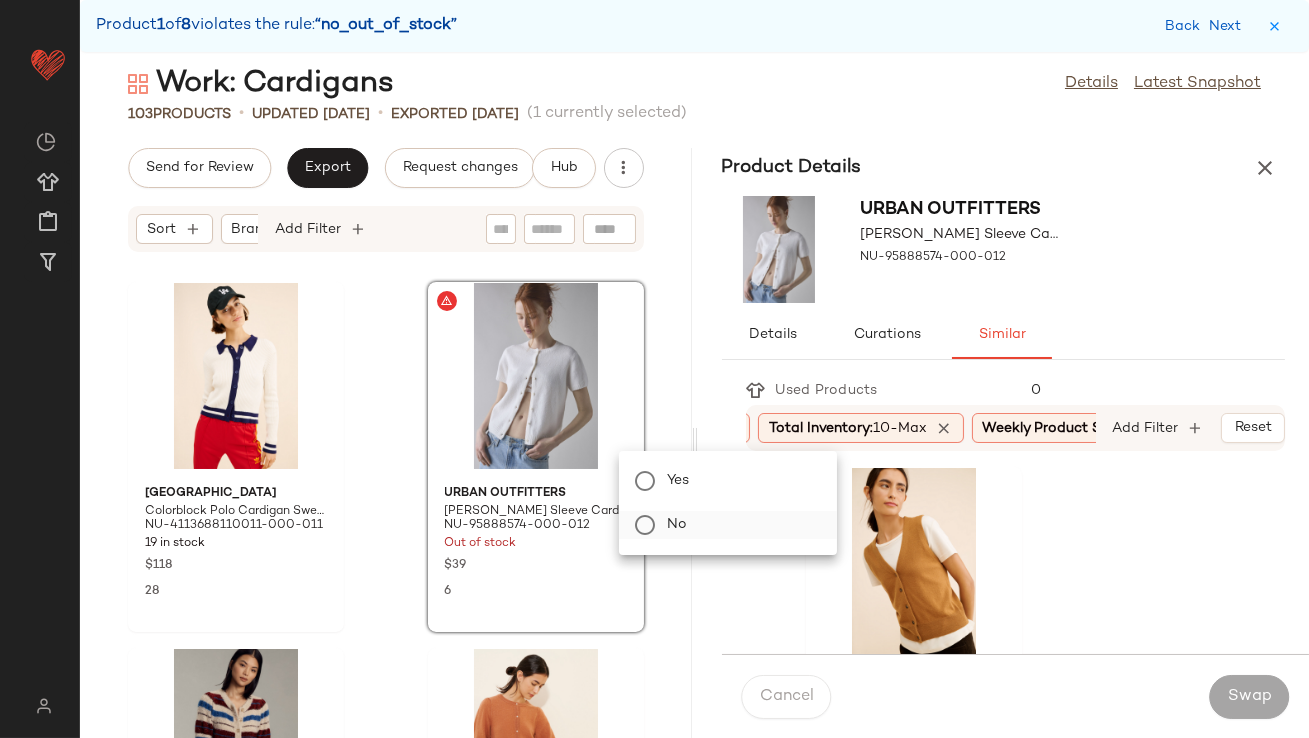click on "No" at bounding box center [740, 525] 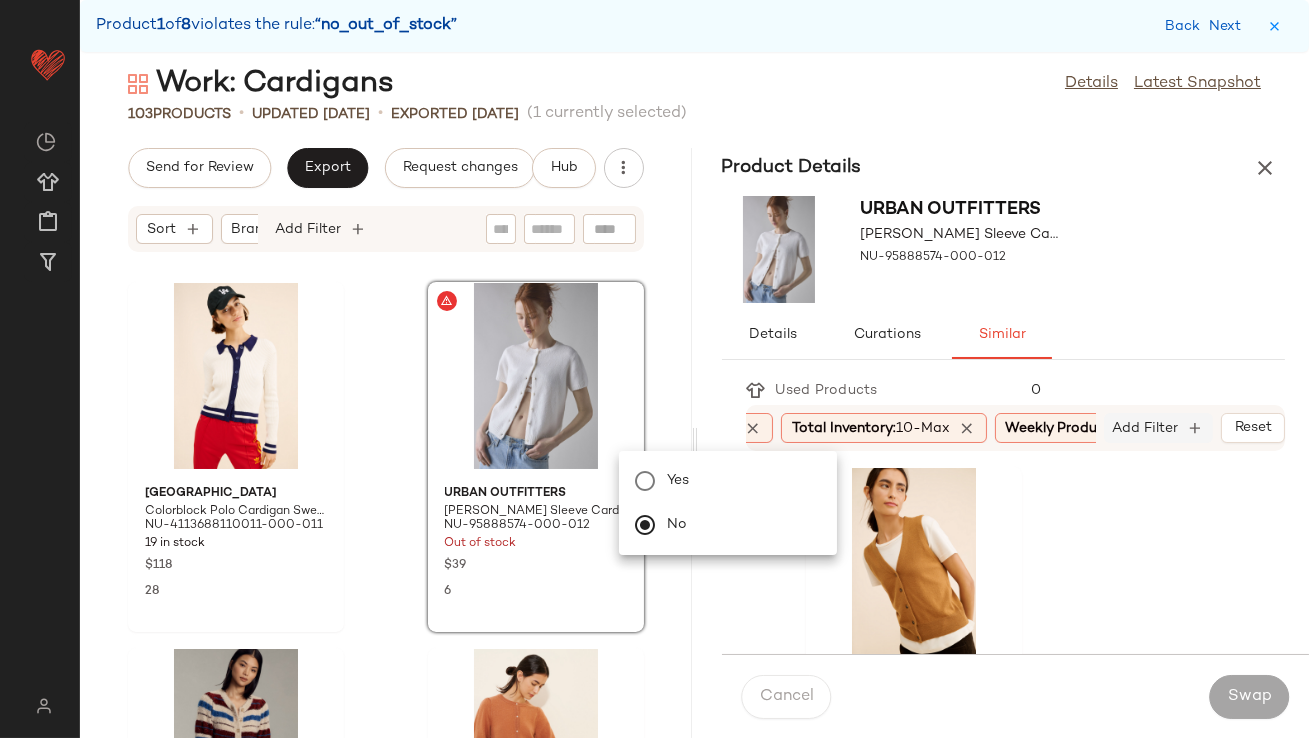 click on "Add Filter" at bounding box center [1146, 428] 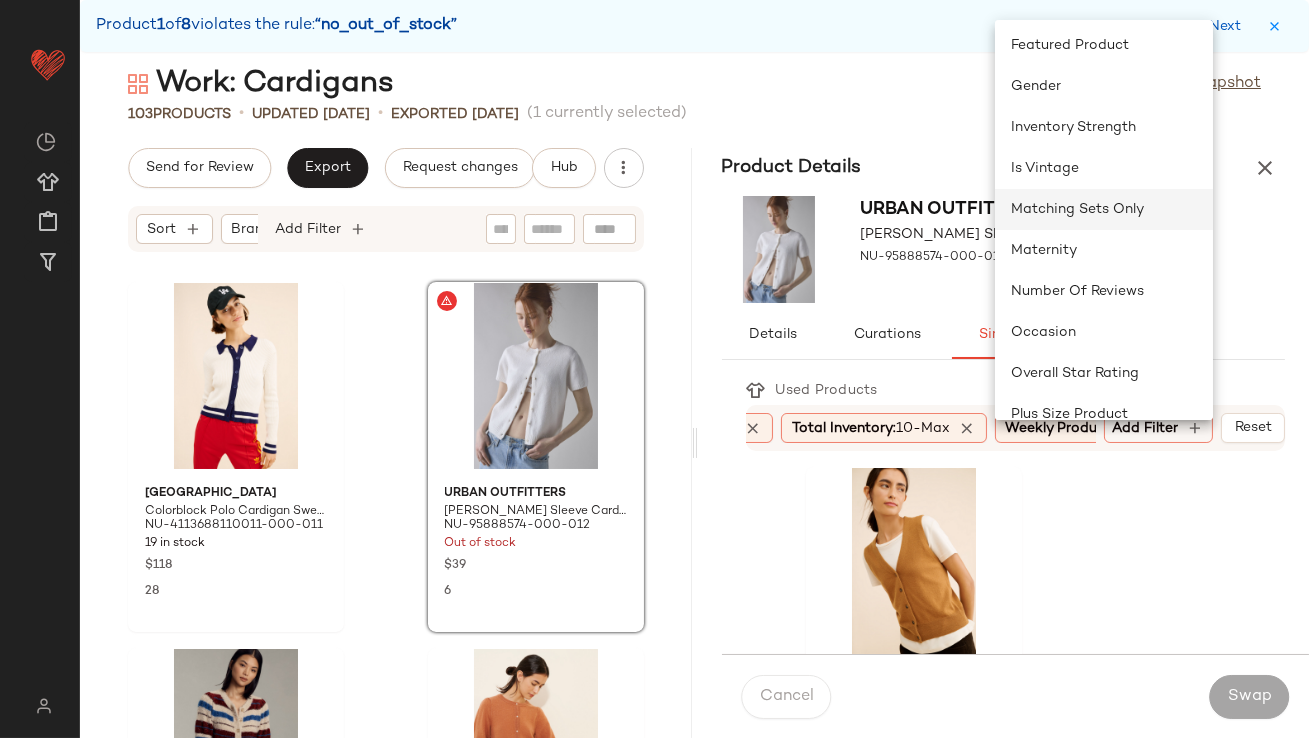 scroll, scrollTop: 386, scrollLeft: 0, axis: vertical 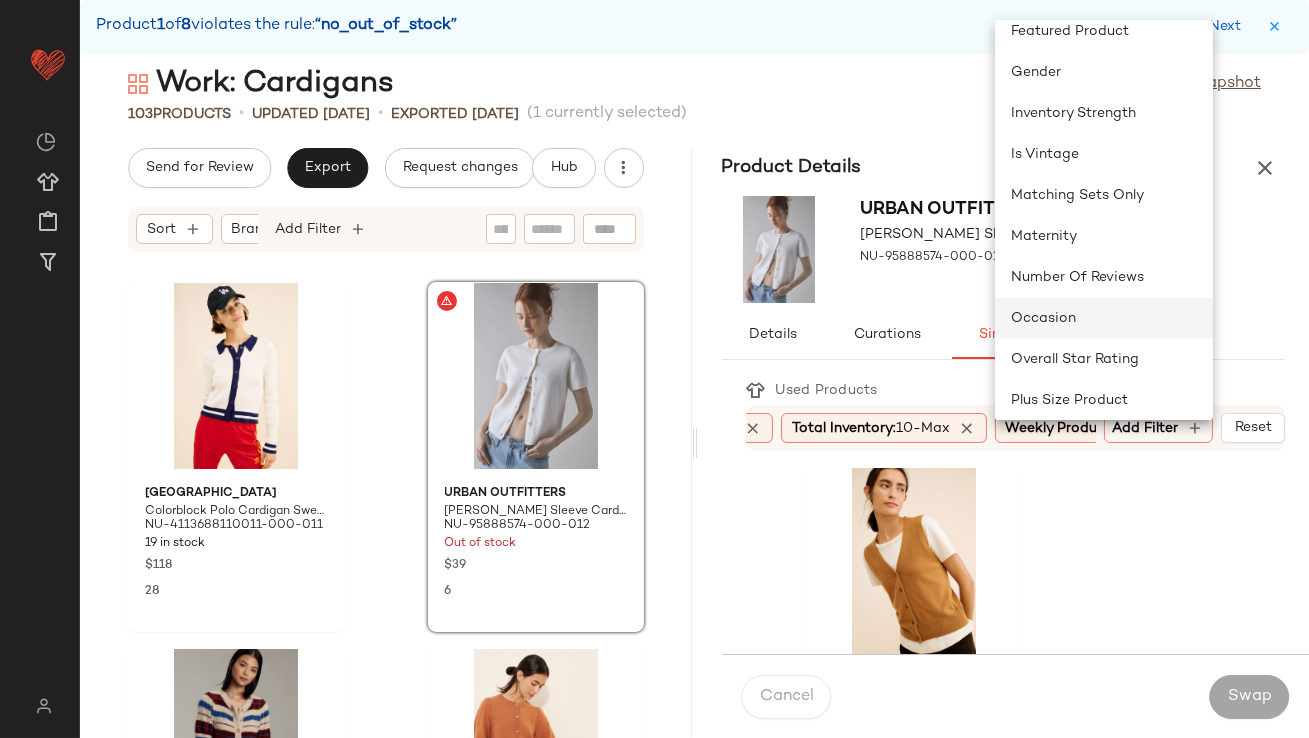 click on "Occasion" 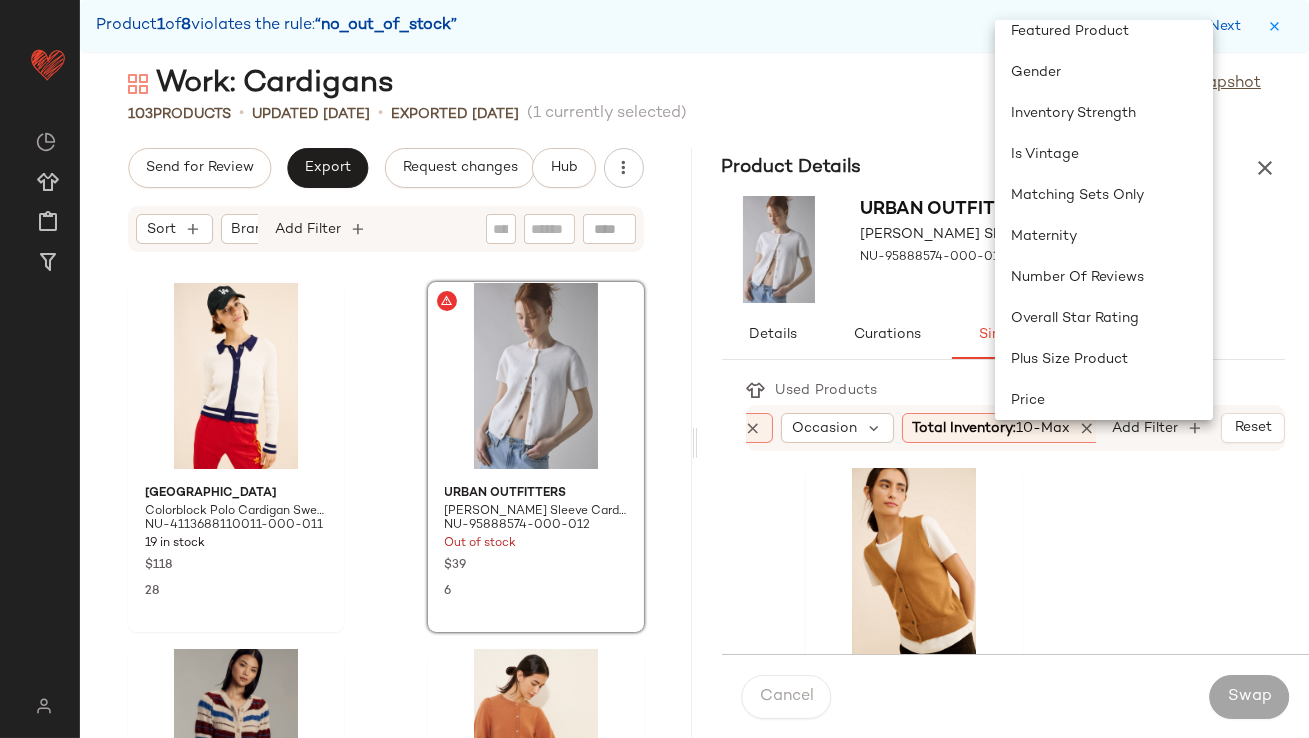 scroll, scrollTop: 0, scrollLeft: 265, axis: horizontal 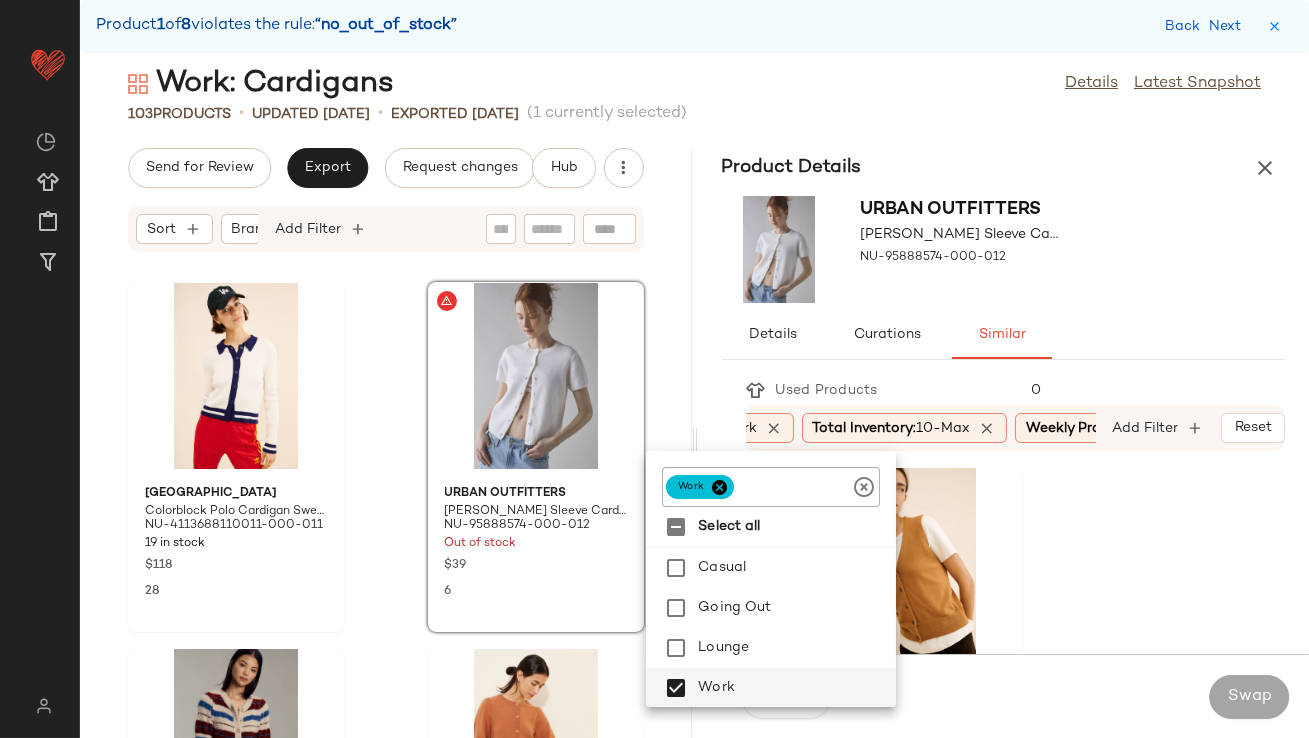 click on "ASTR The Label Eira Wool Blend Sweater Vest NU-91404616-000-026 78 in stock $88 2 Bishop + Young Estella Cable Knit Vest NU-94165875-000-011 88 in stock $110 29 Pilcro The Andie Ribbed Henley Top: Short-Sleeve Edition NU-4112522160181-000-010 81 in stock $48 14 Anthropologie Mock-Neck Short-Sleeve Ribbed Sweater Vest NU-4114326950164-000-011 23 in stock $138 2 Anthropologie Short-Sleeve Swing Shirt NU-4110647160080-000-010 15 in stock $88 2 Pure Cashmere Cashmere T-Shirt Pullover Sweater NU-92439702-000-072 124 in stock $125 67 Urban Outfitters Alexandra Cable Knit Cardigan NU-85707545-000-011 21 in stock $89 16 ripe Maternity Caitlin Rib Crop Cardigan NU-89222798-000-066 27 in stock $97 2 Anthropologie Short-Sleeve Cardigan Sweater NU-4113952560018-000-004 16 in stock $98 4 Free People Porta Cashmere Henley NU-92819325-000-001 23 in stock $168 3 Alex Mill Button Back Sweater NU-91506394-000-211 66 in stock $150 3 Anthropologie Short-Sleeve Sweater Vest NU-4113345140005-000-012 40 in stock $98 3 Free People 2" 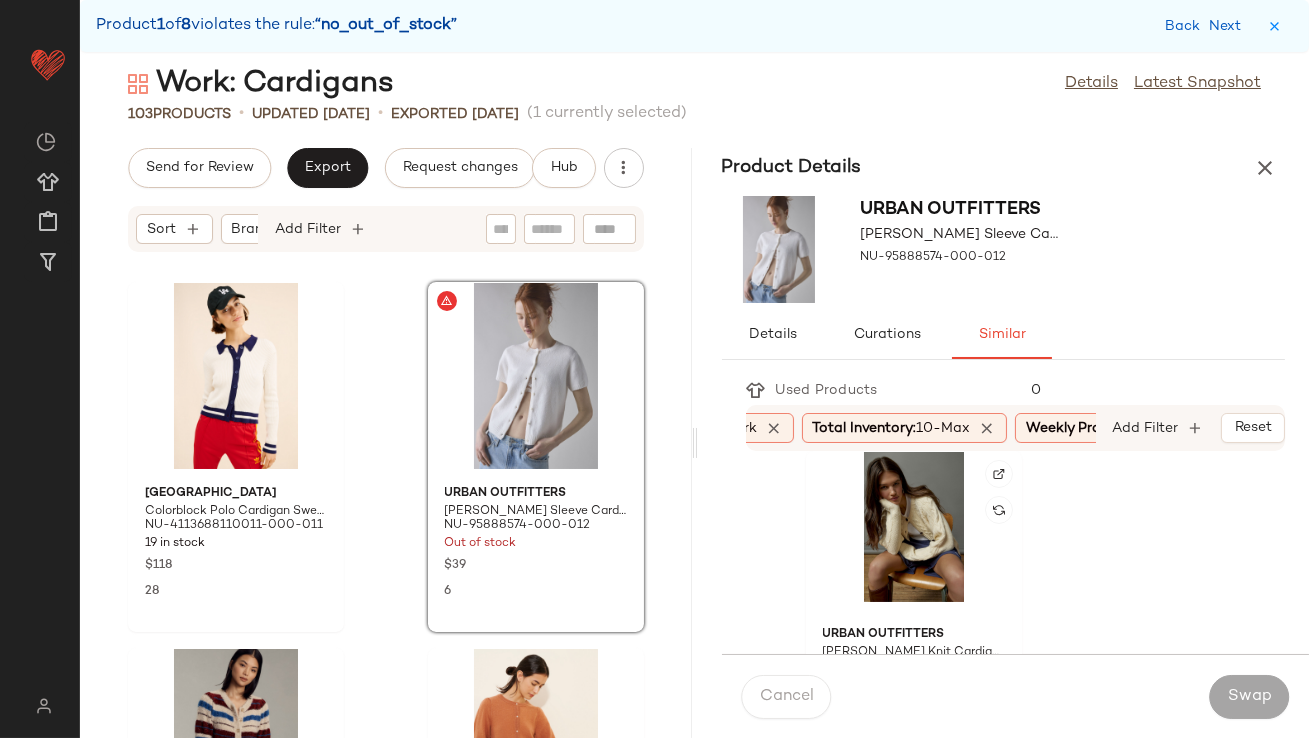 scroll, scrollTop: 745, scrollLeft: 0, axis: vertical 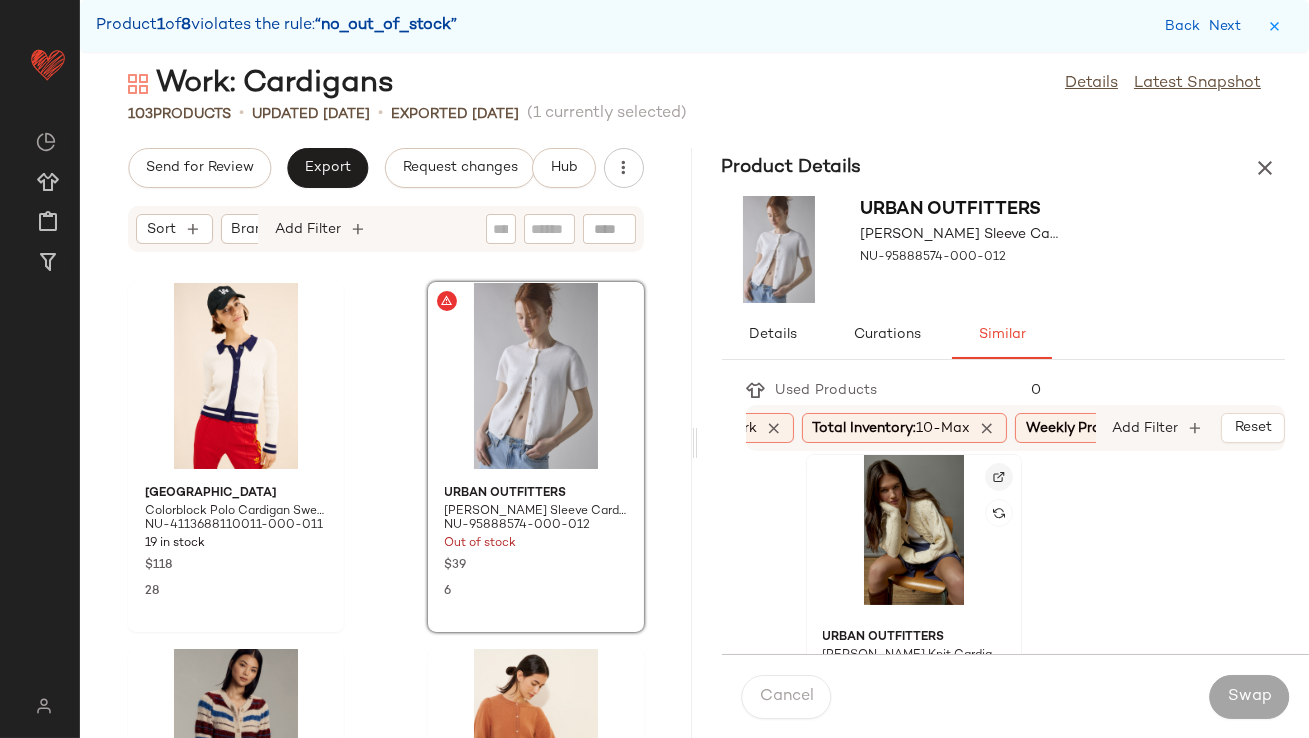 click 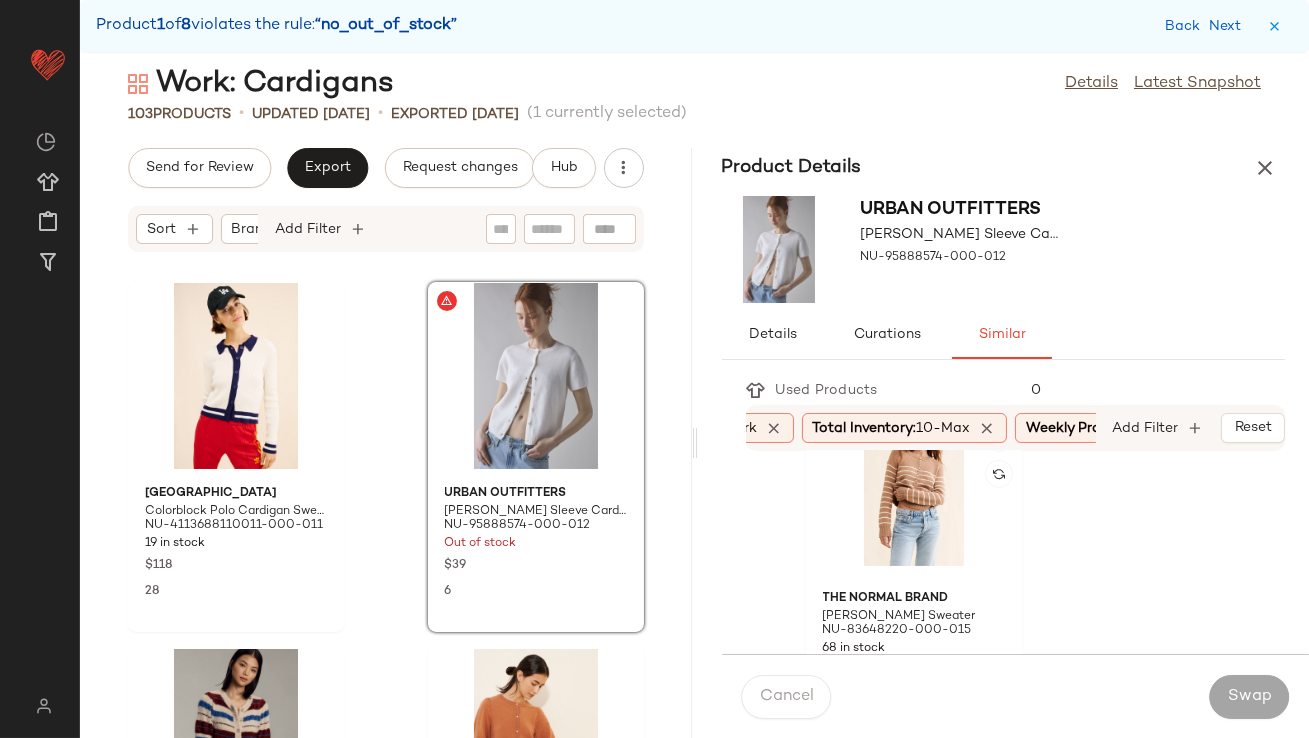 scroll, scrollTop: 1191, scrollLeft: 0, axis: vertical 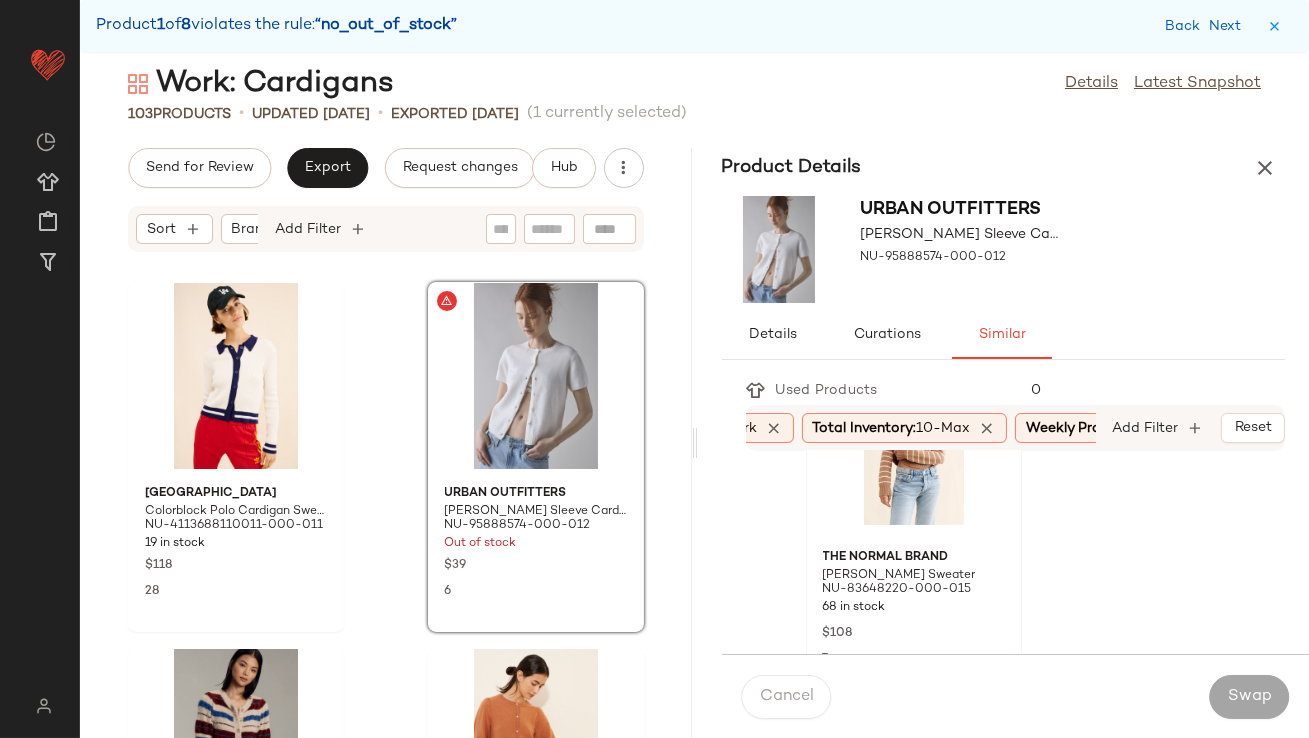 click 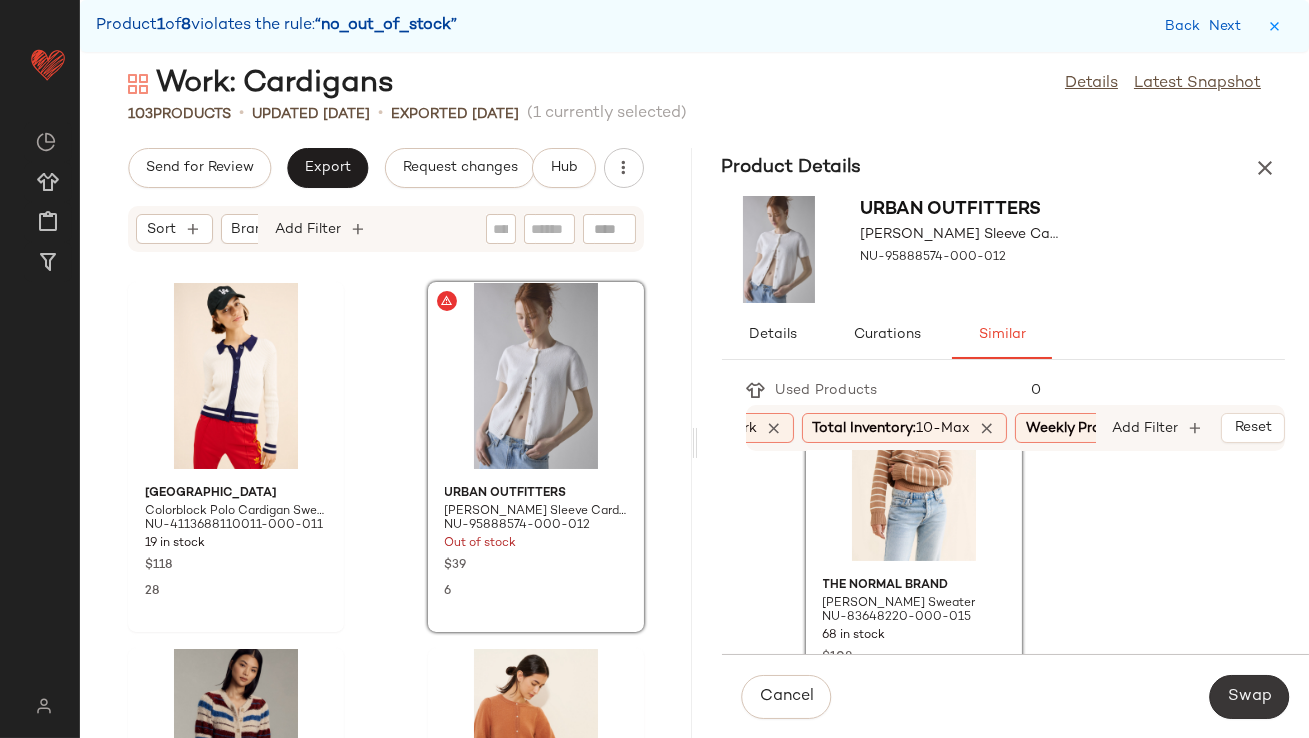 click on "Swap" 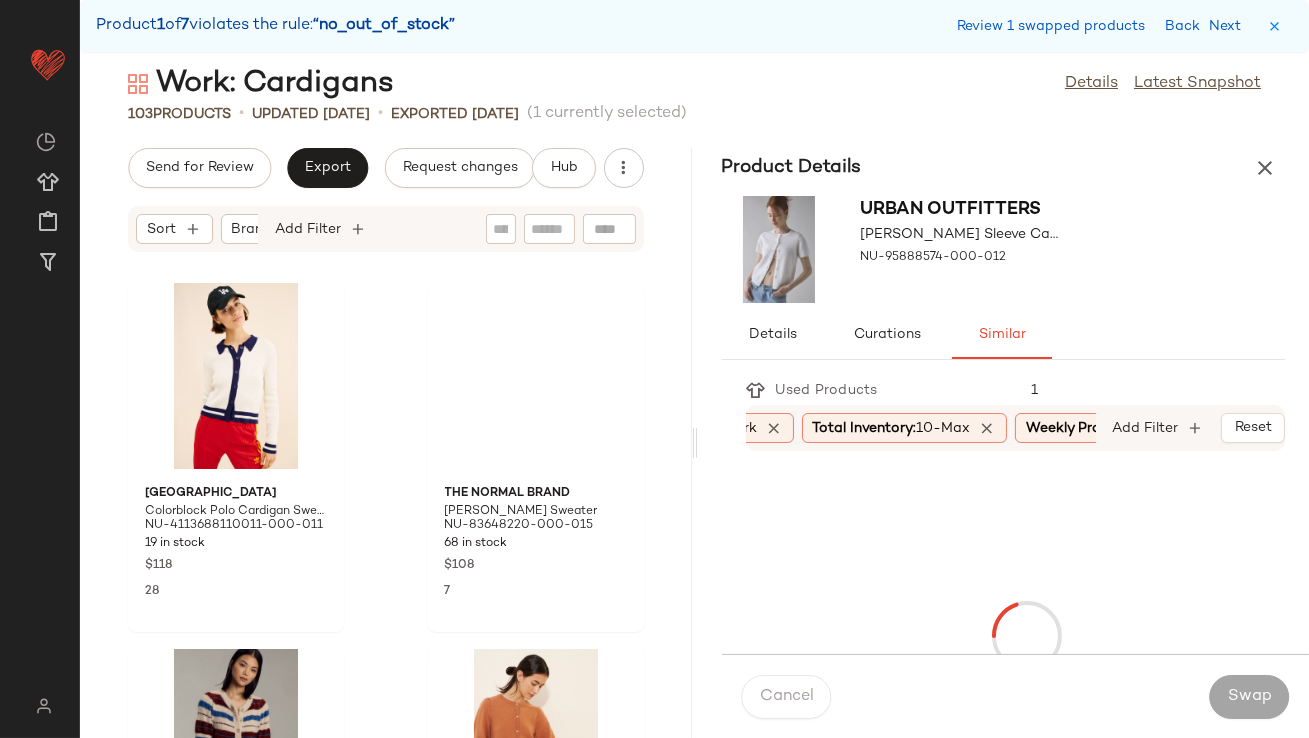 scroll, scrollTop: 2561, scrollLeft: 0, axis: vertical 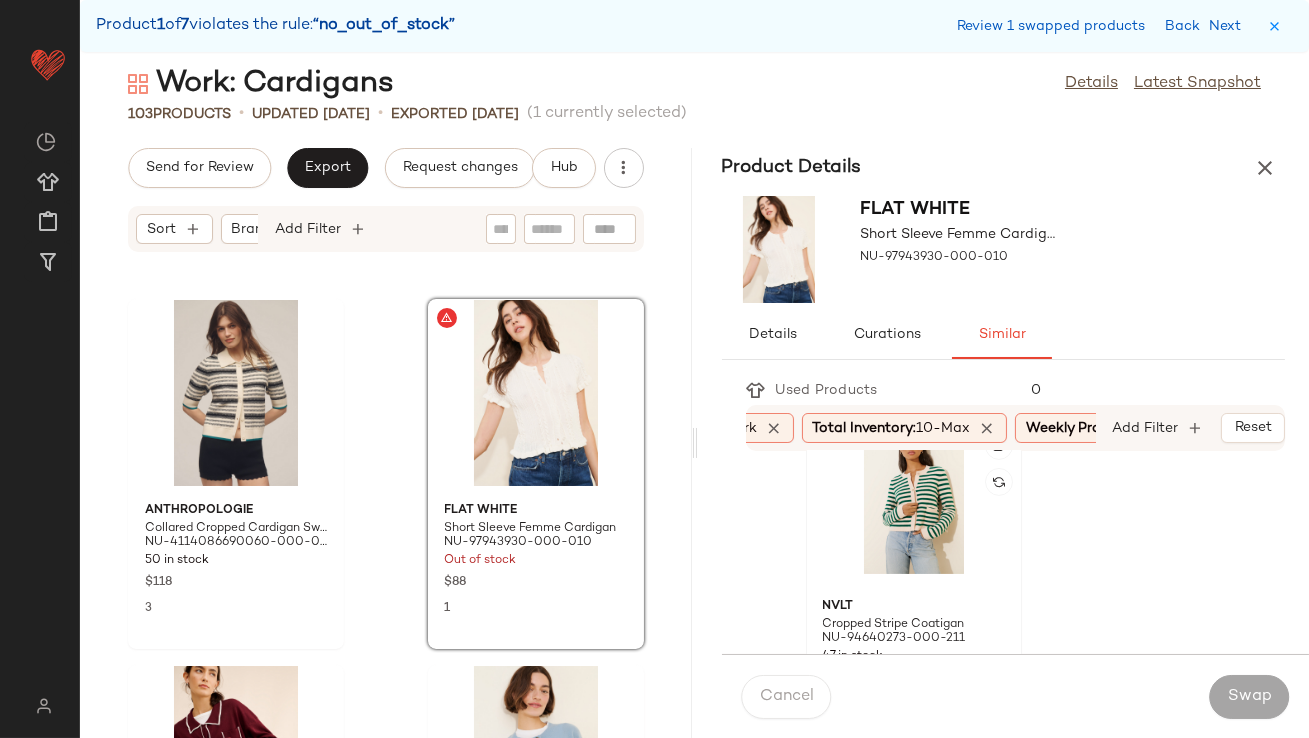 click 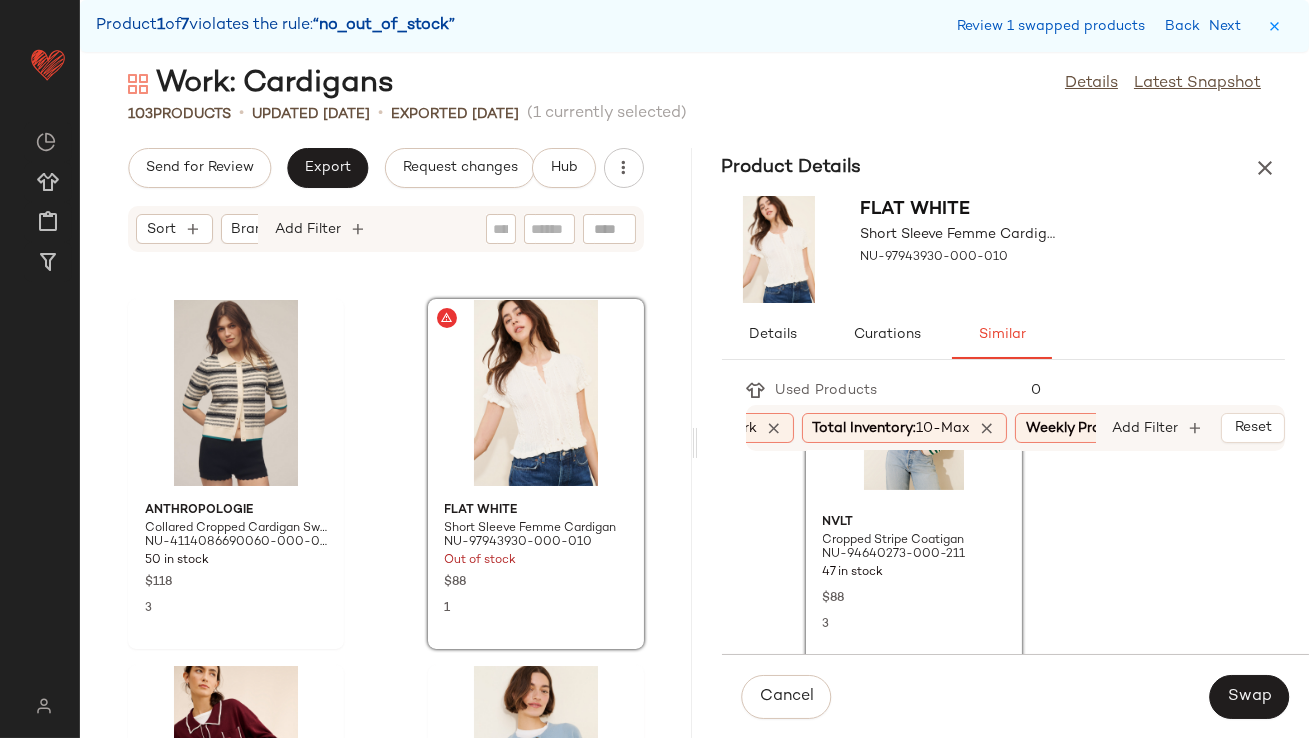 scroll, scrollTop: 1227, scrollLeft: 0, axis: vertical 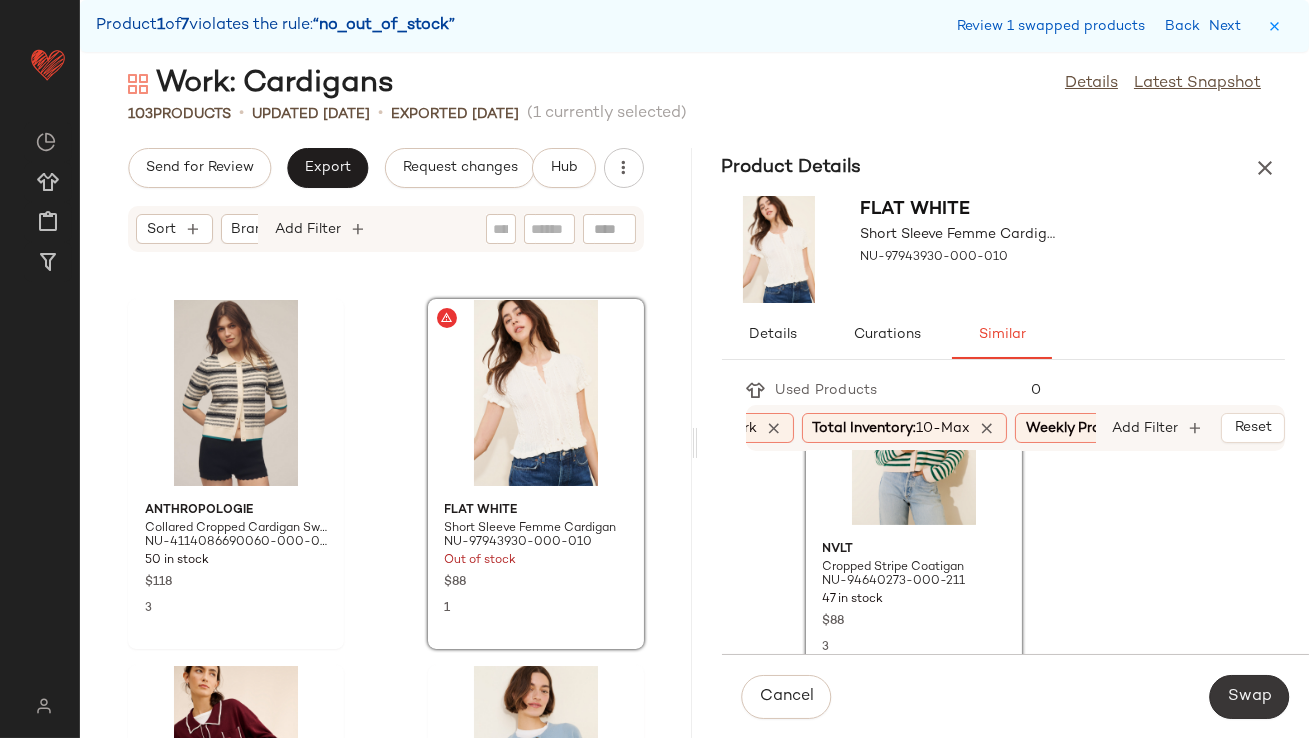 click on "Swap" 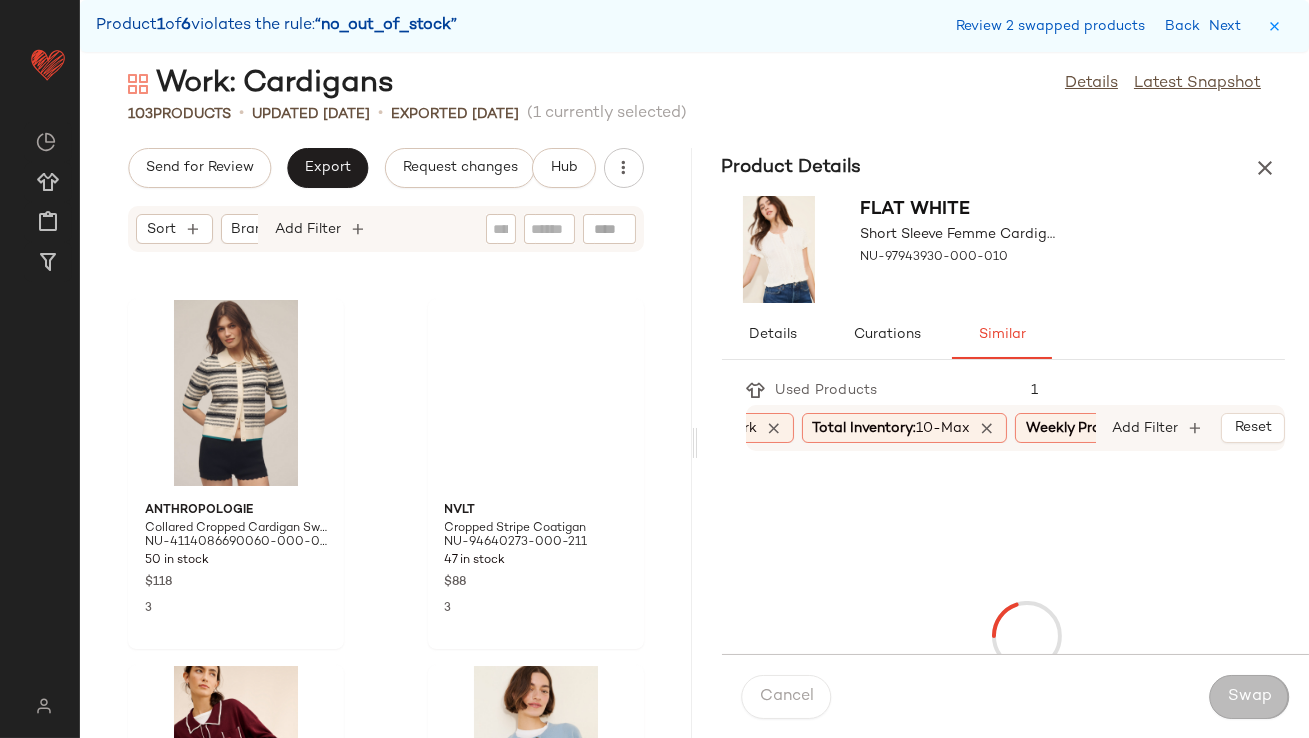 scroll, scrollTop: 4025, scrollLeft: 0, axis: vertical 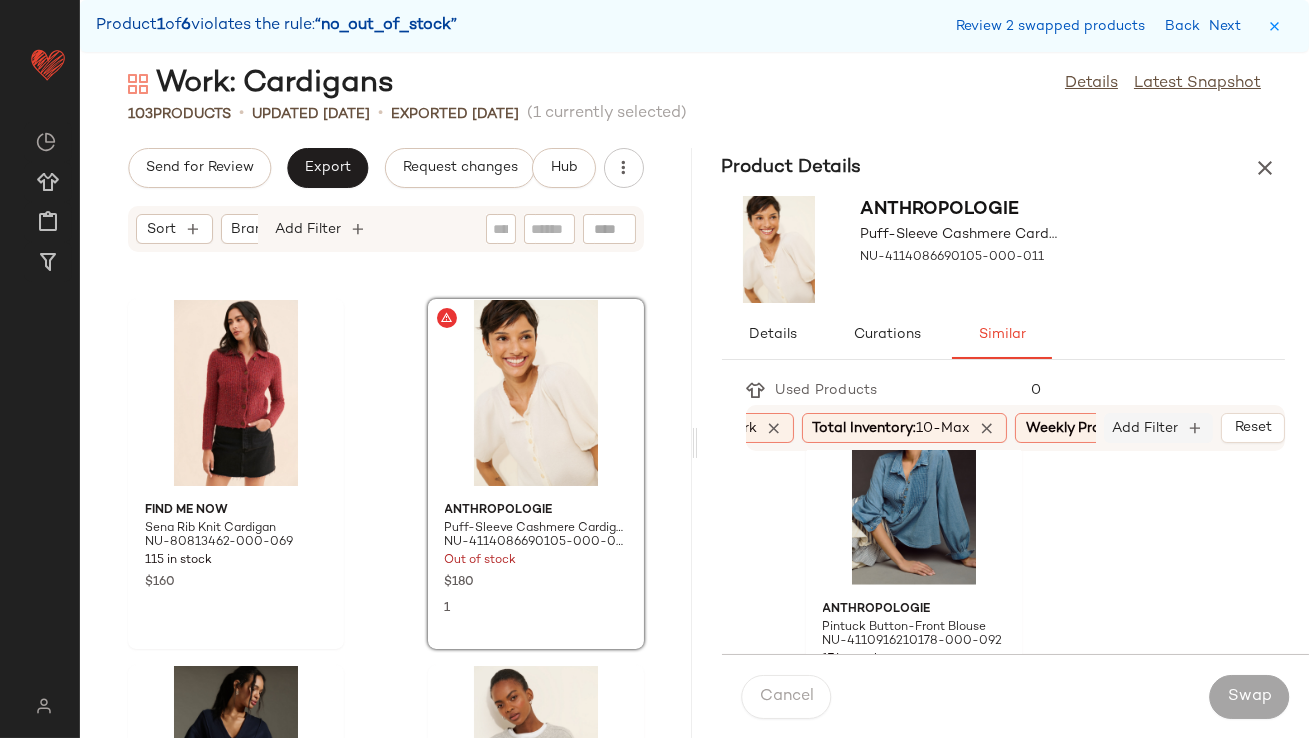 click on "Add Filter" at bounding box center (1146, 428) 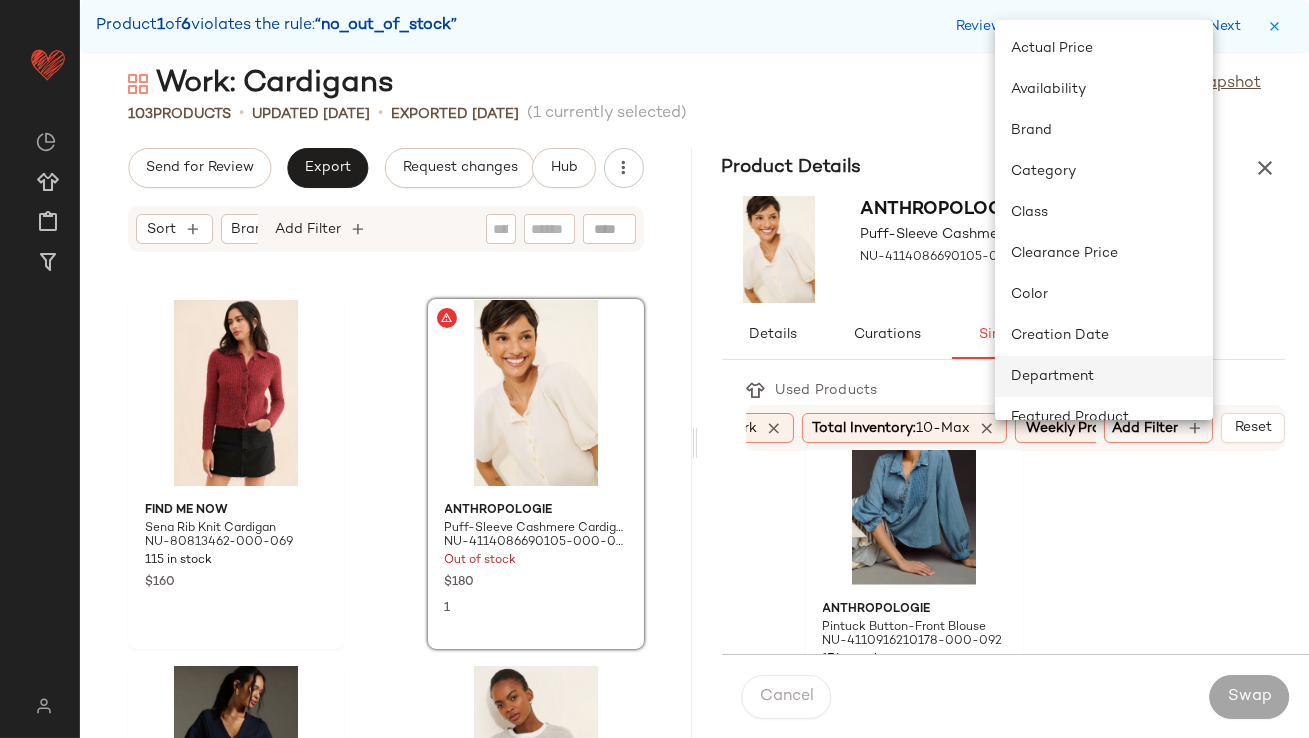 click on "Department" 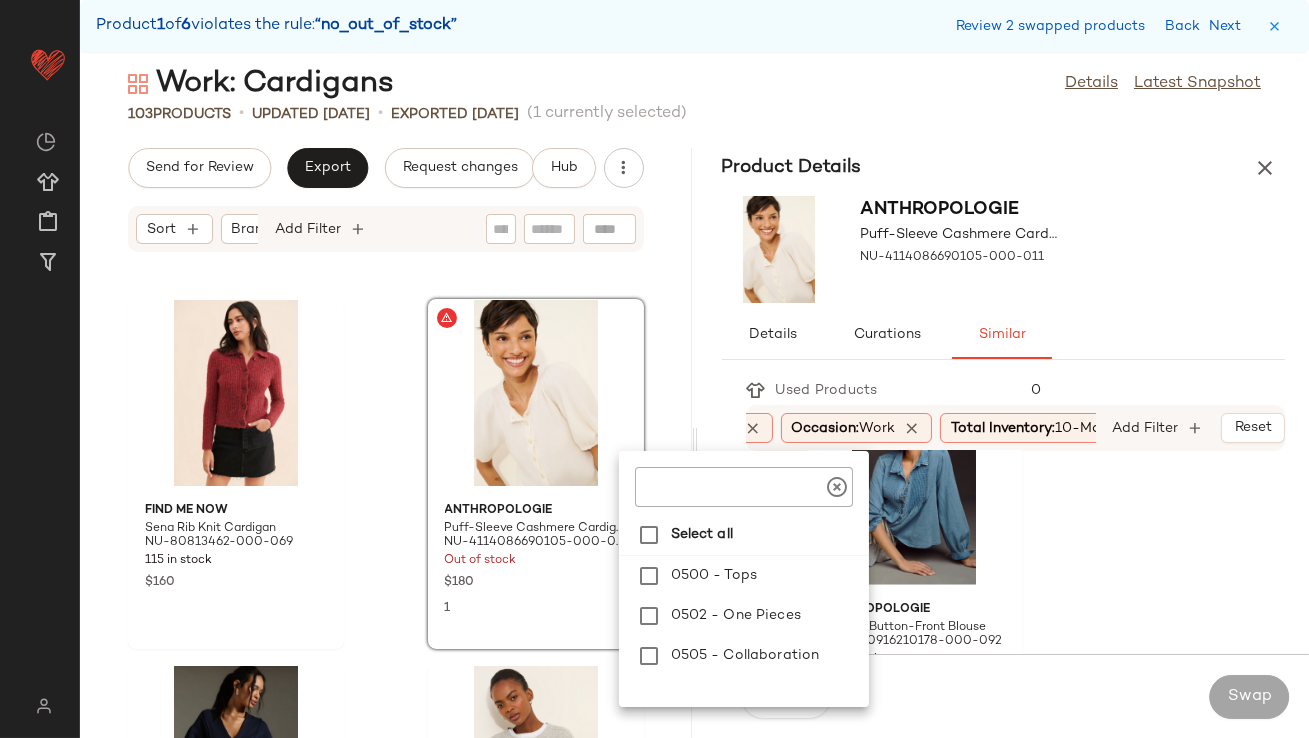 scroll, scrollTop: 0, scrollLeft: 126, axis: horizontal 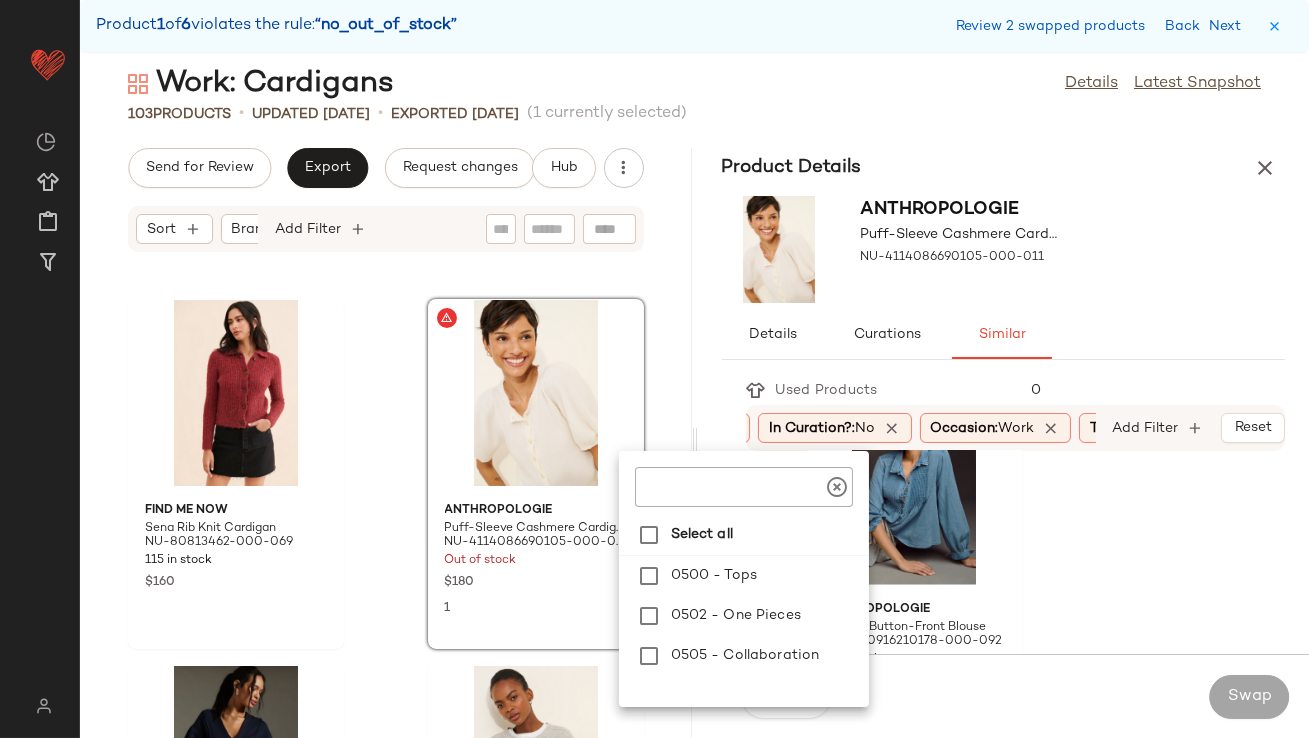 click on "Sancia Greta Cross-Back Top NU-83111740-000-012 46 in stock $159 14 Madewell Denim Erin Top NU-97161533-000-094 27 in stock $85 2 Vero Moda Maternity Holly Polo Pullover Top NU-97681779-000-010 16 in stock $52 8 Bishop + Young Estella Cable Knit Vest NU-94165875-000-011 88 in stock $110 29 Pilcro The Jensen Cashmere Cropped Polo Sweater NU-4113086690168-000-062 94 in stock $168 2 Citizens of Humanity Polina Silk Blend Button Down Shirt NU-95973756-000-010 51 in stock $198 9 The Normal Brand Josefine Henley Sweater NU-83648220-000-020 122 in stock $108 5 DONNI. The Pop Buttondown Shirt NU-95676052-000-040 12 in stock $209 3 Cloth & Stone Henley Buttoned Shirt NU-4110259830506-000-010 46 in stock $98 55 ripe Maternity Molly Shirt Dress NU-89221782-000-010 21 in stock $135 10 Girl & The Sun Alessi Mini Dress NU-69567360-000-020 73 in stock $100 5 Anthropologie Pintuck Button-Front Blouse NU-4110916210178-000-092 17 in stock $98 10 ripe Maternity Bronte Tie Up Mini Dress NU-97580955-000-015 39 in stock $138 27 4" 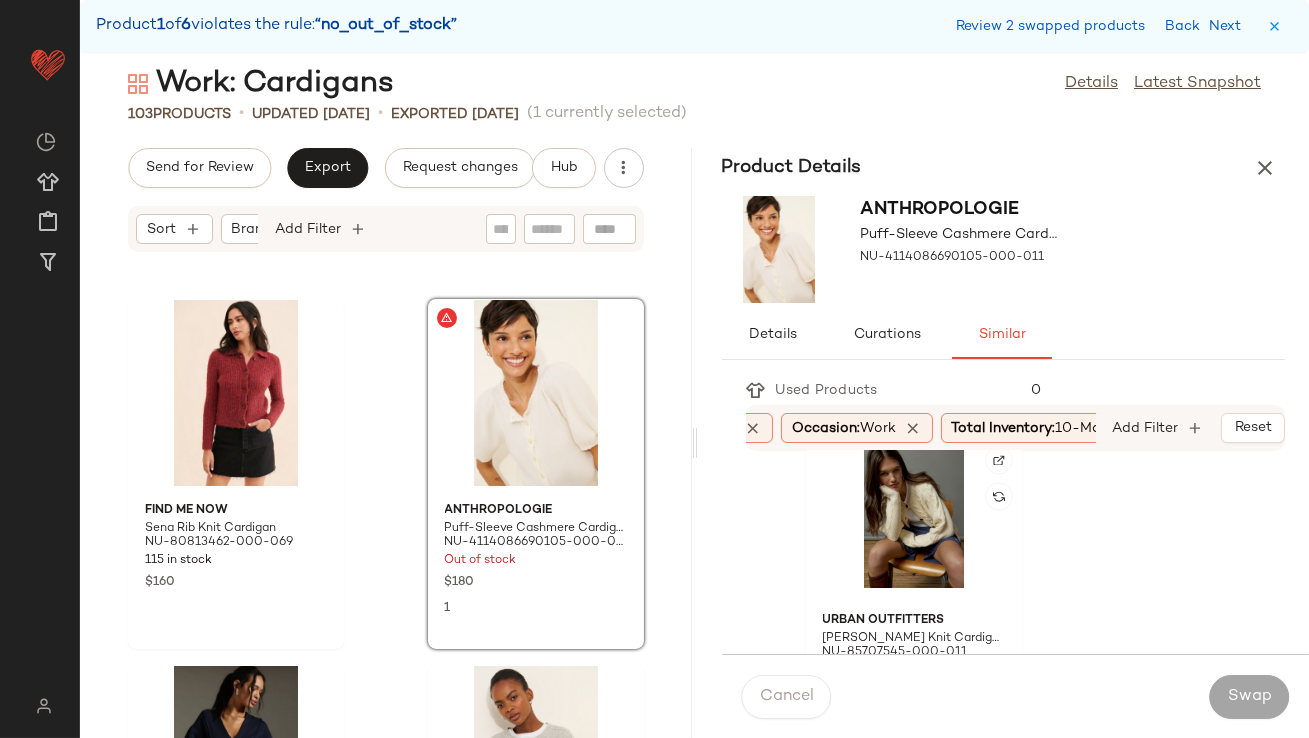scroll, scrollTop: 8130, scrollLeft: 0, axis: vertical 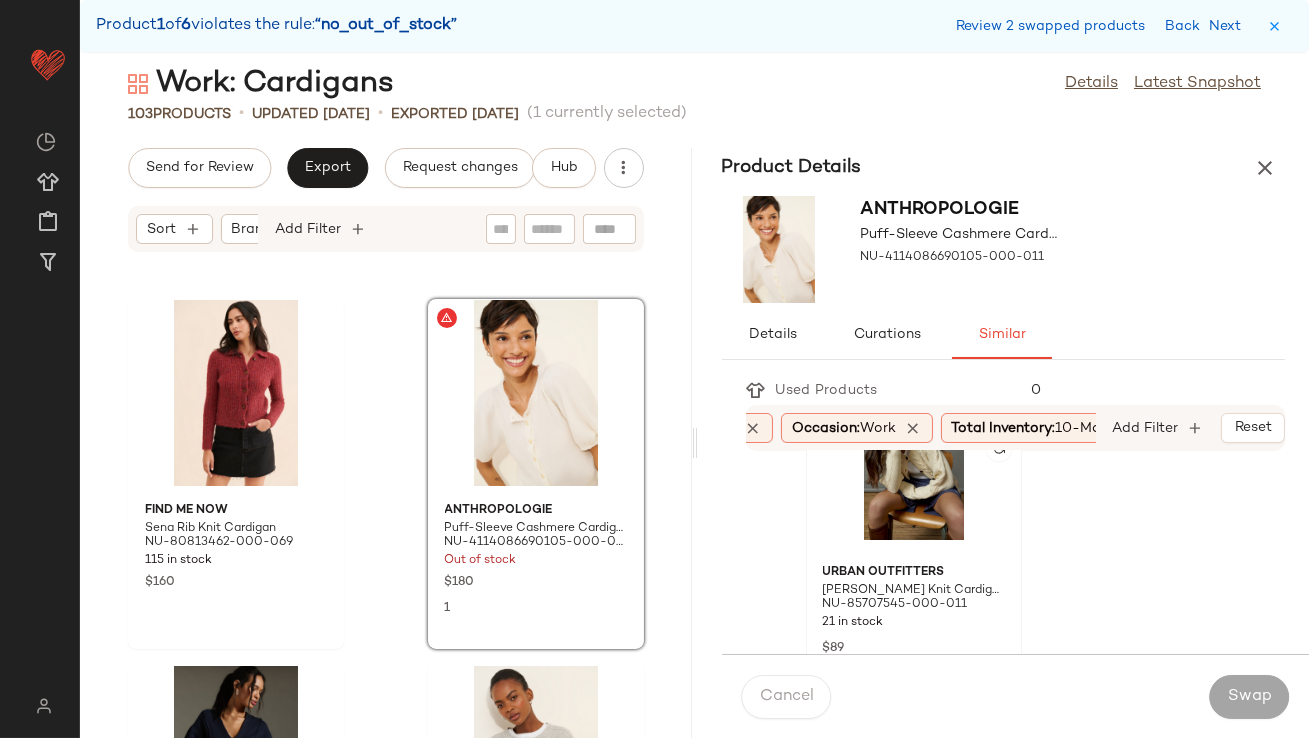 click 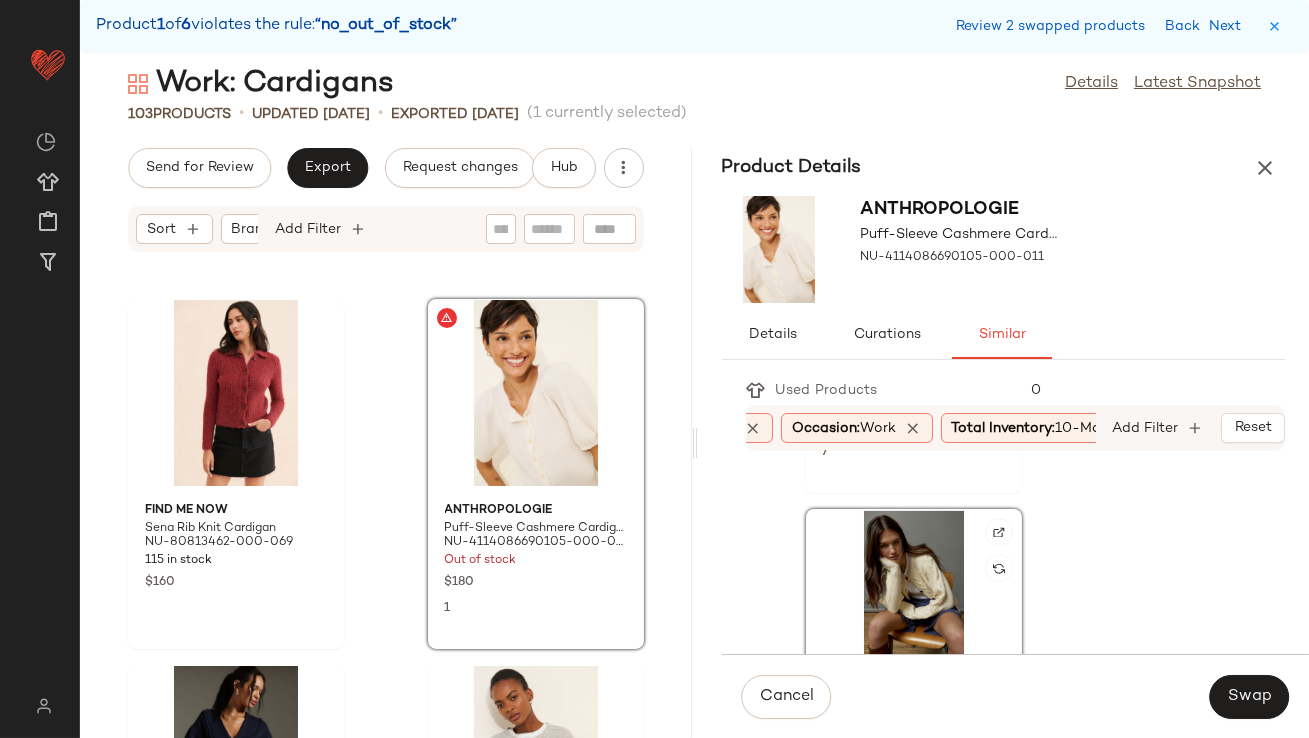 scroll, scrollTop: 8002, scrollLeft: 0, axis: vertical 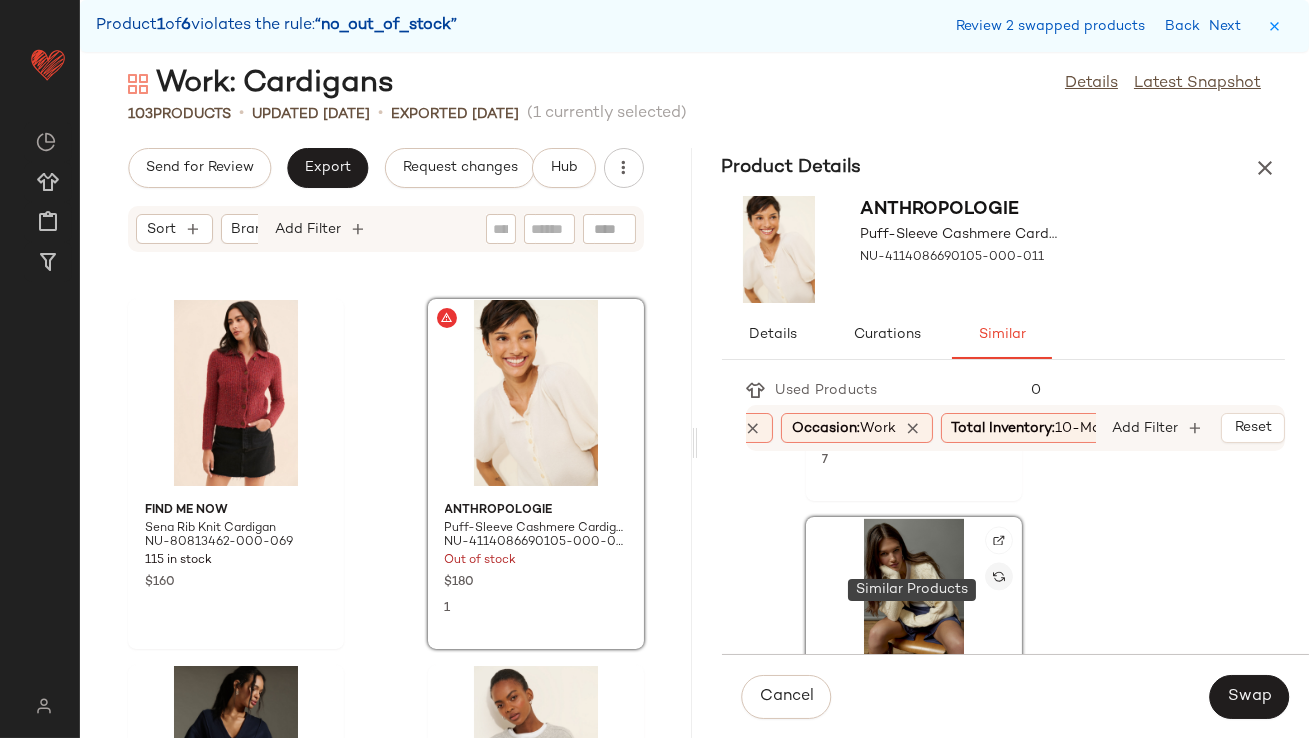 click 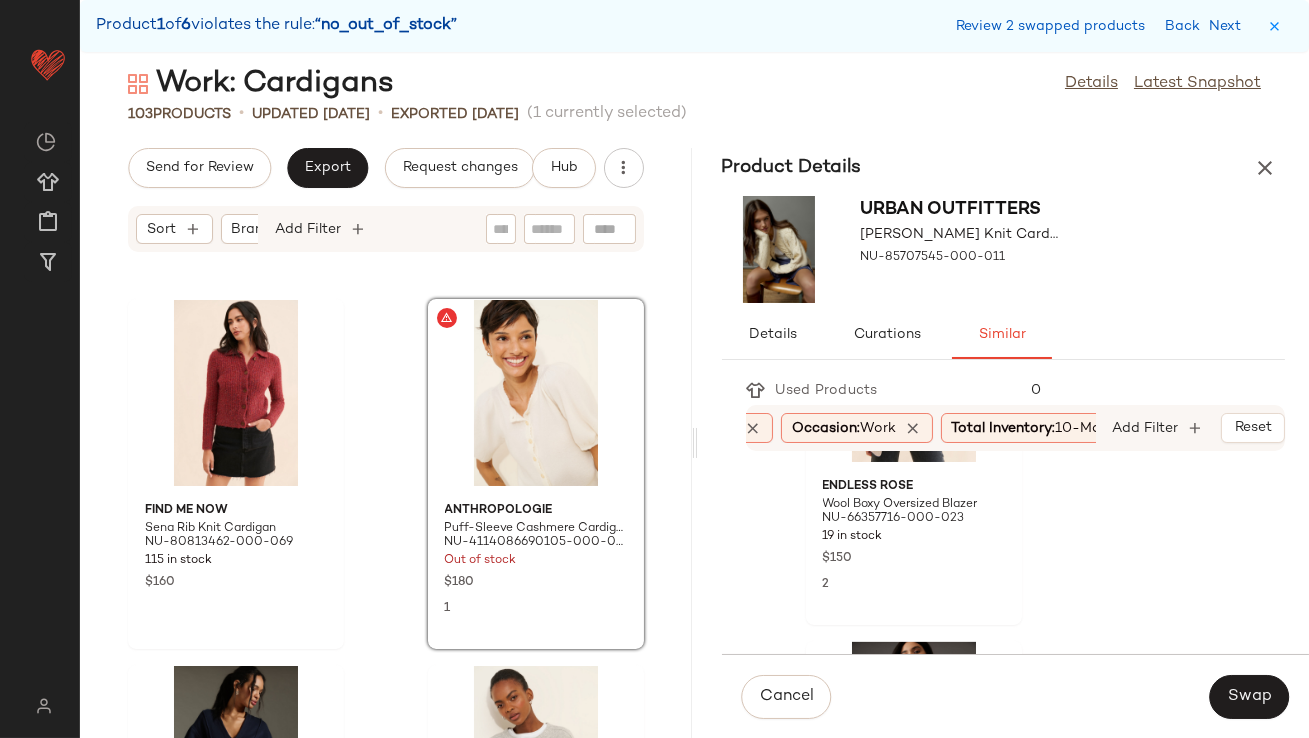 scroll, scrollTop: 6866, scrollLeft: 0, axis: vertical 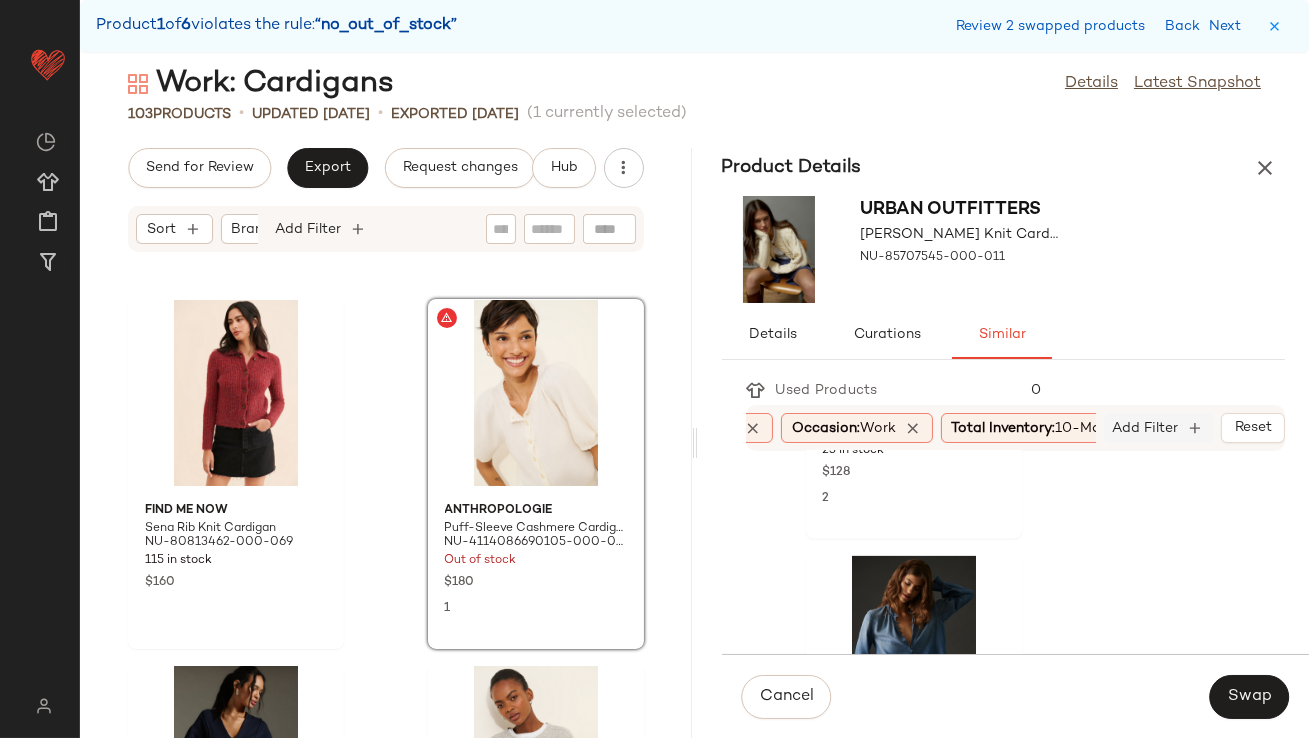 click on "Add Filter" at bounding box center [1146, 428] 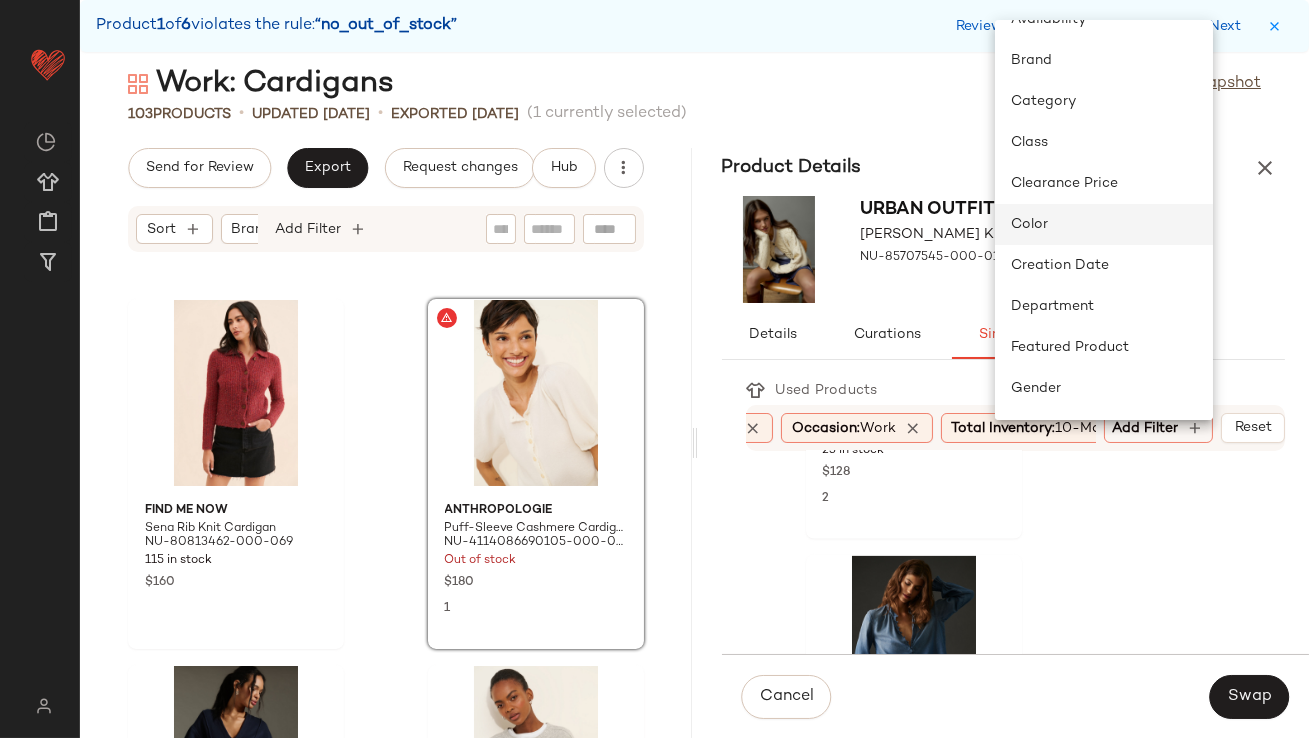 scroll, scrollTop: 86, scrollLeft: 0, axis: vertical 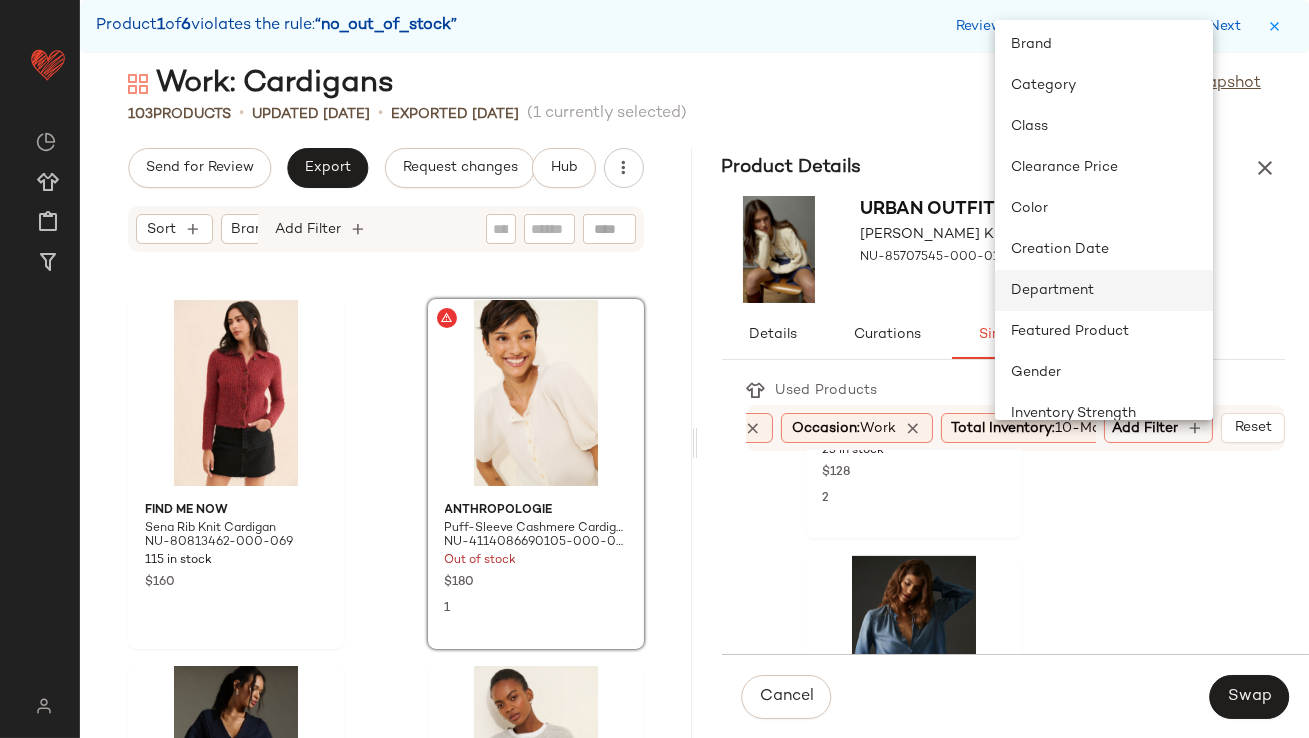 click on "Department" 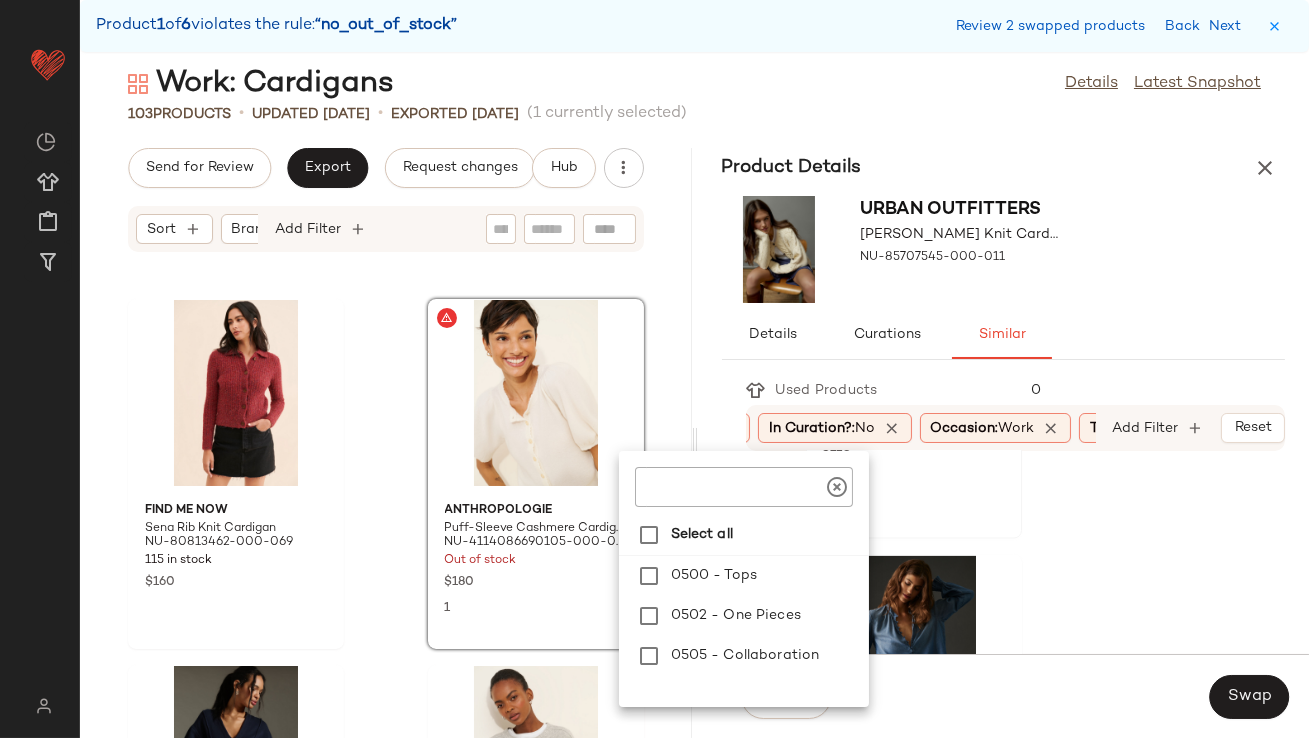 scroll, scrollTop: 6846, scrollLeft: 0, axis: vertical 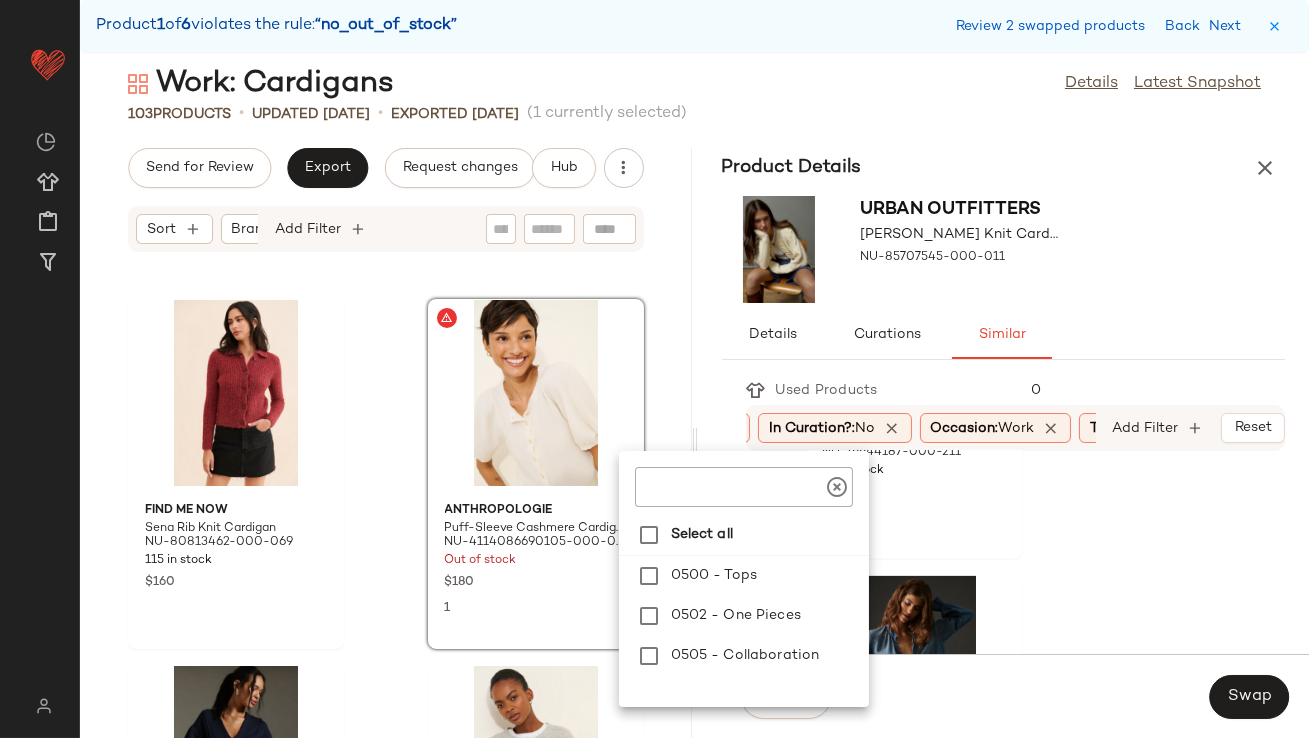 click on "Urban Outfitters Alexandra Cable Knit Cardigan NU-85707545-000-011" at bounding box center [1004, 249] 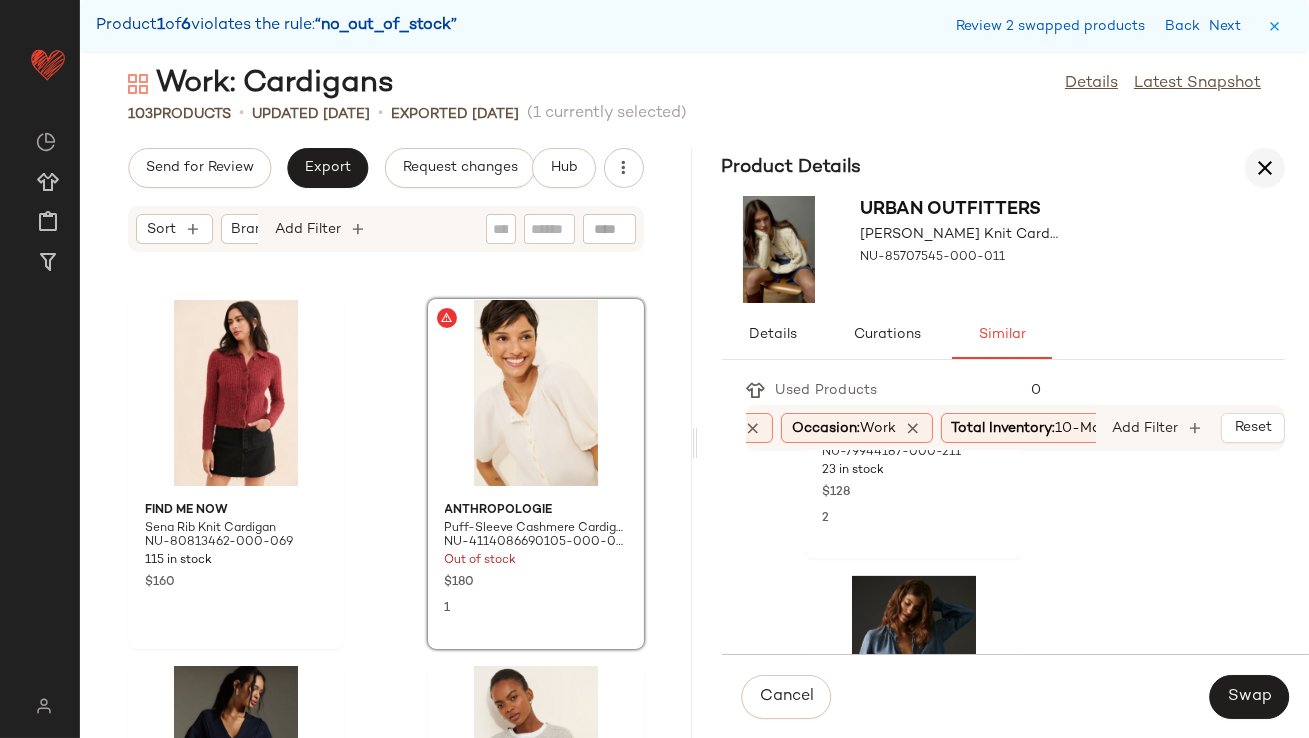 click at bounding box center (1265, 168) 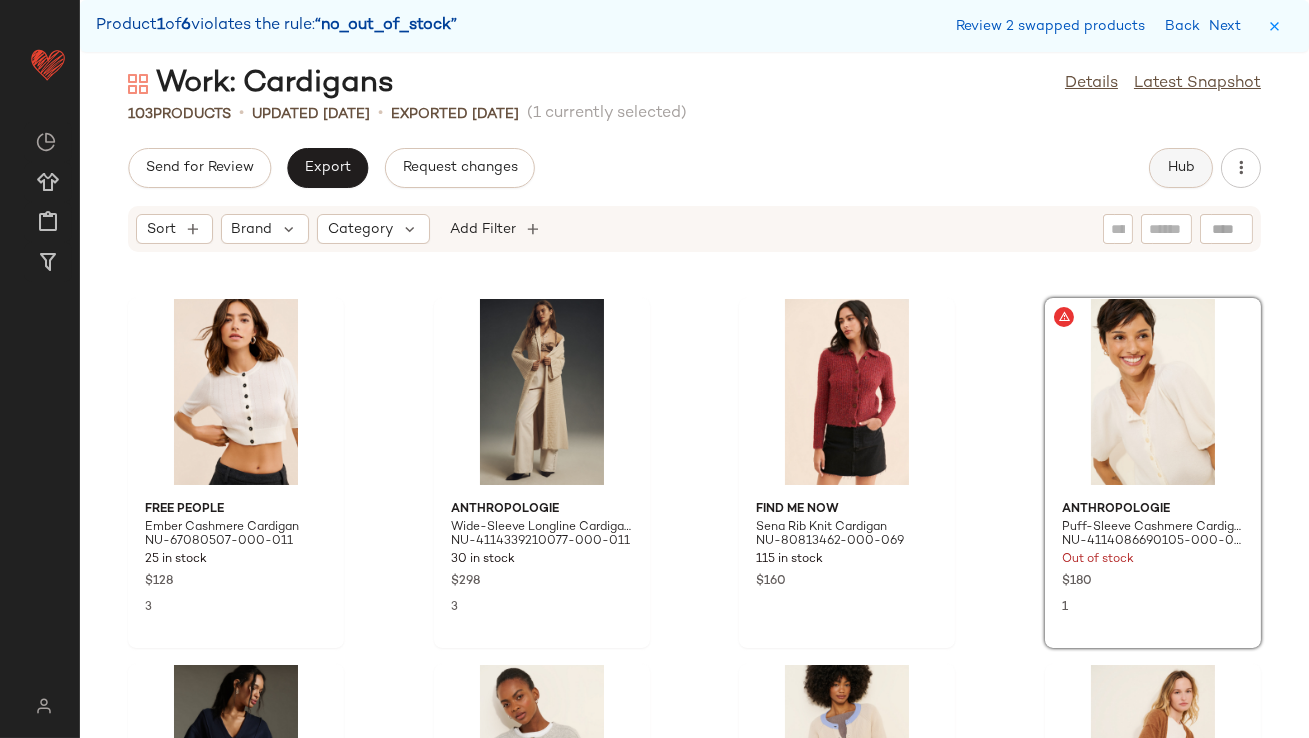 click on "Hub" 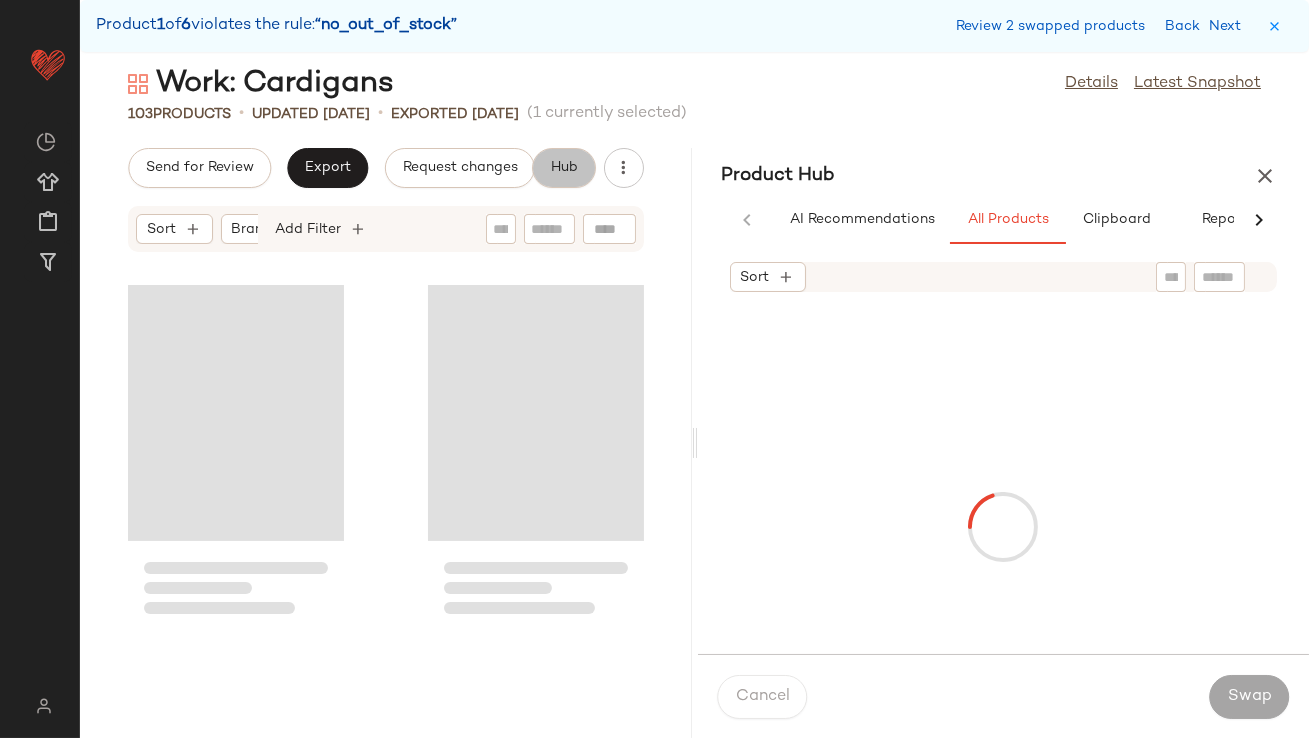 scroll, scrollTop: 2561, scrollLeft: 0, axis: vertical 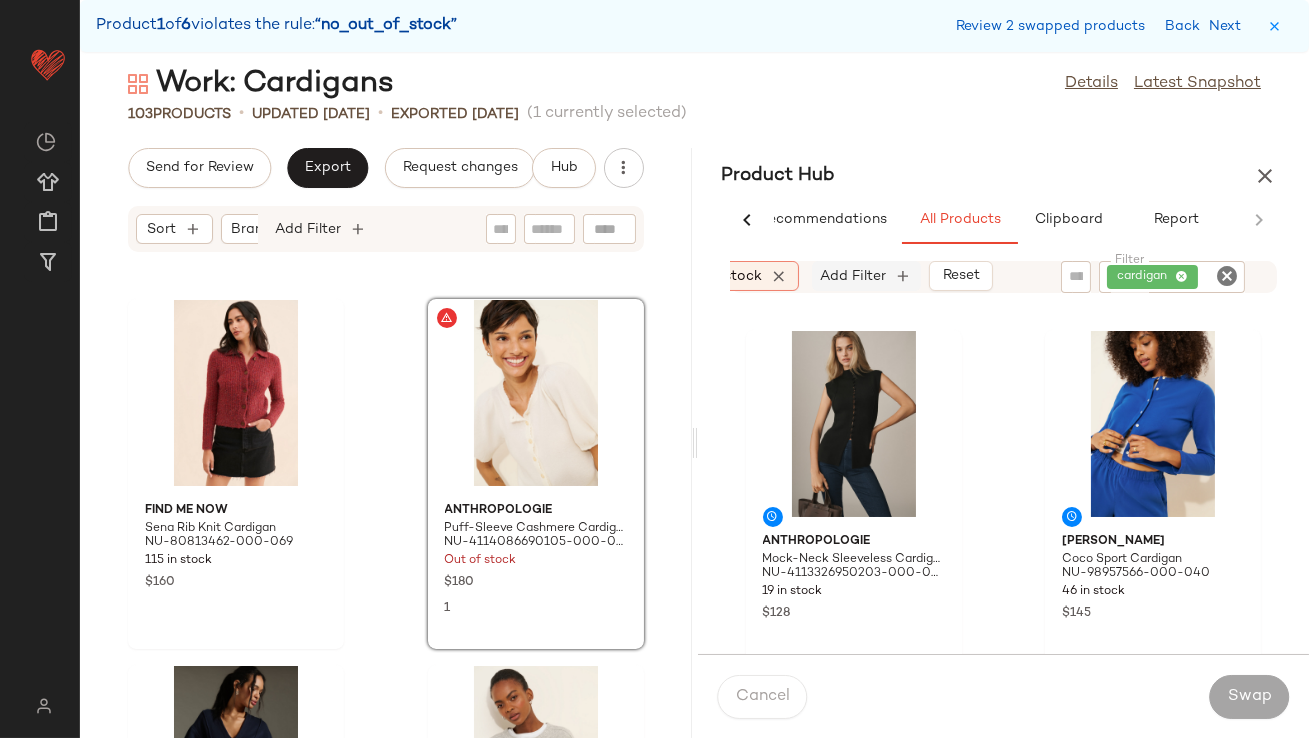 click on "Add Filter" at bounding box center [854, 276] 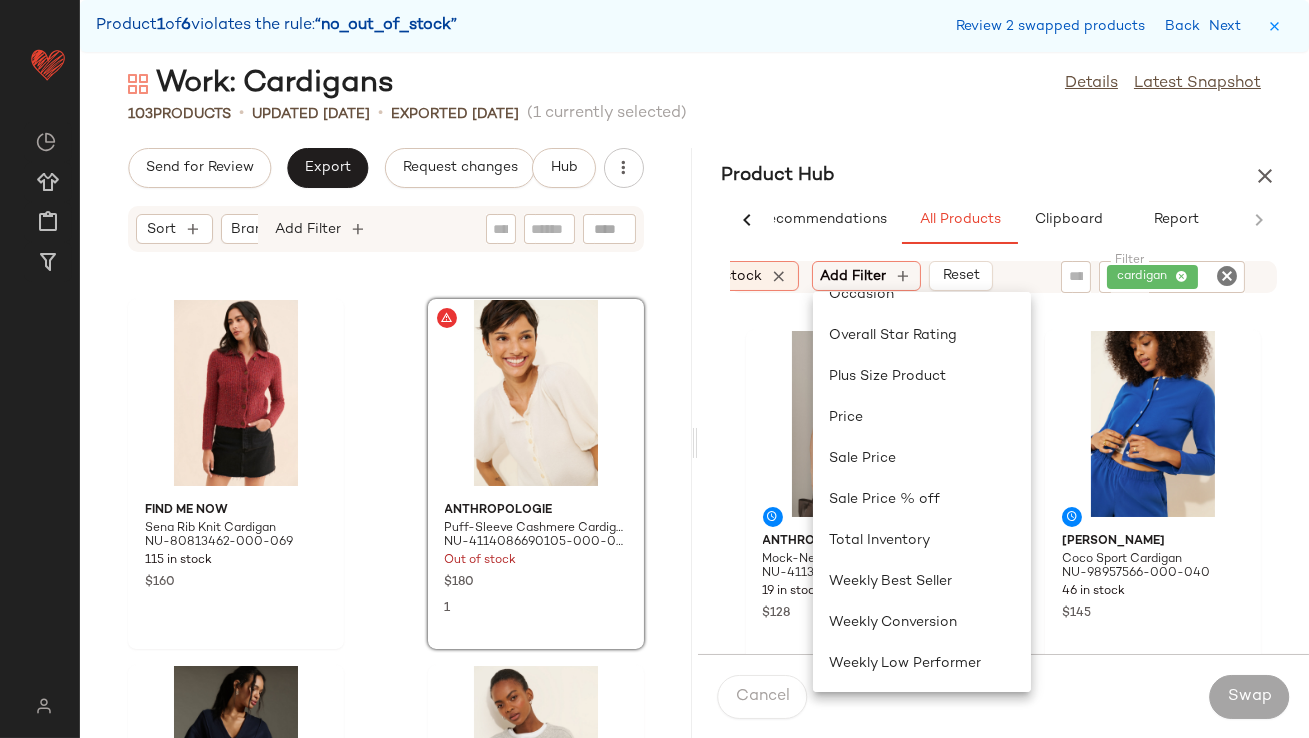 scroll, scrollTop: 640, scrollLeft: 0, axis: vertical 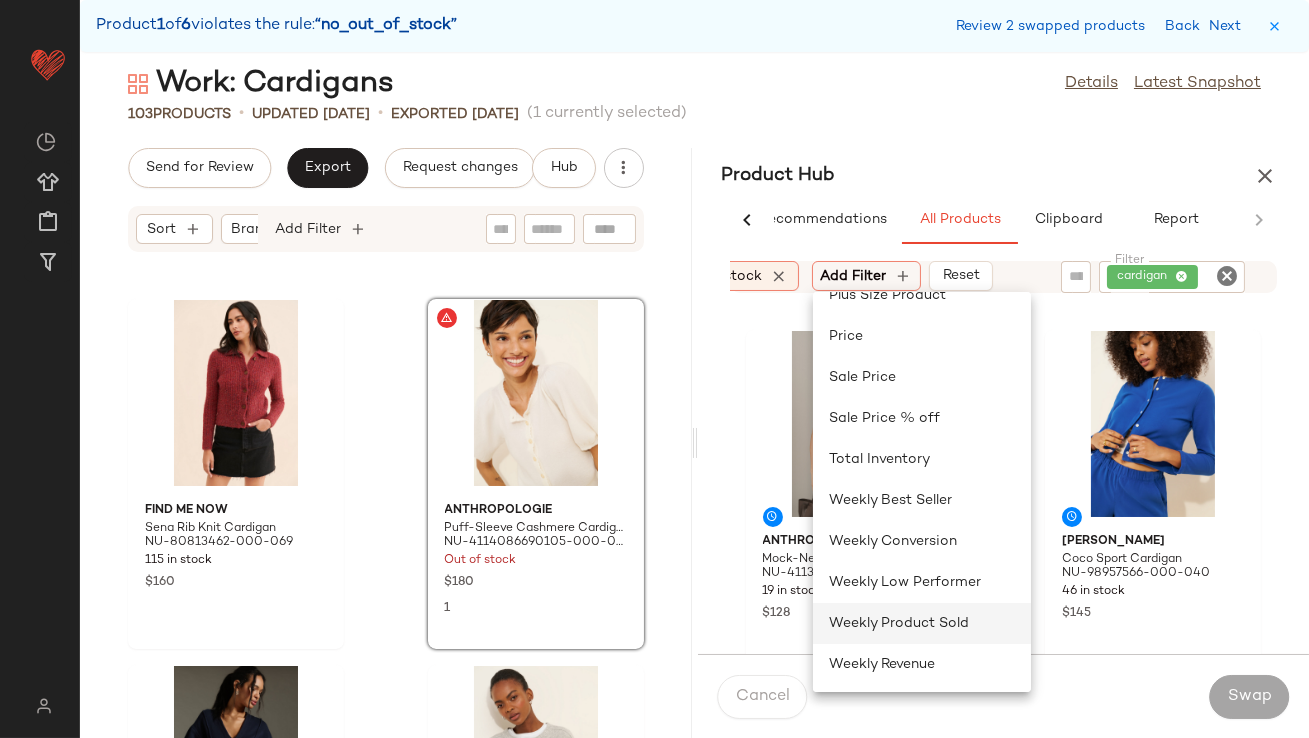 click on "Weekly Product Sold" 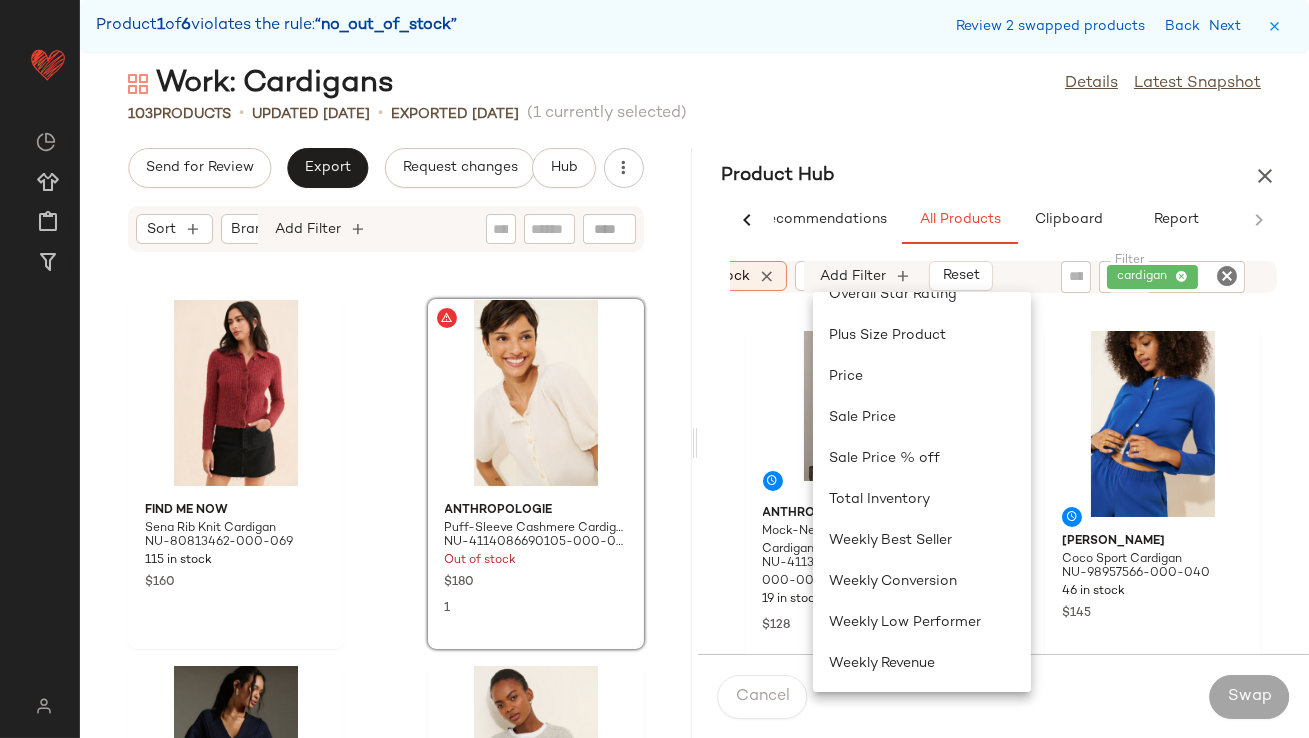 scroll, scrollTop: 600, scrollLeft: 0, axis: vertical 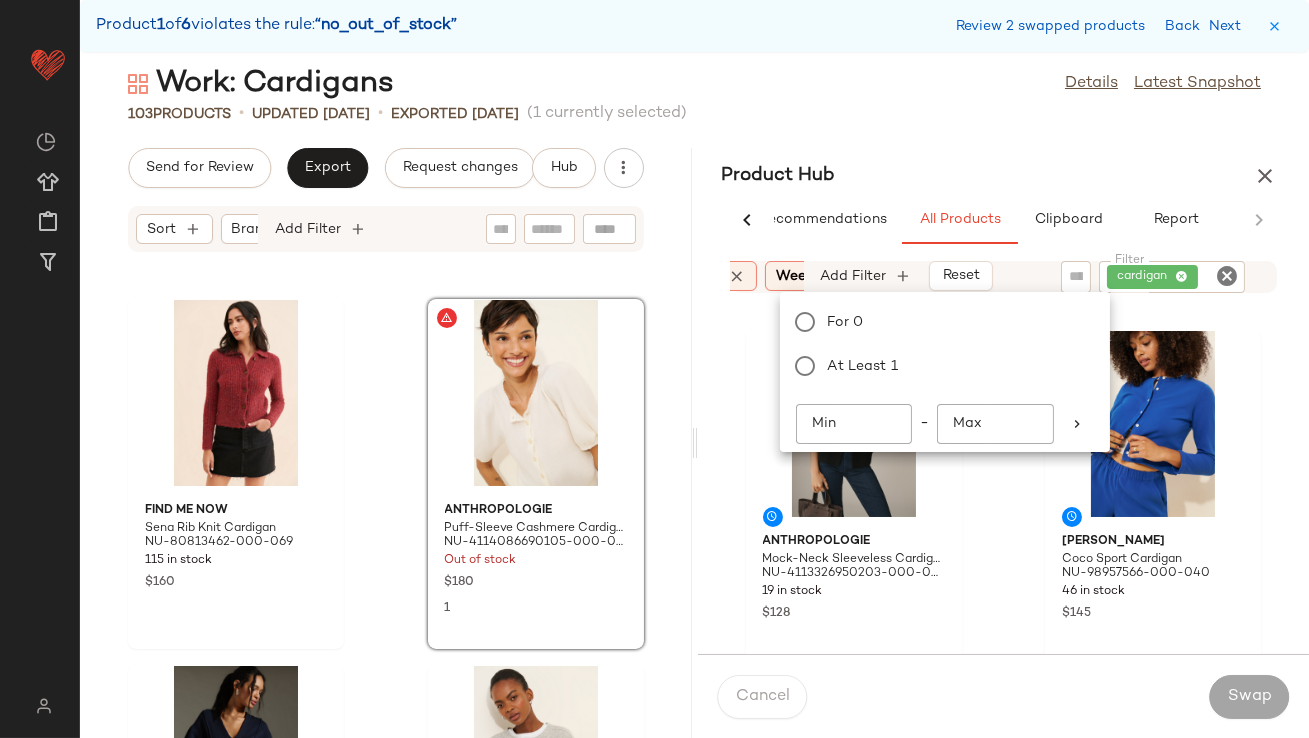 click on "Min" 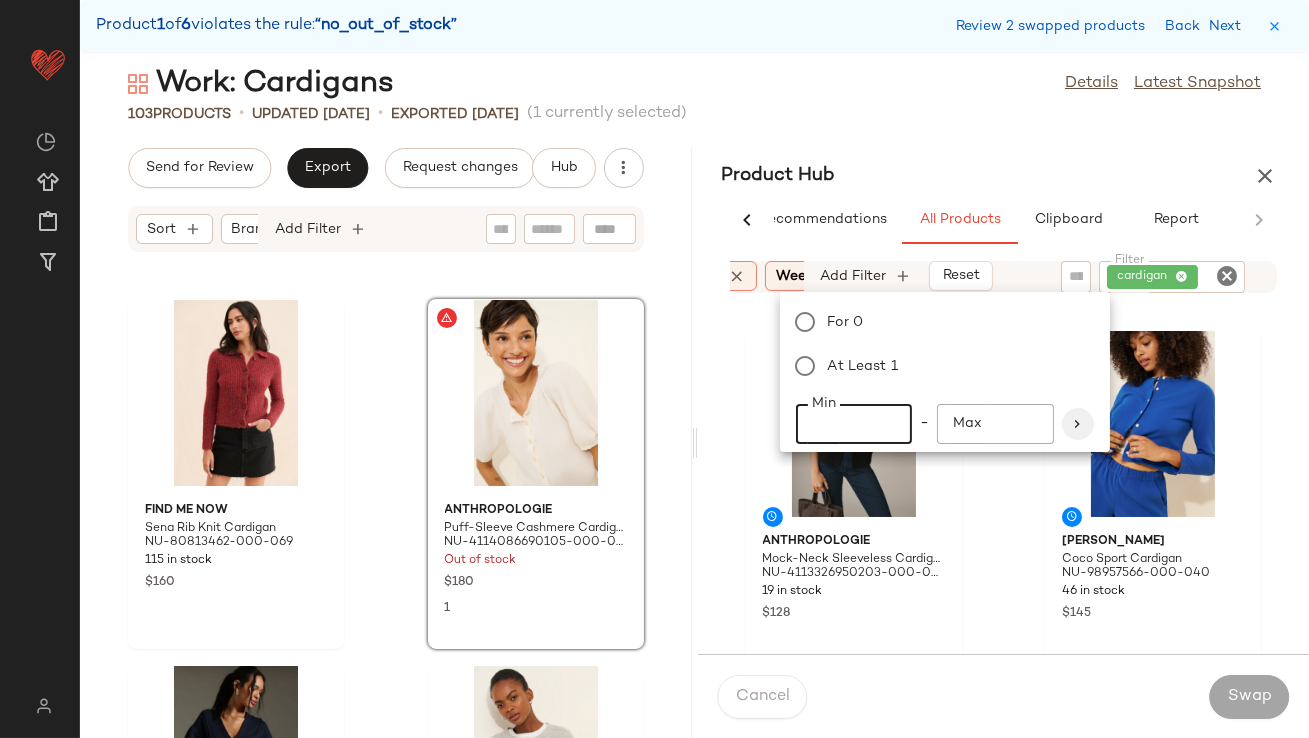 type on "**" 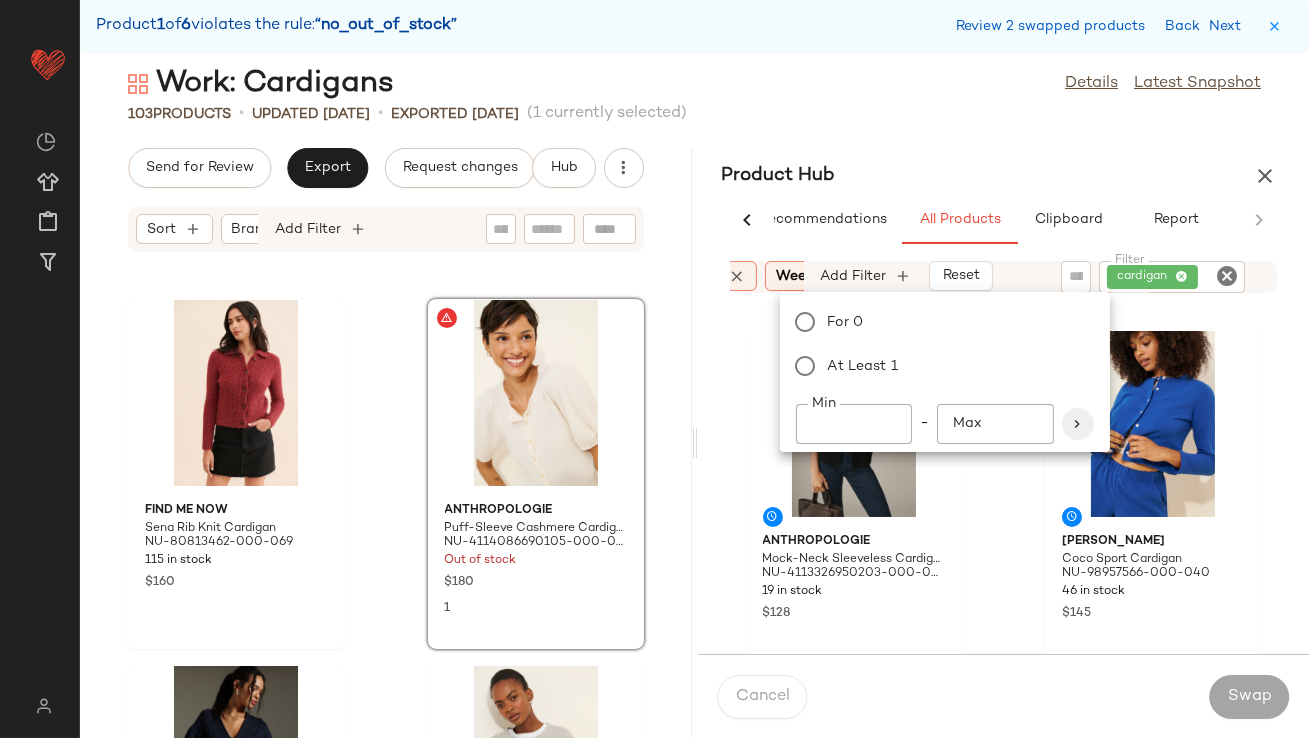 click at bounding box center [1078, 424] 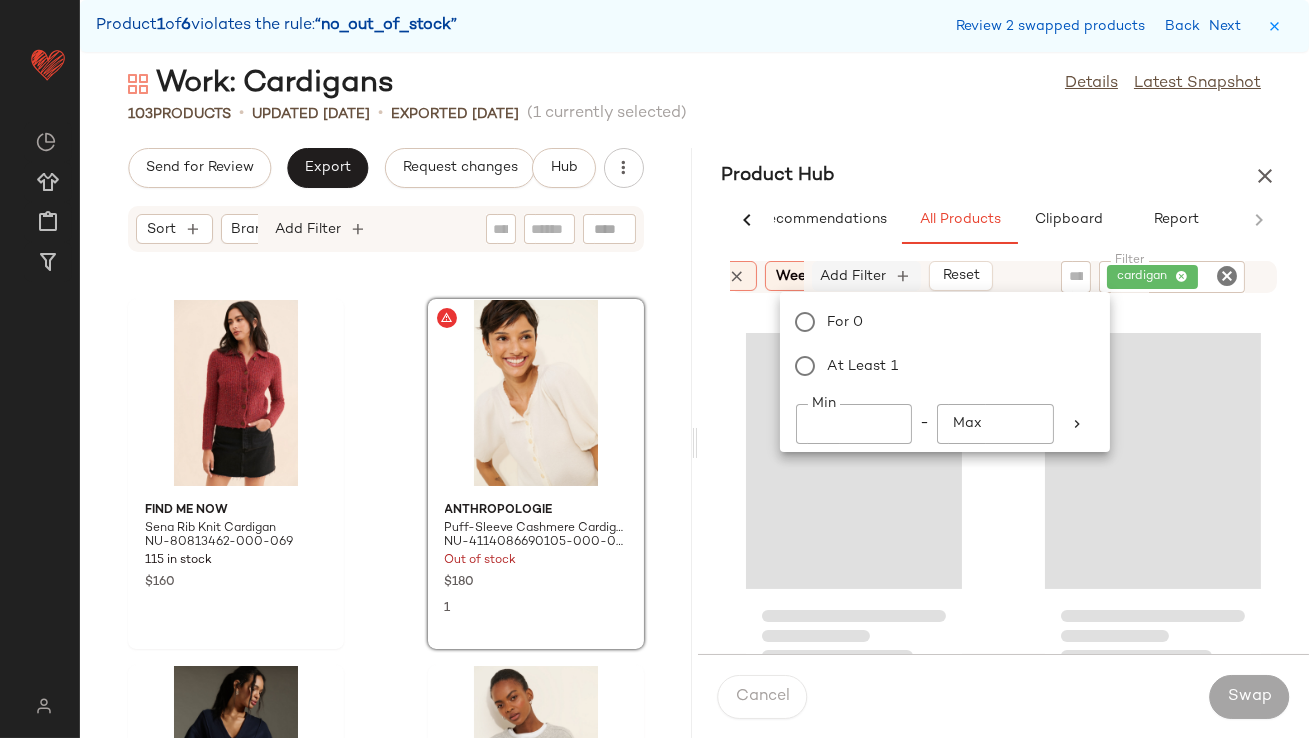 click on "Add Filter" at bounding box center [854, 276] 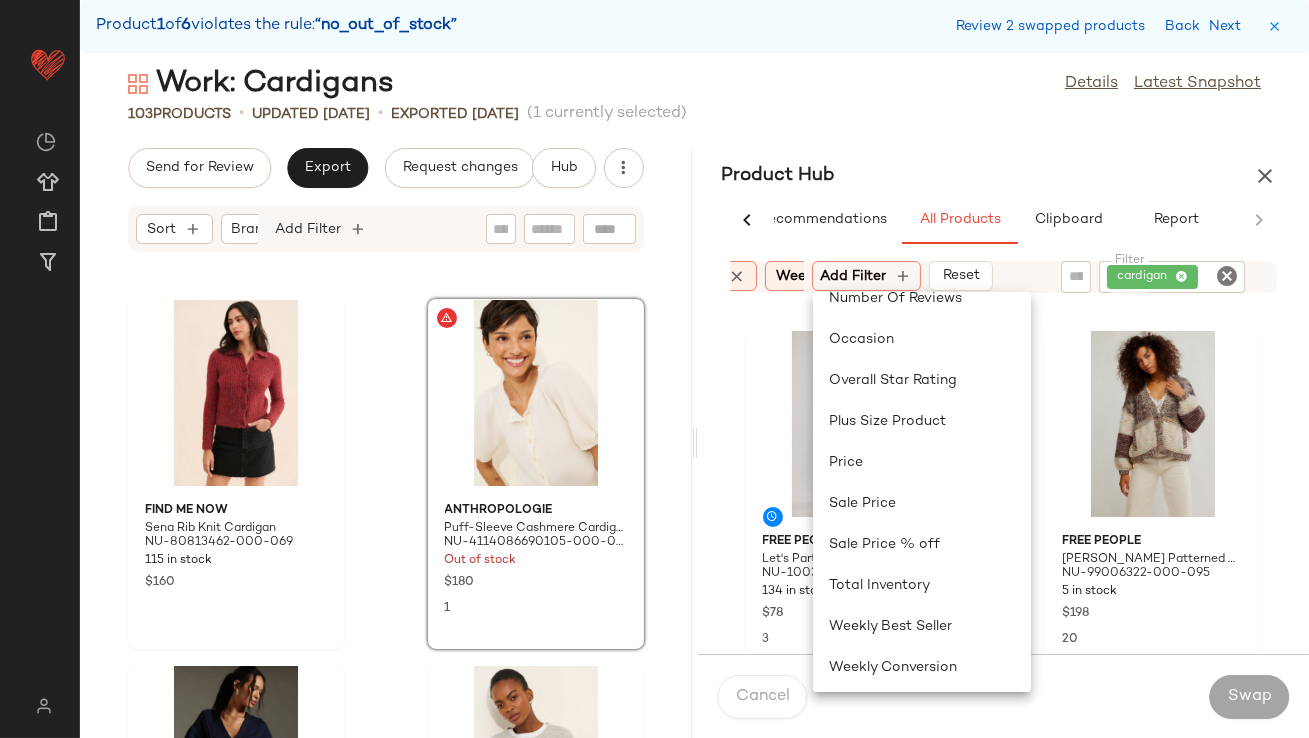 scroll, scrollTop: 600, scrollLeft: 0, axis: vertical 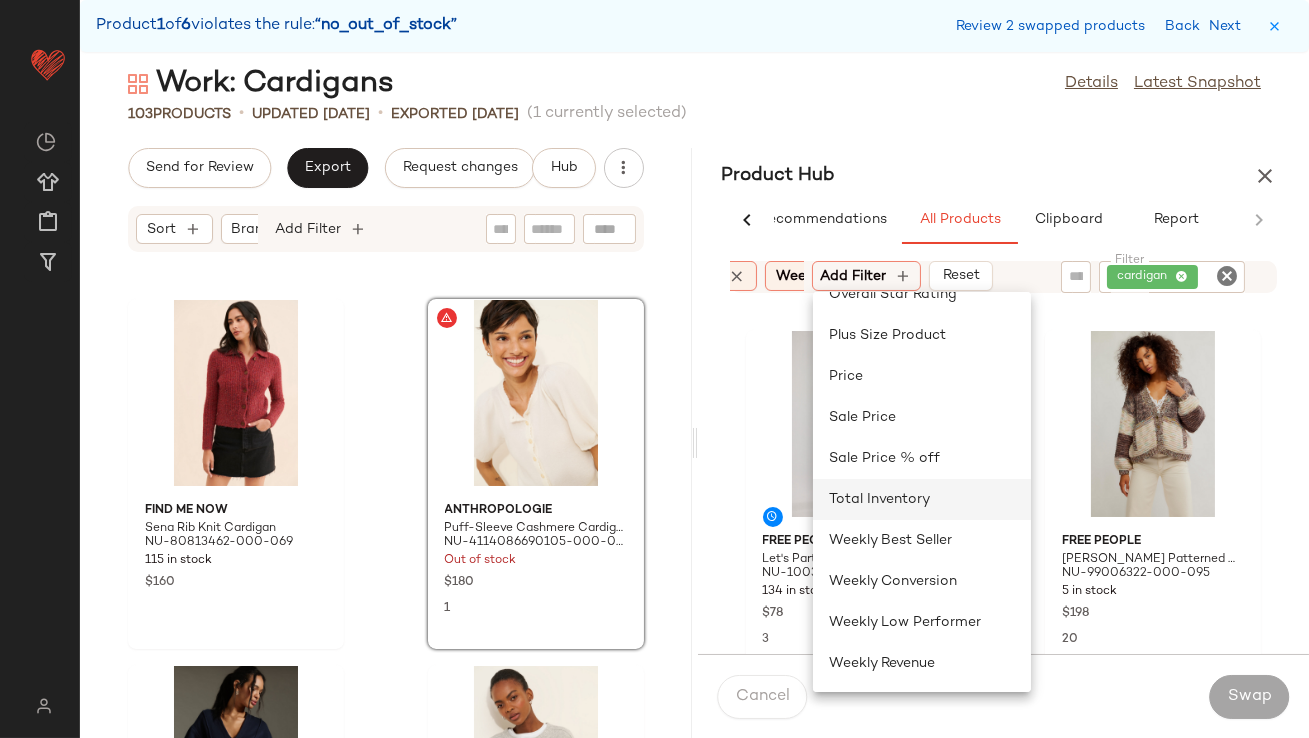 click on "Total Inventory" 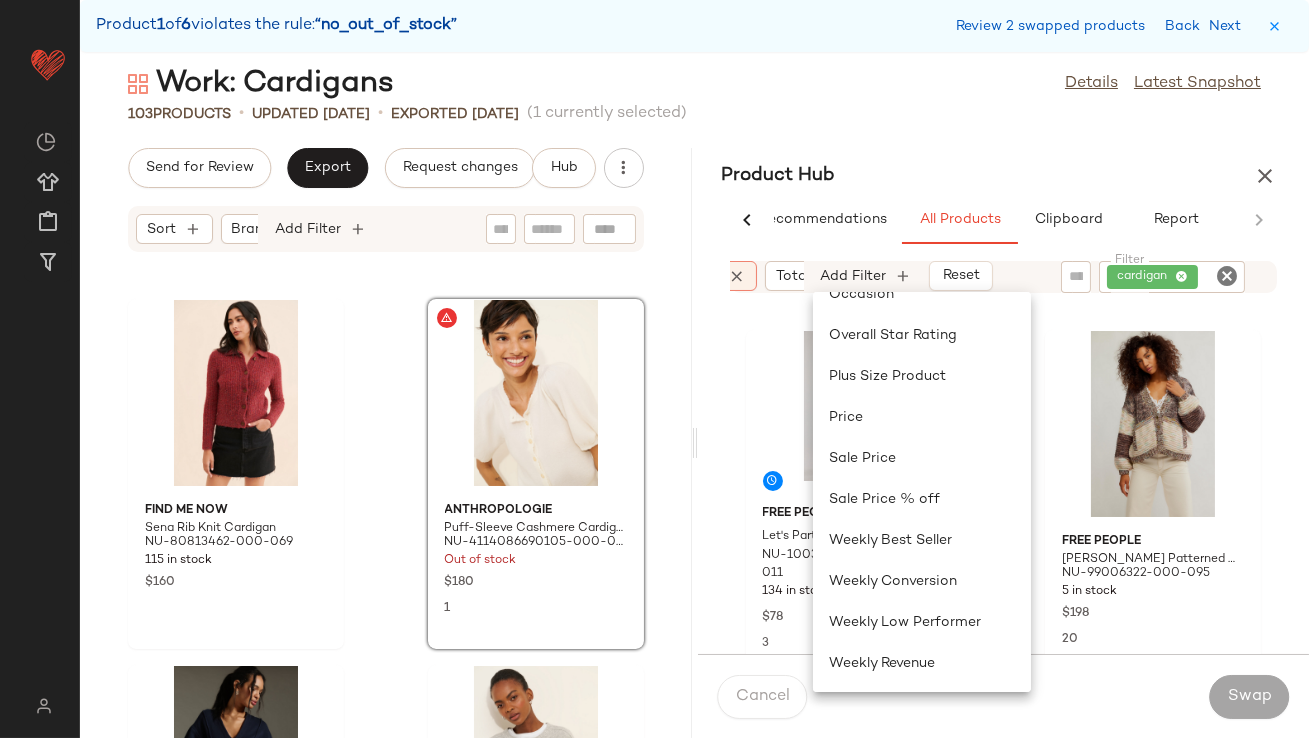 scroll, scrollTop: 559, scrollLeft: 0, axis: vertical 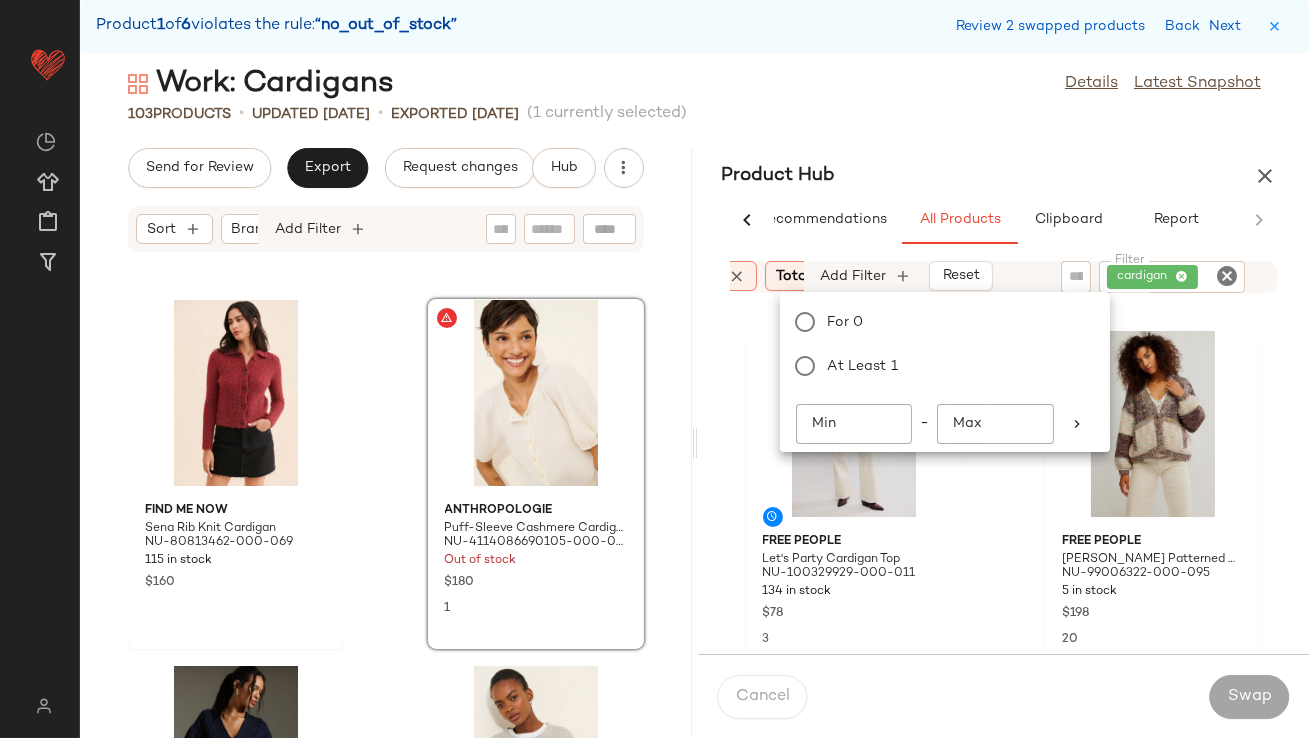 click on "Min" 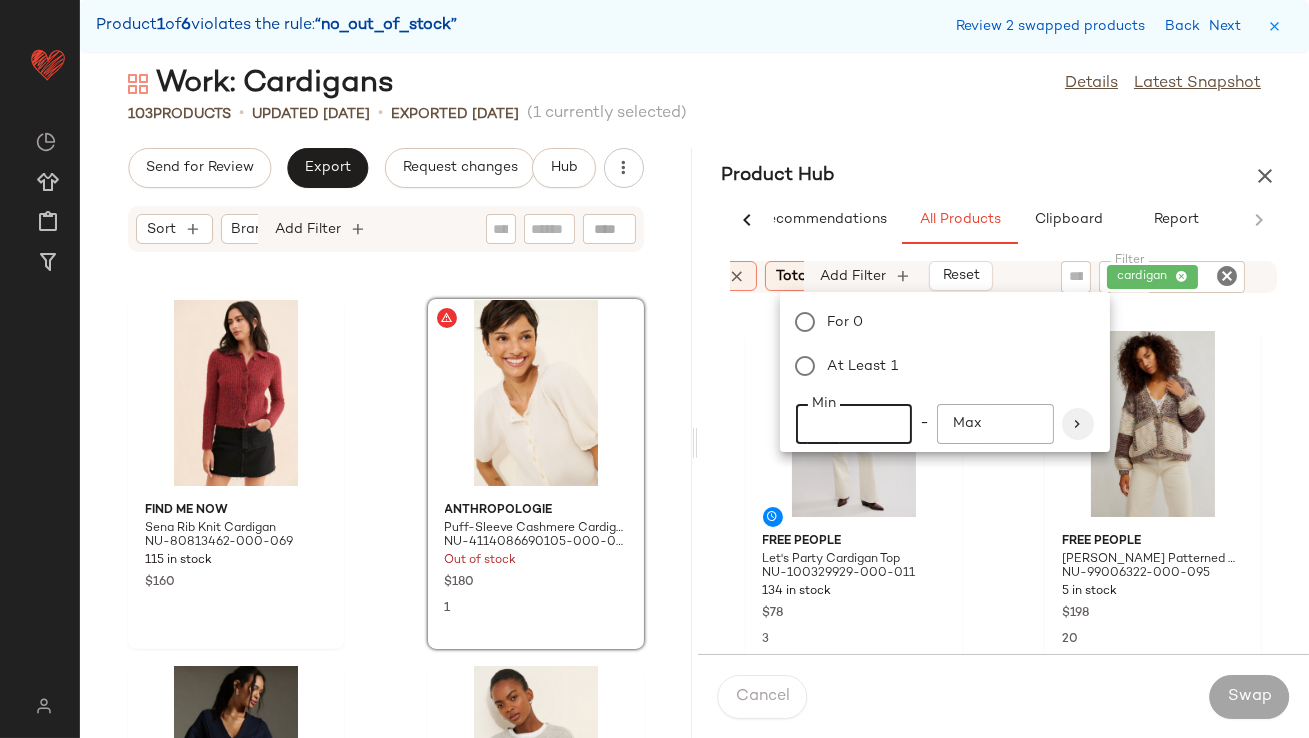 type on "**" 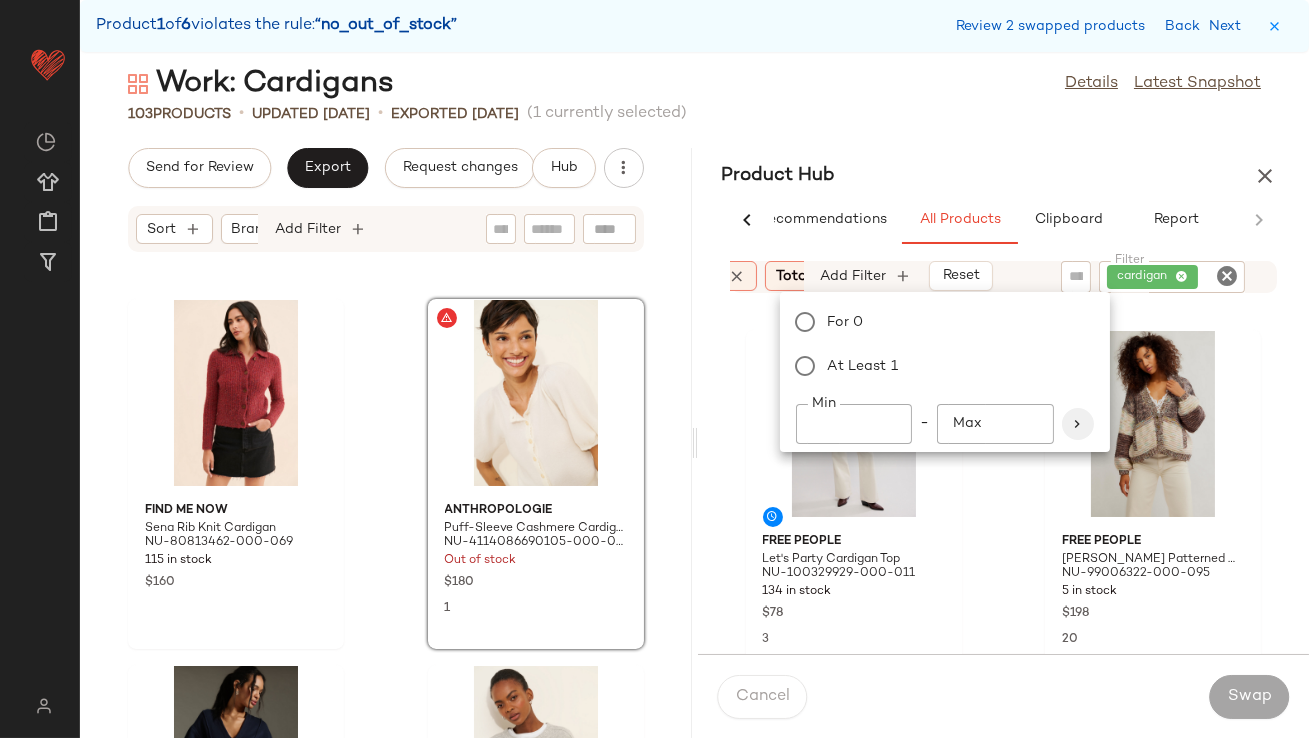 click at bounding box center [1078, 424] 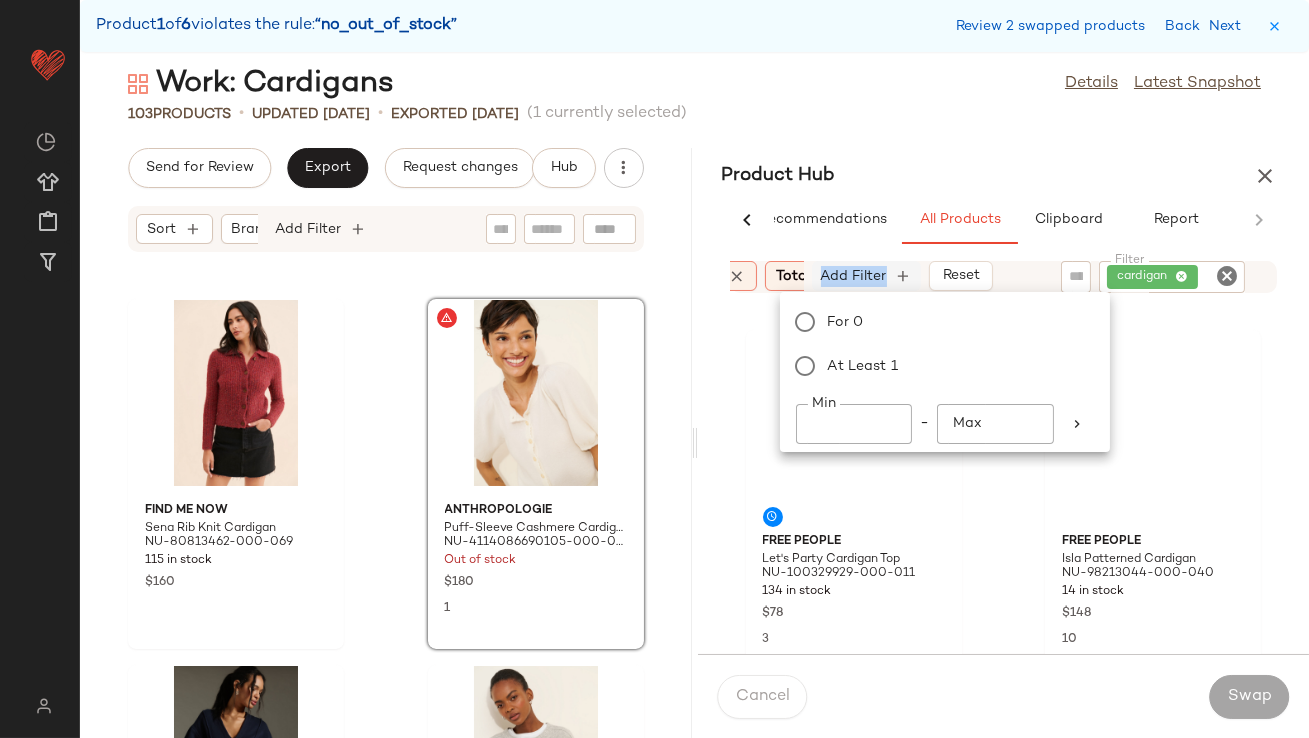 click on "Add Filter" 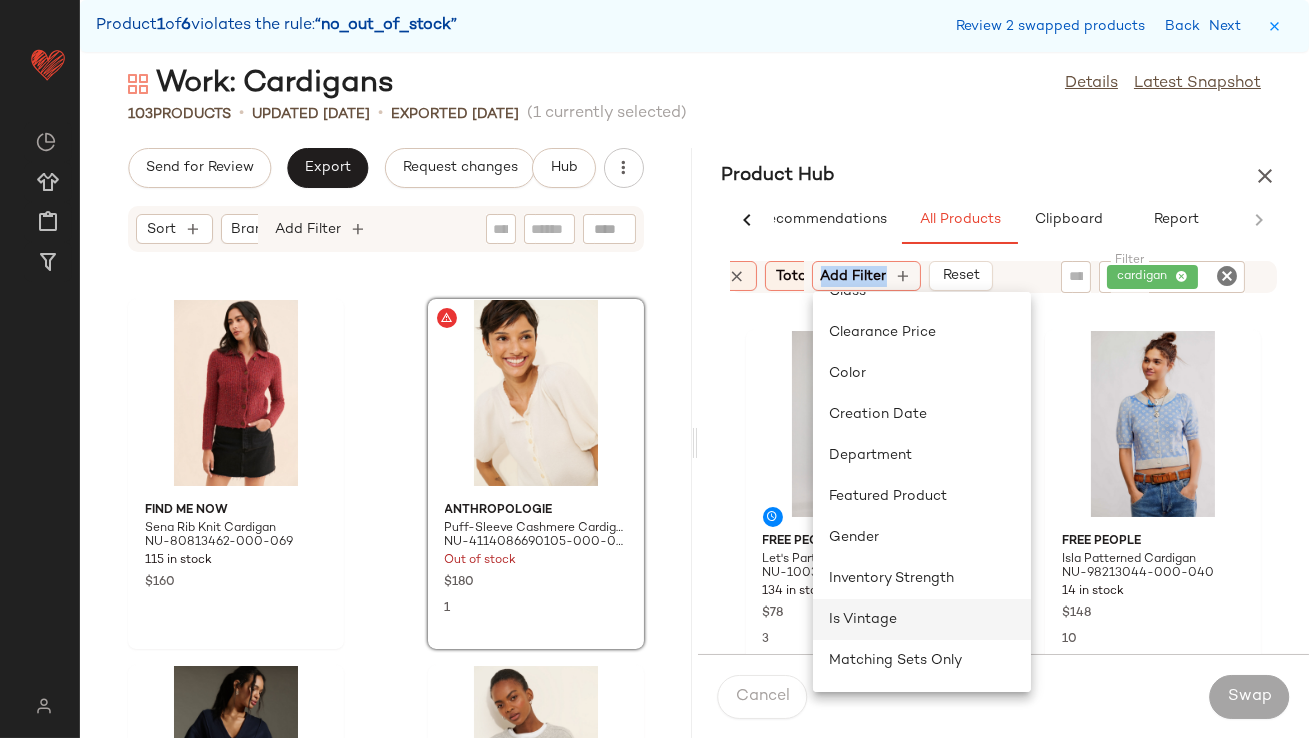 scroll, scrollTop: 0, scrollLeft: 0, axis: both 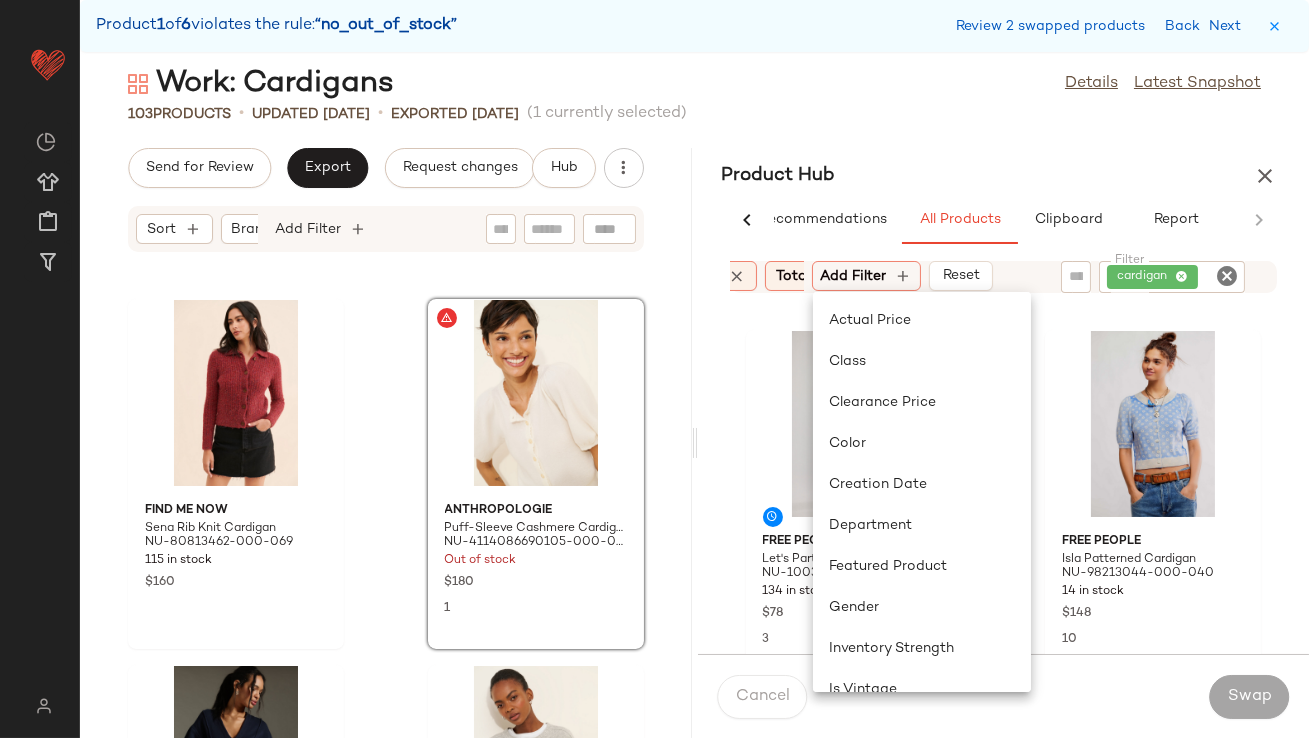 click on "Free People Let's Party Cardigan Top NU-100329929-000-011 134 in stock $78 3 Free People Isla Patterned Cardigan NU-98213044-000-040 14 in stock $148 10 Pilcro Folded Collar Cardigan Sweater NU-4114977410001-000-049 132 in stock $178 130 Urban Outfitters Libby Oversized Fairisle Knit Cardigan NU-96318928-000-060 12 in stock $129 8 Elliatt Floral Collared Cardigan Sweater NU-97476998-000-011 77 in stock $168 2 Anthropologie Floral Cardigan Sweater NU-4114326950171-000-015 10 in stock $198 8" 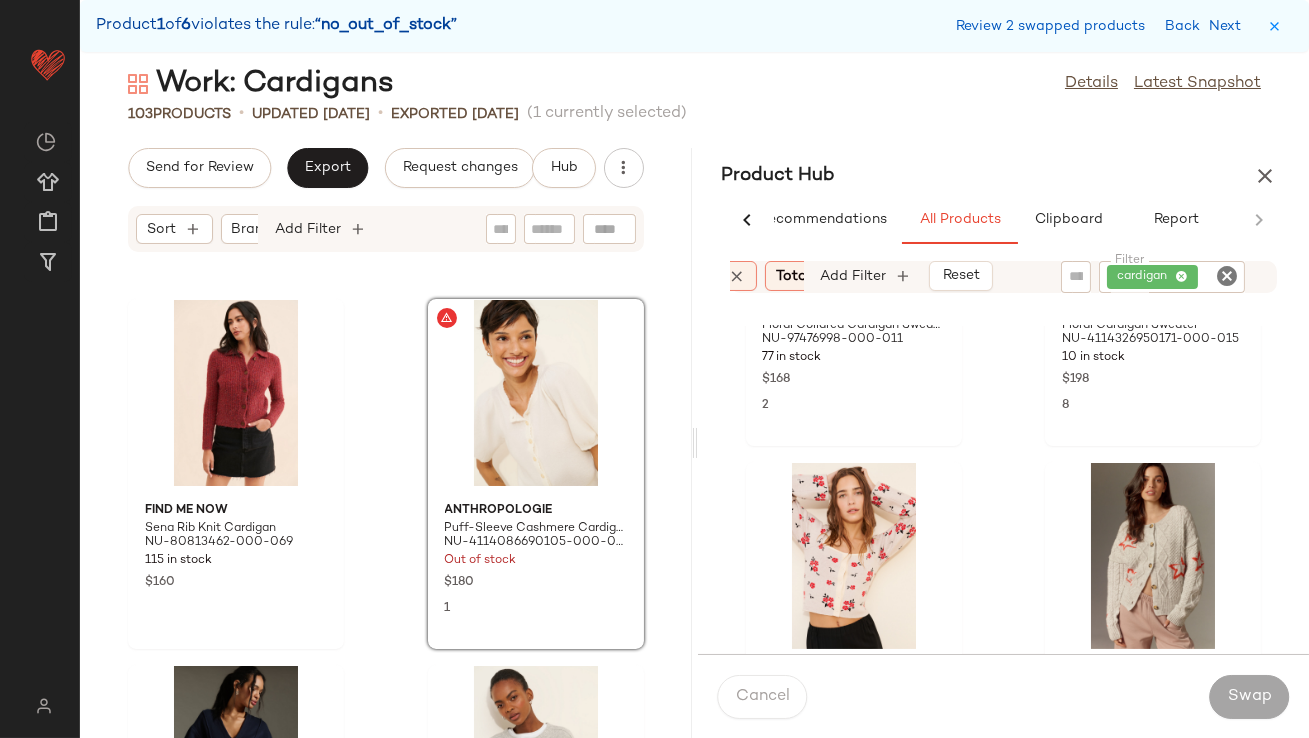 scroll, scrollTop: 1013, scrollLeft: 0, axis: vertical 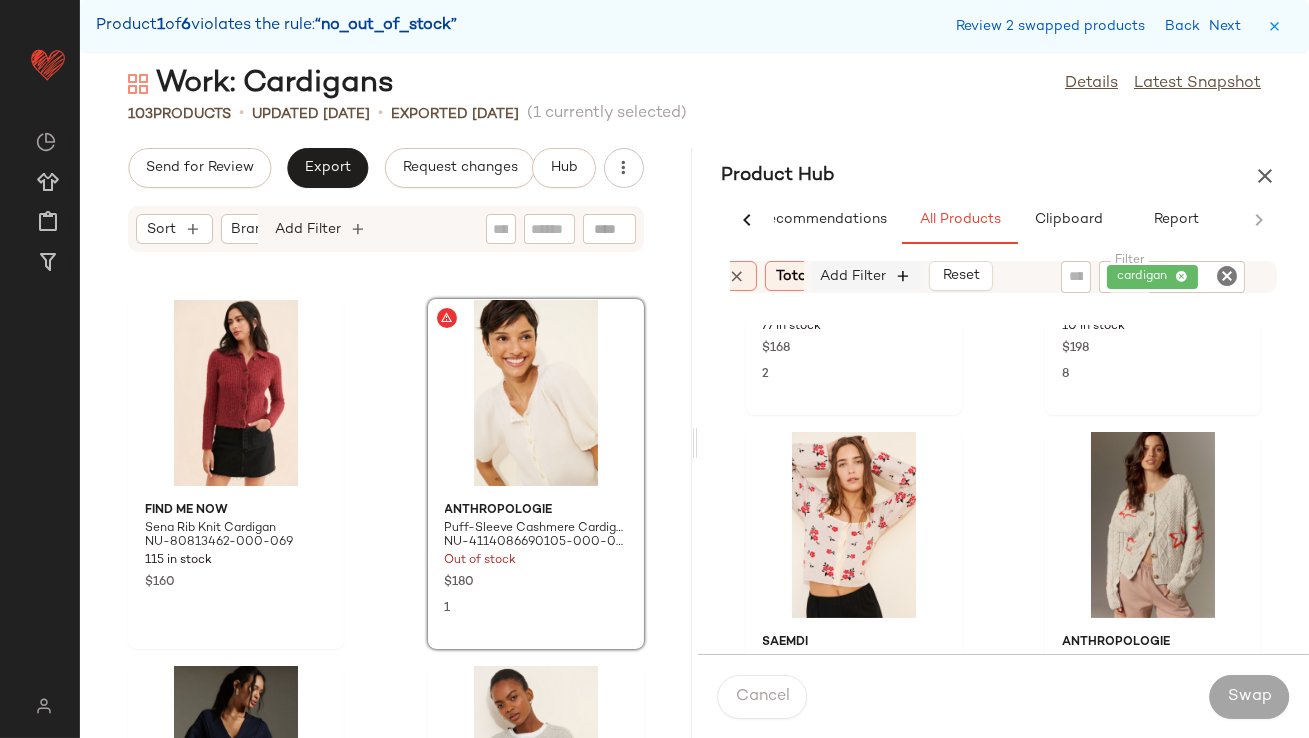 click at bounding box center (904, 276) 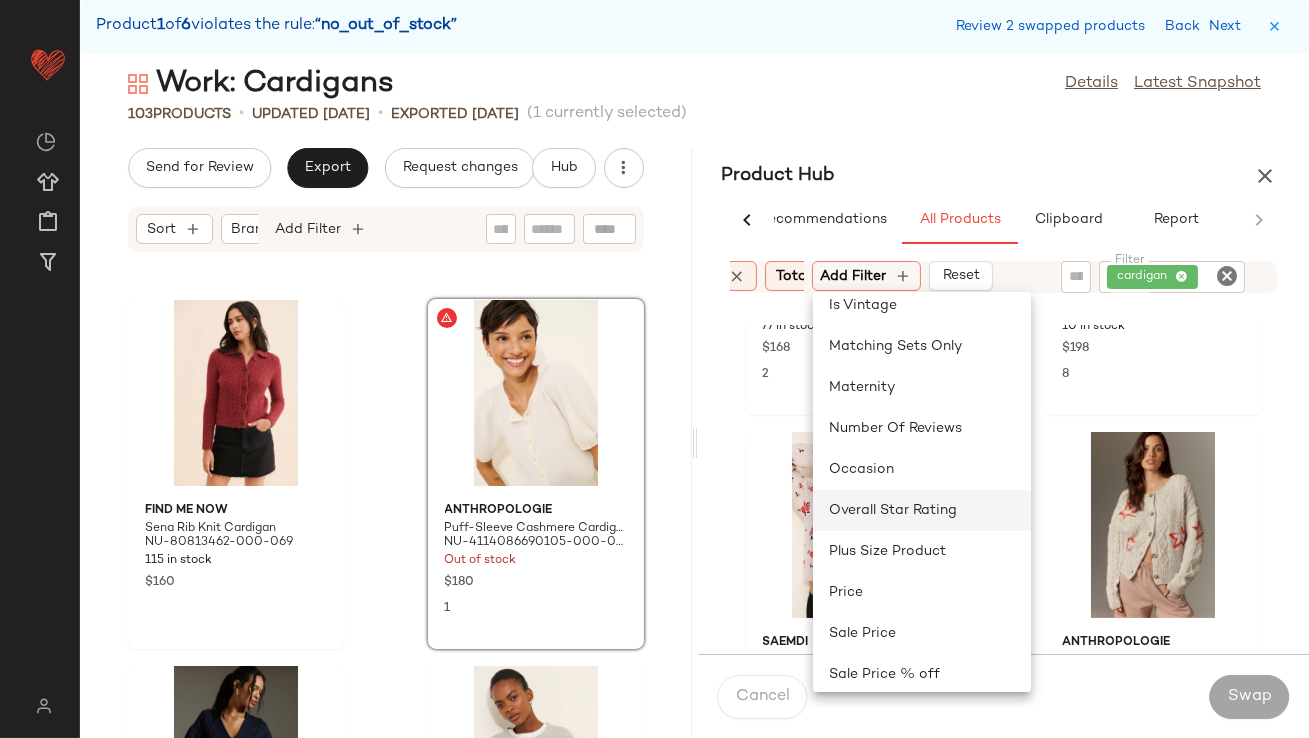 scroll, scrollTop: 385, scrollLeft: 0, axis: vertical 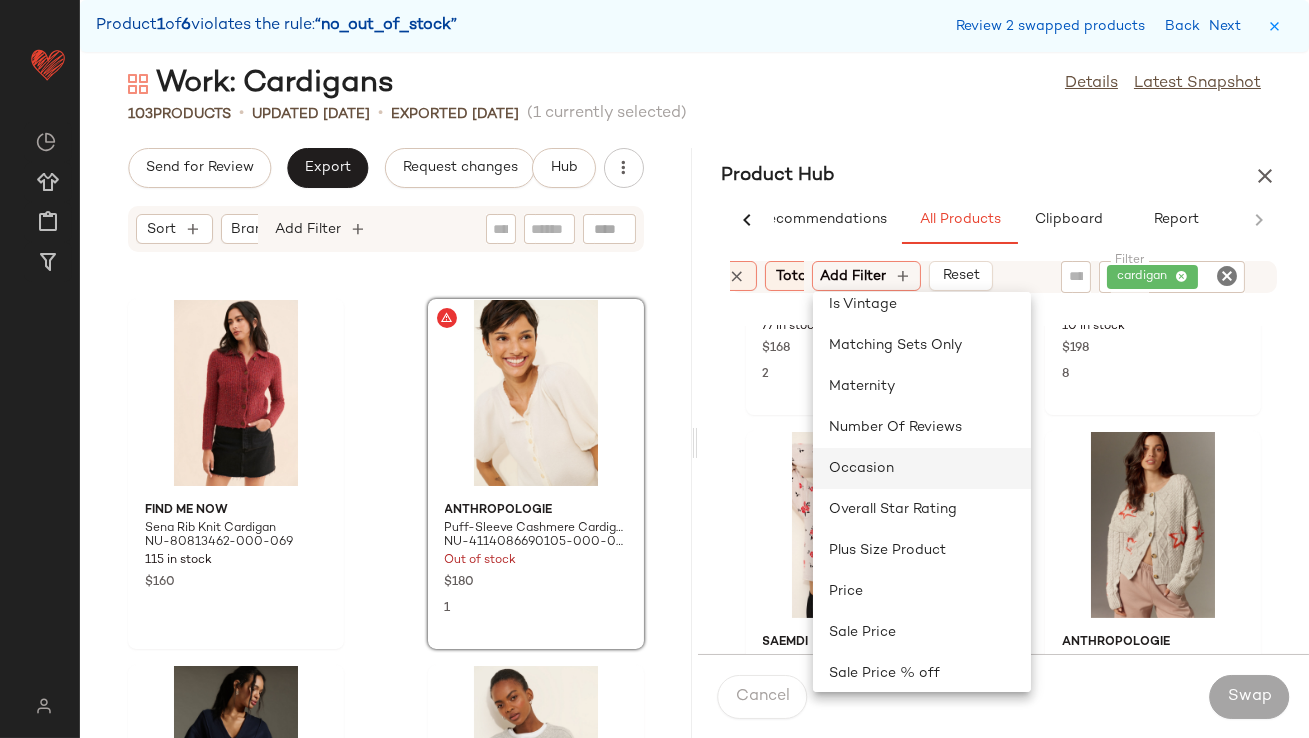 click on "Occasion" 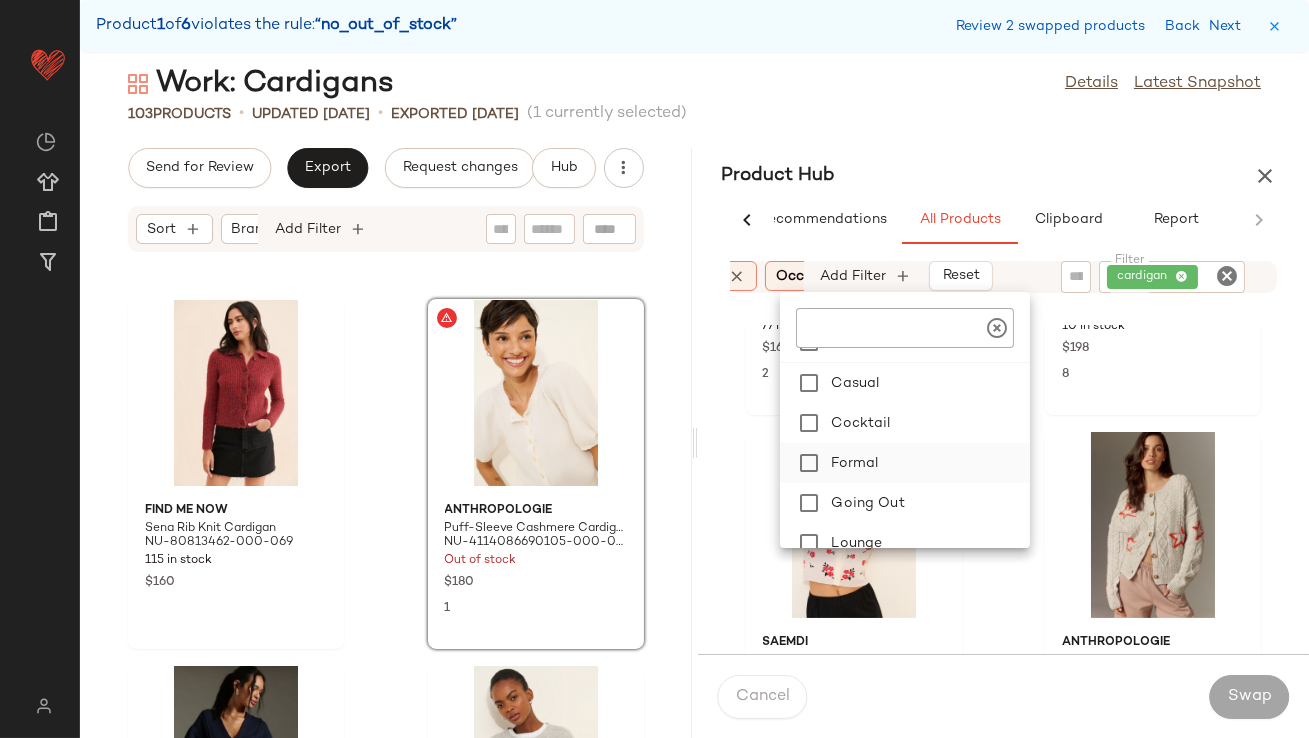 scroll, scrollTop: 88, scrollLeft: 0, axis: vertical 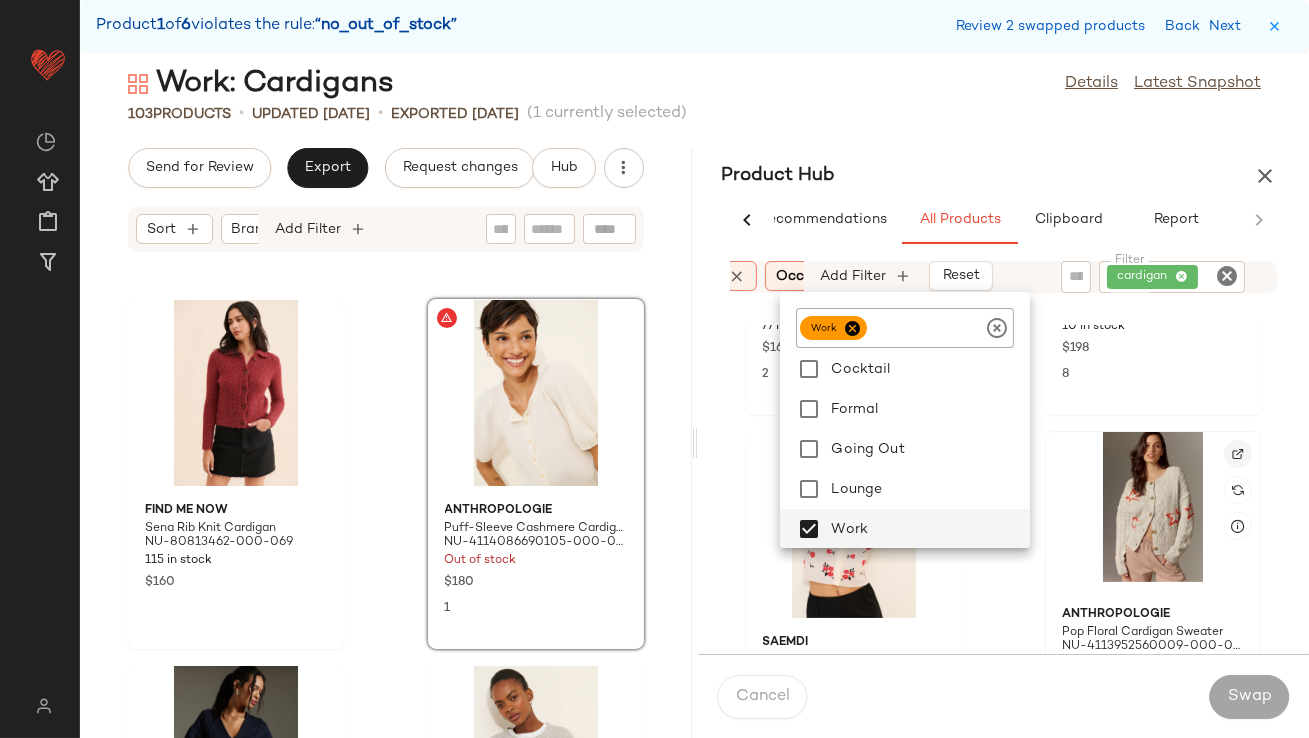 click at bounding box center (1238, 454) 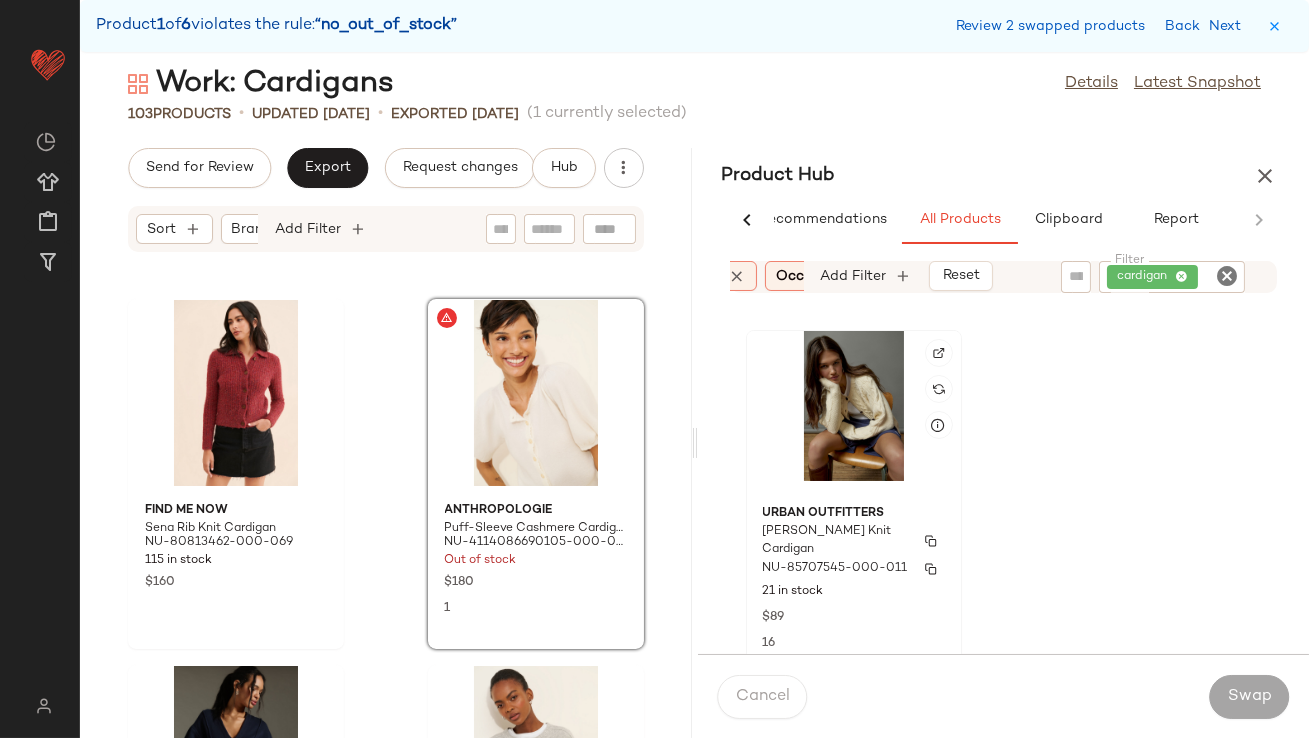 click on "Urban Outfitters Alexandra Cable Knit Cardigan NU-85707545-000-011 21 in stock $89 16" 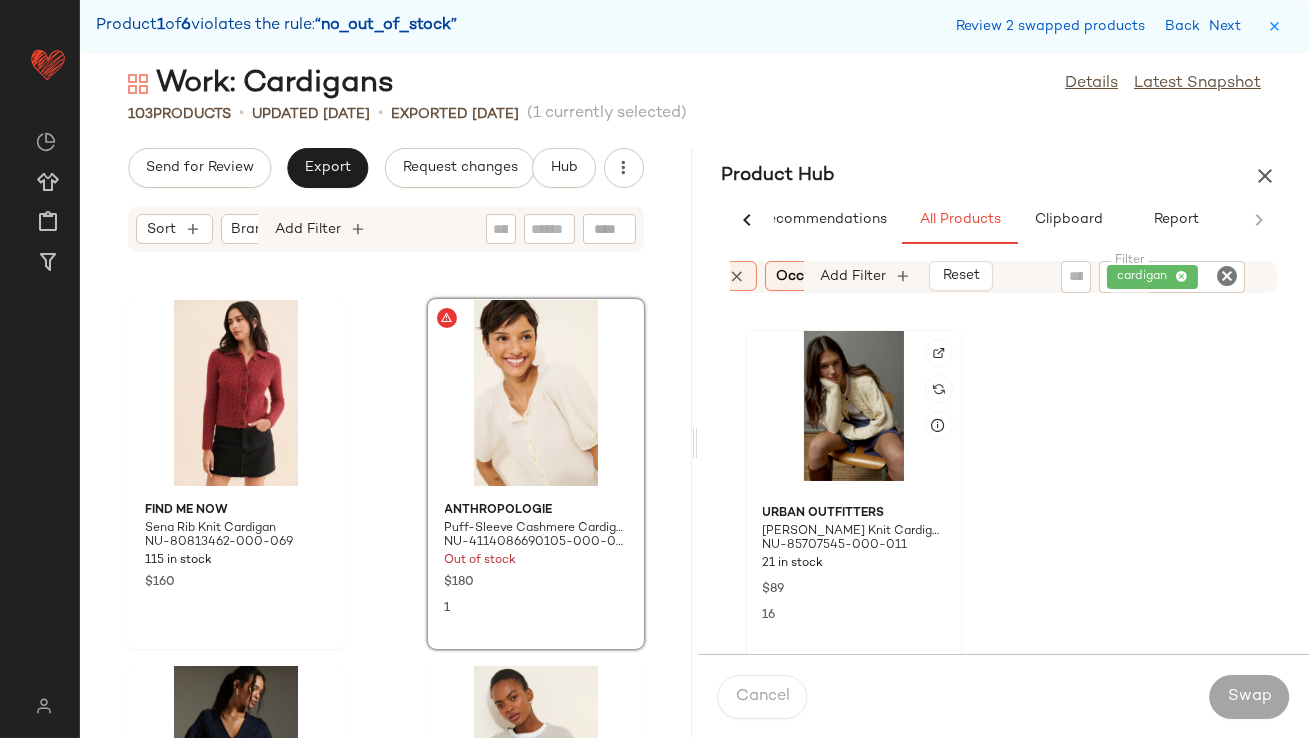 click 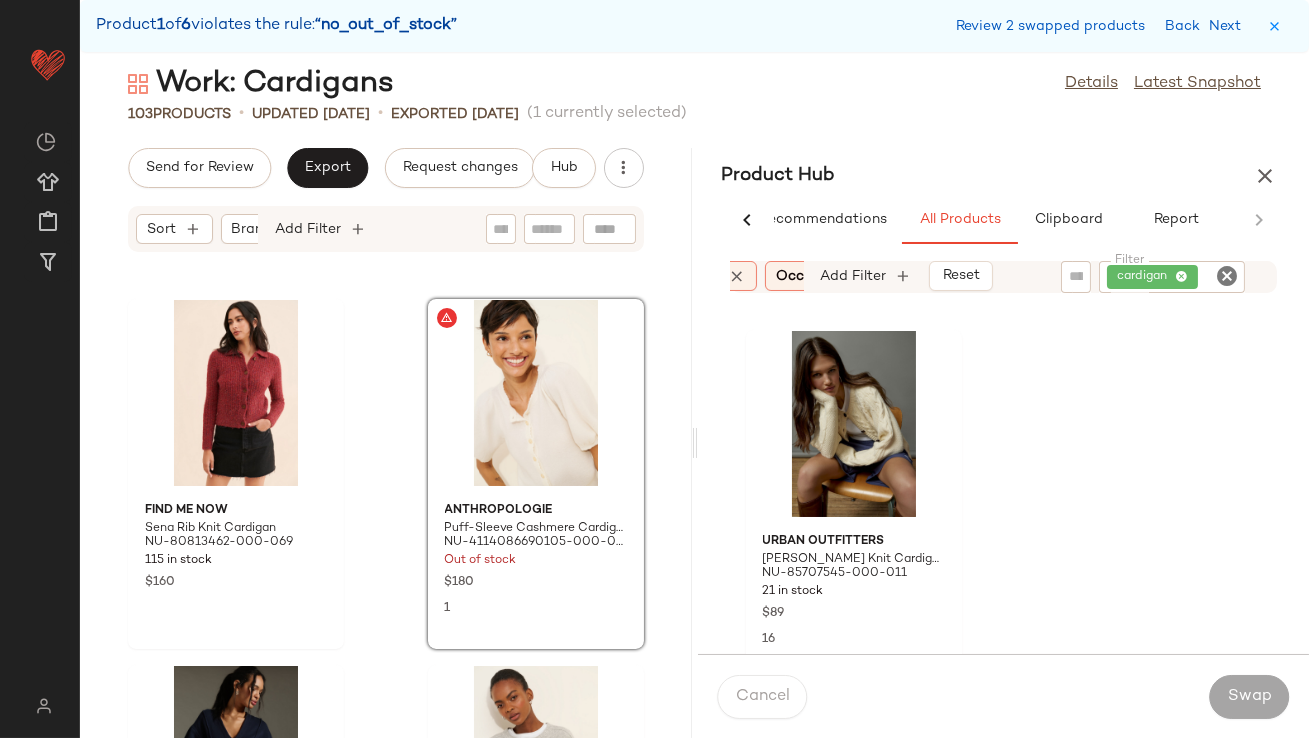 click on "Urban Outfitters Alexandra Cable Knit Cardigan NU-85707545-000-011 21 in stock $89 16" 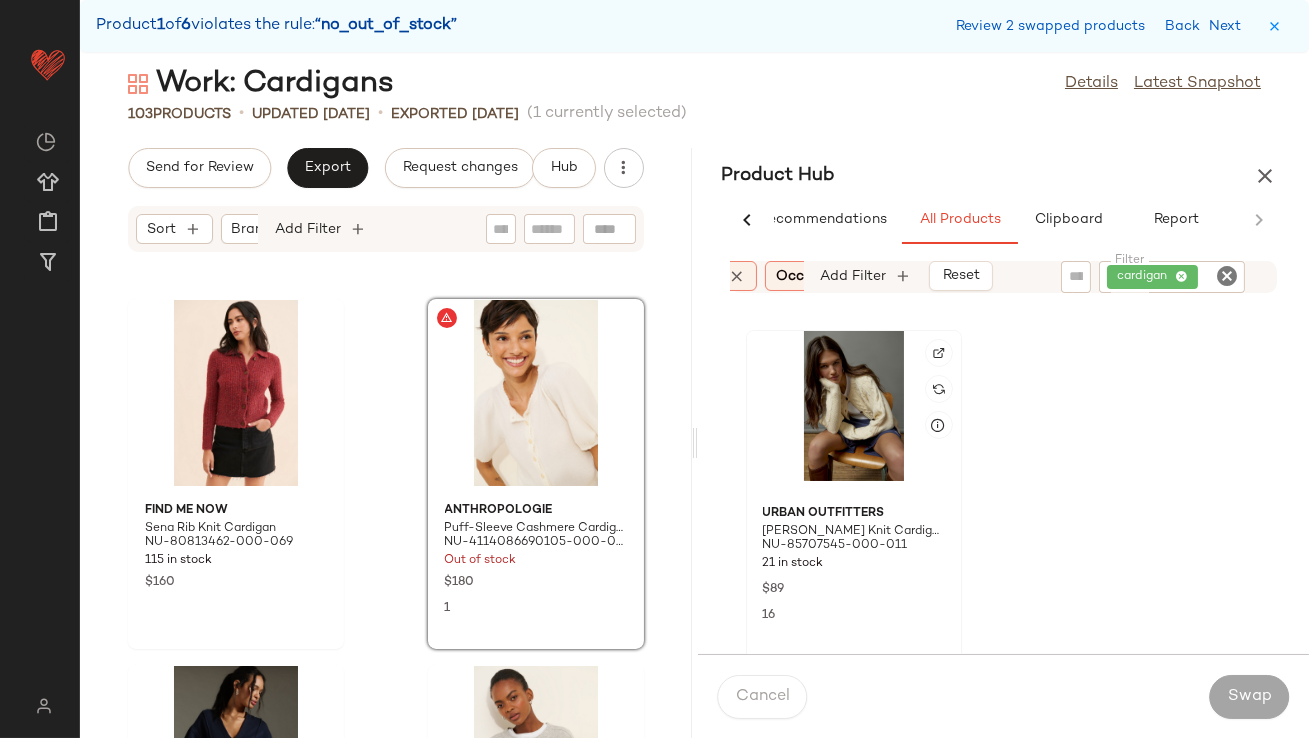click 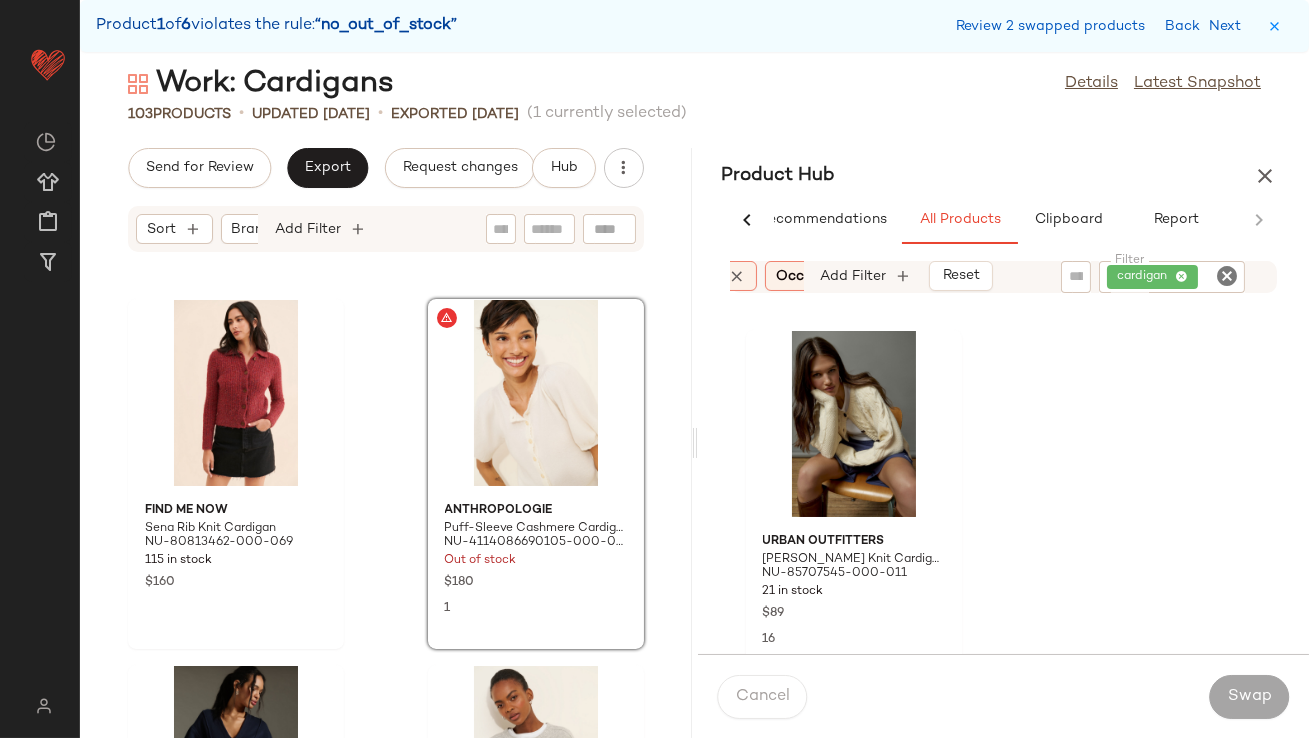 click on "Urban Outfitters Alexandra Cable Knit Cardigan NU-85707545-000-011 21 in stock $89 16" 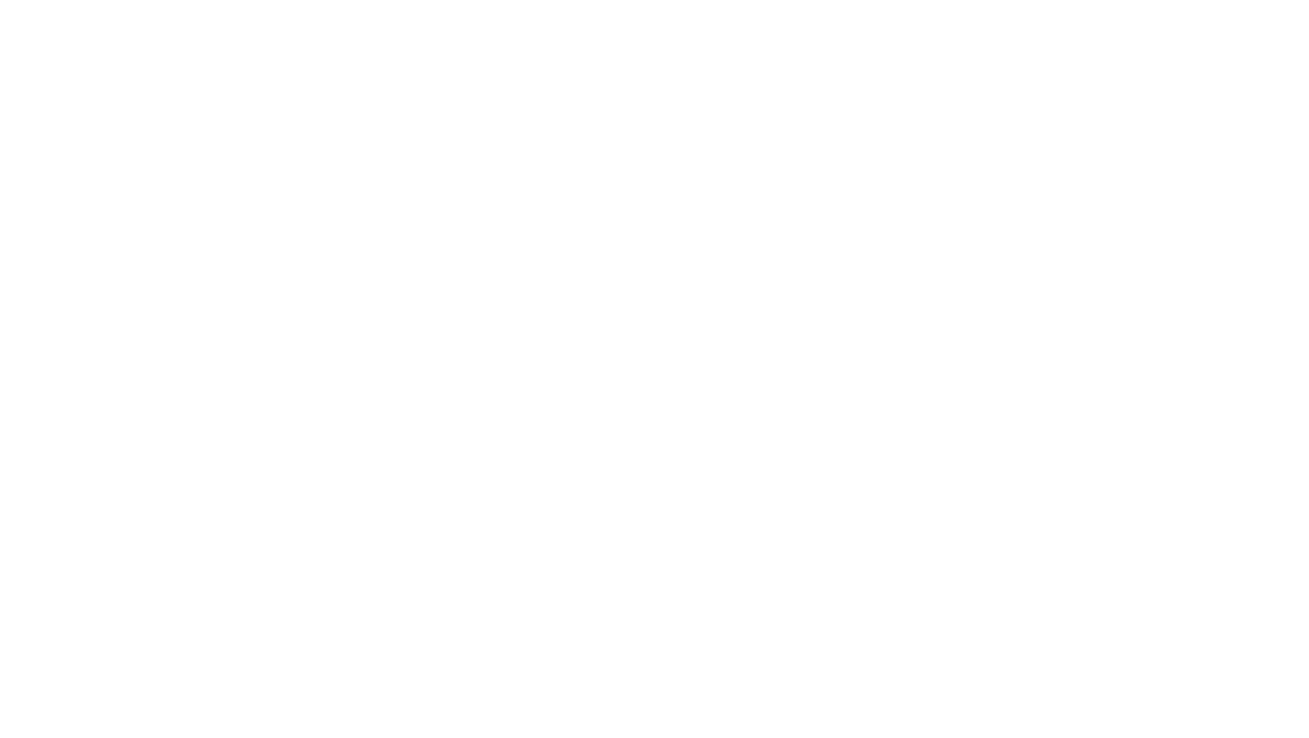 scroll, scrollTop: 0, scrollLeft: 0, axis: both 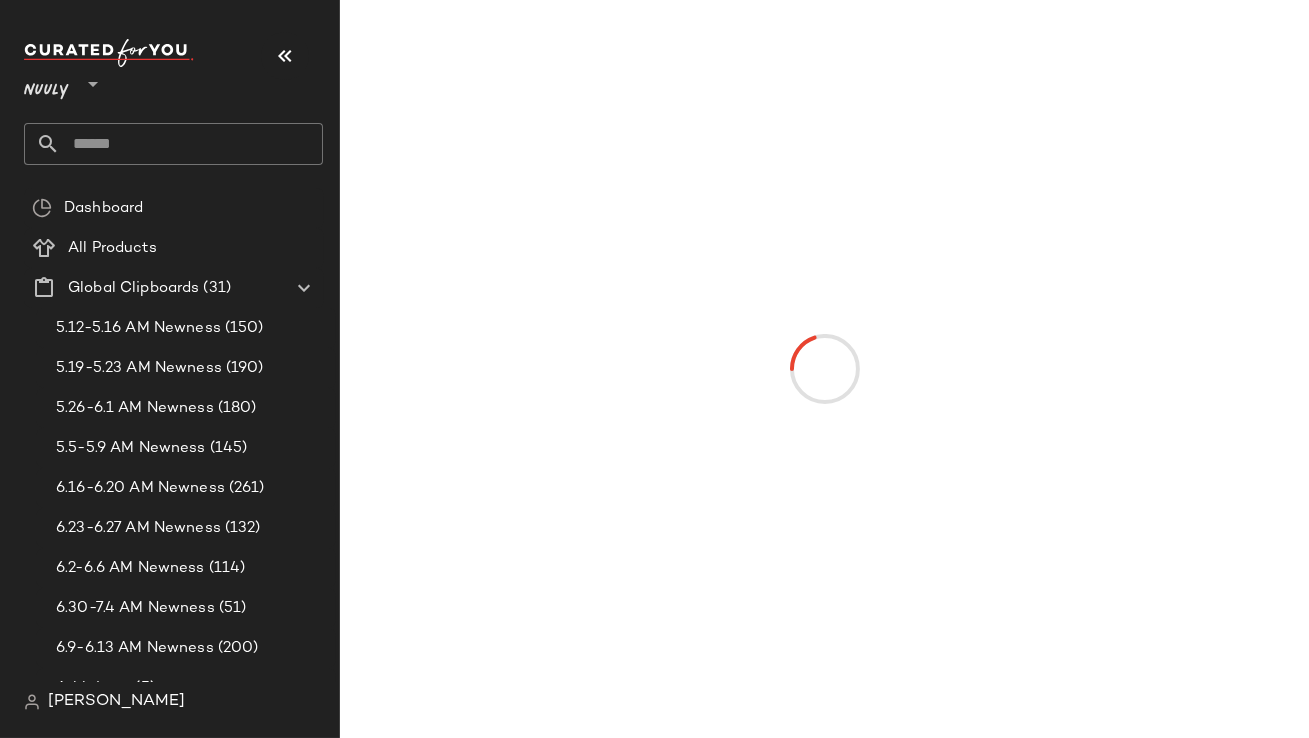 click at bounding box center (285, 56) 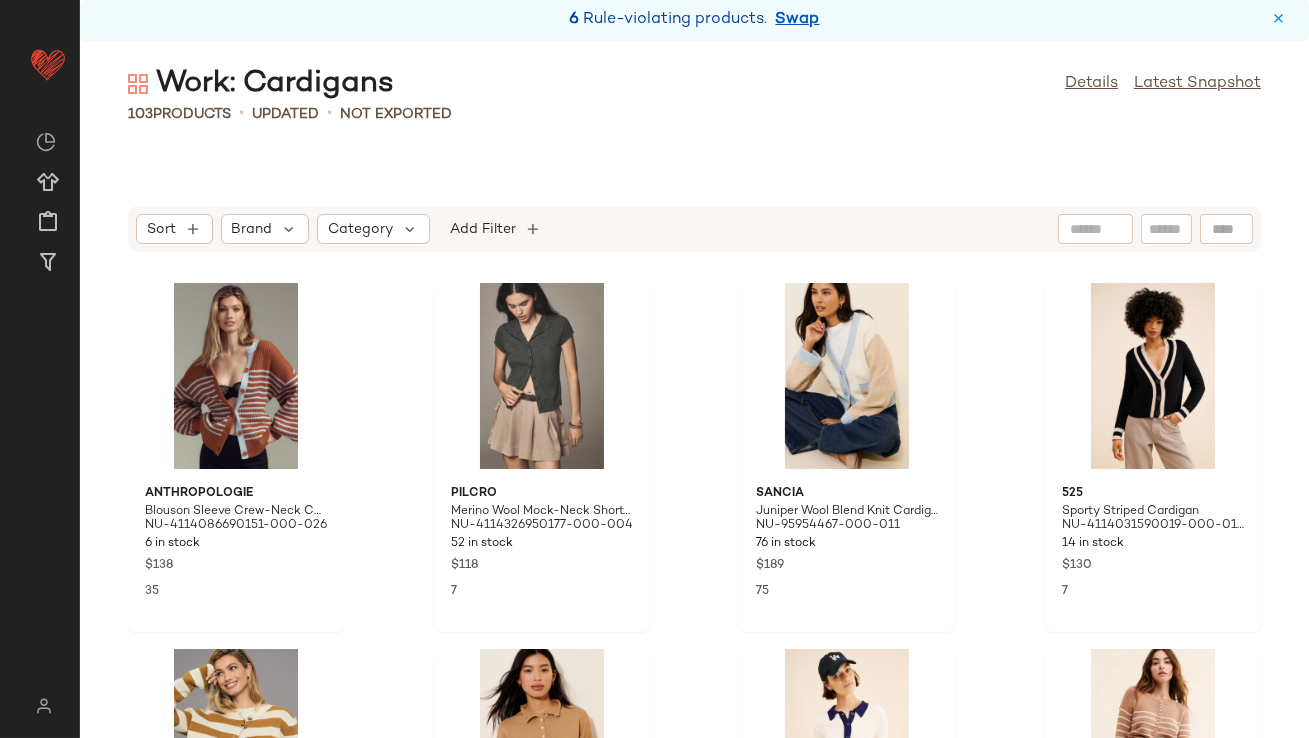 click on "Swap" at bounding box center [798, 20] 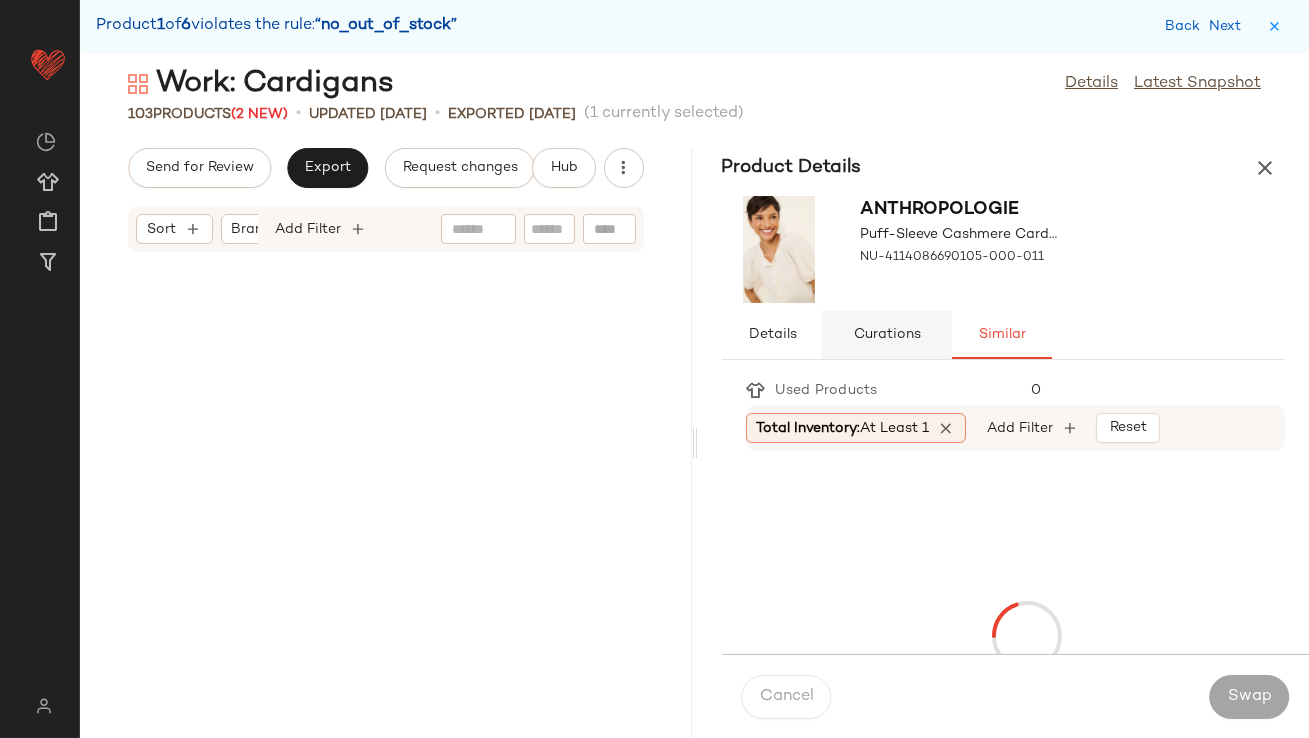 scroll, scrollTop: 4025, scrollLeft: 0, axis: vertical 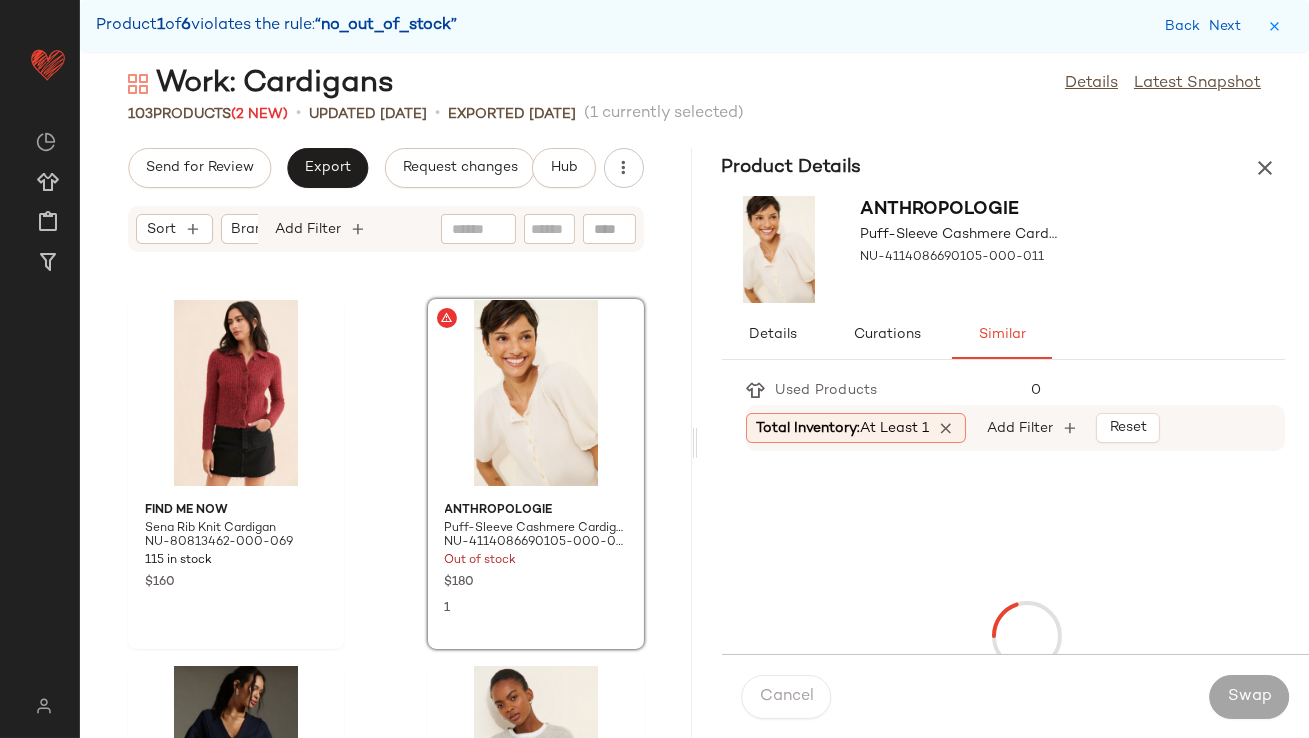 click on "Total Inventory:   At least 1" 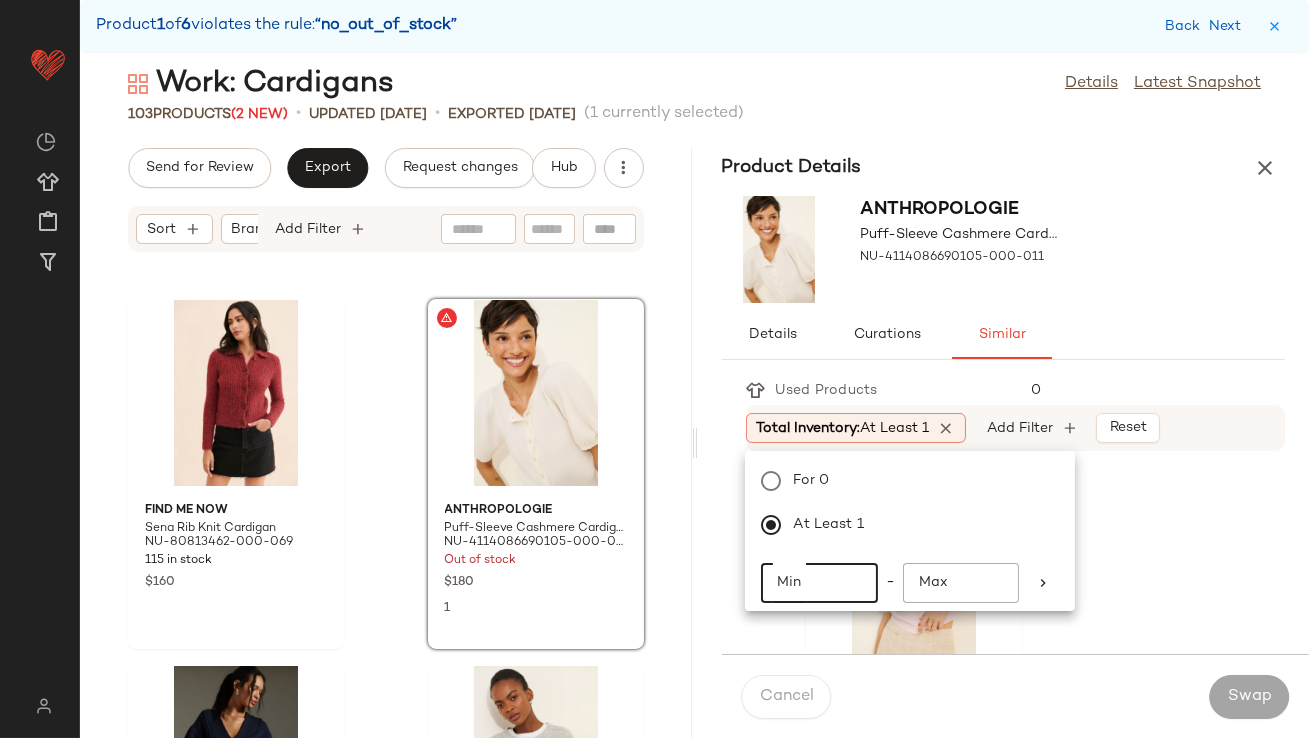 click on "Min" 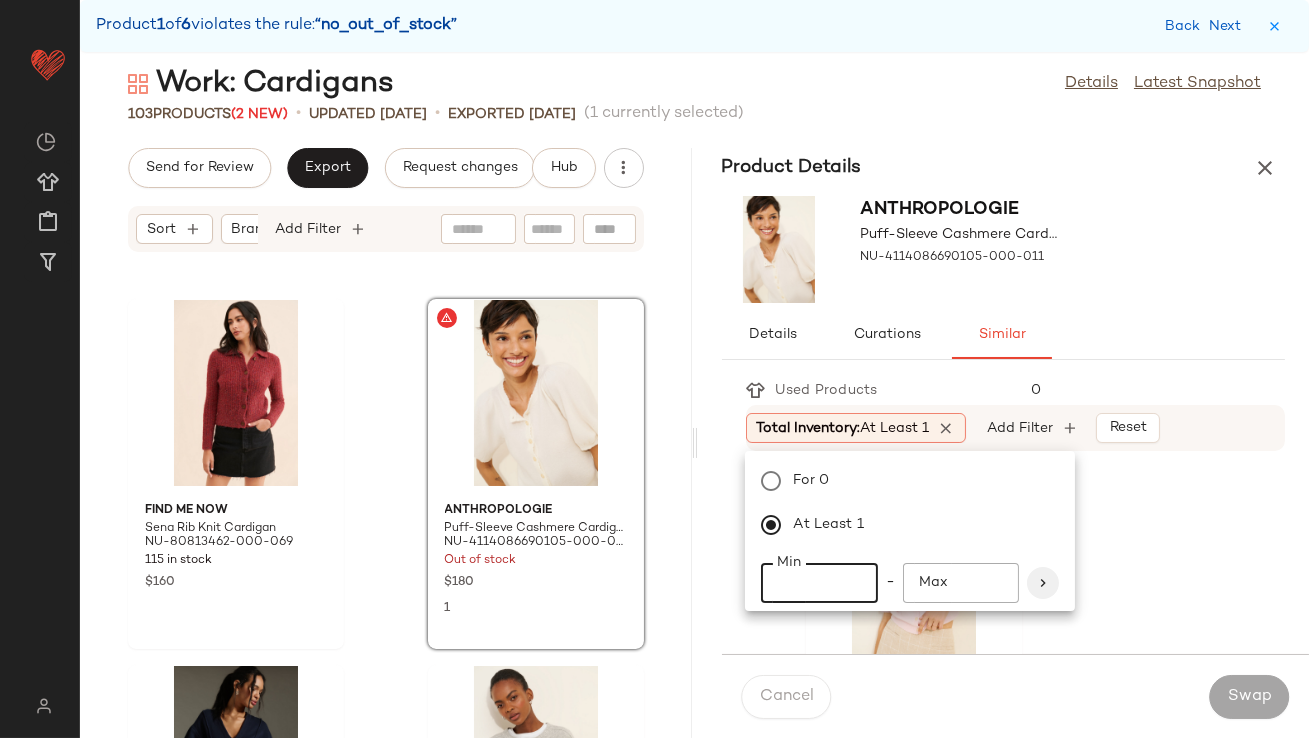 type on "**" 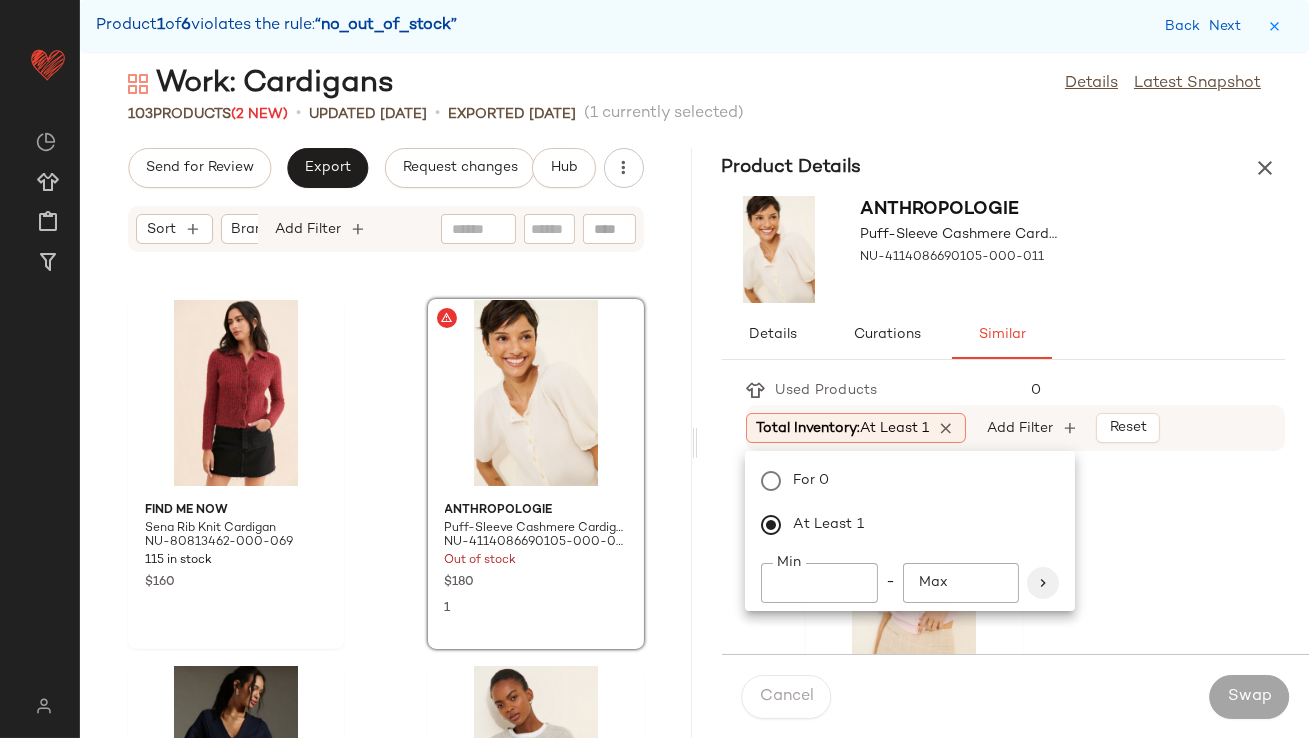 click at bounding box center (1043, 583) 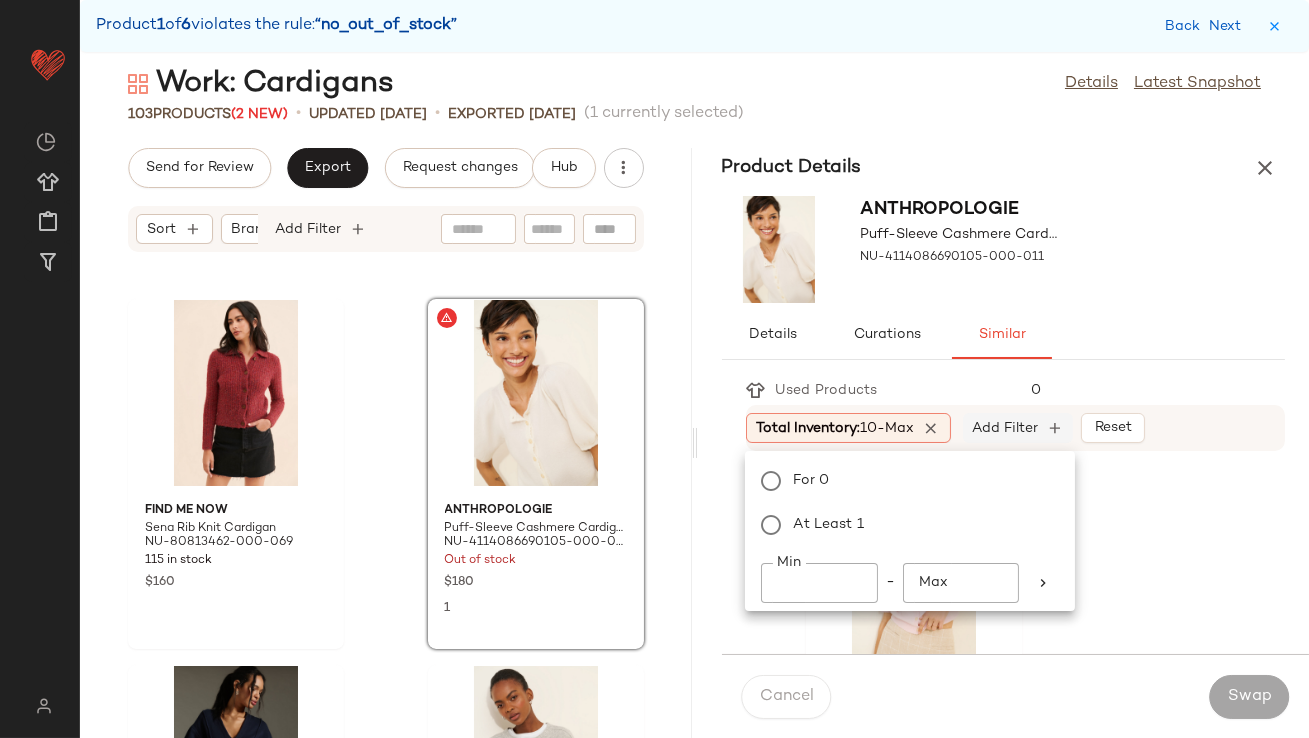 click on "Add Filter" at bounding box center [1005, 428] 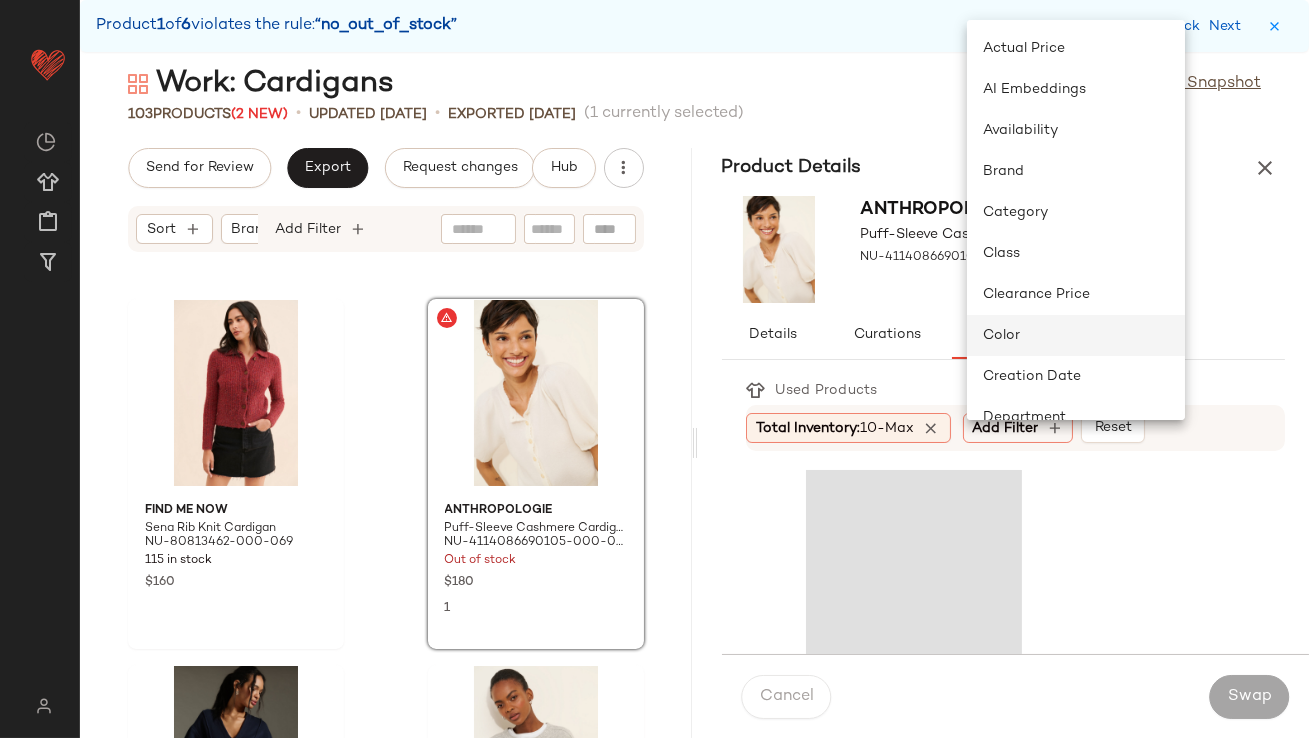 scroll, scrollTop: 763, scrollLeft: 0, axis: vertical 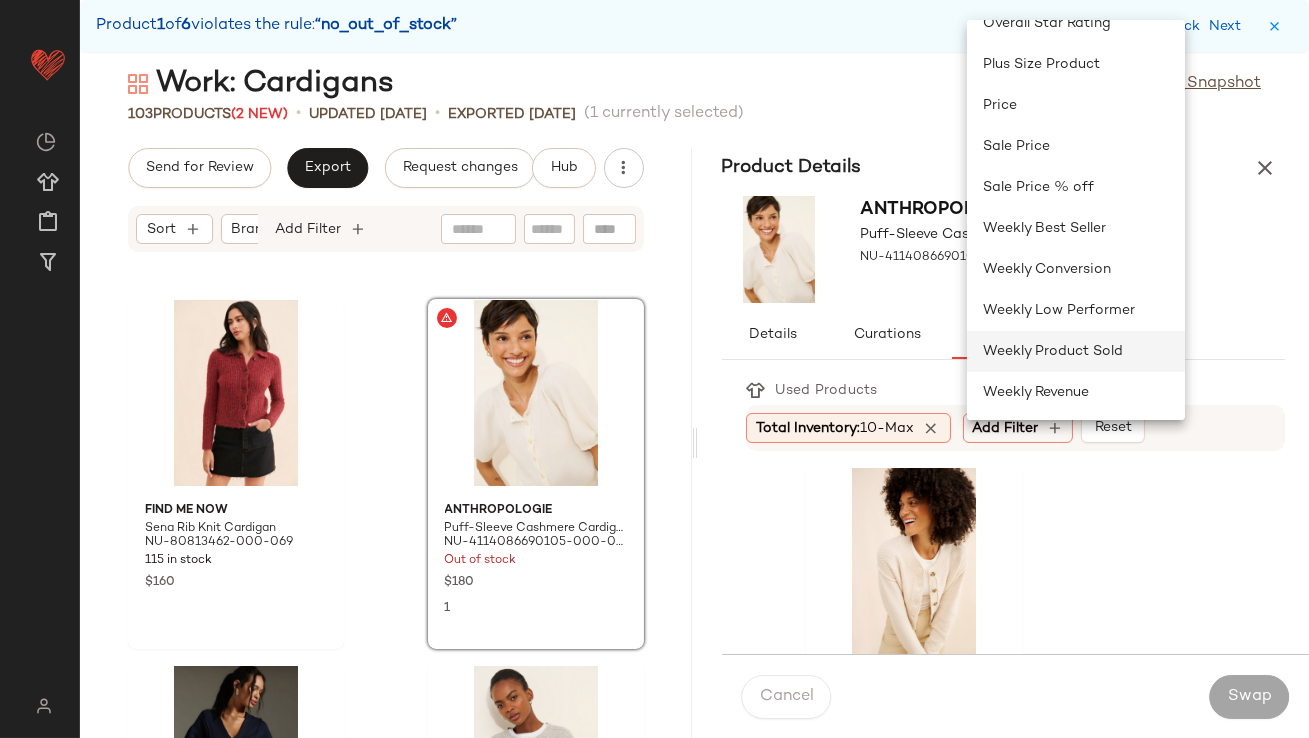 click on "Weekly Product Sold" 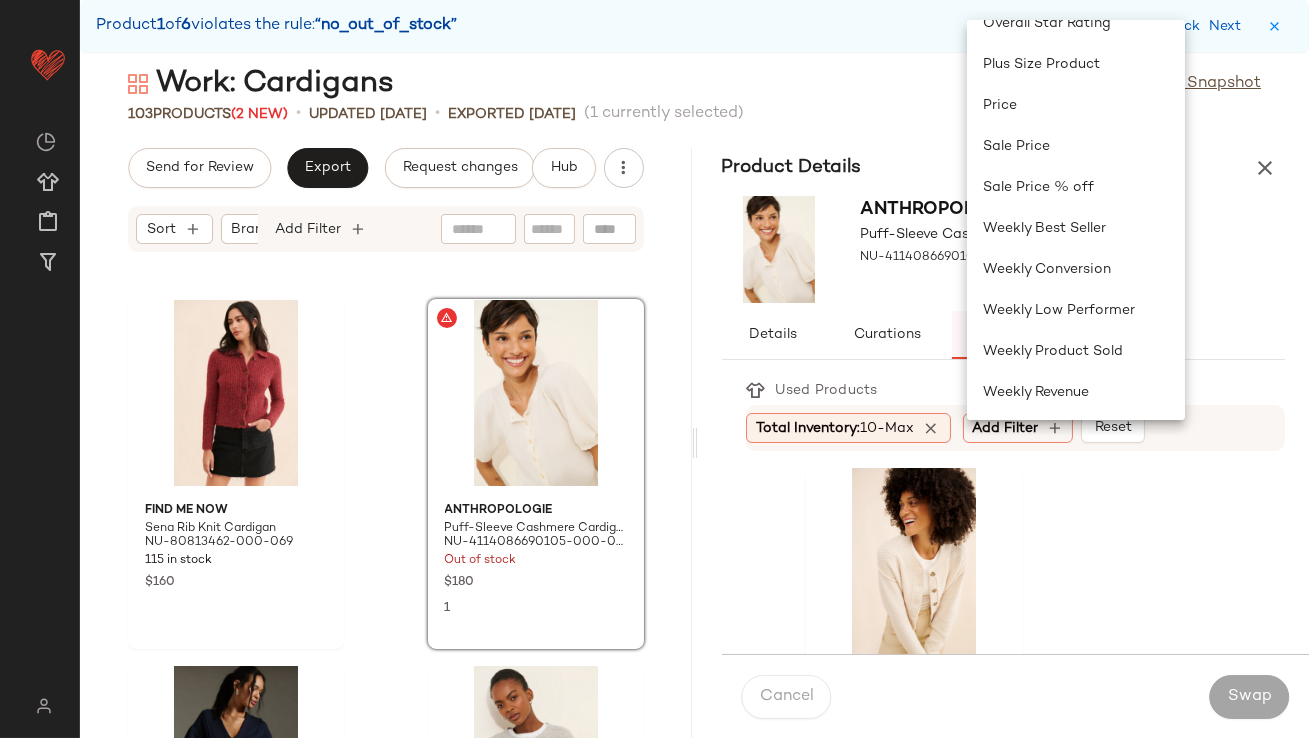 scroll, scrollTop: 723, scrollLeft: 0, axis: vertical 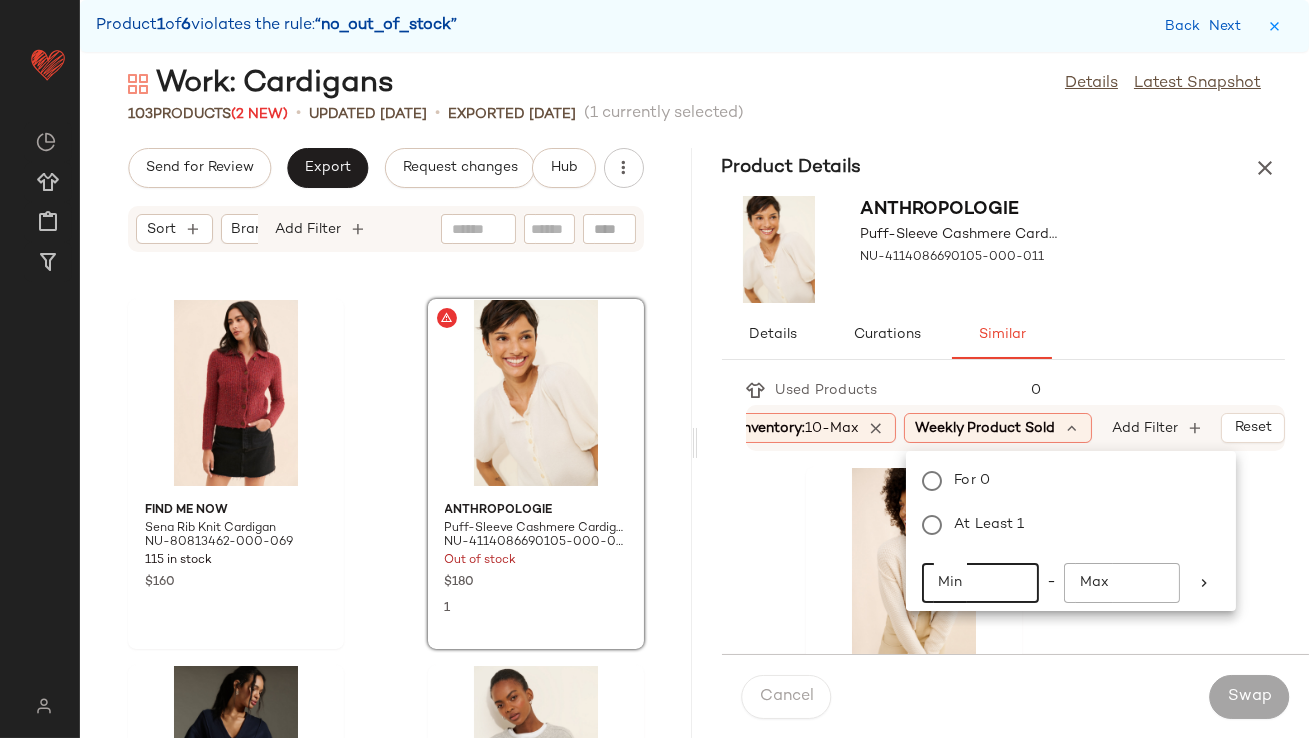 click on "Min" 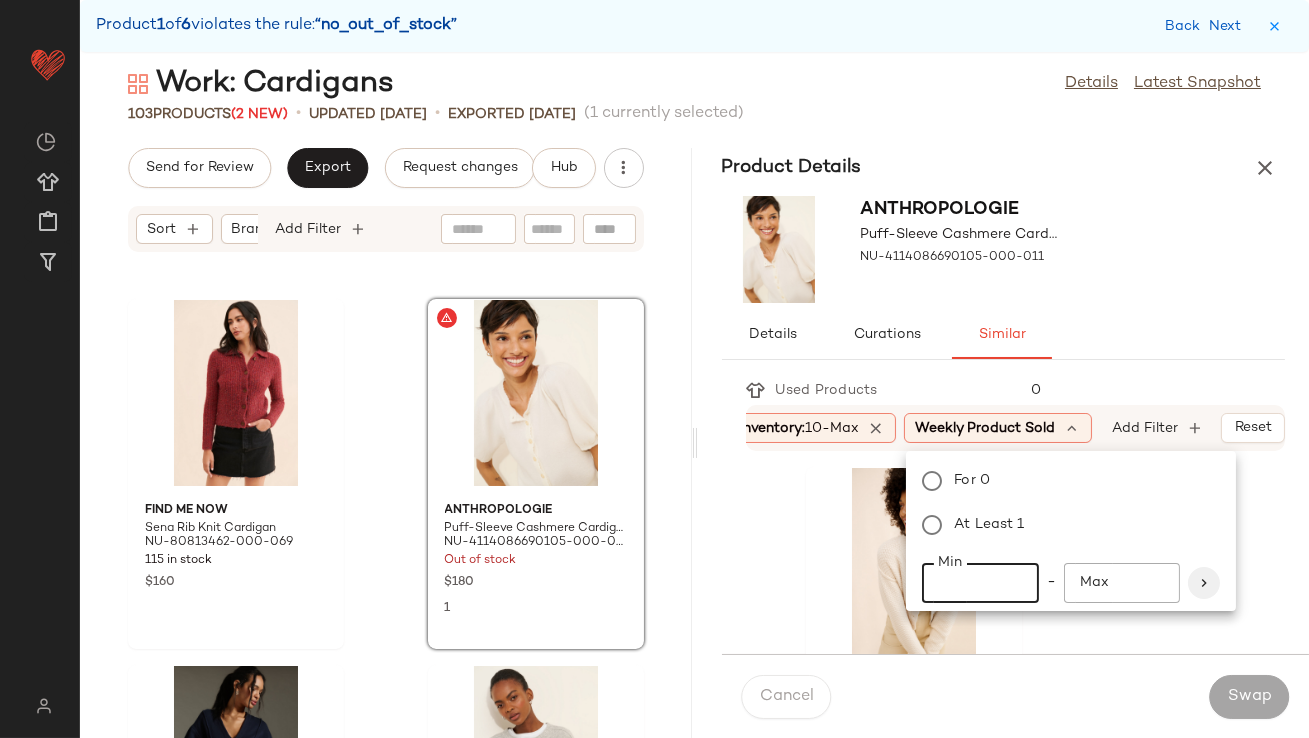 type on "**" 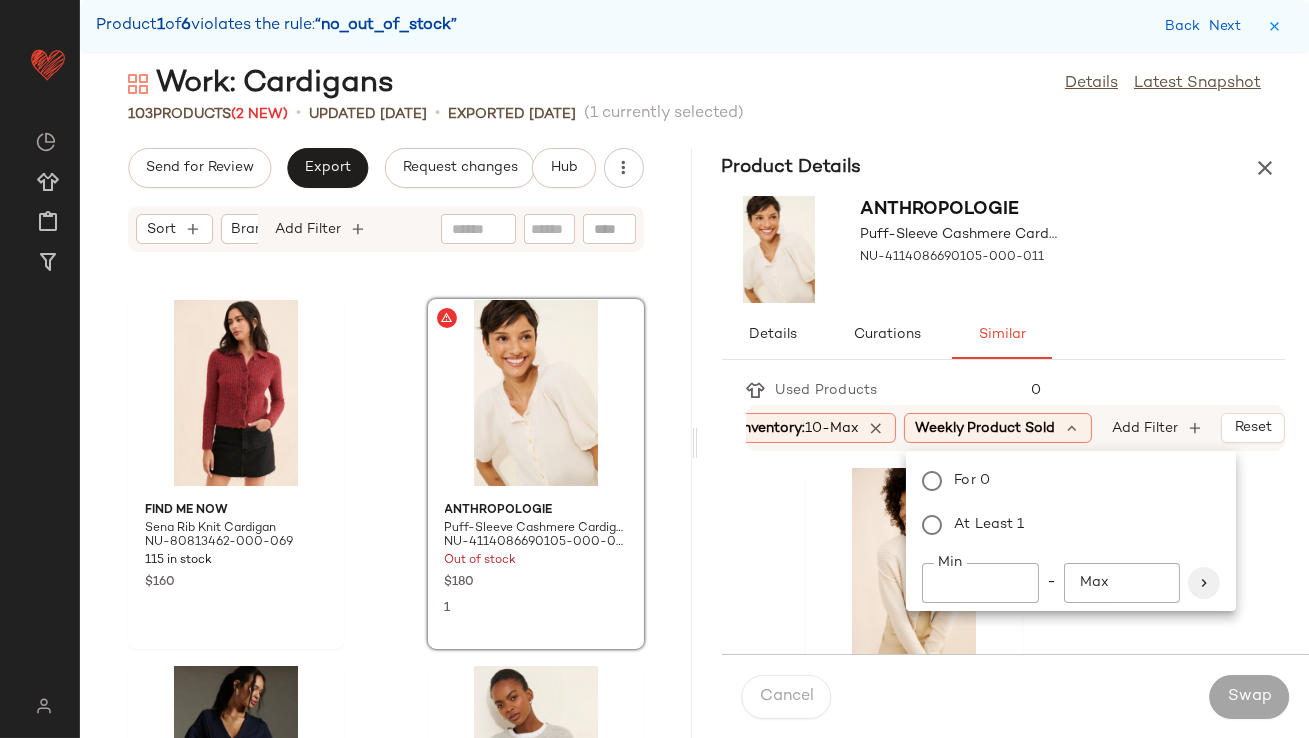click at bounding box center (1204, 583) 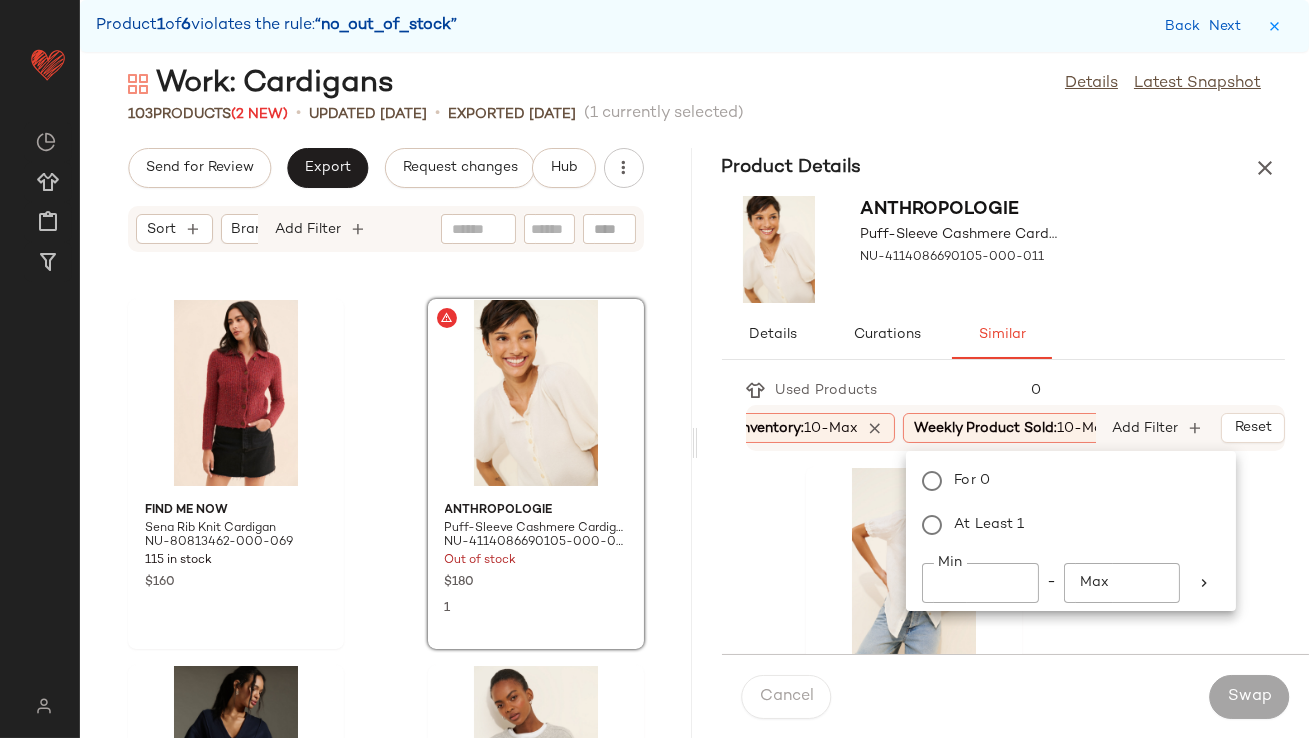 click on "Pilcro The Aly Puff-Sleeve Blouse: Linen Edition NU-4110916210356-000-010 11 in stock $108 16 Vero Moda Maternity Lia Cap Top NU-90923426-000-010 11 in stock $39 12 Jumper 1234 Henley Pullover Cashmere Sweater NU-91496802-000-012 55 in stock $261 12 Free People Charlotte Tie-Back Top NU-80478027-000-011 90 in stock $68 85 Anthropologie Poplin Pintuck Blouse NU-4110647160058-000-010 43 in stock $90 11 Velvet by [PERSON_NAME] & [PERSON_NAME] Top NU-88000377-000-014 45 in stock $219 8 Free People Padma Ruffle Top NU-81163750-000-010 22 in stock $78 37 Free People Mae Washed Eyelet Shirt NU-98251929-000-011 157 in stock $148 5 Free People [PERSON_NAME] Eyelet Top NU-89605315-000-010 60 in stock $78 23 [PERSON_NAME] Popcorn Knit Drop Waist Midi Dress NU-96595368-000-011 14 in stock $110 10 Free People Mila Buttondown Shirt NU-86904745-000-010 158 in stock $98 6 Anthropologie The Sheer Bennet Buttondown Shirt NU-4110084320184-000-010 122 in stock $98 4 Sancia [PERSON_NAME]-Back Top NU-83111740-000-012 46 in stock $159 14 2" 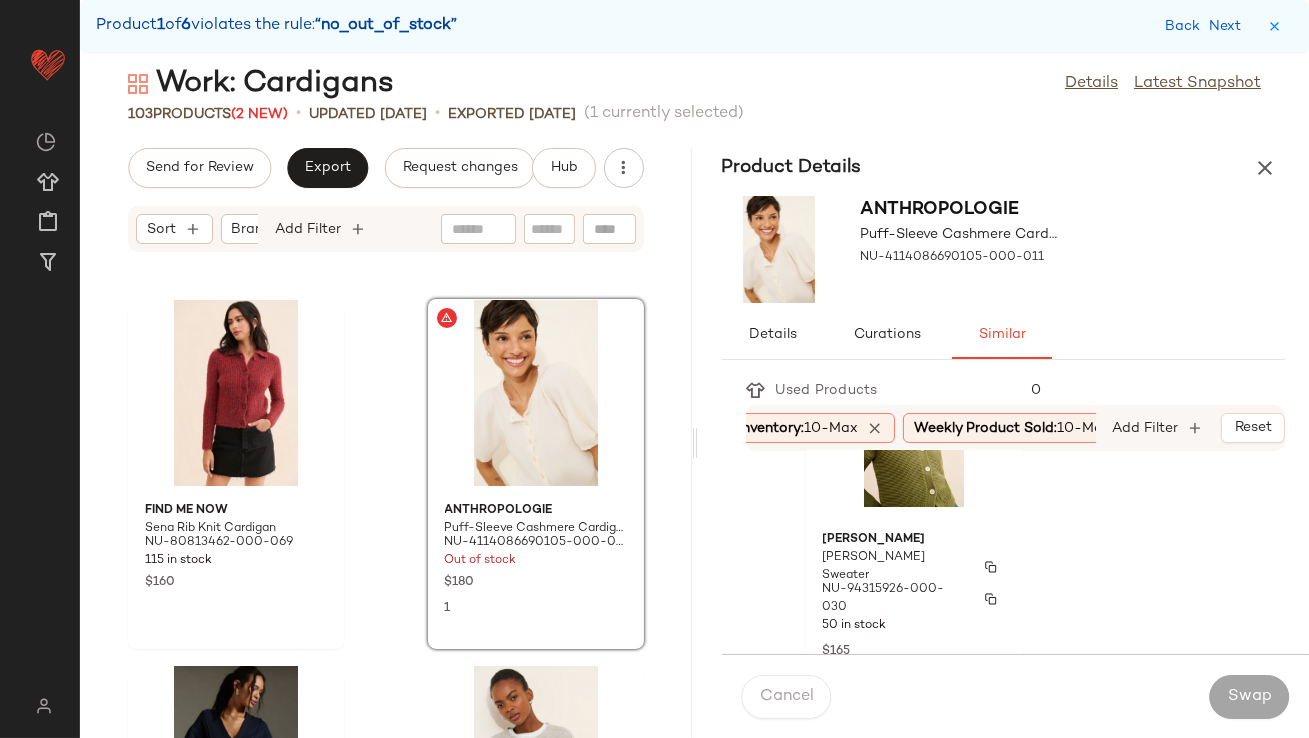 scroll, scrollTop: 8142, scrollLeft: 0, axis: vertical 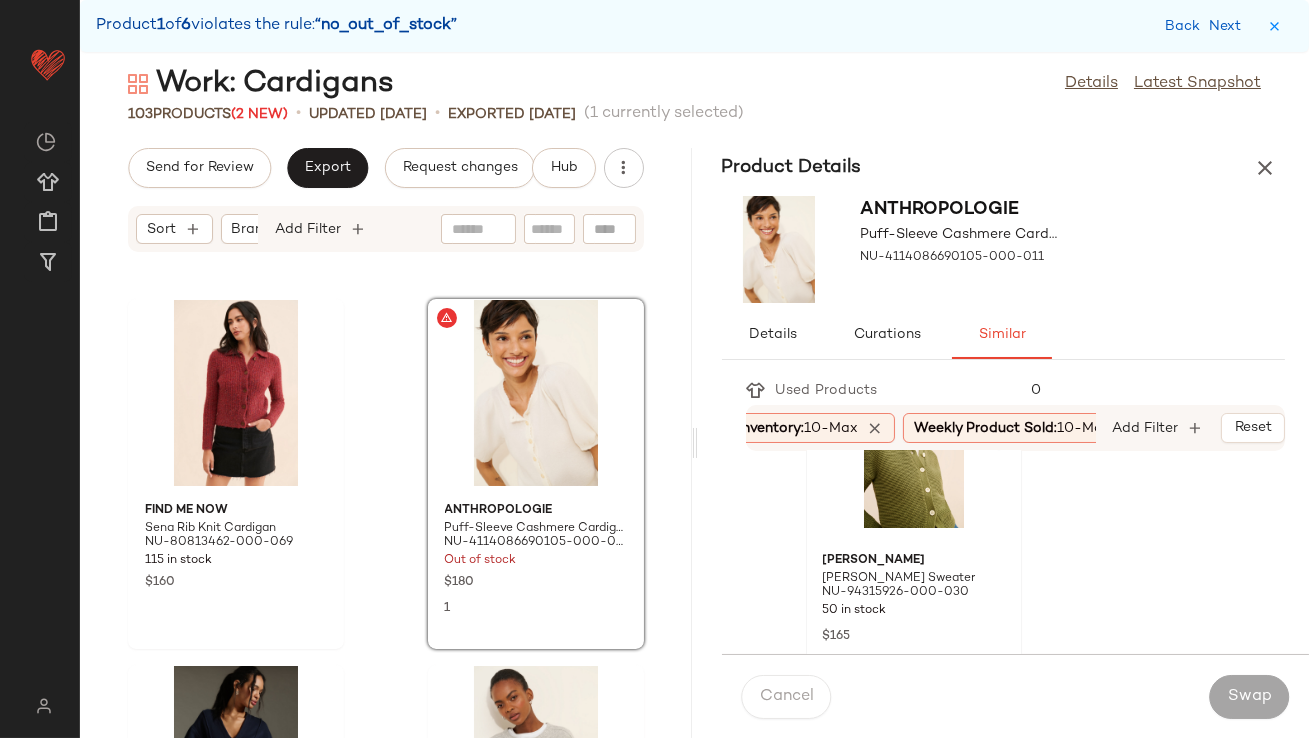 click 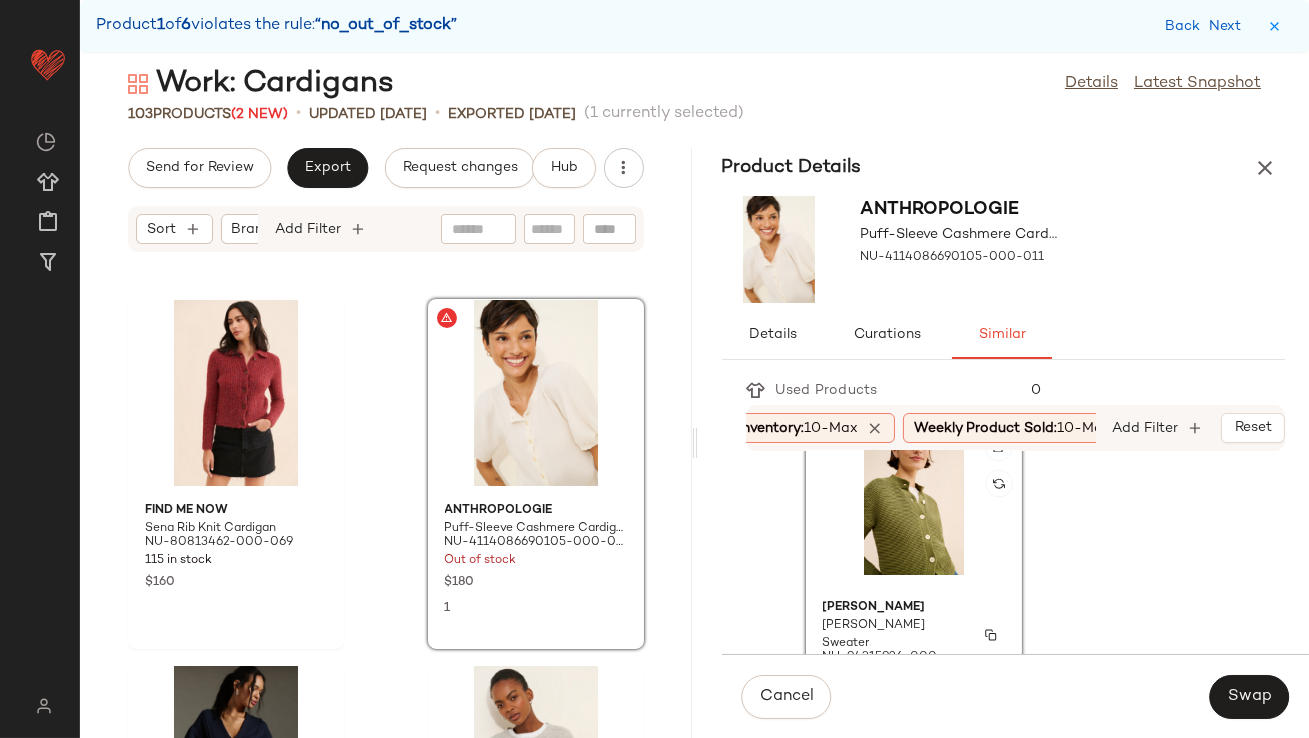 scroll, scrollTop: 8096, scrollLeft: 0, axis: vertical 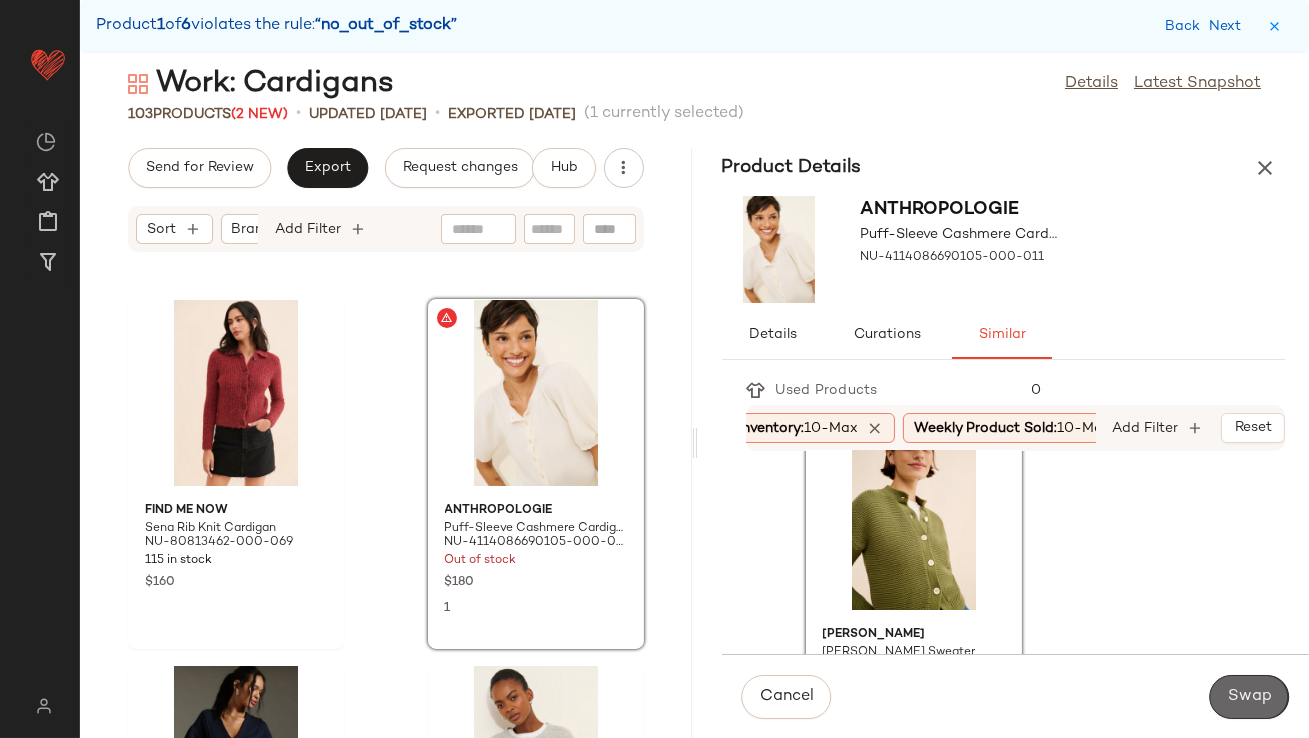 click on "Swap" 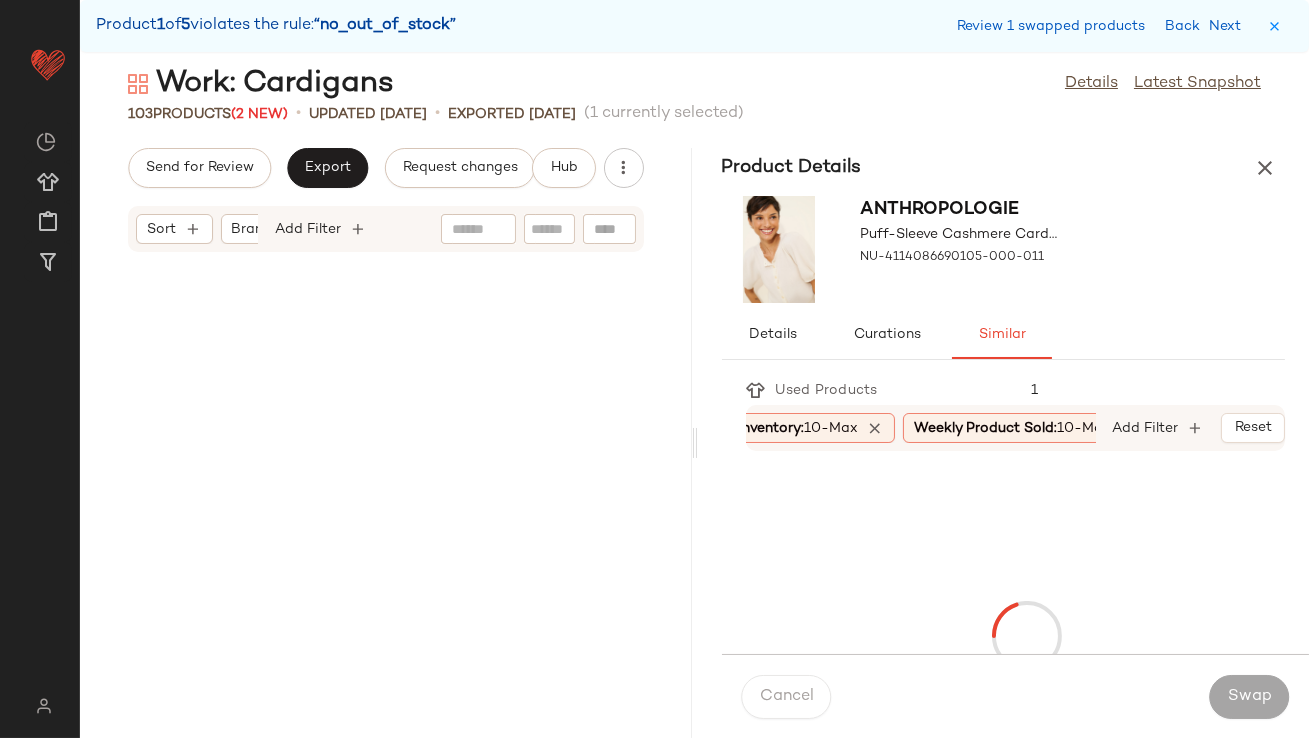 scroll, scrollTop: 6221, scrollLeft: 0, axis: vertical 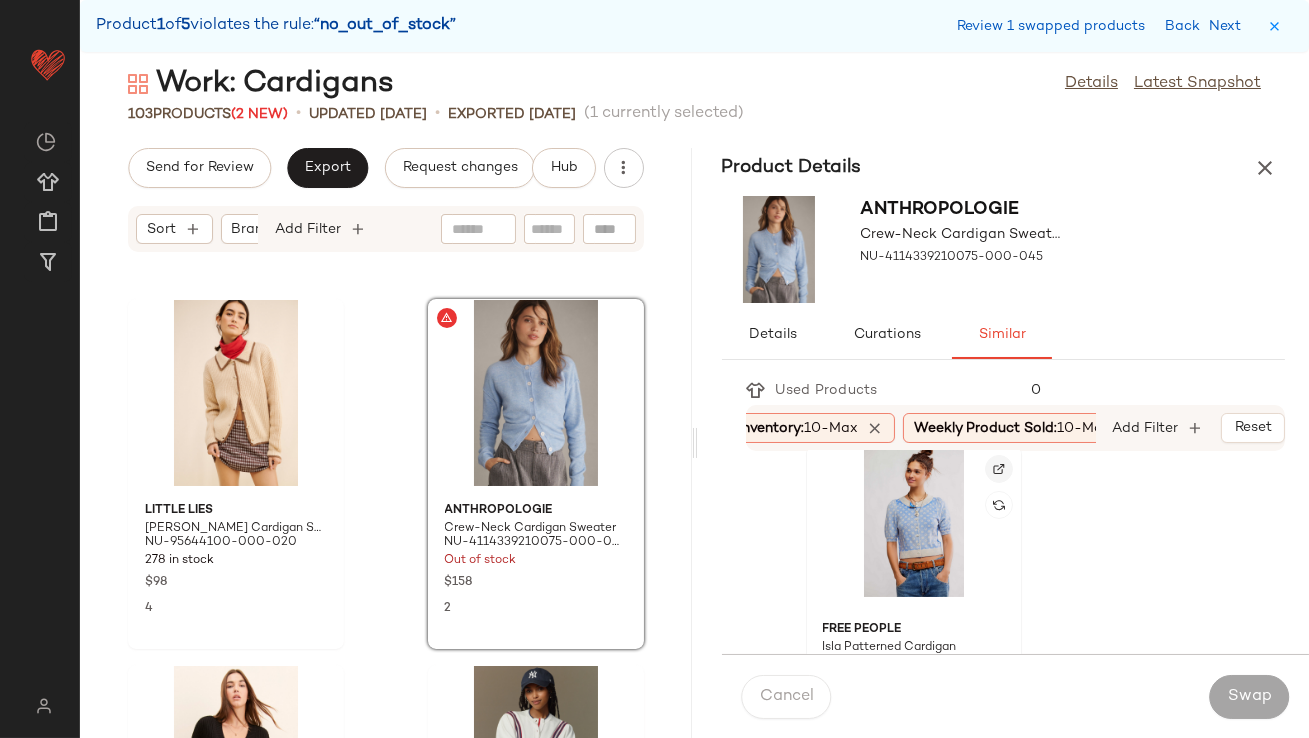 click 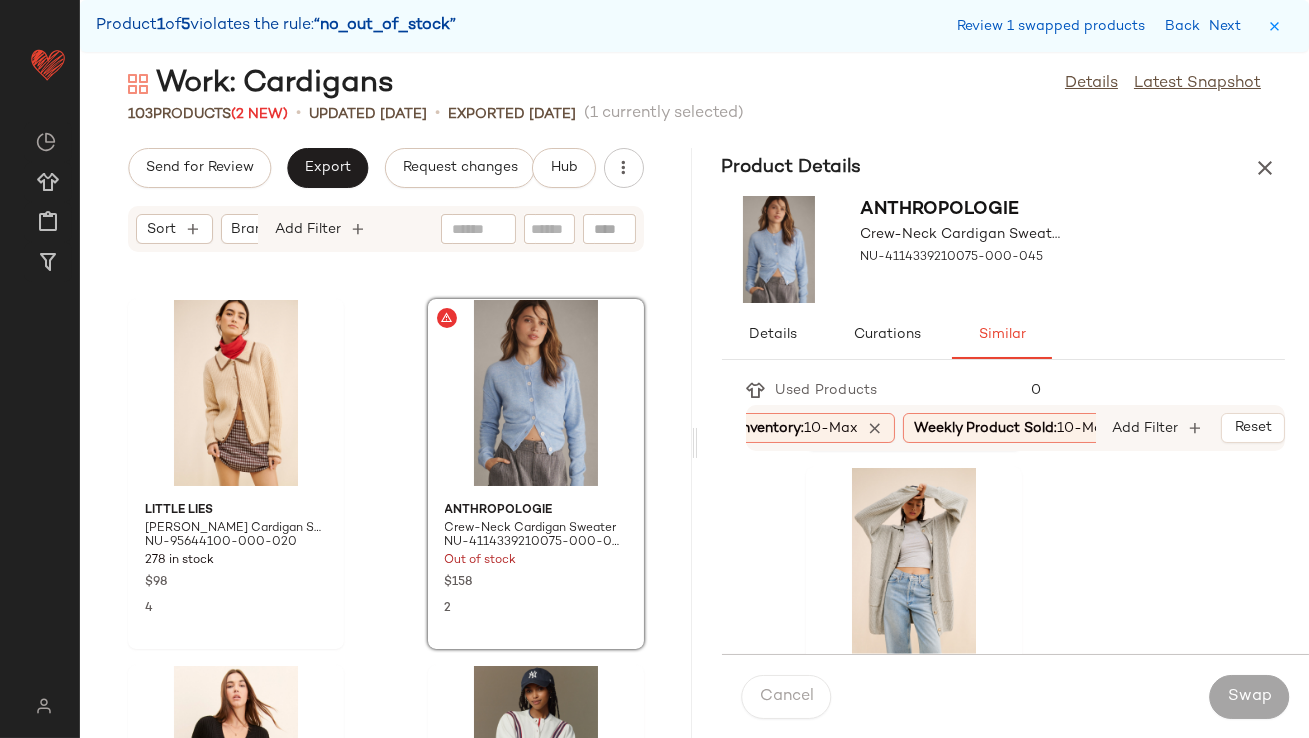 scroll, scrollTop: 3729, scrollLeft: 0, axis: vertical 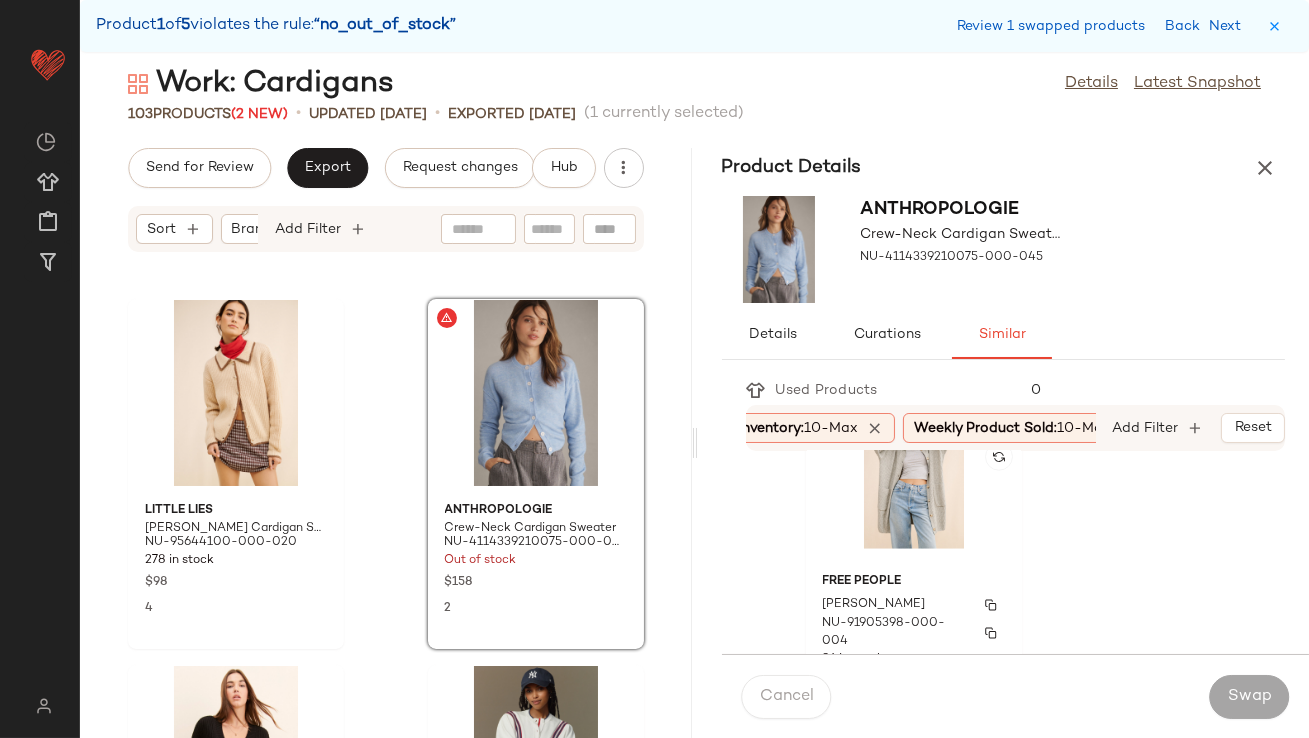 click on "Free People Emmy Longline Cardigan NU-91905398-000-004 96 in stock $198 2" 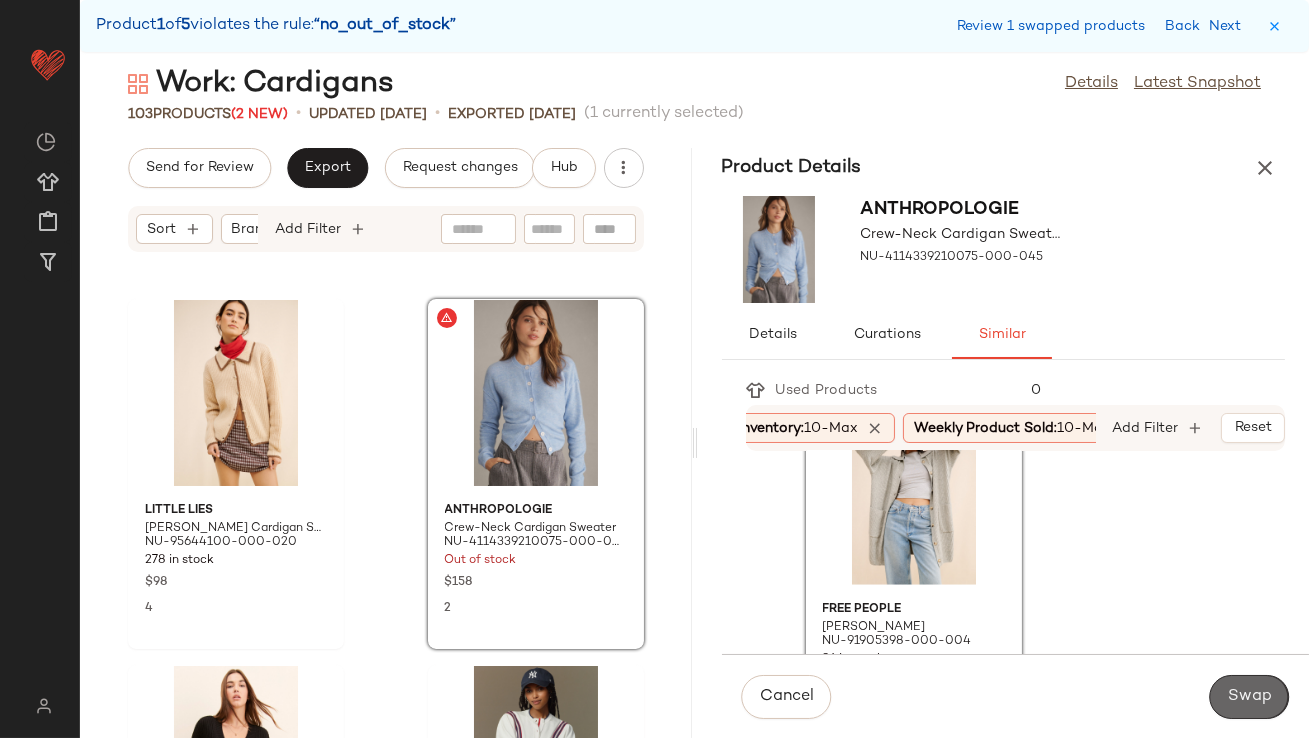 click on "Swap" 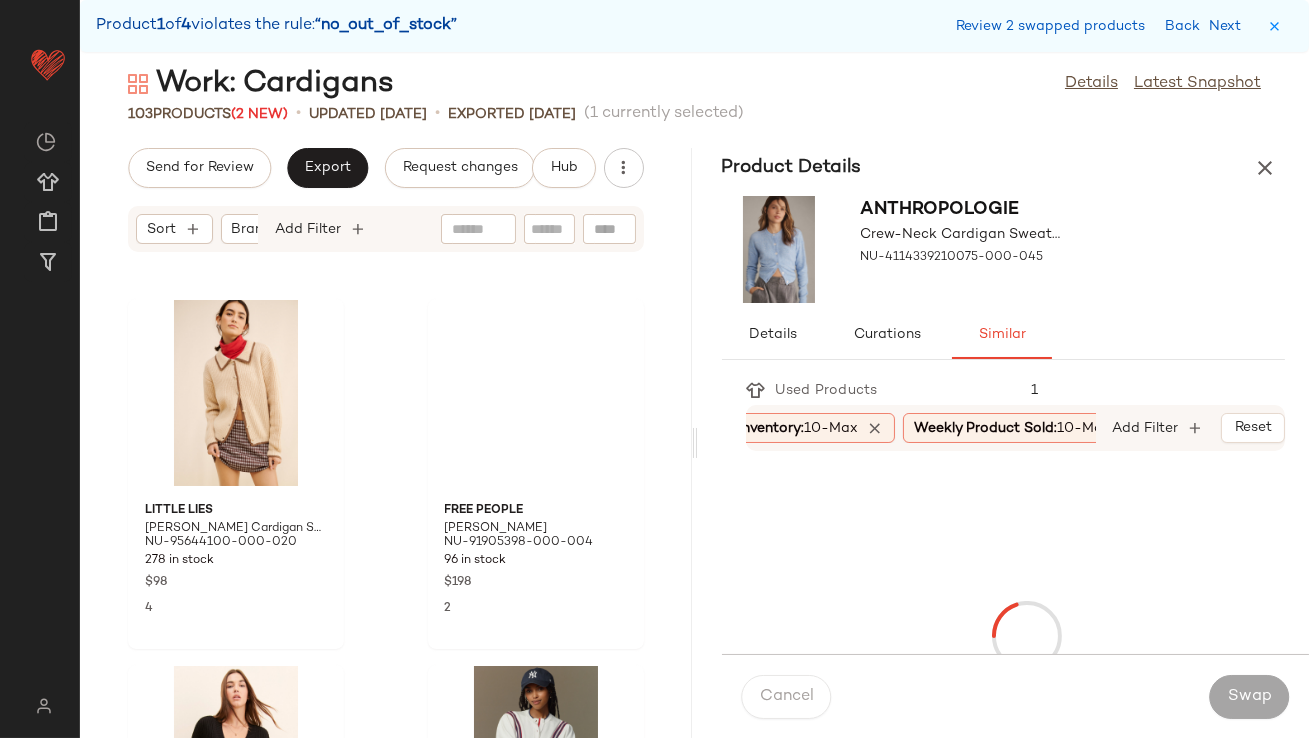 scroll, scrollTop: 8418, scrollLeft: 0, axis: vertical 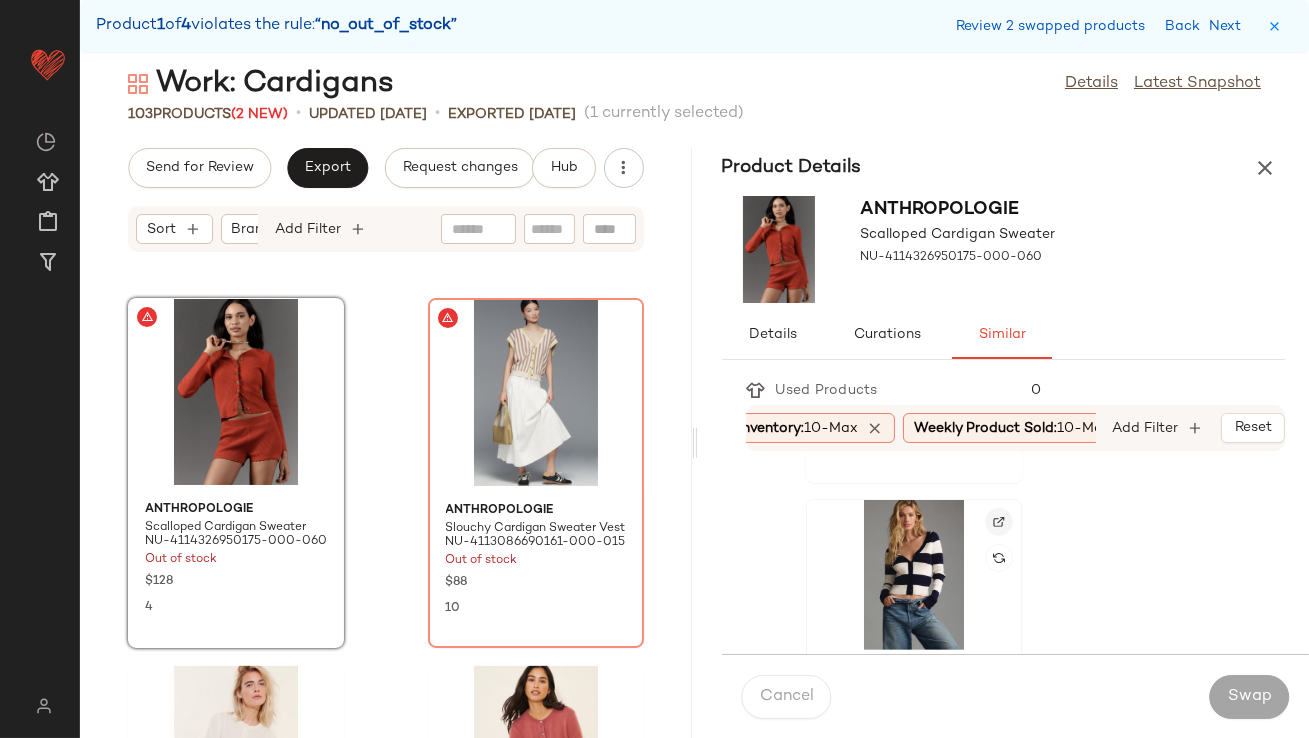 click 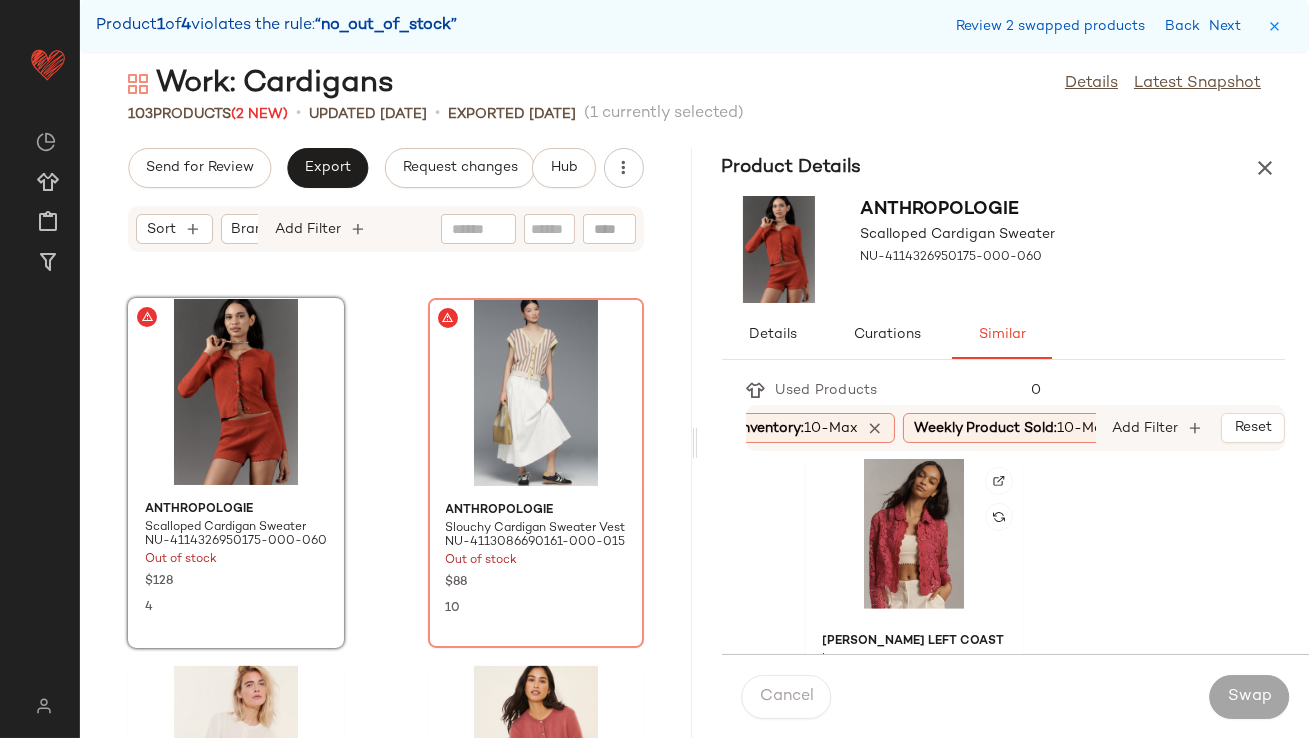 scroll, scrollTop: 2570, scrollLeft: 0, axis: vertical 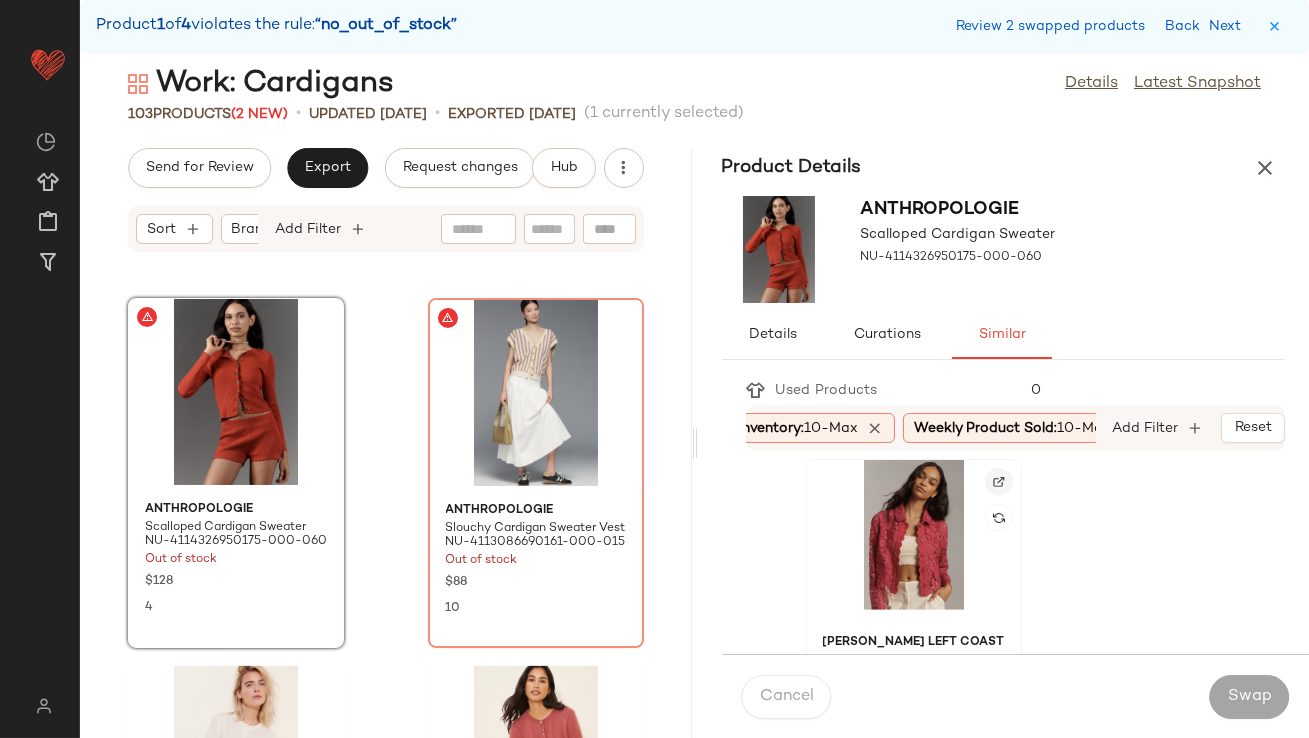 click at bounding box center [999, 482] 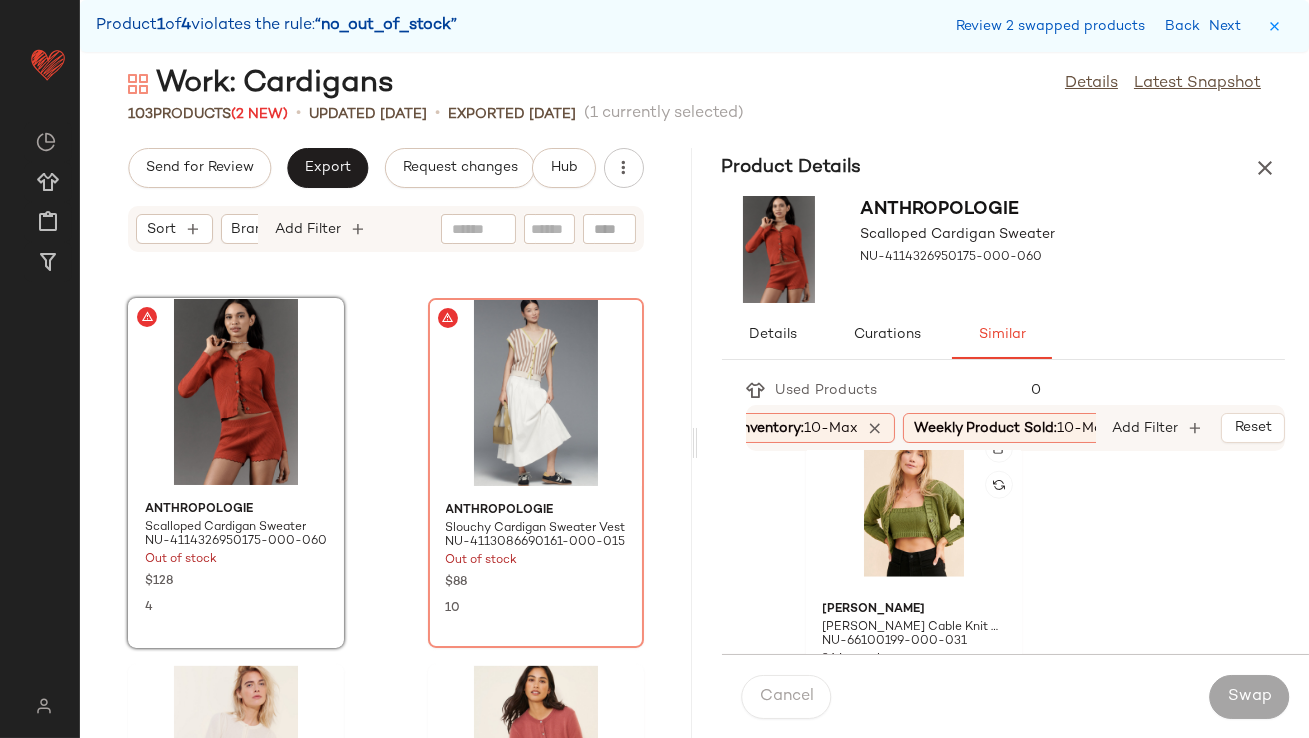scroll, scrollTop: 4039, scrollLeft: 0, axis: vertical 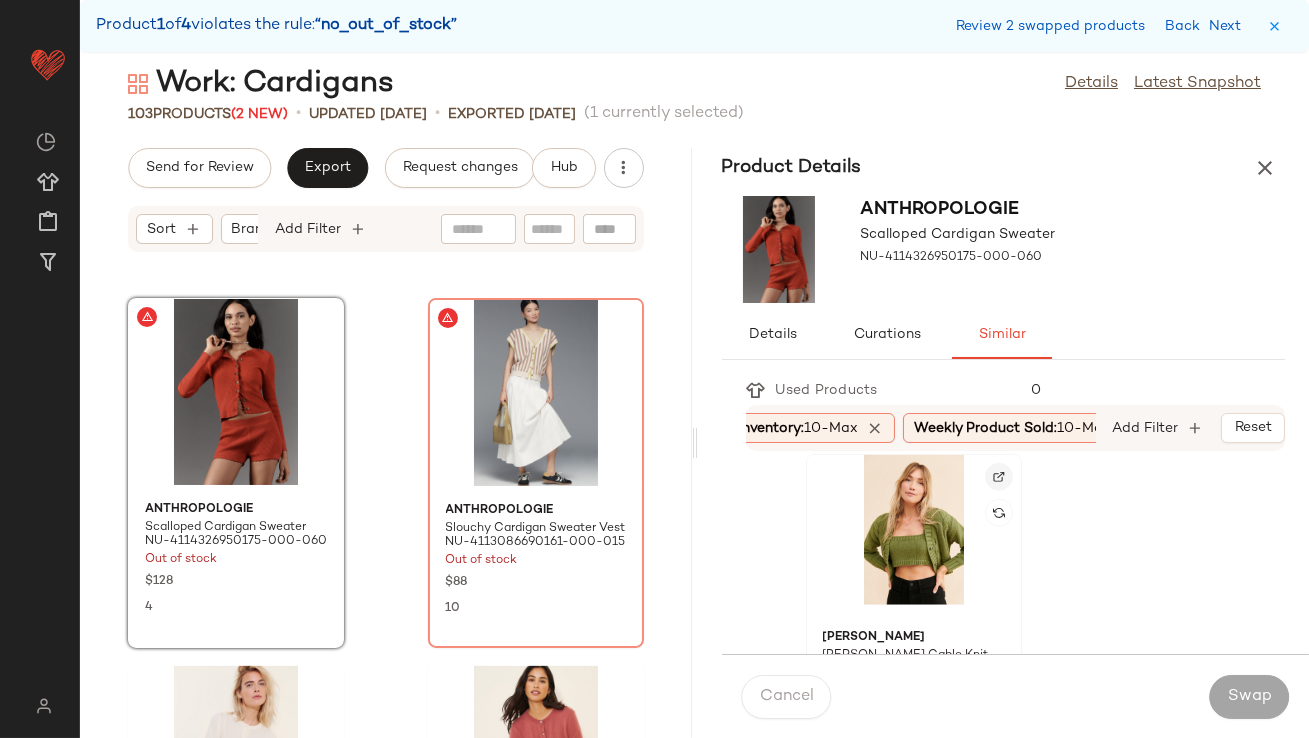 click at bounding box center [999, 477] 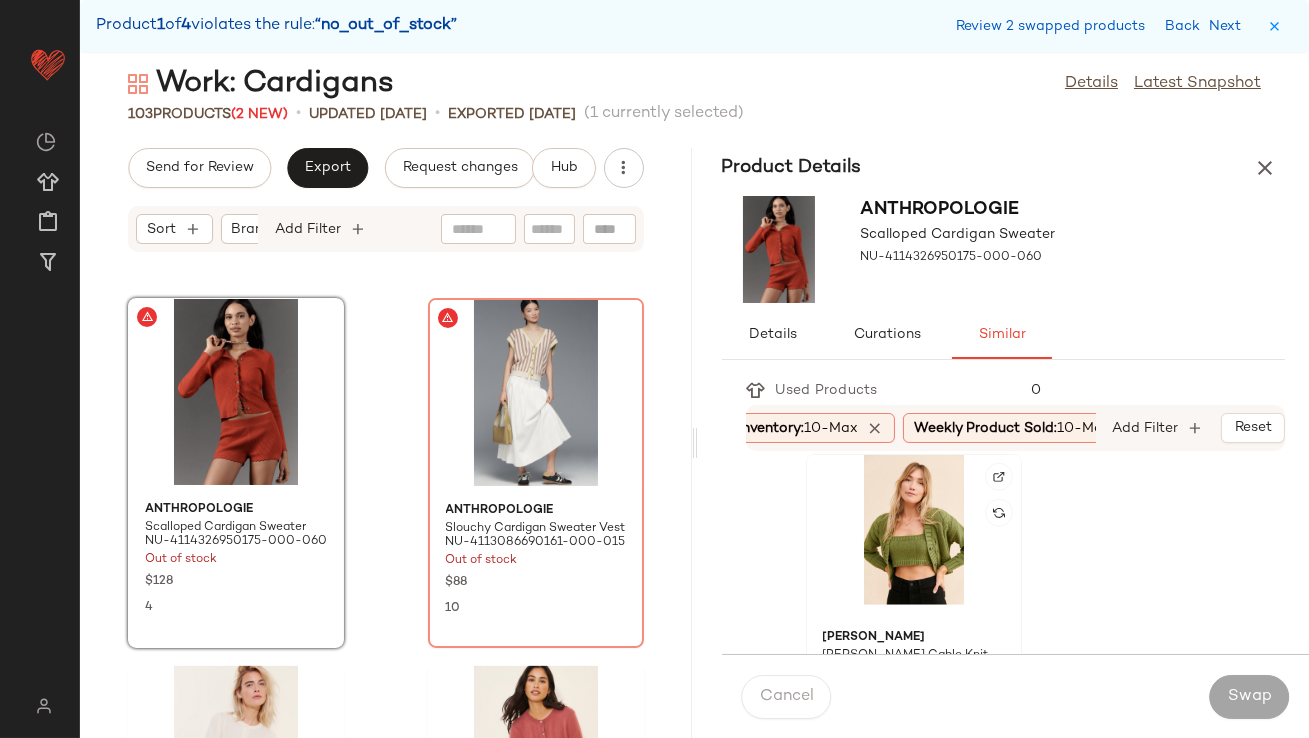 click 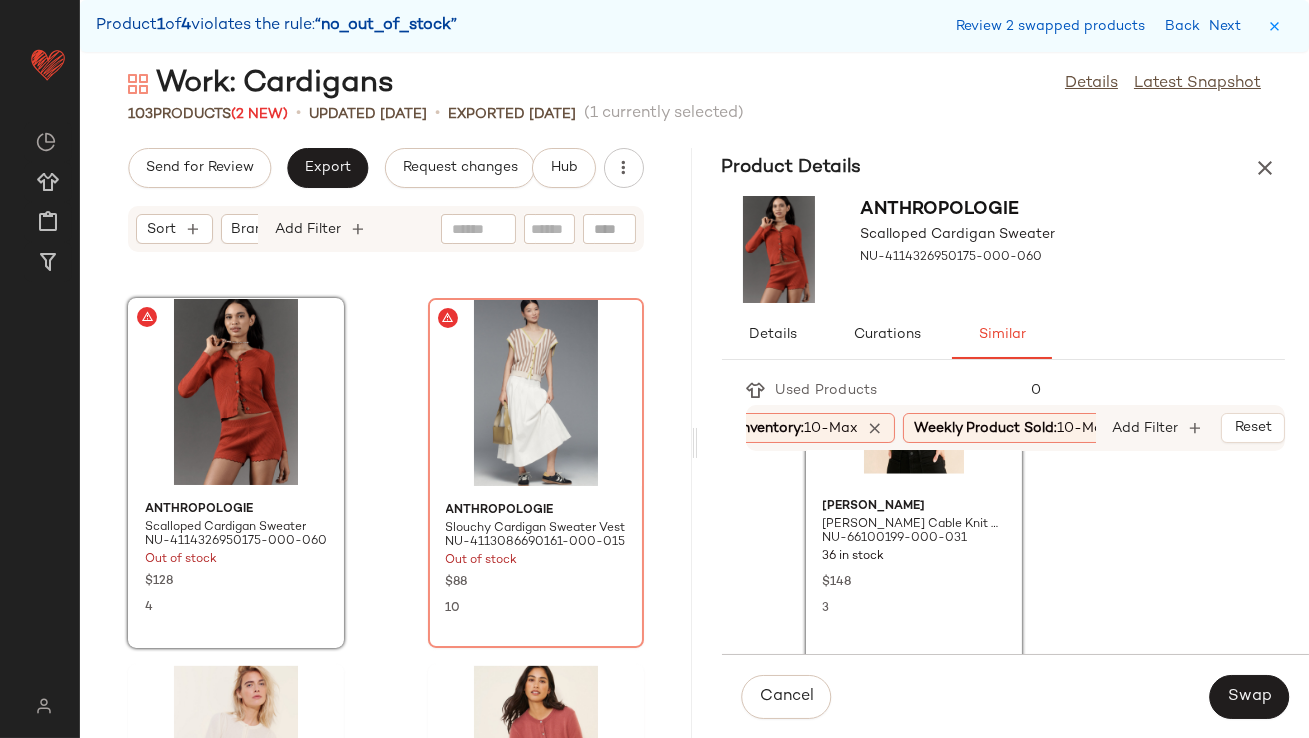 scroll, scrollTop: 4171, scrollLeft: 0, axis: vertical 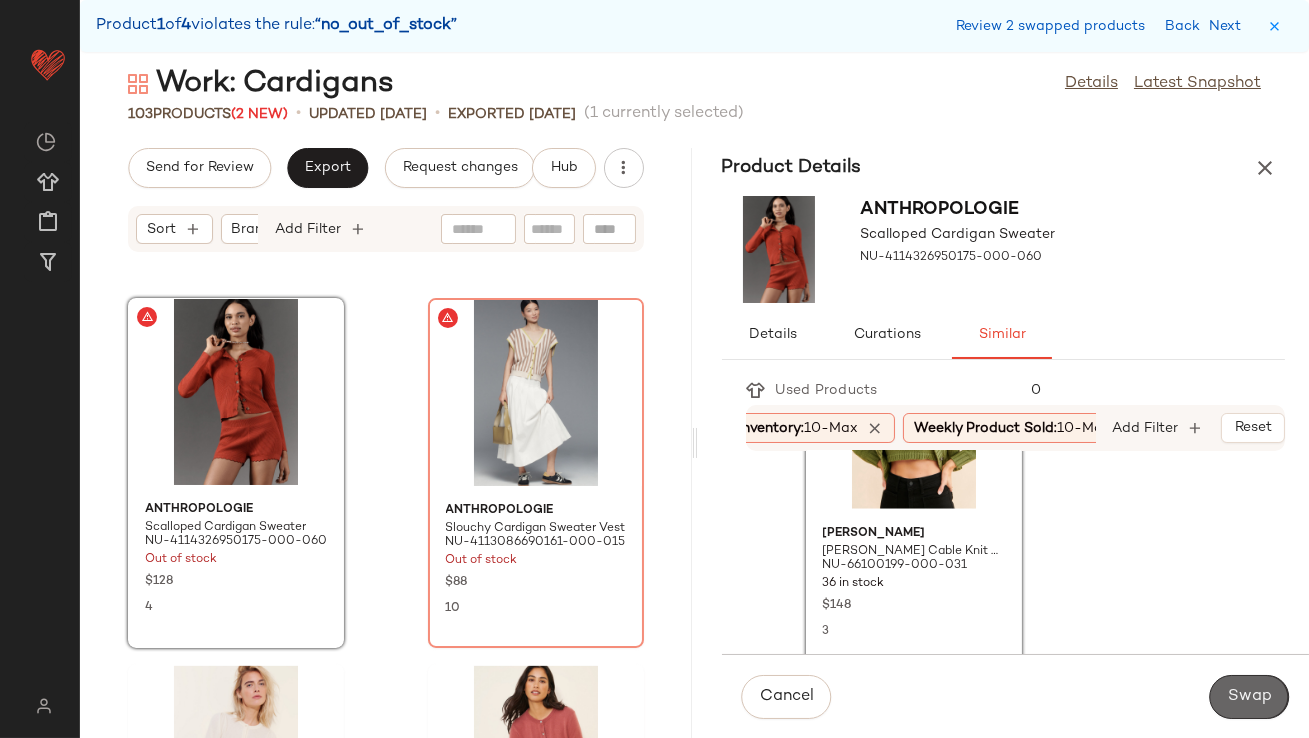 click on "Swap" 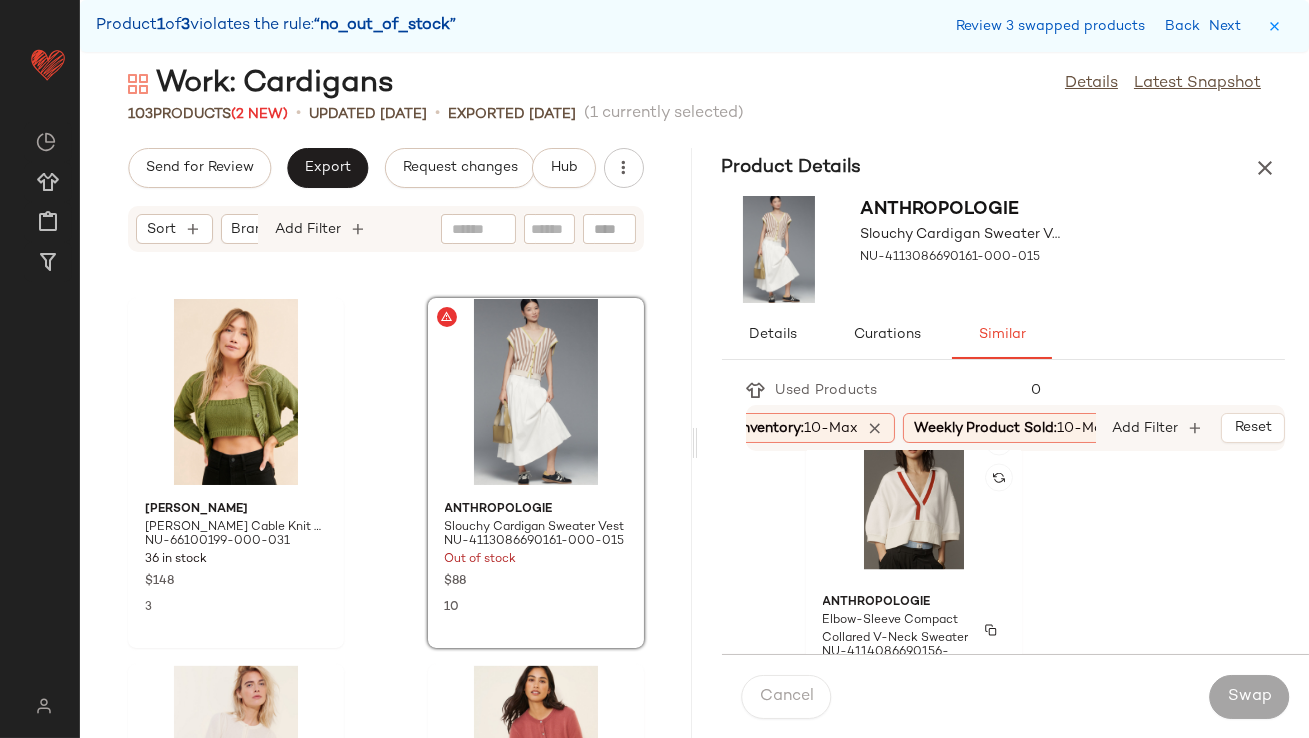 scroll, scrollTop: 6983, scrollLeft: 0, axis: vertical 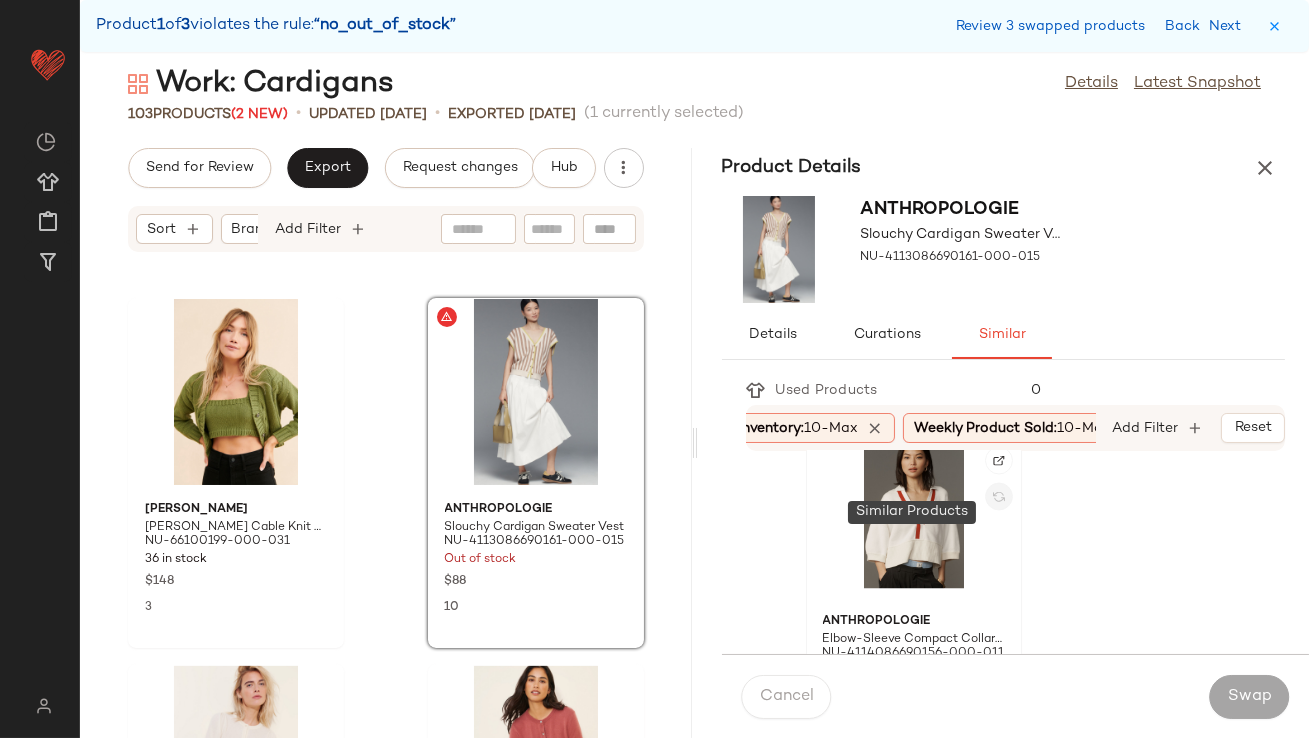 click 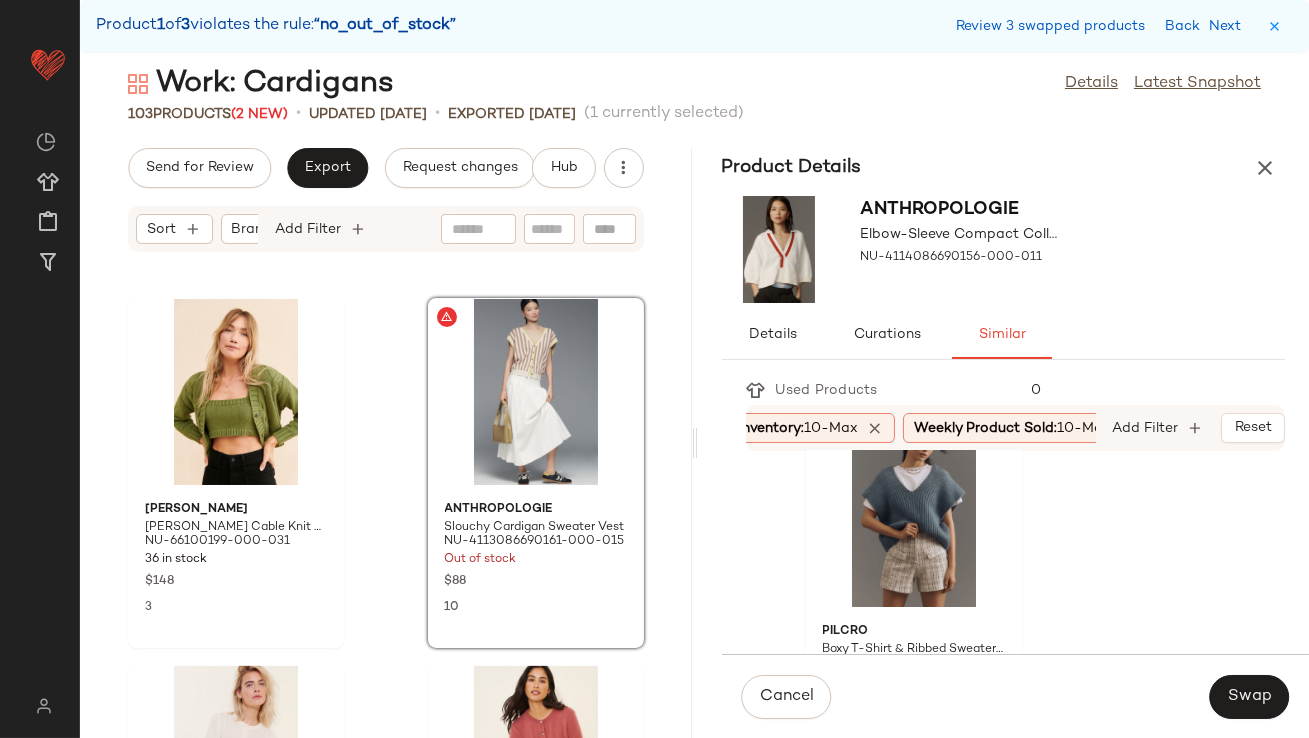 scroll, scrollTop: 8445, scrollLeft: 0, axis: vertical 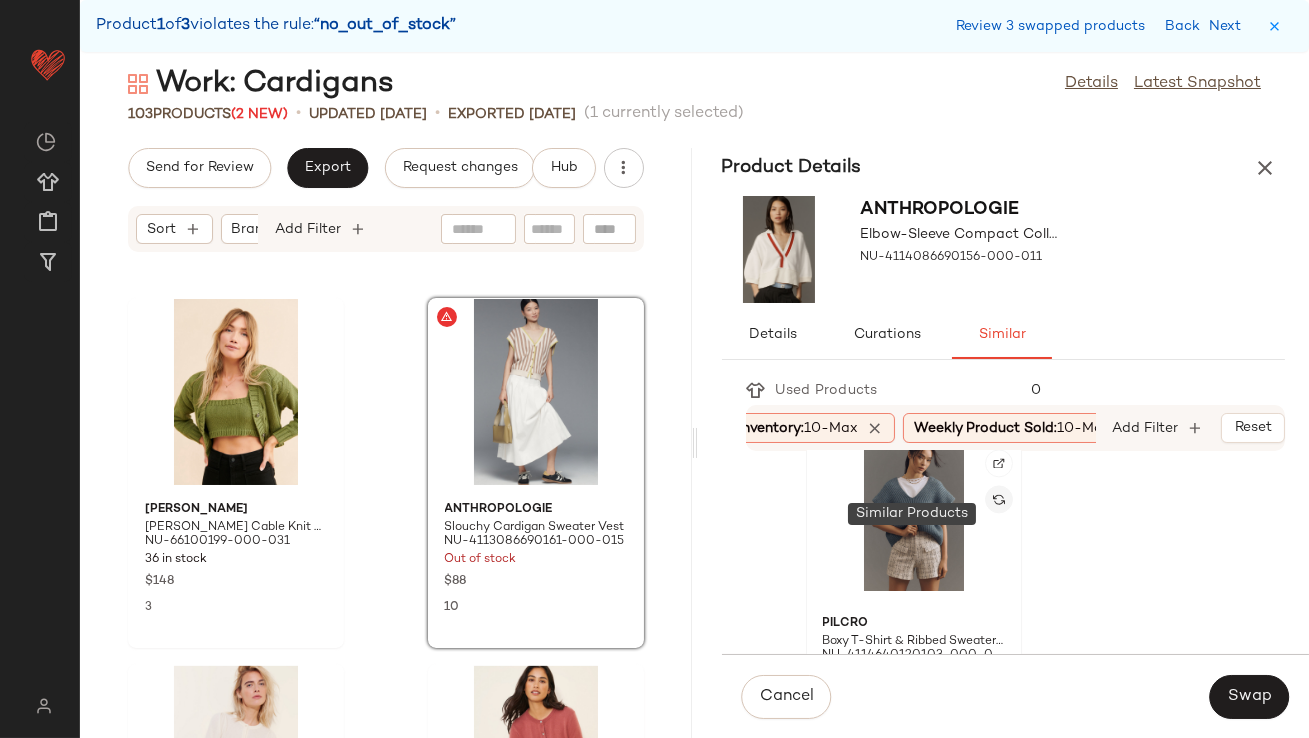 click 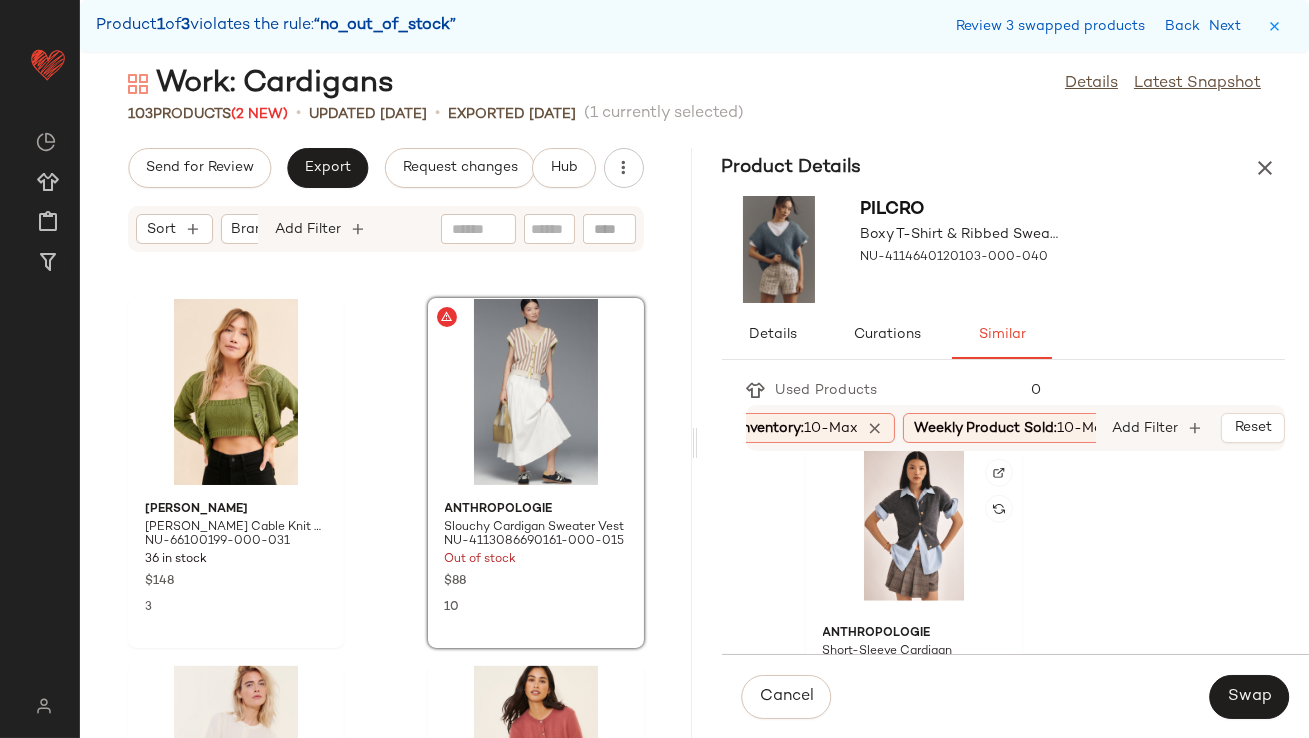 scroll, scrollTop: 4032, scrollLeft: 0, axis: vertical 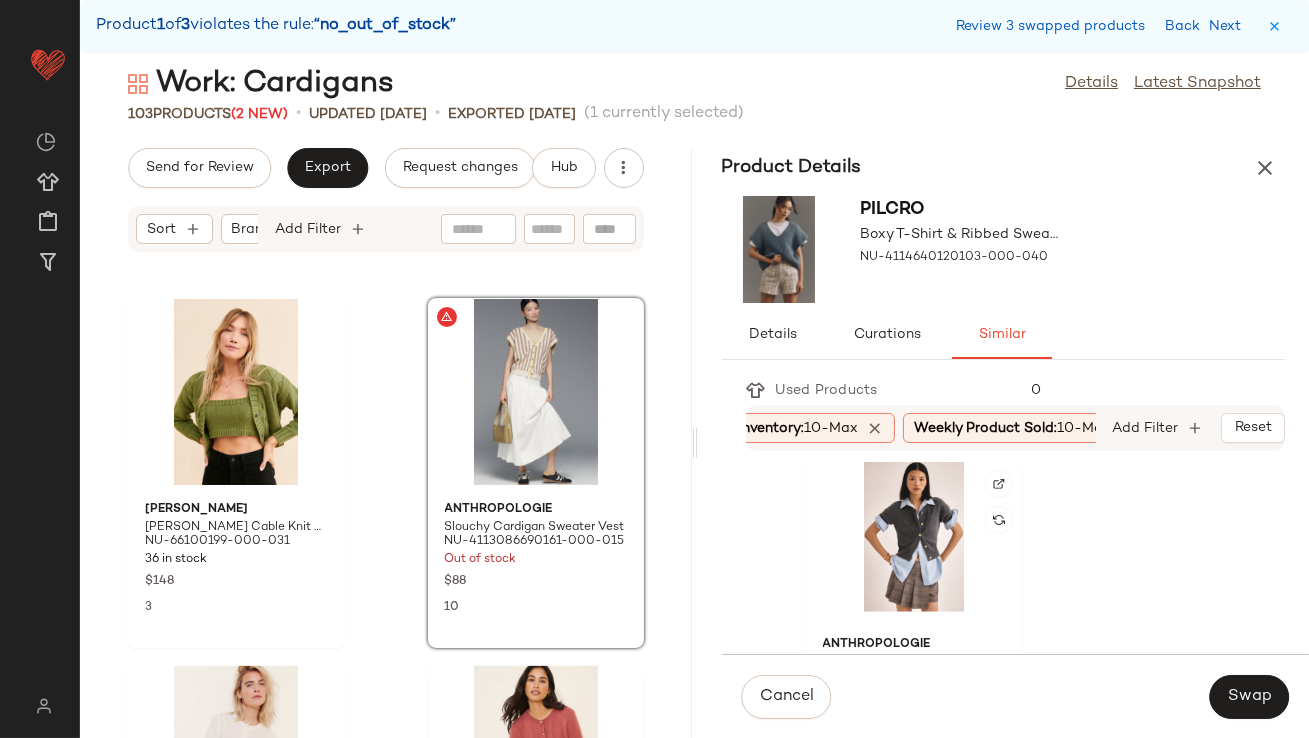 click on "Anthropologie Short-Sleeve Cardigan Sweater NU-4113952560018-000-004 16 in stock $98 4" 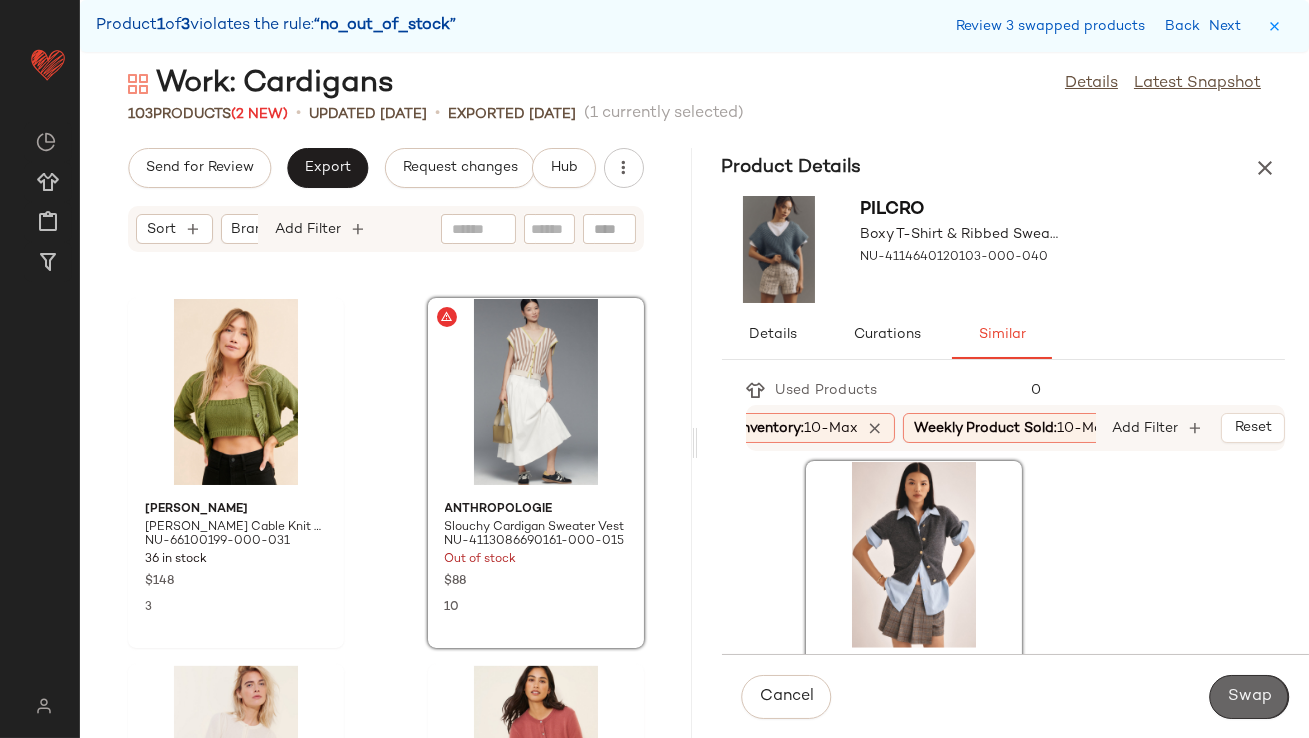 click on "Swap" 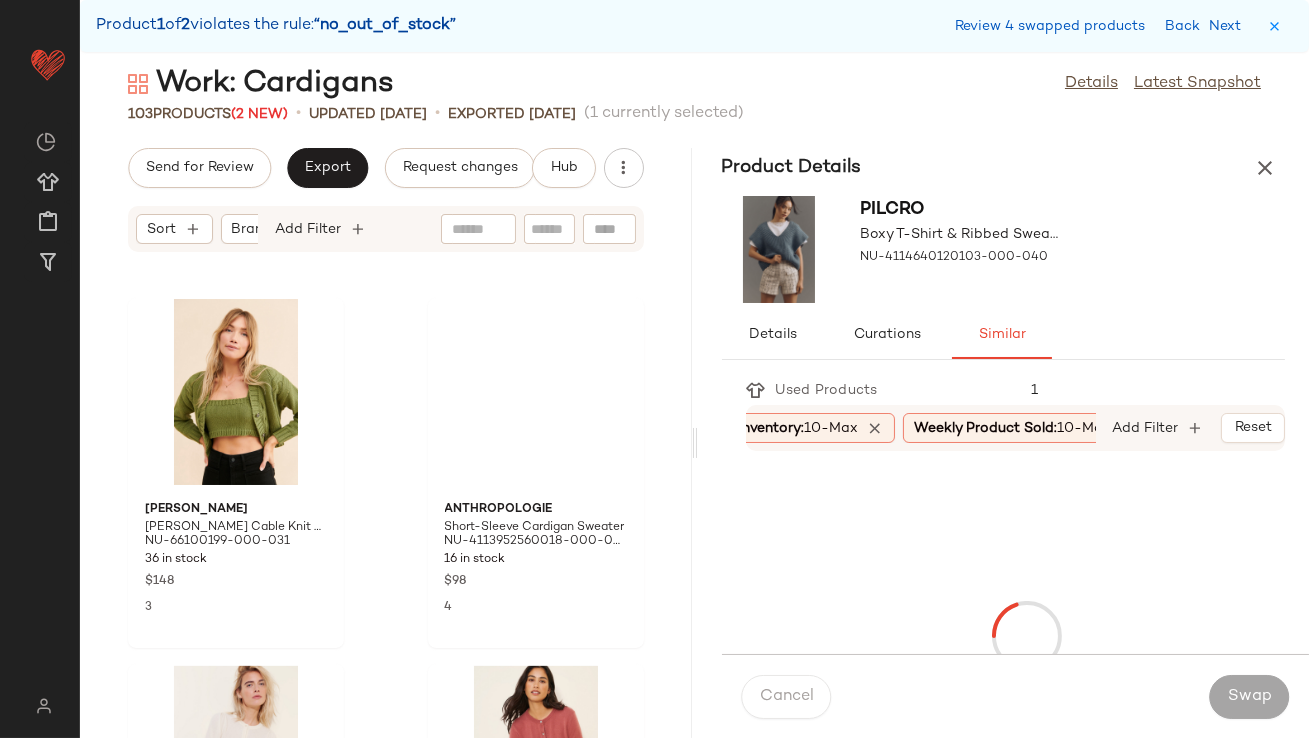 scroll, scrollTop: 11711, scrollLeft: 0, axis: vertical 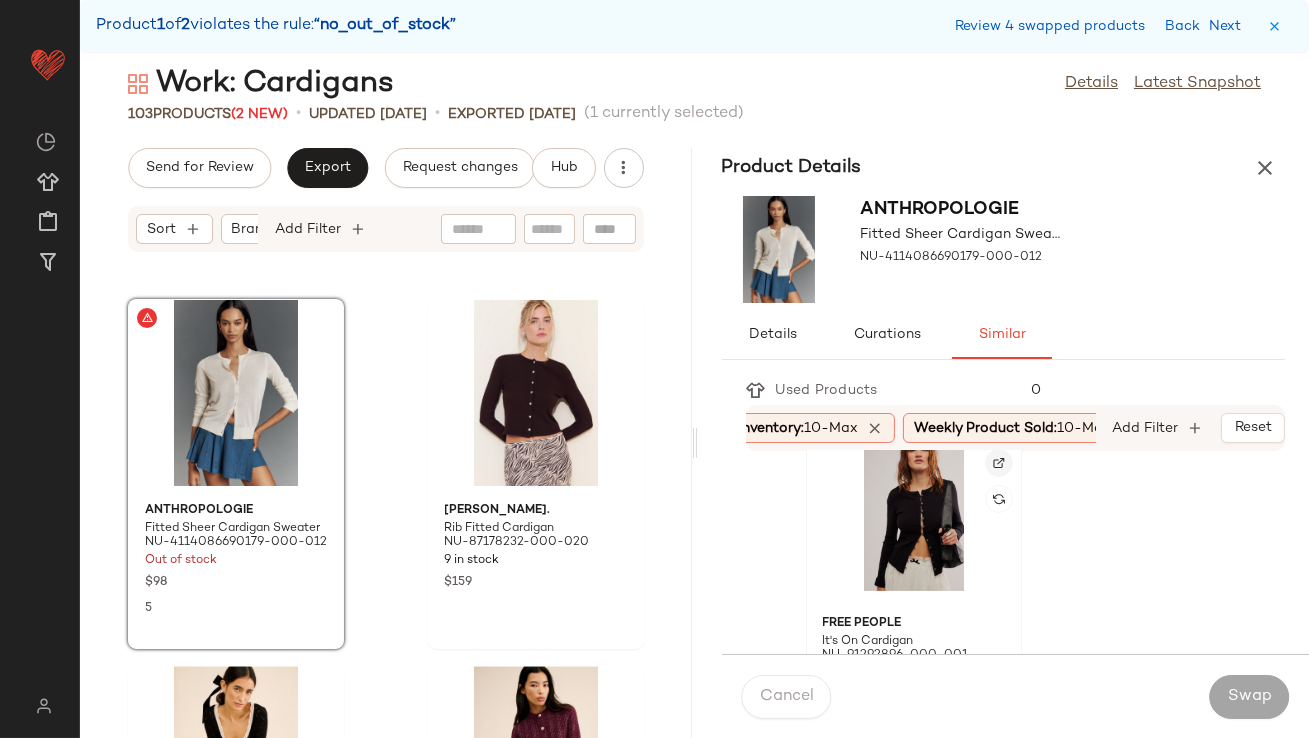 click 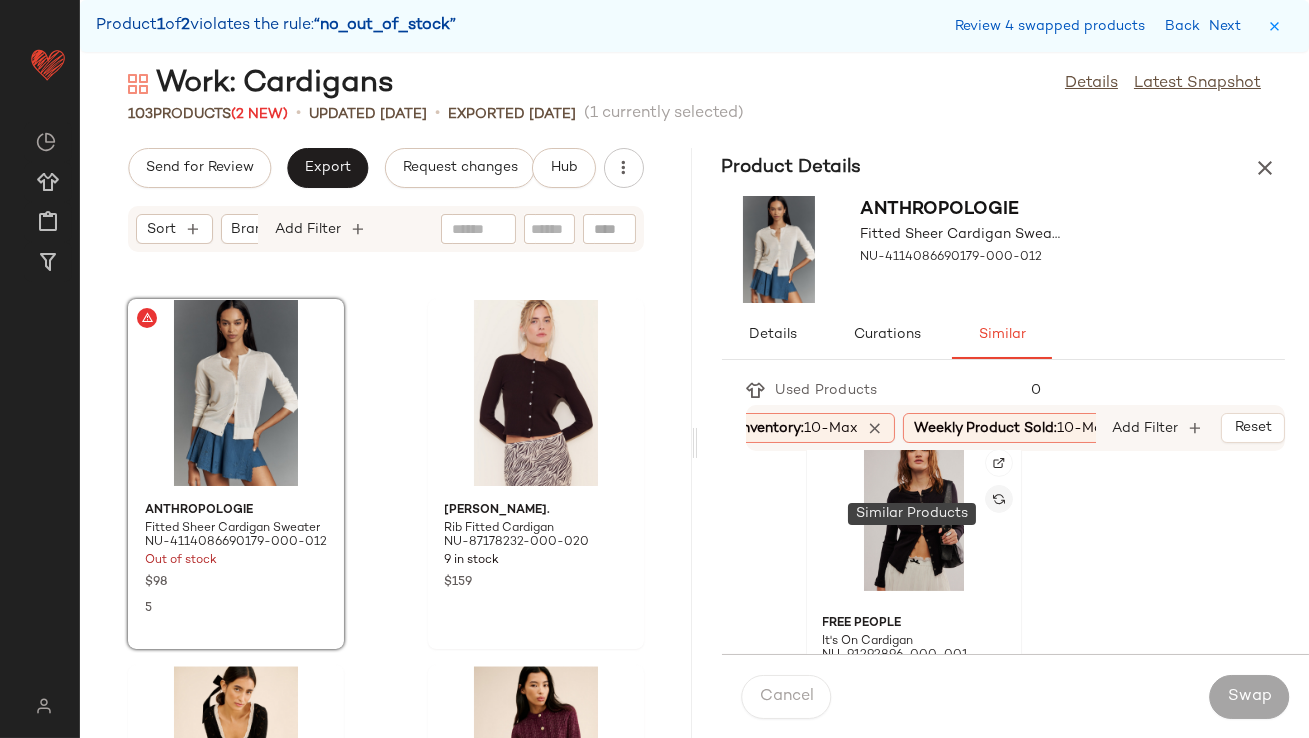click 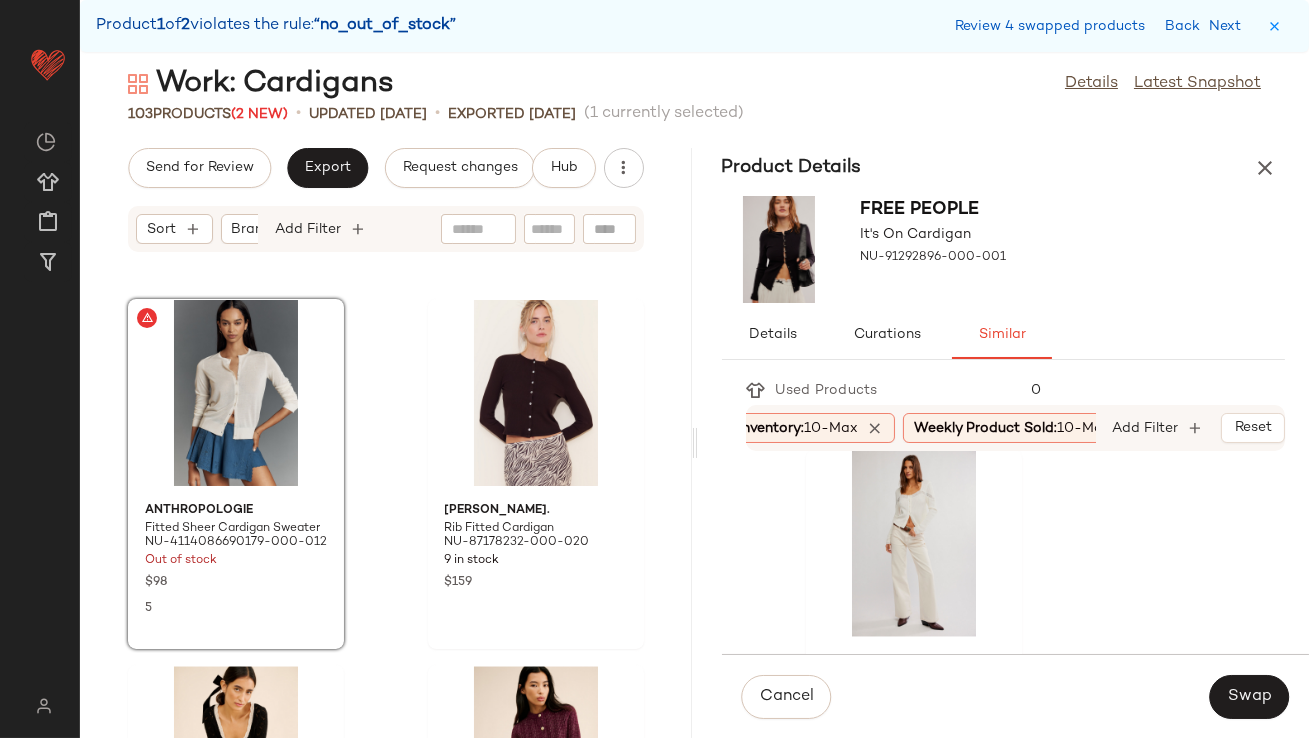 scroll, scrollTop: 5140, scrollLeft: 0, axis: vertical 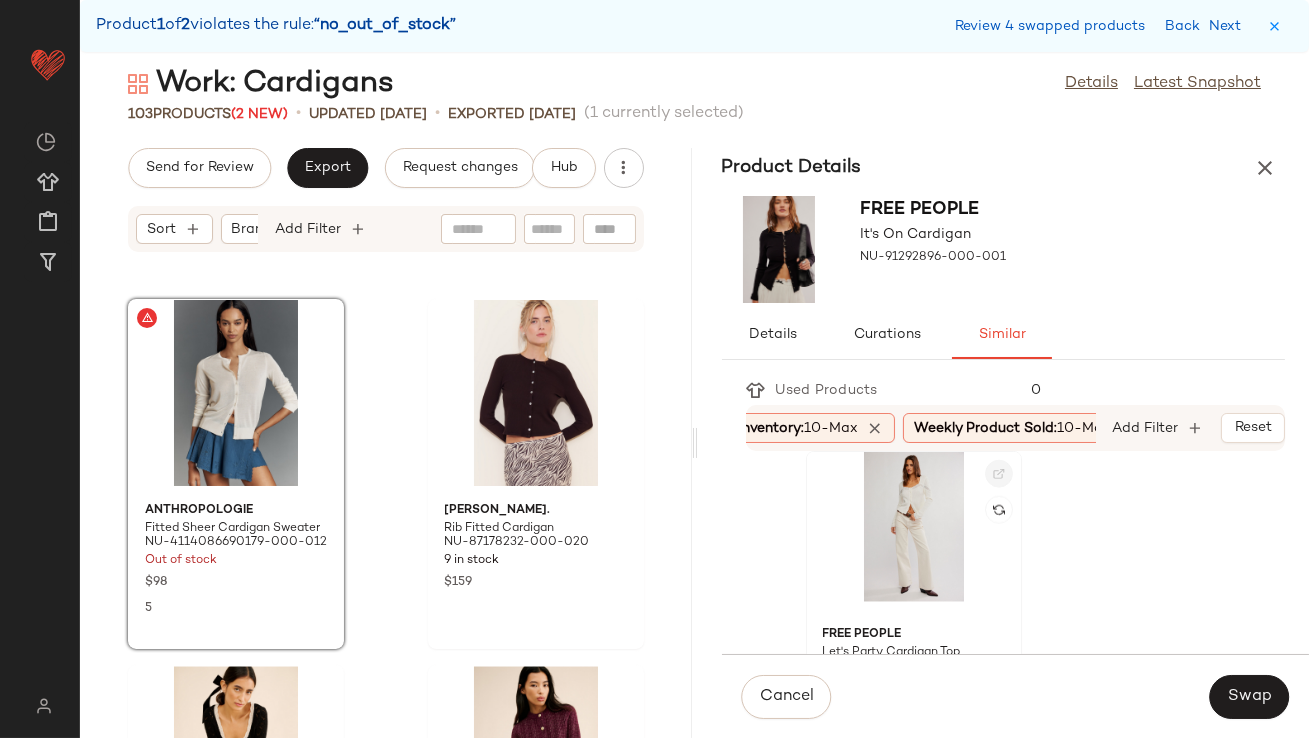 click at bounding box center (999, 474) 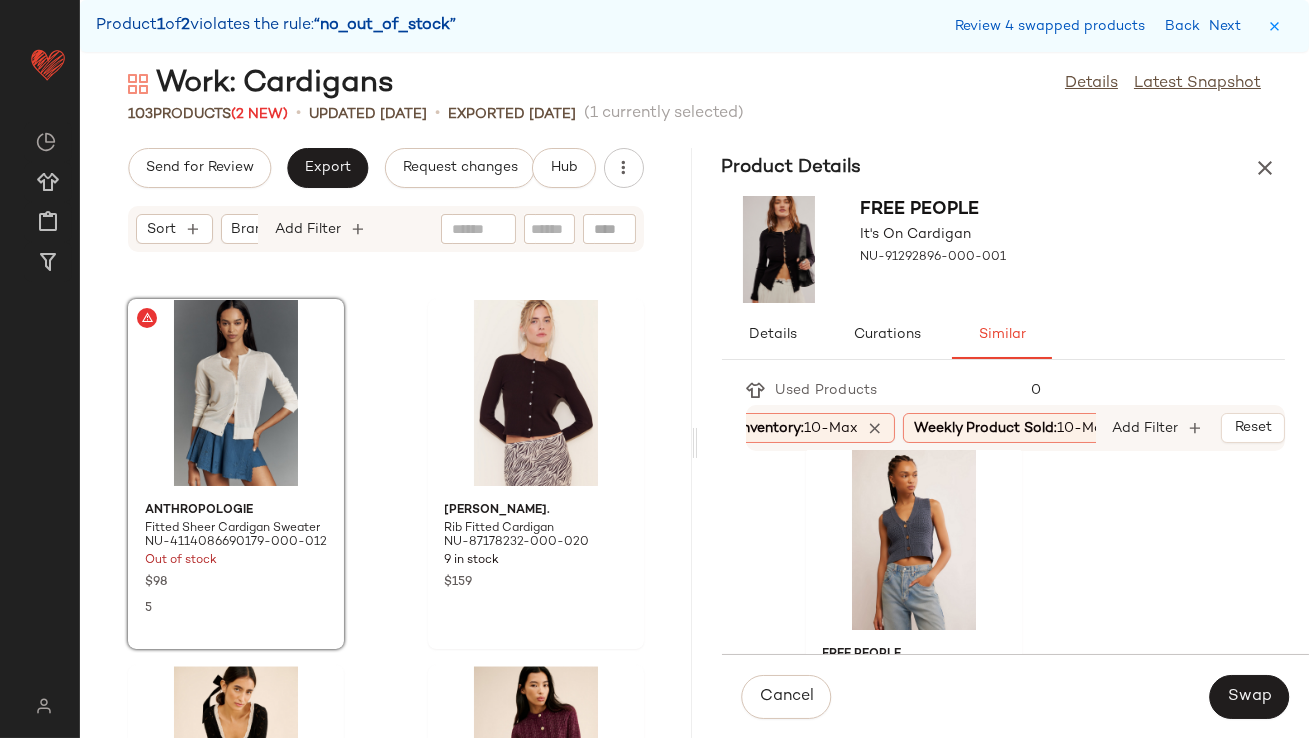 scroll, scrollTop: 7708, scrollLeft: 0, axis: vertical 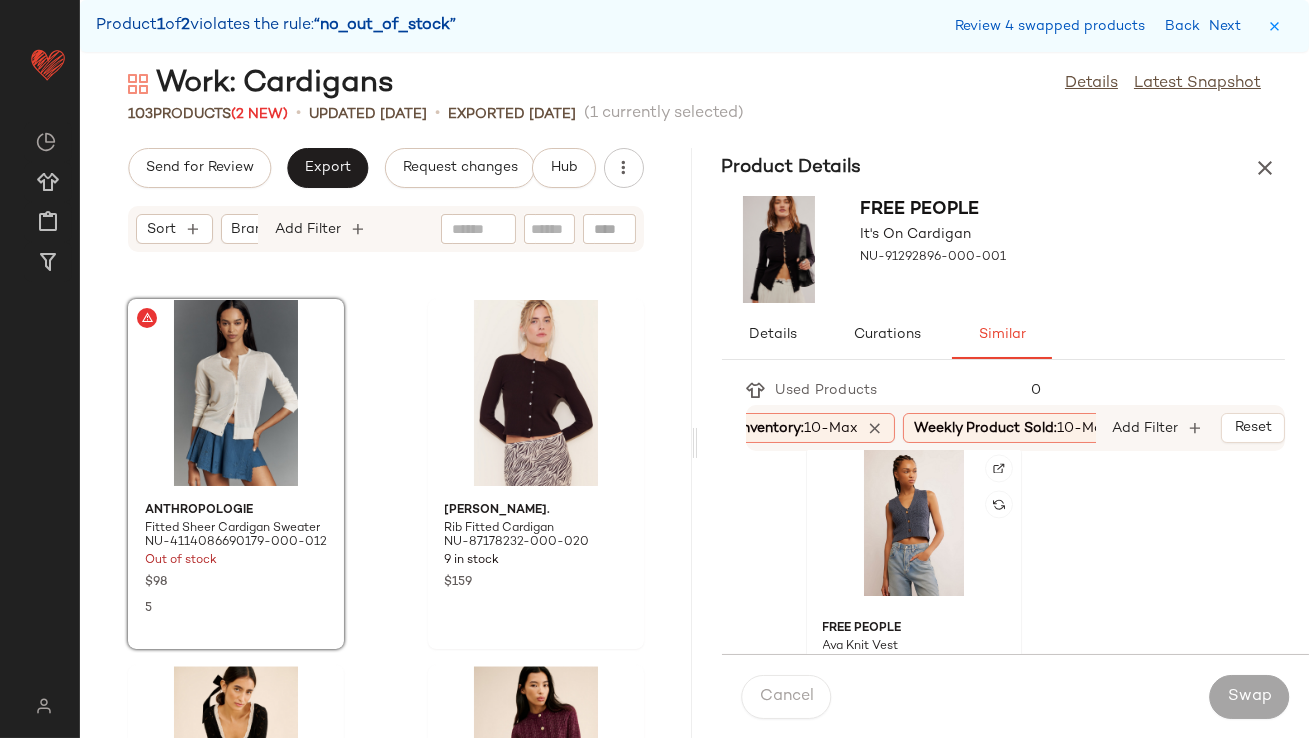 click 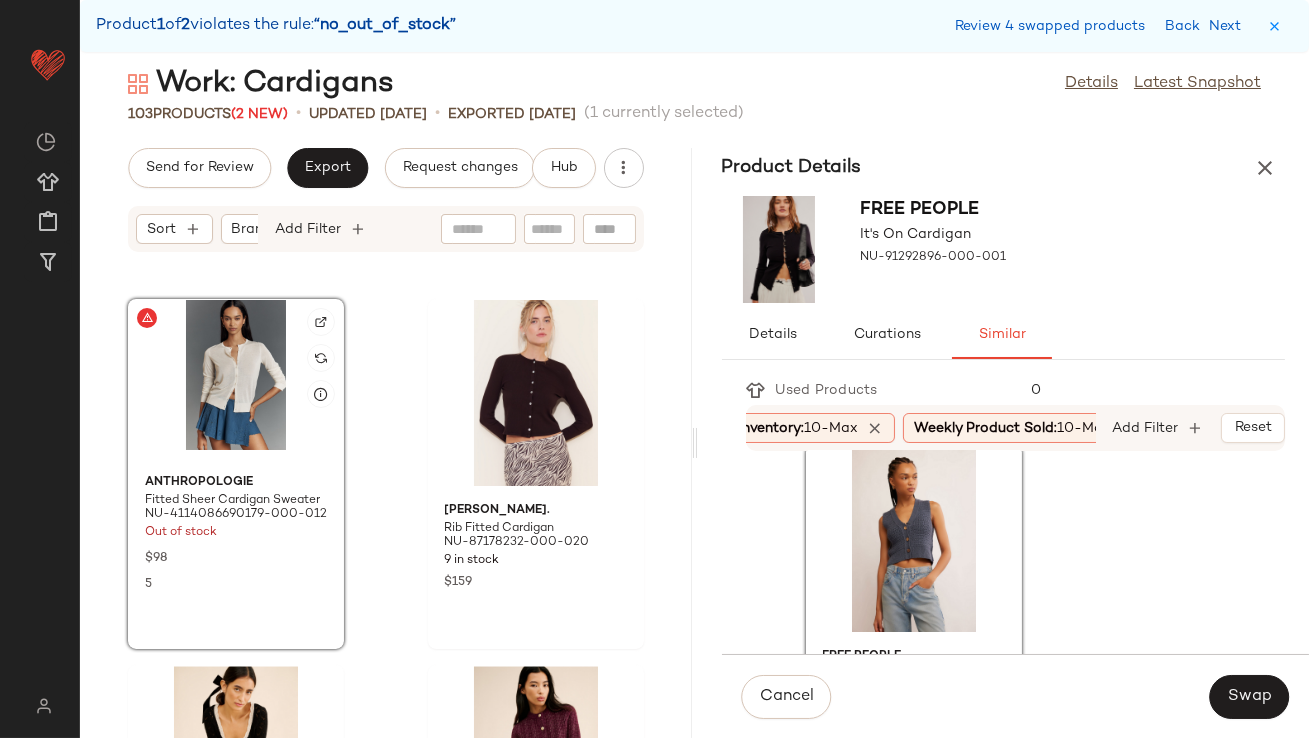 click 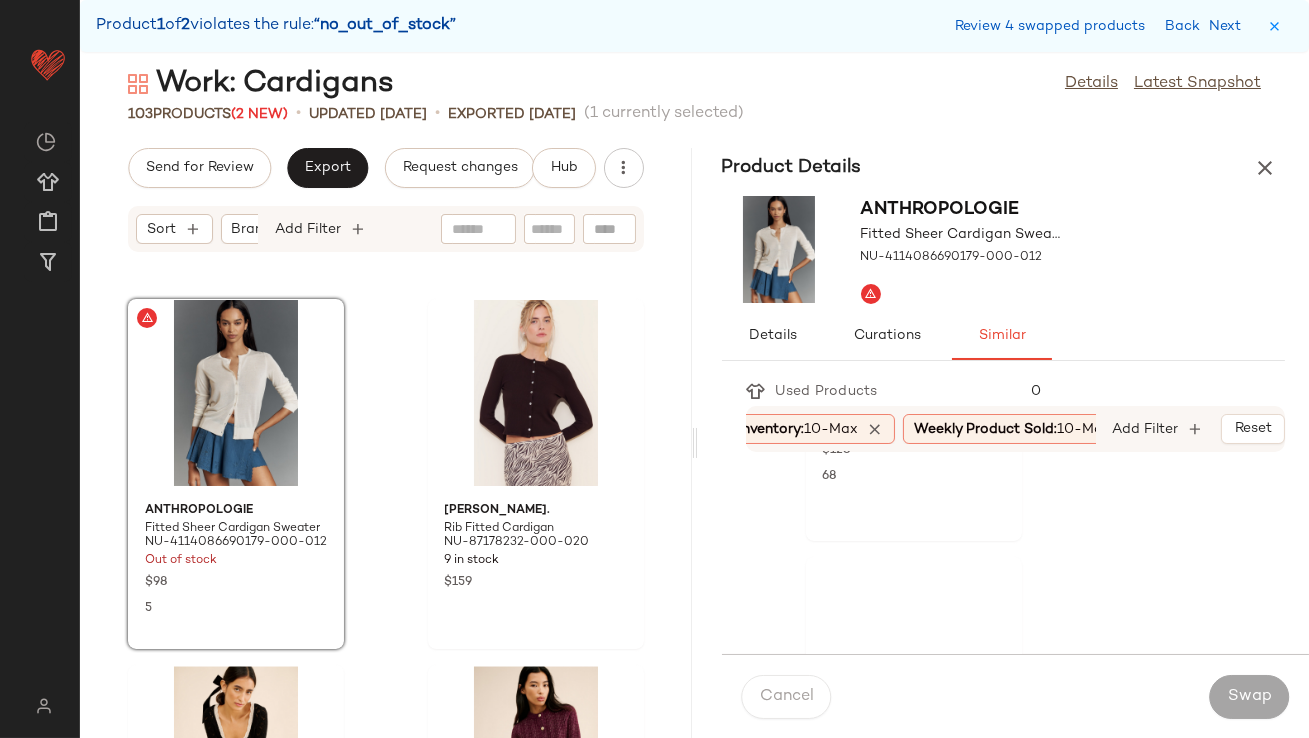 scroll, scrollTop: 695, scrollLeft: 0, axis: vertical 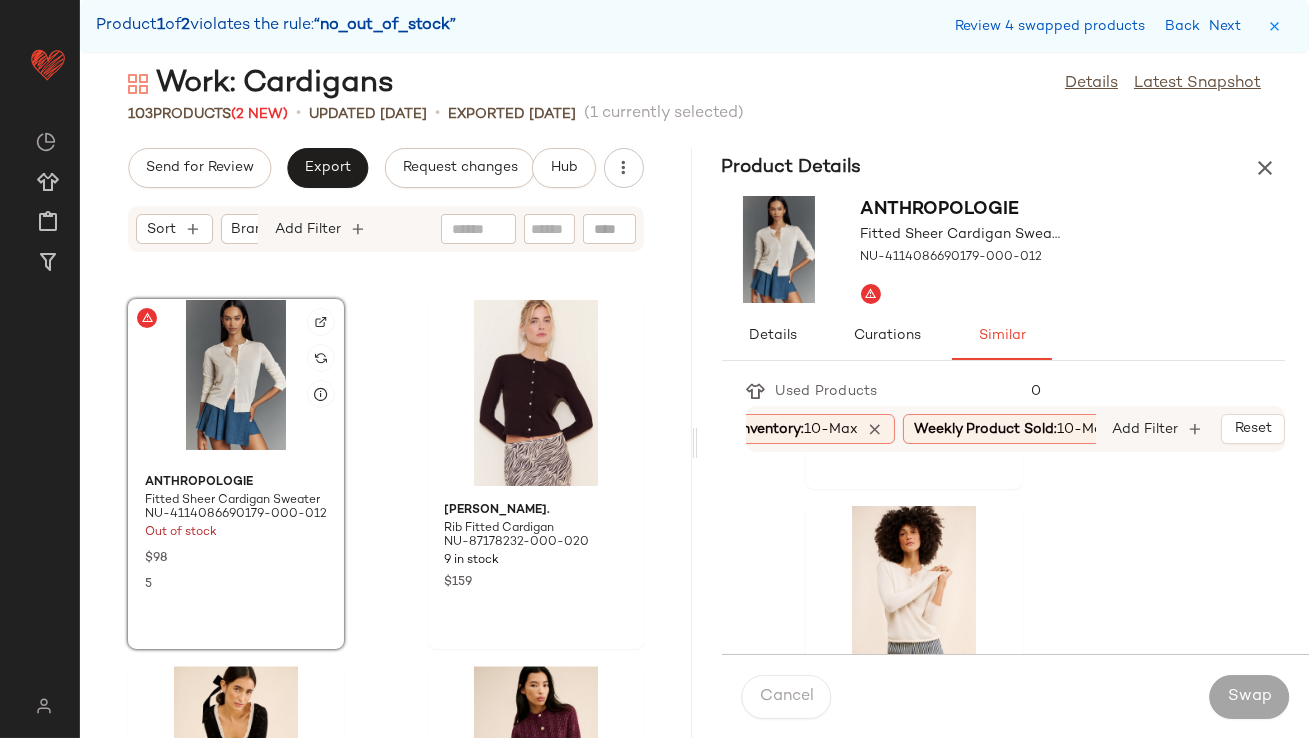 click 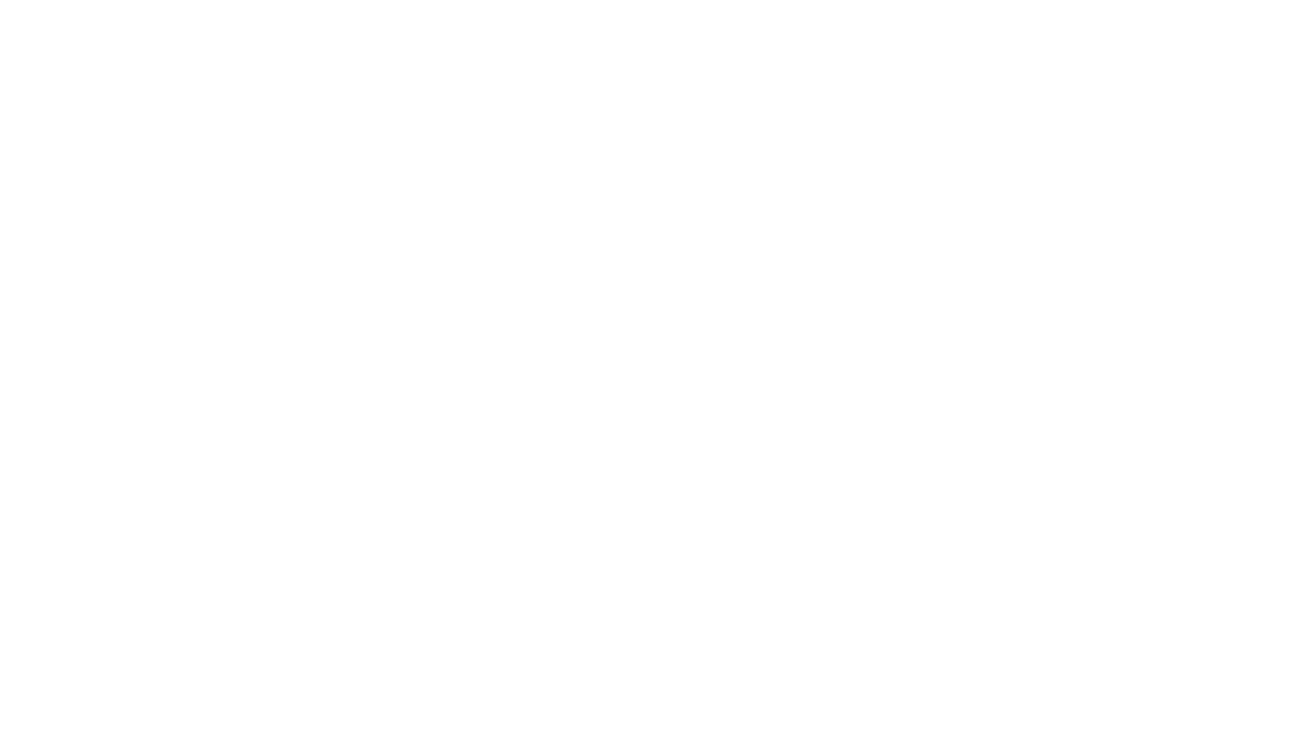 scroll, scrollTop: 0, scrollLeft: 0, axis: both 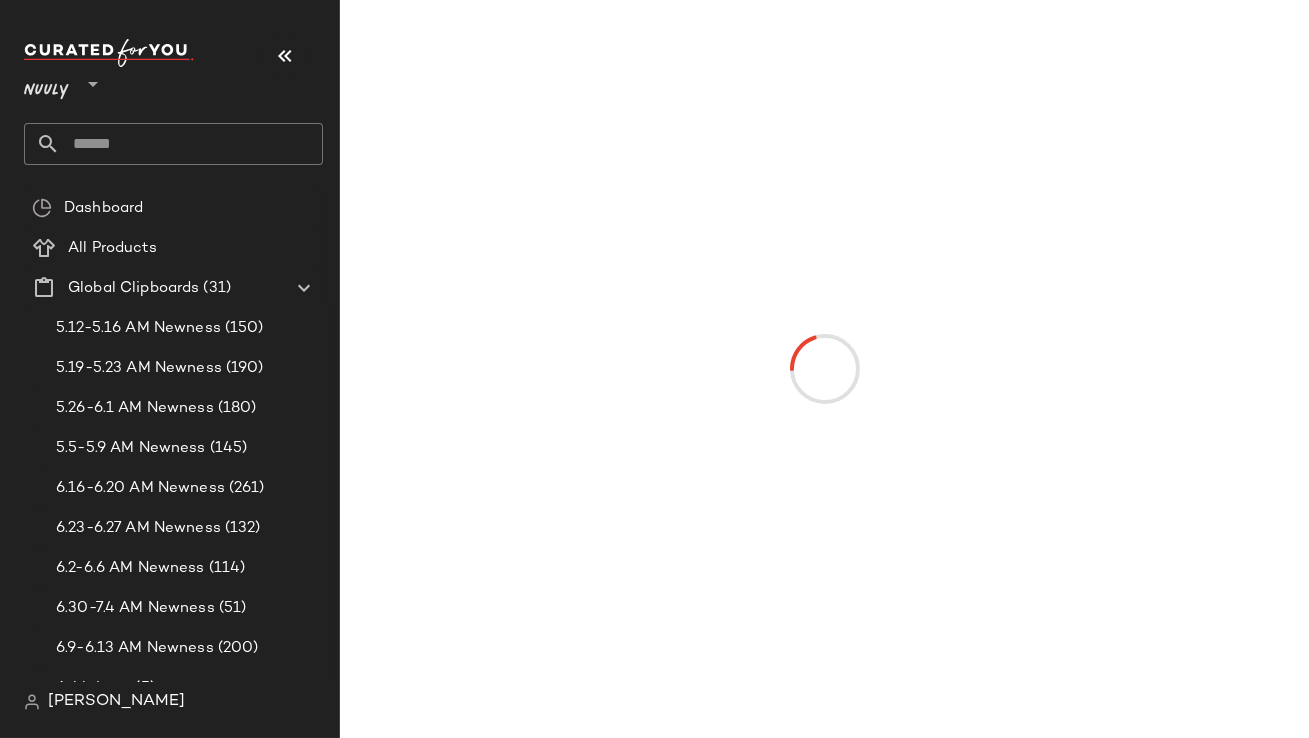 click at bounding box center (285, 56) 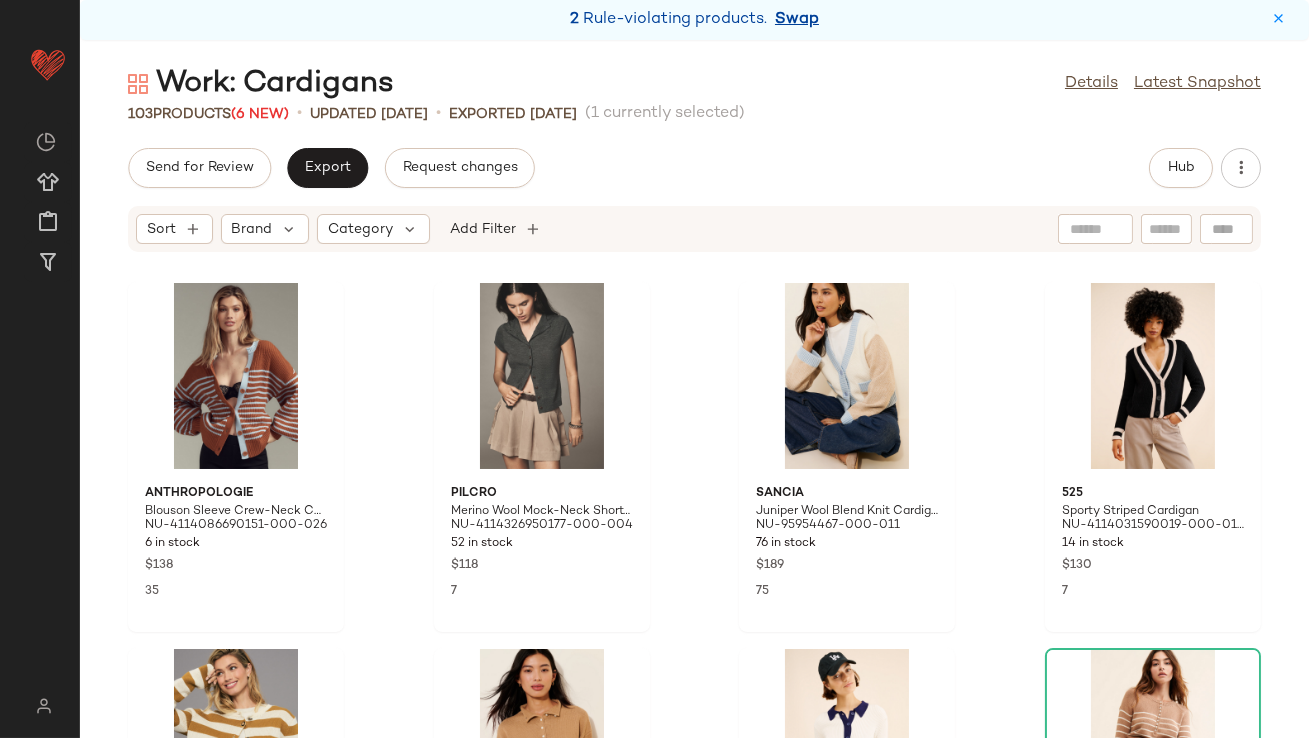 click on "Swap" at bounding box center [797, 20] 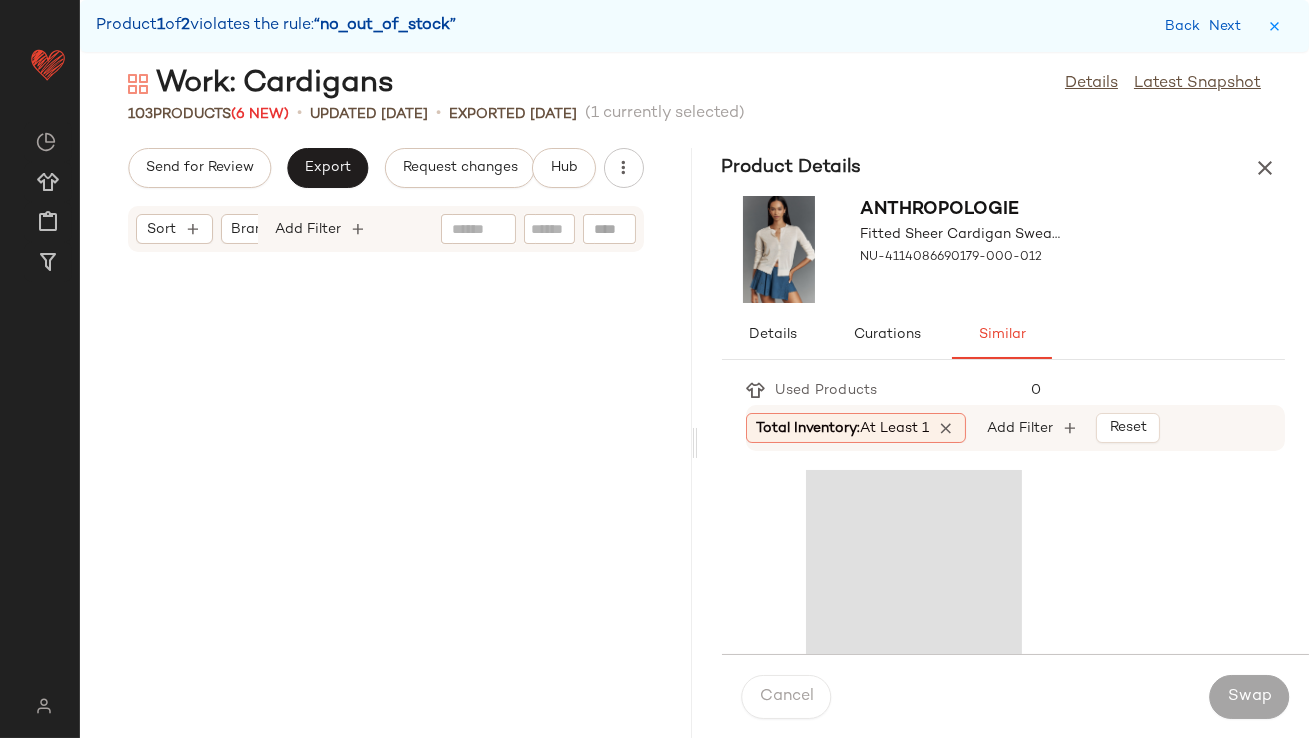 scroll, scrollTop: 11711, scrollLeft: 0, axis: vertical 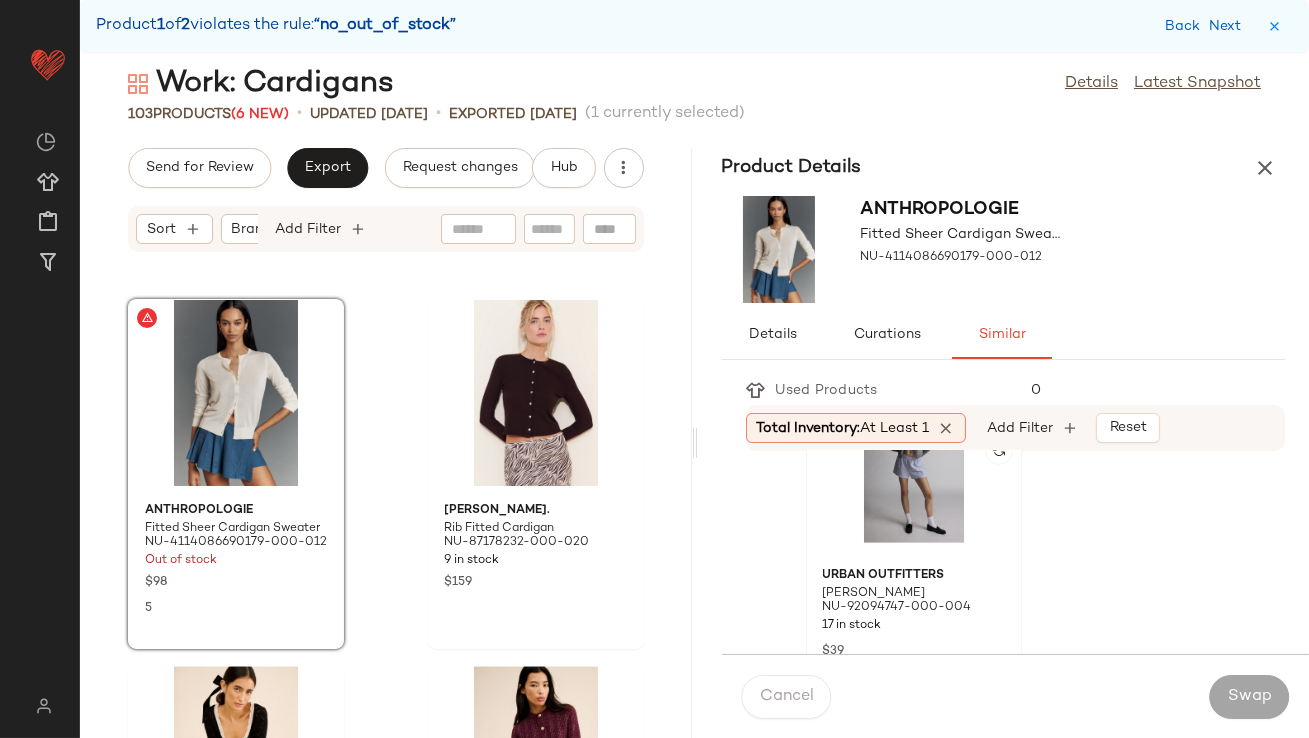 click 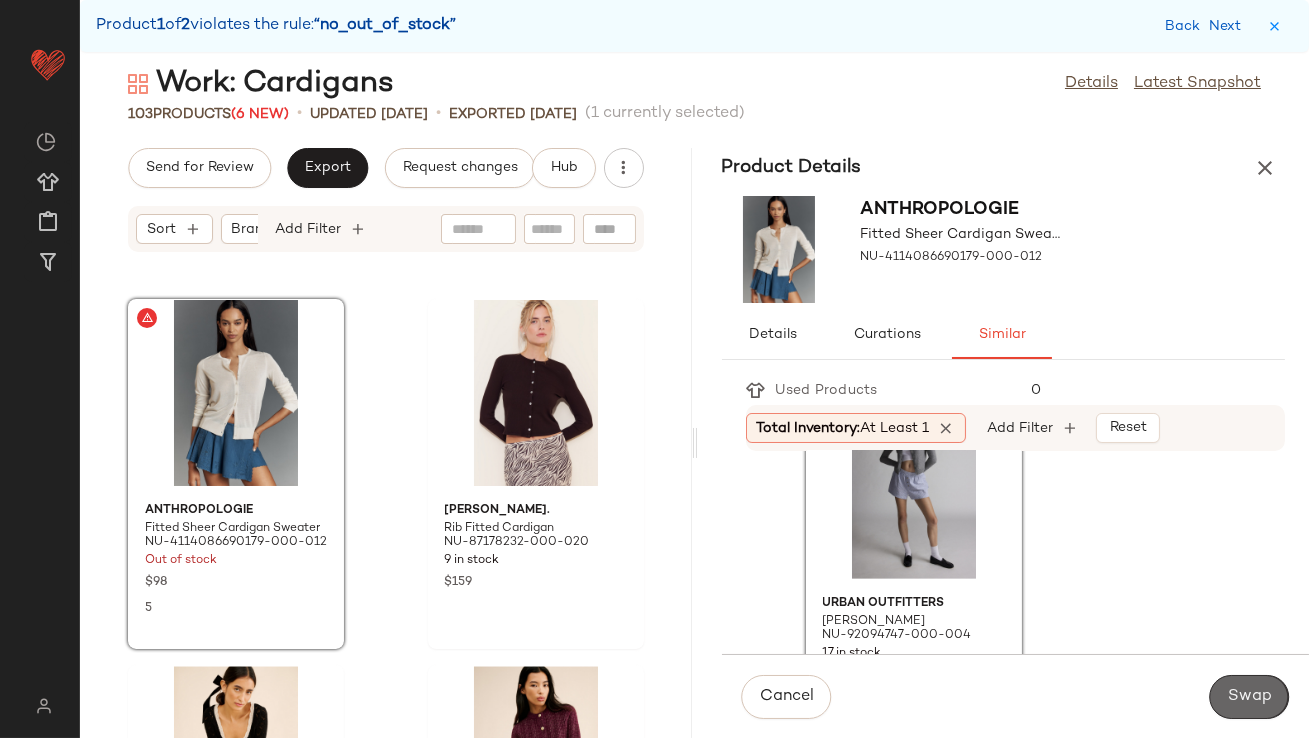 click on "Swap" 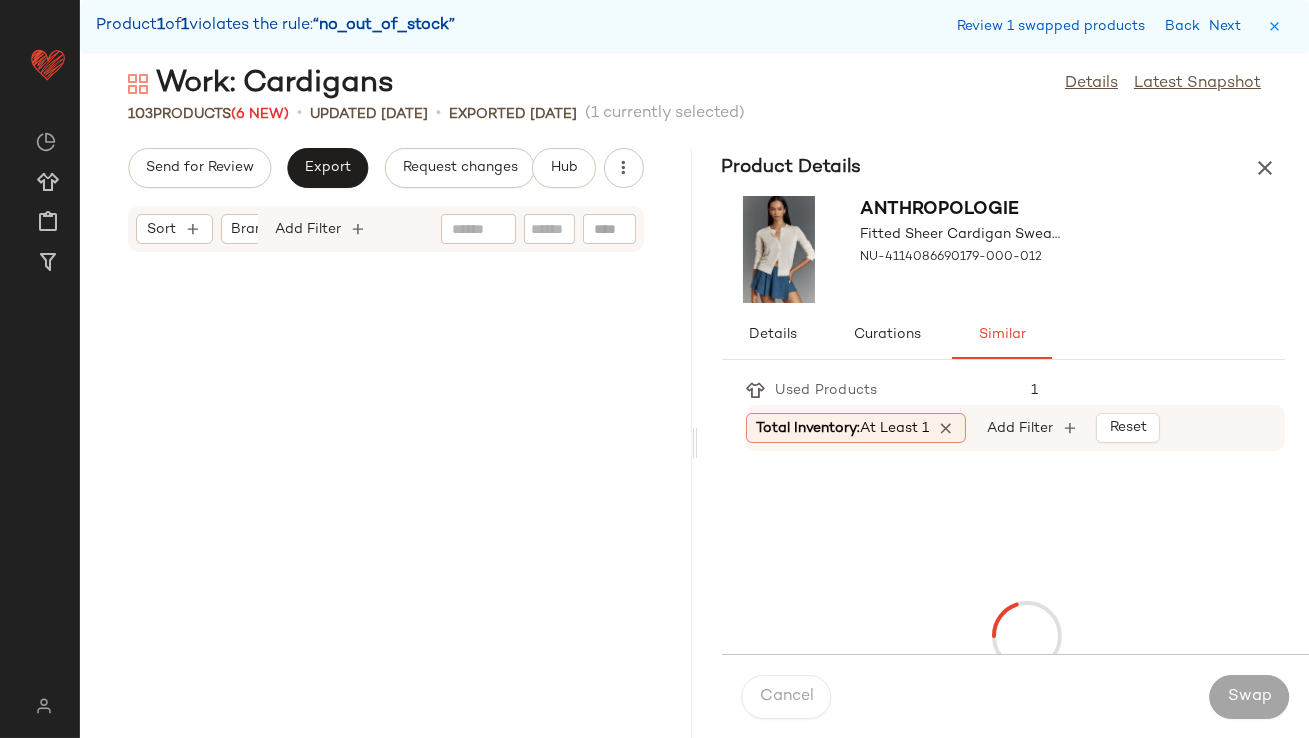 scroll, scrollTop: 15738, scrollLeft: 0, axis: vertical 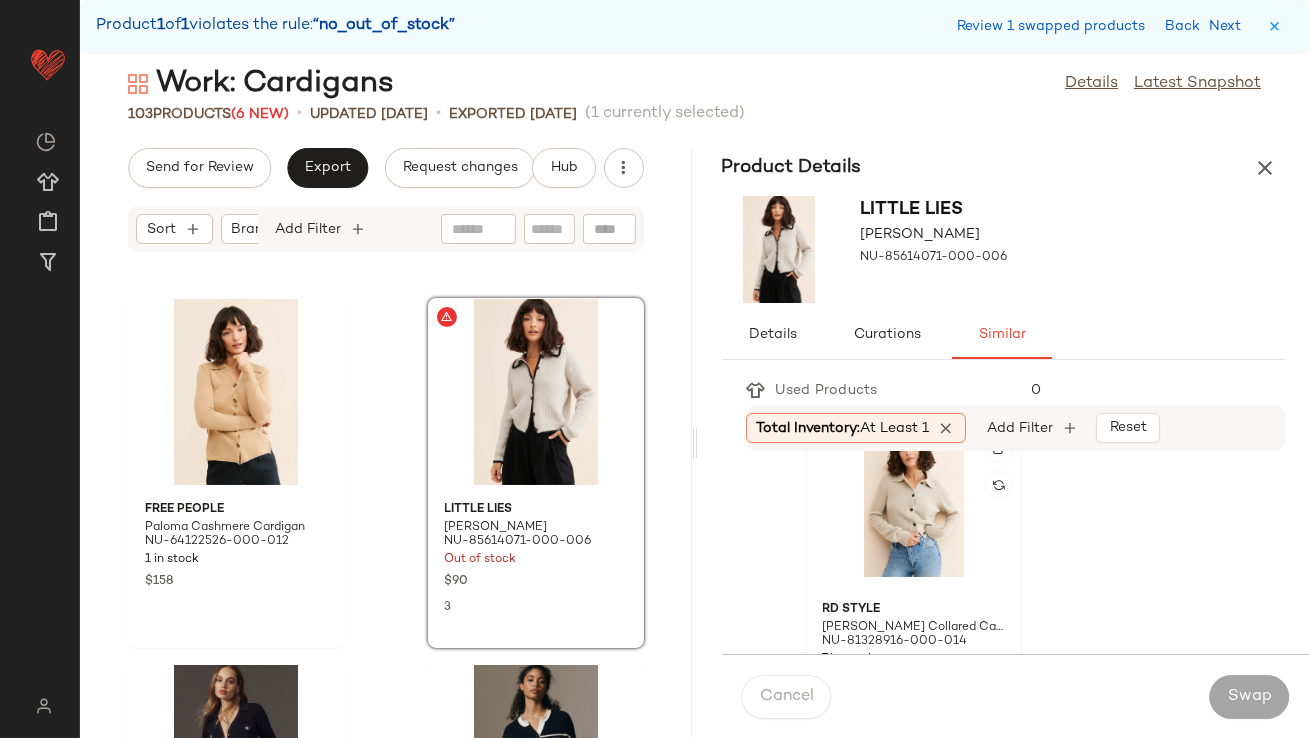 click 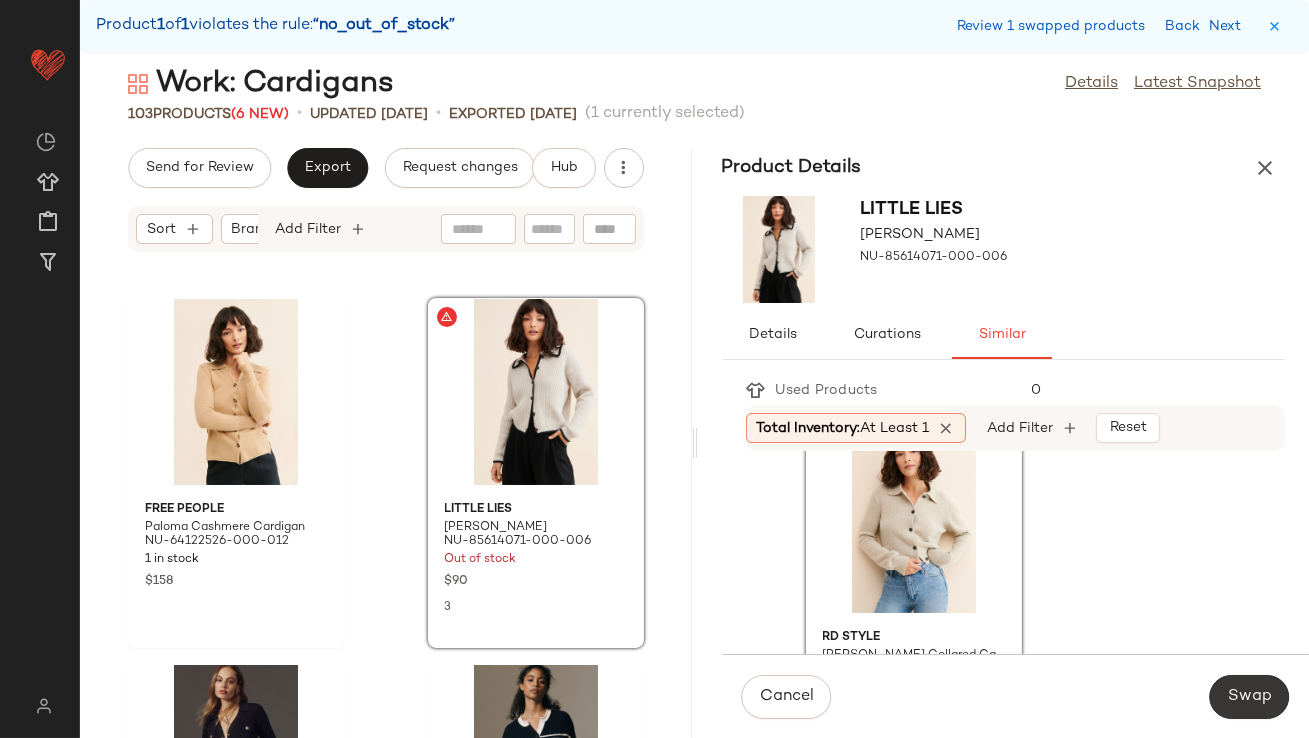 click on "Swap" at bounding box center (1249, 697) 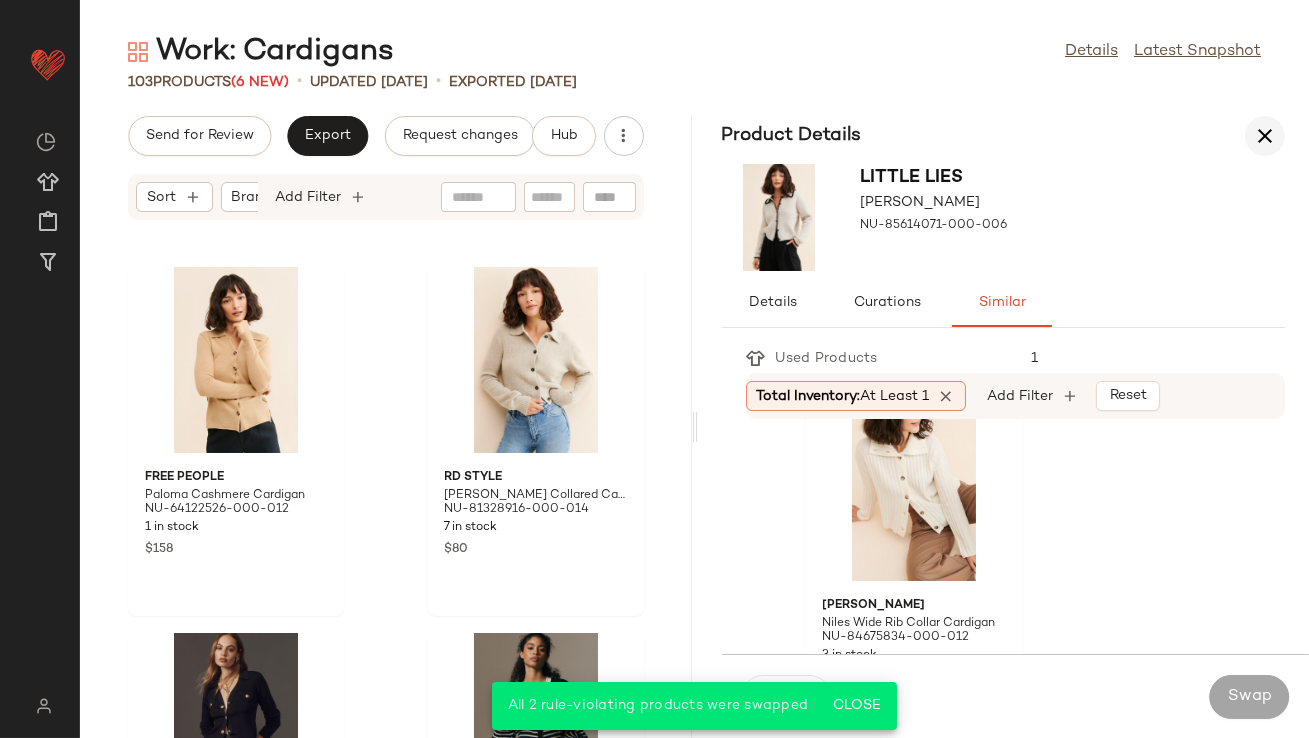 click at bounding box center (1265, 136) 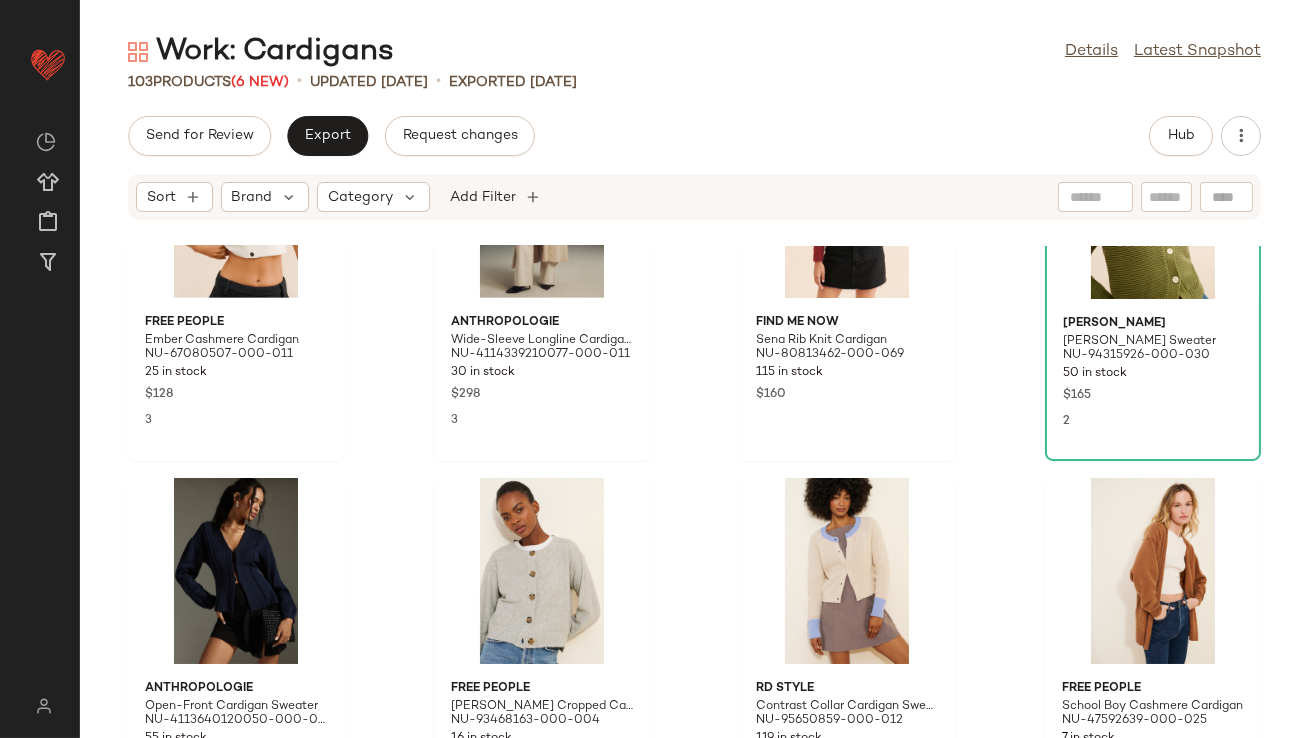 scroll, scrollTop: 0, scrollLeft: 0, axis: both 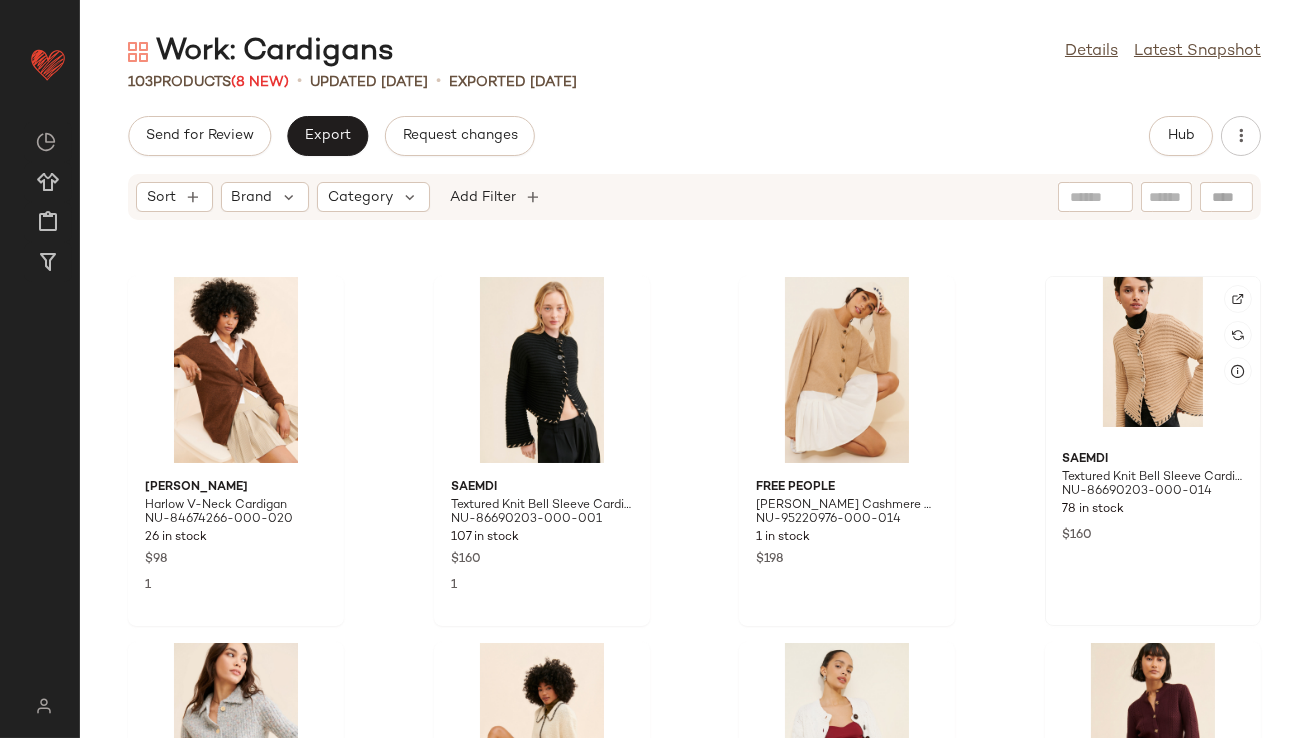 click 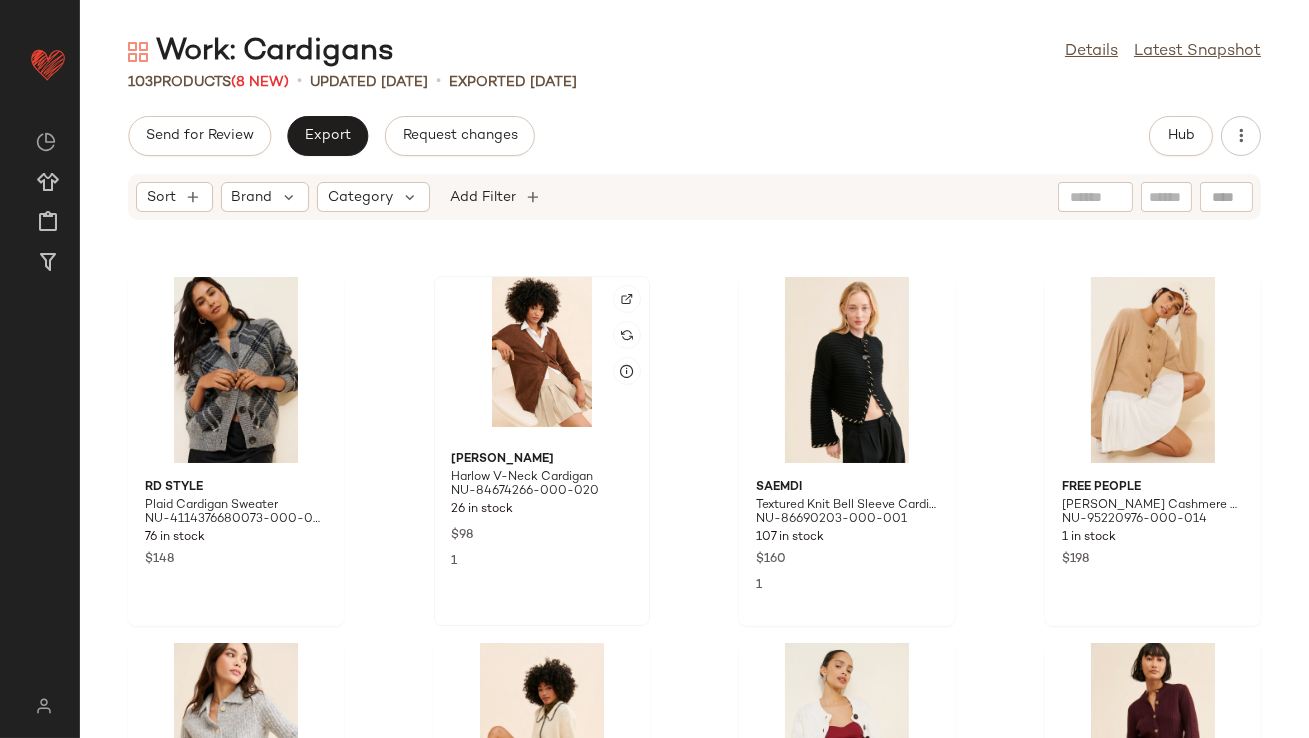 click 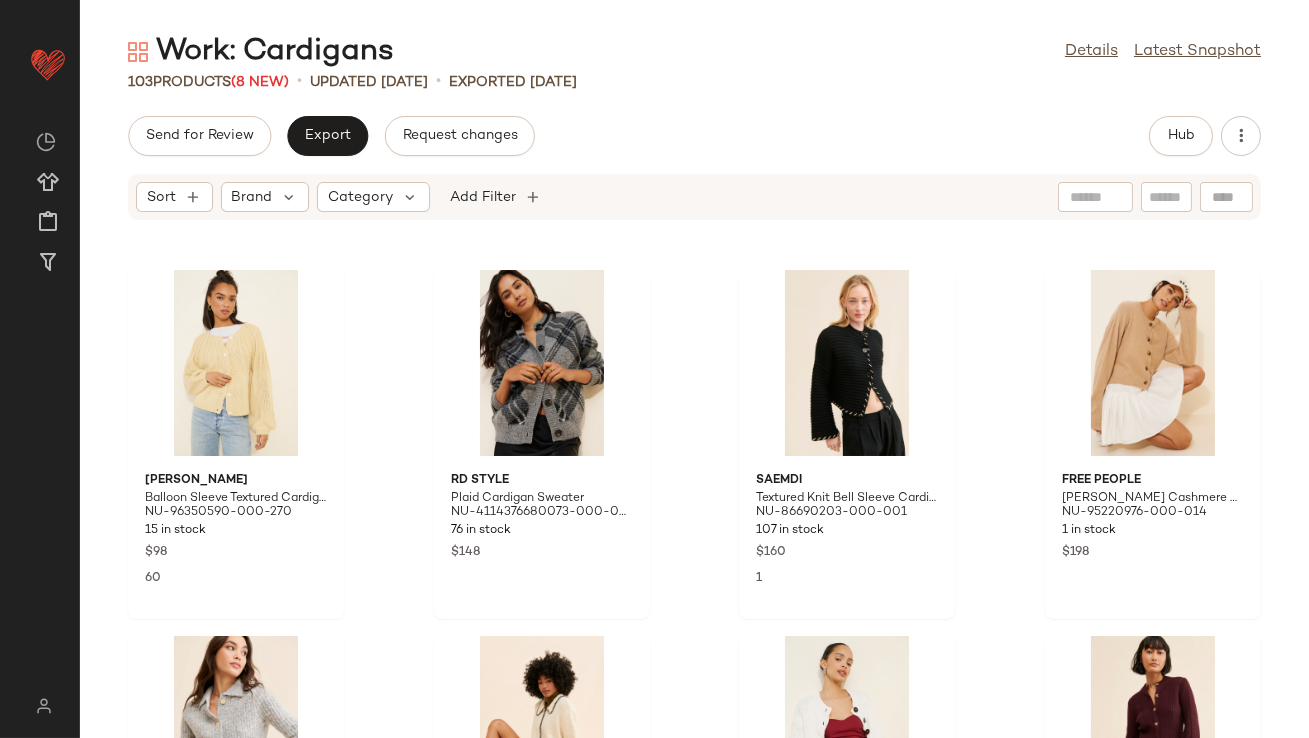 scroll, scrollTop: 6587, scrollLeft: 0, axis: vertical 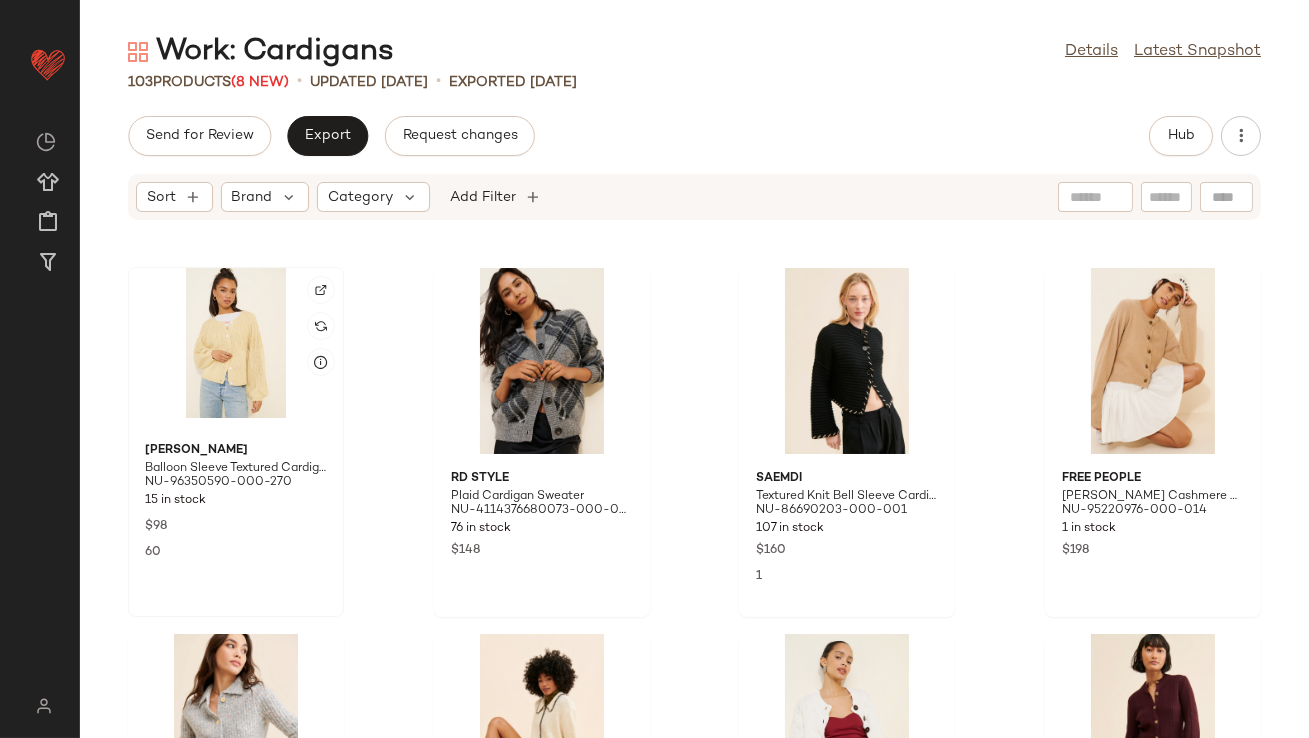 click 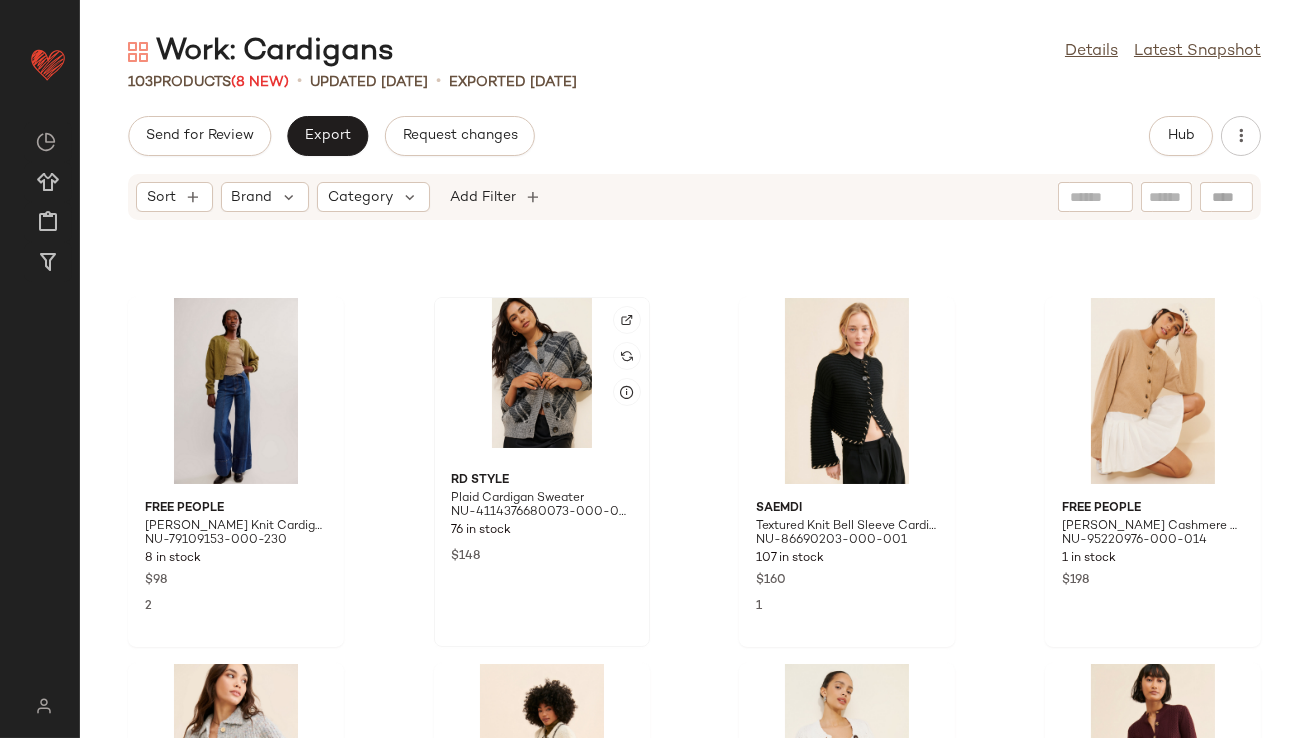 scroll, scrollTop: 6553, scrollLeft: 0, axis: vertical 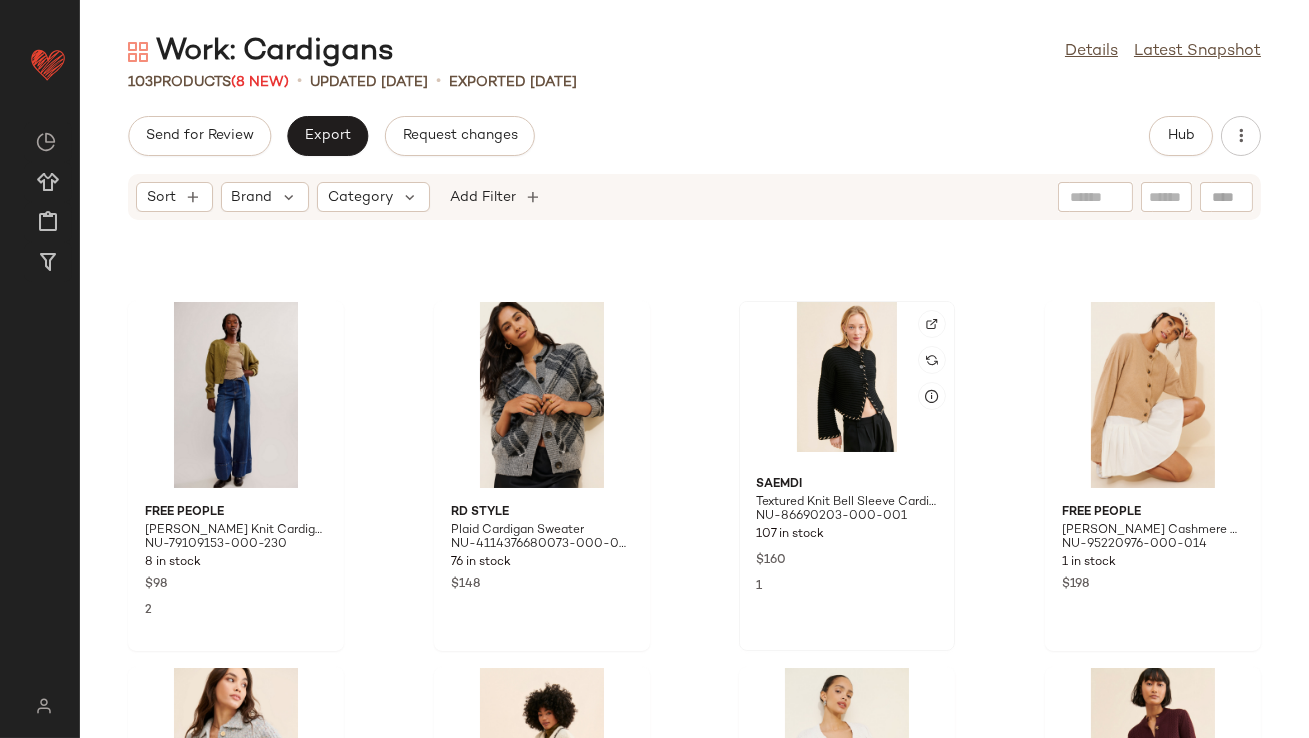 click 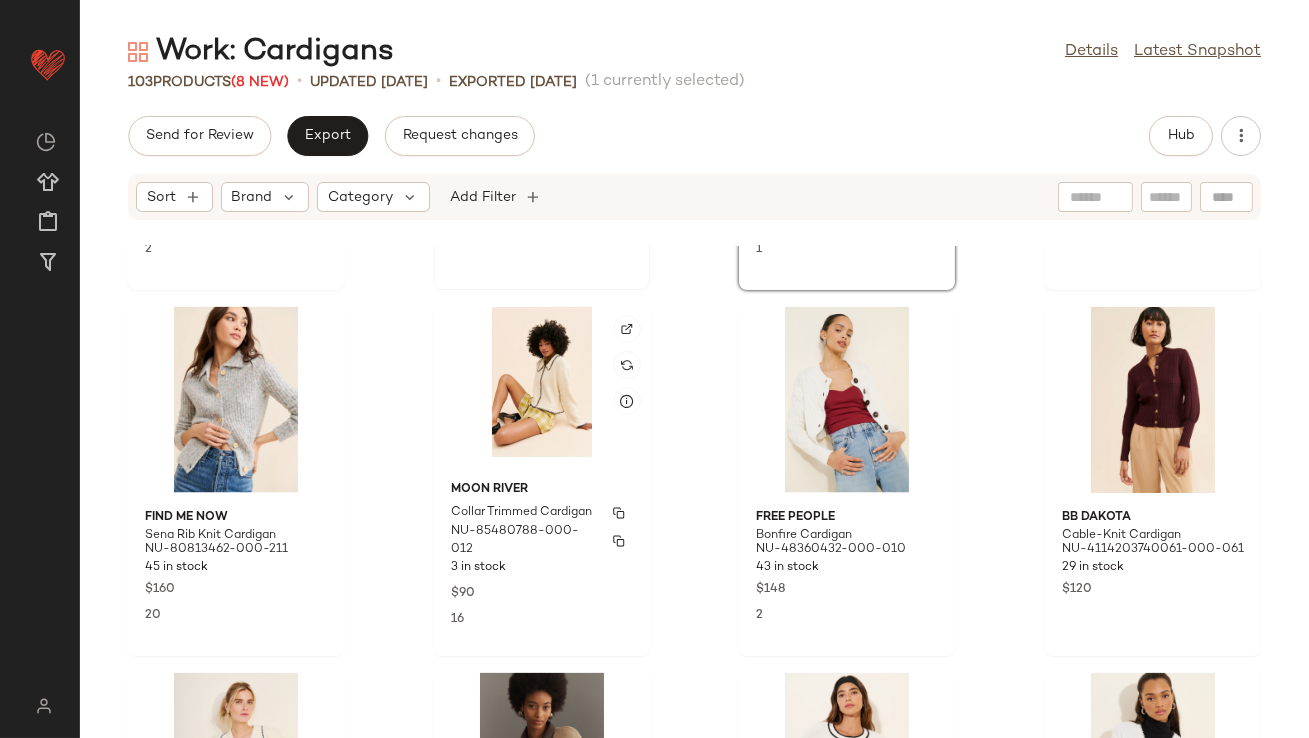 scroll, scrollTop: 6895, scrollLeft: 0, axis: vertical 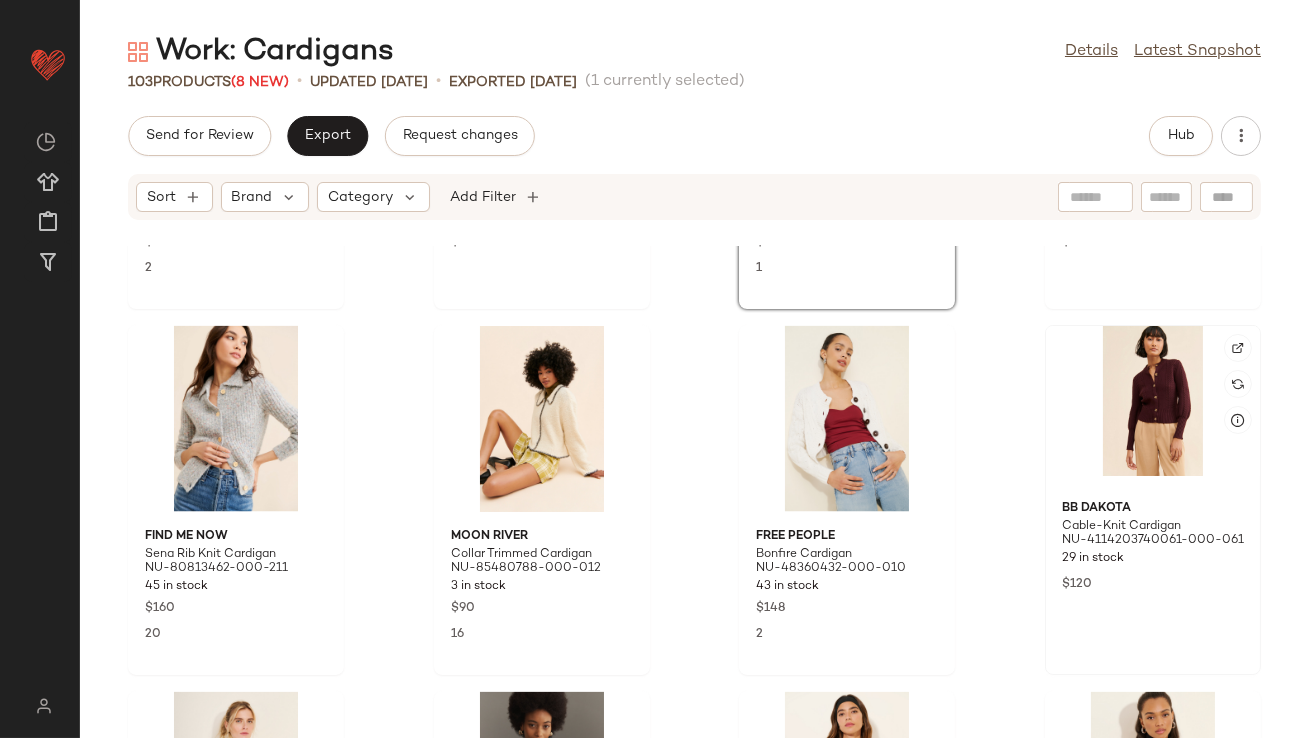 click 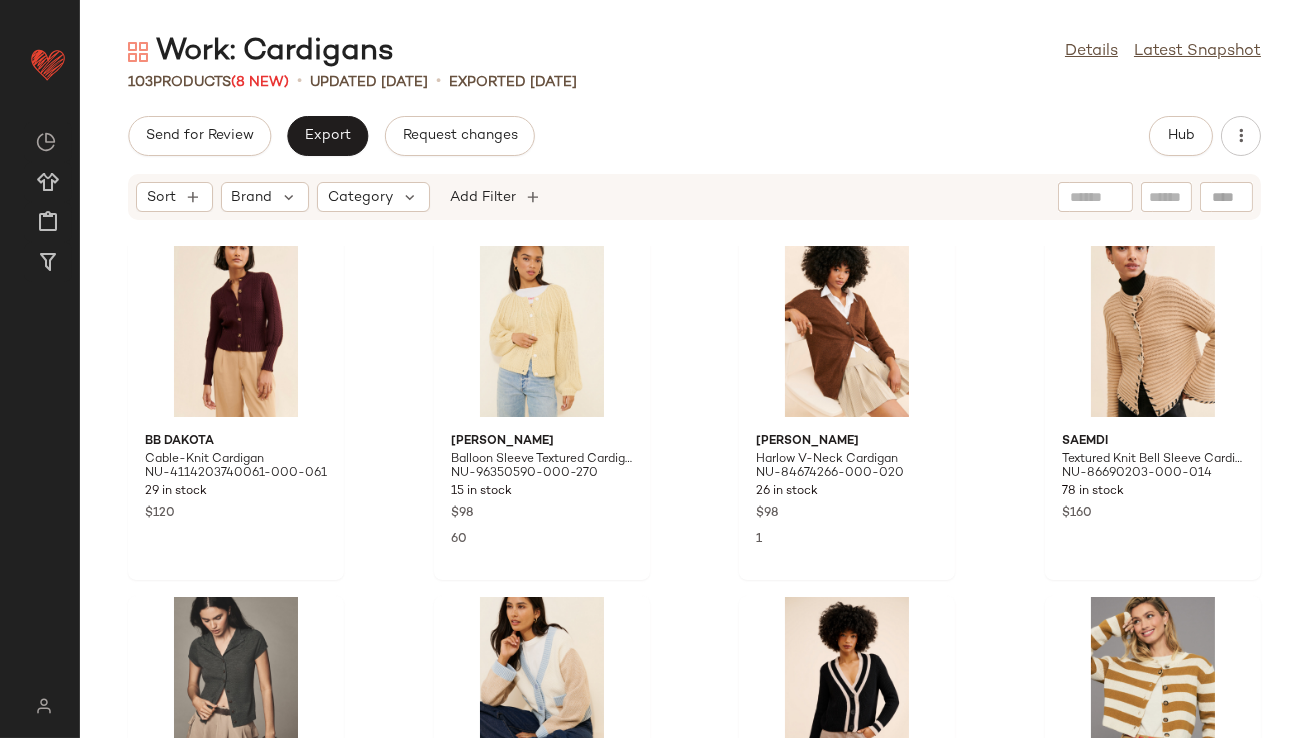 scroll, scrollTop: 0, scrollLeft: 0, axis: both 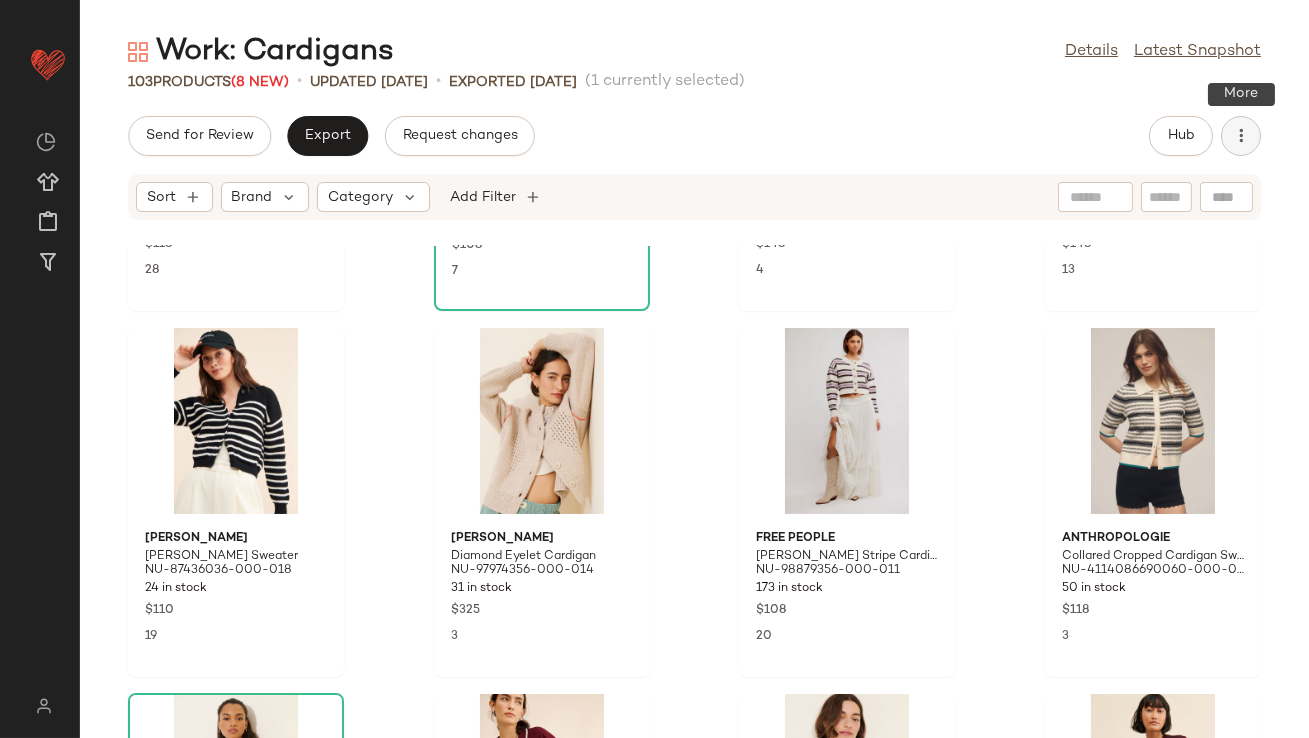 click 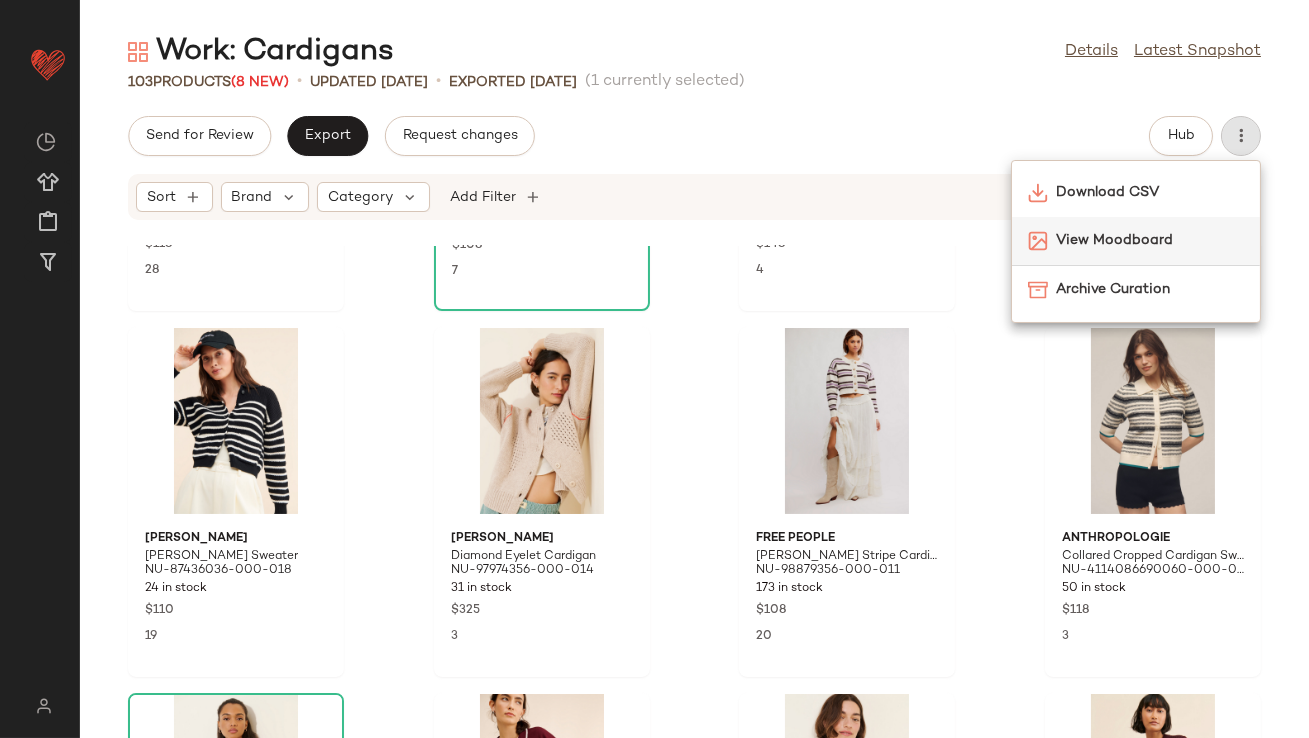 click on "View Moodboard" 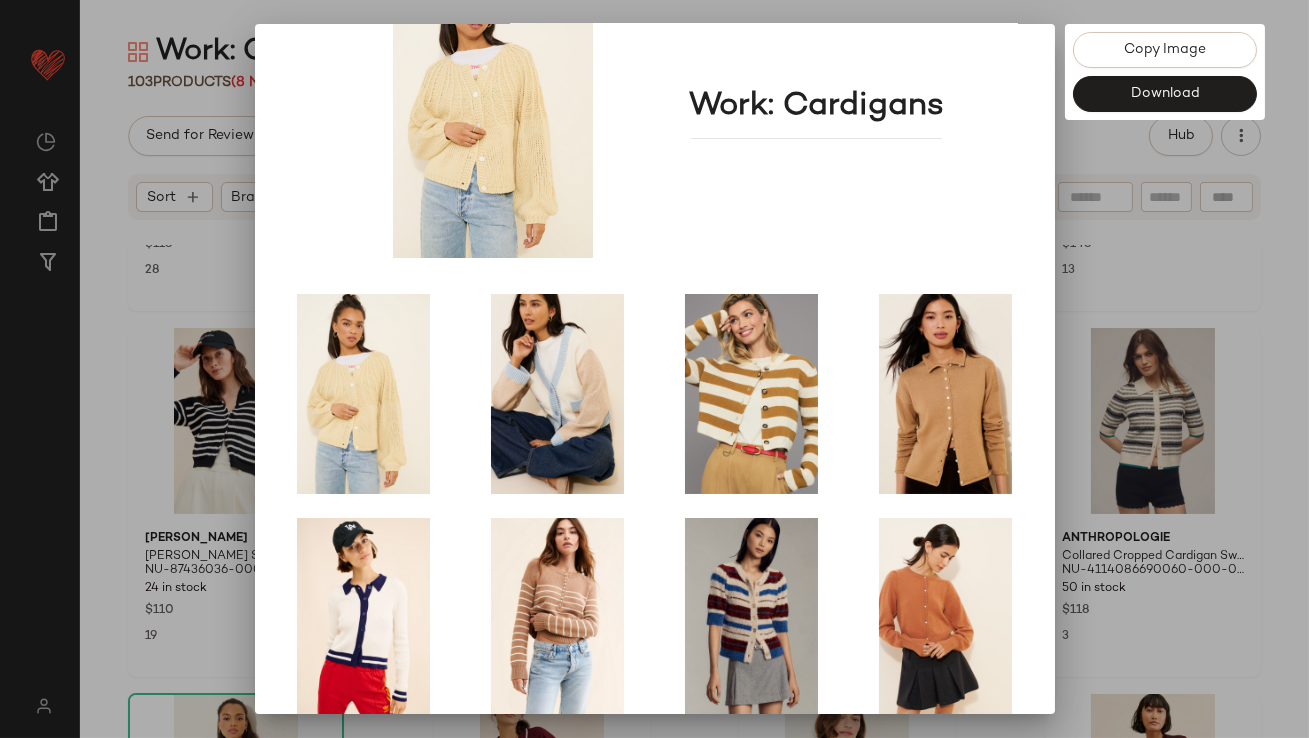 scroll, scrollTop: 341, scrollLeft: 0, axis: vertical 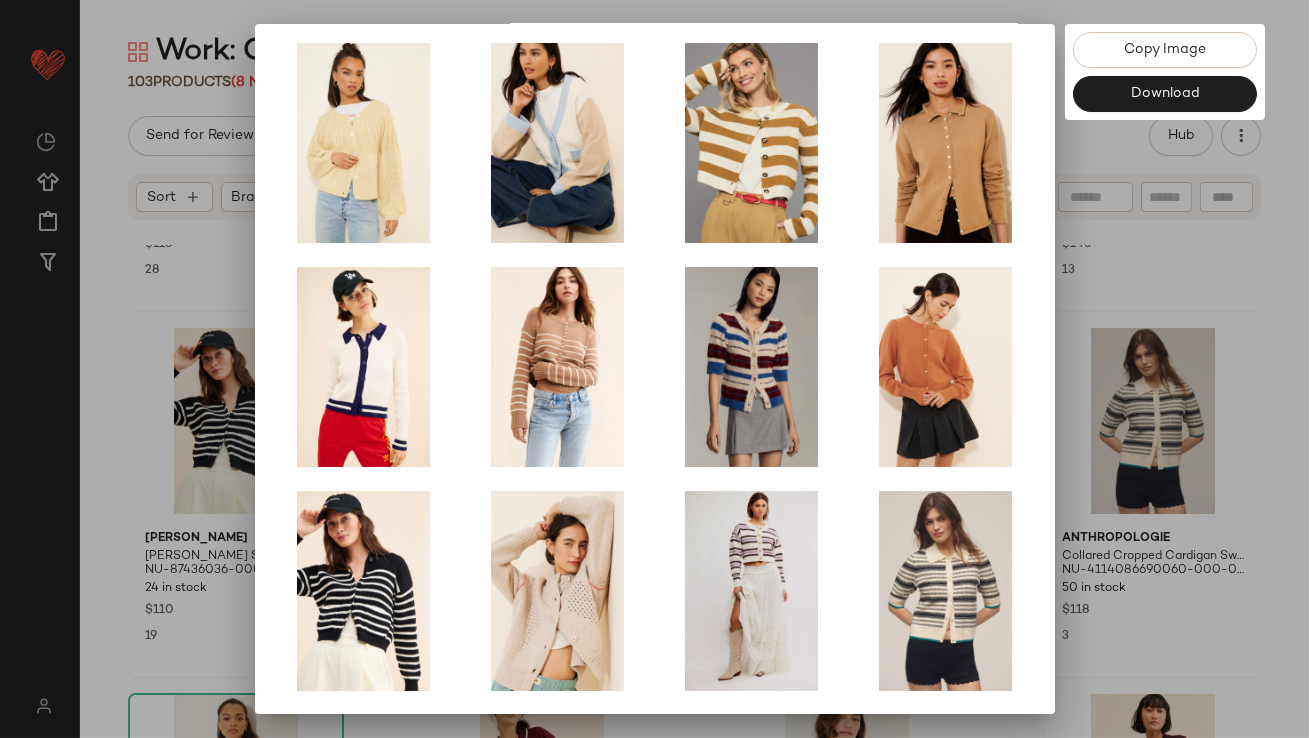 click at bounding box center [654, 369] 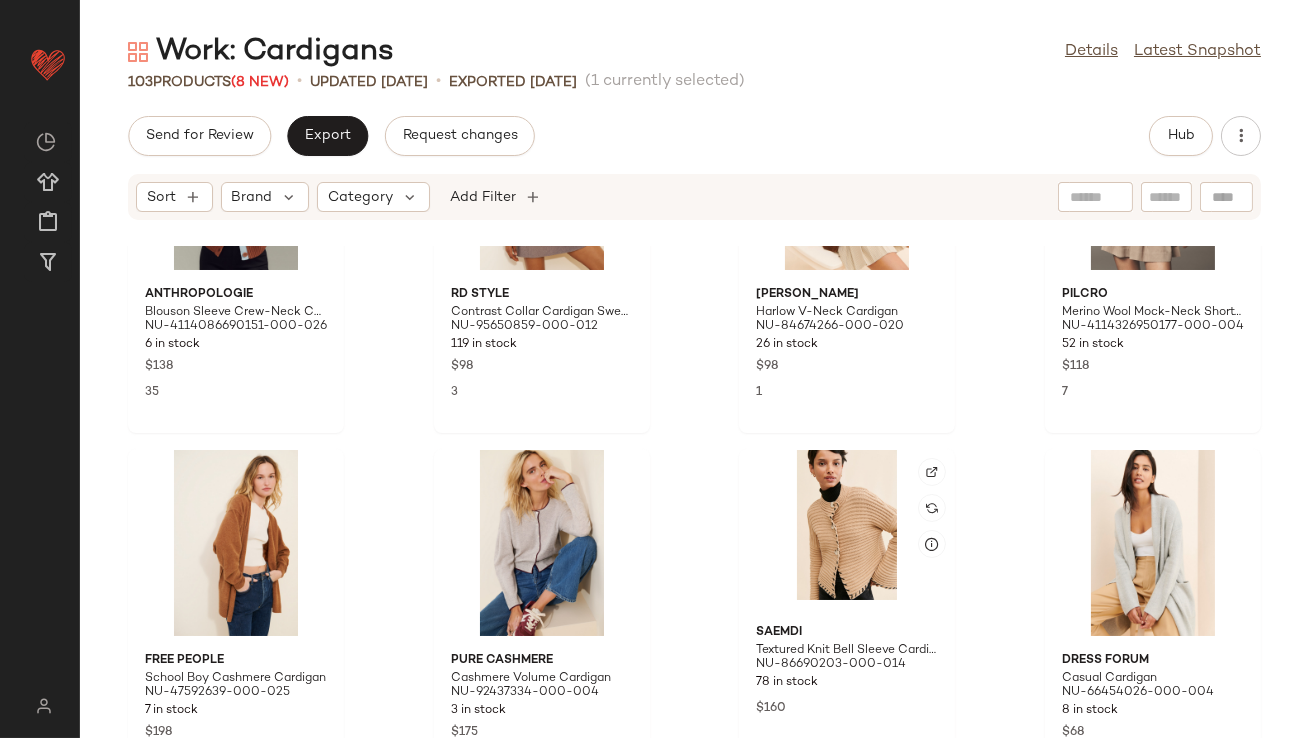 scroll, scrollTop: 2422, scrollLeft: 0, axis: vertical 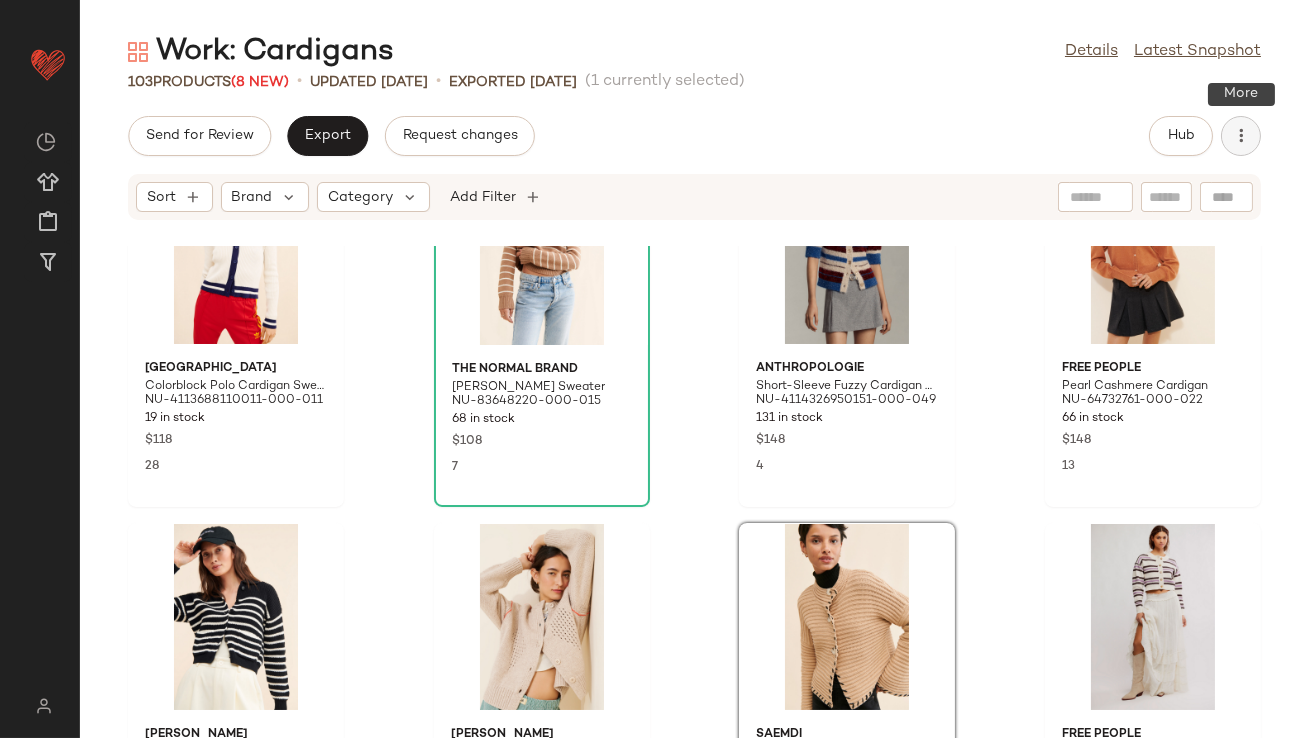 click 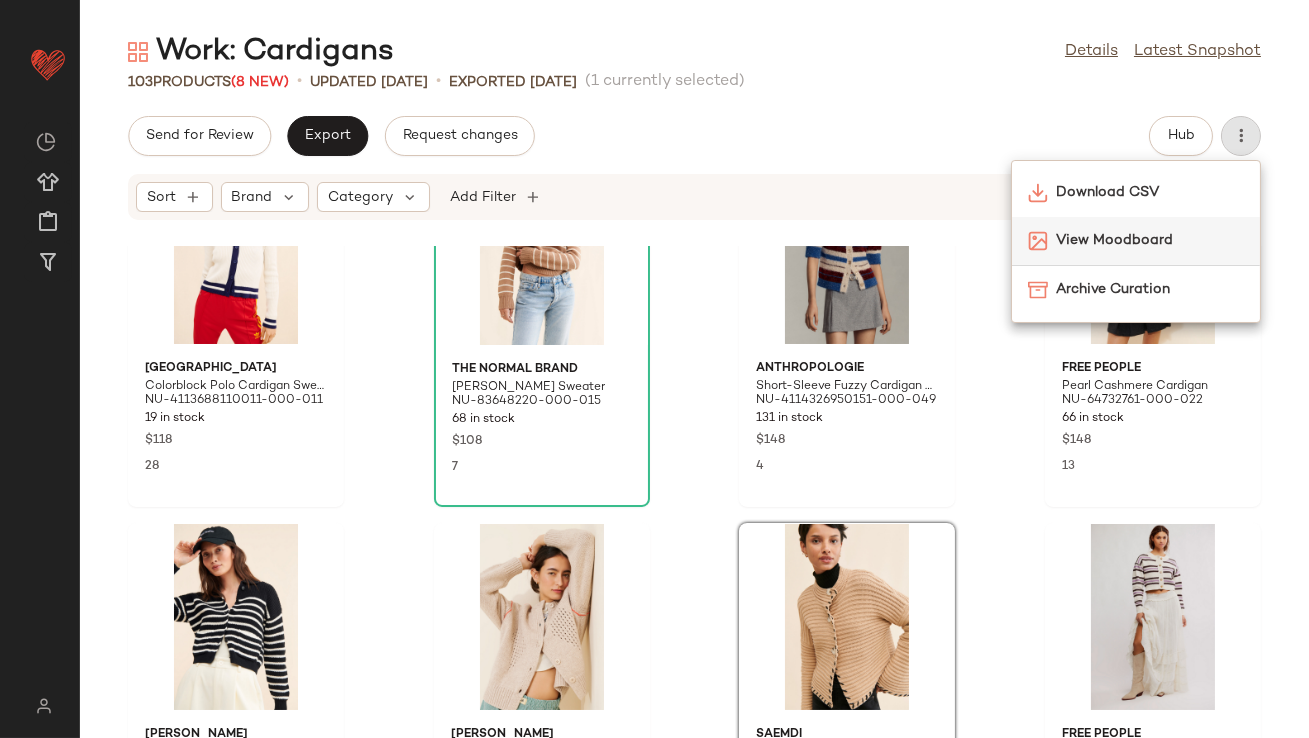 click on "View Moodboard" at bounding box center (1150, 240) 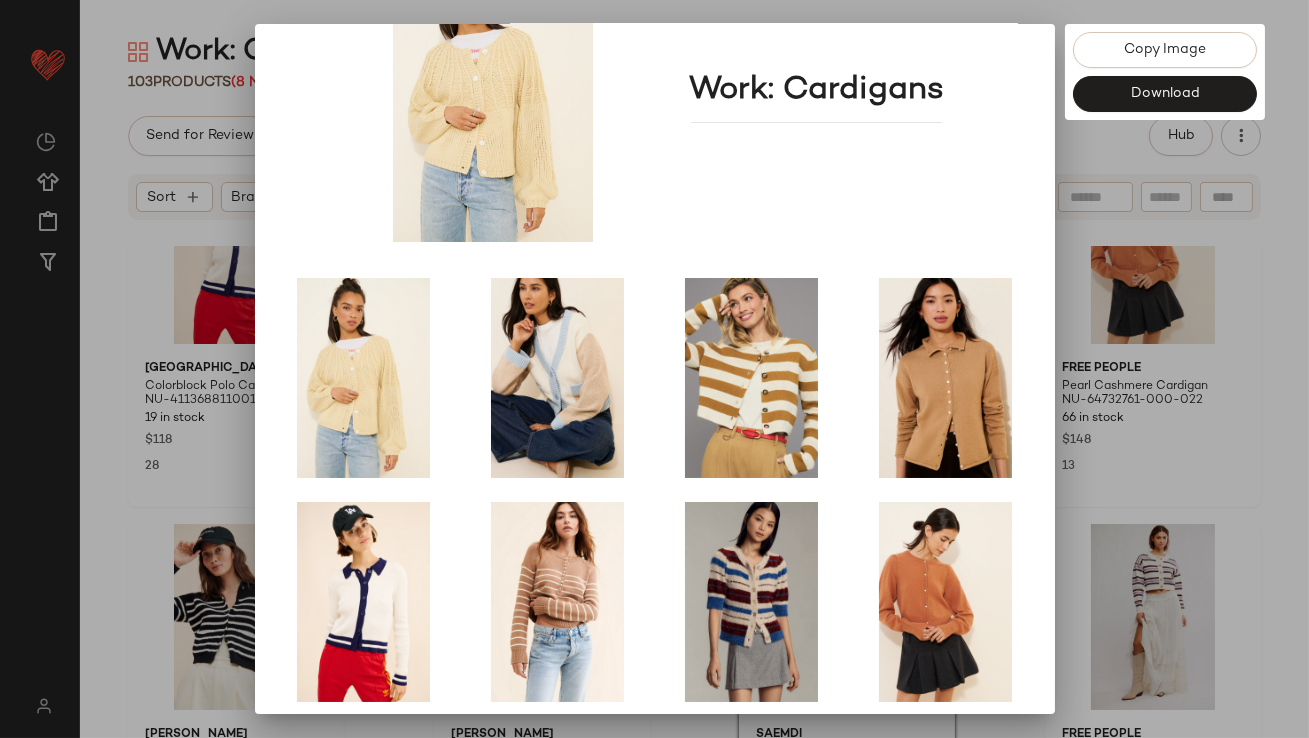 scroll, scrollTop: 341, scrollLeft: 0, axis: vertical 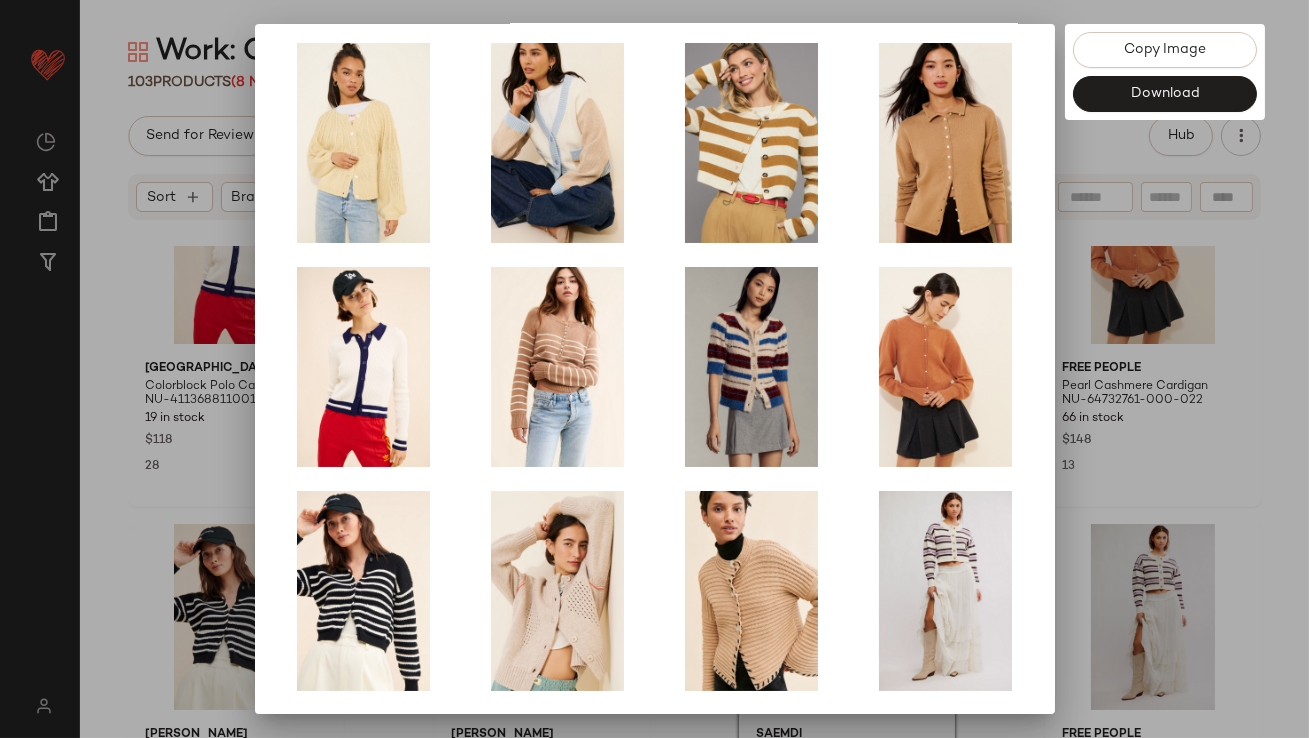 click at bounding box center (654, 369) 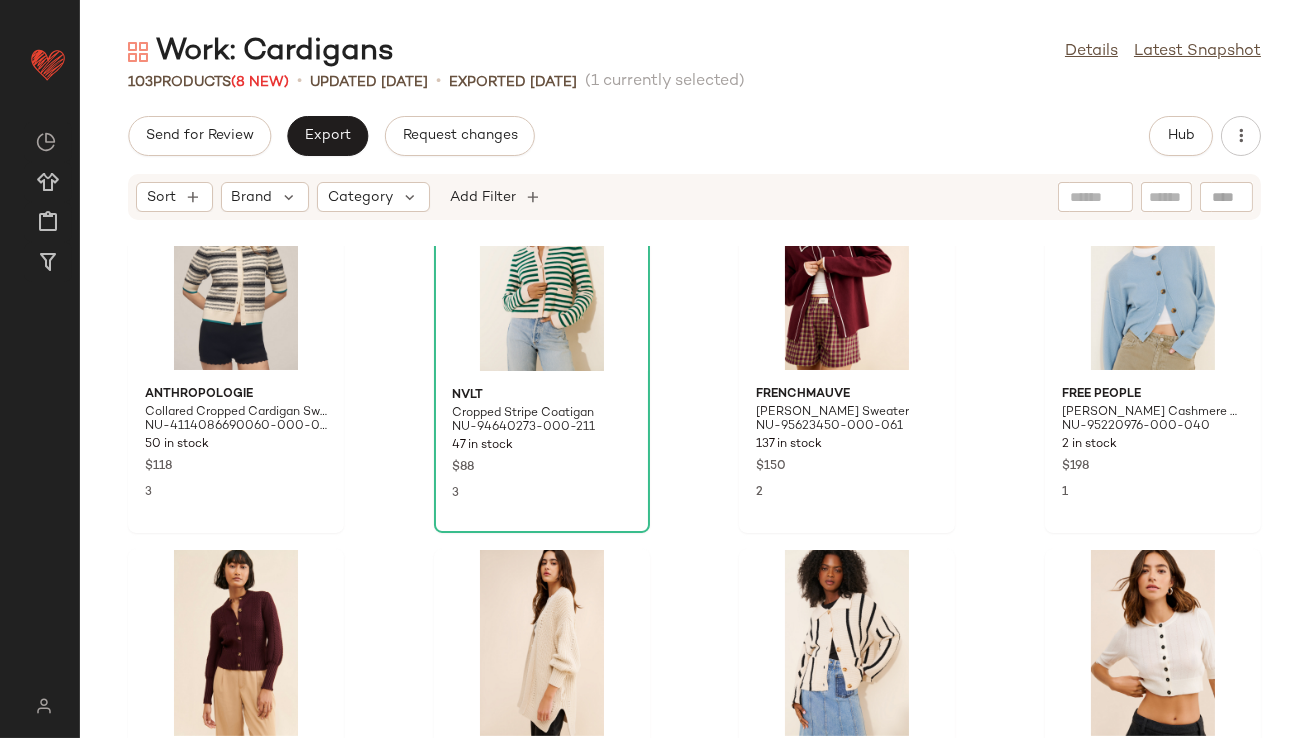scroll, scrollTop: 1197, scrollLeft: 0, axis: vertical 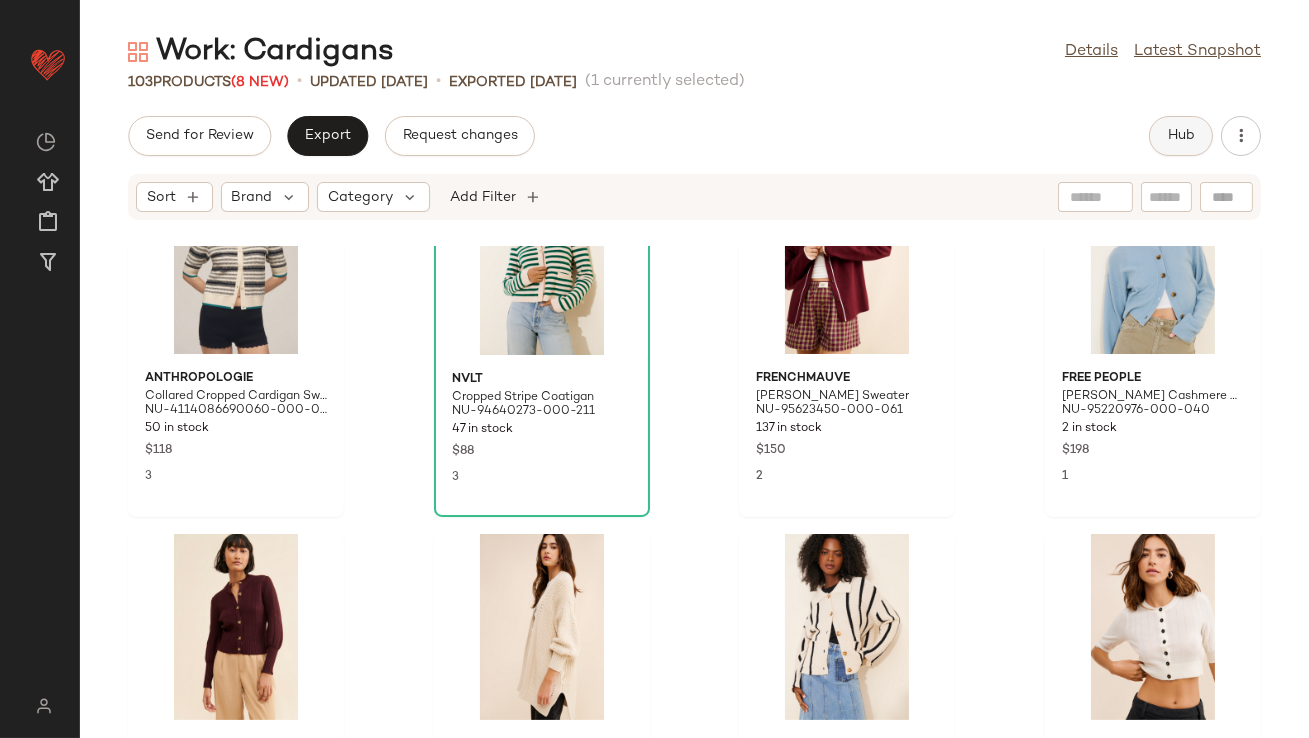click on "Hub" 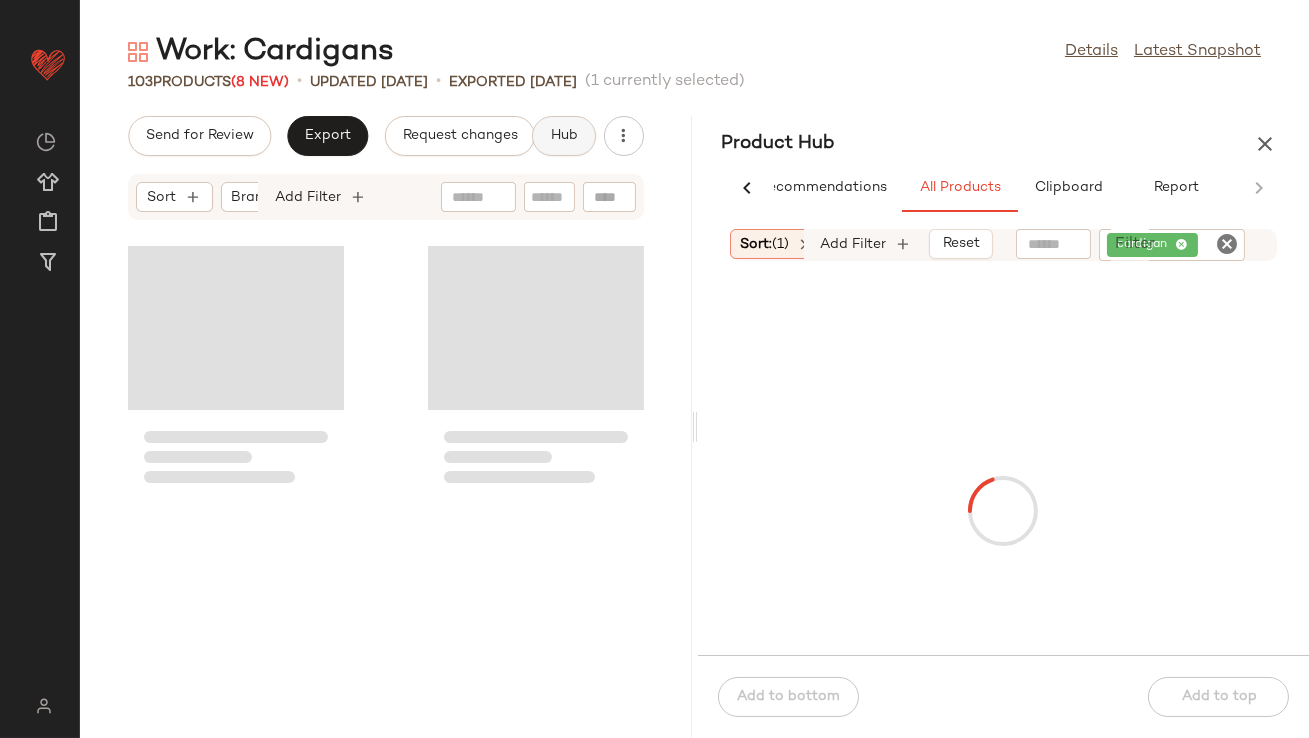 scroll, scrollTop: 0, scrollLeft: 48, axis: horizontal 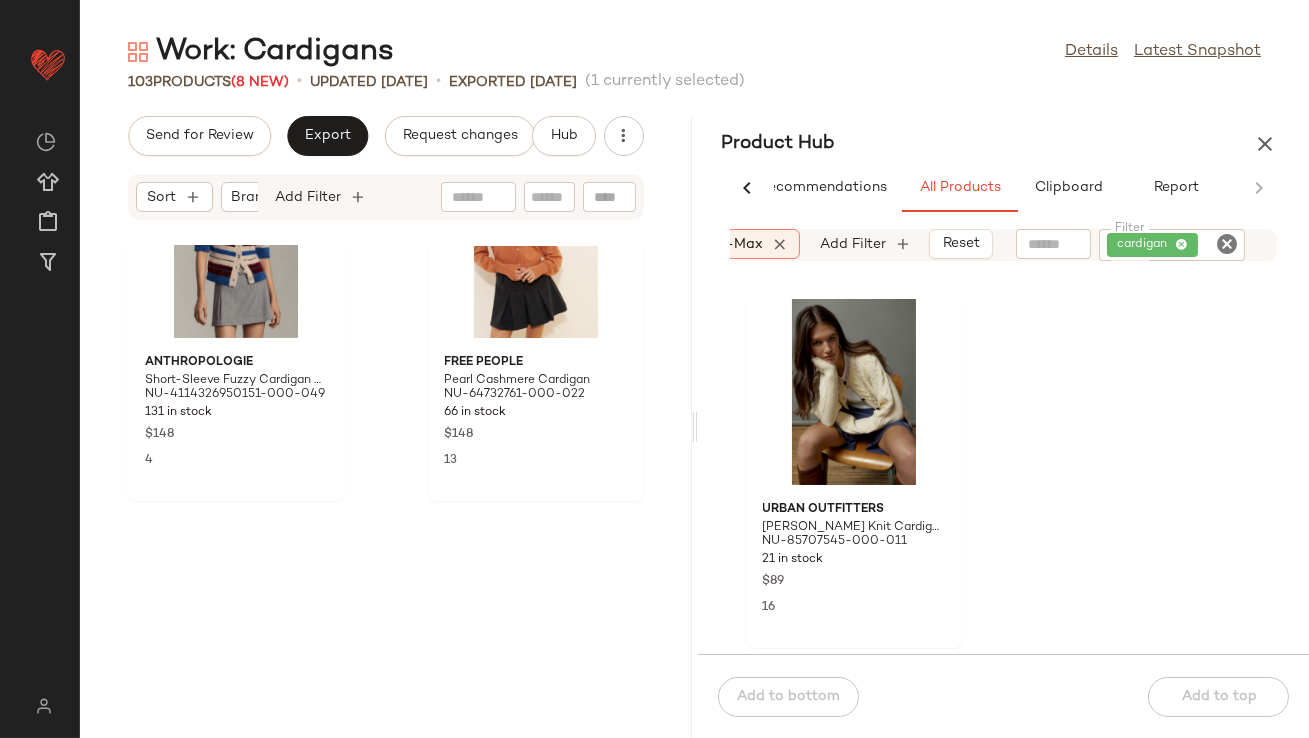 click on "cardigan" 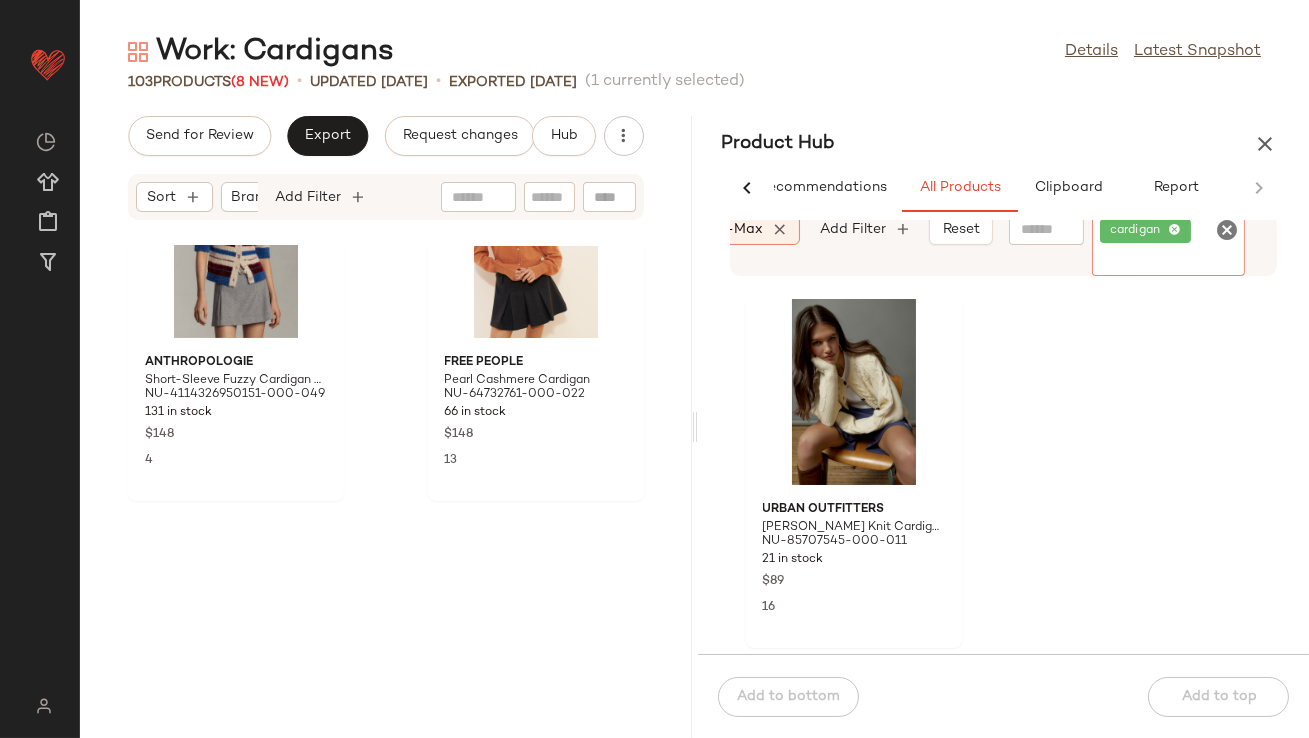 click 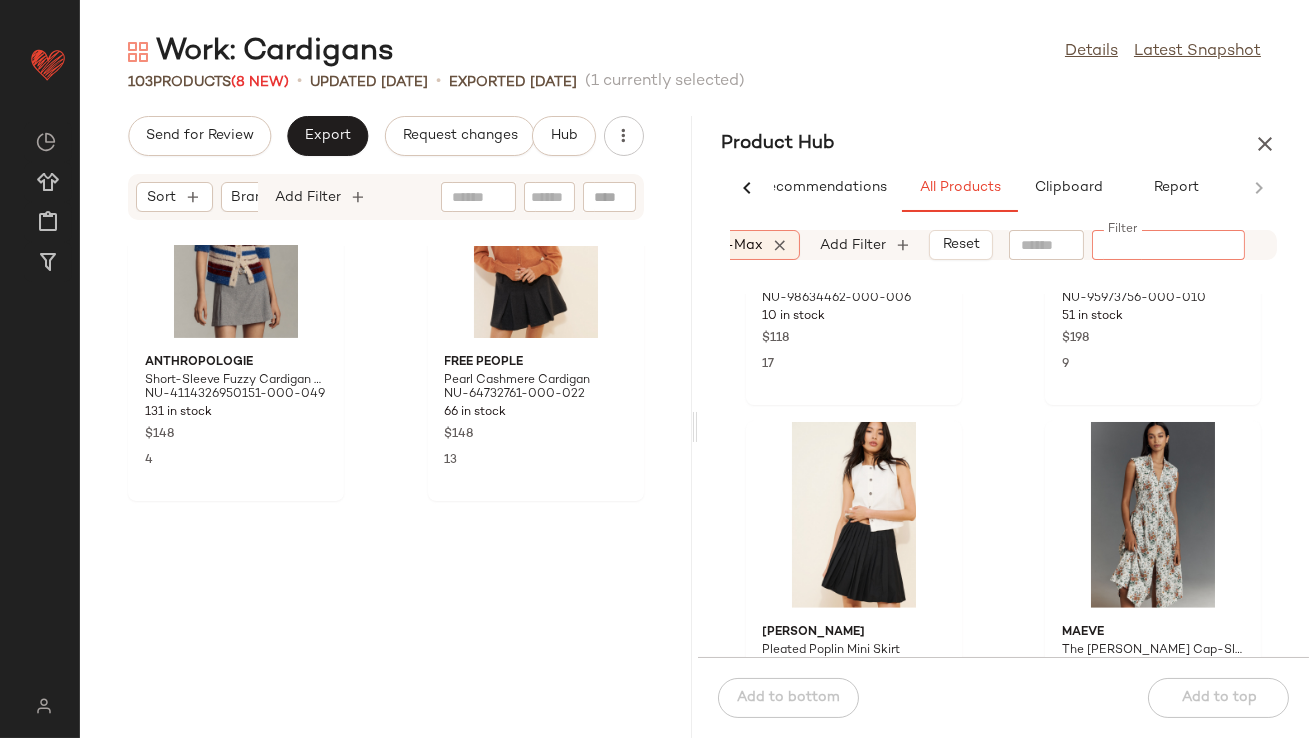 scroll, scrollTop: 2948, scrollLeft: 0, axis: vertical 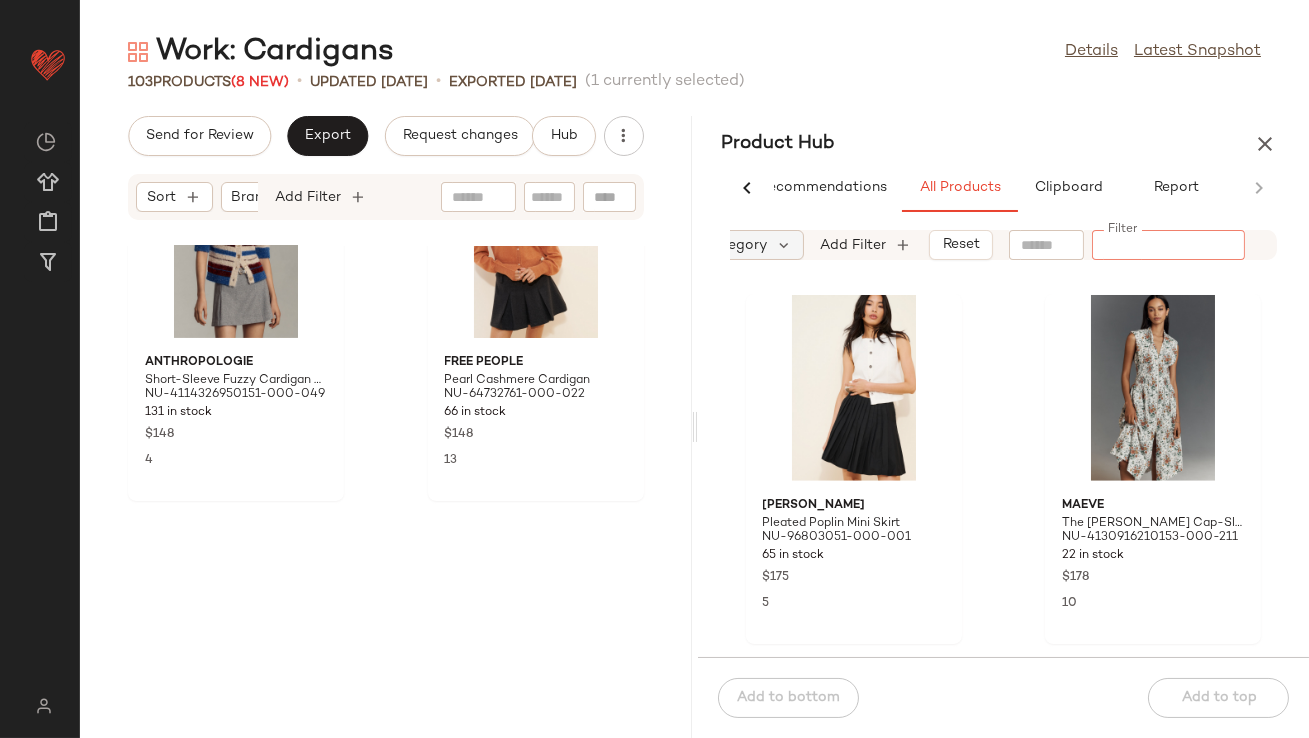 click on "Category" at bounding box center (735, 245) 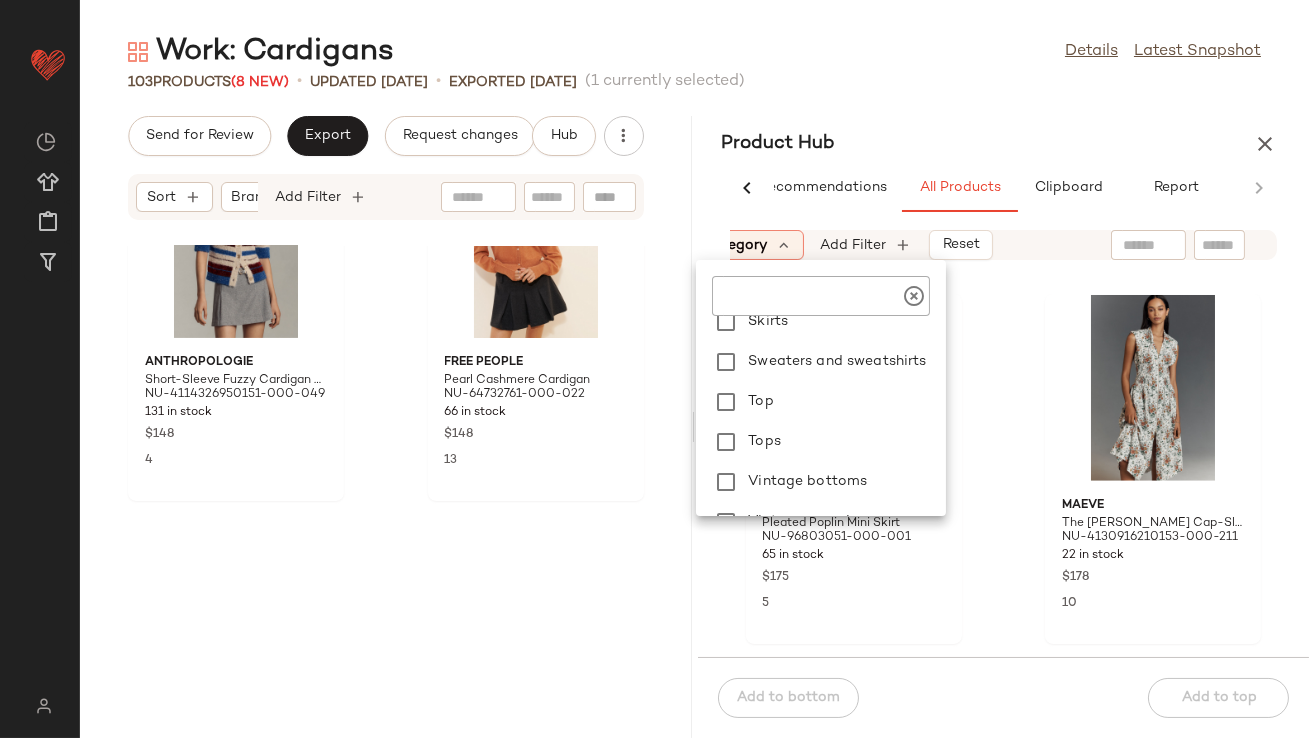 scroll, scrollTop: 780, scrollLeft: 0, axis: vertical 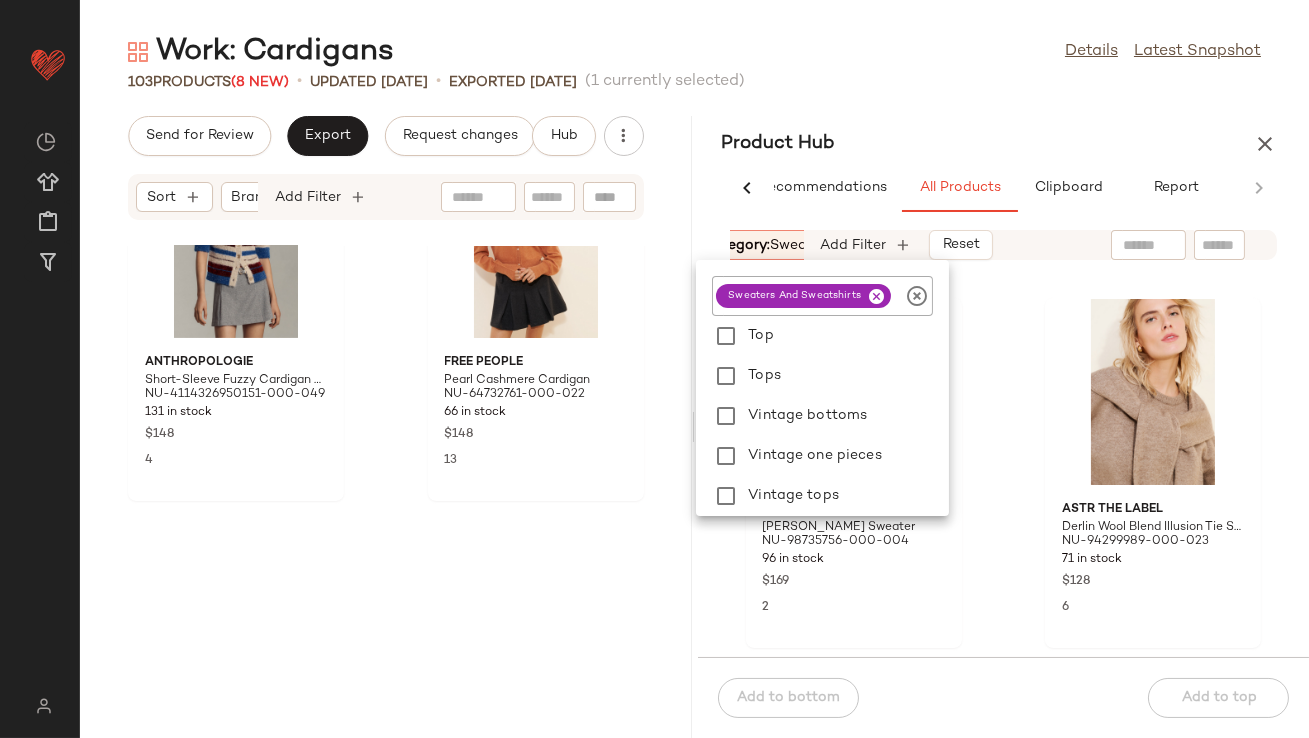 click on "CAARA Taylor Cashmere Sweater NU-98735756-000-004 96 in stock $169 2 ASTR The Label Derlin Wool Blend Illusion Tie Sweater NU-94299989-000-023 71 in stock $128 6 Pilcro The Jensen Cashmere Cropped Polo Sweater NU-4113086690168-000-062 94 in stock $168 2 FRENCHMAUVE Piper Trim Sweater NU-84399310-000-069 26 in stock $180 2 Anthropologie The Enza Oversized Ribbed Cashmere Vest NU-4113086690037-000-060 18 in stock $158 3 Bishop + Young Estella Cable Knit Vest NU-94165875-000-011 88 in stock $110 29 The Normal Brand Josefine Henley Sweater NU-83648220-000-020 122 in stock $108 5 Anthropologie Carys Mock Neck Sweater NU-4113086690011-000-003 50 in stock $98 7" 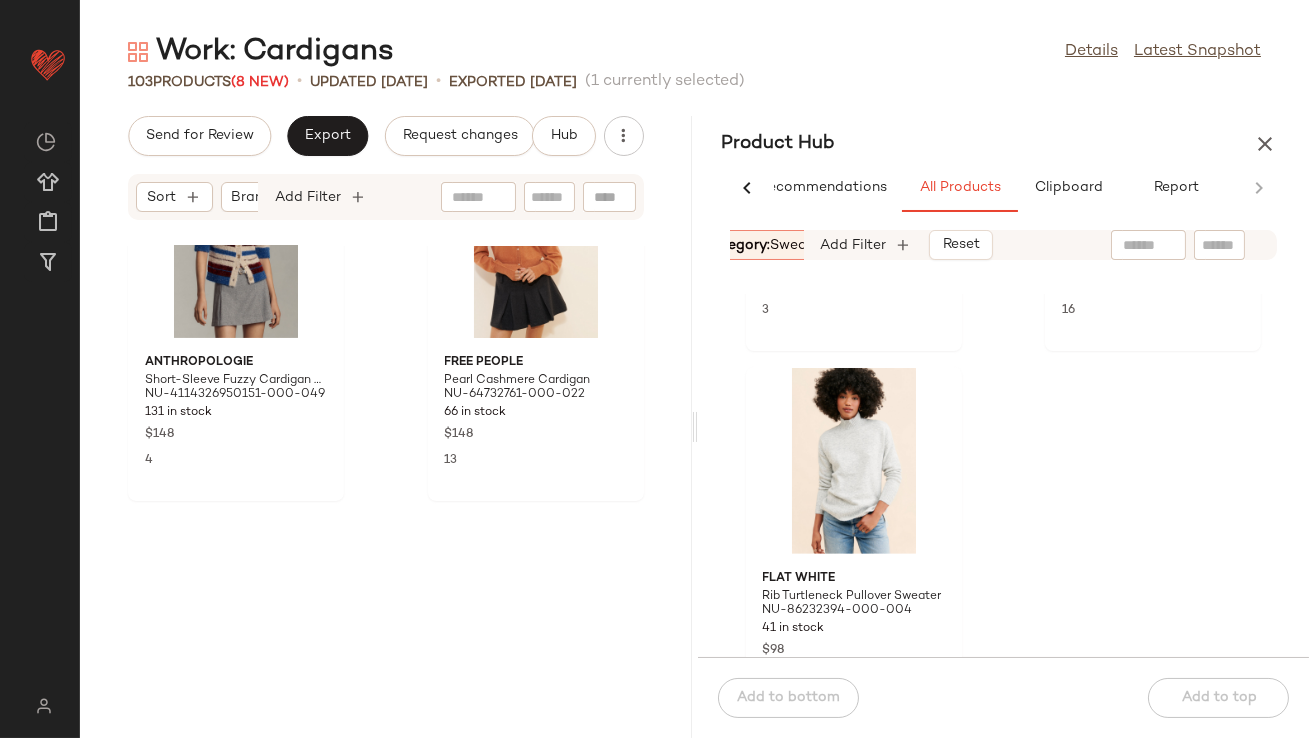 scroll, scrollTop: 2202, scrollLeft: 0, axis: vertical 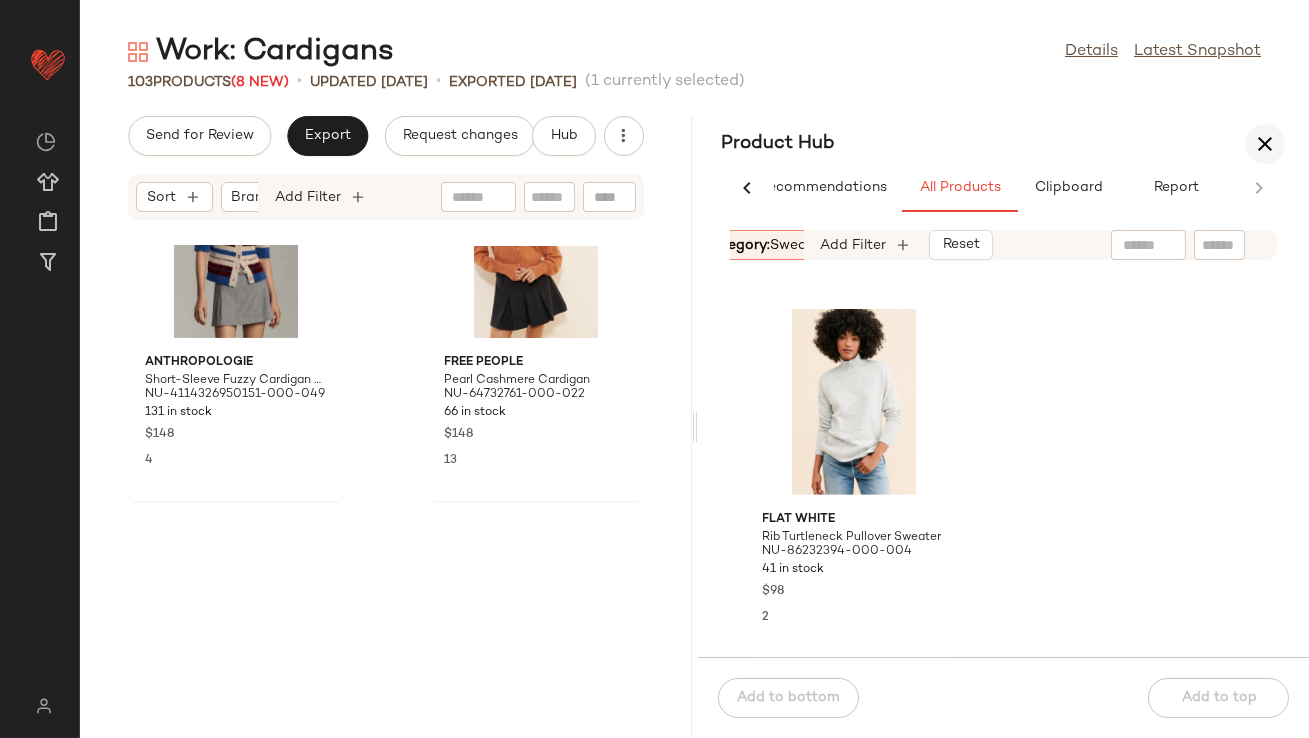 click at bounding box center (1265, 144) 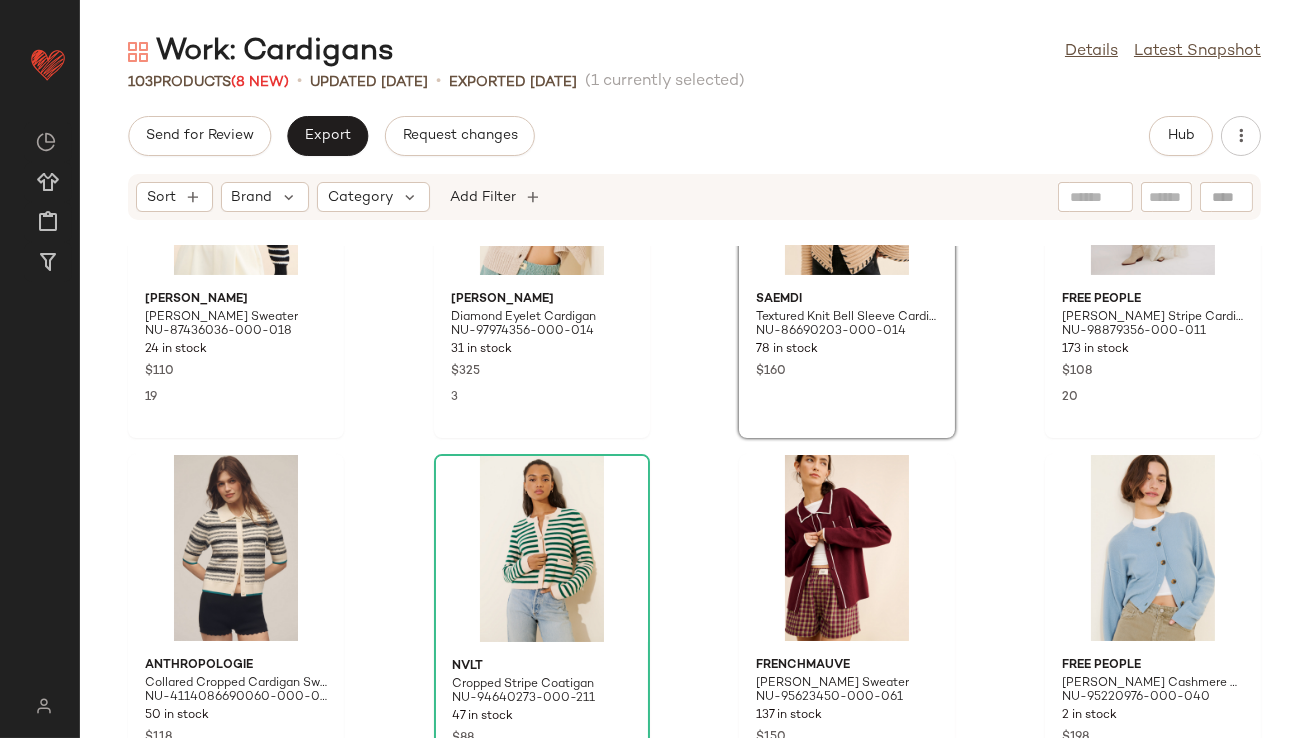 scroll, scrollTop: 0, scrollLeft: 0, axis: both 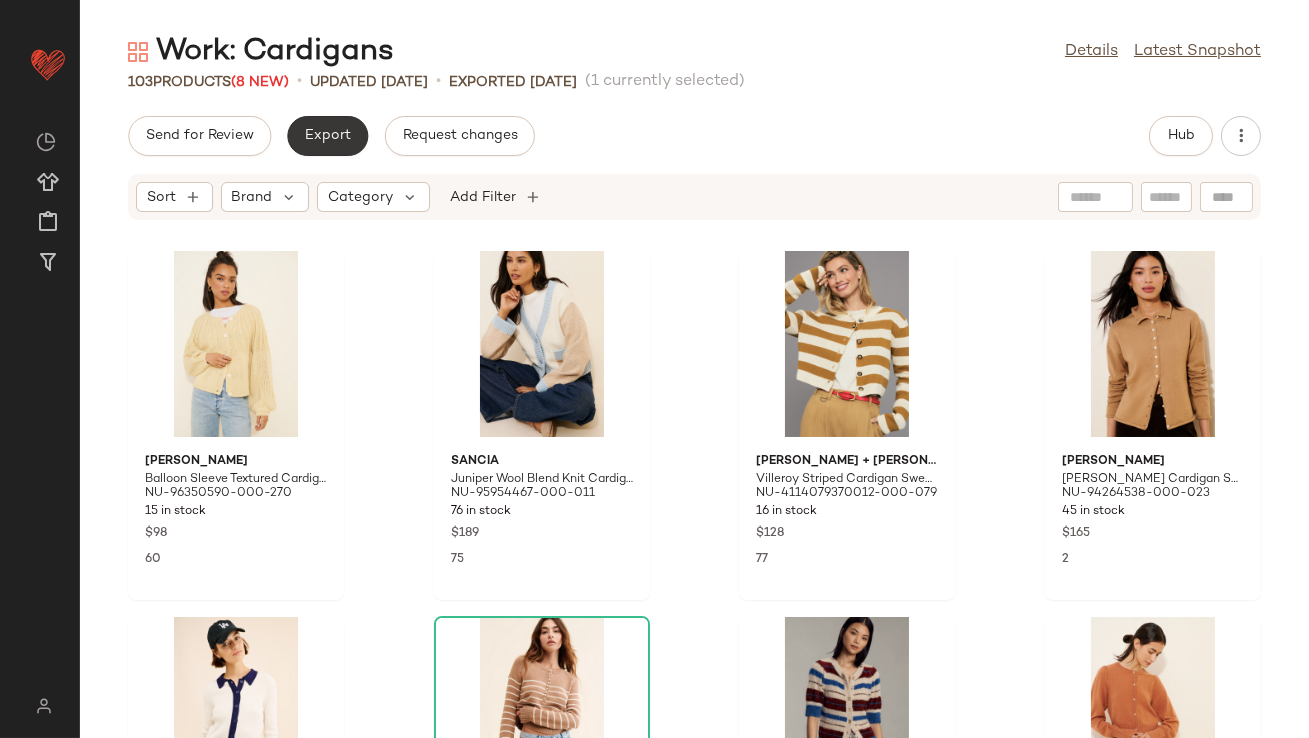 click on "Export" at bounding box center (327, 136) 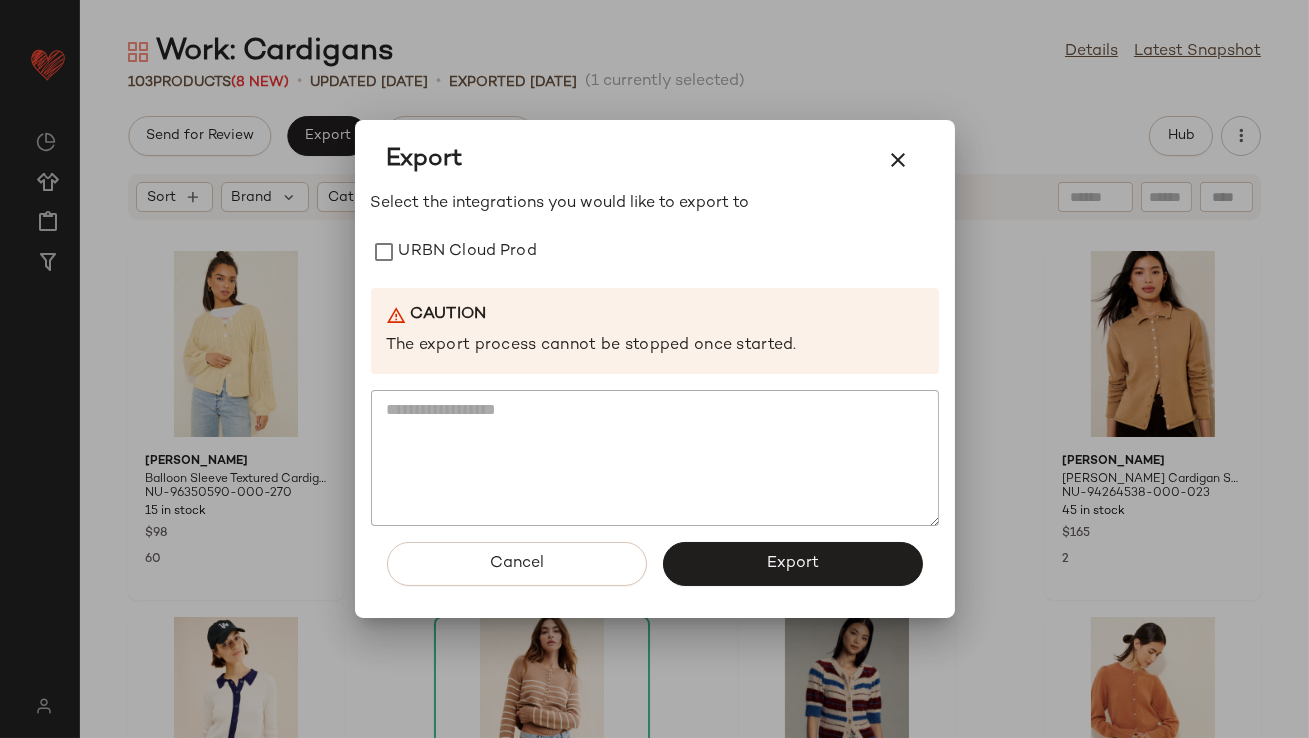 click on "Select the integrations you would like to export to URBN Cloud Prod Caution The export process cannot be stopped once started." at bounding box center [655, 359] 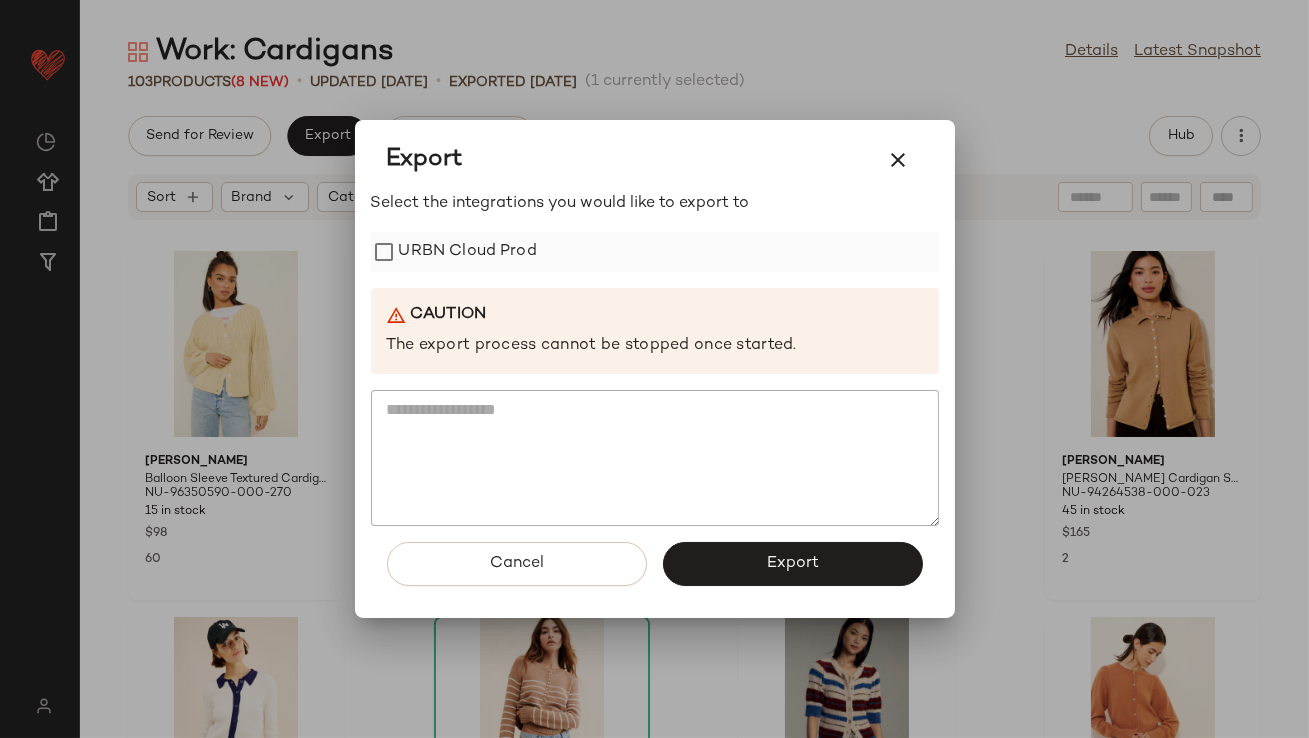 click on "URBN Cloud Prod" at bounding box center (468, 252) 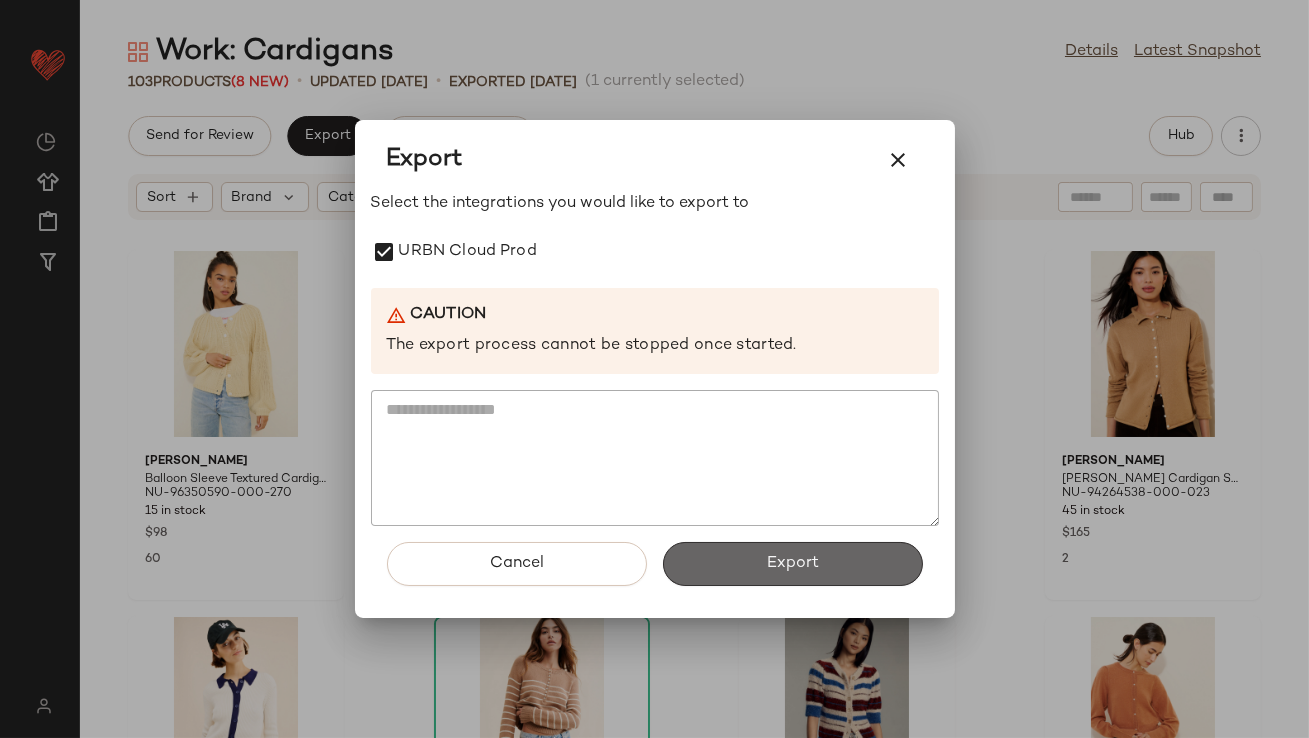 click on "Export" at bounding box center (793, 564) 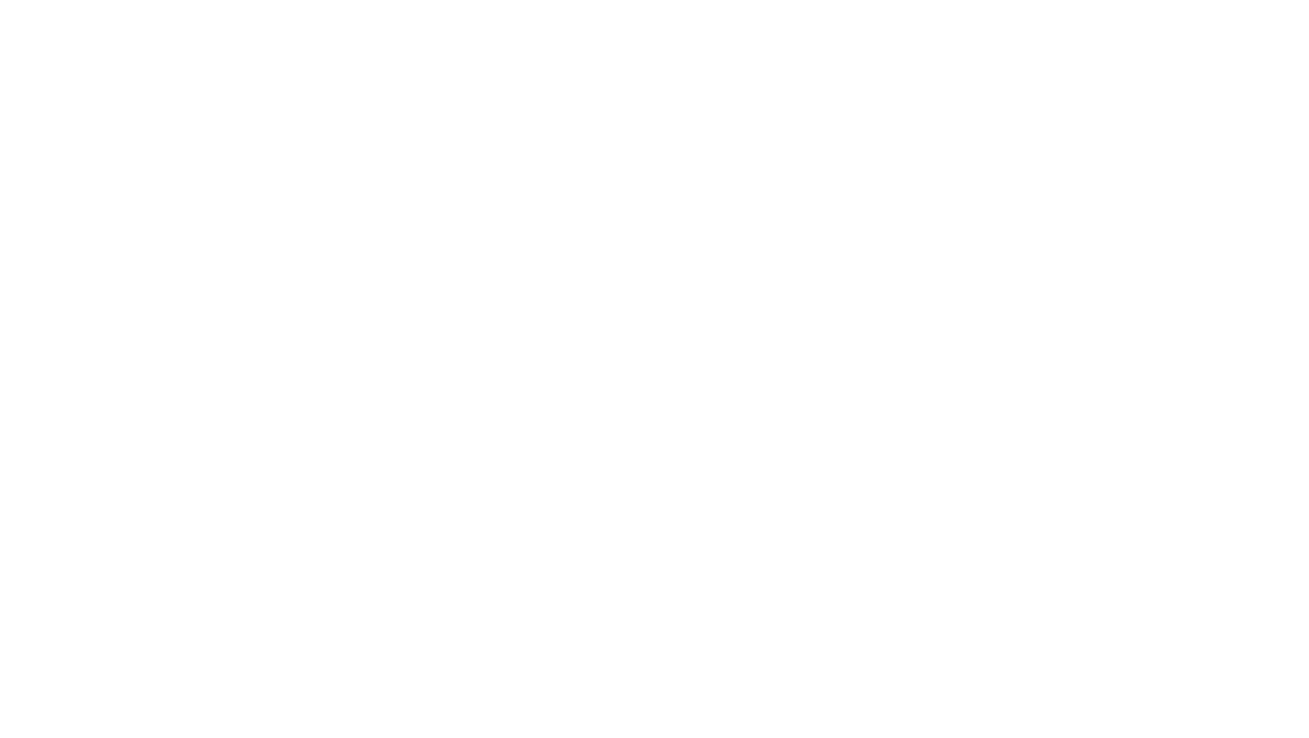 scroll, scrollTop: 0, scrollLeft: 0, axis: both 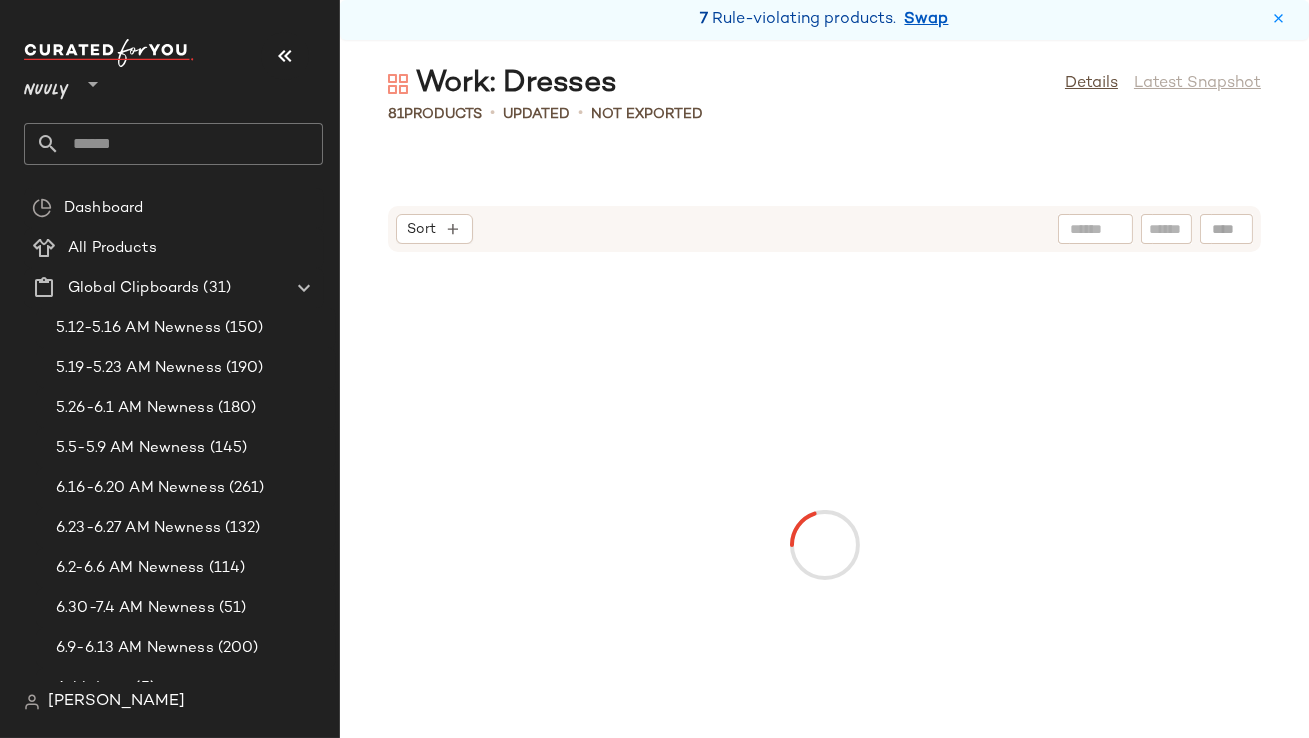 click at bounding box center [285, 56] 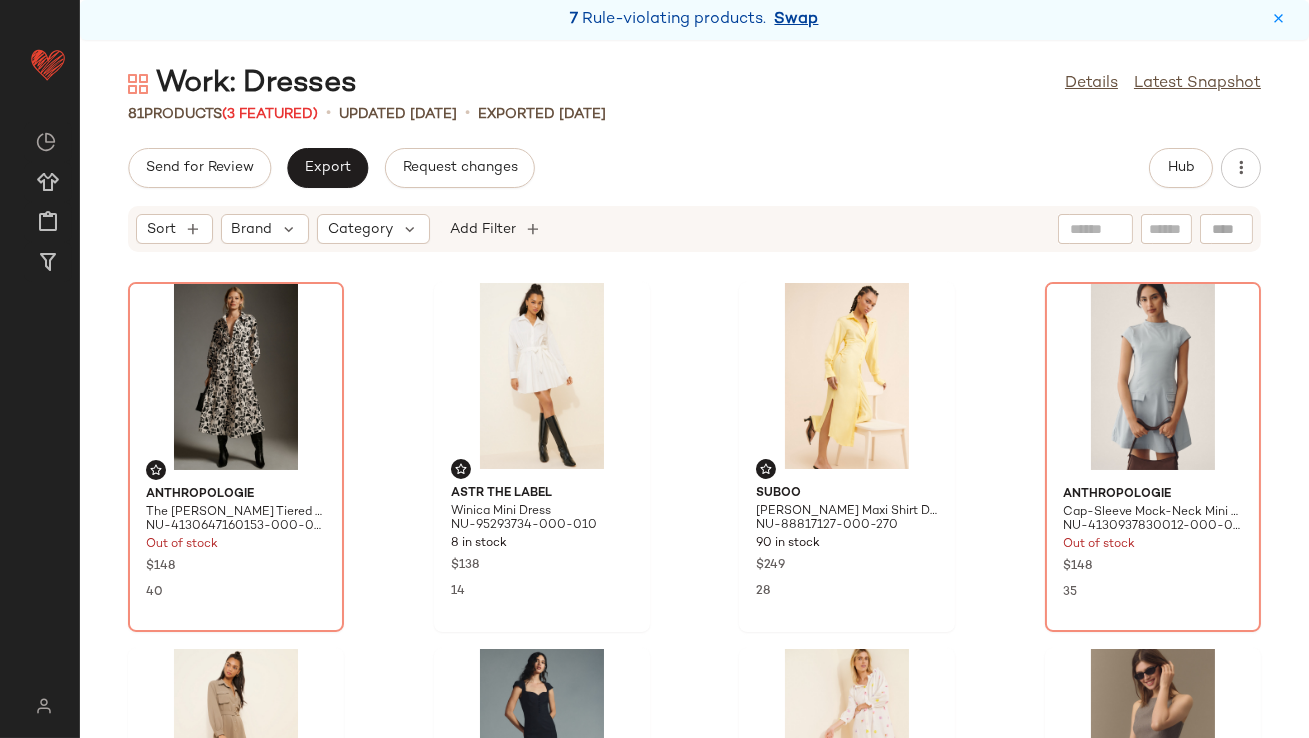 click on "Swap" at bounding box center (797, 20) 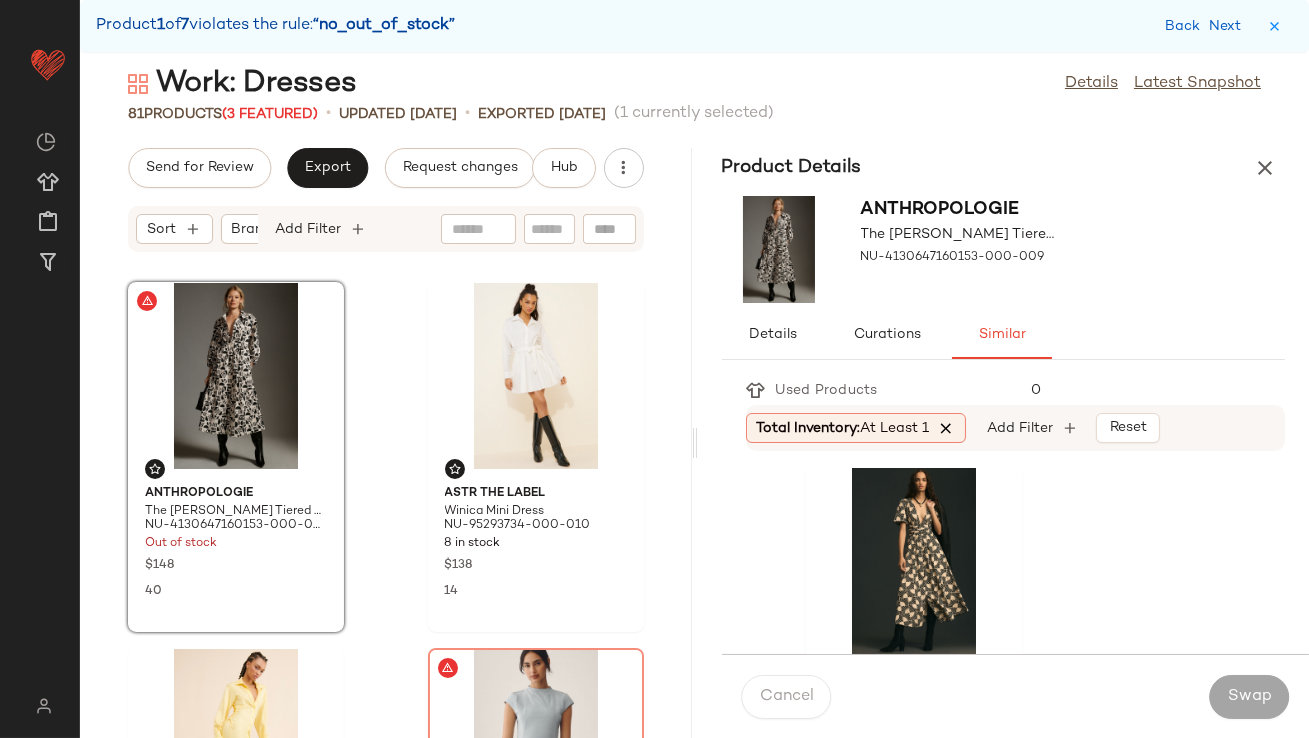 click at bounding box center (947, 428) 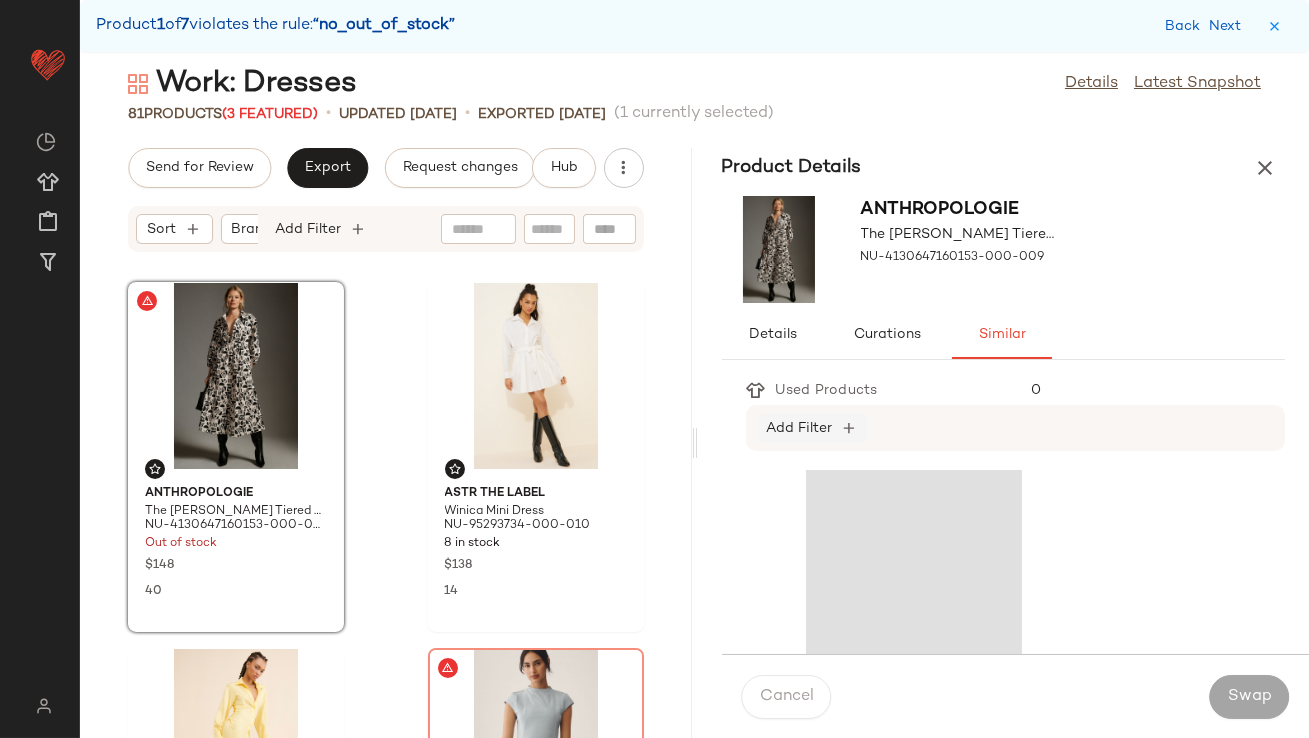 click on "Add Filter" 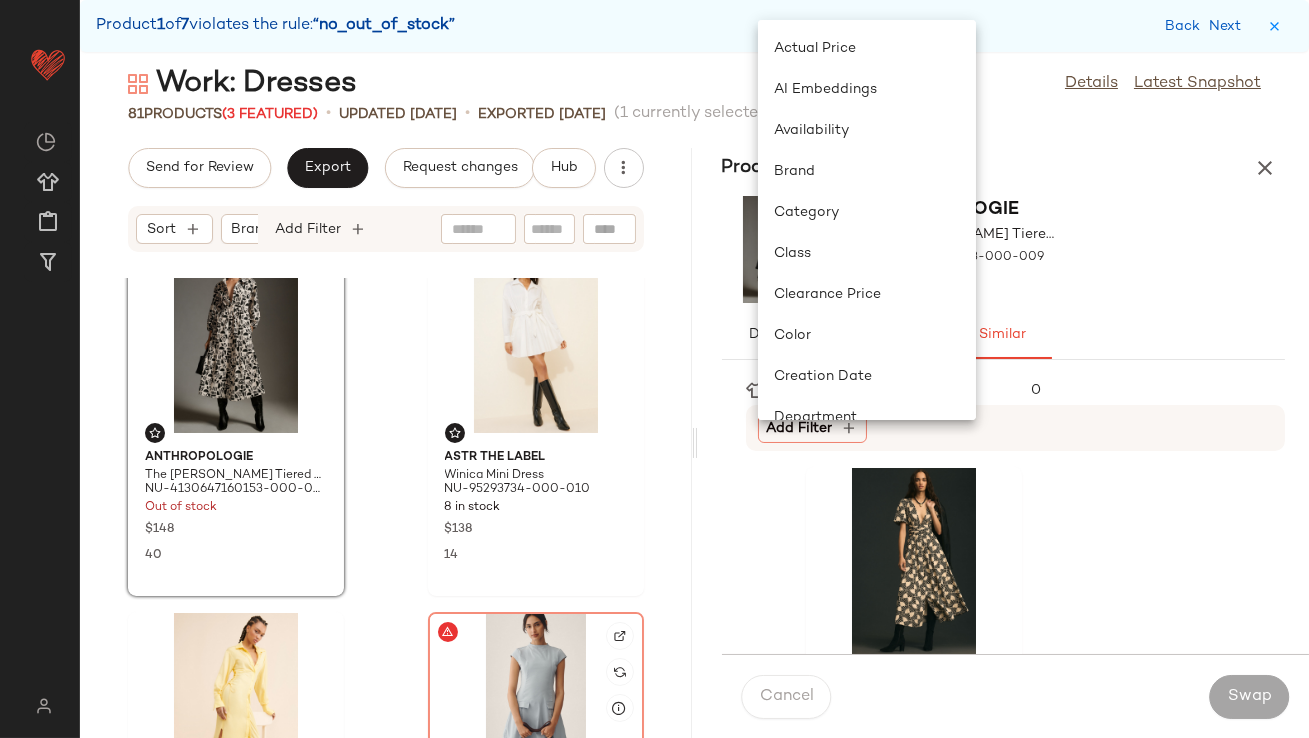 scroll, scrollTop: 0, scrollLeft: 0, axis: both 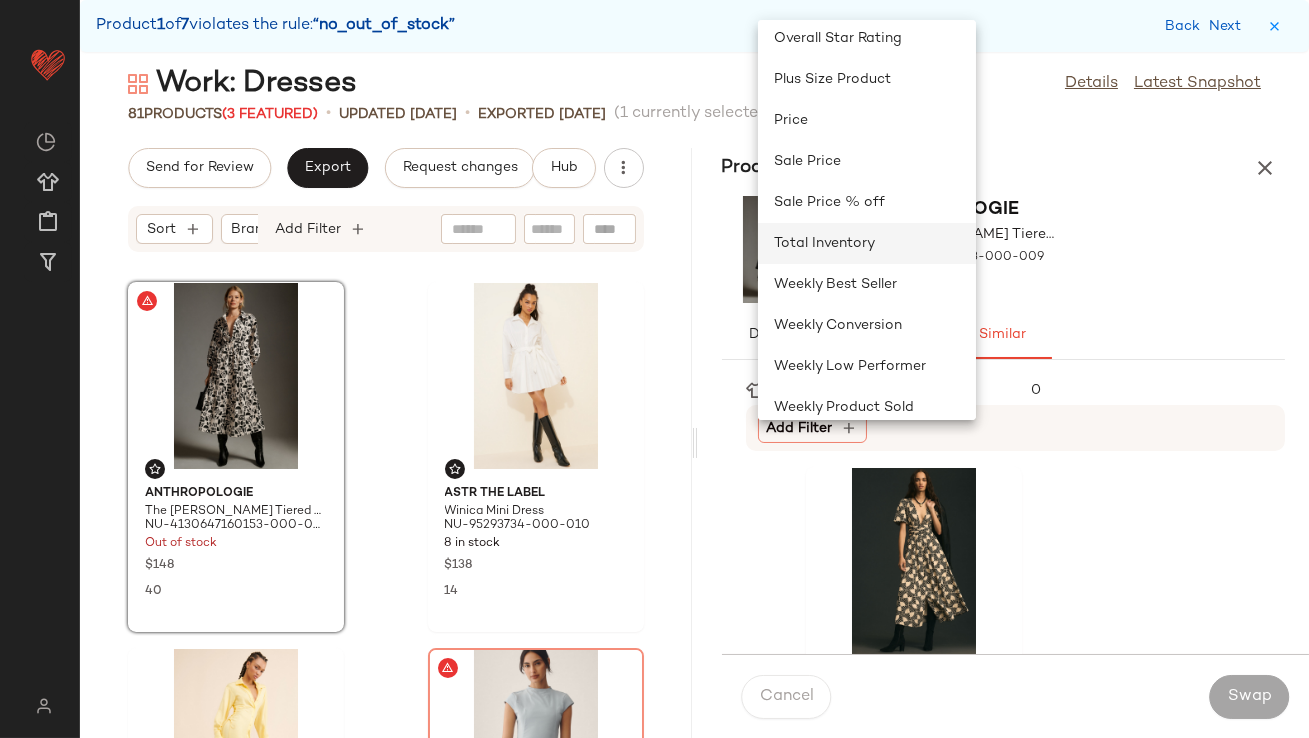 click on "Total Inventory" 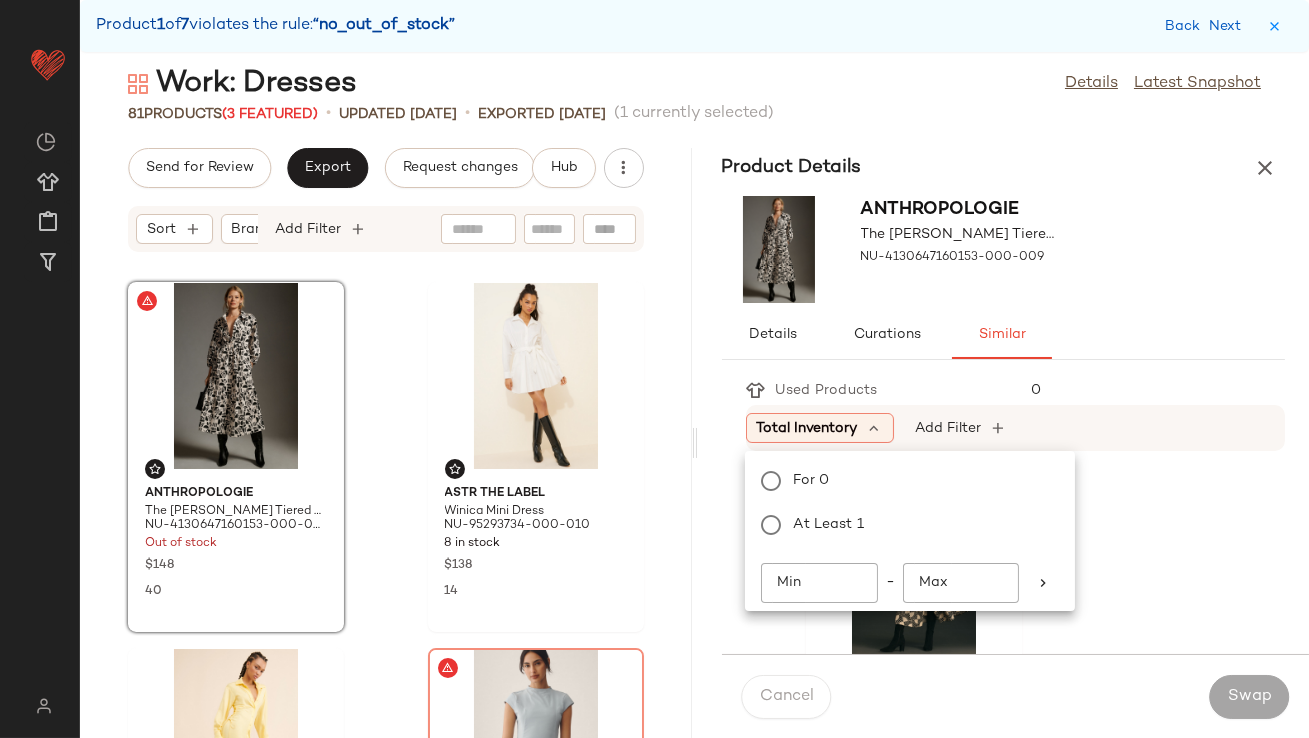 click on "Min" 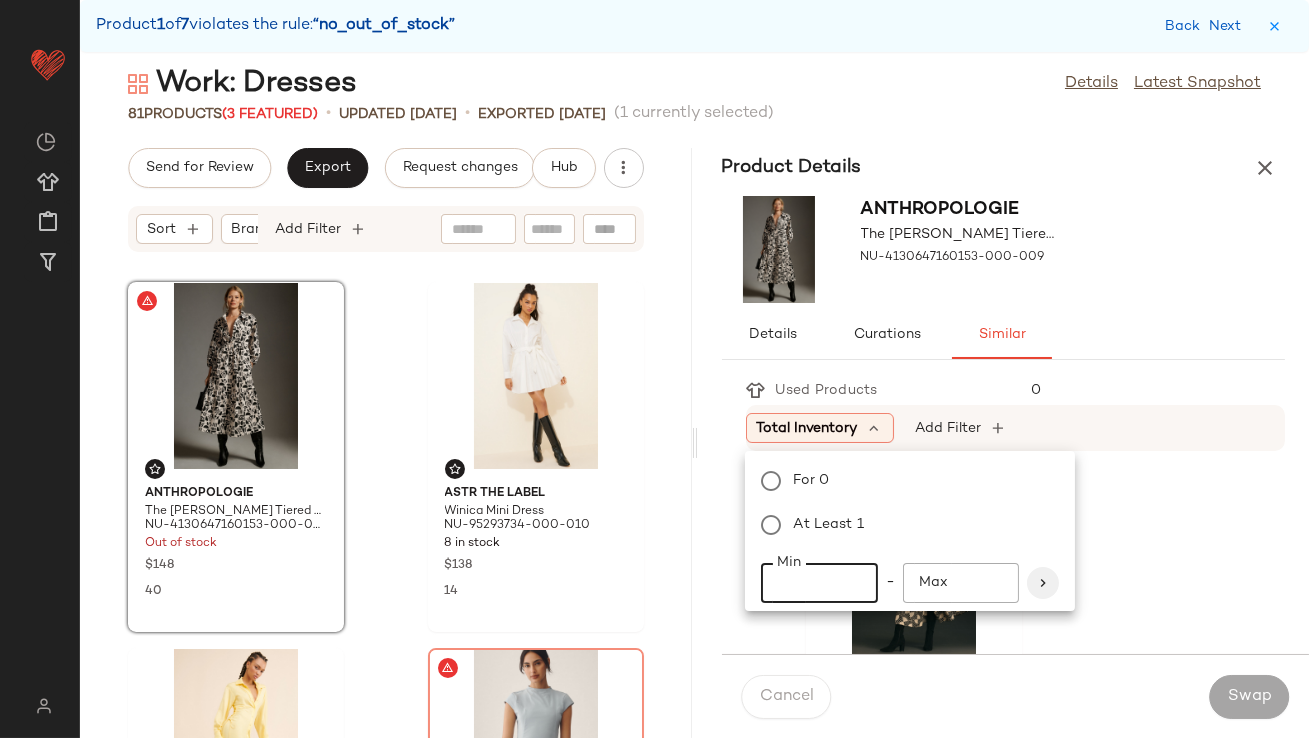 type on "**" 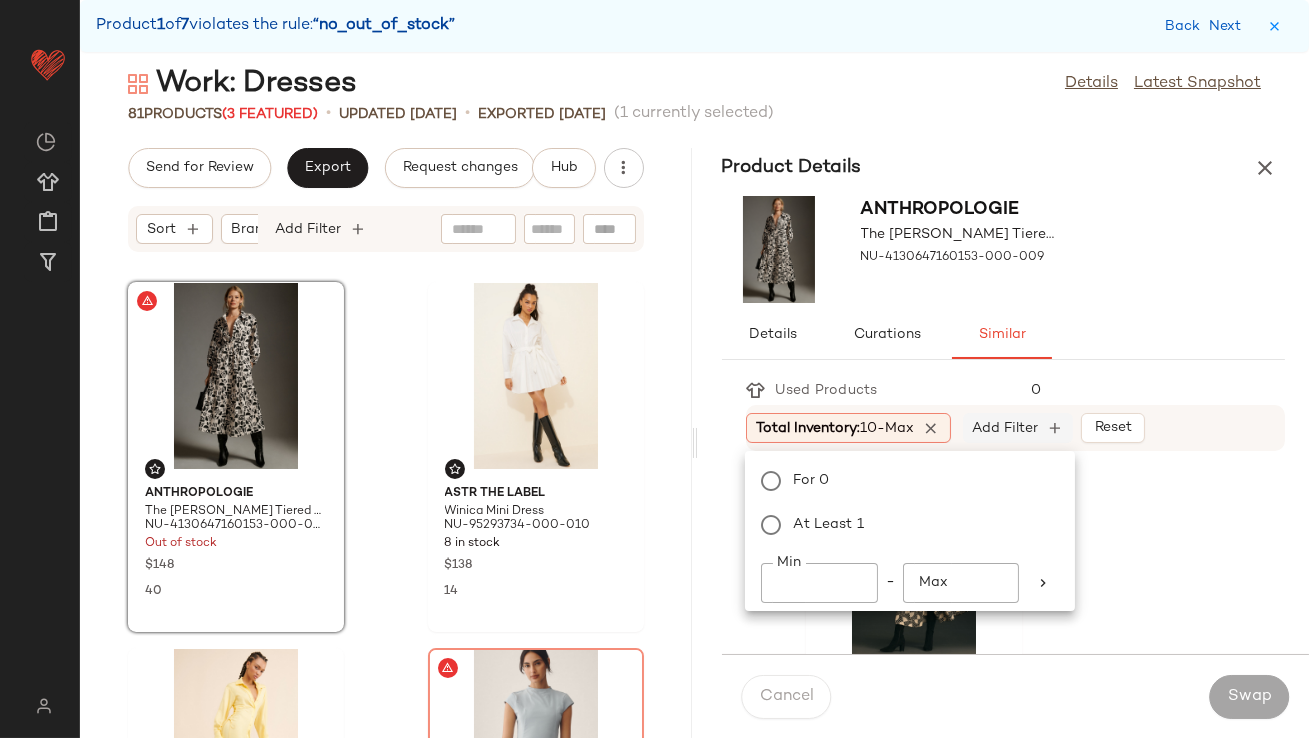 click on "Add Filter" at bounding box center (1005, 428) 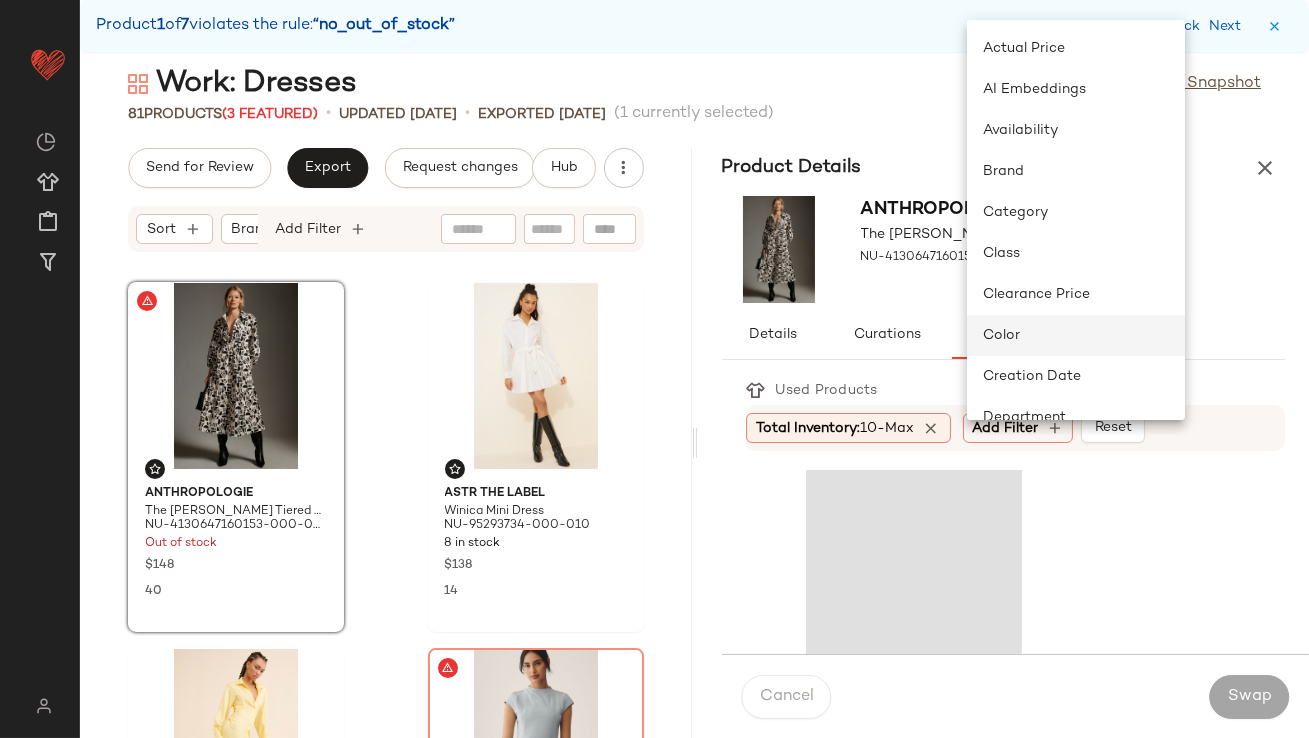 scroll, scrollTop: 763, scrollLeft: 0, axis: vertical 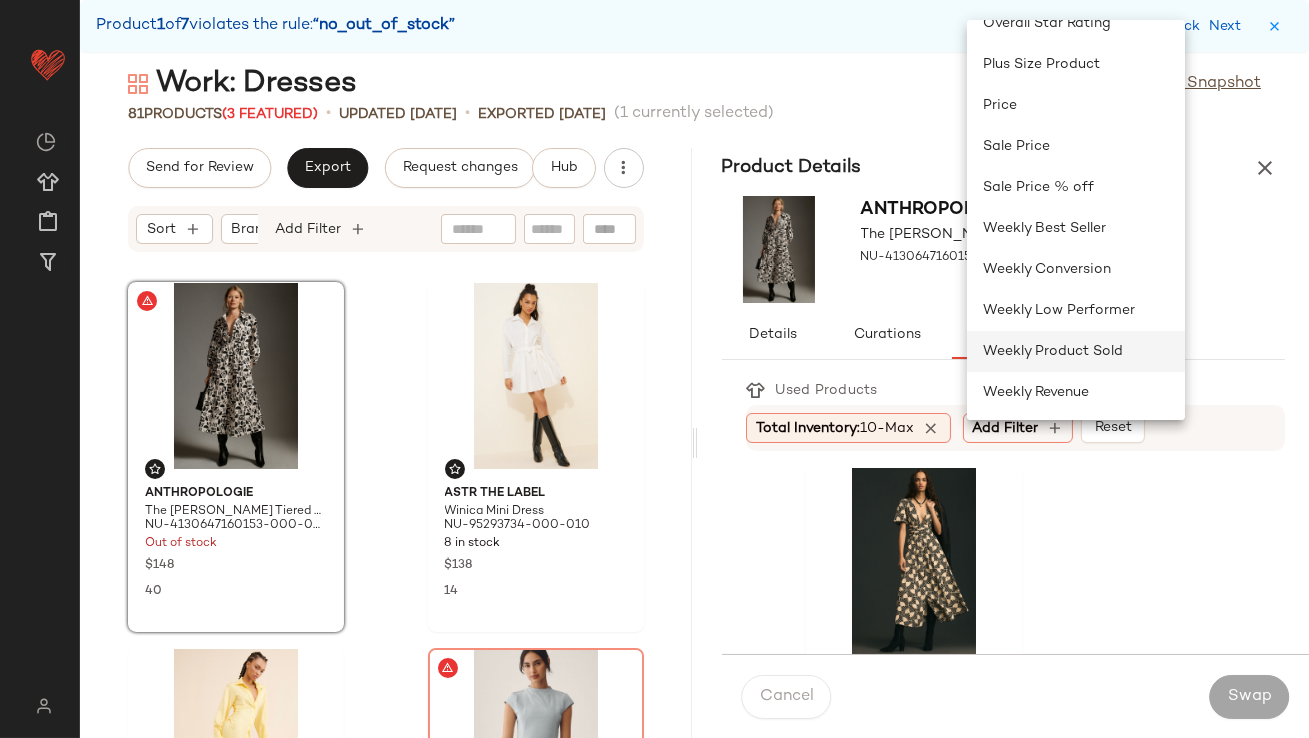 click on "Weekly Product Sold" 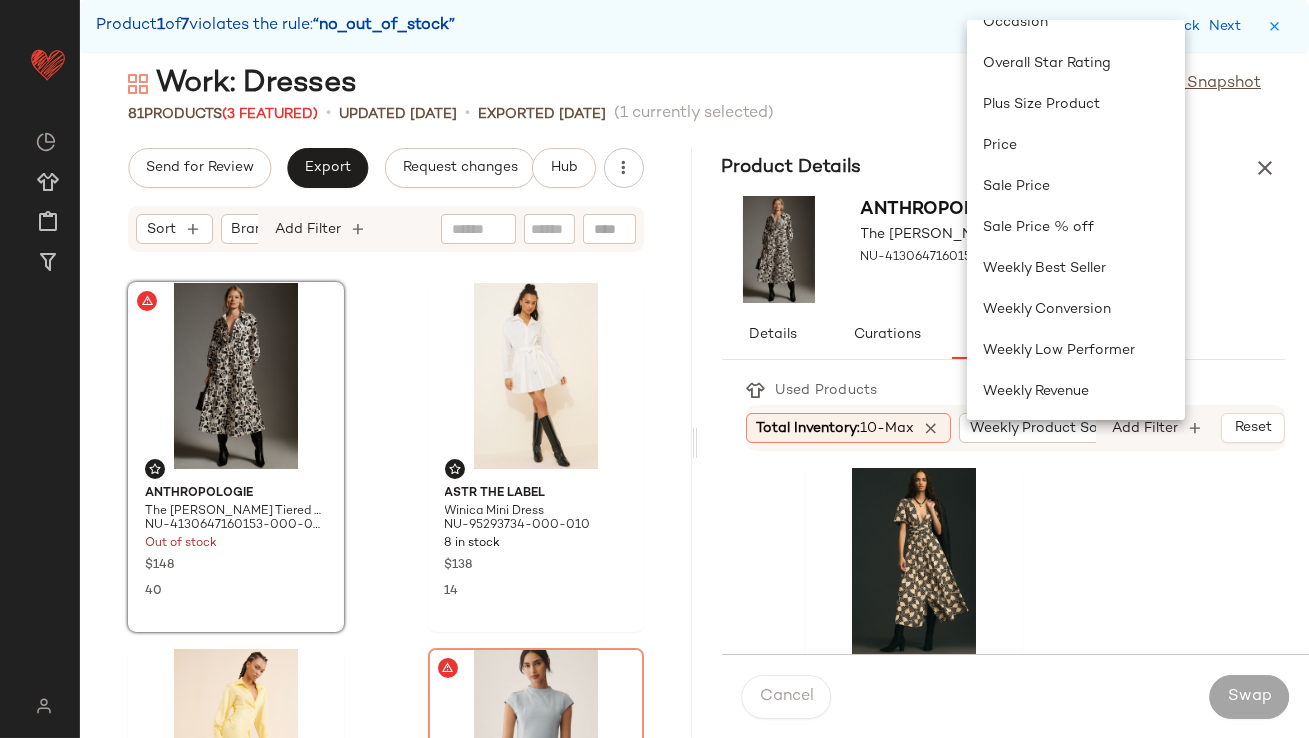 scroll, scrollTop: 723, scrollLeft: 0, axis: vertical 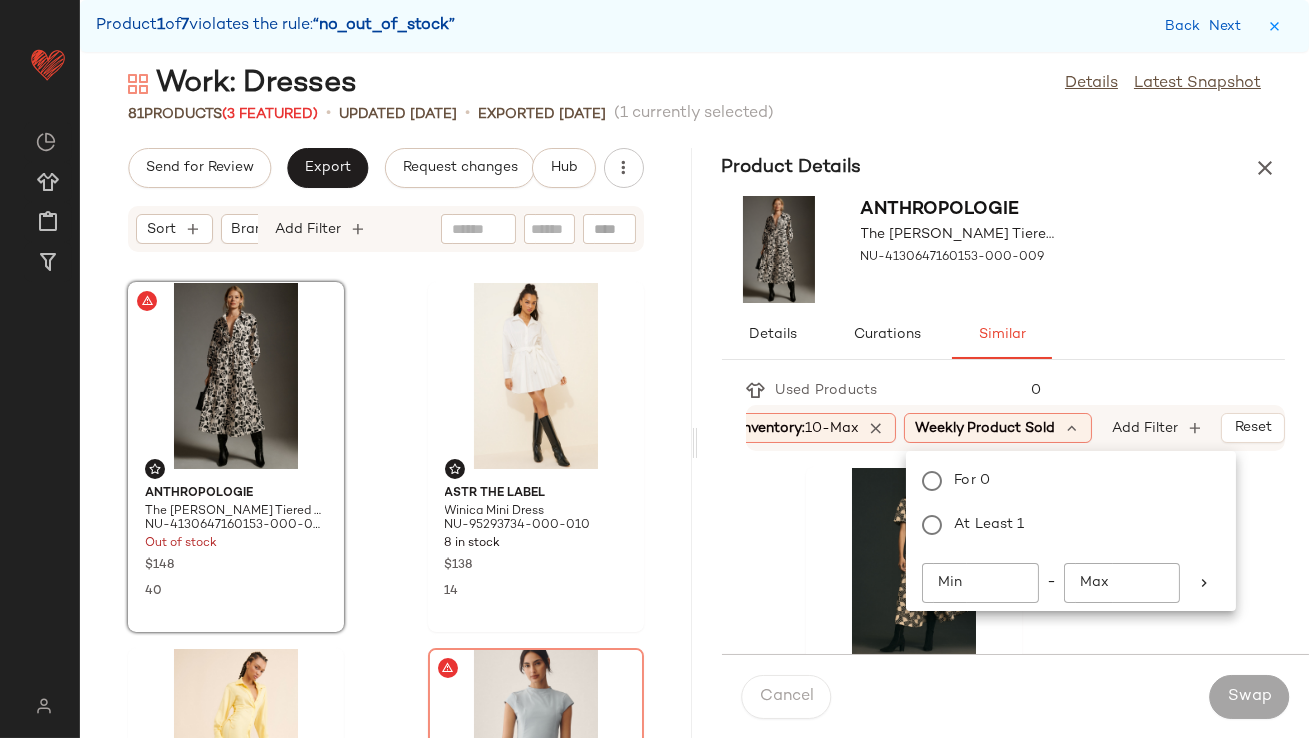 click on "Min" 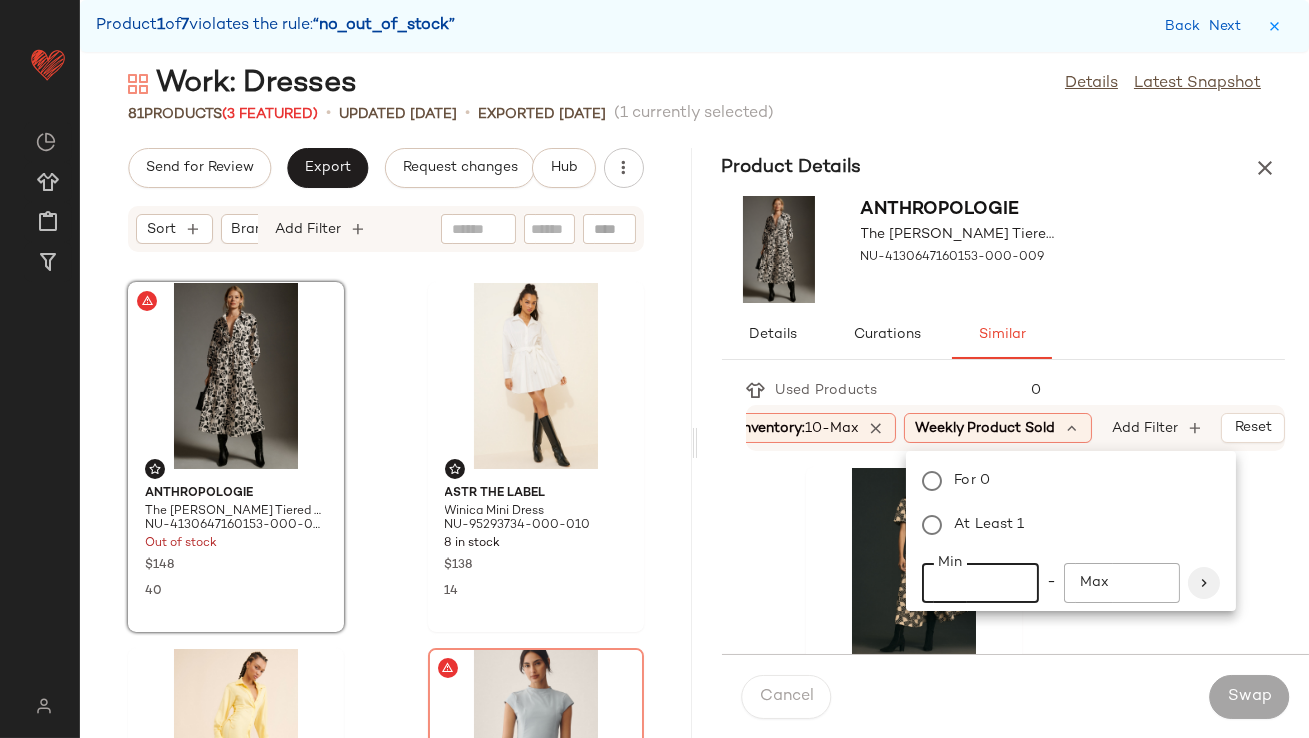 type on "**" 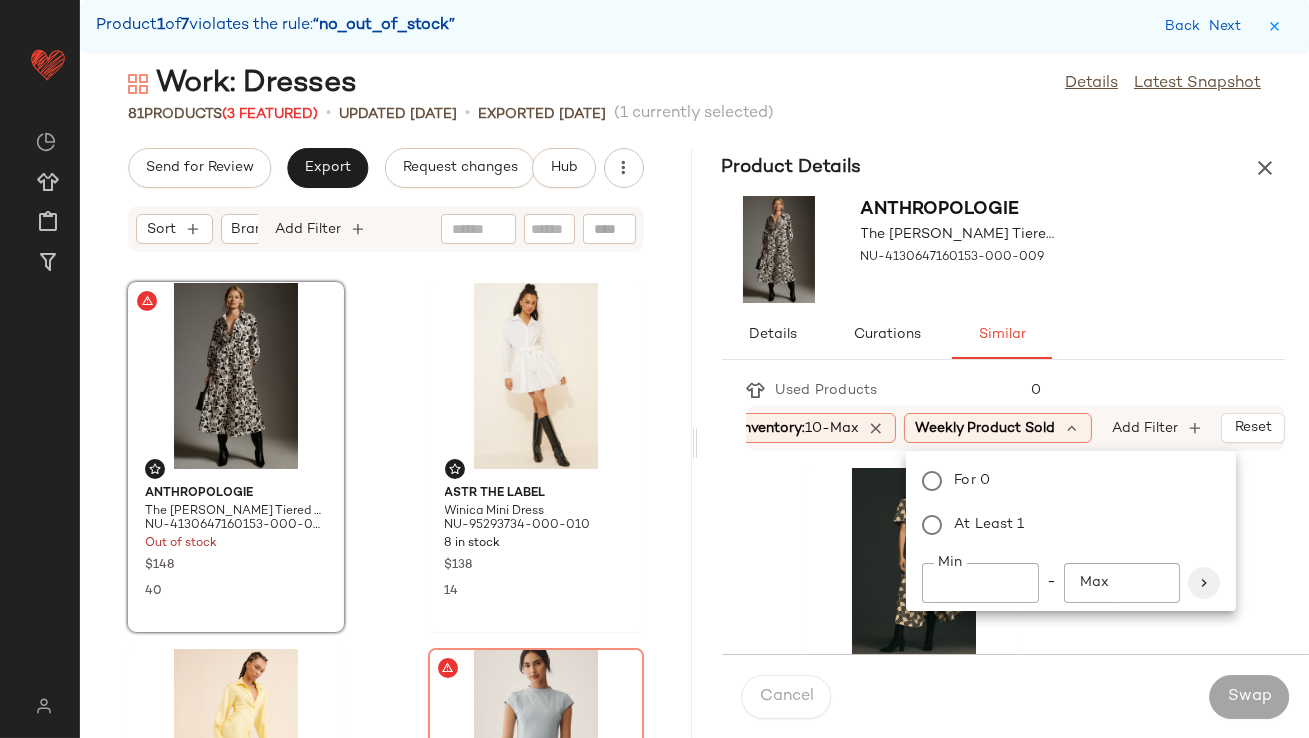 click at bounding box center (1204, 583) 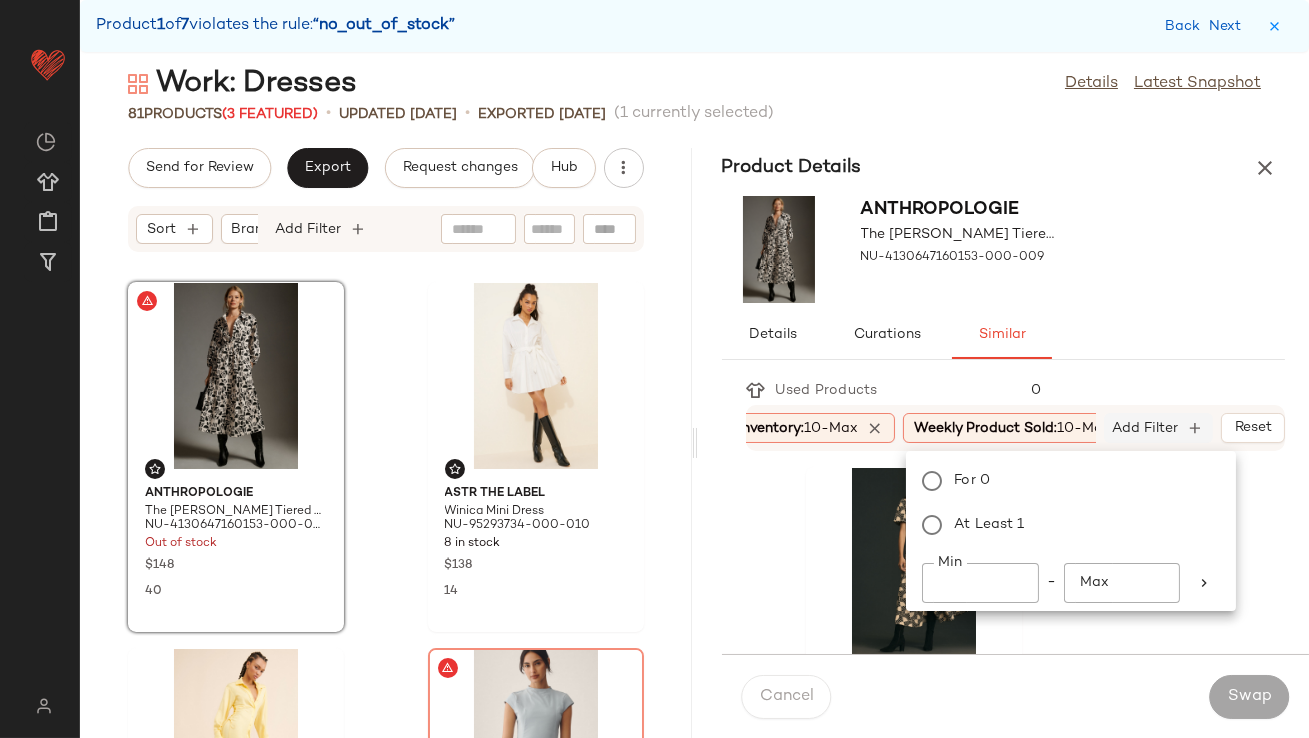 click on "Add Filter" at bounding box center [1146, 428] 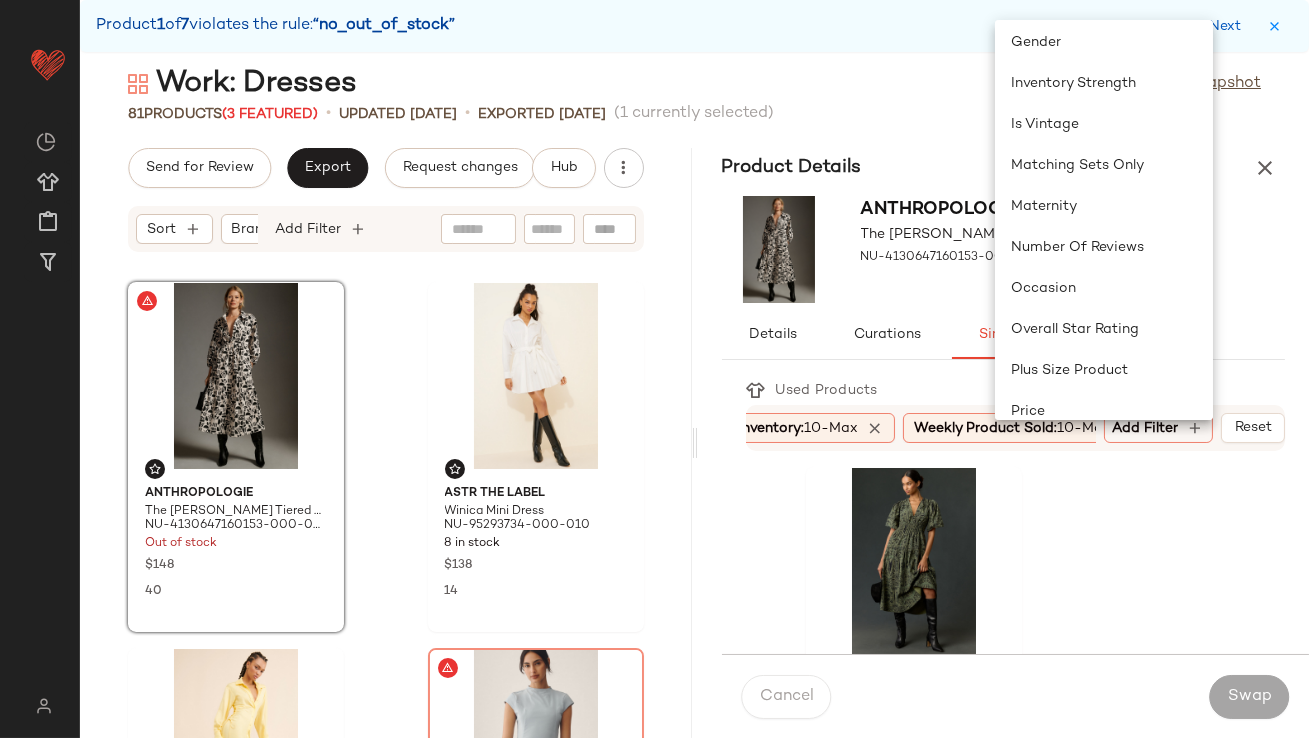 scroll, scrollTop: 506, scrollLeft: 0, axis: vertical 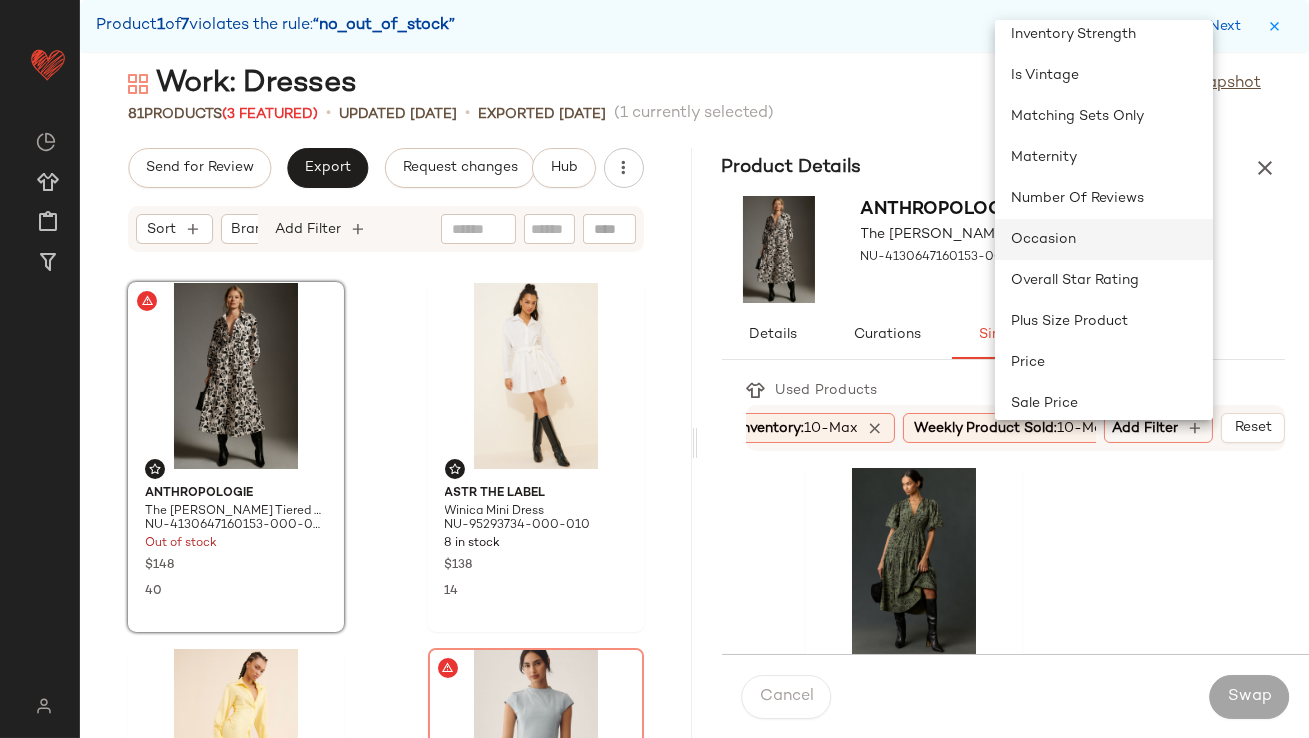 click on "Occasion" 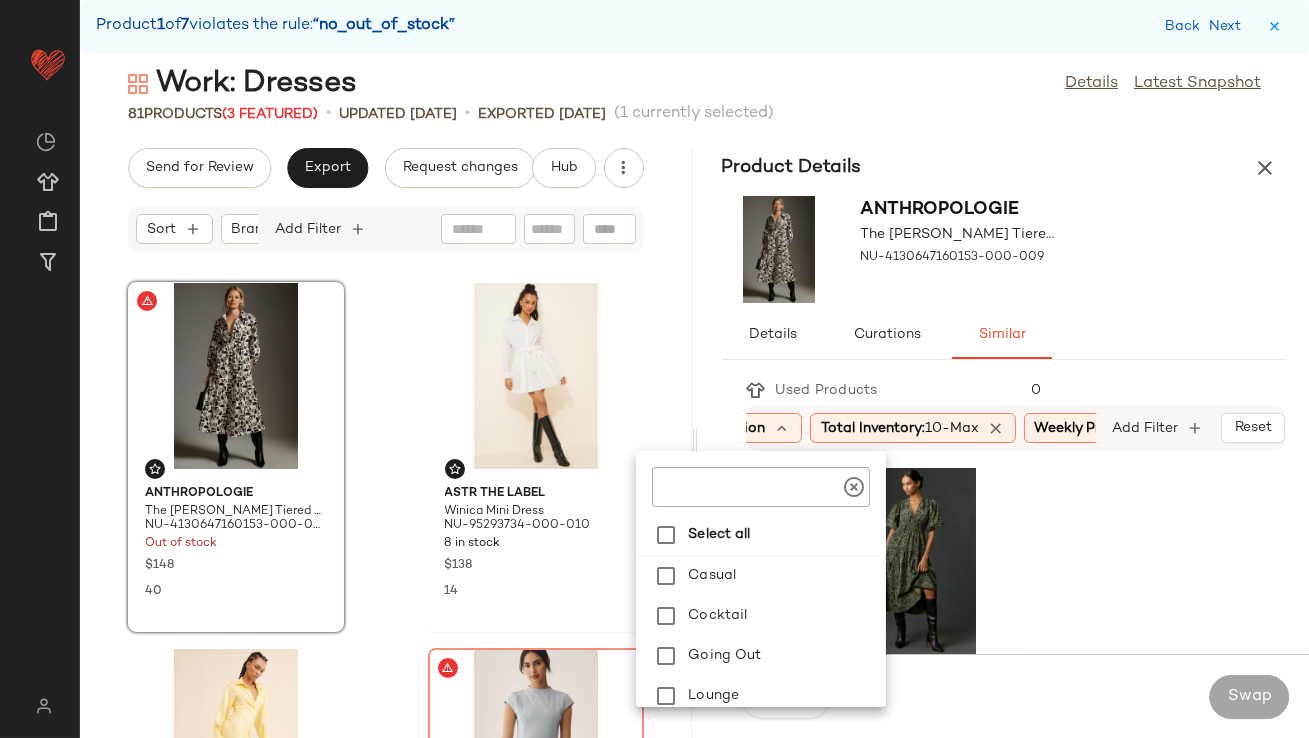 scroll, scrollTop: 0, scrollLeft: 109, axis: horizontal 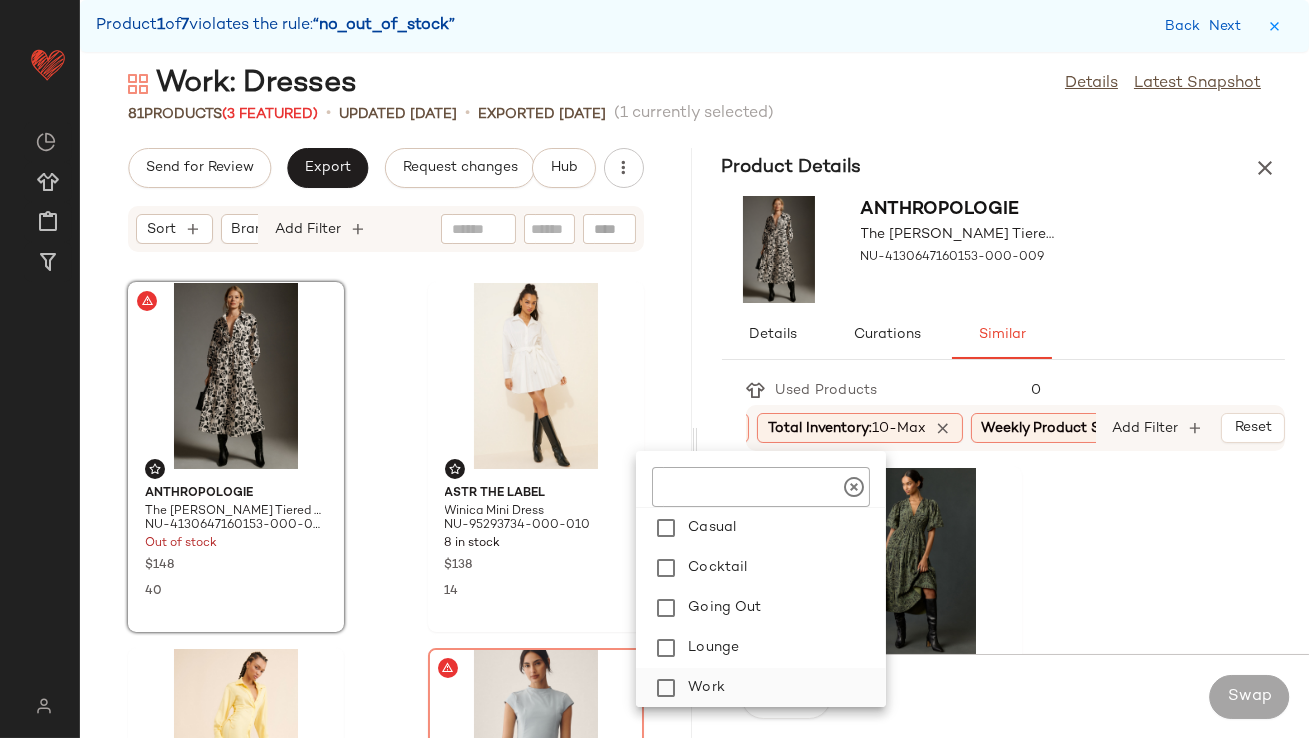 click on "Work" at bounding box center (783, 688) 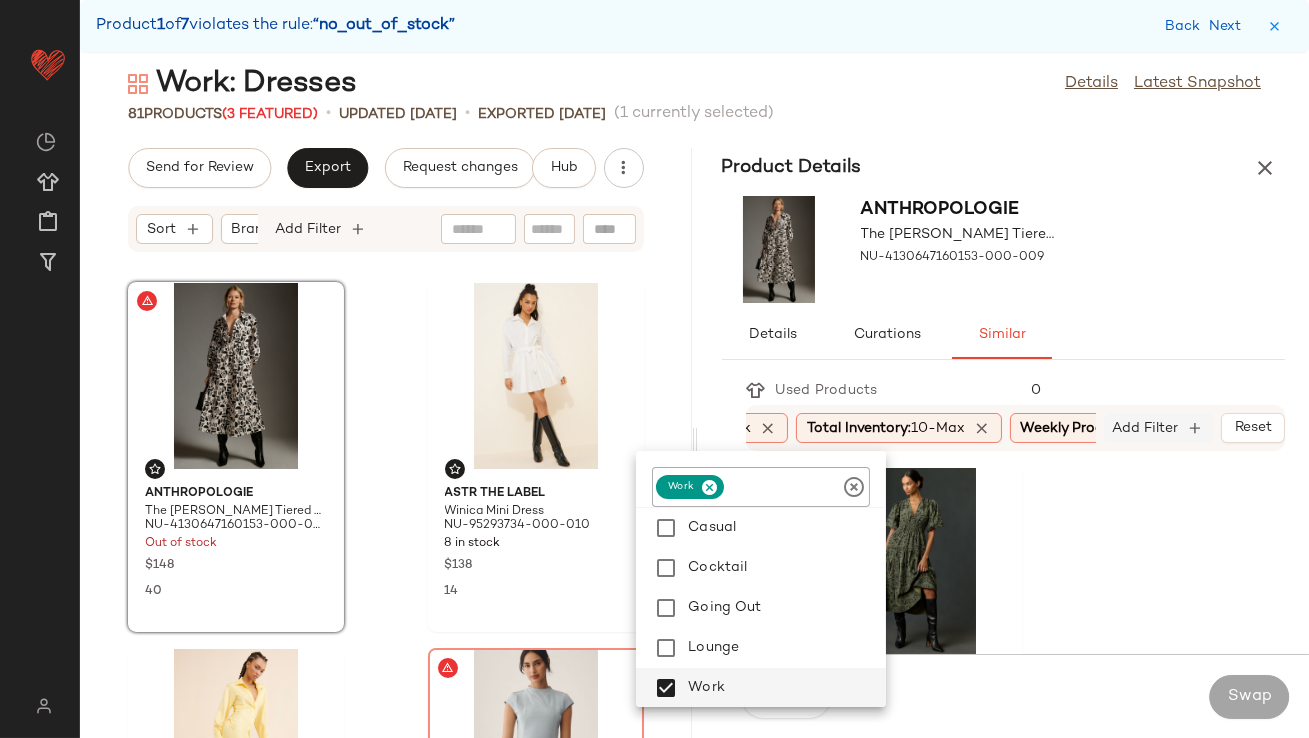 click on "Add Filter" at bounding box center [1146, 428] 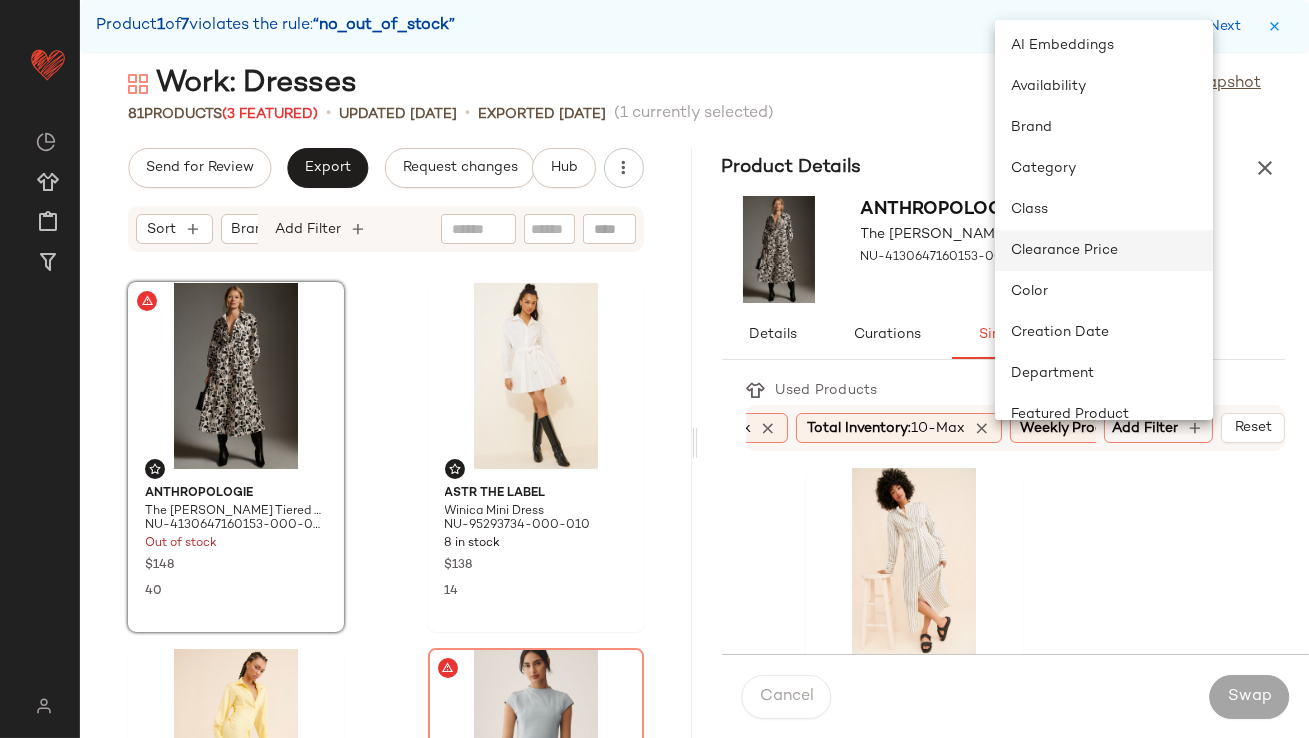 scroll, scrollTop: 60, scrollLeft: 0, axis: vertical 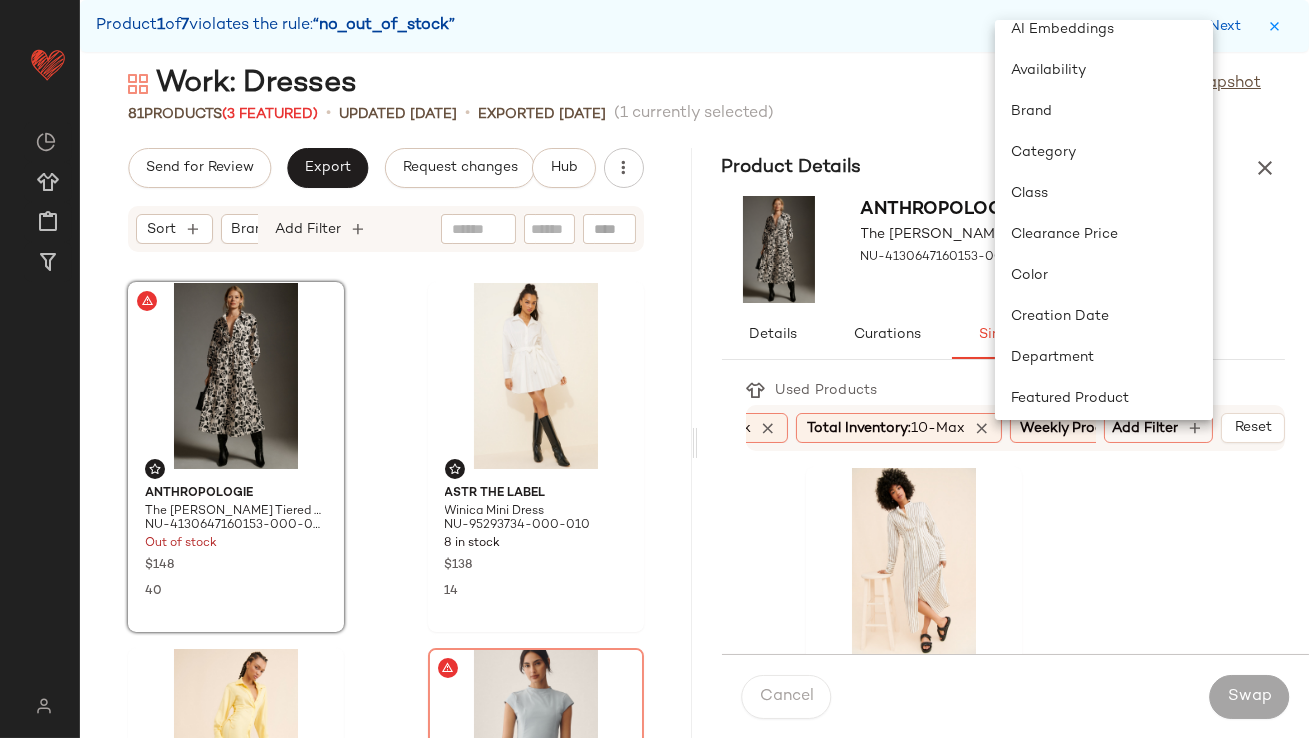 click on "Samsøe Samsøe Sabosse Striped Shirtdress NU-87487443-000-011 124 in stock $260 5 Maeve The Tommie Cap-Sleeve Smocked Front-Zip Shirt Dress NU-4130916210153-000-211 22 in stock $178 10 Anthropologie Irene Button-Front Belted Midi Dress NU-4130578570052-000-045 30 in stock $188 2 Llani Llani Smocked Maxi Dress NU-4130618570001-000-029 19 in stock $170 3 Anthropologie The Bennet Buttondown Shirt NU-4110916210171-000-049 26 in stock $98 7 Pilcro Sydney Dolman Sleeve Blouse NU-4110660650010-000-004 25 in stock $98 3 Anthropologie The Bettina Tiered Shirt Dress NU-4130647160153-000-066 43 in stock $148 10 Anthropologie Somerset Maxi Dress NU-4130646420009-000-097 51 in stock $168 3 Anthropologie The Bettina Tiered Shirt Dress NU-4130647160153-000-063 94 in stock $148 14 Anthropologie Cap-Sleeve Floral Button-Front Midi Dress NU-4130264840041-000-266 52 in stock $158 20 ripe Maternity Molly Shirt Dress NU-89221782-000-010 21 in stock $135 10 Pilcro Short-Sleeve Smocked Buttondown Shirt NU-4110916210321-000-018 $98" 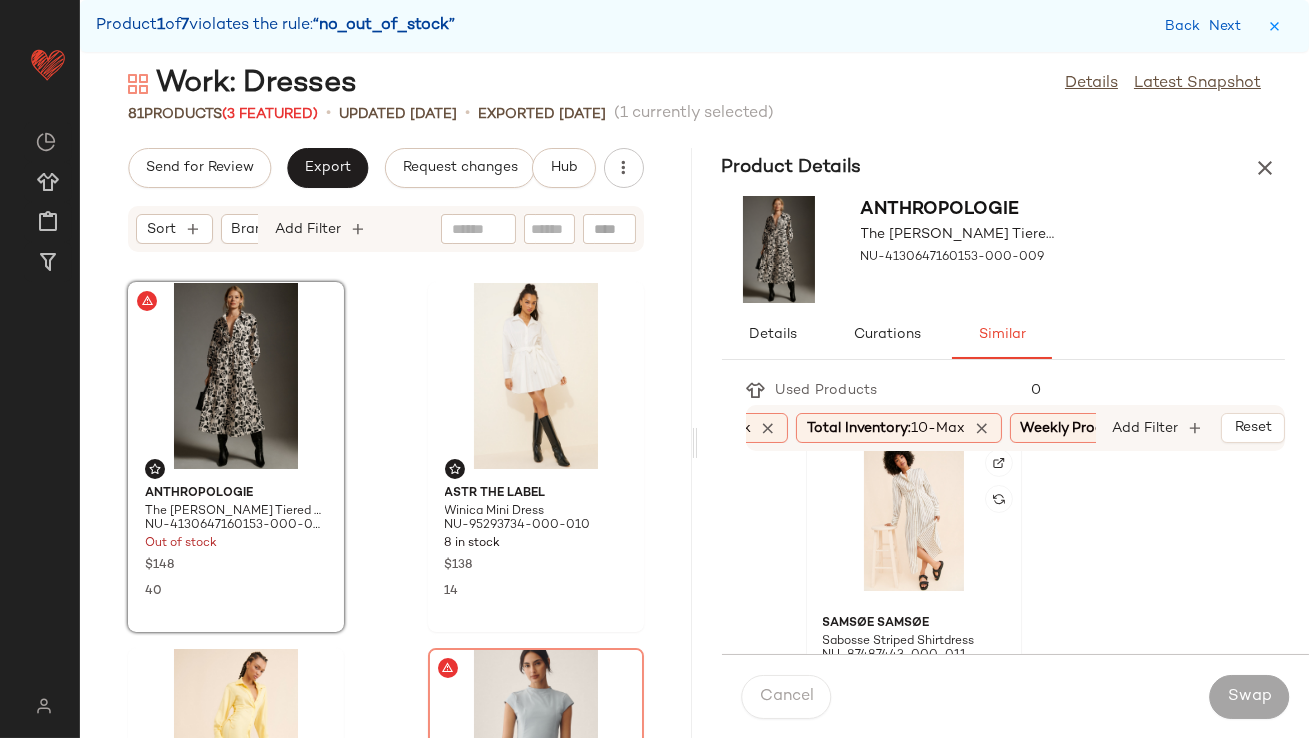 scroll, scrollTop: 30, scrollLeft: 0, axis: vertical 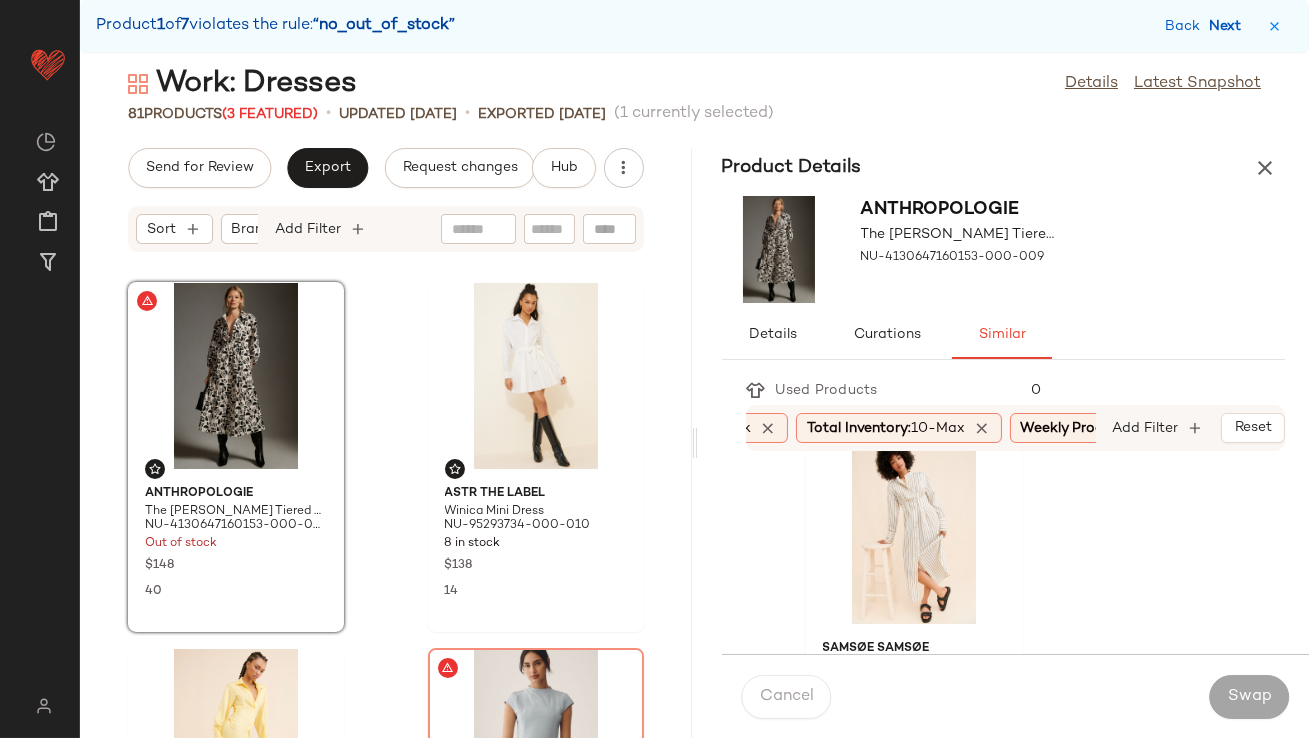 click on "Next" at bounding box center (1229, 26) 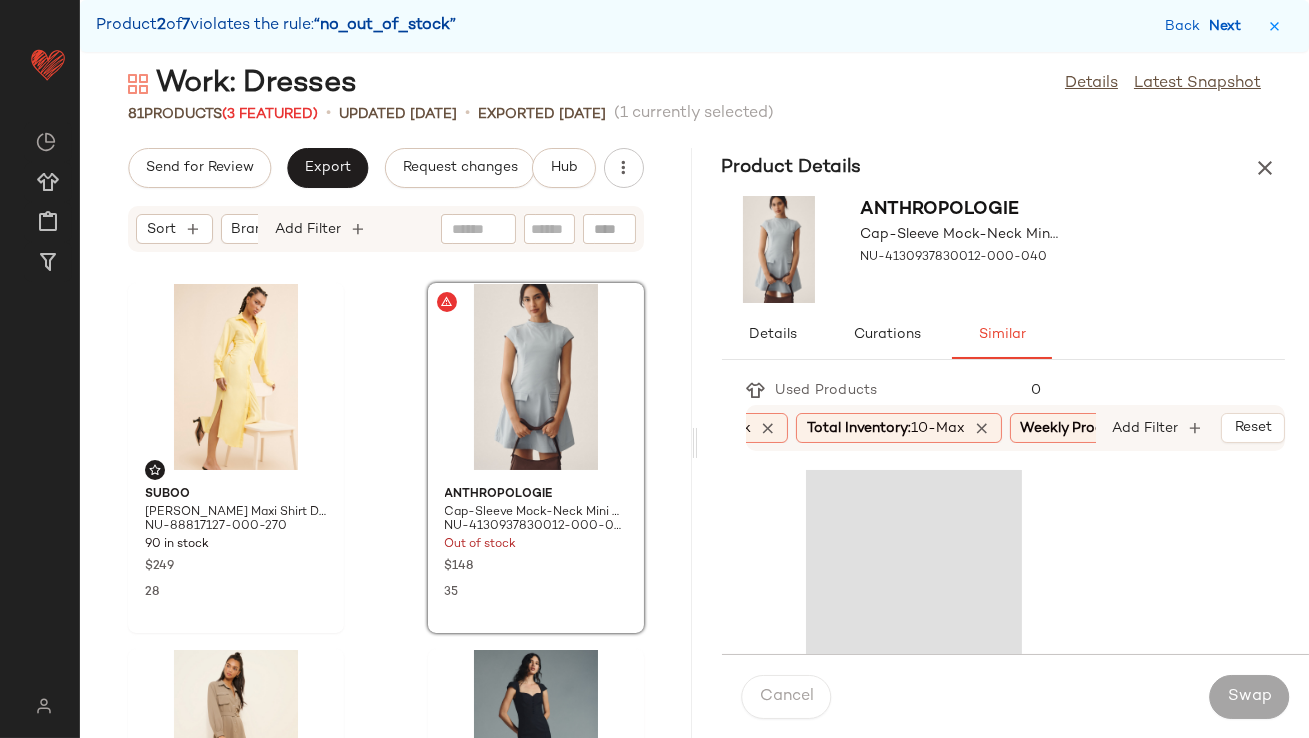 scroll, scrollTop: 365, scrollLeft: 0, axis: vertical 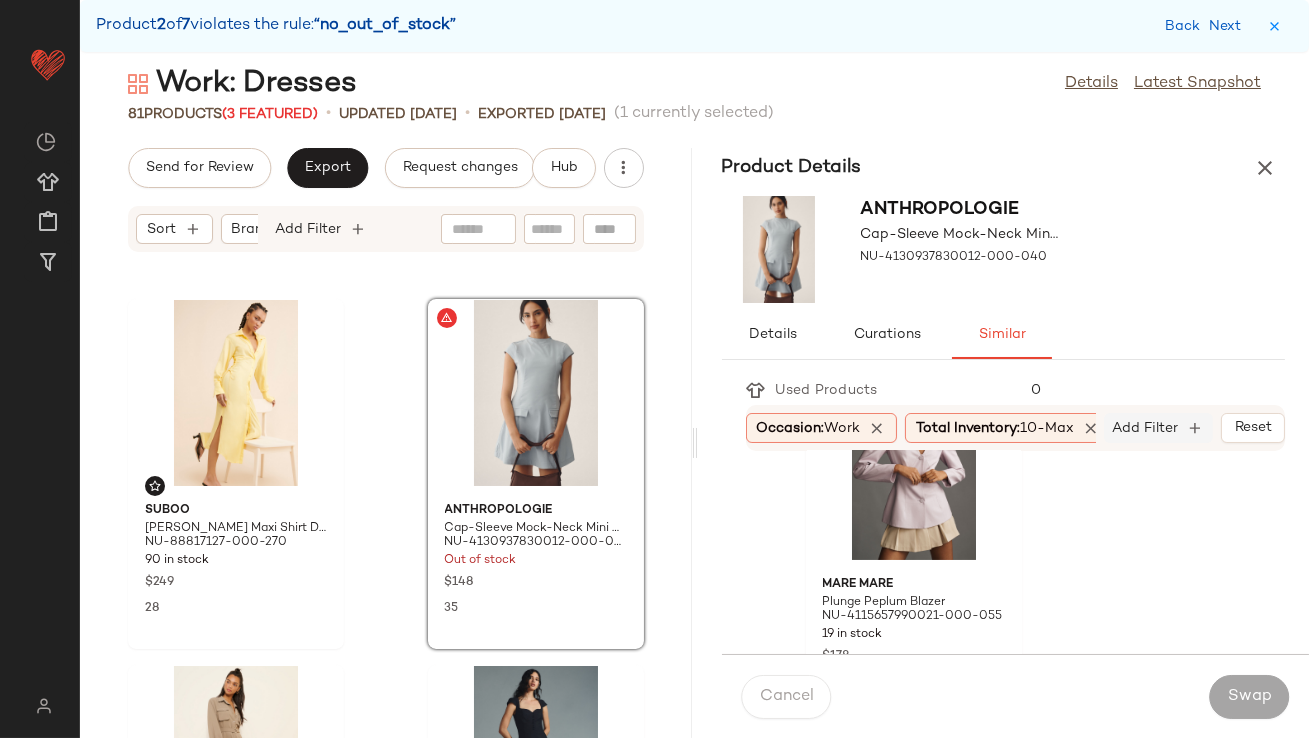click on "Add Filter" at bounding box center (1146, 428) 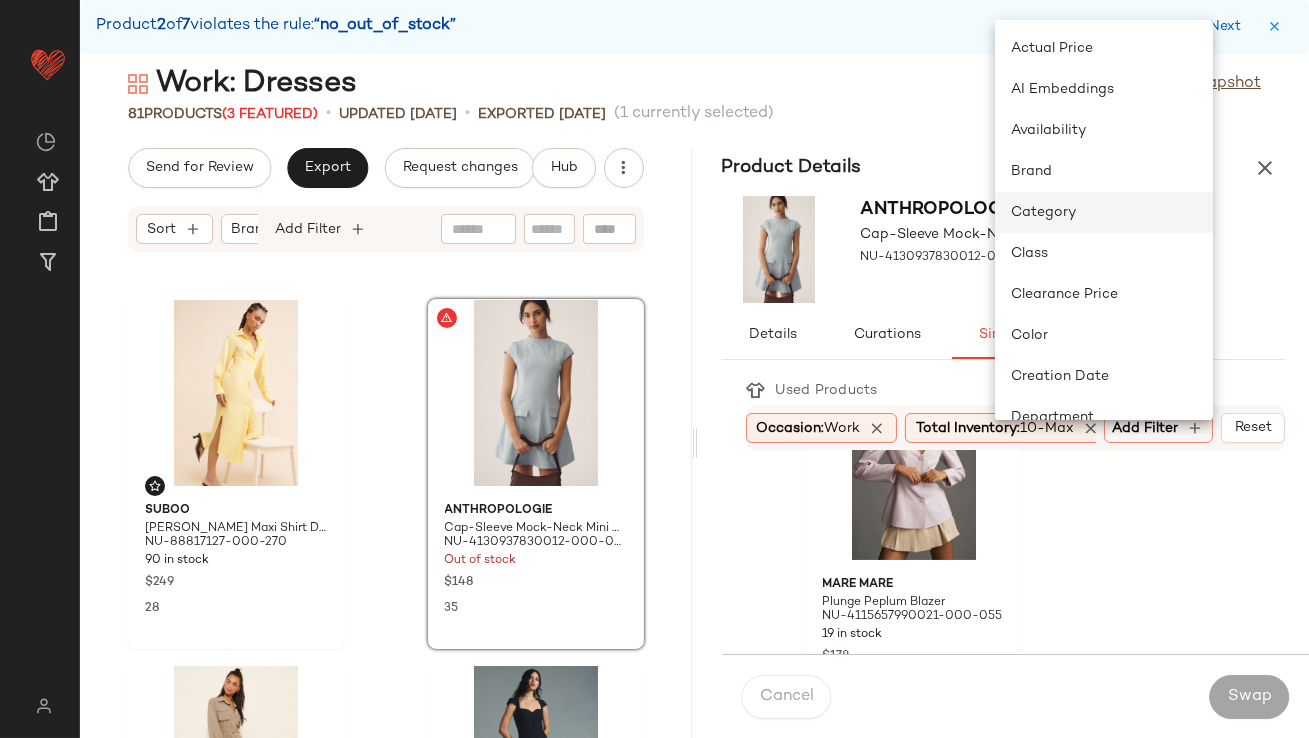 click on "Category" 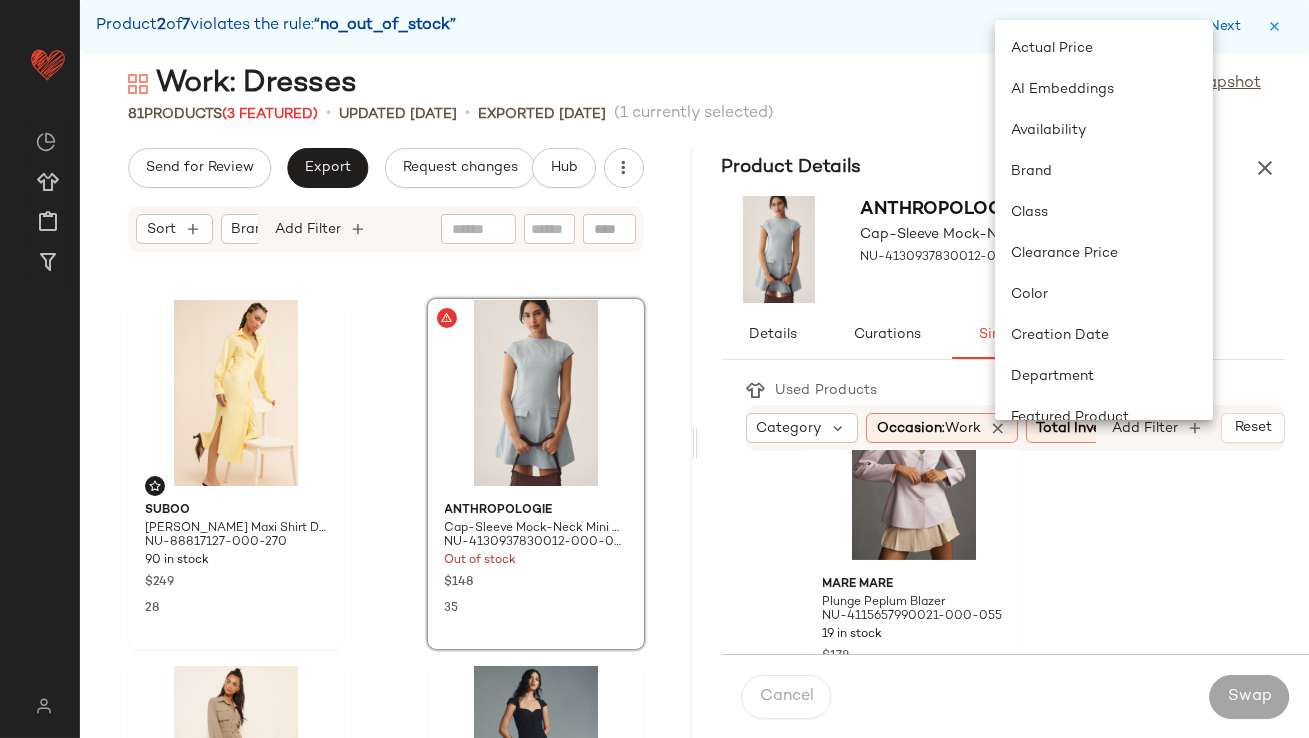 scroll, scrollTop: 0, scrollLeft: 109, axis: horizontal 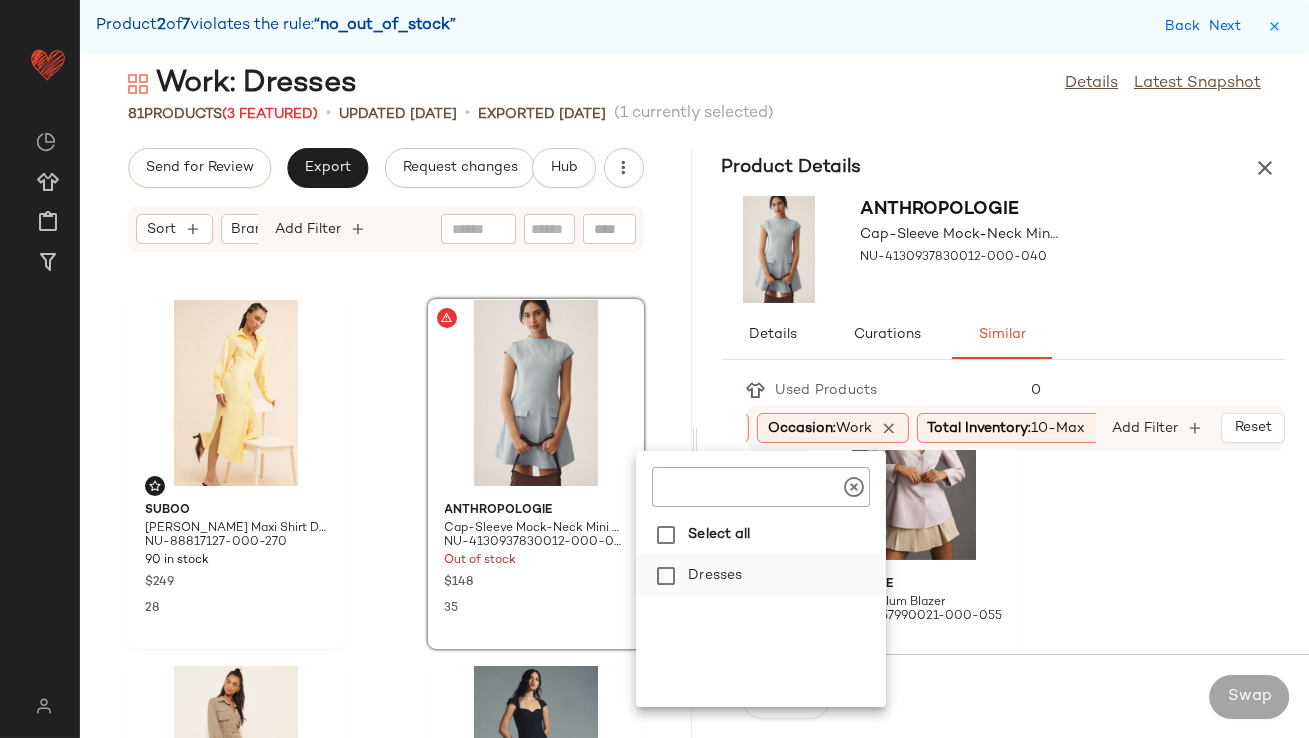 click on "Dresses" at bounding box center [783, 576] 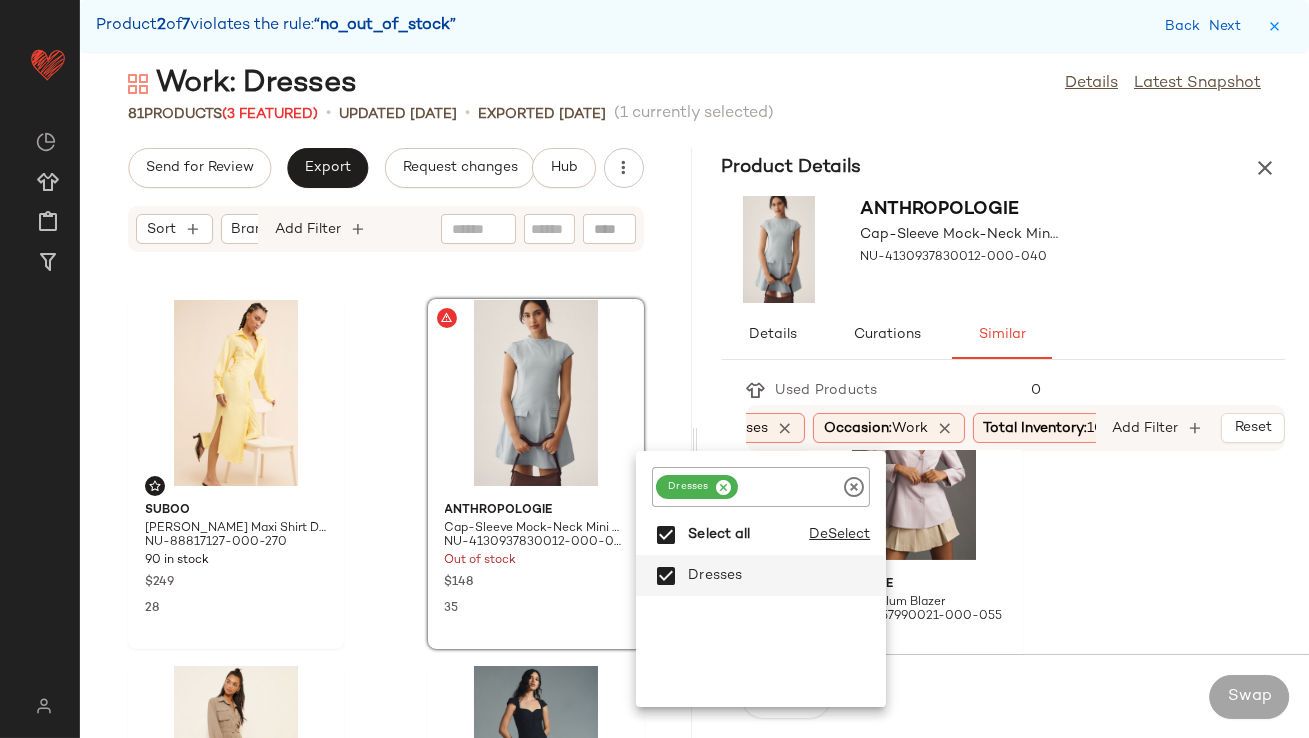 click on "Mare Mare Square-Neck Shift Mini Dress NU-4130657990096-000-062 12 in stock $158 6 Anthropologie Short-Sleeve Swing Shirt NU-4110647160080-000-010 15 in stock $88 2 Mare Mare Plunge Peplum Blazer NU-4115657990021-000-055 19 in stock $178 15 Anthropologie Mock-Neck Sweater Top NU-4113326950131-000-070 10 in stock $90 2 Exquise The Tobie Pleated Blouse NU-4110942140004-000-009 11 in stock $138 5 Rue Sophie Dean Tailored Vest NU-90077397-000-040 17 in stock $228 8 Saemdi Pin Stripe Blazer NU-93263929-000-041 37 in stock $350 2 Anthropologie Linen Roll-Sleeve Blazer NU-4115652010013-000-034 25 in stock $148 7 Ingrid + Isabel Maternity A-Line Ruched Knit Dress NU-98634462-000-006 10 in stock $118 17 Anthropologie Sleeveless Pleated-Waist Blouse NU-4110957990064-000-024 27 in stock $88 60 Anthropologie Zooey Bubble-Sleeve Buttondown Shirt NU-4110578570065-000-040 99 in stock $98 7 Maeve The Tommie Cap-Sleeve Smocked Front-Zip Shirt Dress NU-4130916210153-000-211 22 in stock $178 10 Anthropologie 74 in stock $98 3 3" 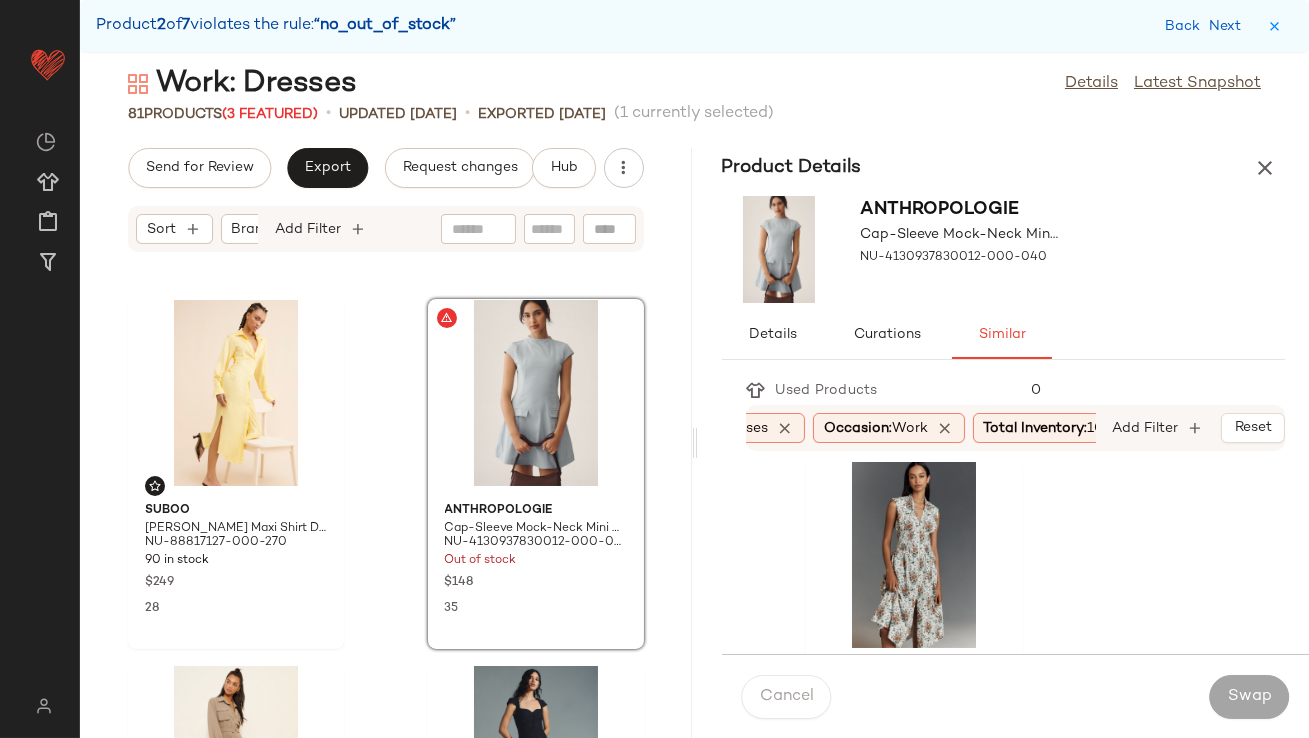 scroll, scrollTop: 390, scrollLeft: 0, axis: vertical 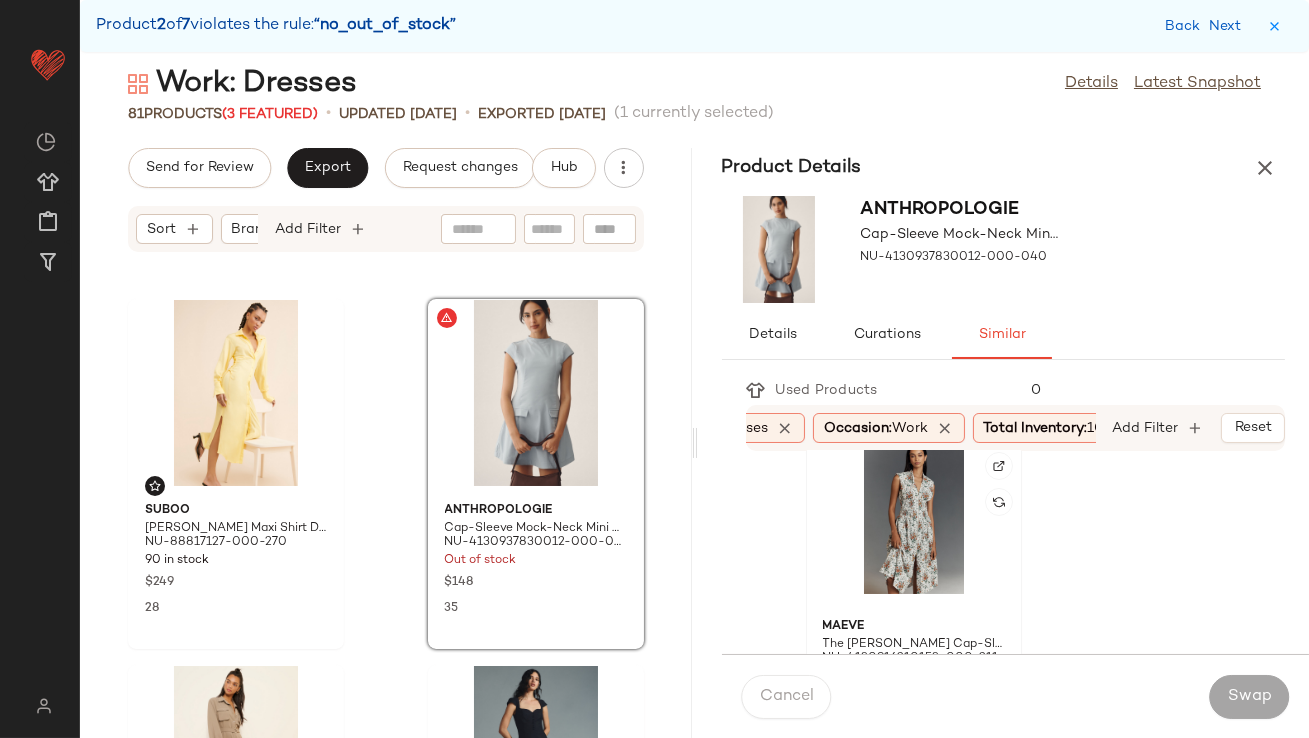 click 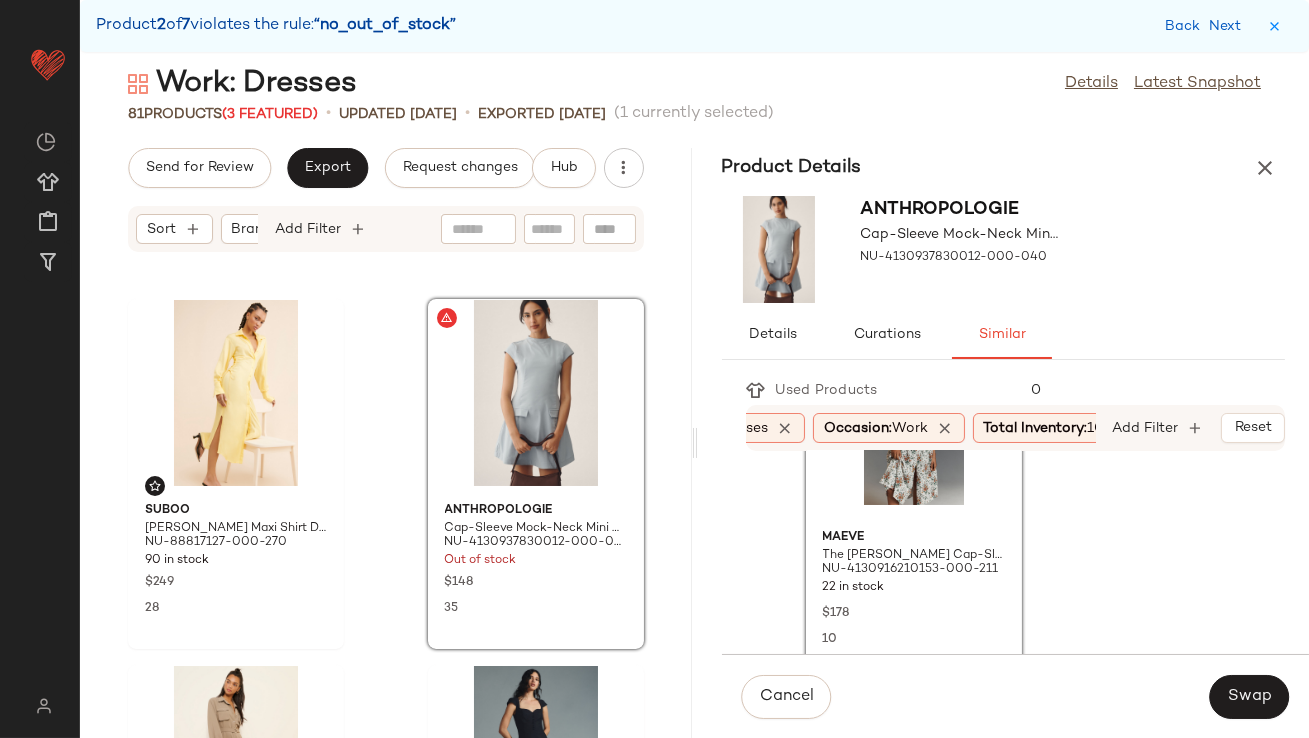 scroll, scrollTop: 477, scrollLeft: 0, axis: vertical 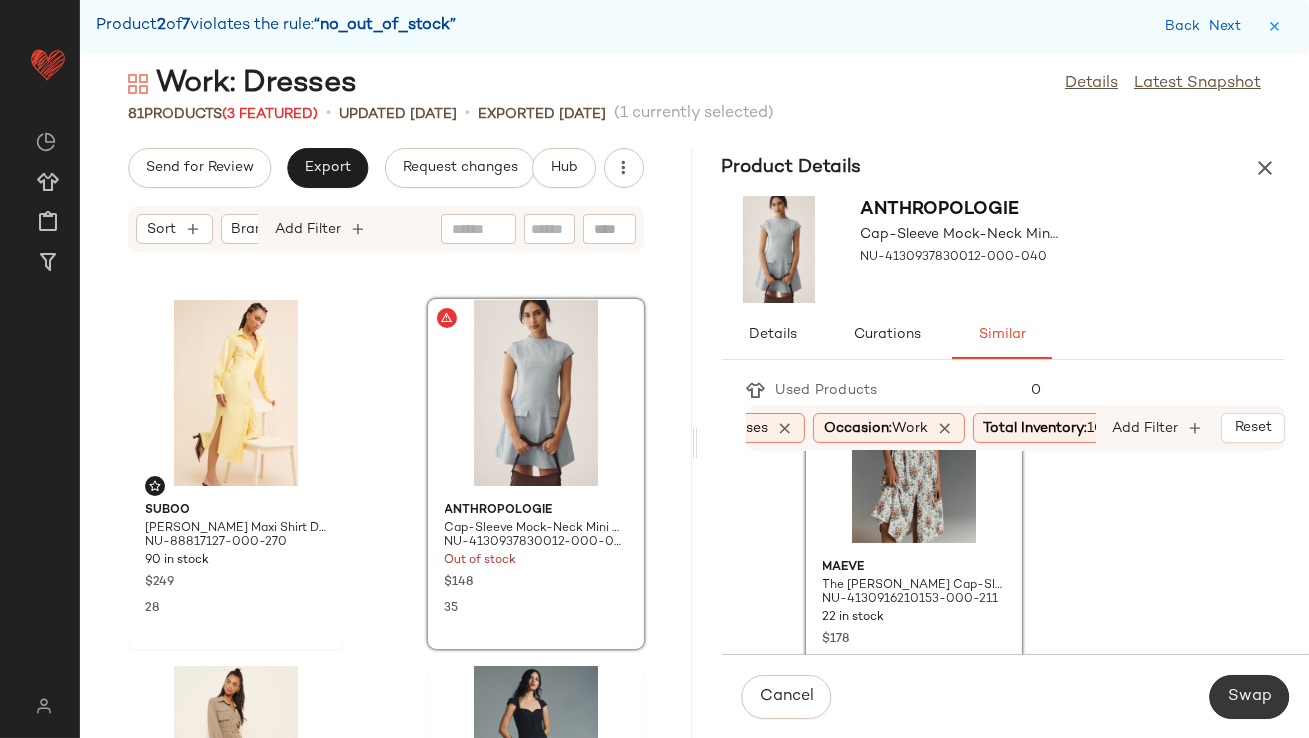 click on "Swap" 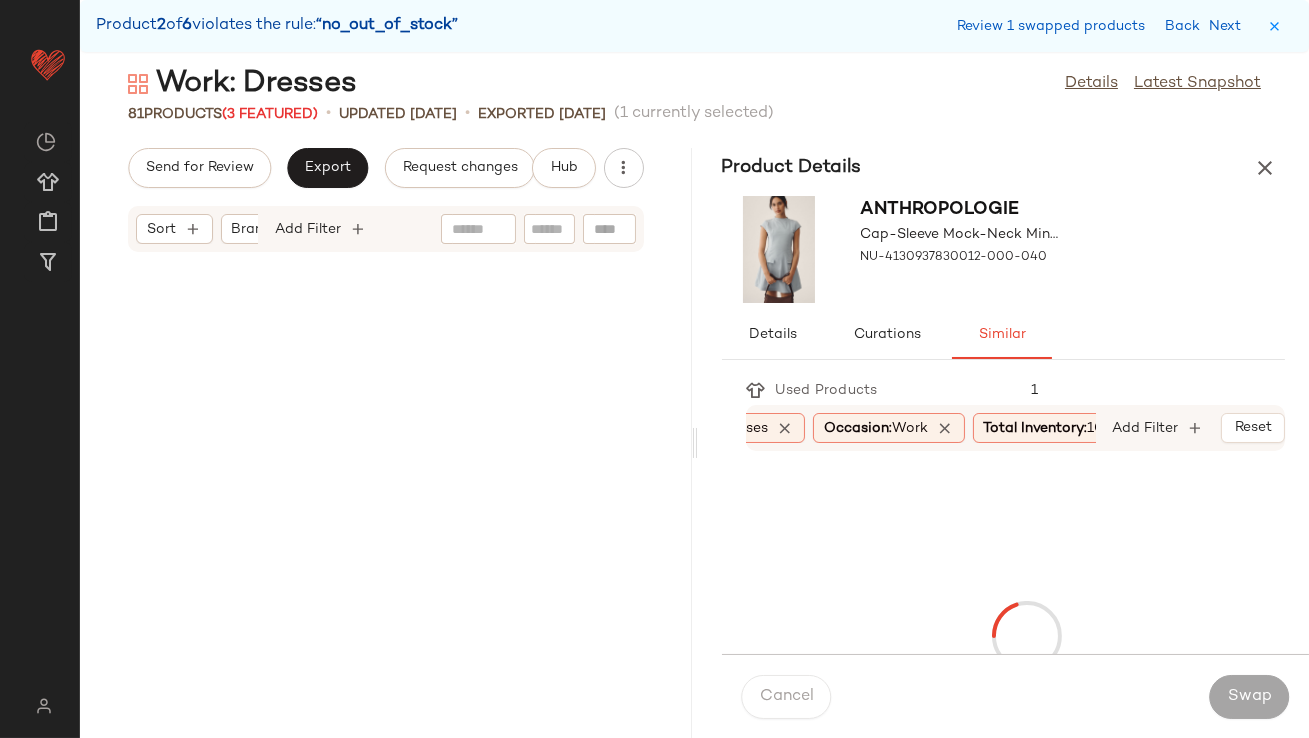 scroll, scrollTop: 2195, scrollLeft: 0, axis: vertical 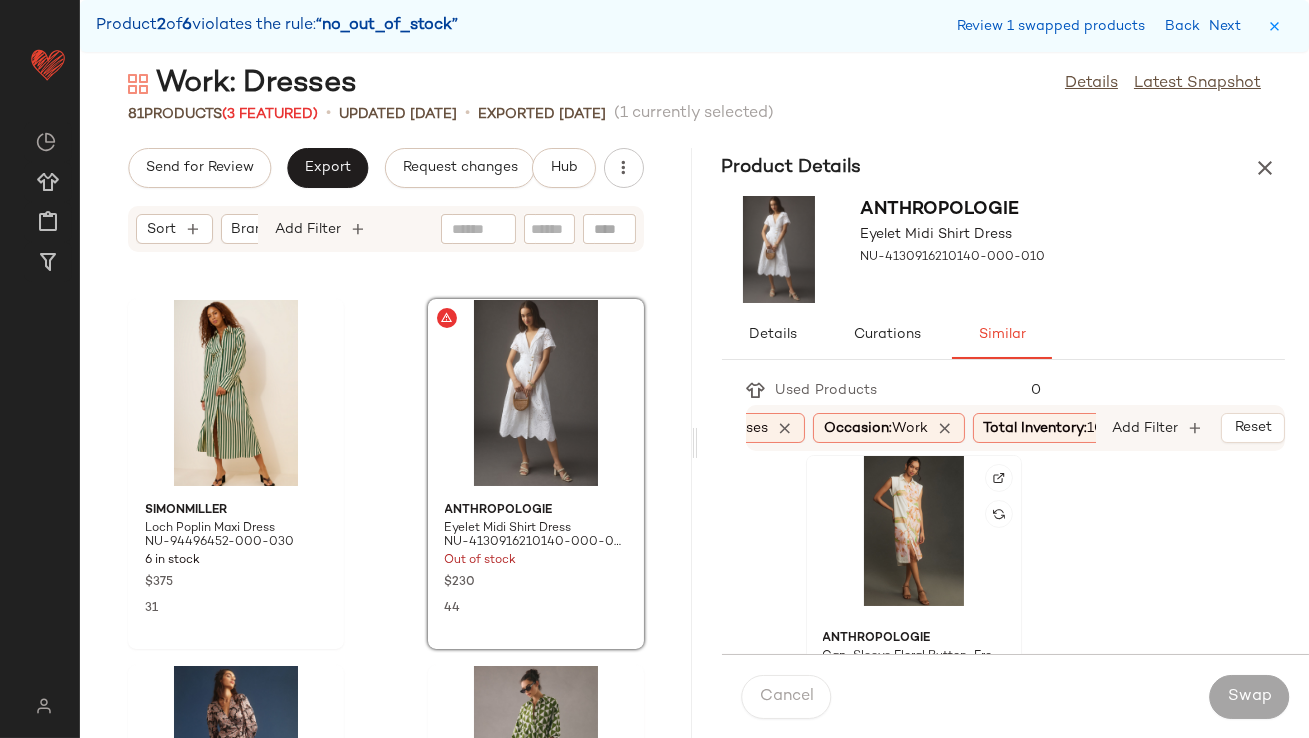 click 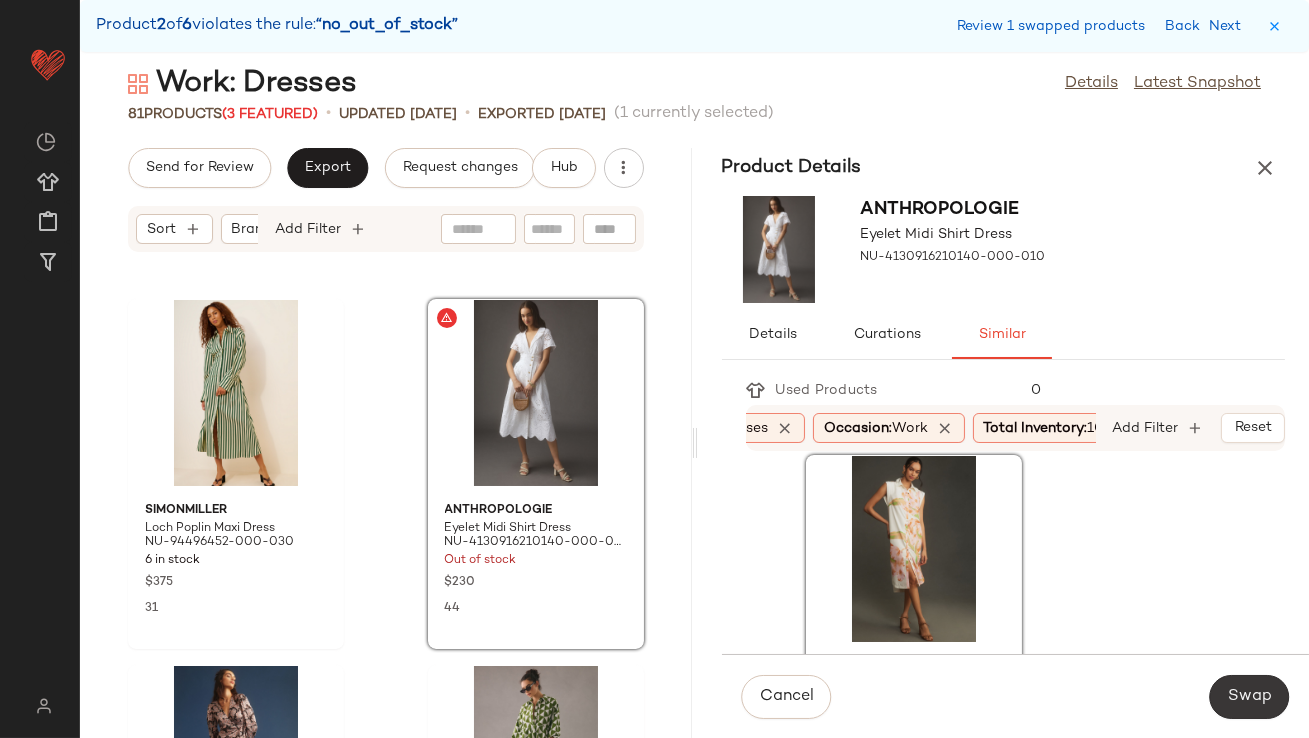 click on "Swap" at bounding box center (1249, 697) 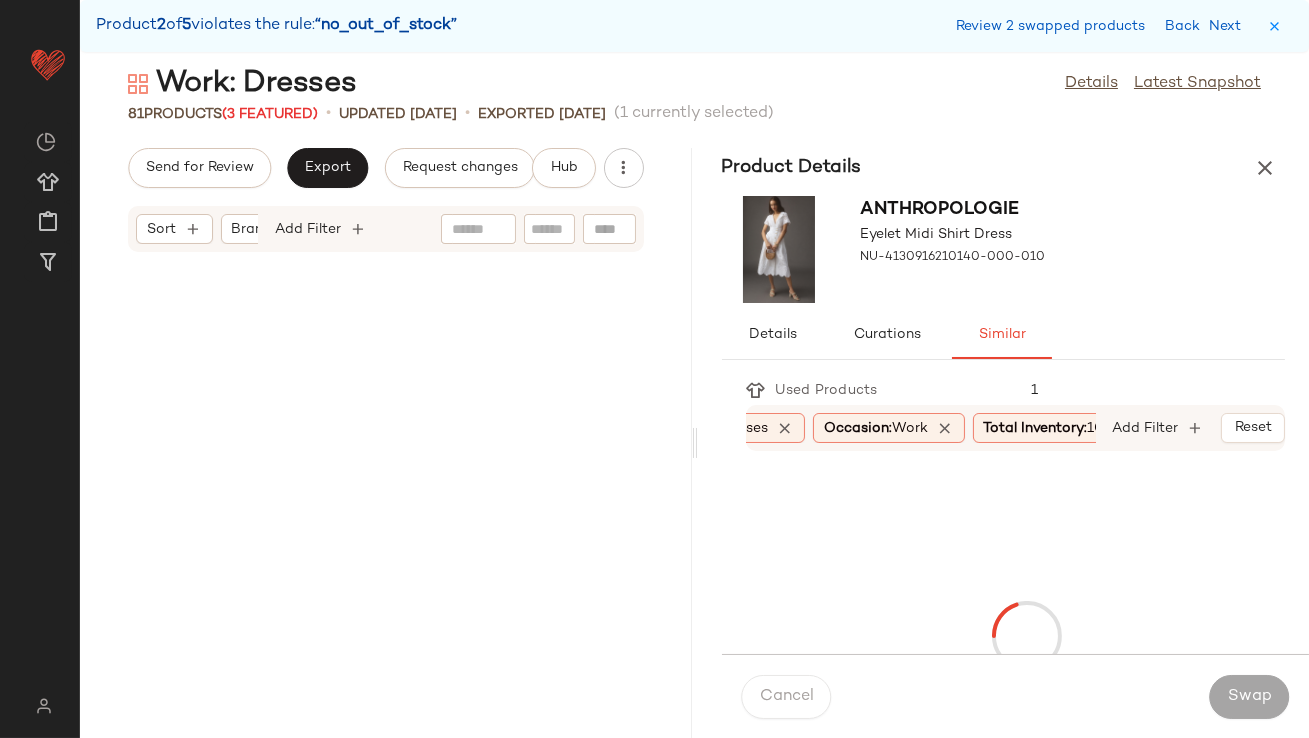 scroll, scrollTop: 2928, scrollLeft: 0, axis: vertical 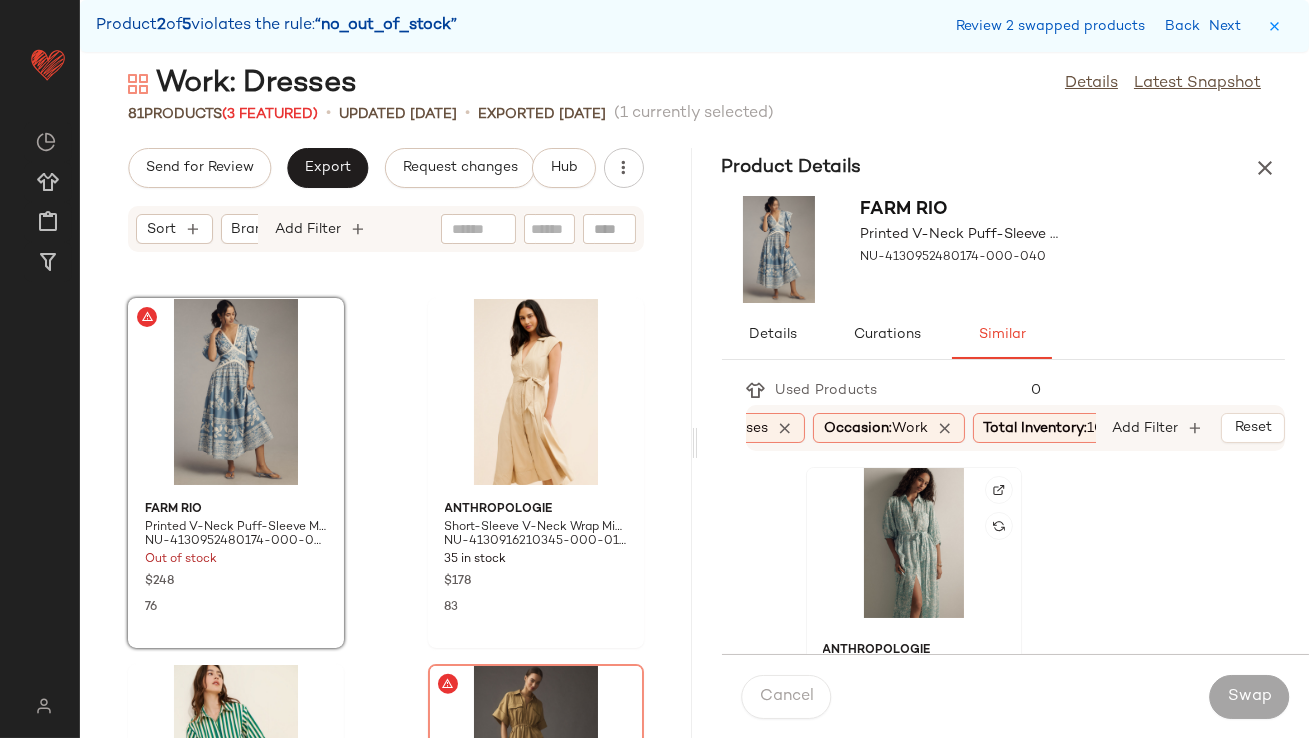 click 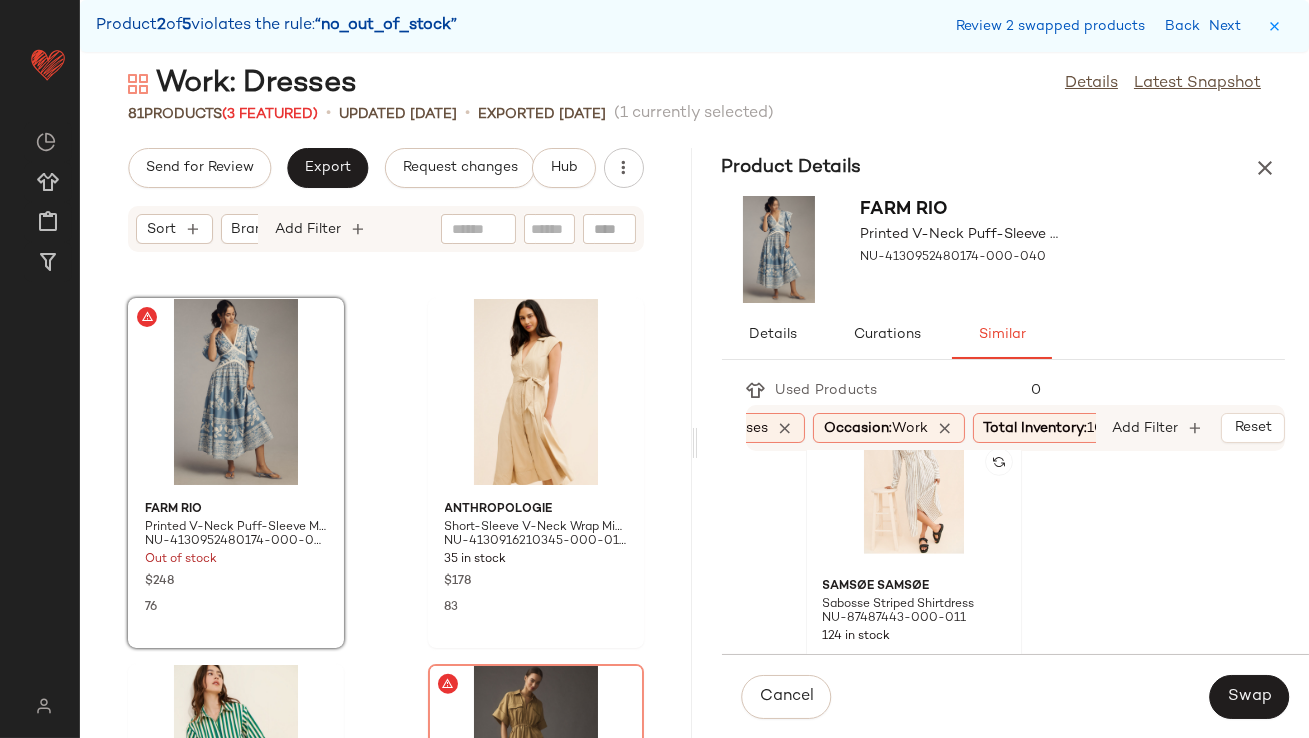 scroll, scrollTop: 2258, scrollLeft: 0, axis: vertical 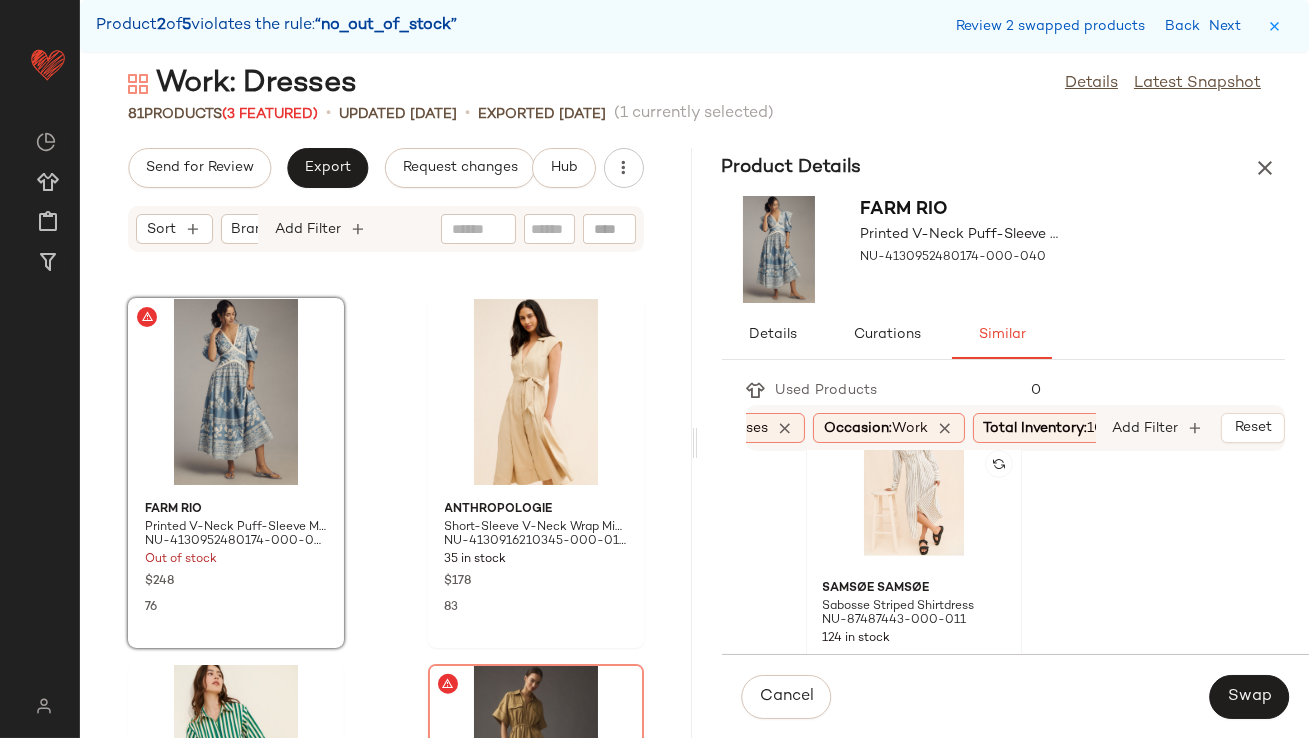 click 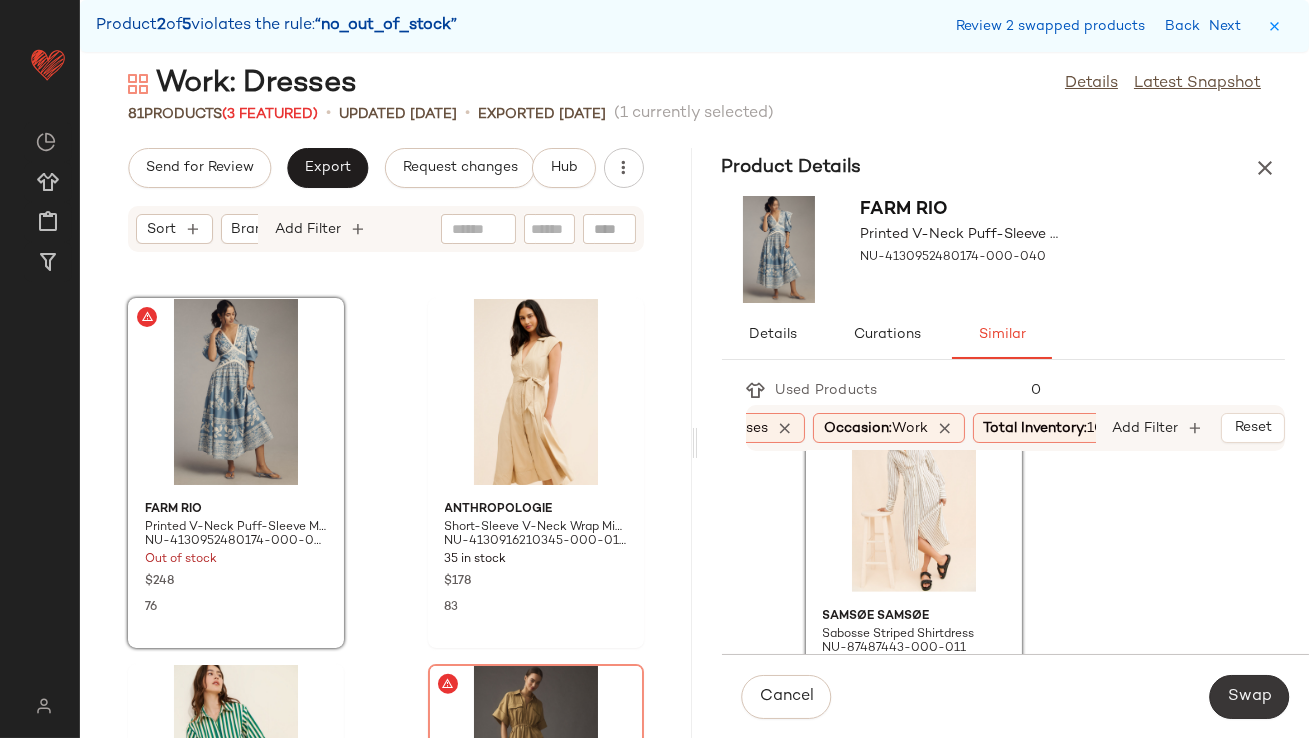 click on "Swap" at bounding box center (1249, 697) 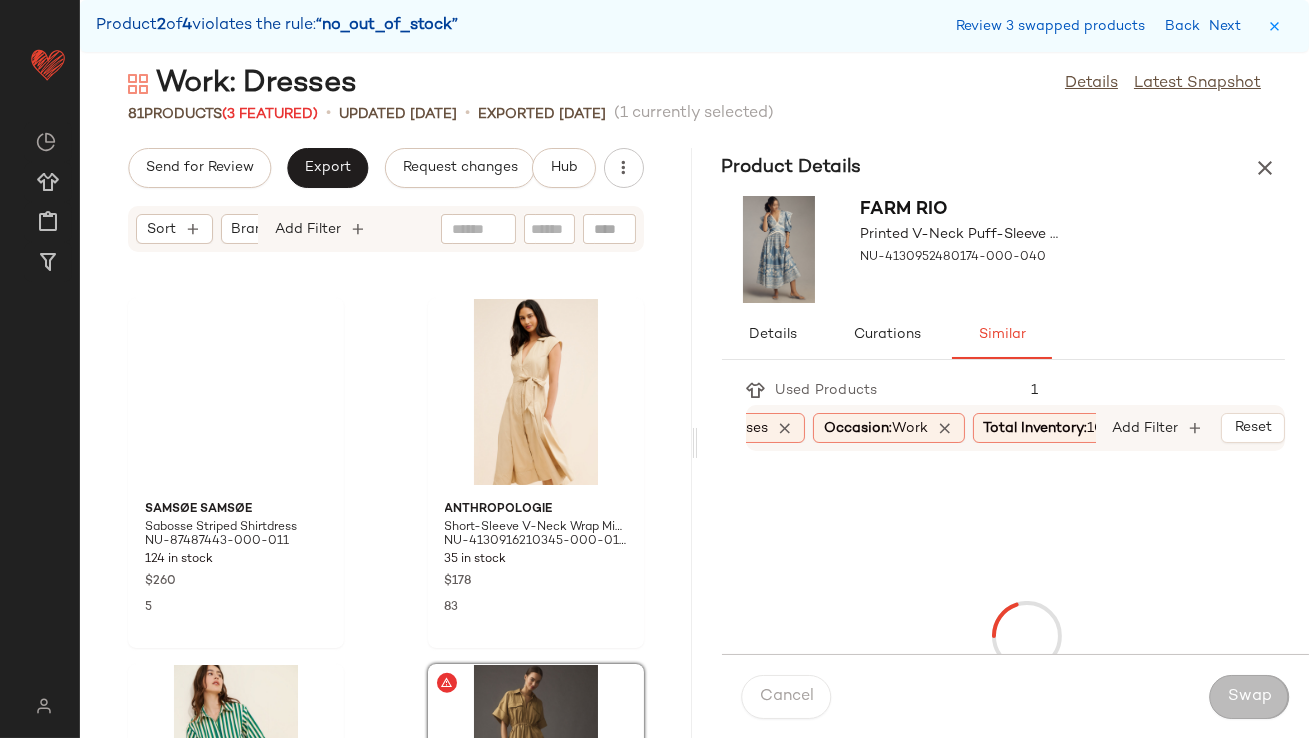 scroll, scrollTop: 3294, scrollLeft: 0, axis: vertical 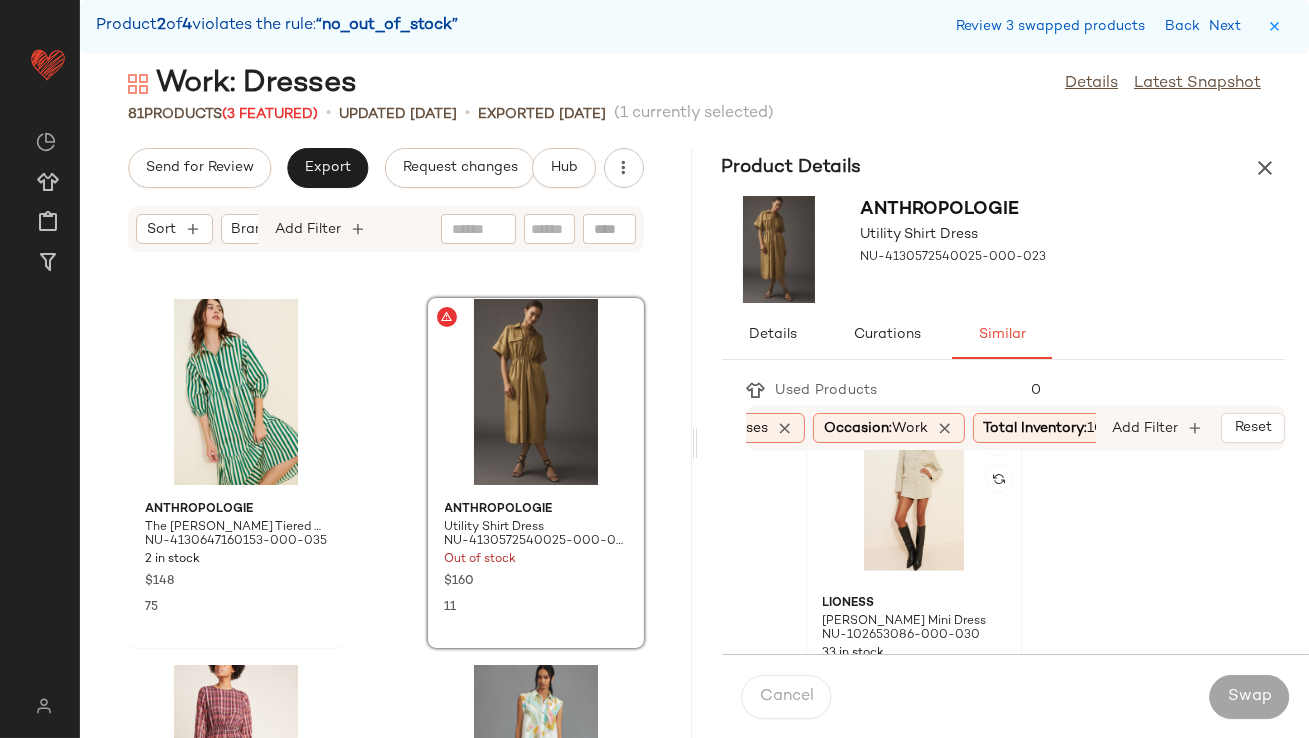 click 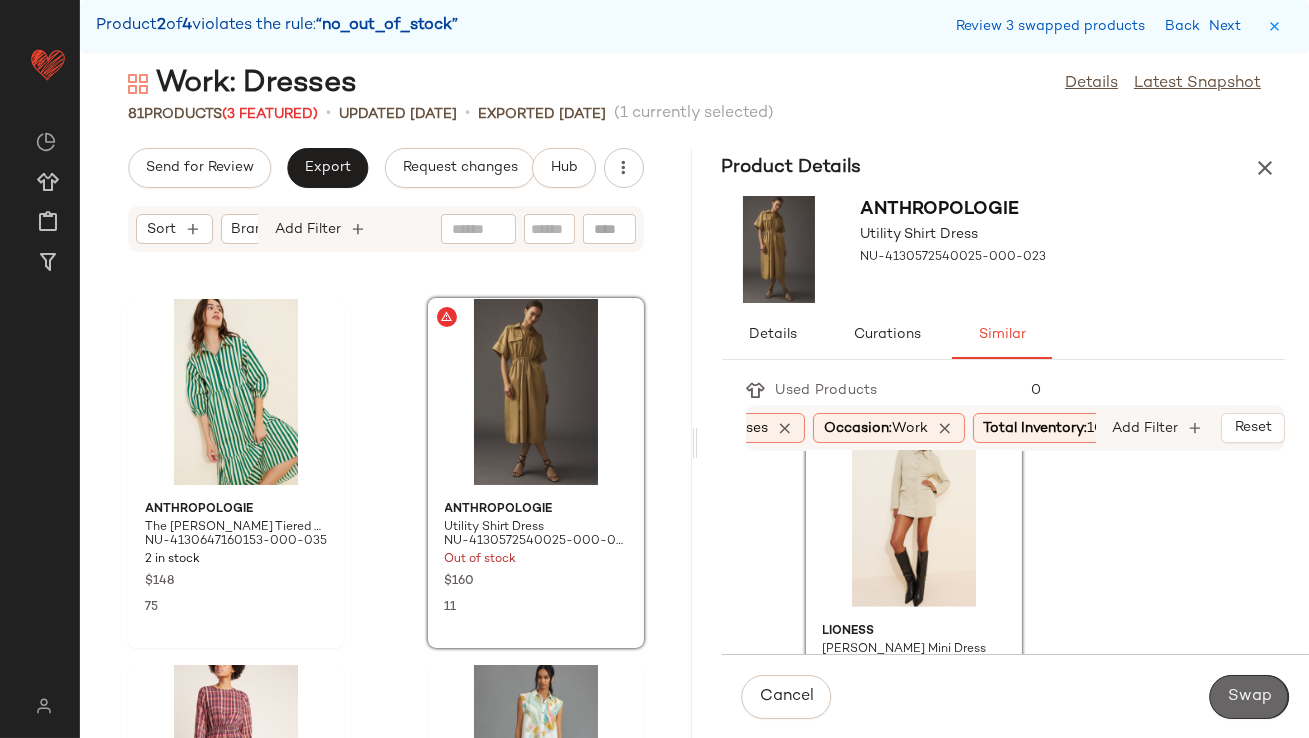click on "Swap" 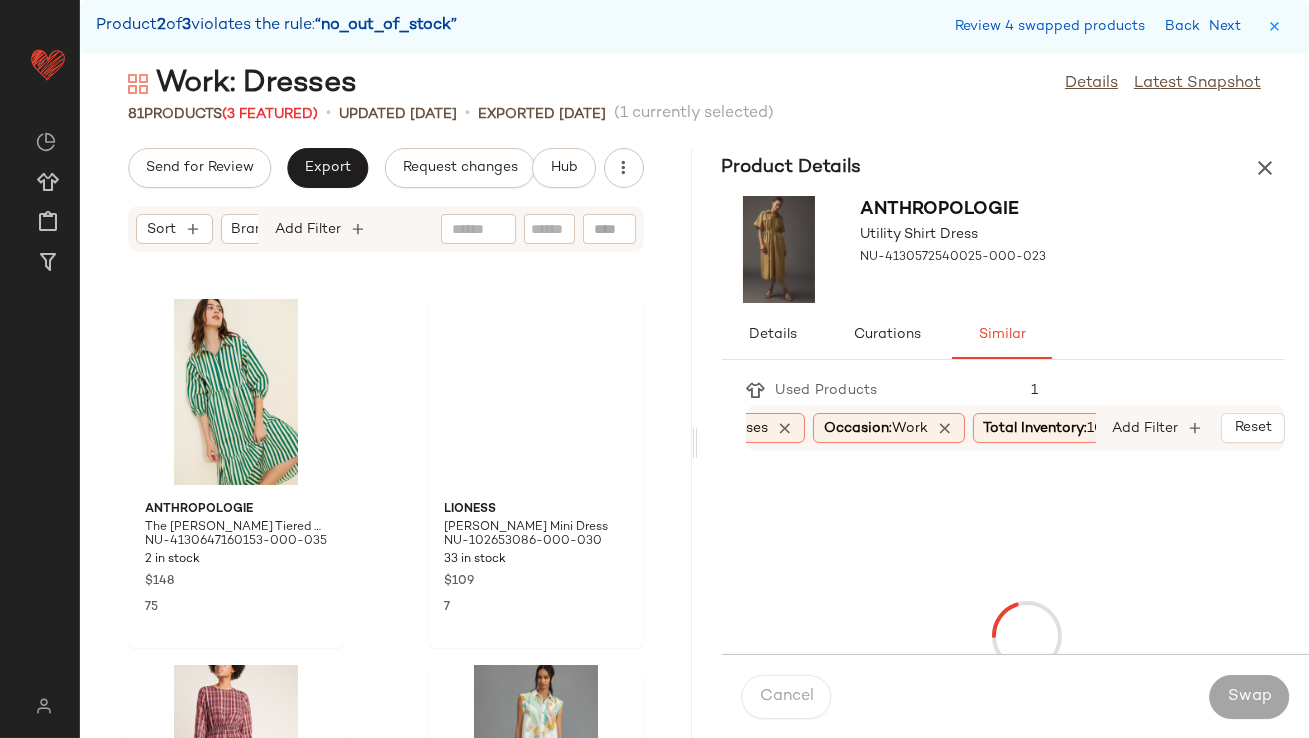 scroll, scrollTop: 7685, scrollLeft: 0, axis: vertical 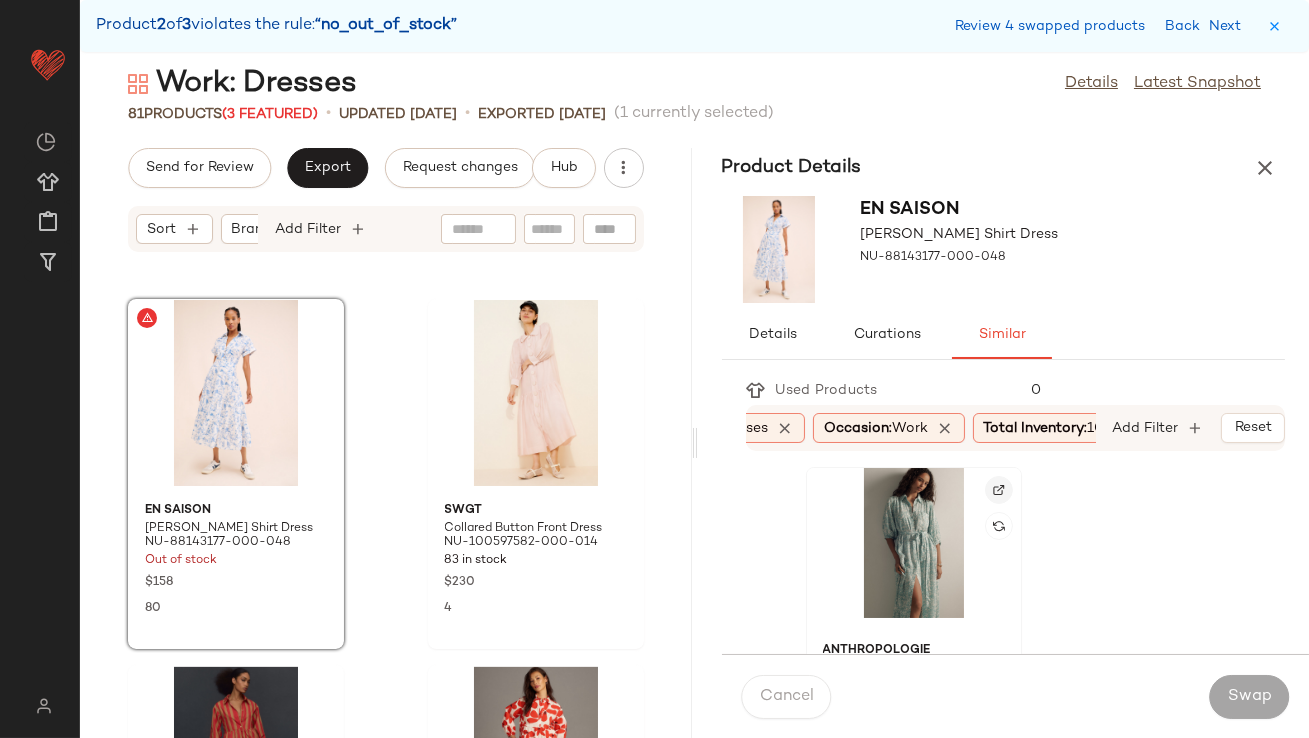 click 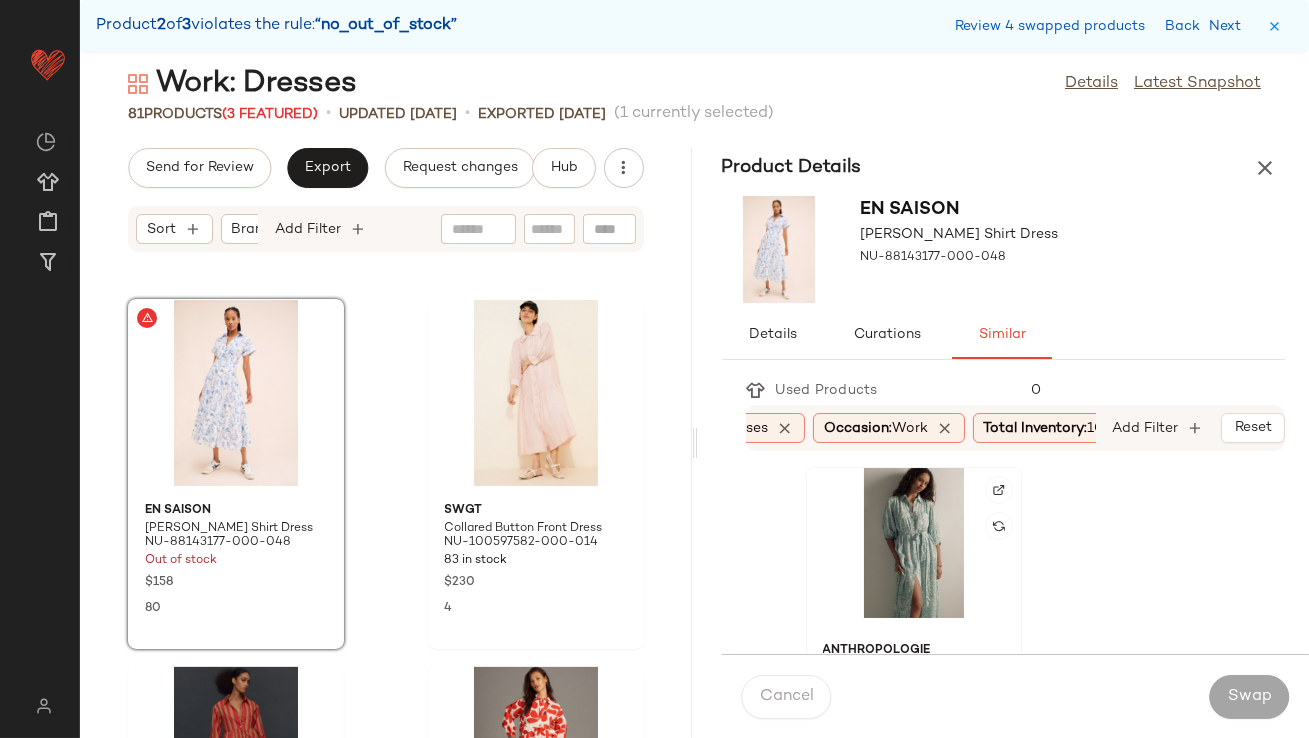 click 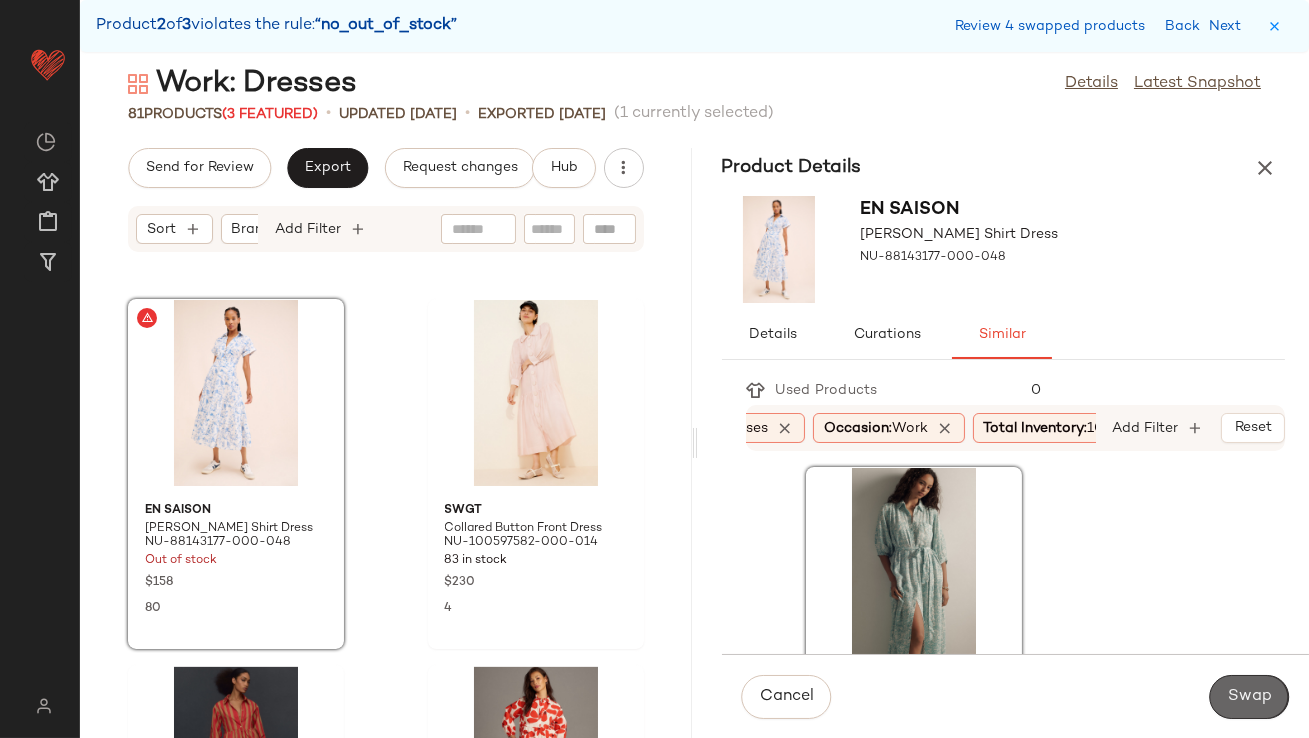 click on "Swap" 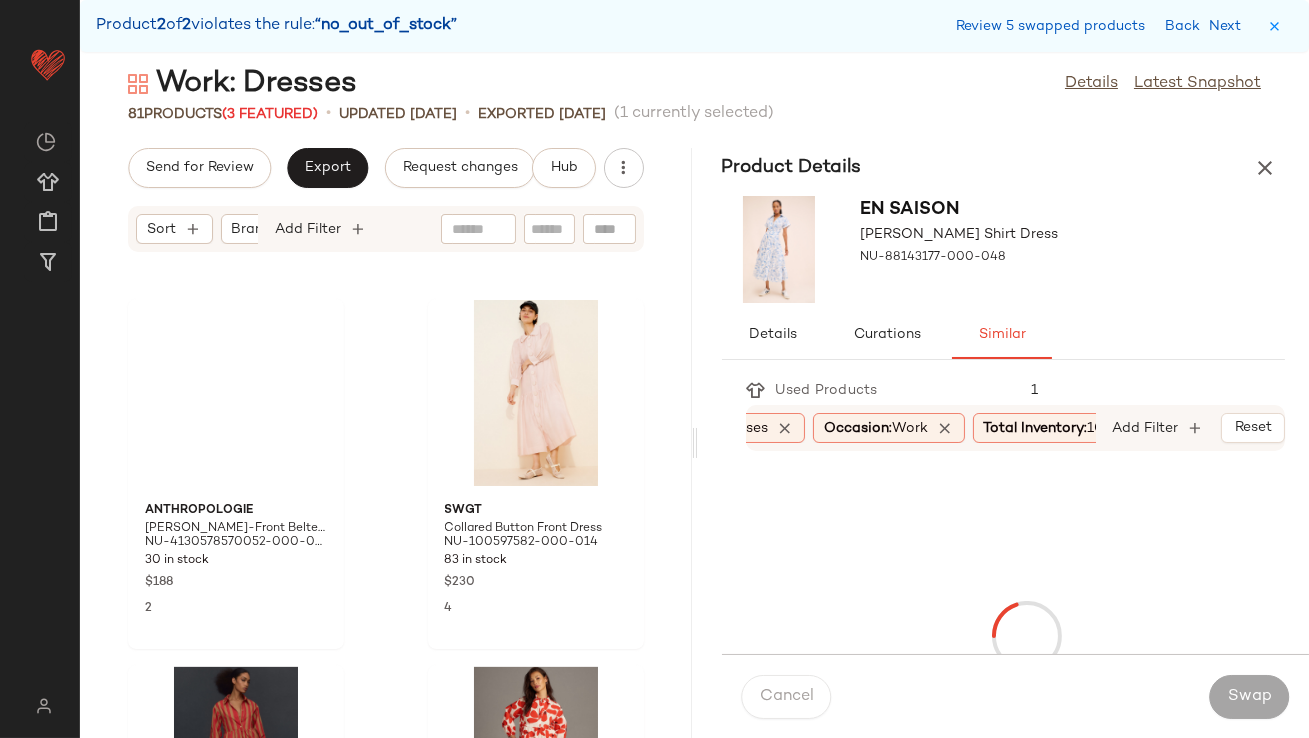 scroll, scrollTop: 12444, scrollLeft: 0, axis: vertical 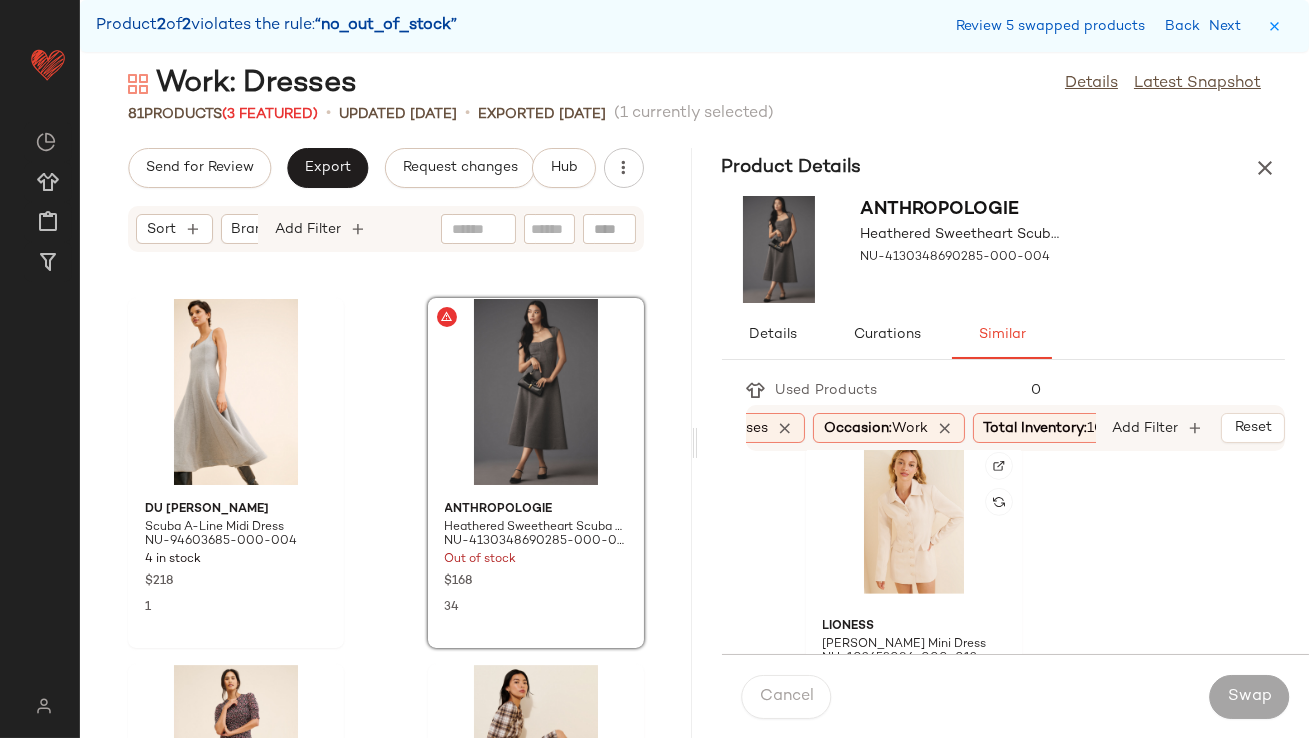 click 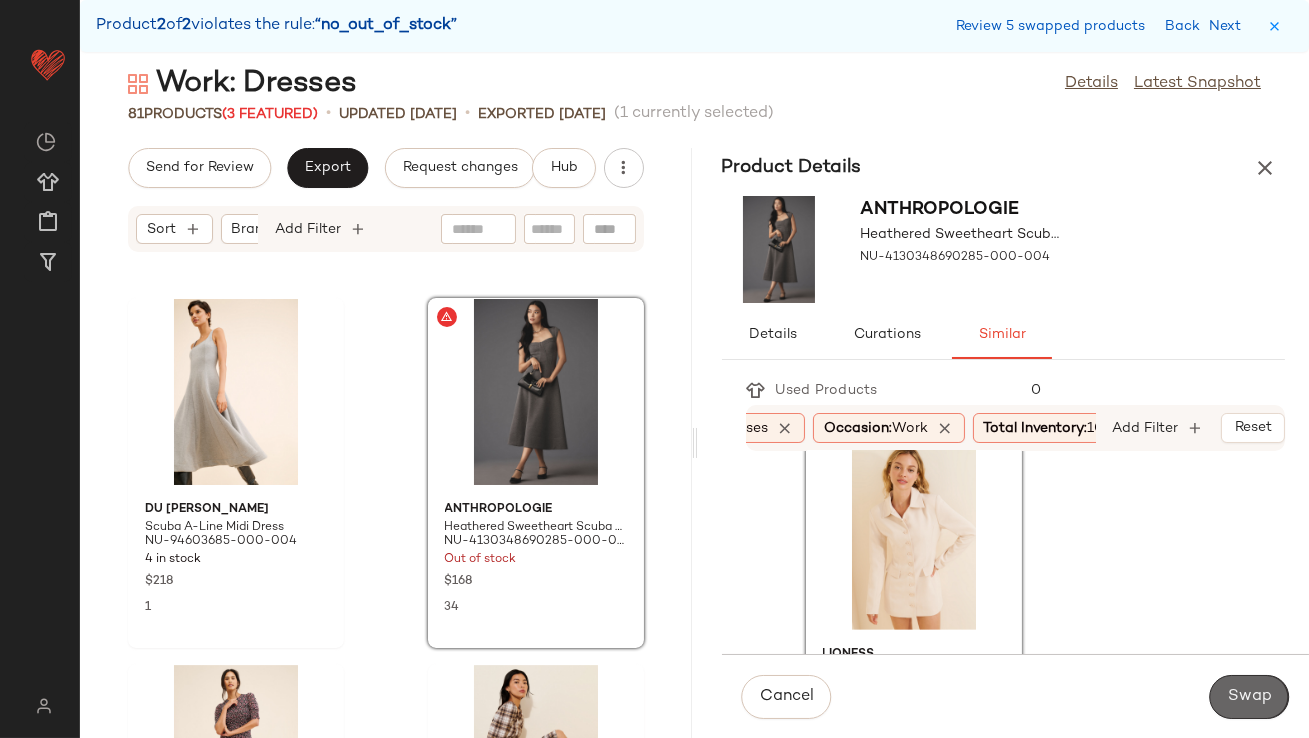 click on "Swap" at bounding box center [1249, 697] 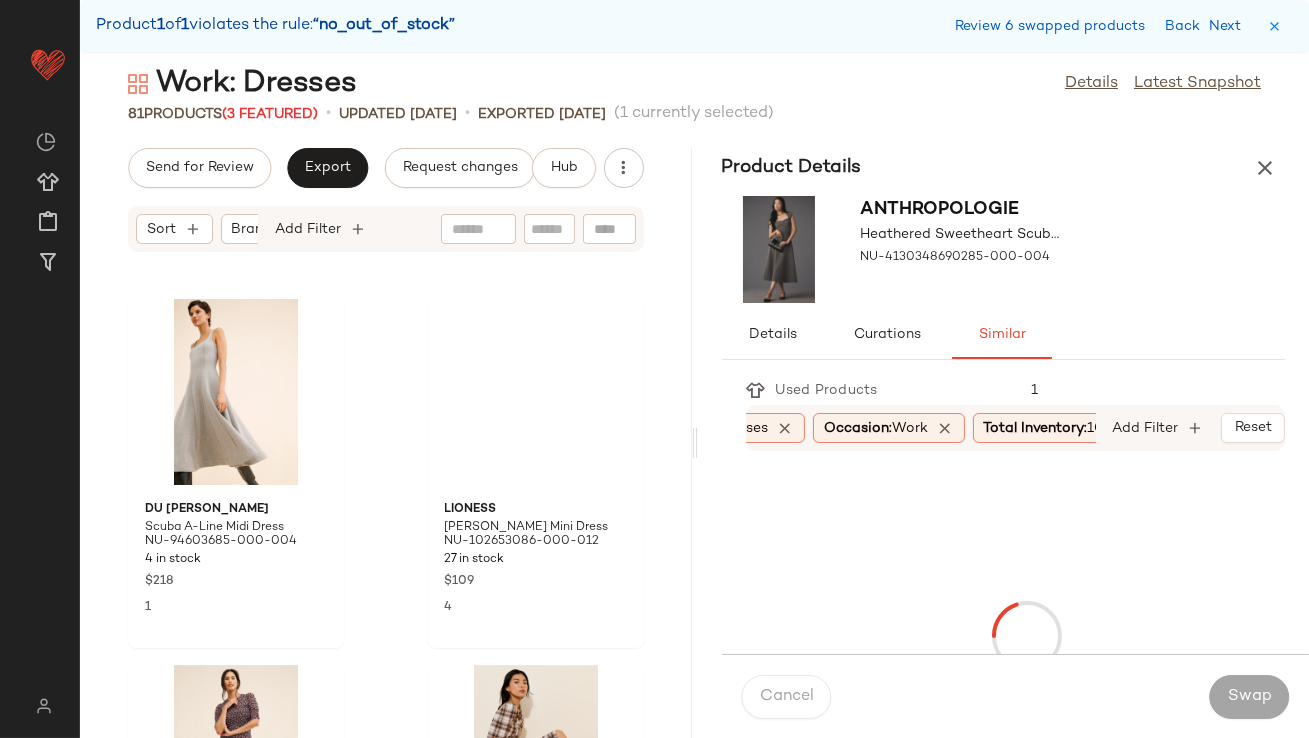 scroll, scrollTop: 0, scrollLeft: 0, axis: both 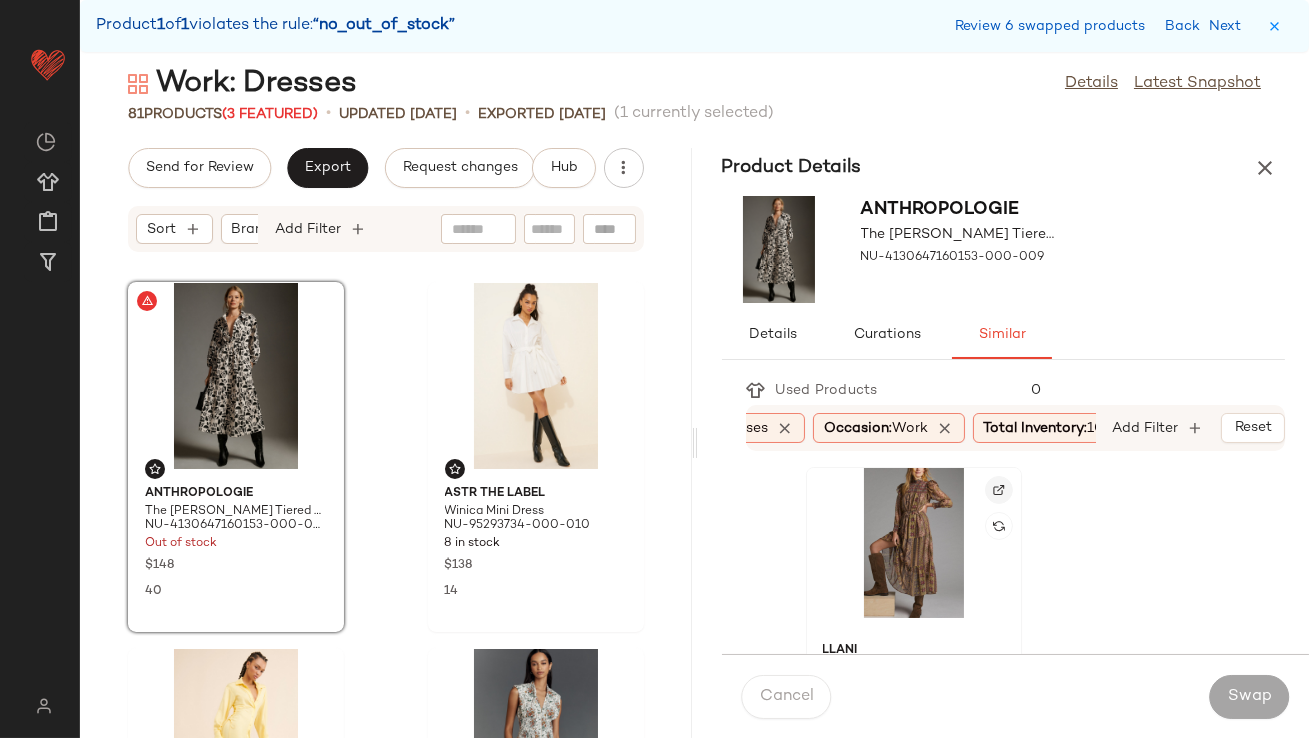 click at bounding box center (999, 490) 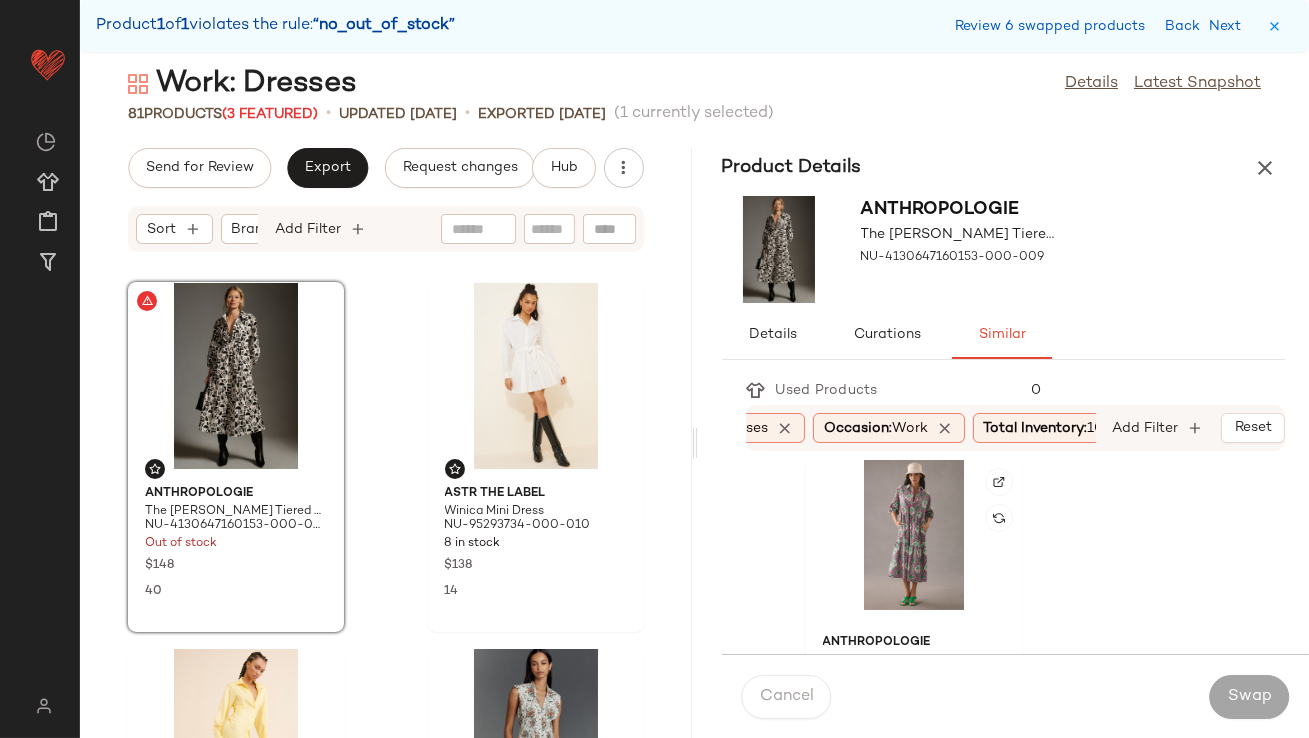 scroll, scrollTop: 381, scrollLeft: 0, axis: vertical 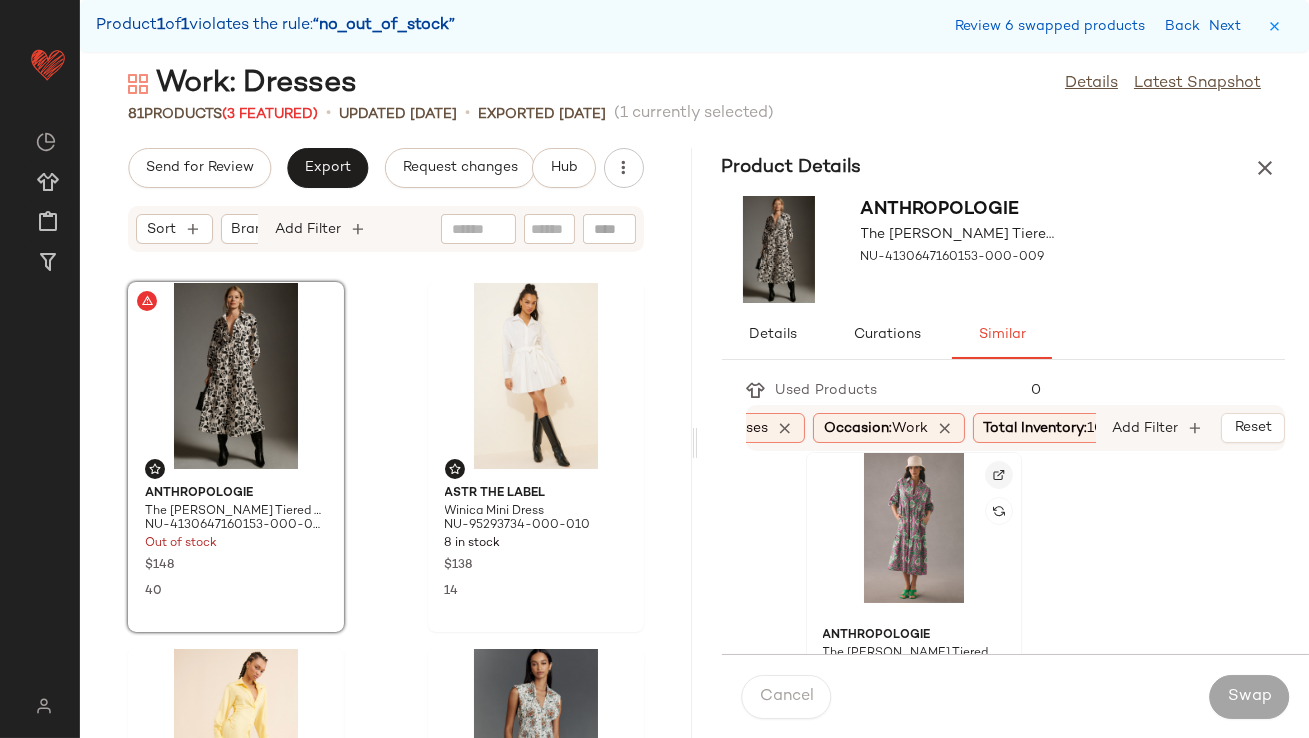 click at bounding box center [999, 475] 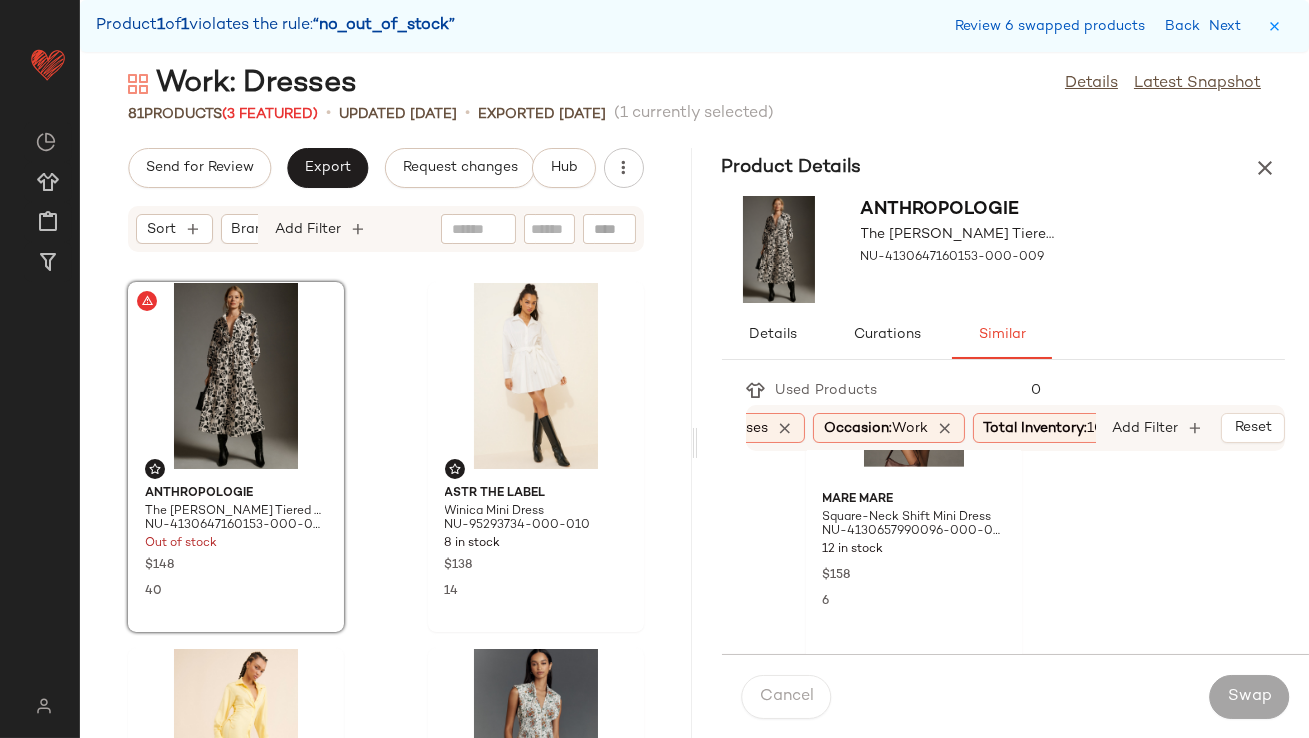 scroll, scrollTop: 2008, scrollLeft: 0, axis: vertical 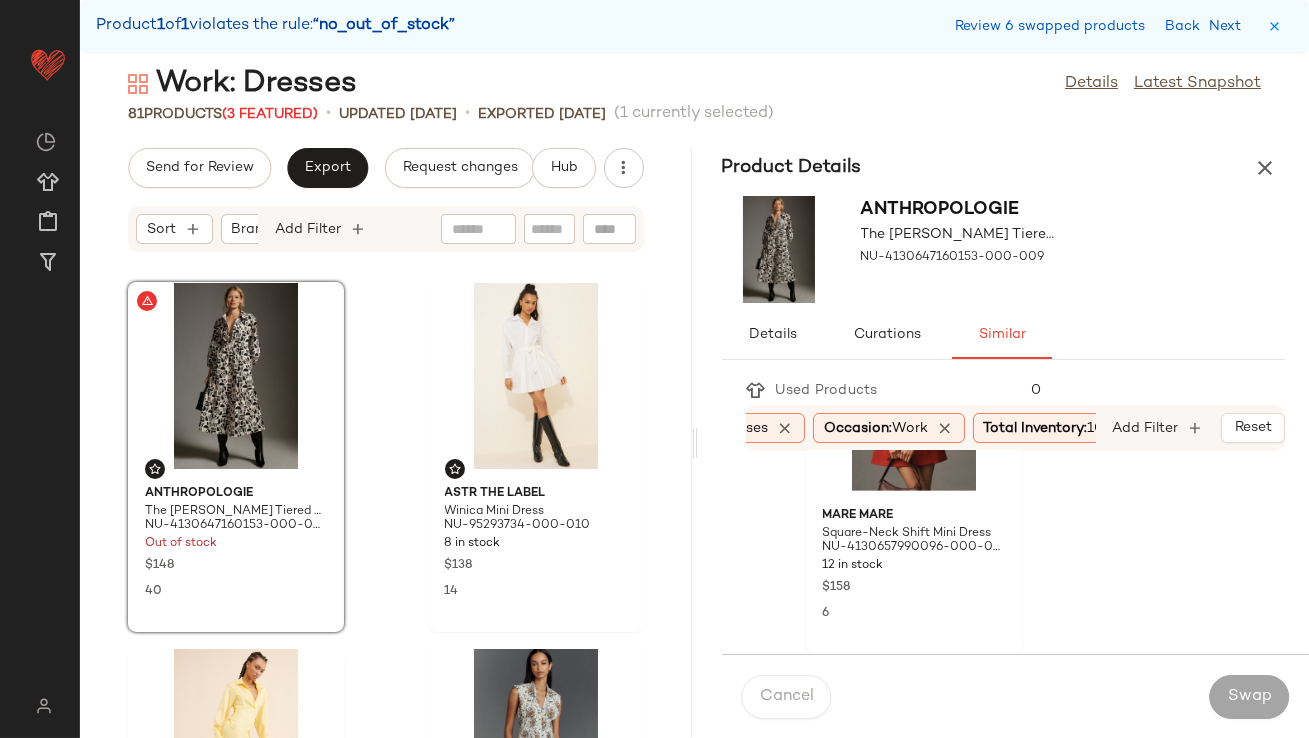click at bounding box center (945, 428) 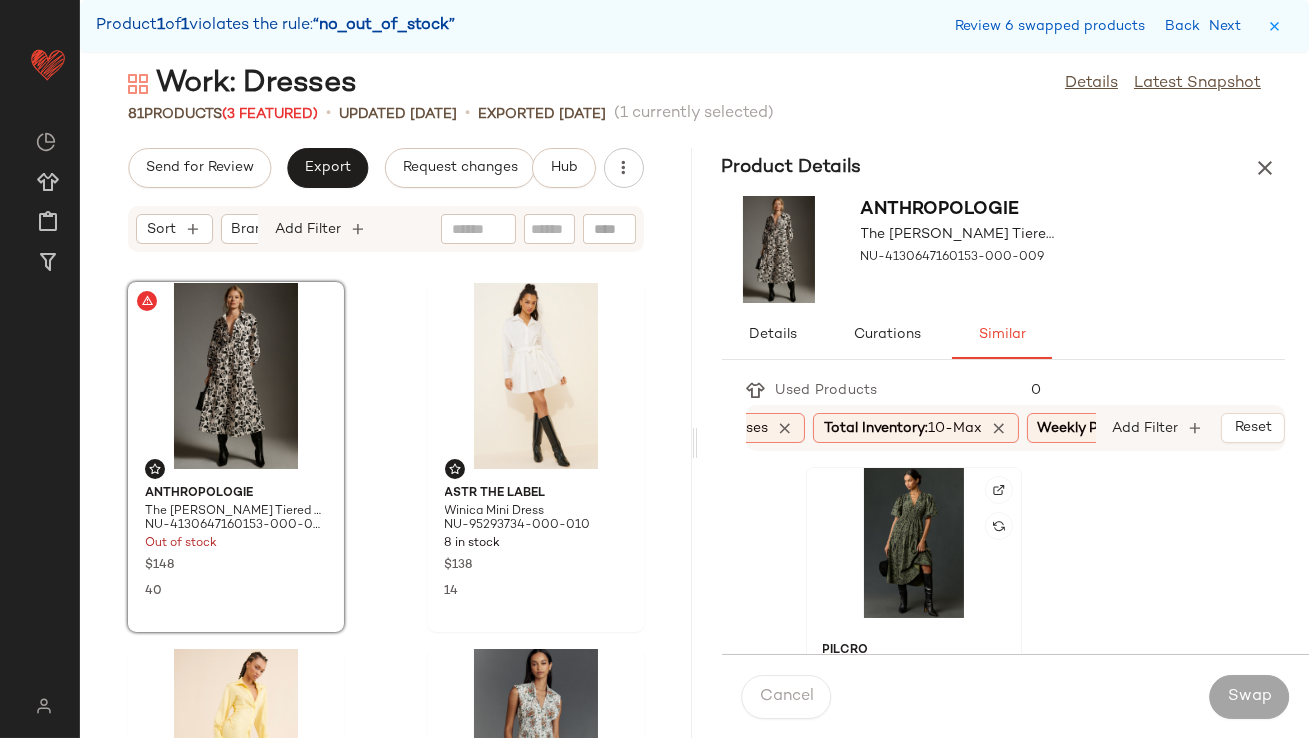 click 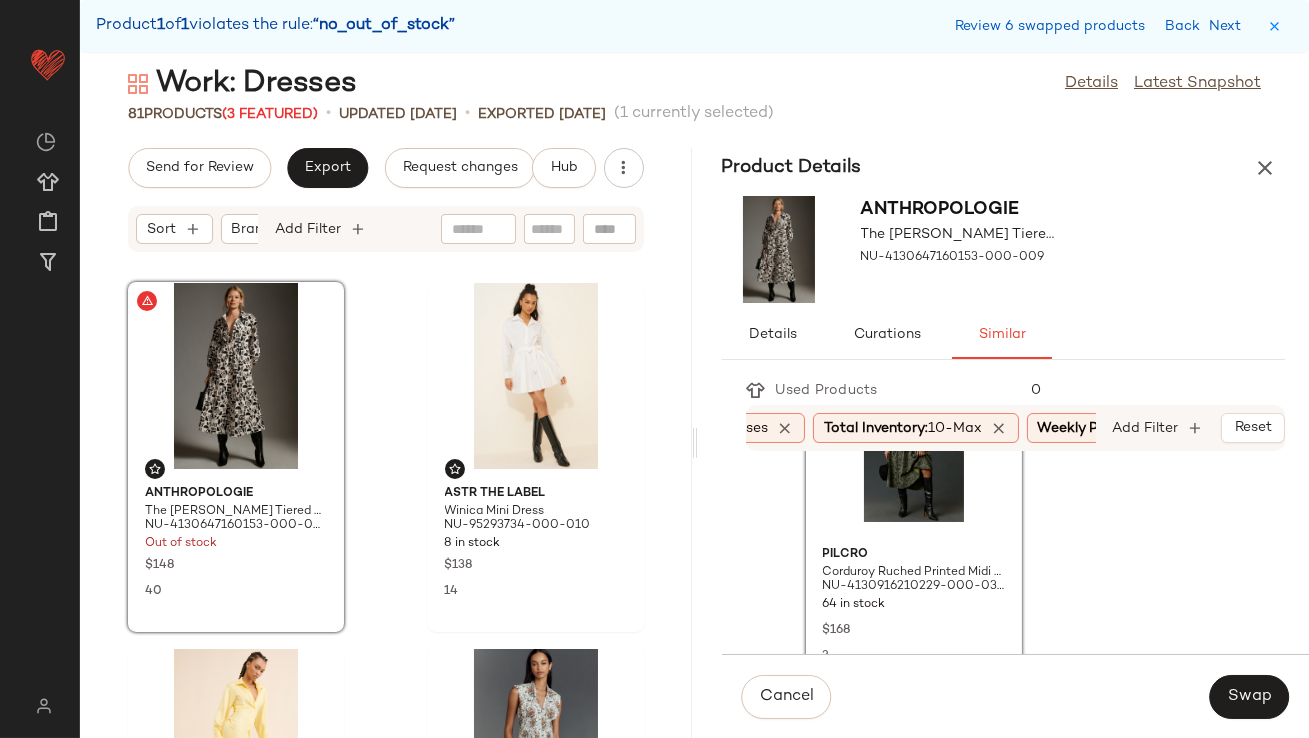 scroll, scrollTop: 97, scrollLeft: 0, axis: vertical 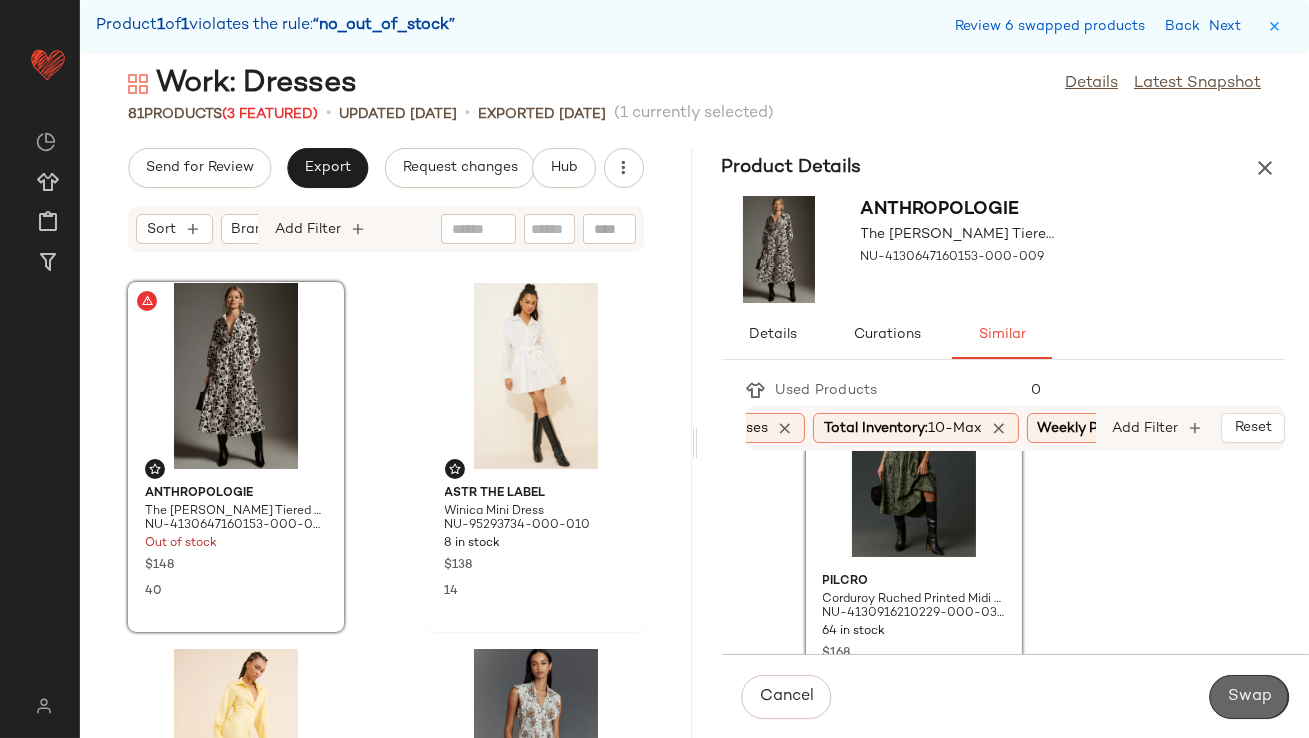 click on "Swap" 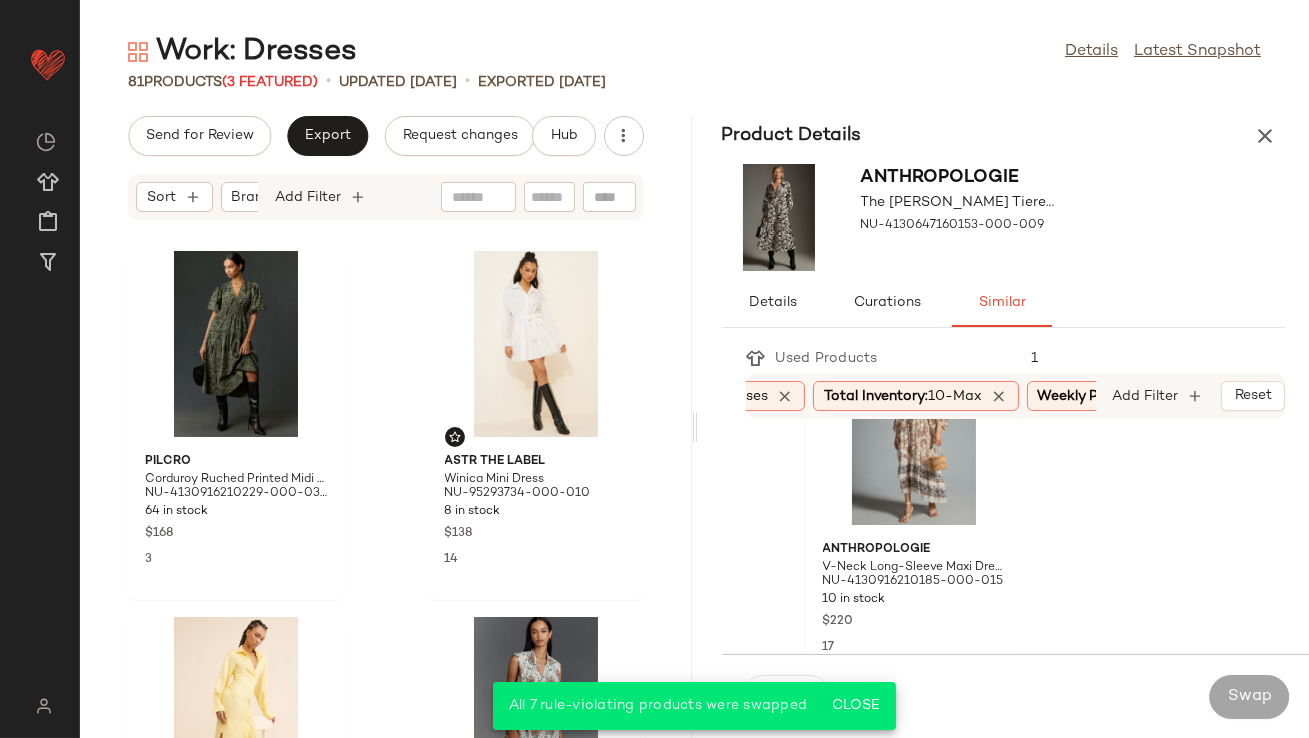 click at bounding box center (1265, 136) 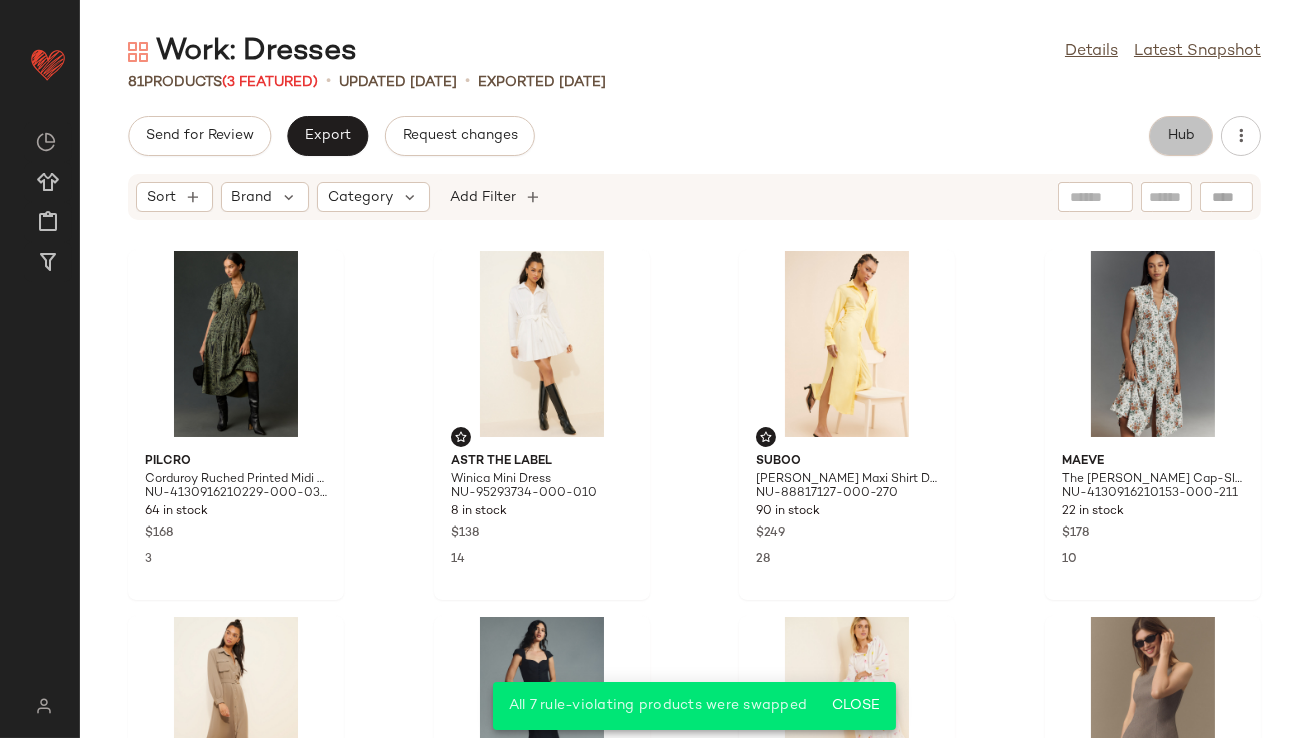 click on "Hub" at bounding box center (1181, 136) 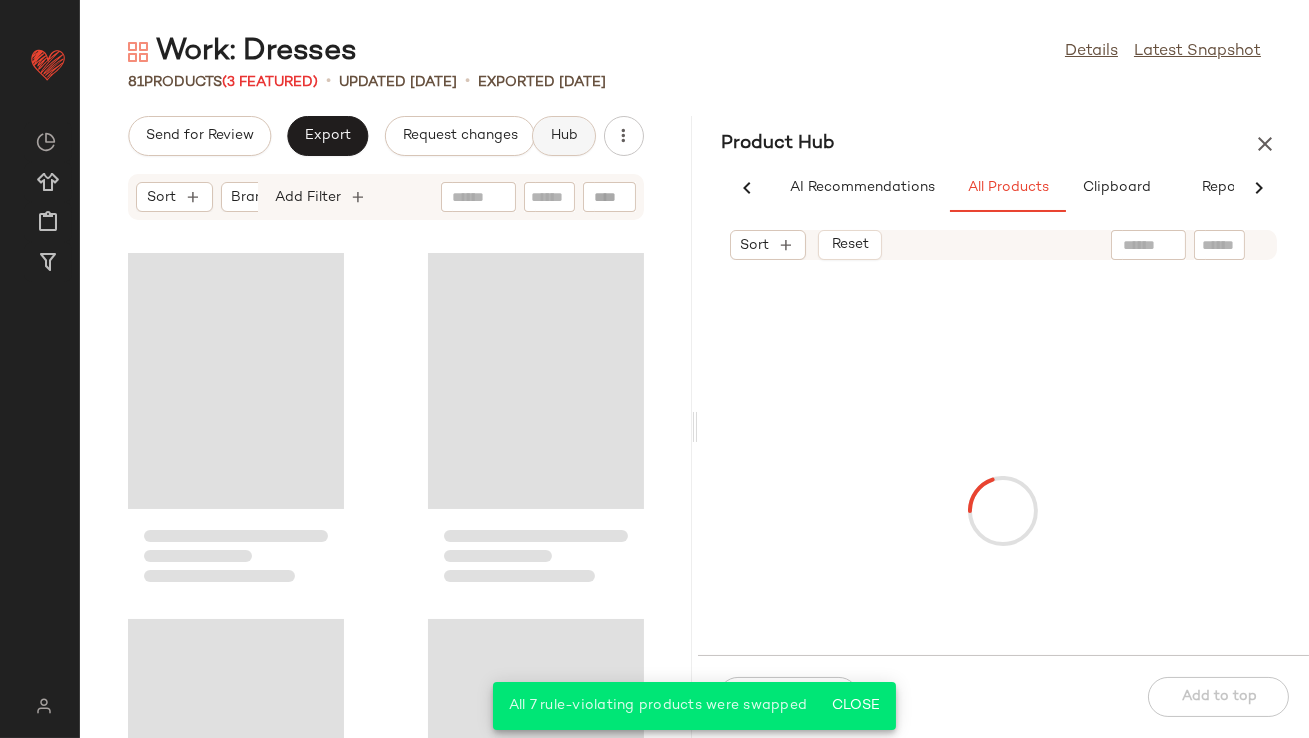 scroll, scrollTop: 0, scrollLeft: 48, axis: horizontal 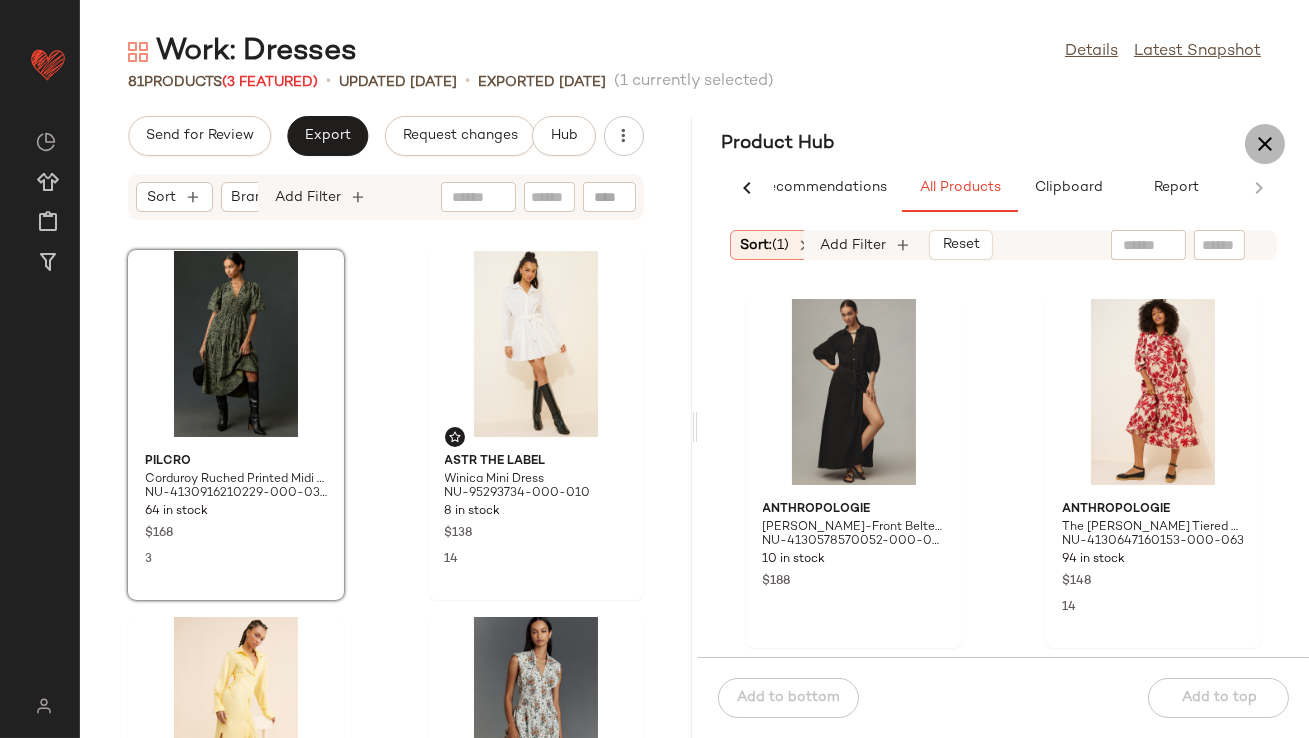 click at bounding box center (1265, 144) 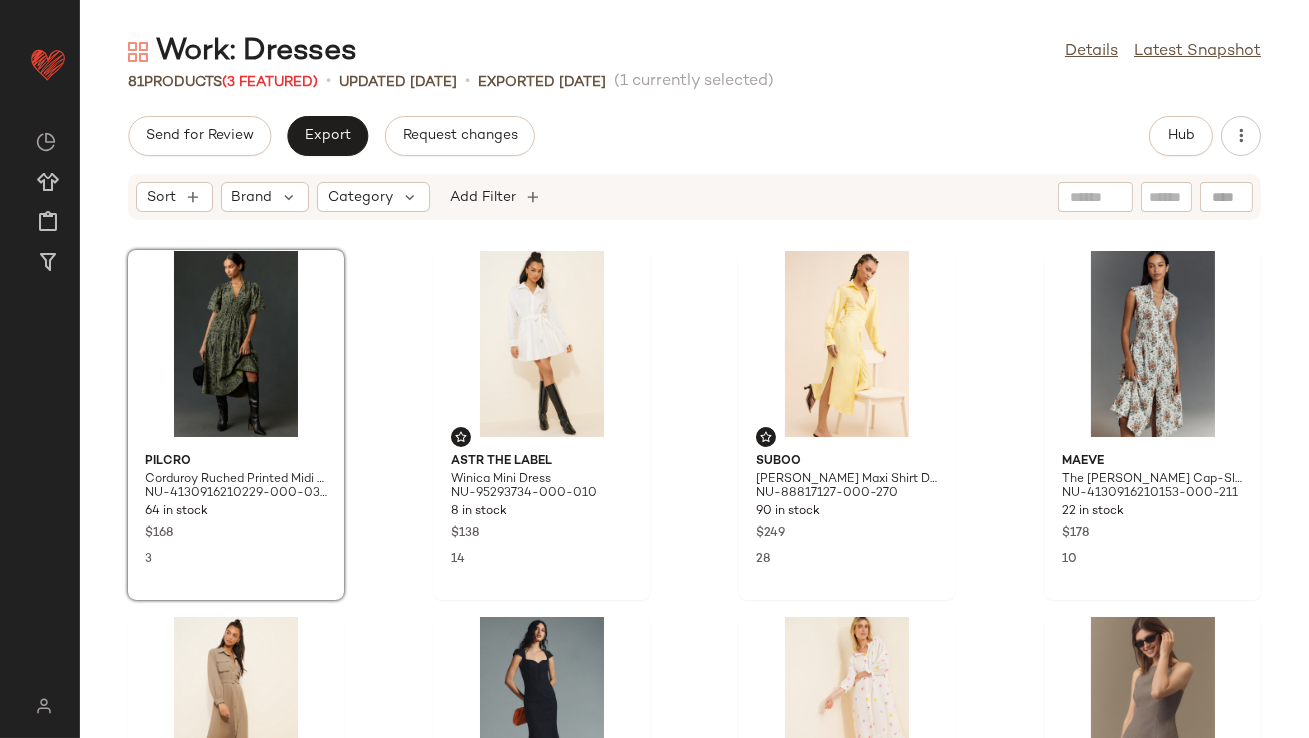 click on "(3 Featured)" at bounding box center [270, 82] 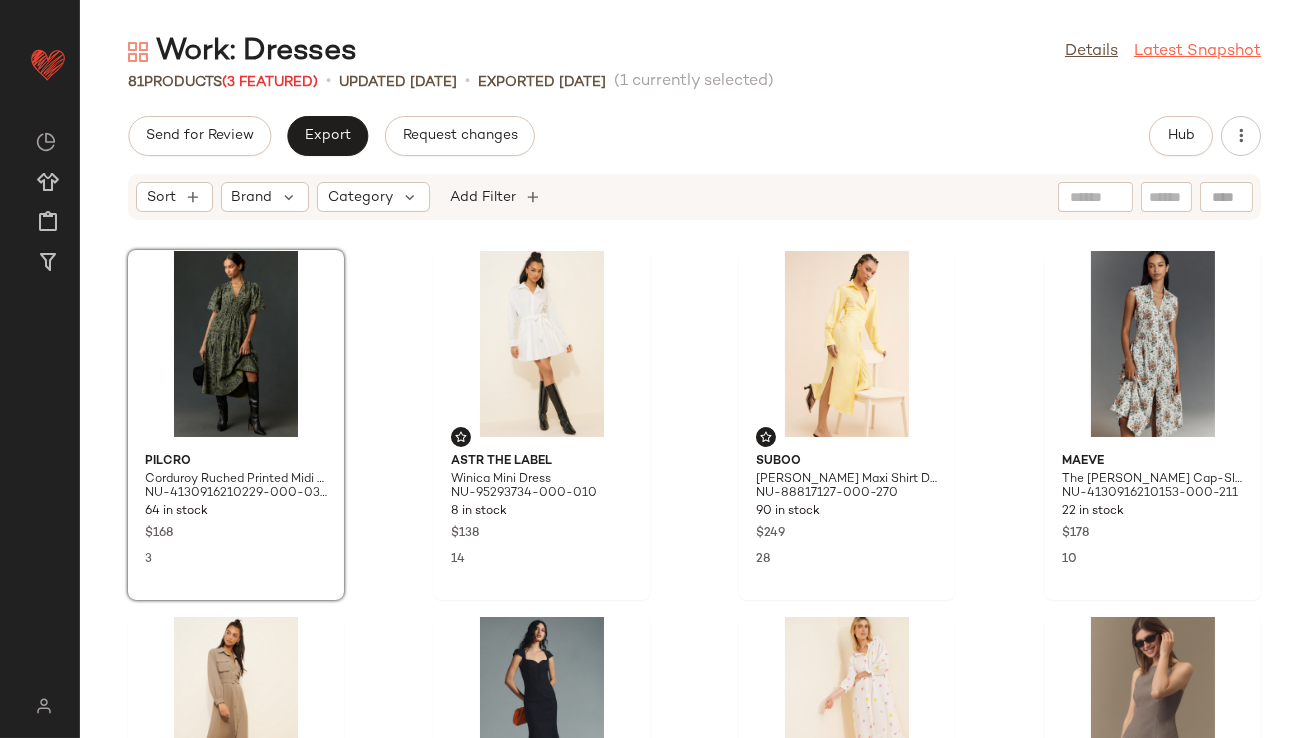 click on "Latest Snapshot" at bounding box center (1197, 52) 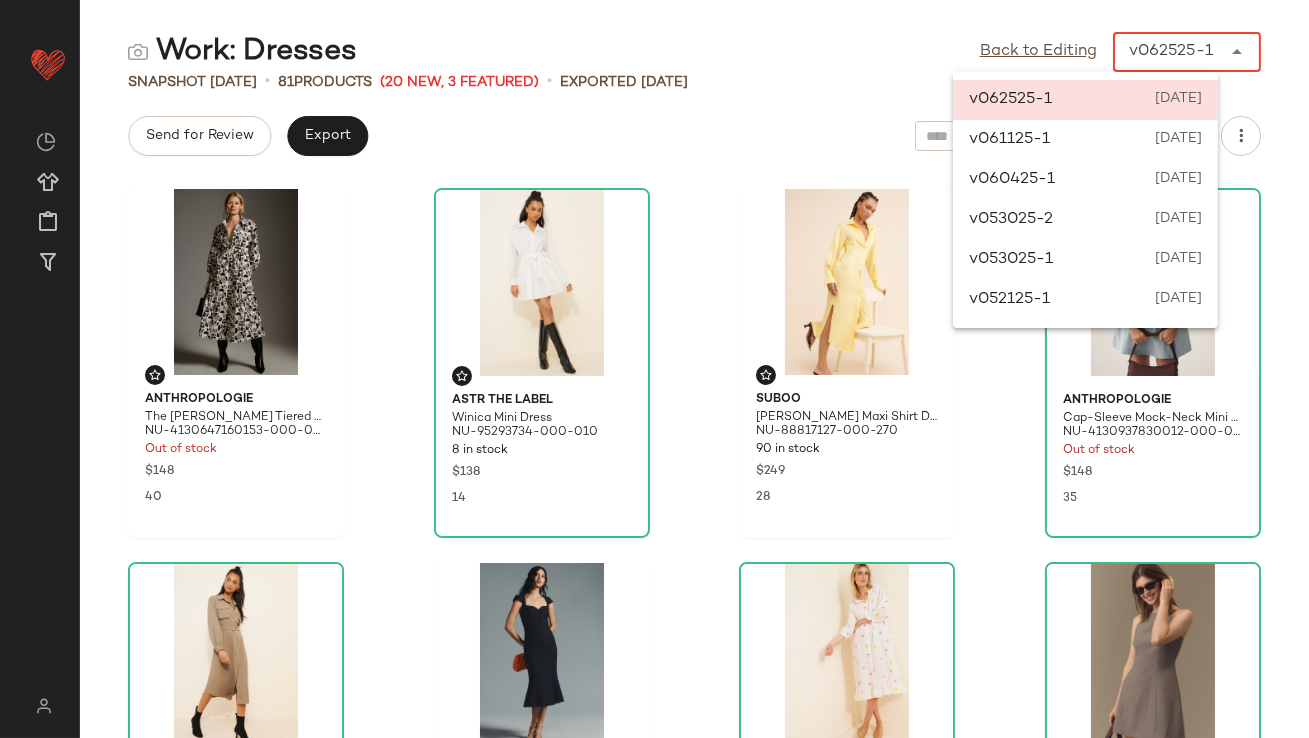 click on "v062525-1 ******" 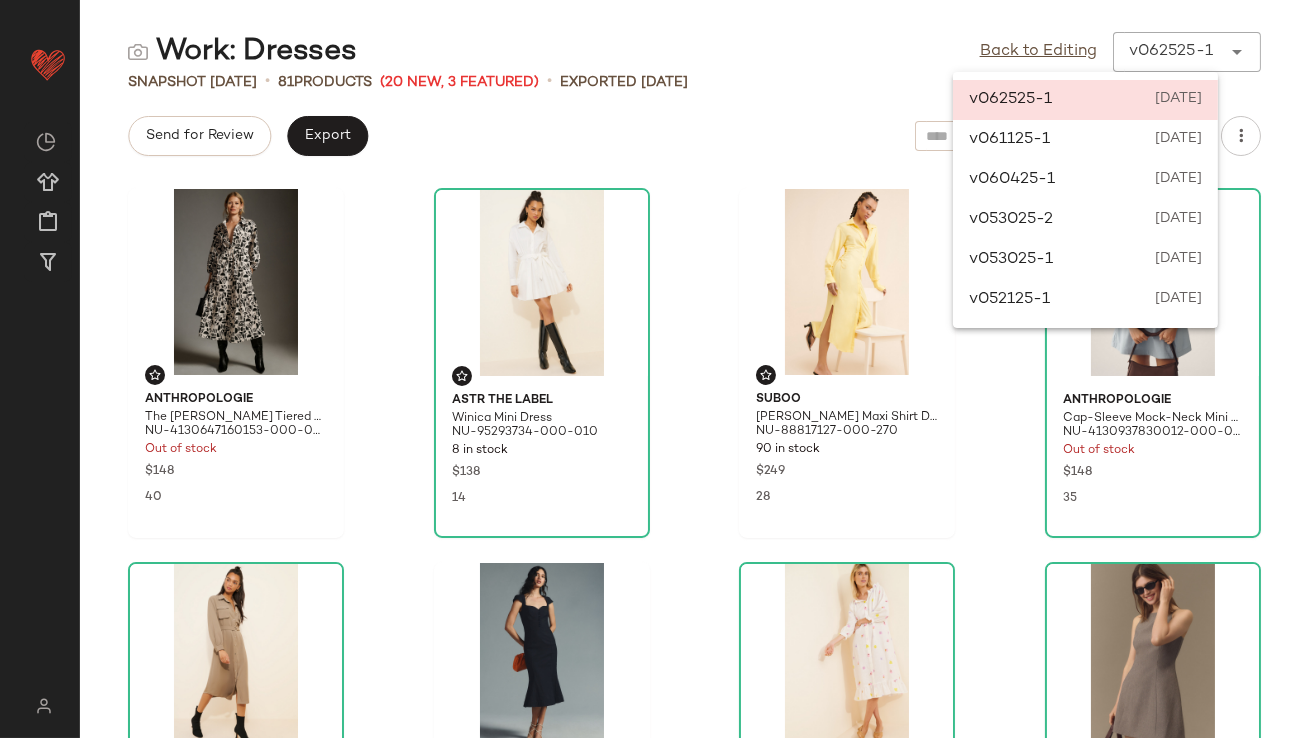 click on "Send for Review   Export   Metadata   Report" 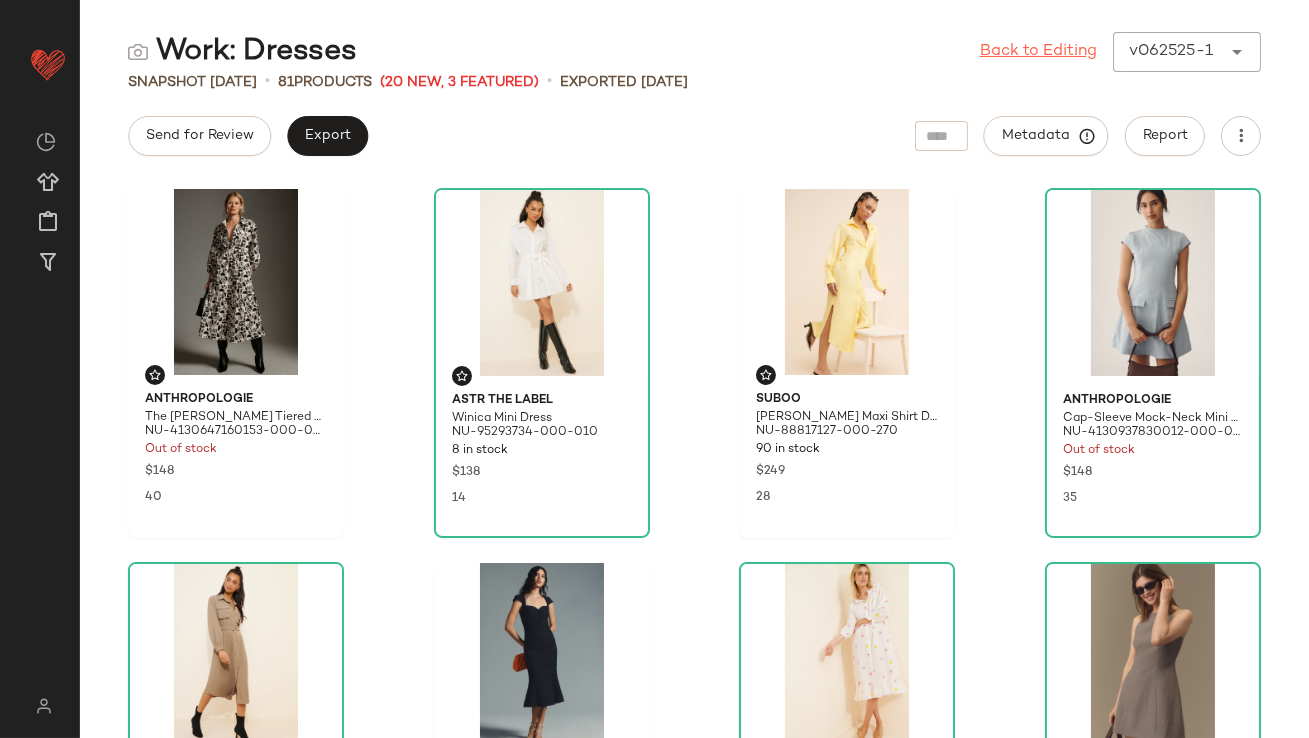 click on "Back to Editing" at bounding box center [1038, 52] 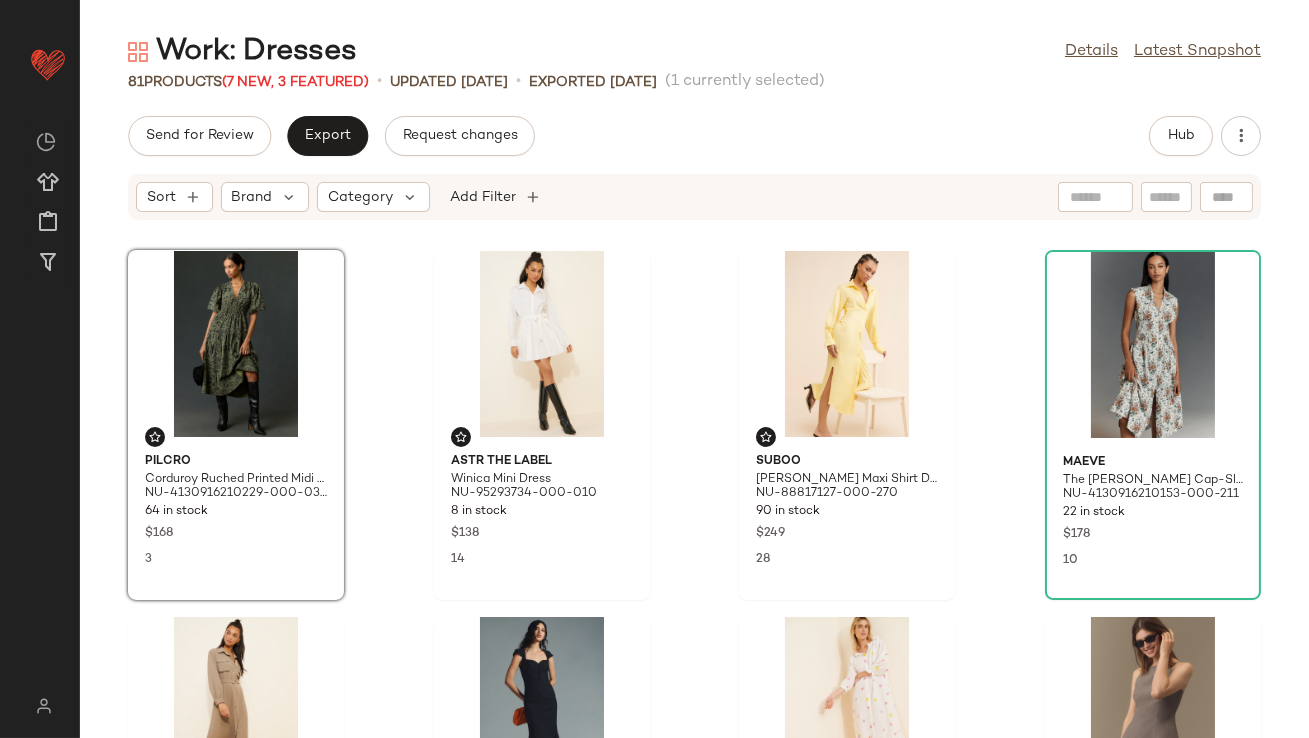 click 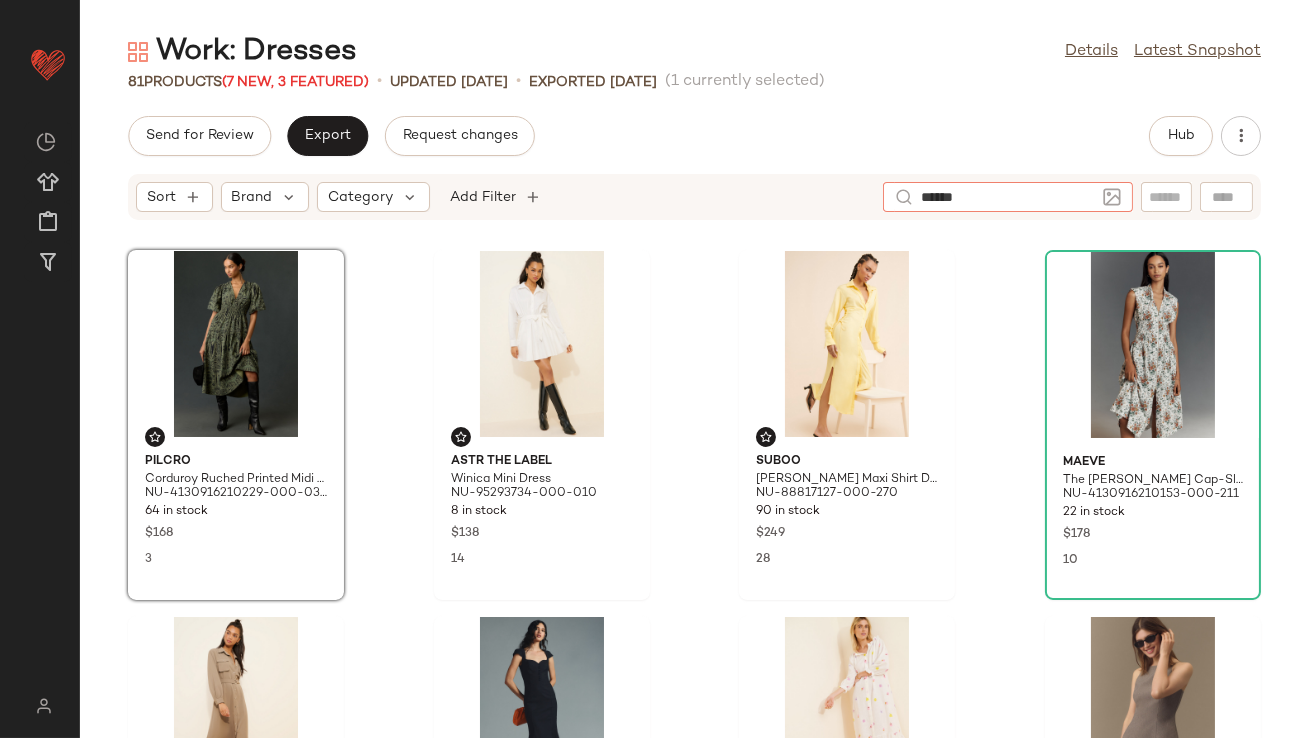 type on "*******" 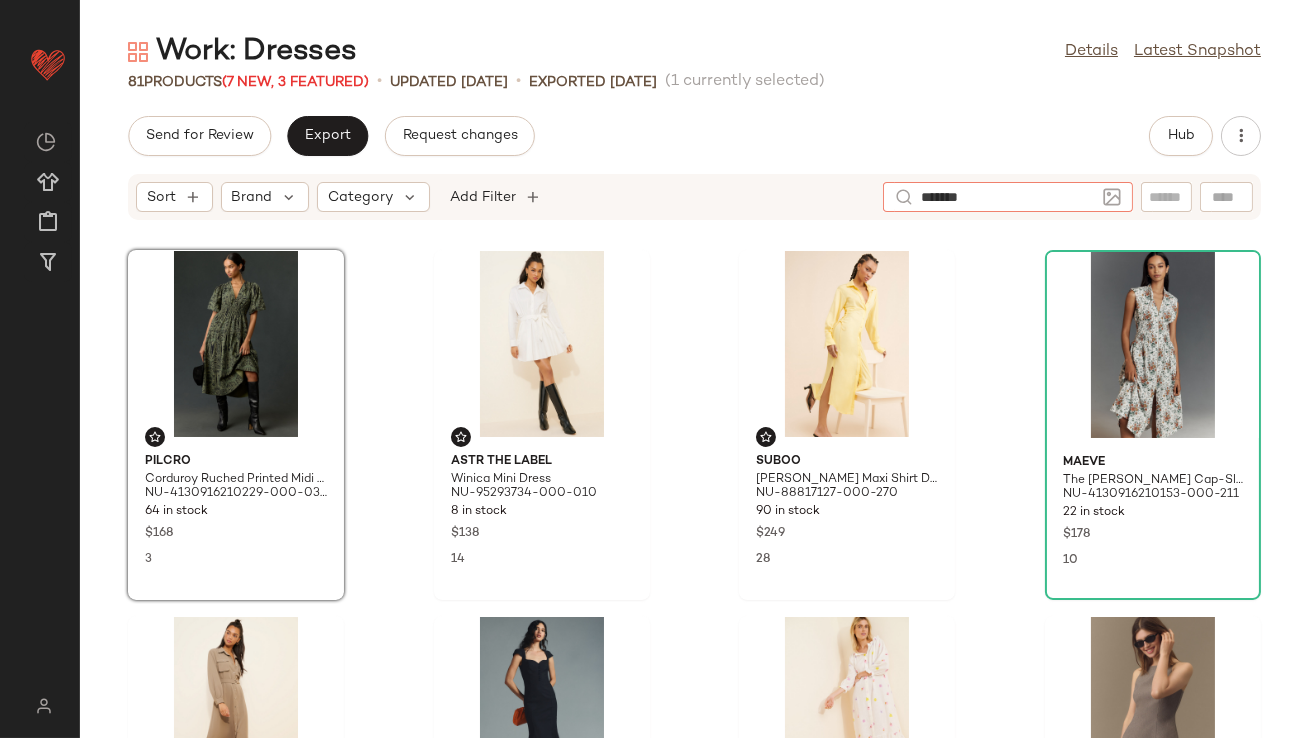 type 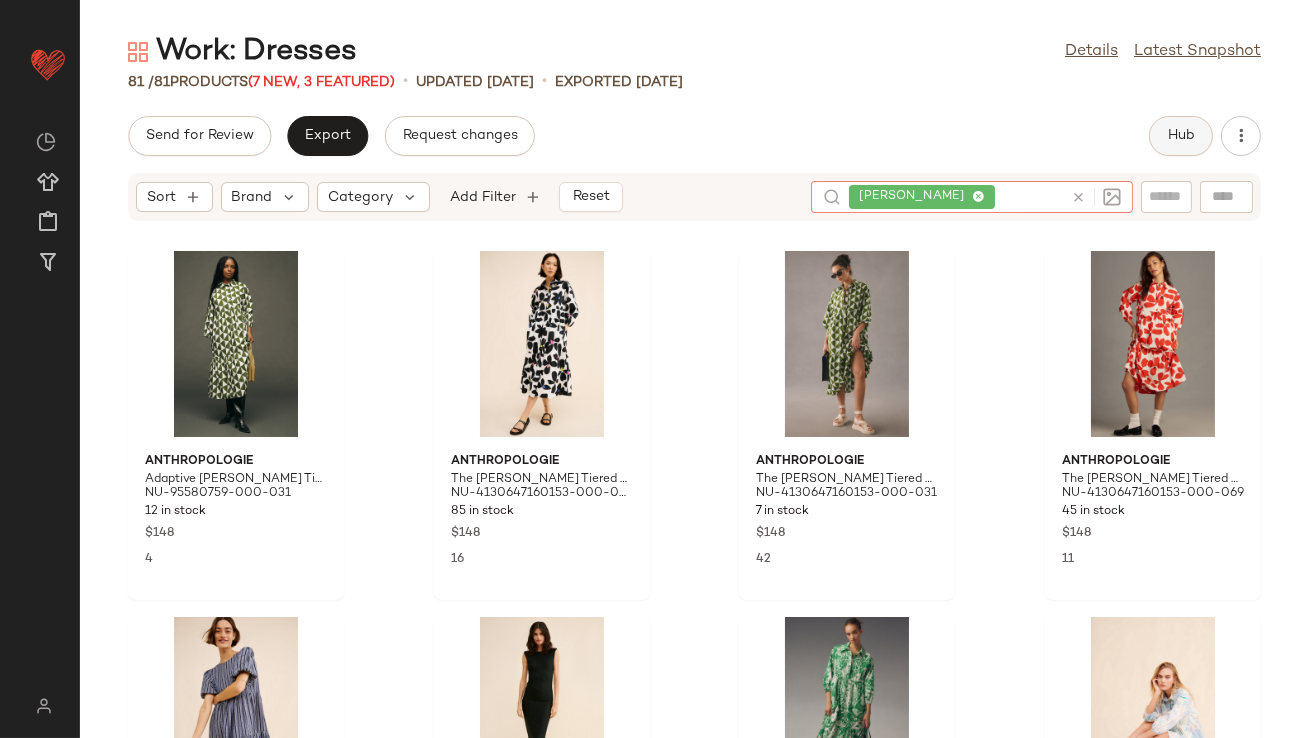 click on "Hub" at bounding box center [1181, 136] 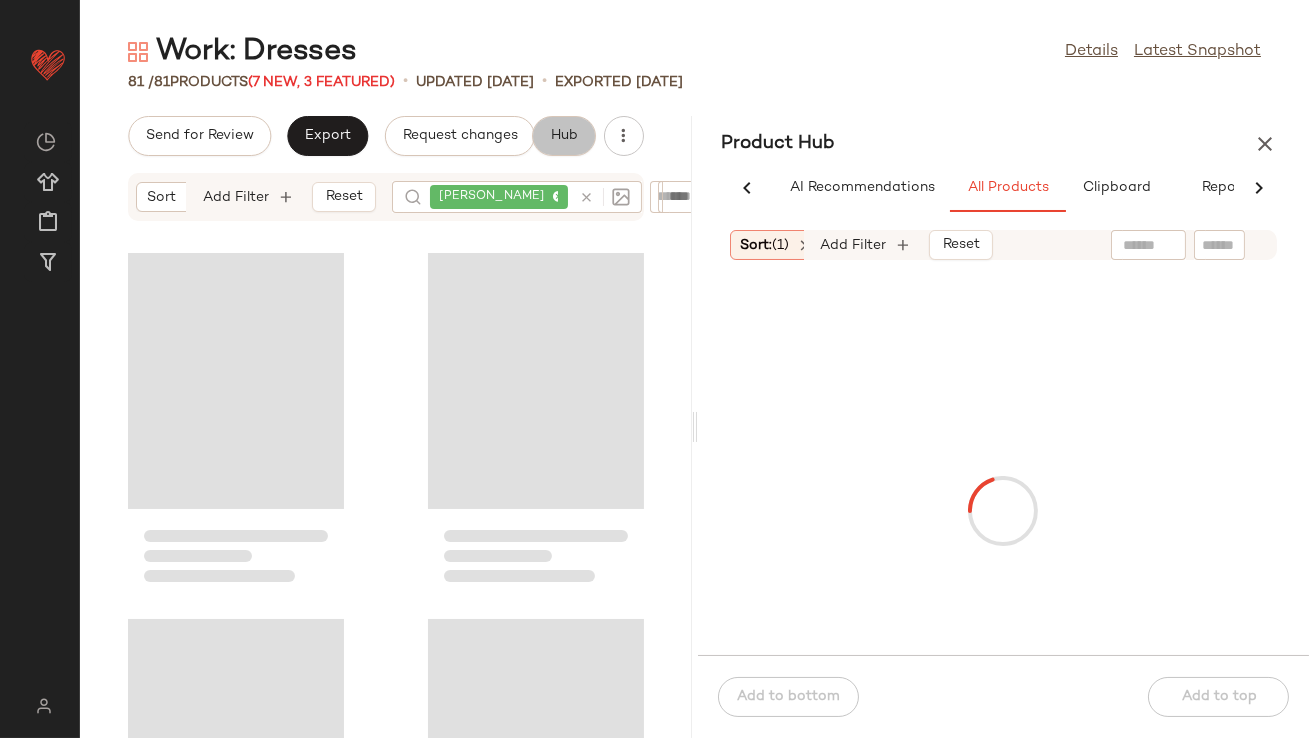 scroll, scrollTop: 0, scrollLeft: 48, axis: horizontal 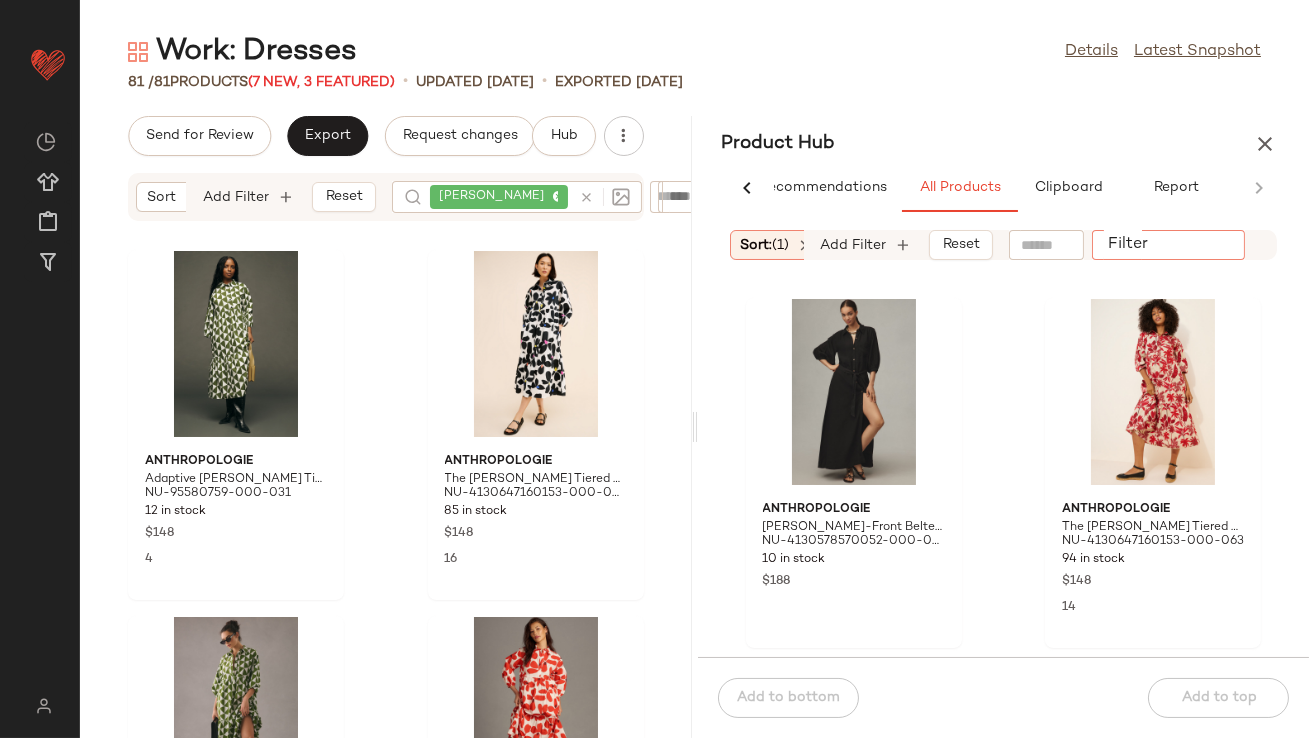 click on "Filter" 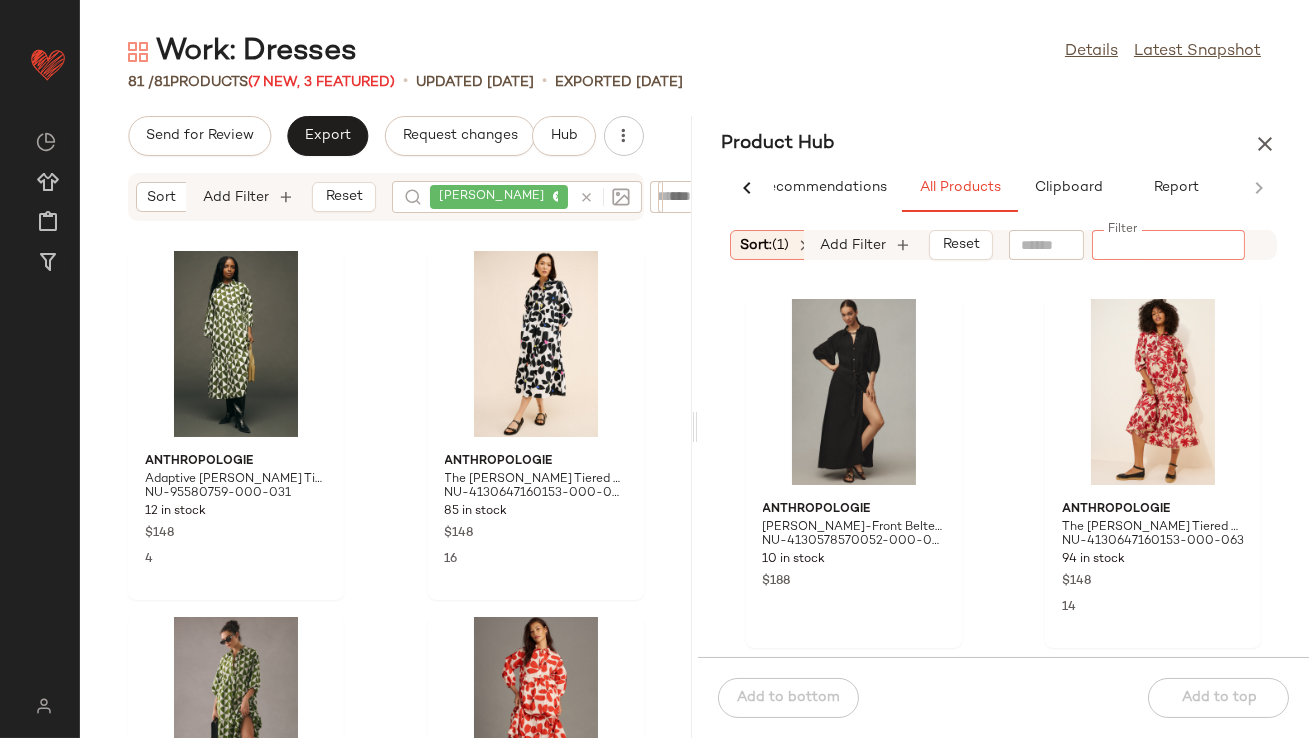click 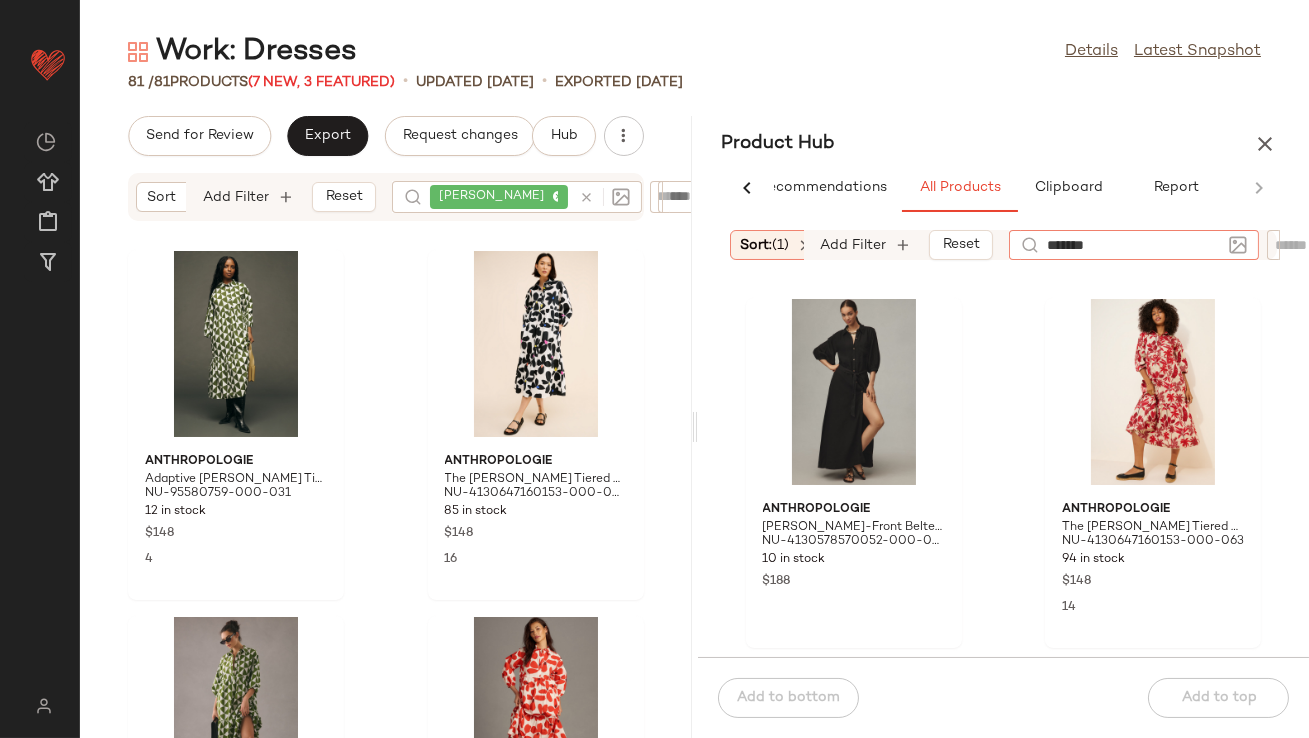 type on "*******" 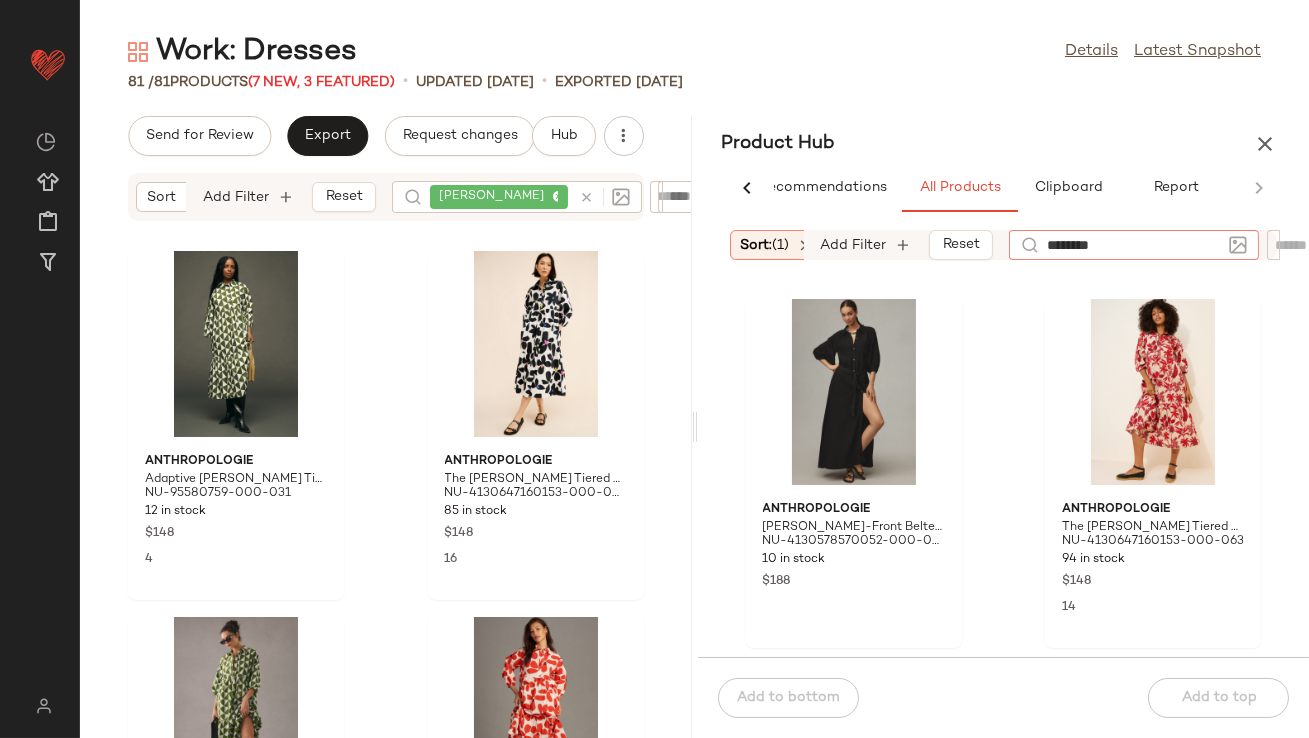 type 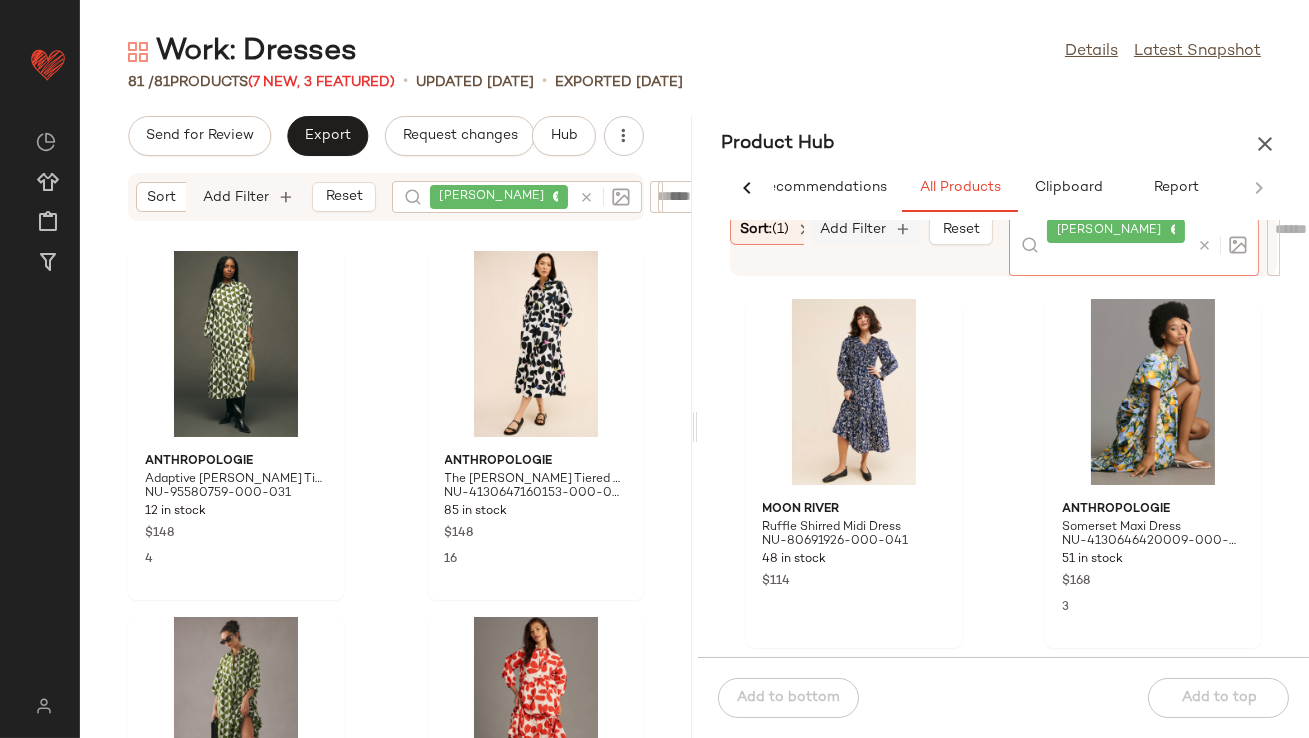 click on "Add Filter" 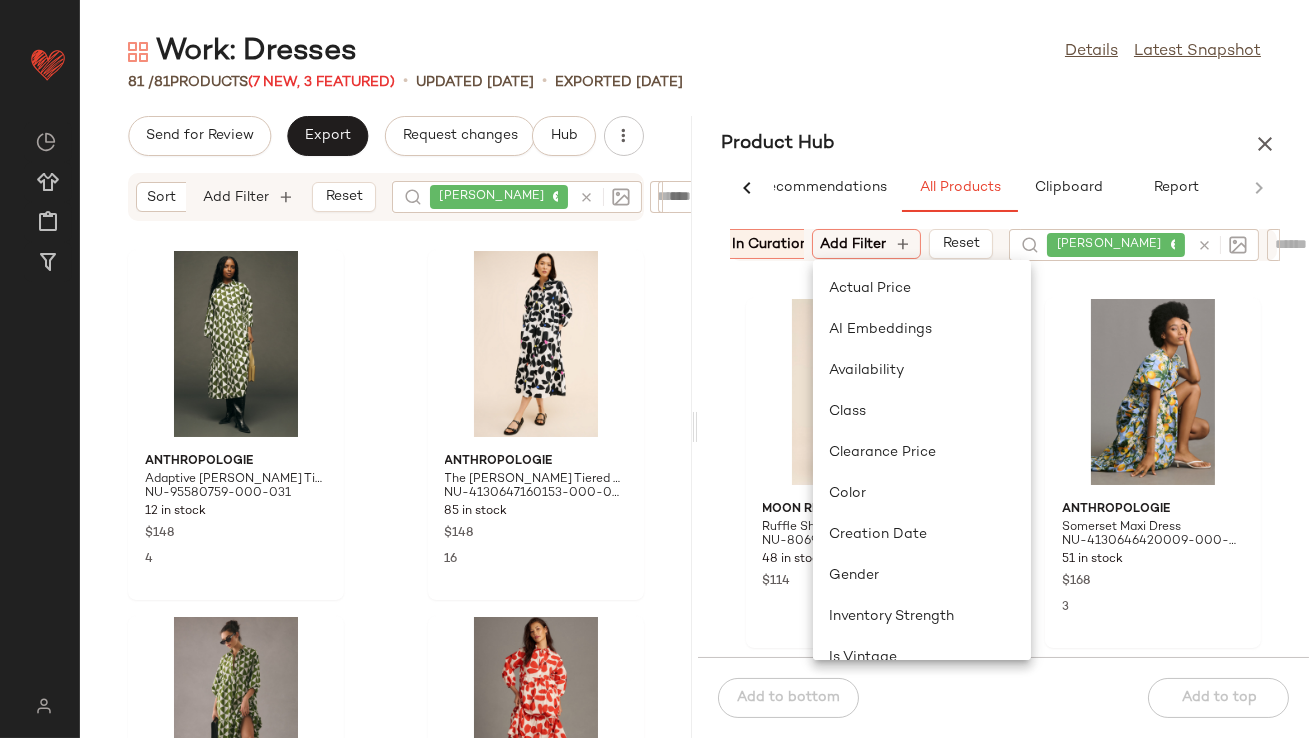 scroll, scrollTop: 0, scrollLeft: 445, axis: horizontal 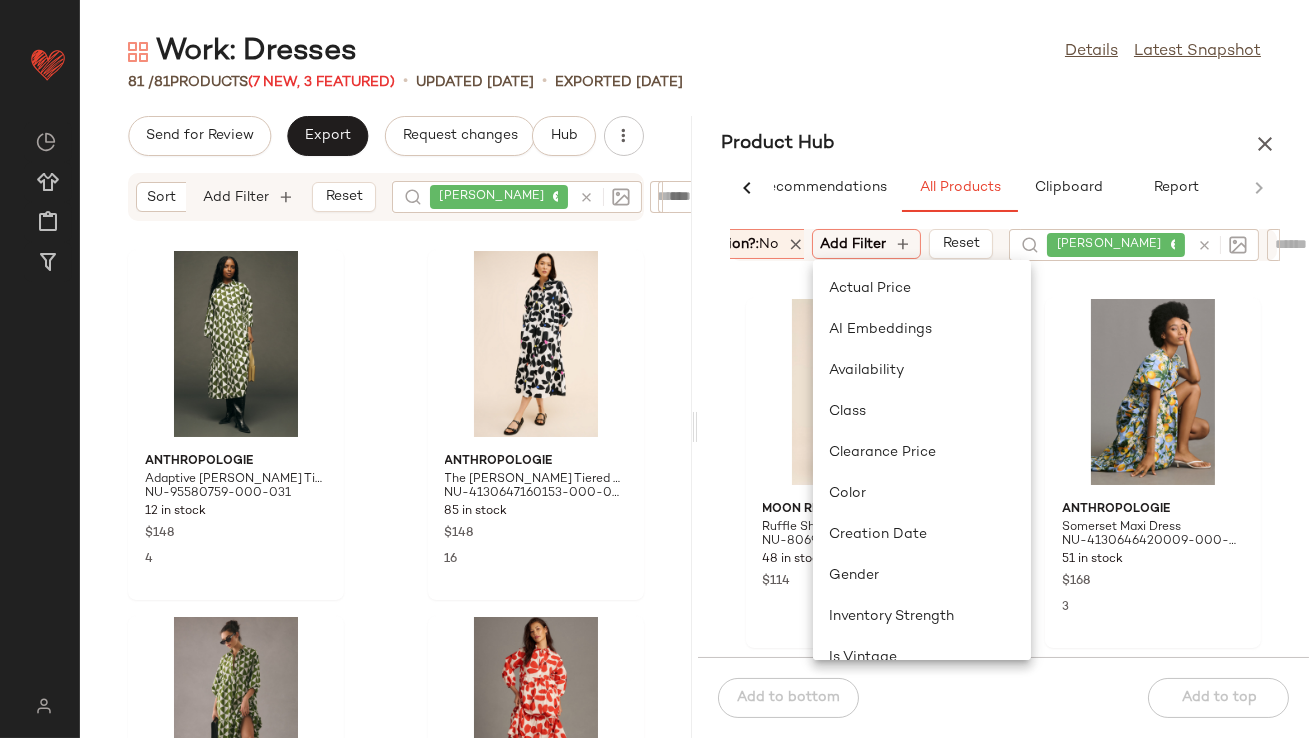 click on "In Curation?:   No" at bounding box center (726, 244) 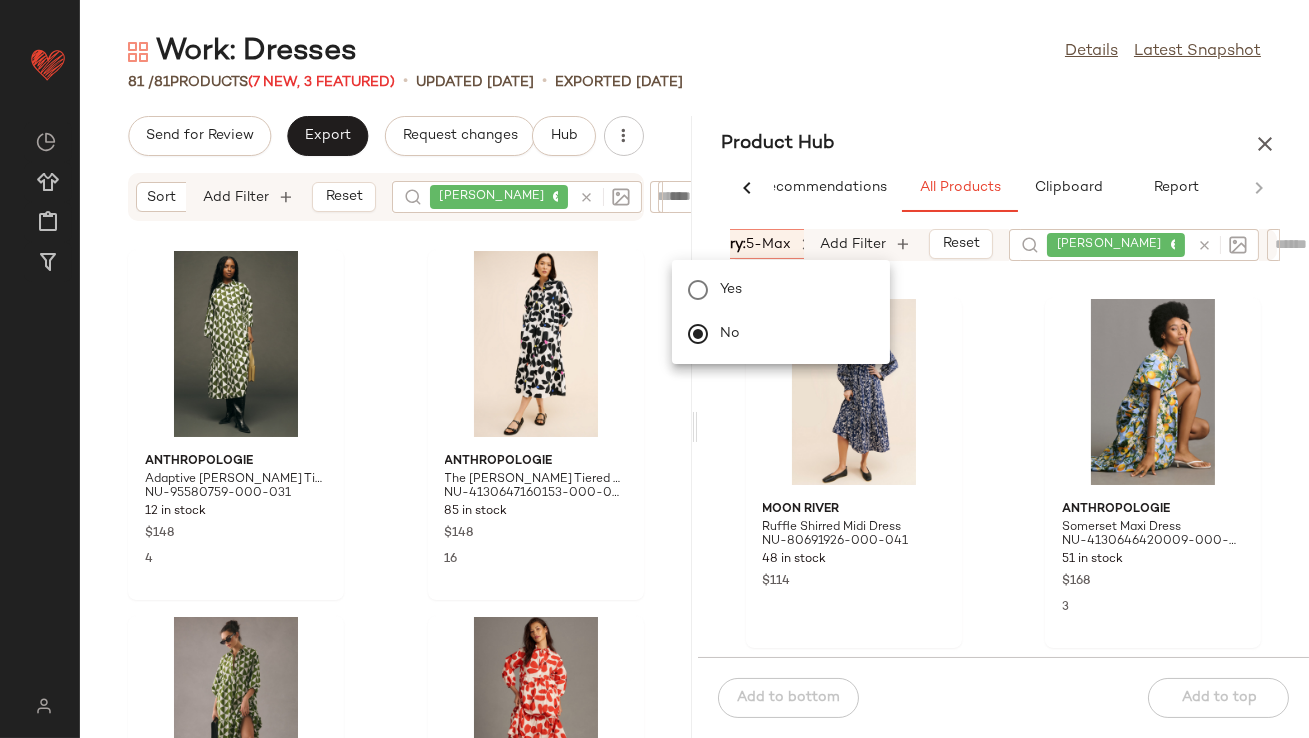 click on "Total Inventory:   5-Max" at bounding box center (717, 244) 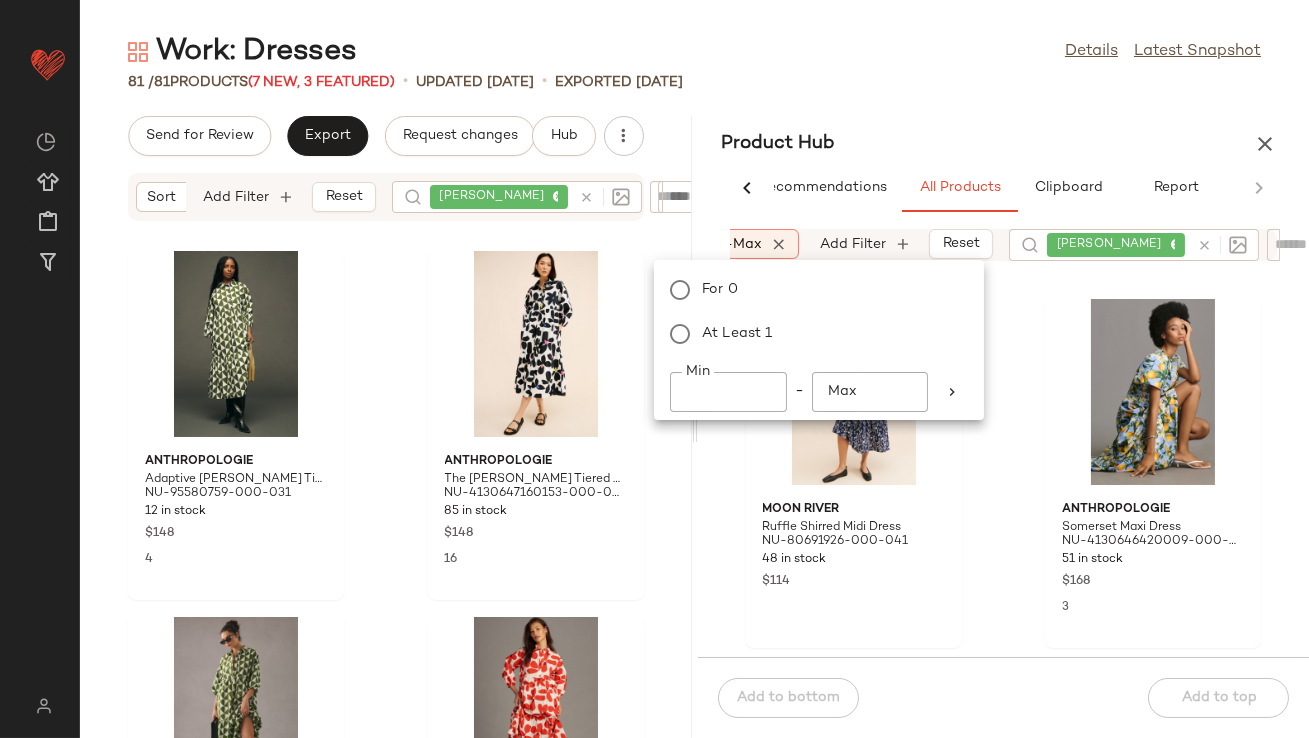 click at bounding box center (780, 244) 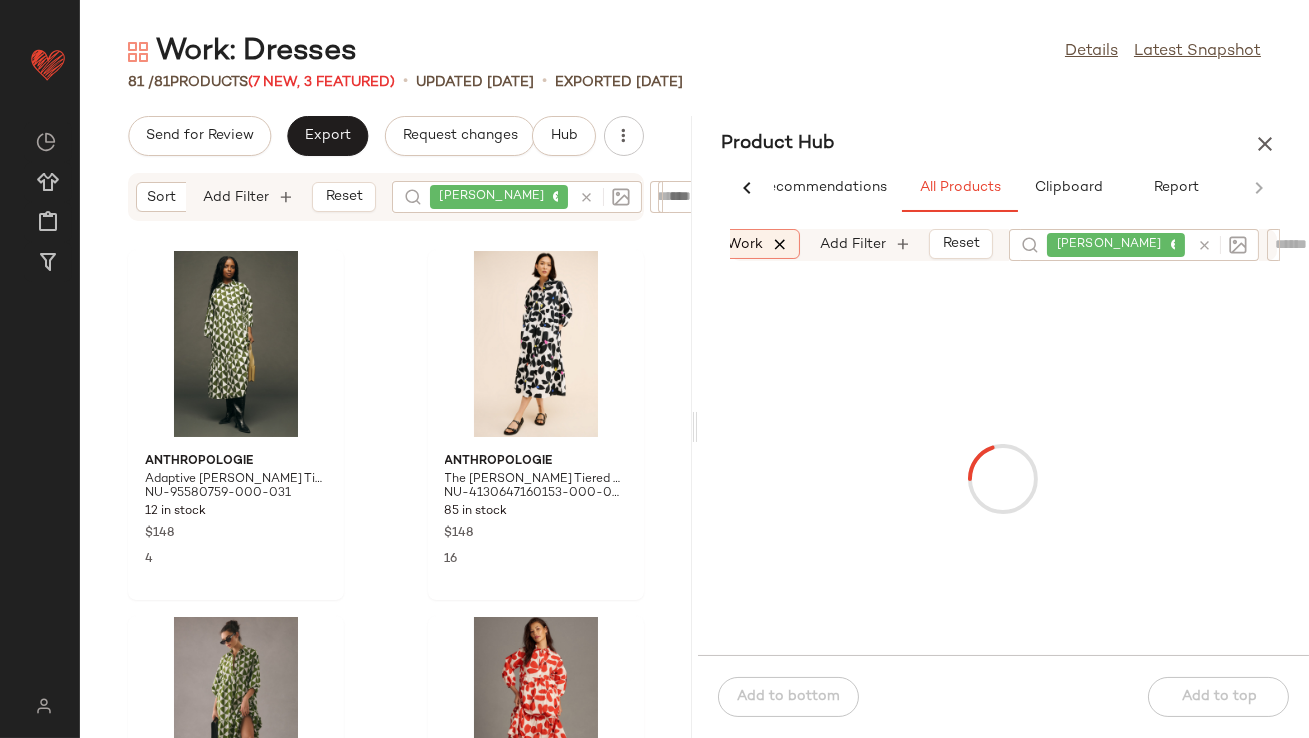 scroll, scrollTop: 0, scrollLeft: 856, axis: horizontal 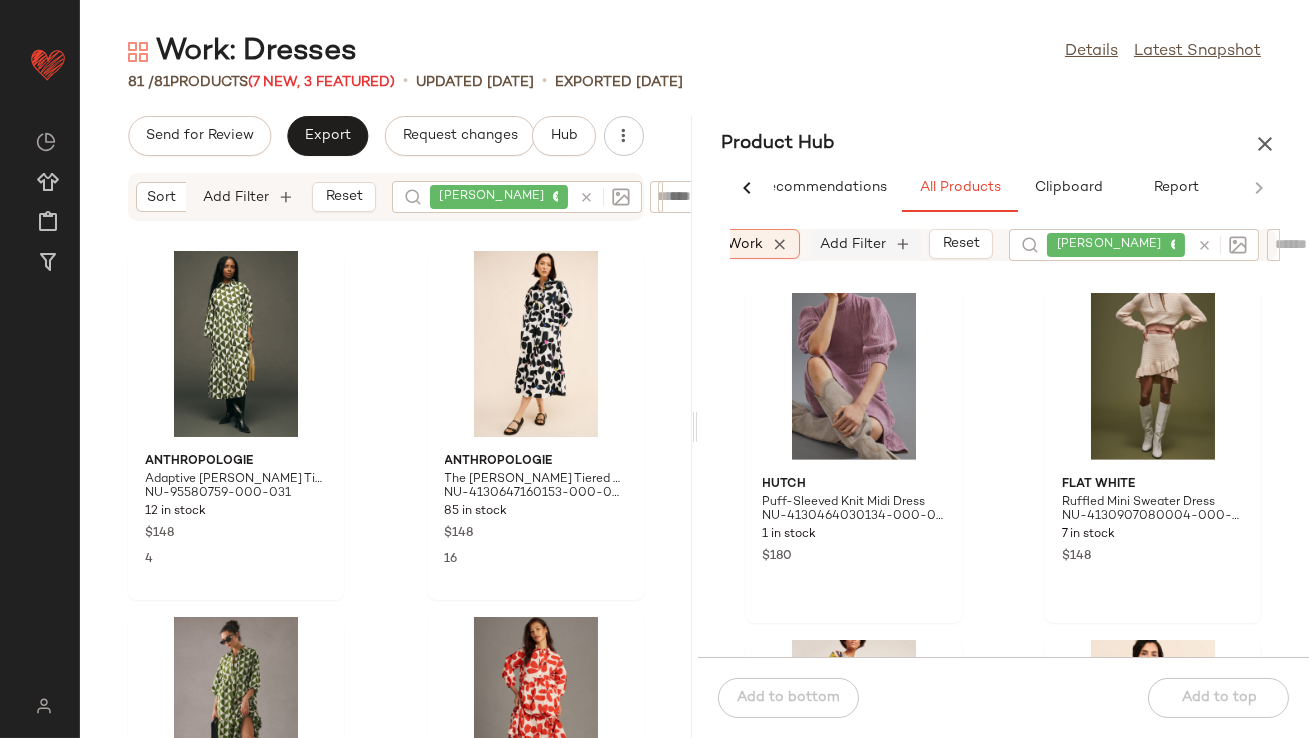 click on "Add Filter" 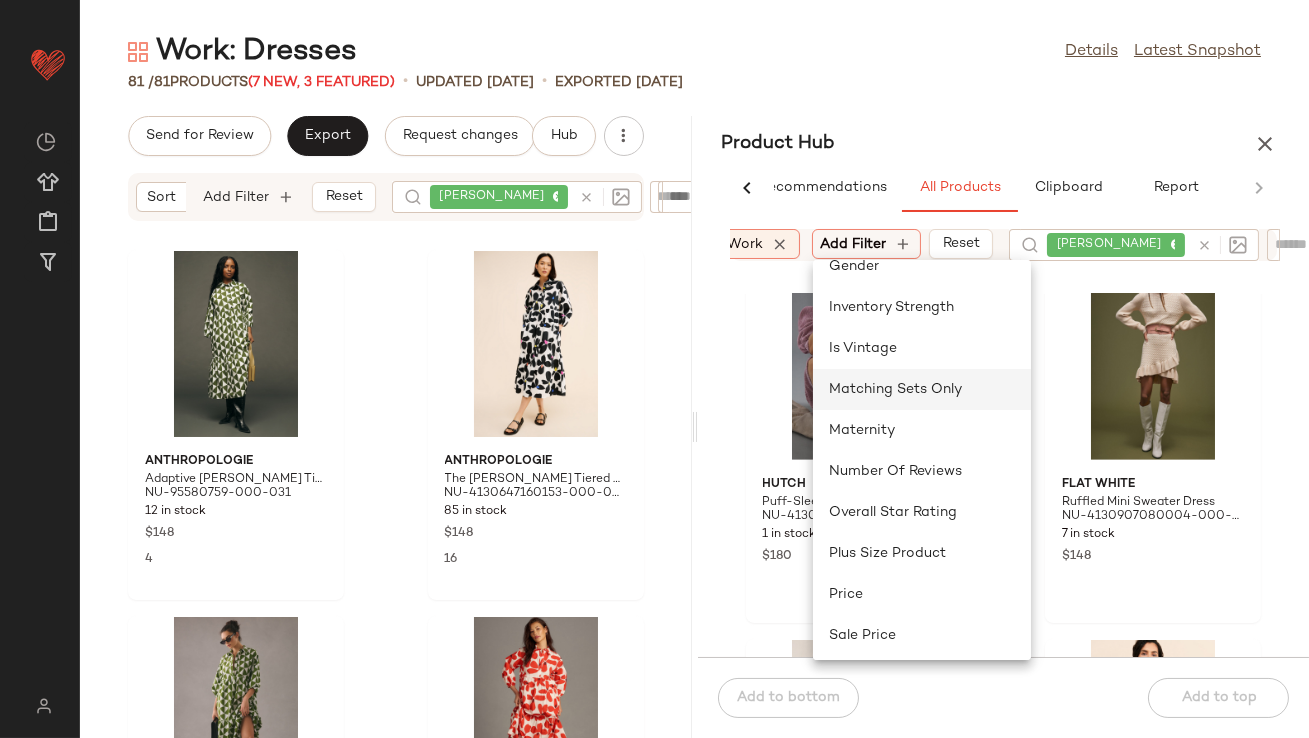 scroll, scrollTop: 306, scrollLeft: 0, axis: vertical 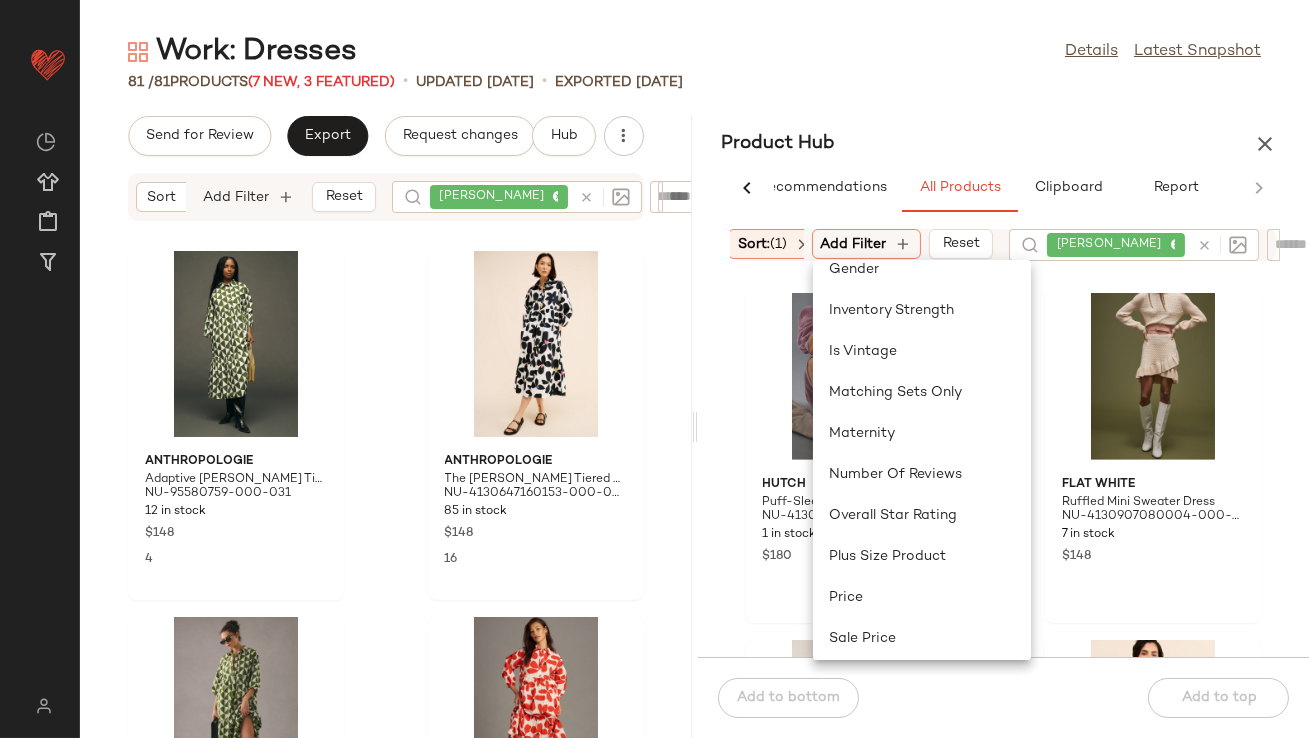 click on "Sort:   (1)" 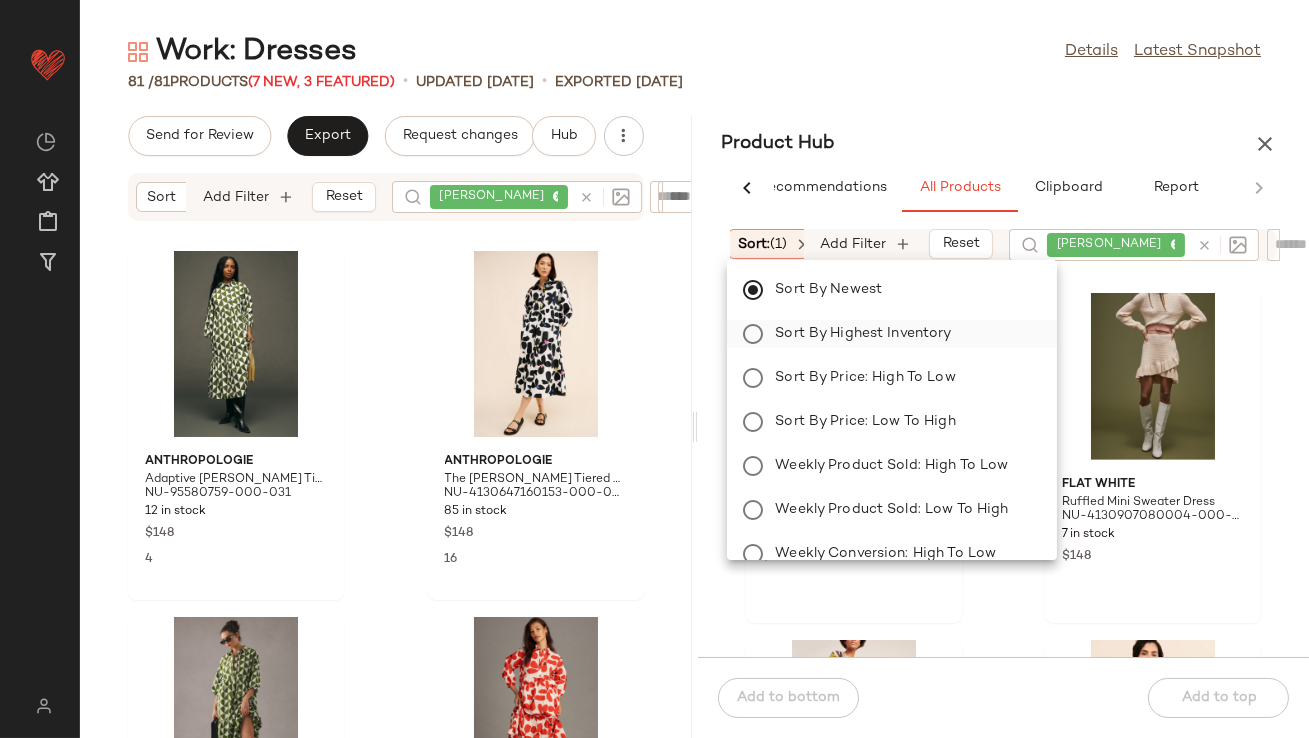 click on "Sort by Highest Inventory" 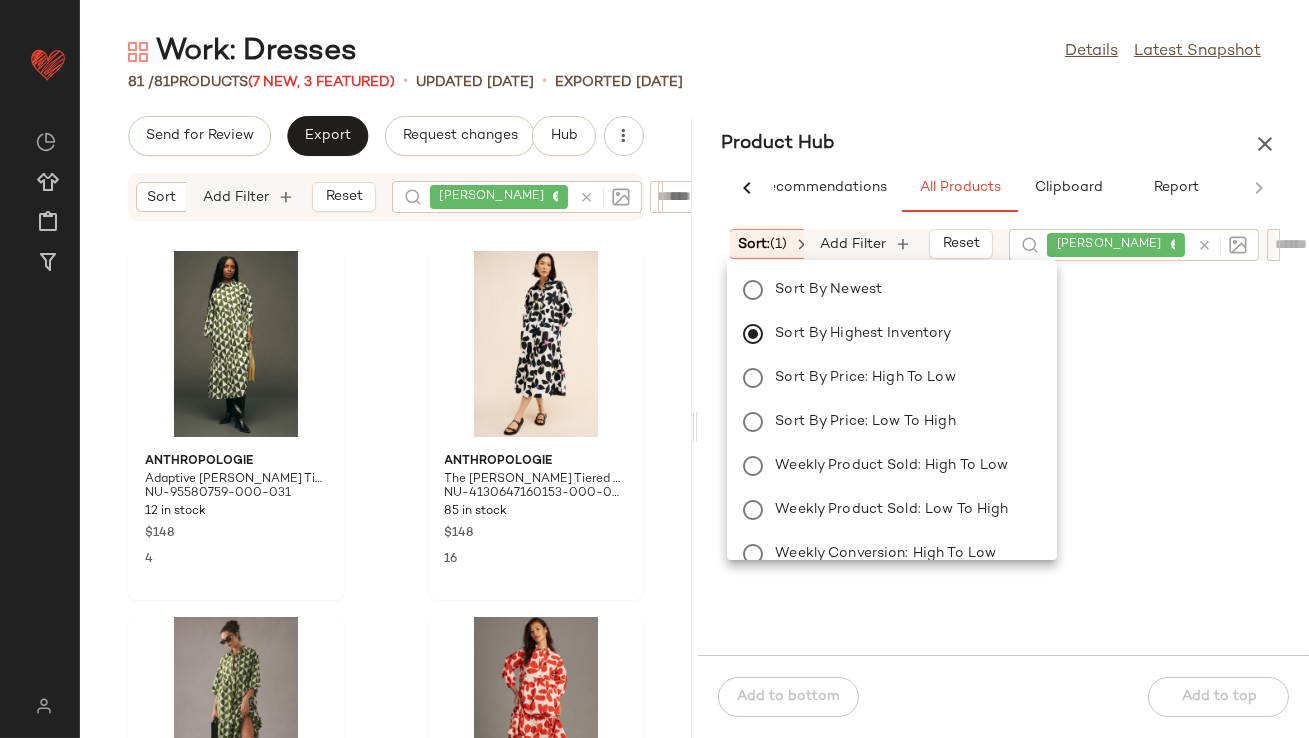 click on "Product Hub" at bounding box center (1004, 144) 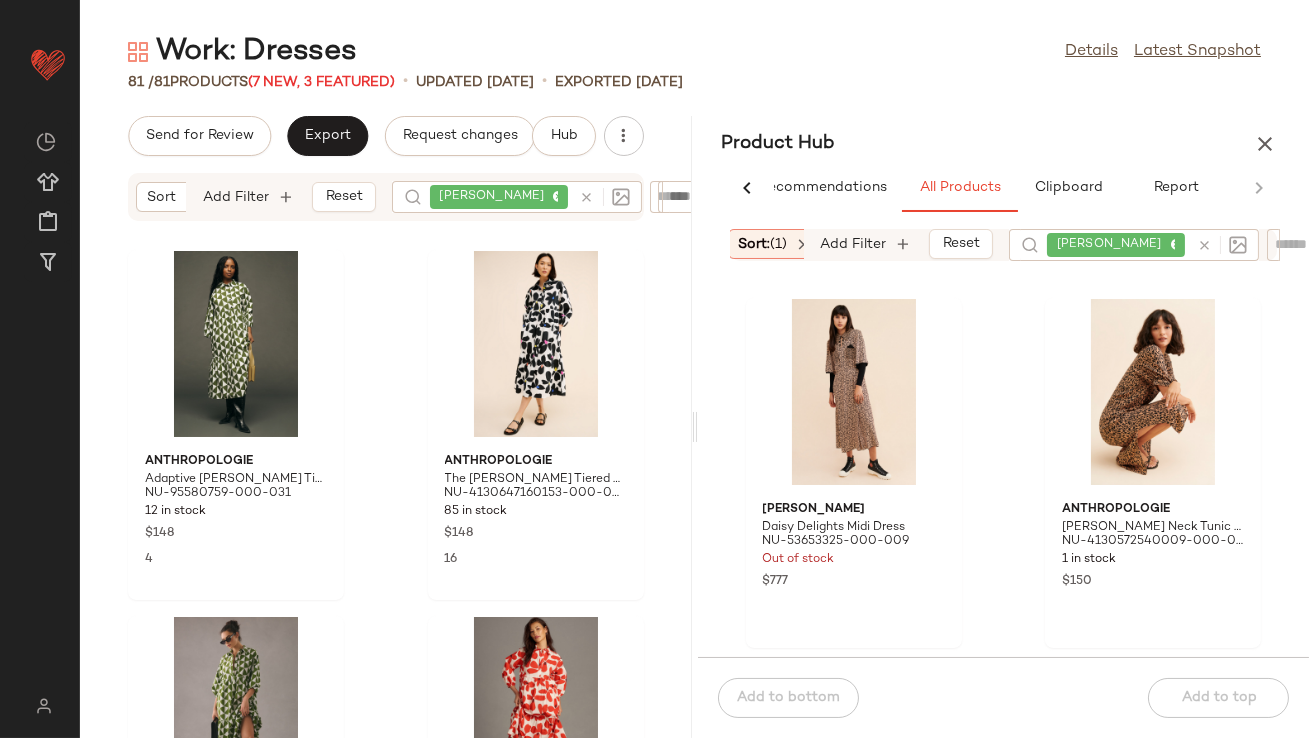 scroll, scrollTop: 14280, scrollLeft: 0, axis: vertical 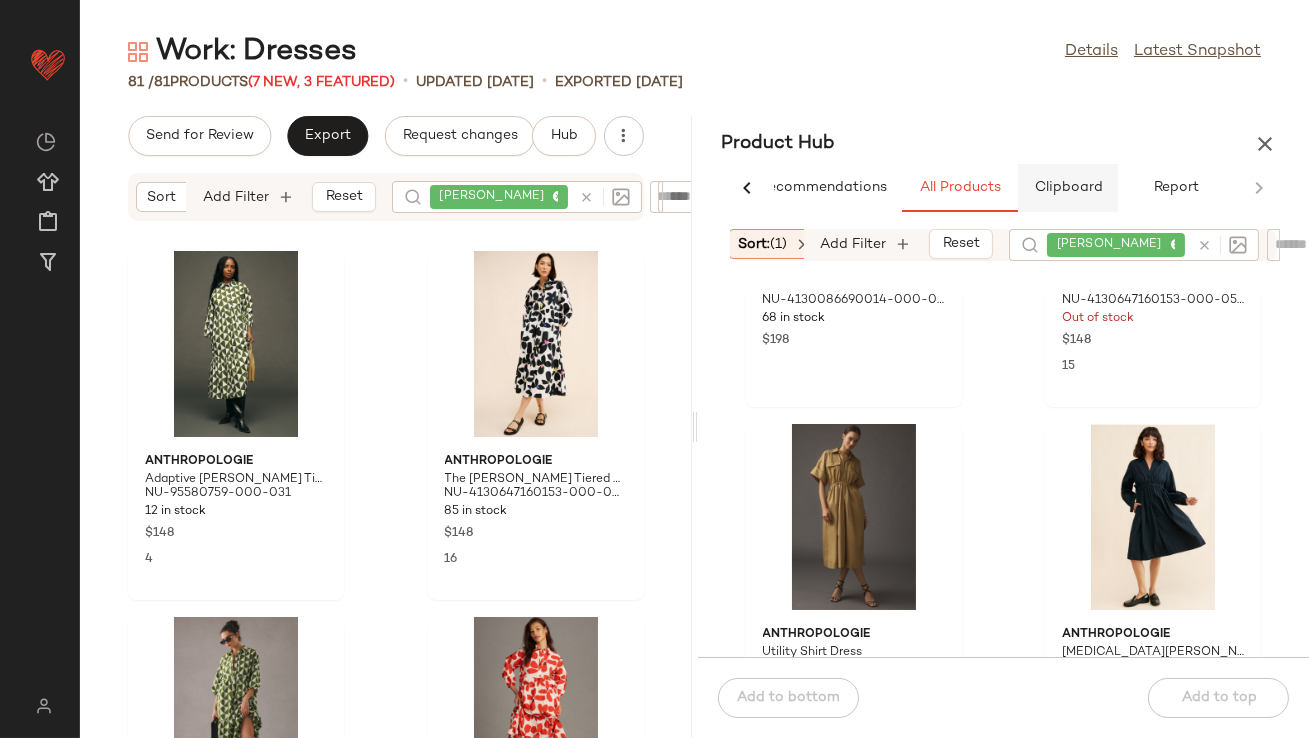 click on "Clipboard" at bounding box center (1068, 188) 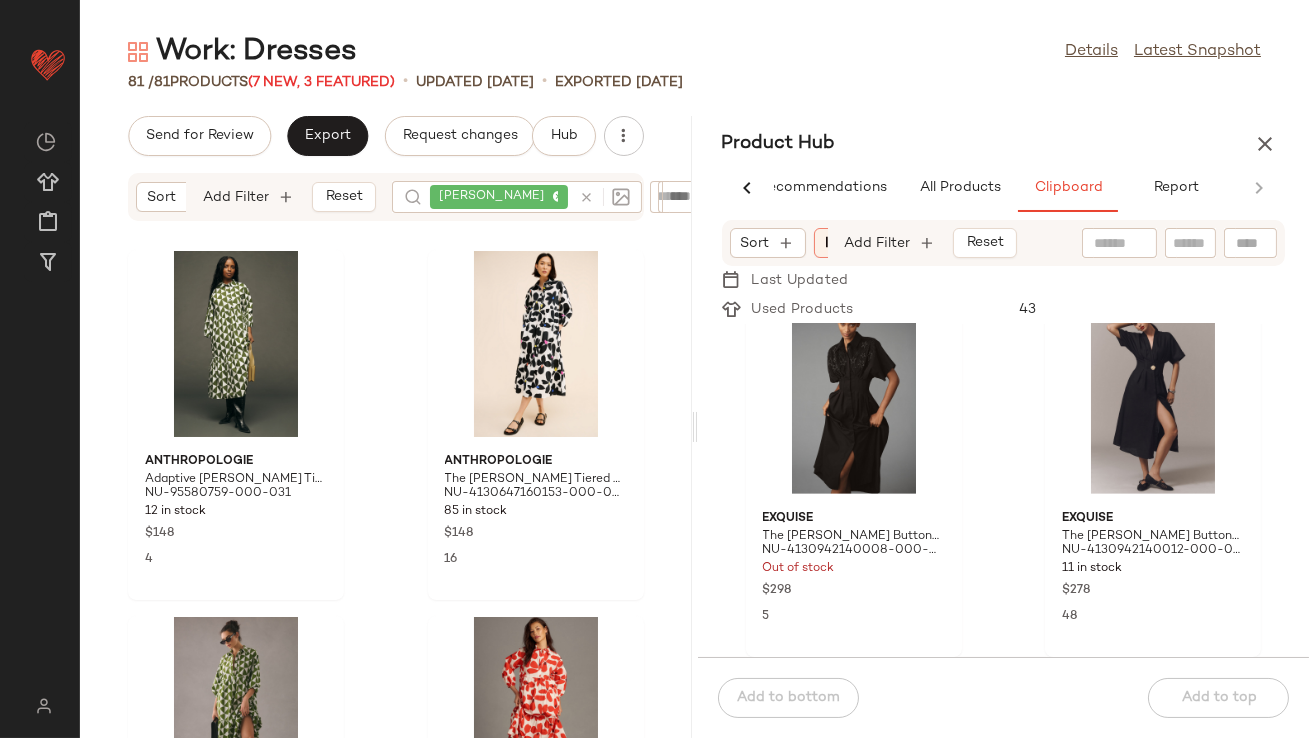 scroll, scrollTop: 2254, scrollLeft: 0, axis: vertical 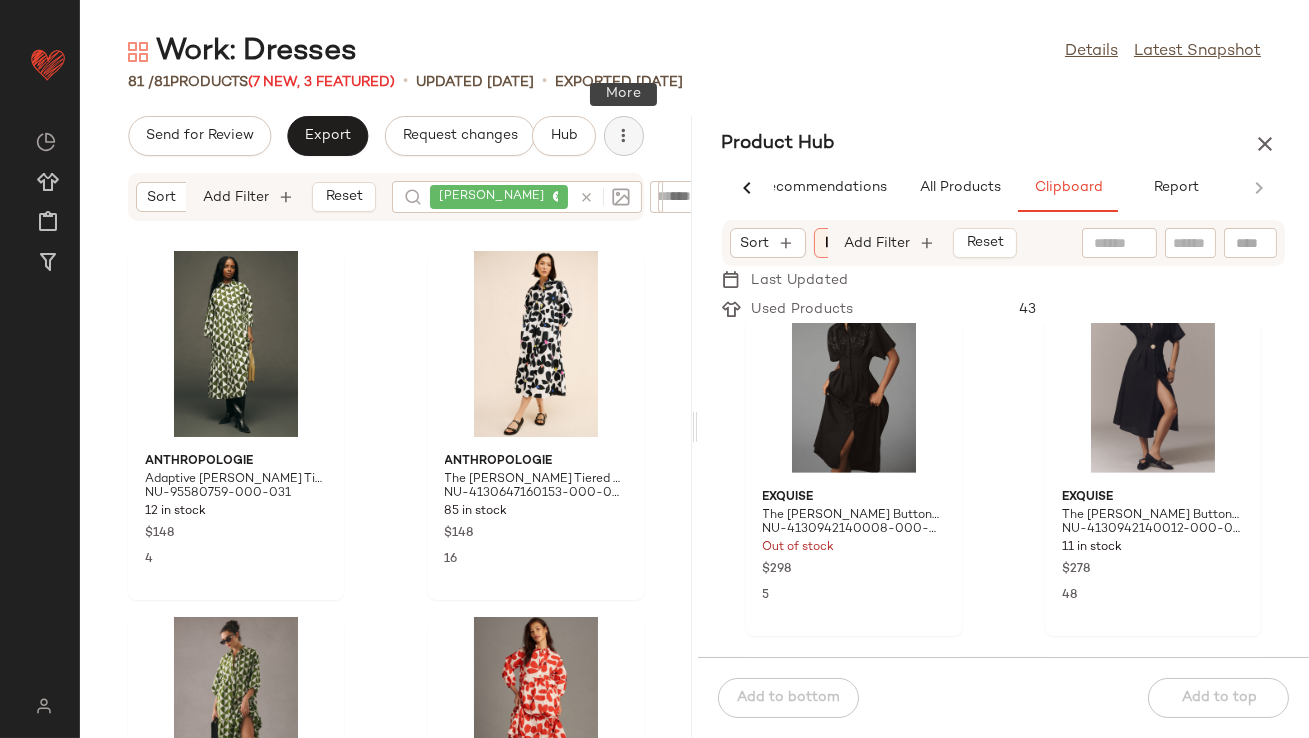 click 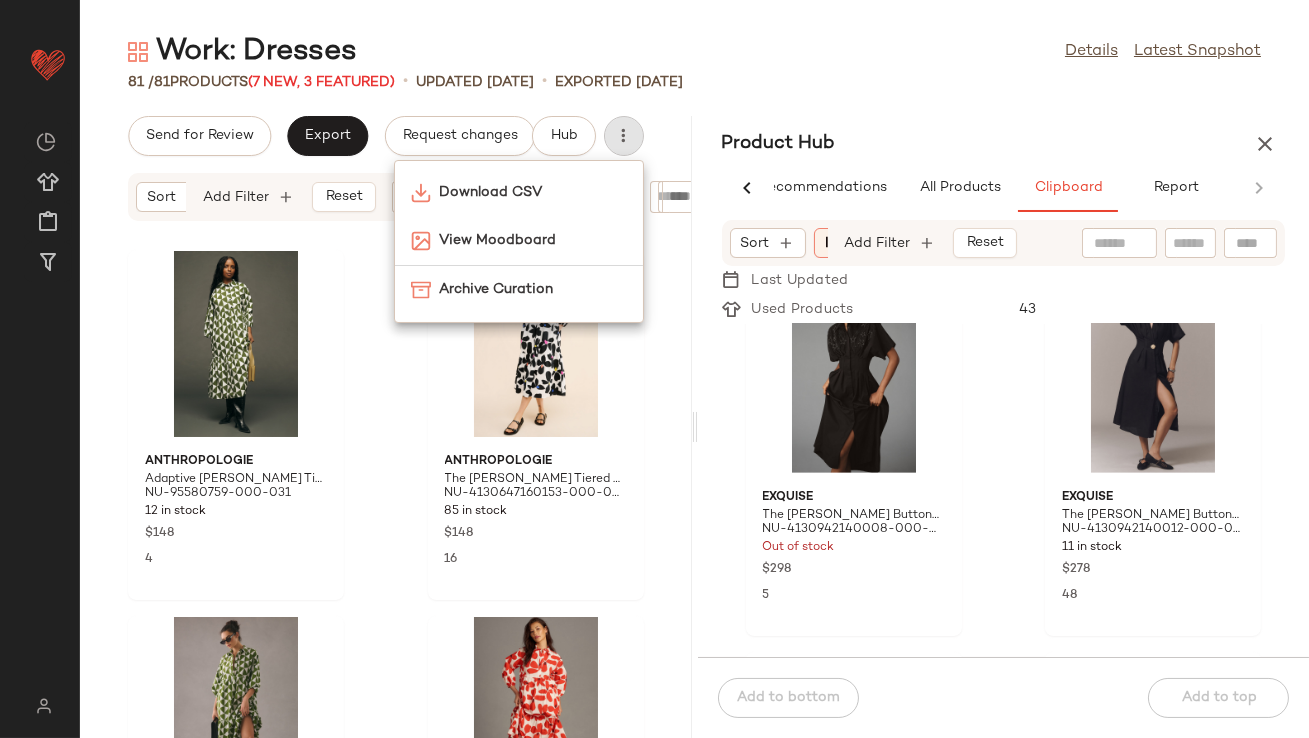click on "Anthropologie Long-Sleeve Buckle-Front Midi Shirt Dress NU-4130916210341-000-040 Out of stock $168 8 Maeve The Tommie Cap-Sleeve Smocked Front-Zip Shirt Dress NU-4130916210153-000-096 1 in stock $178 21 Exquise The Tobie Button-Front Pleated Shirt Dress: Embellished Edition NU-4130942140008-000-001 Out of stock $298 5 Exquise The Tobie Button-Front Pleated Shirt Dress: Linen Edition NU-4130942140012-000-001 11 in stock $278 48 Anthropologie The Adaptive Bettina Poplin Tiered Shirt Dress NU-99461212-000-001 15 in stock $138 11 Exquise The Tobie Button-Front Pleated Shirt Dress NU-4130942140004-000-049 1 in stock $198 7" 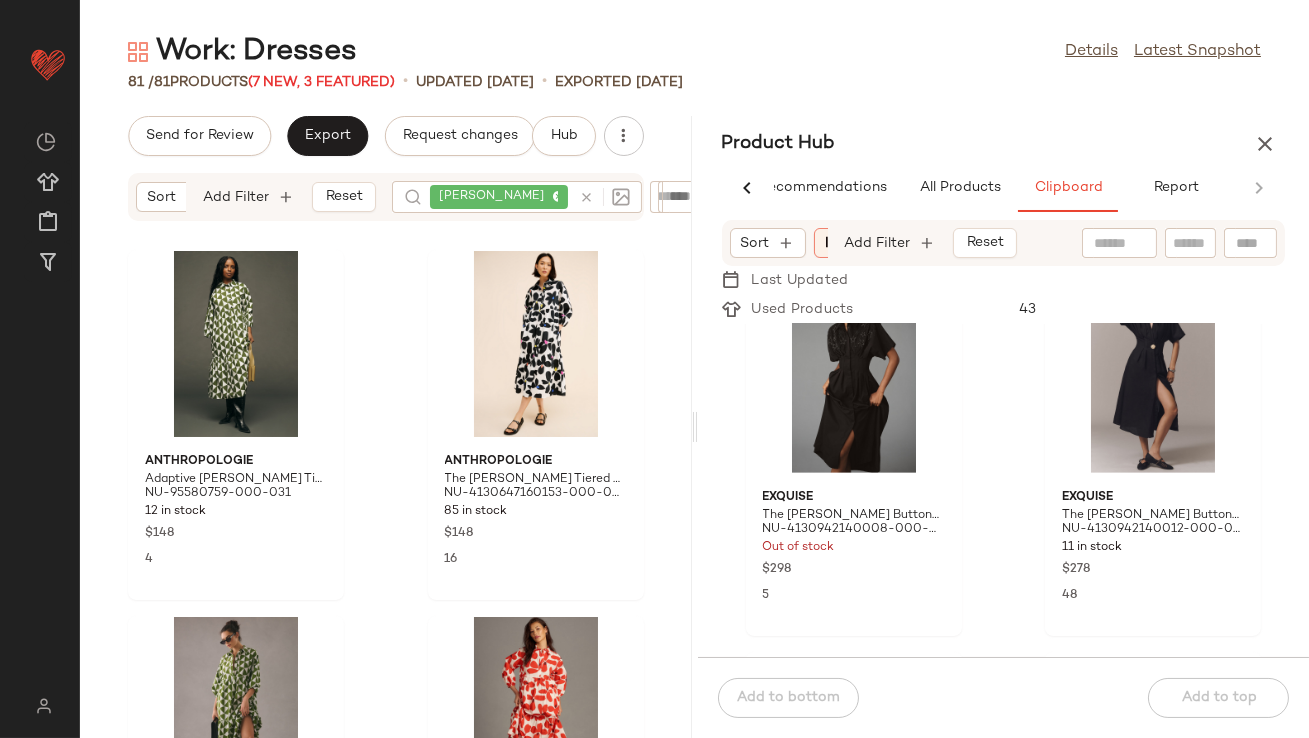 click on "Last Updated" at bounding box center (803, 280) 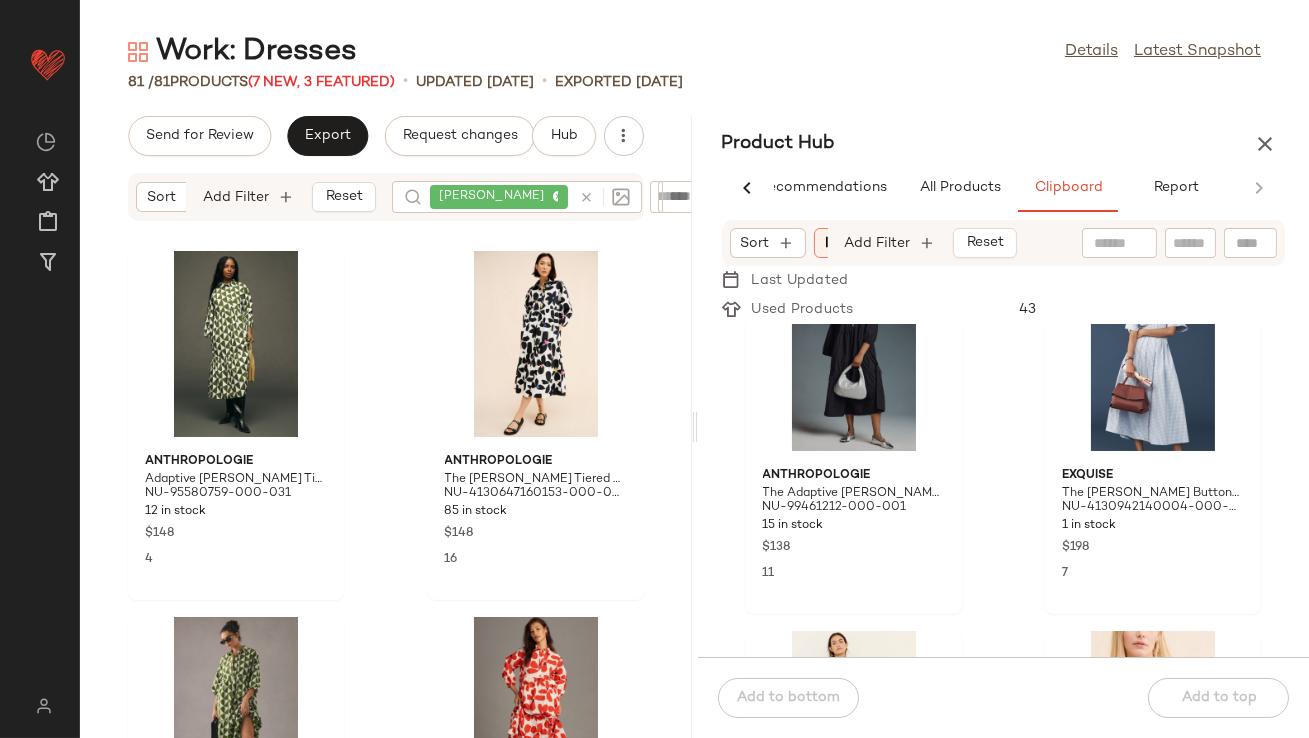 scroll, scrollTop: 3019, scrollLeft: 0, axis: vertical 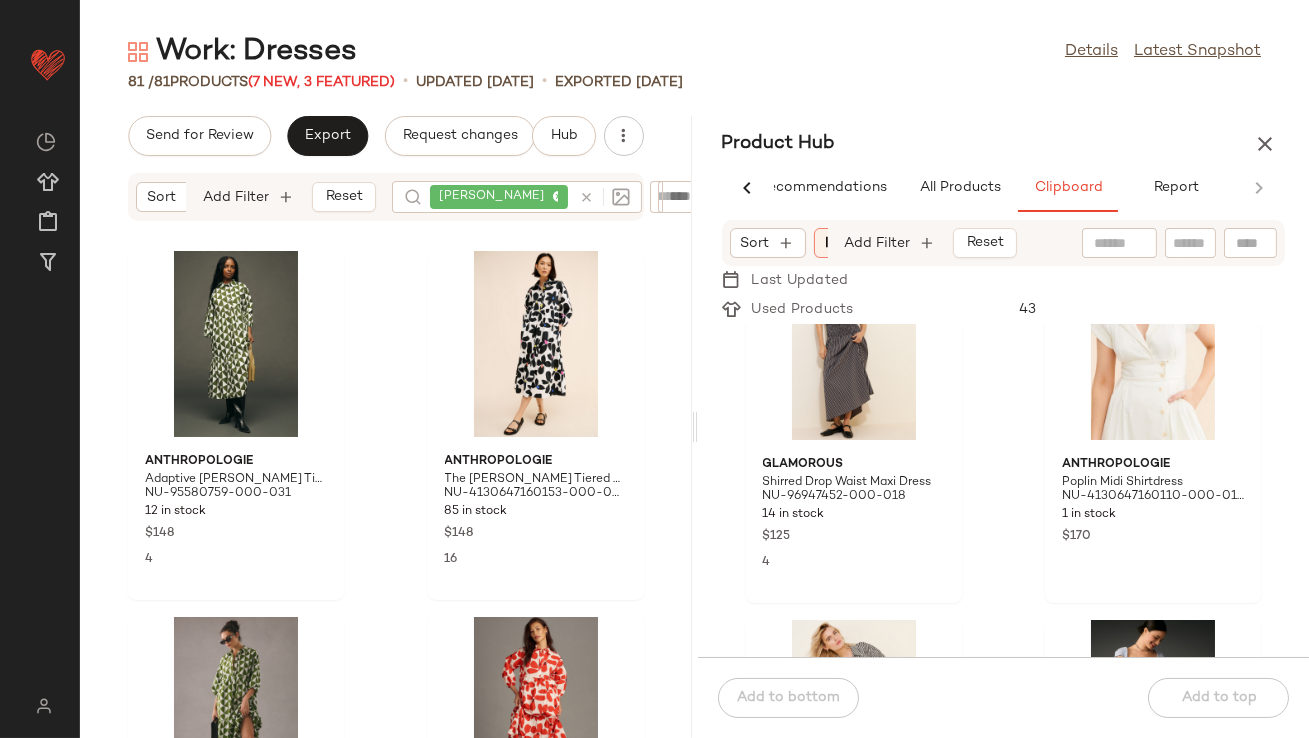 click 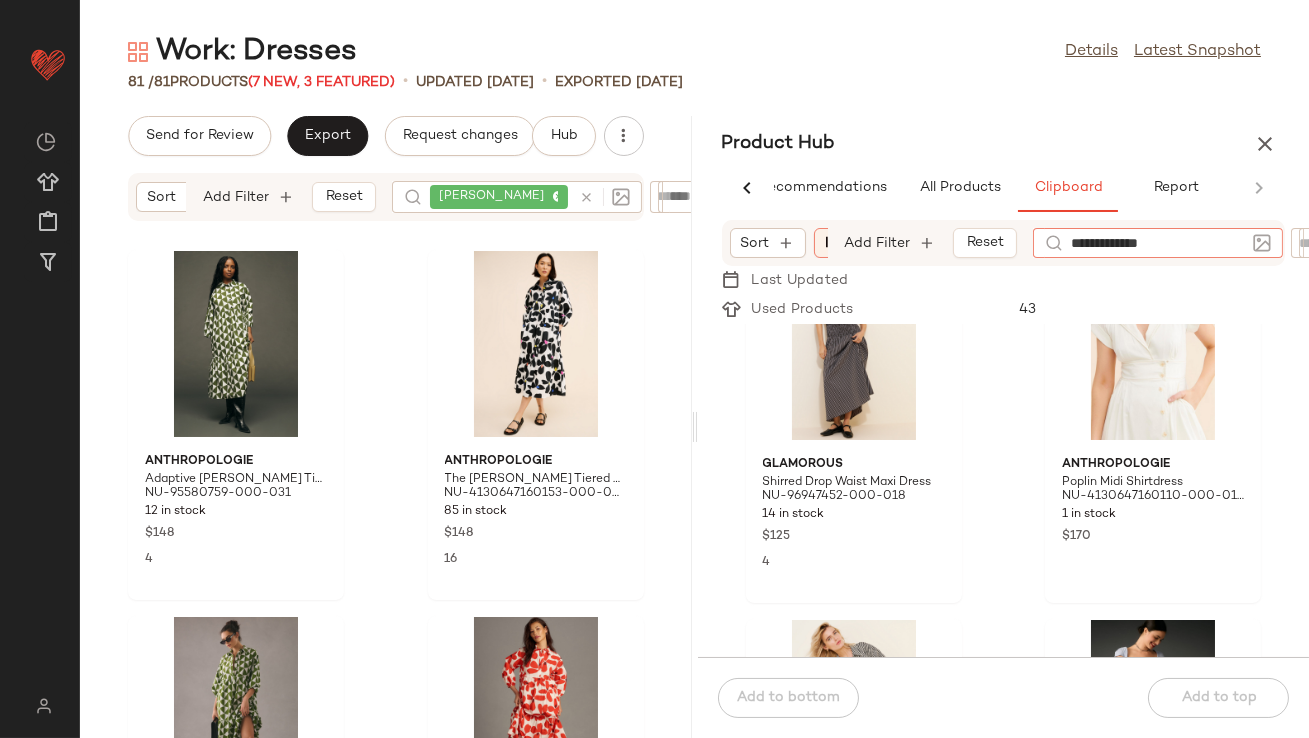 type on "**********" 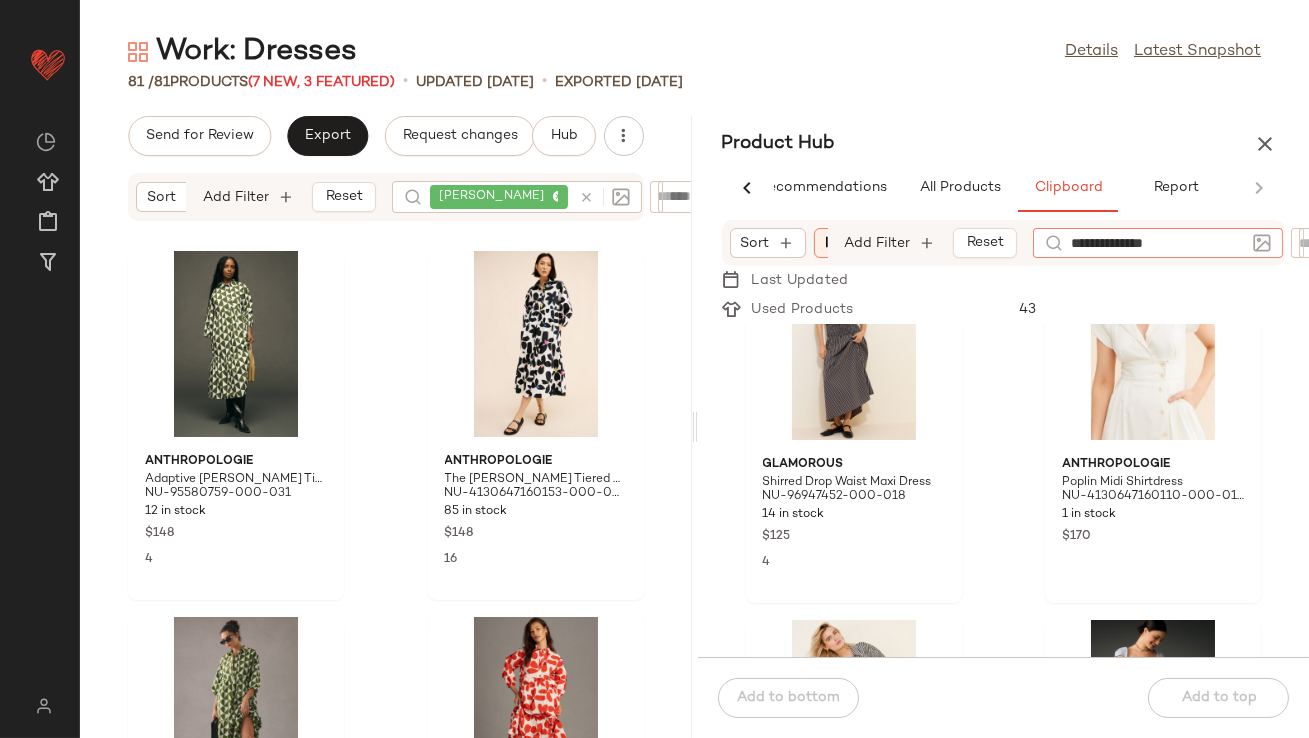 type 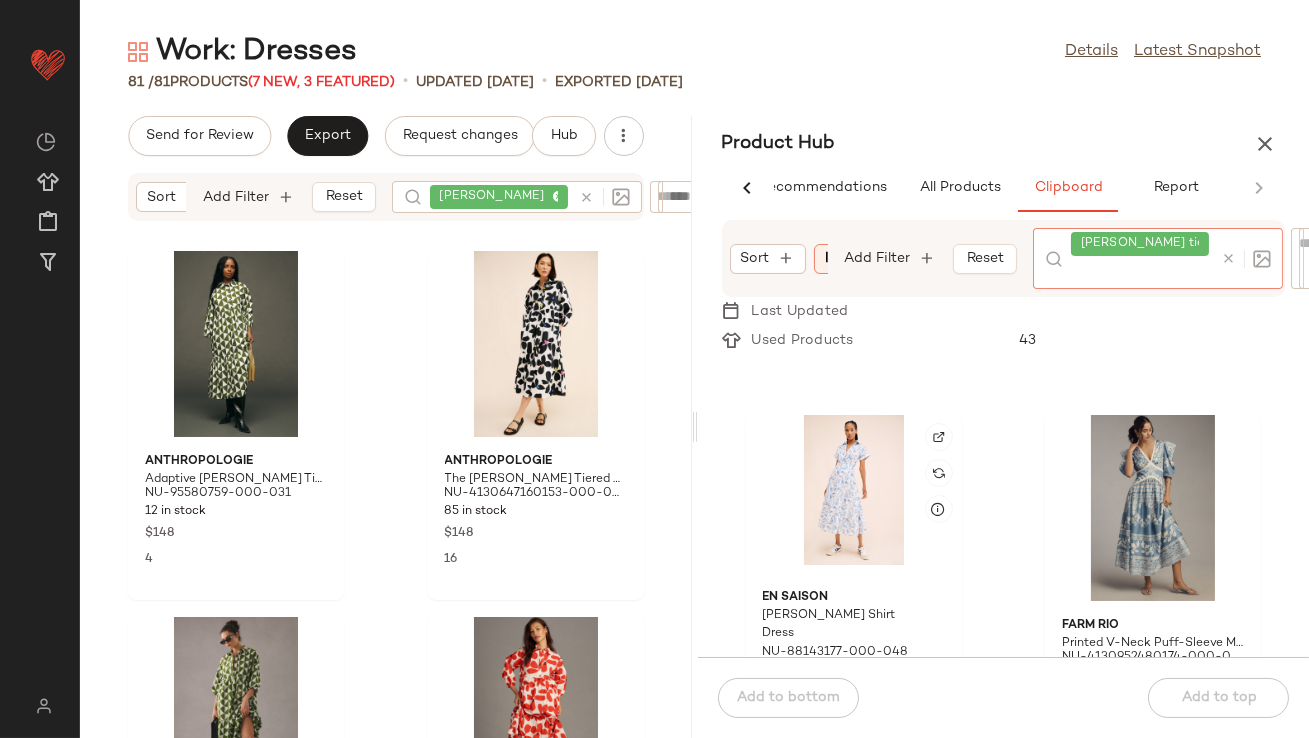 scroll, scrollTop: 1452, scrollLeft: 0, axis: vertical 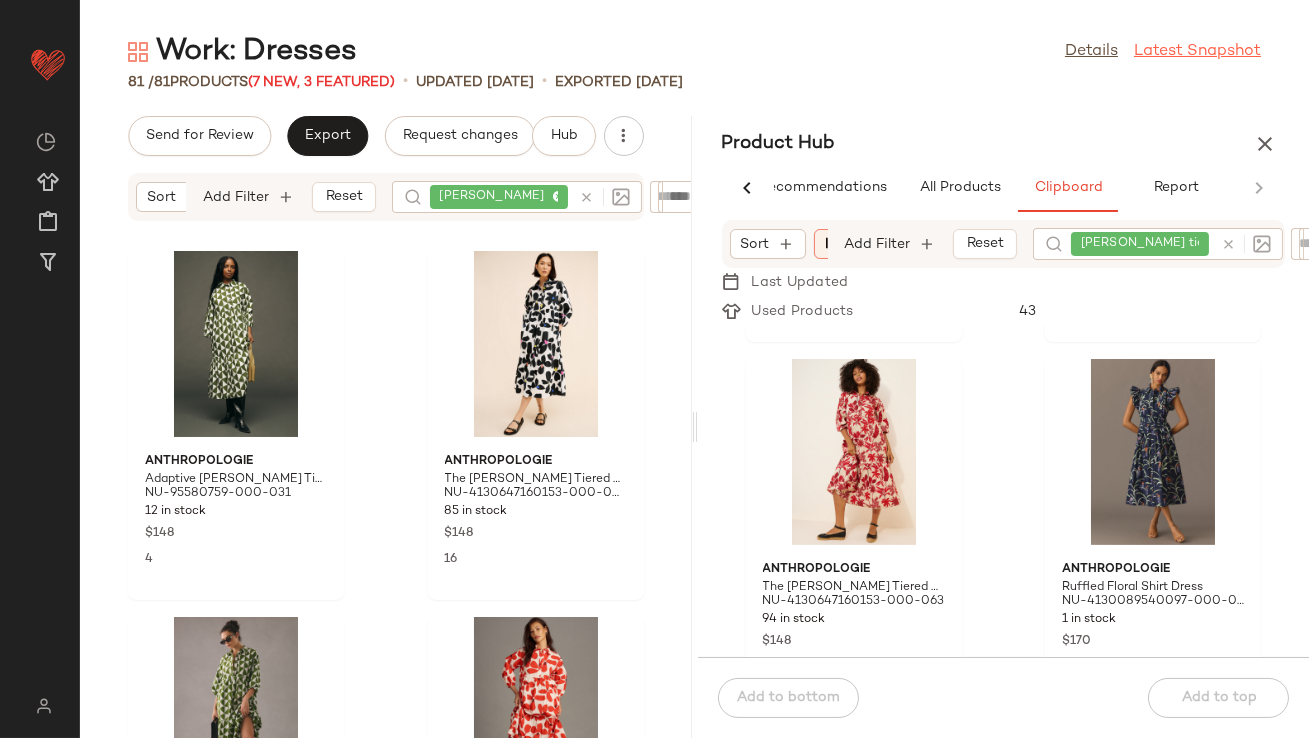 click on "Latest Snapshot" at bounding box center [1197, 52] 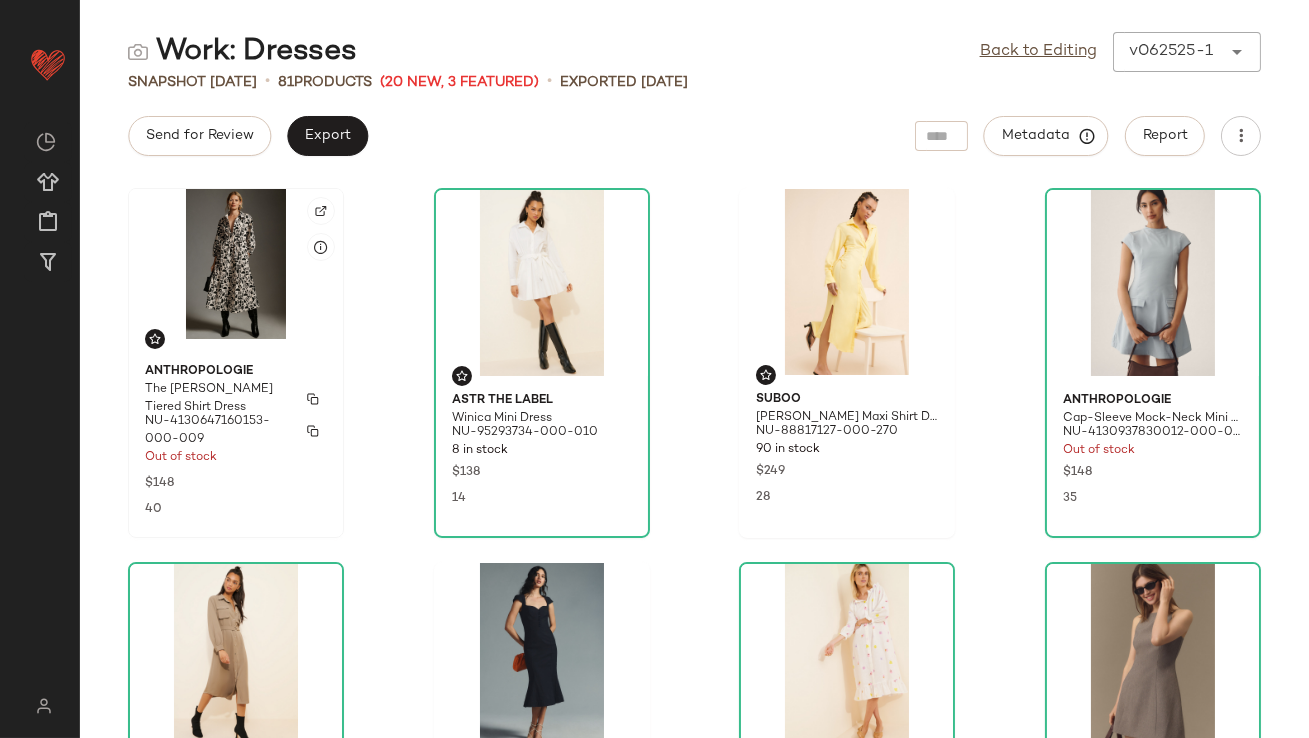 click 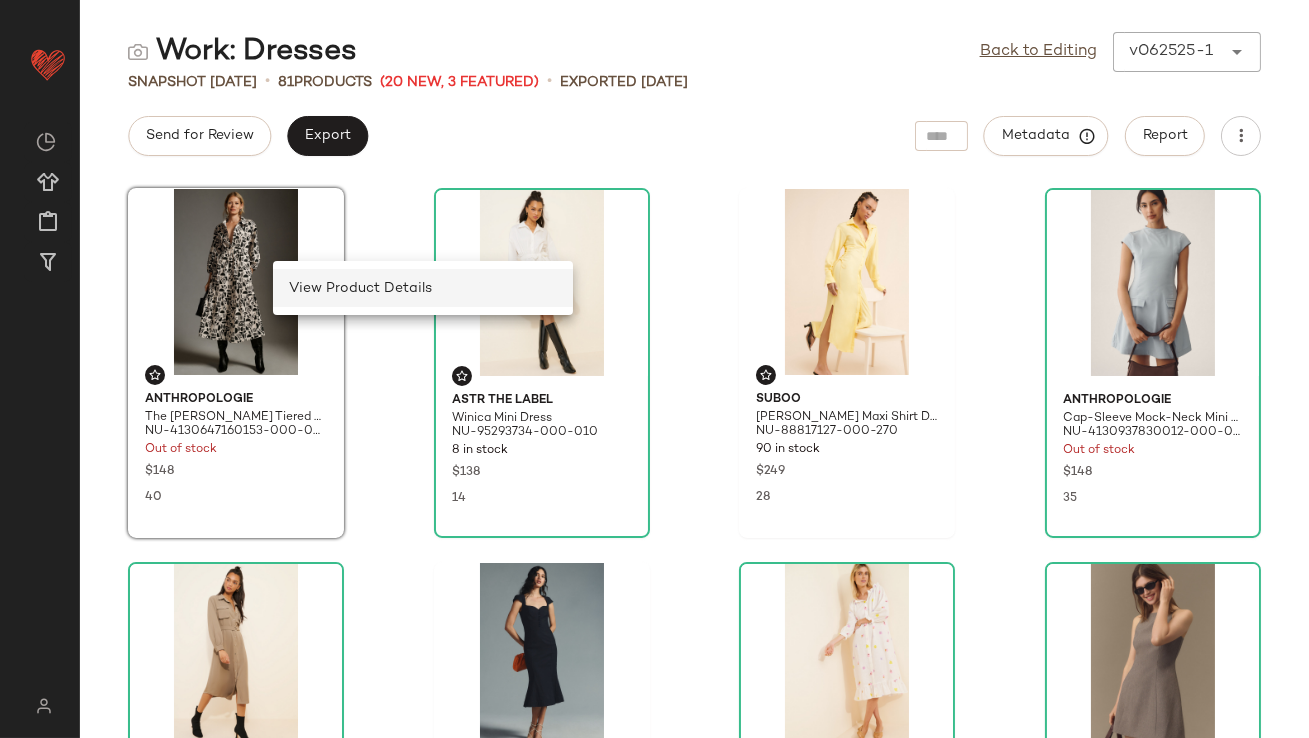 click on "View Product Details" 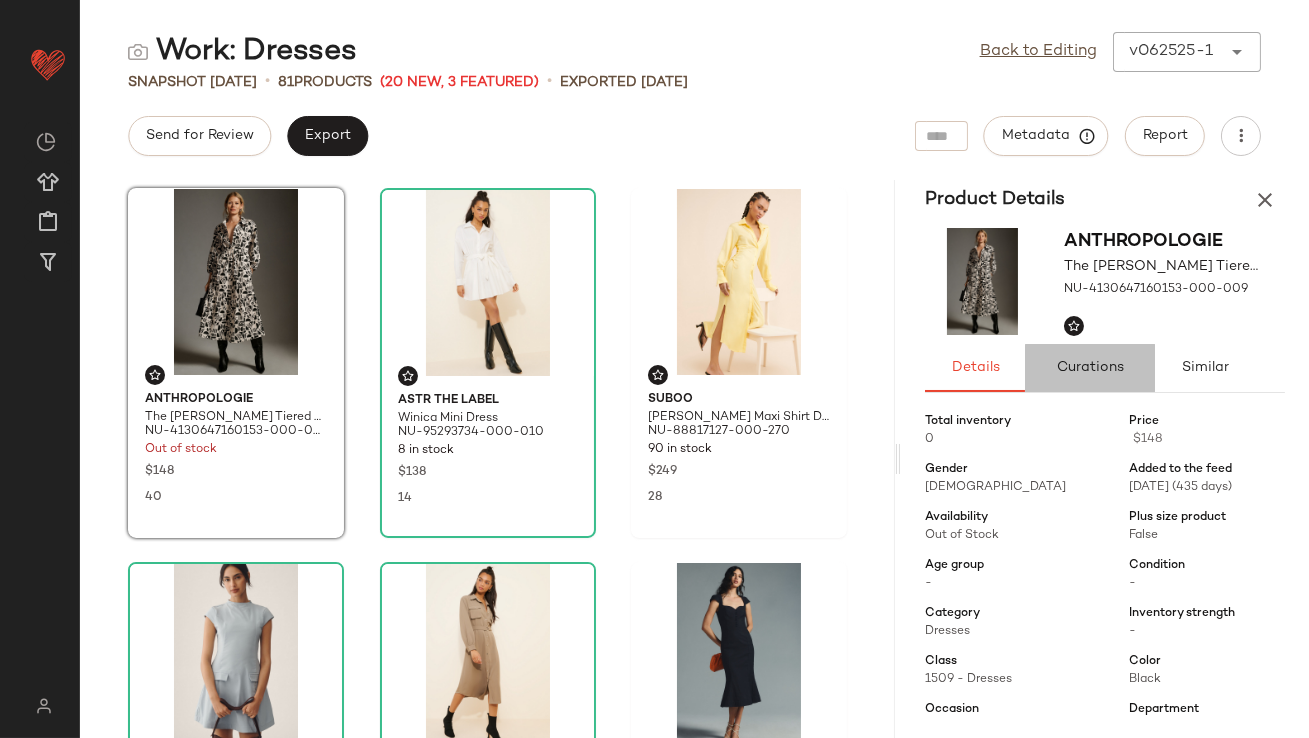 click on "Curations" 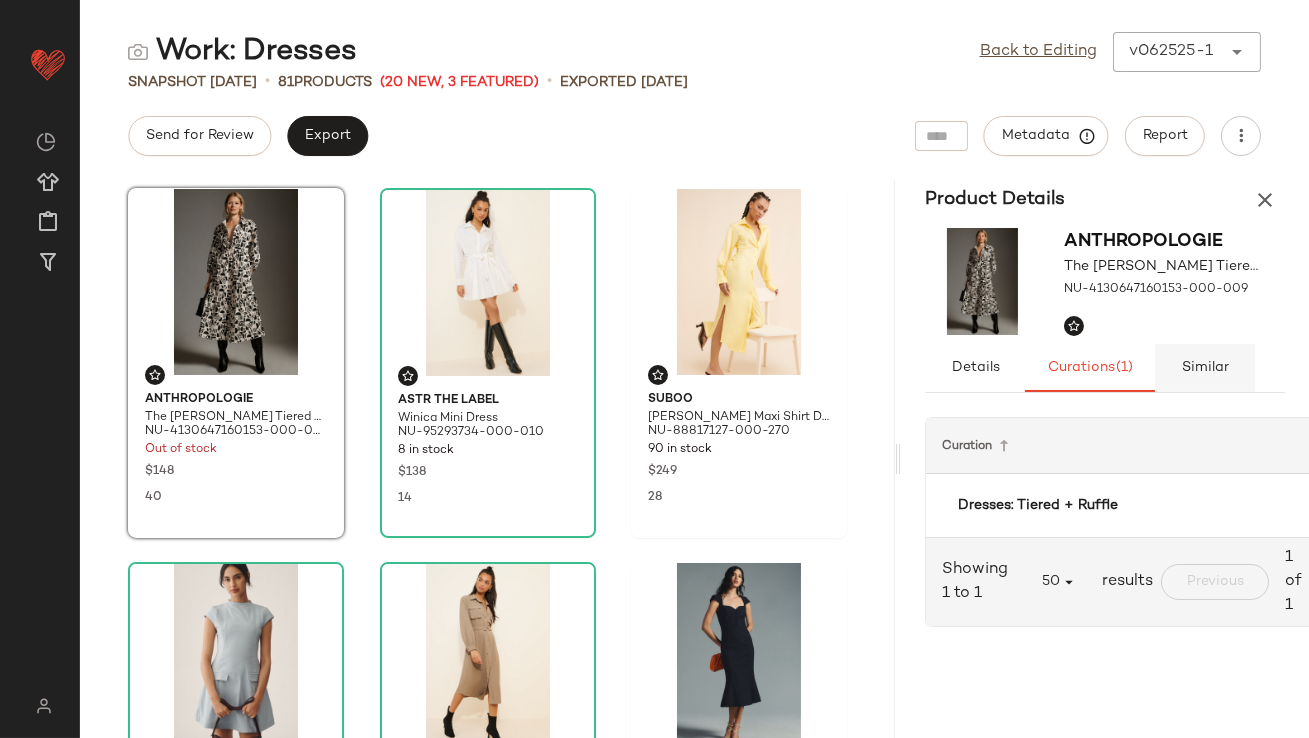 click on "Similar" 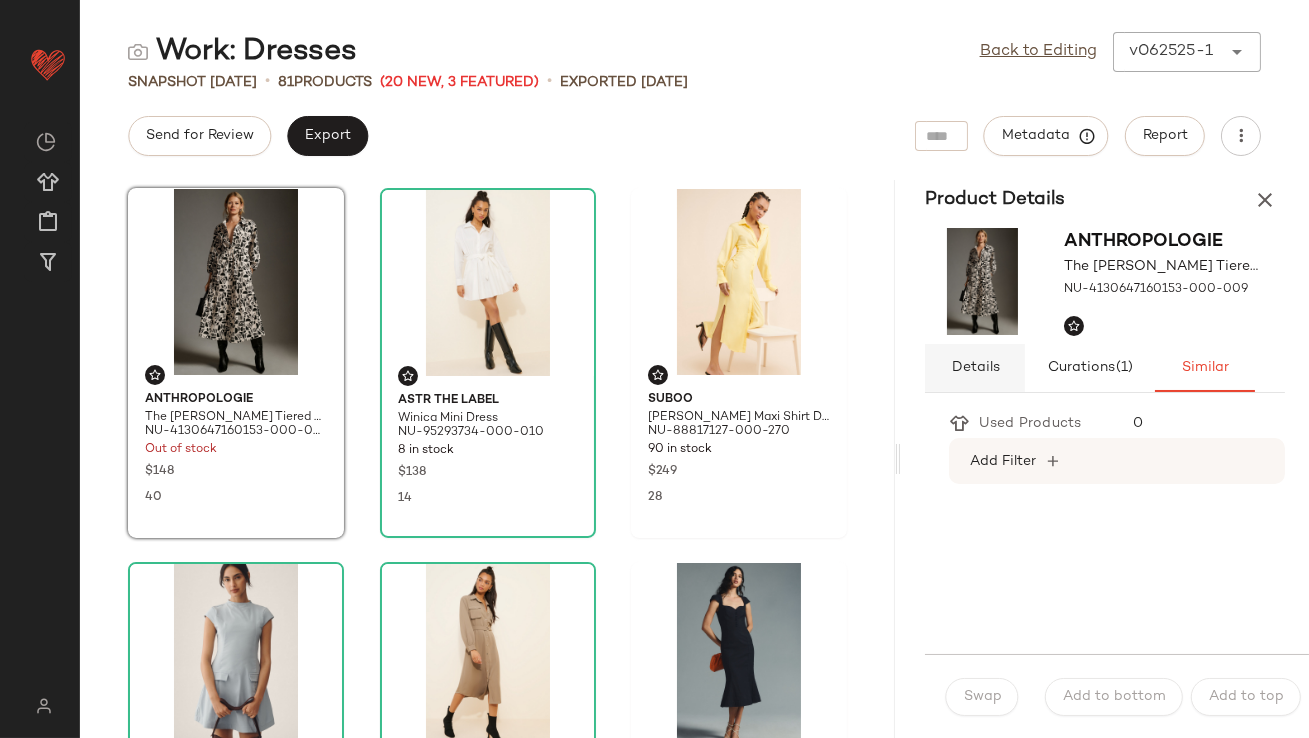click on "Details" 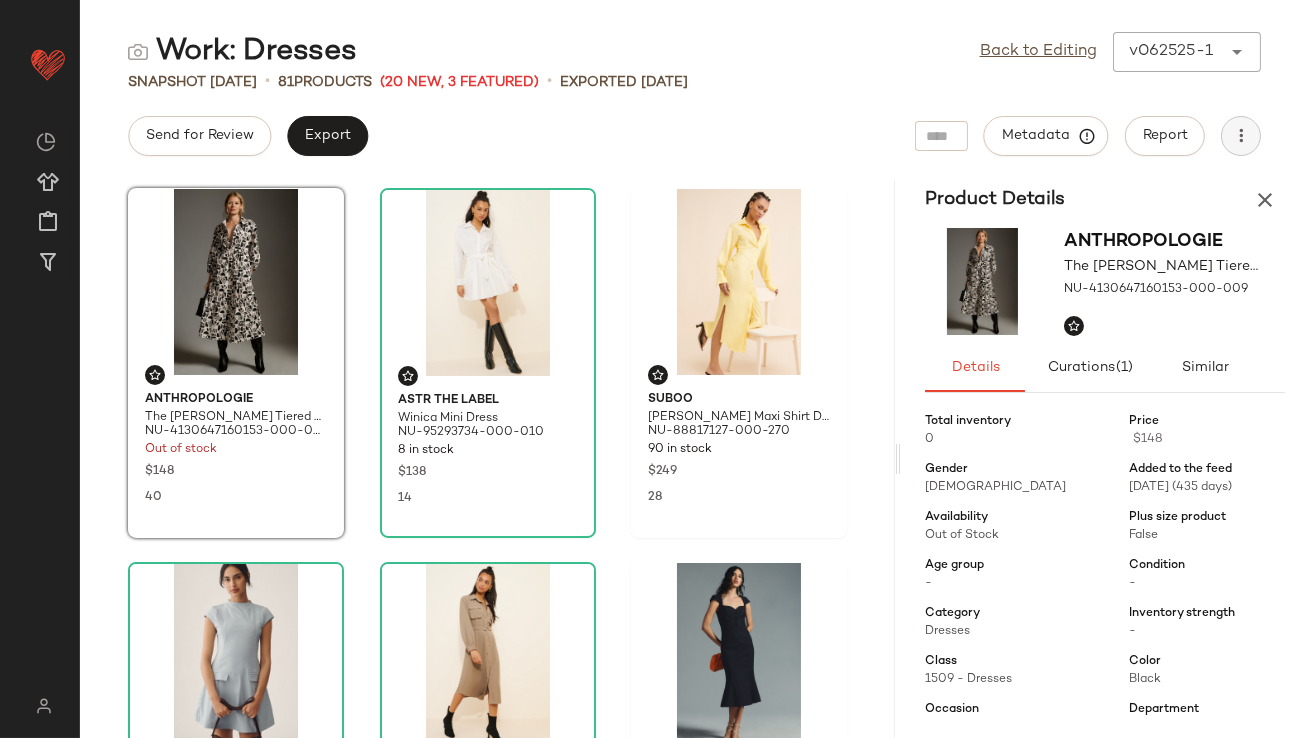 click 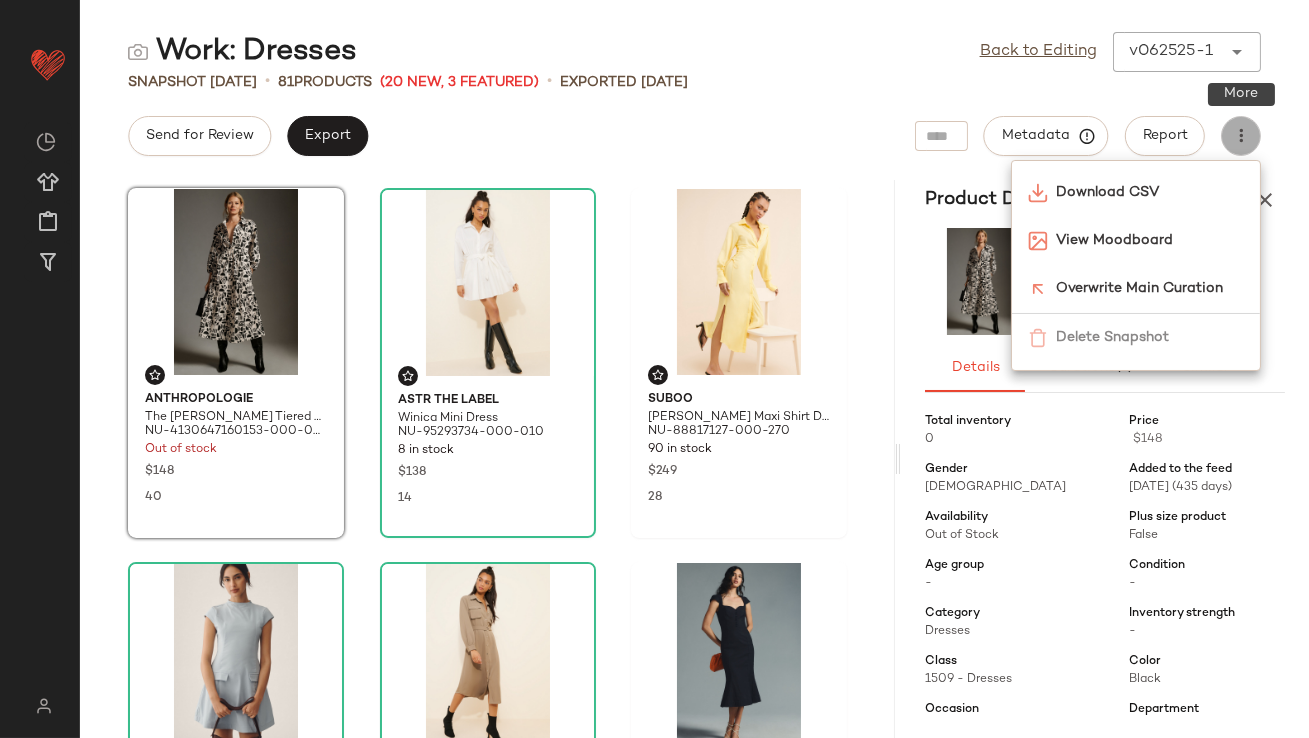 click 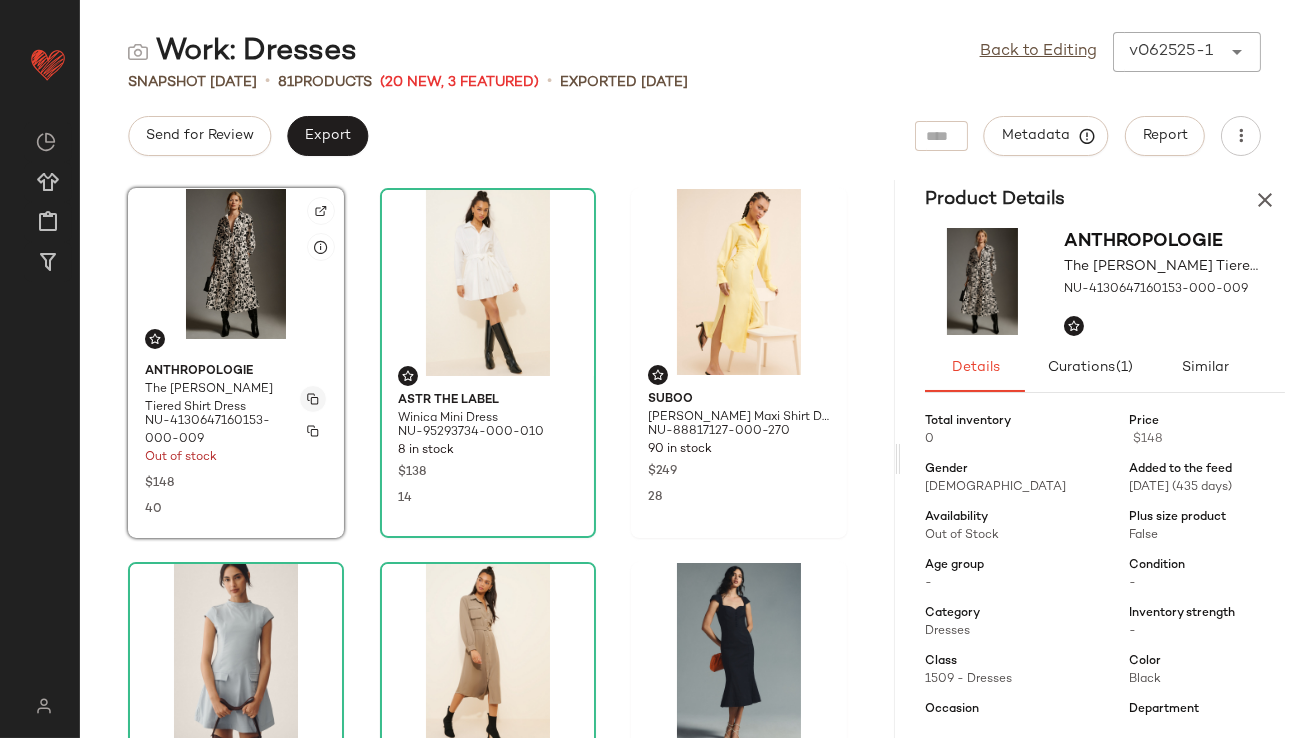 click 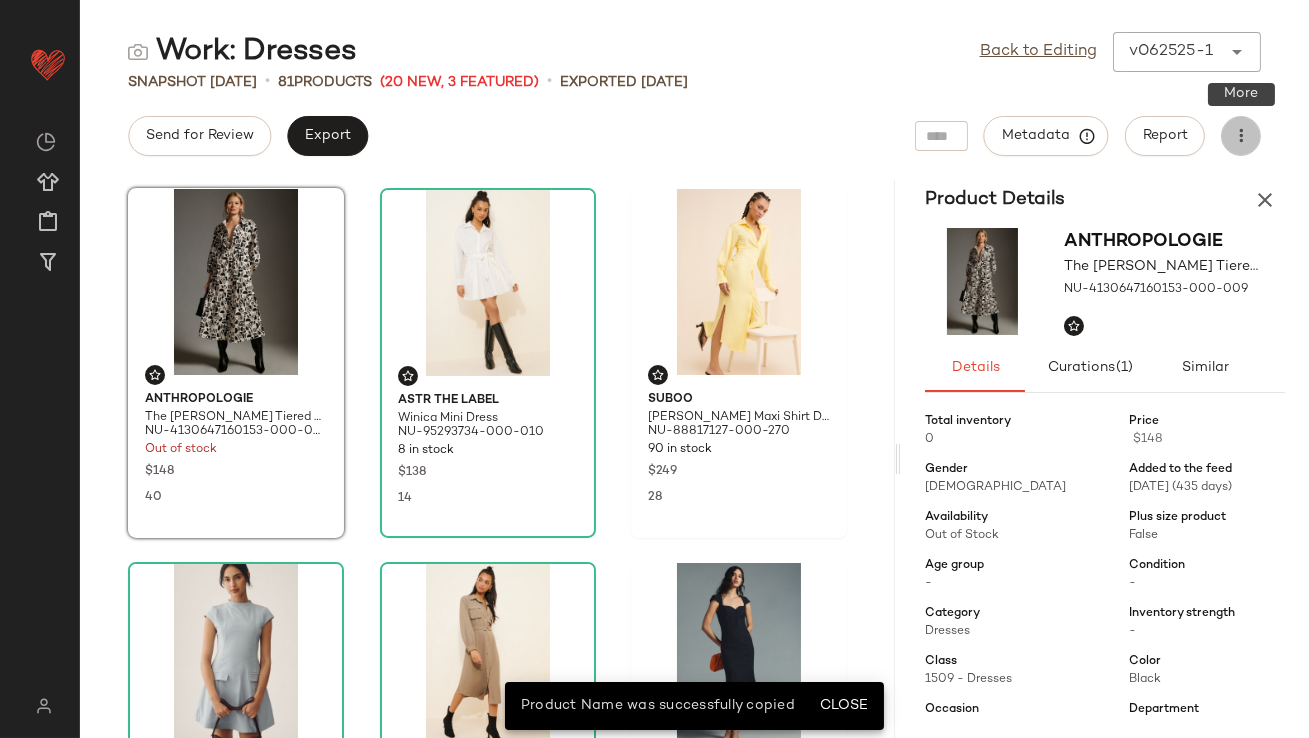 click 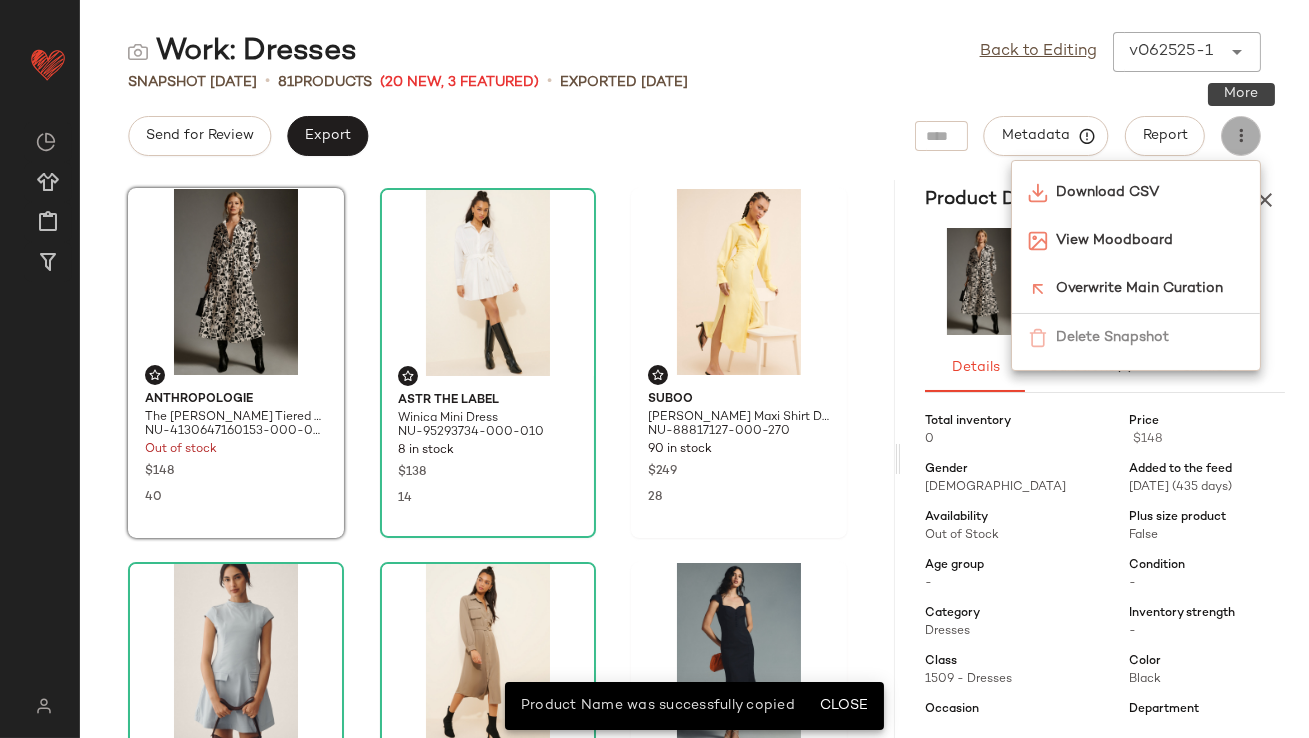 click 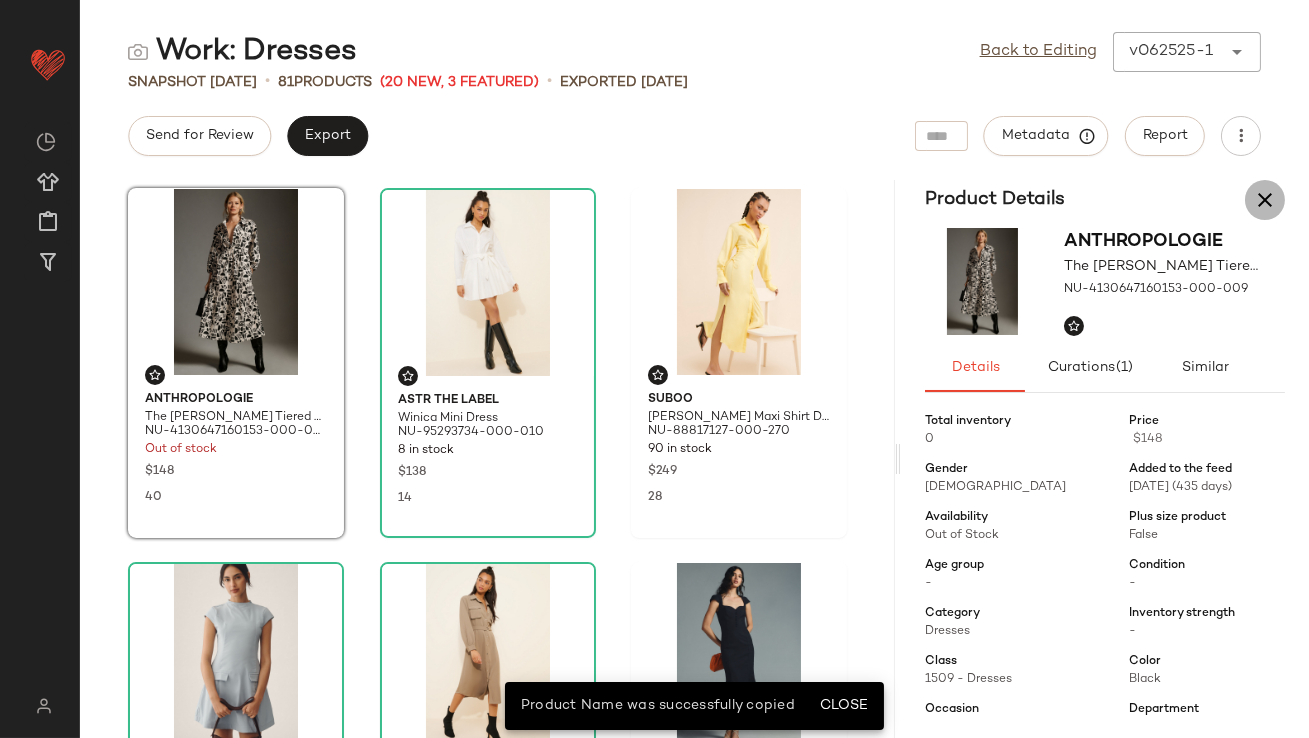 click at bounding box center (1265, 200) 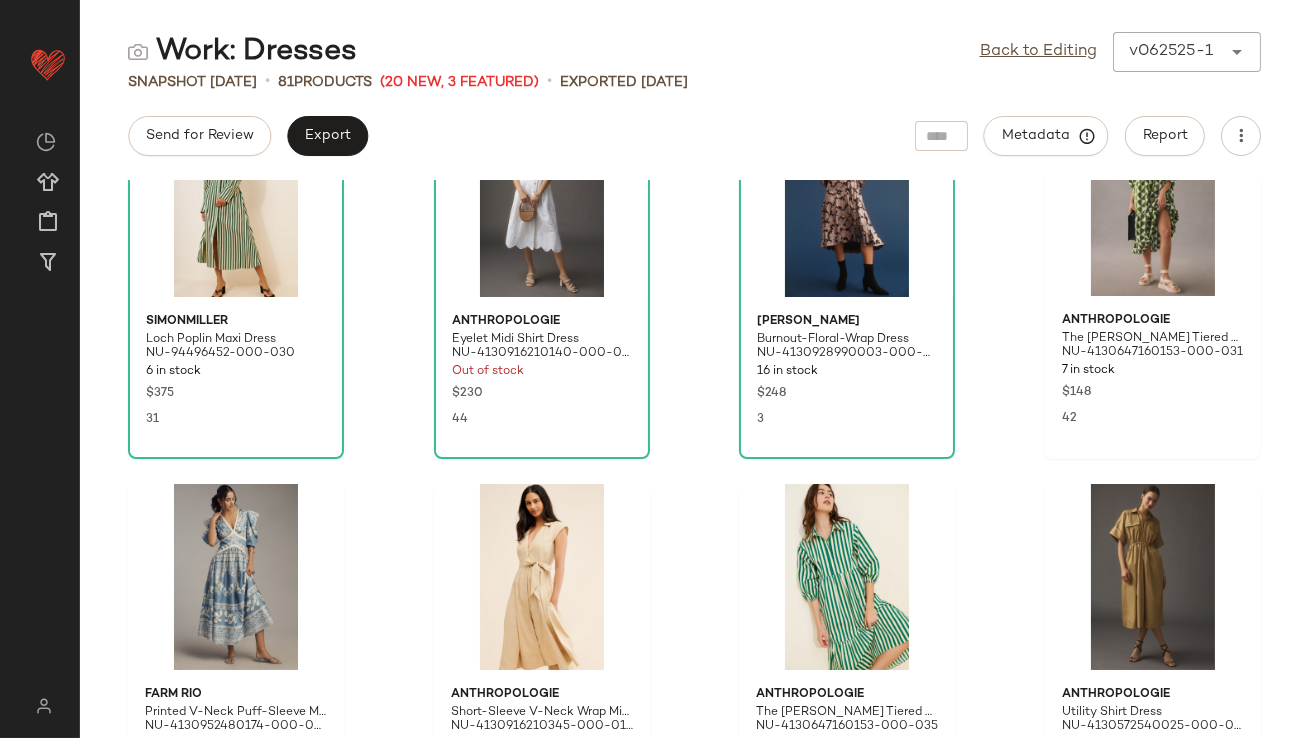 scroll, scrollTop: 0, scrollLeft: 0, axis: both 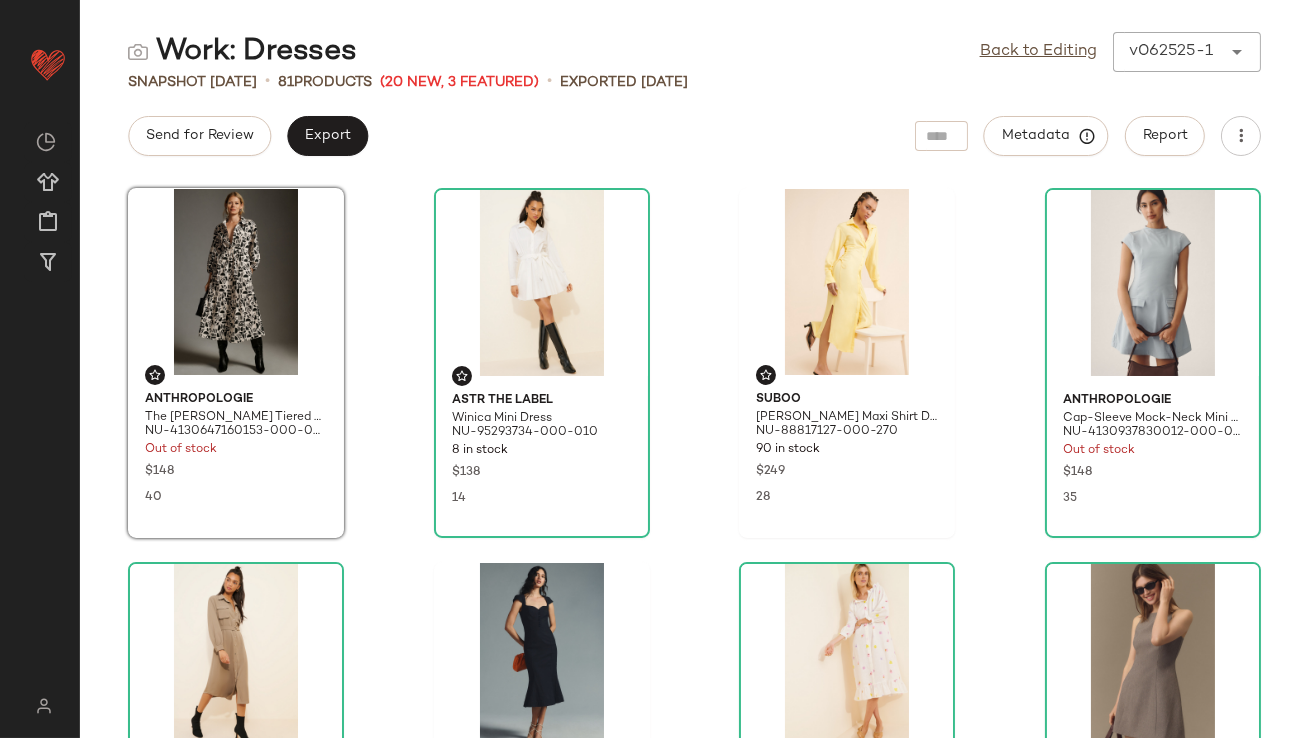 click on "(20 New, 3 Featured)" at bounding box center [459, 82] 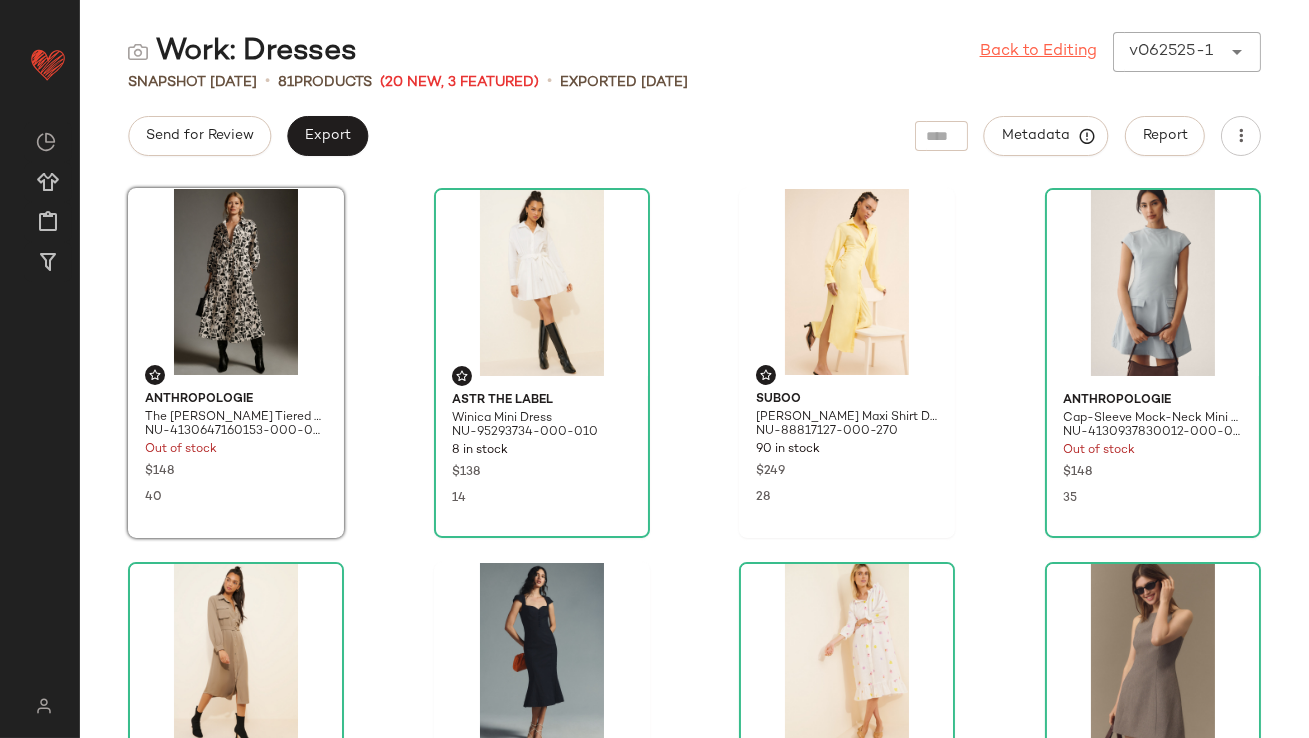 click on "Back to Editing" at bounding box center [1038, 52] 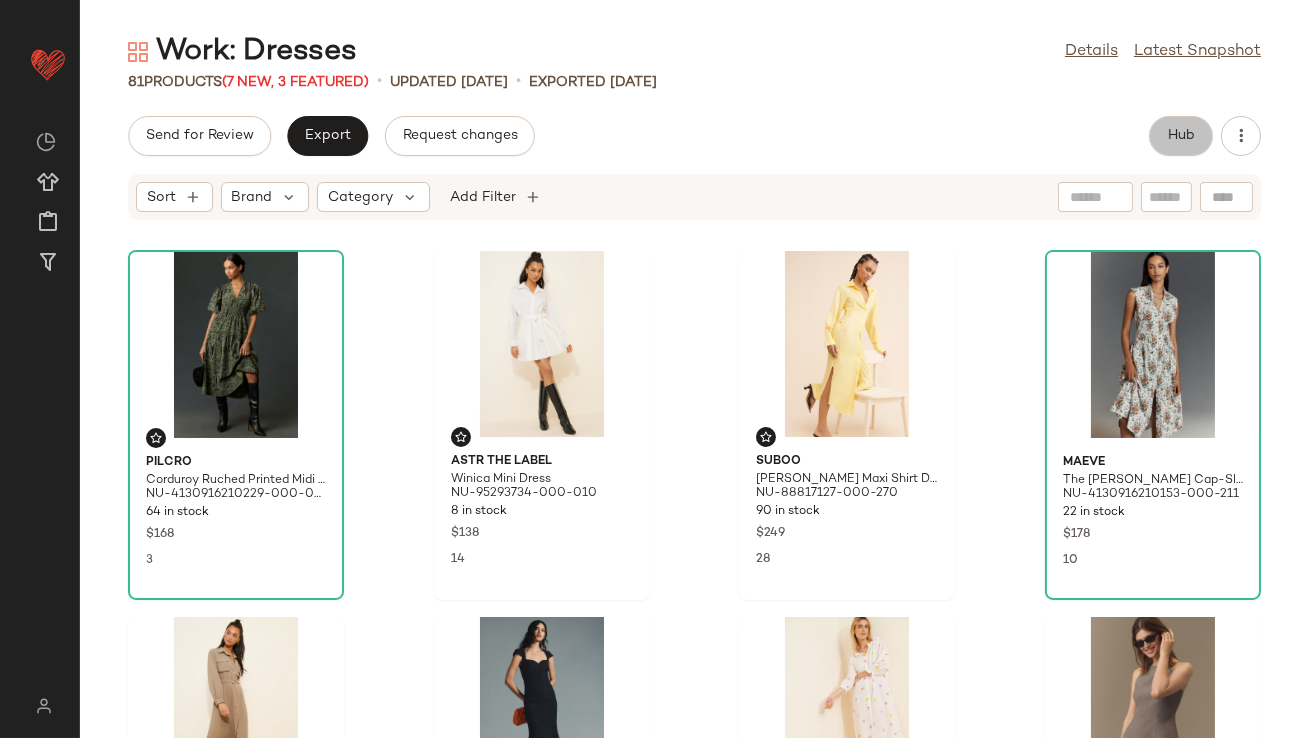 click on "Hub" at bounding box center (1181, 136) 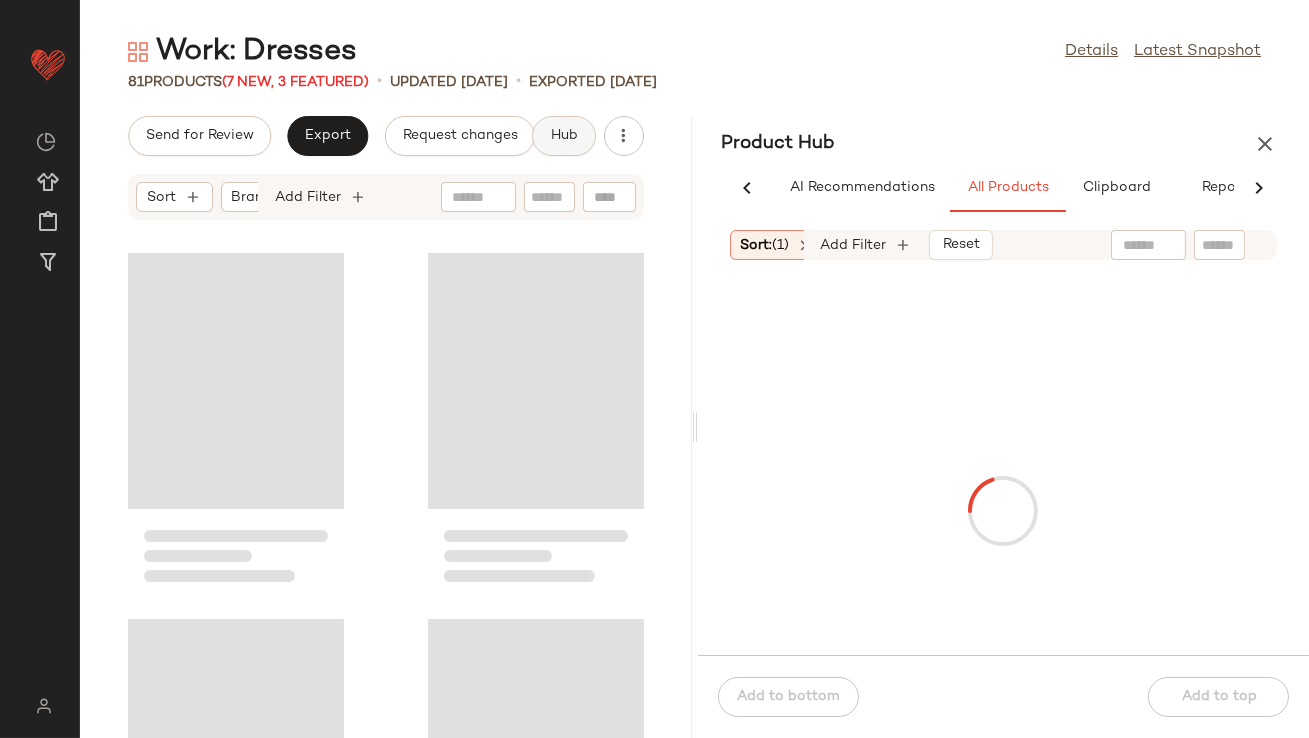 scroll, scrollTop: 0, scrollLeft: 48, axis: horizontal 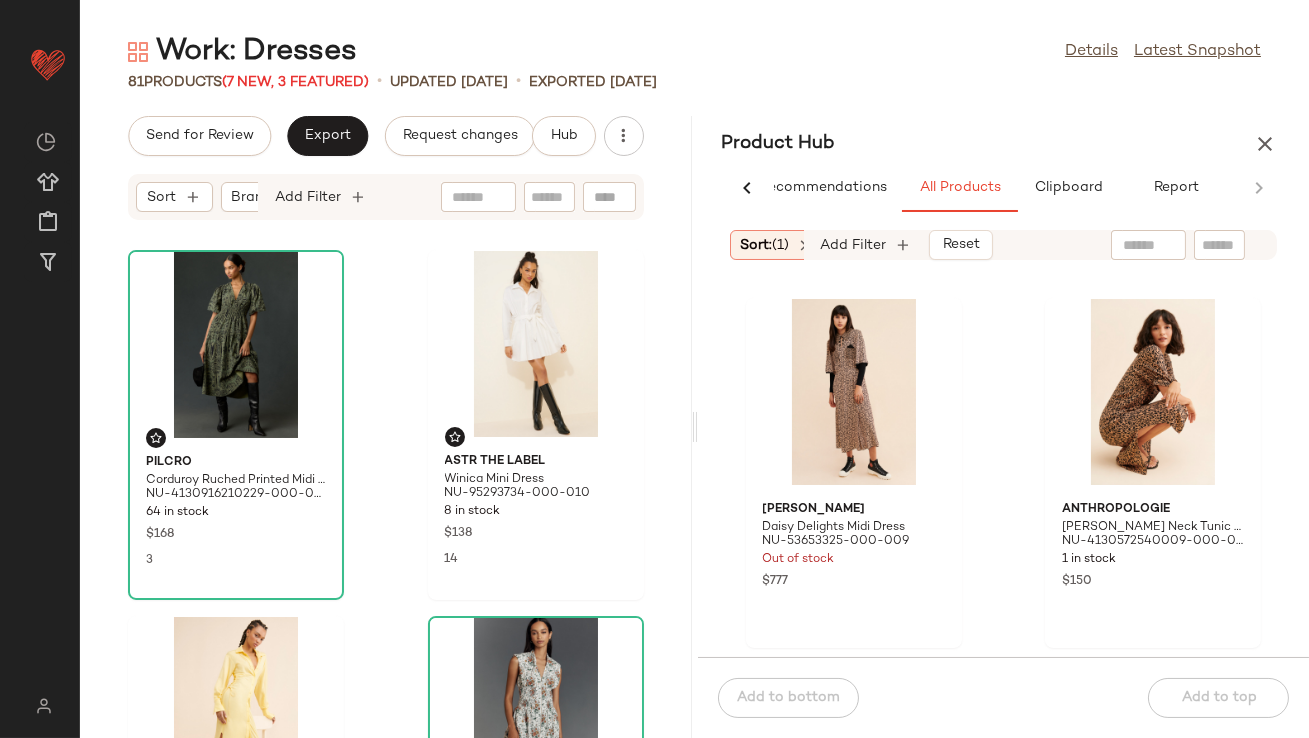 click 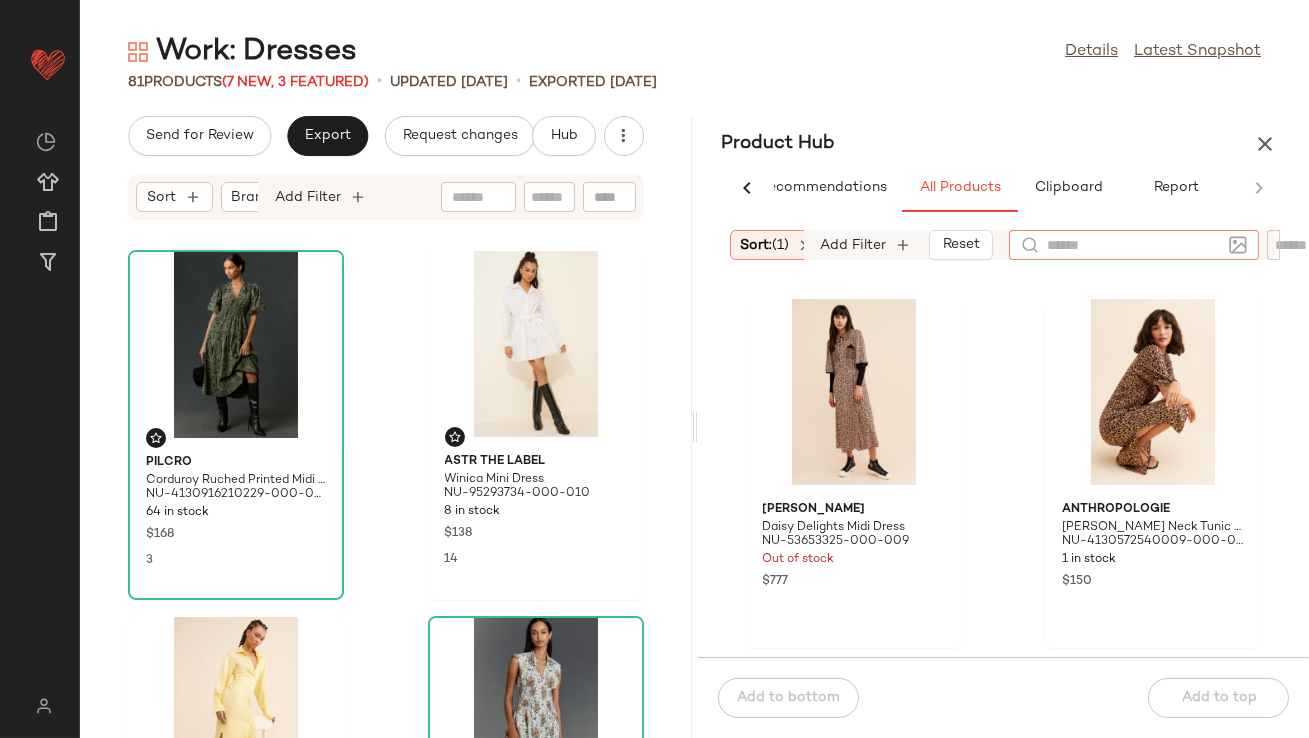 paste on "**********" 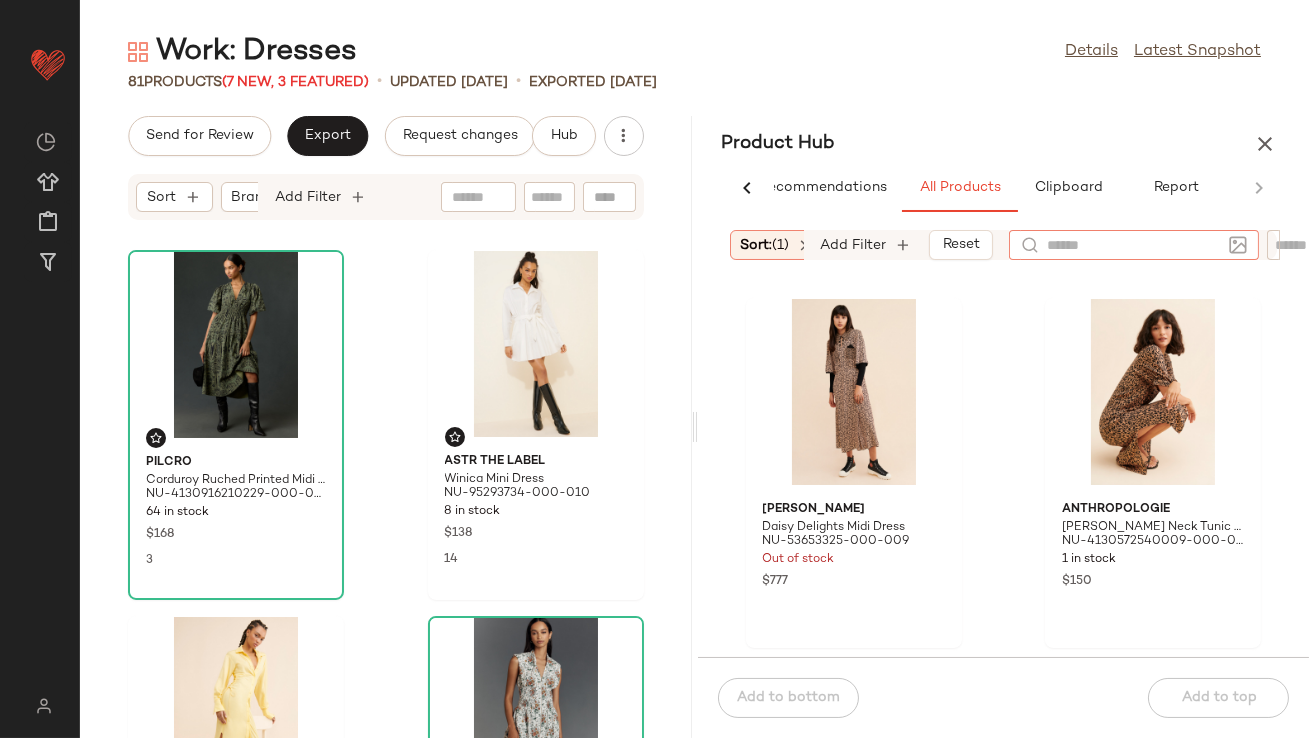 type on "**********" 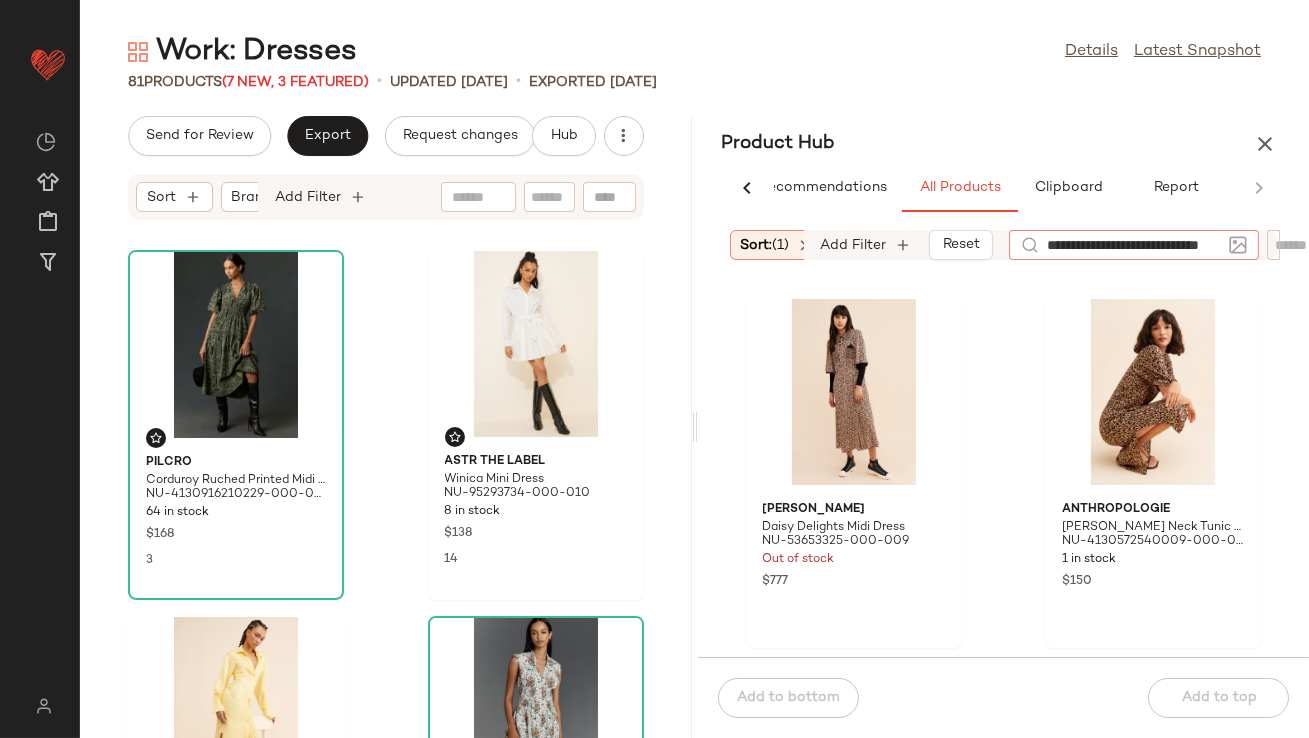 scroll, scrollTop: 0, scrollLeft: 31, axis: horizontal 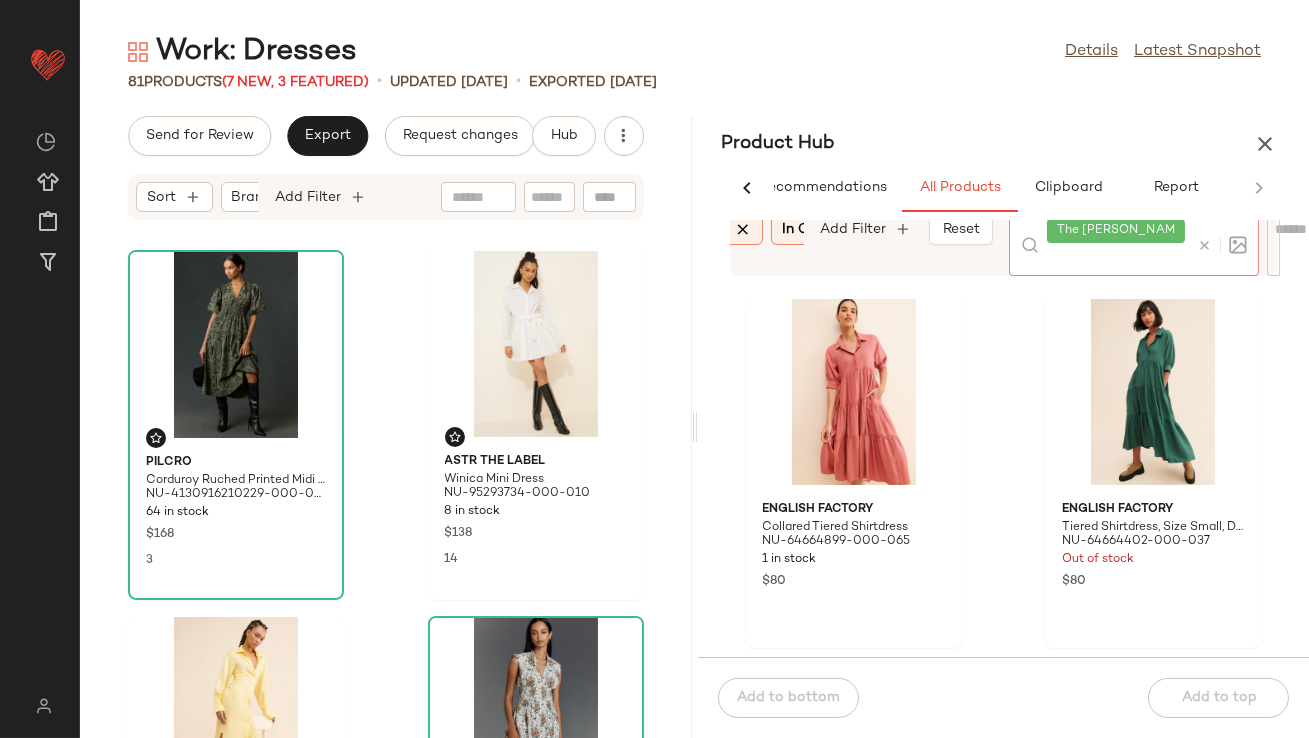 click at bounding box center (744, 230) 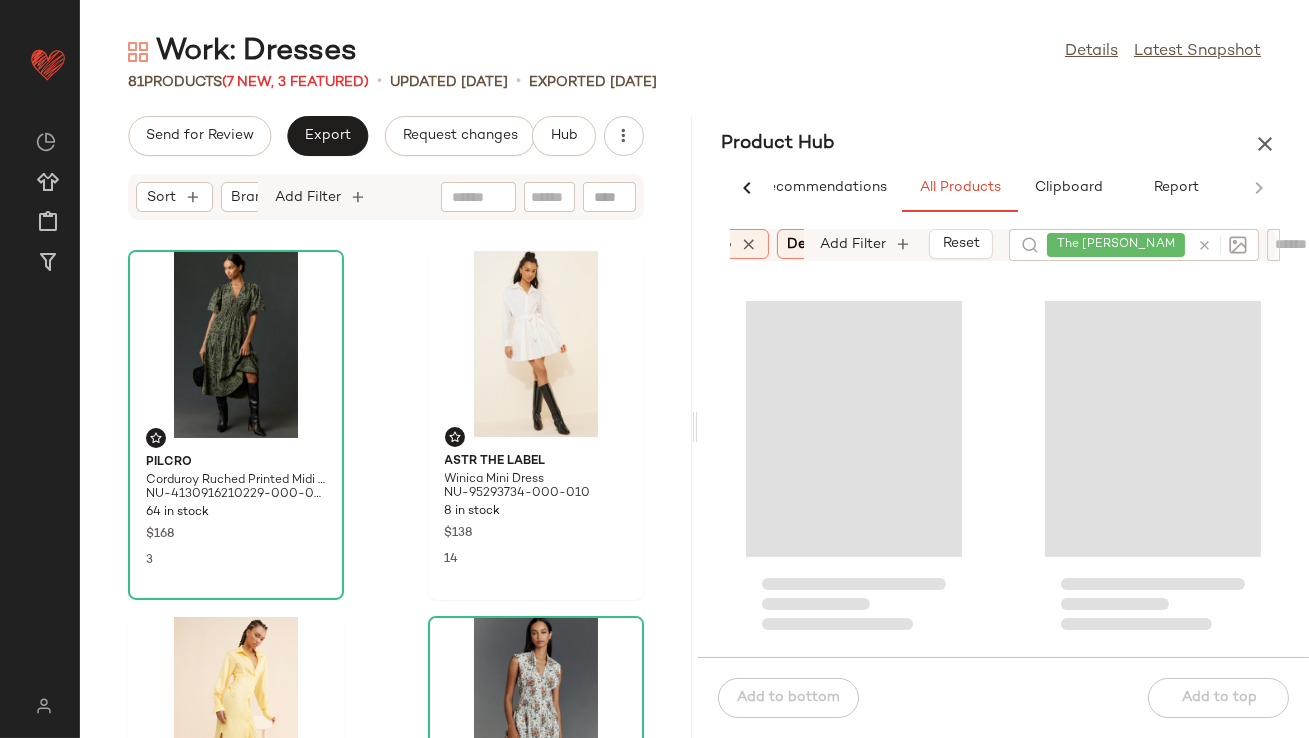 click at bounding box center [749, 244] 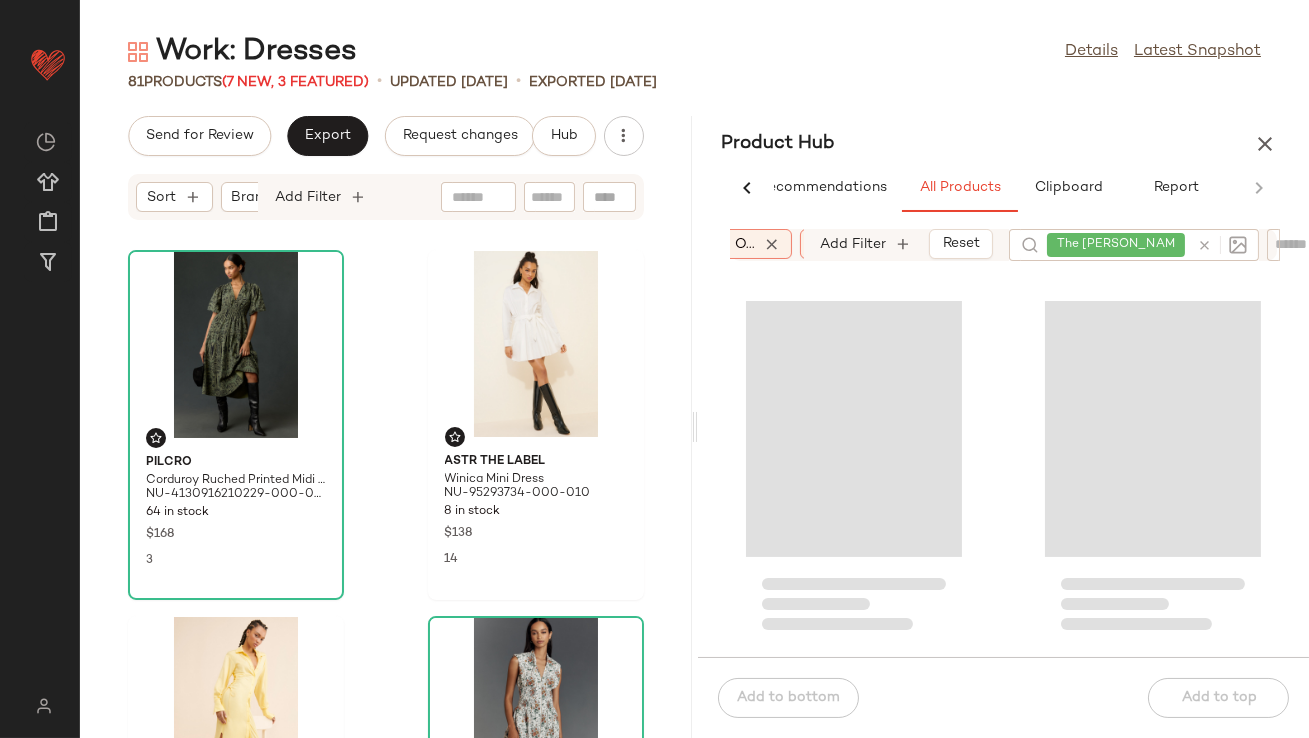 scroll, scrollTop: 0, scrollLeft: 645, axis: horizontal 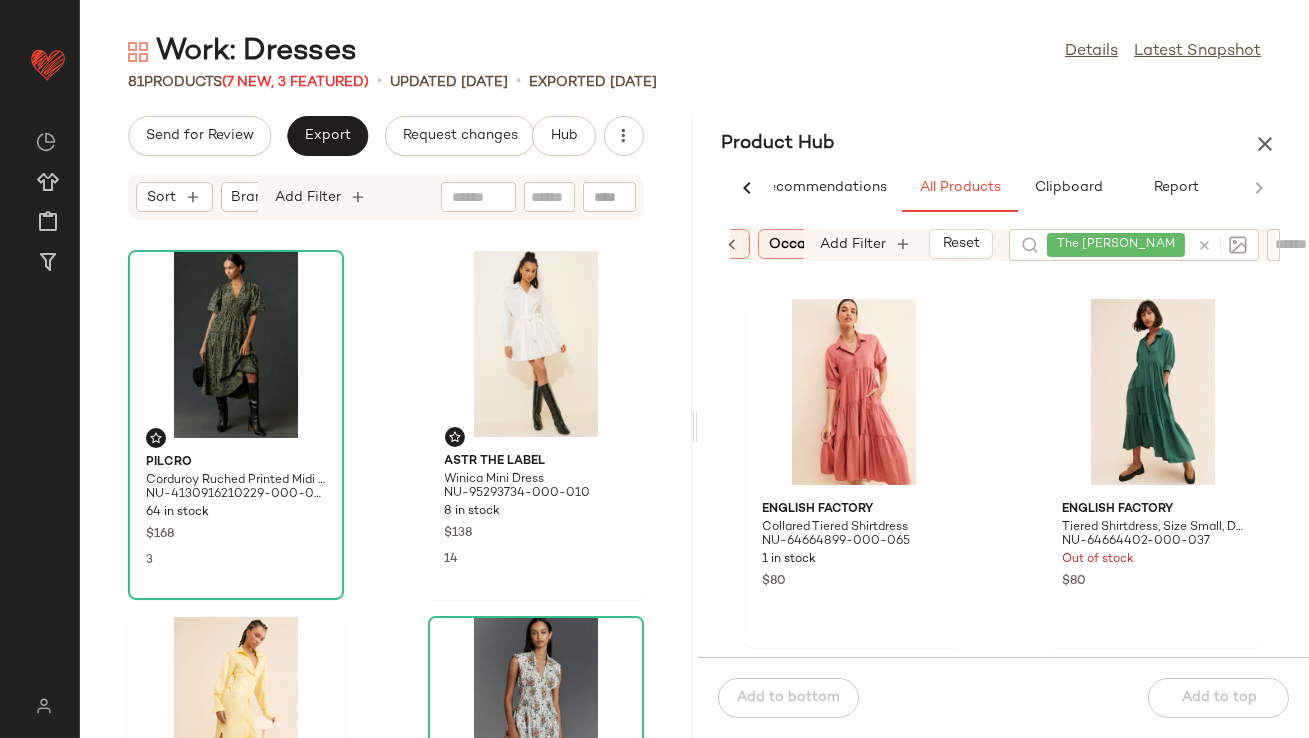 click on "Department:   0502 - O..." 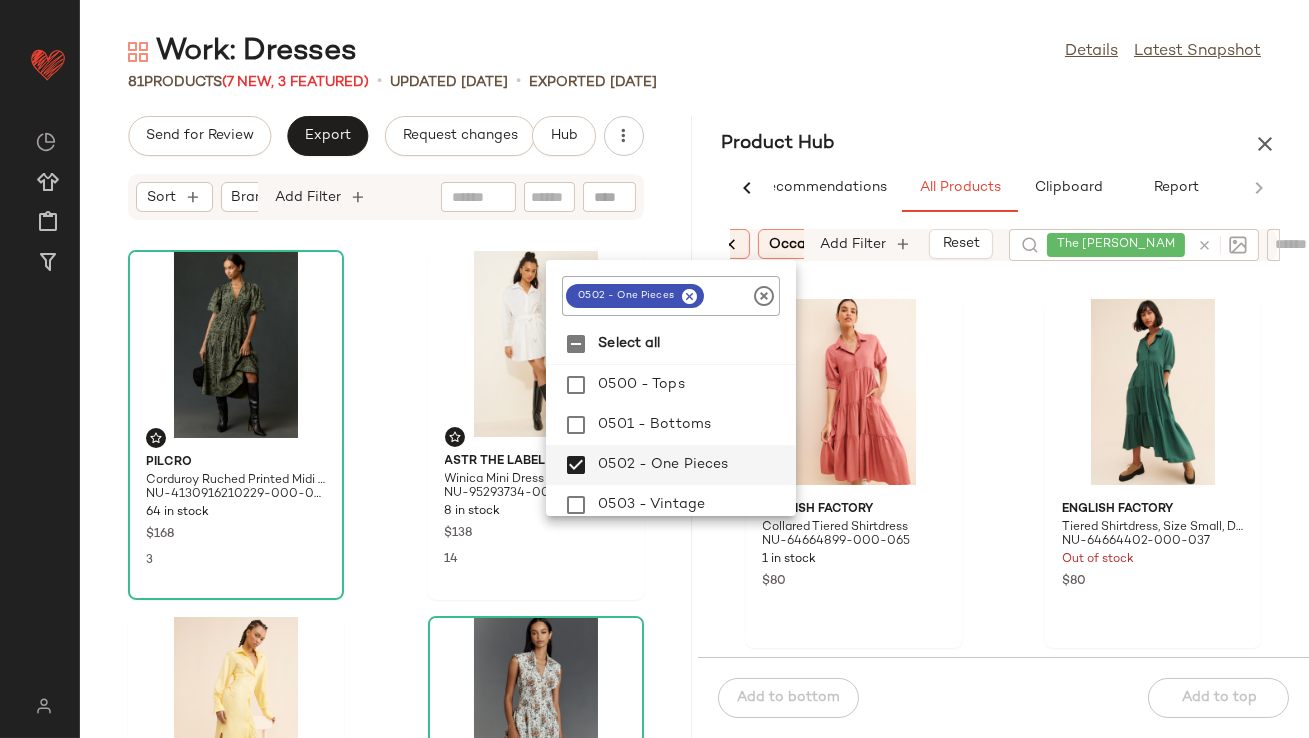 click at bounding box center (731, 244) 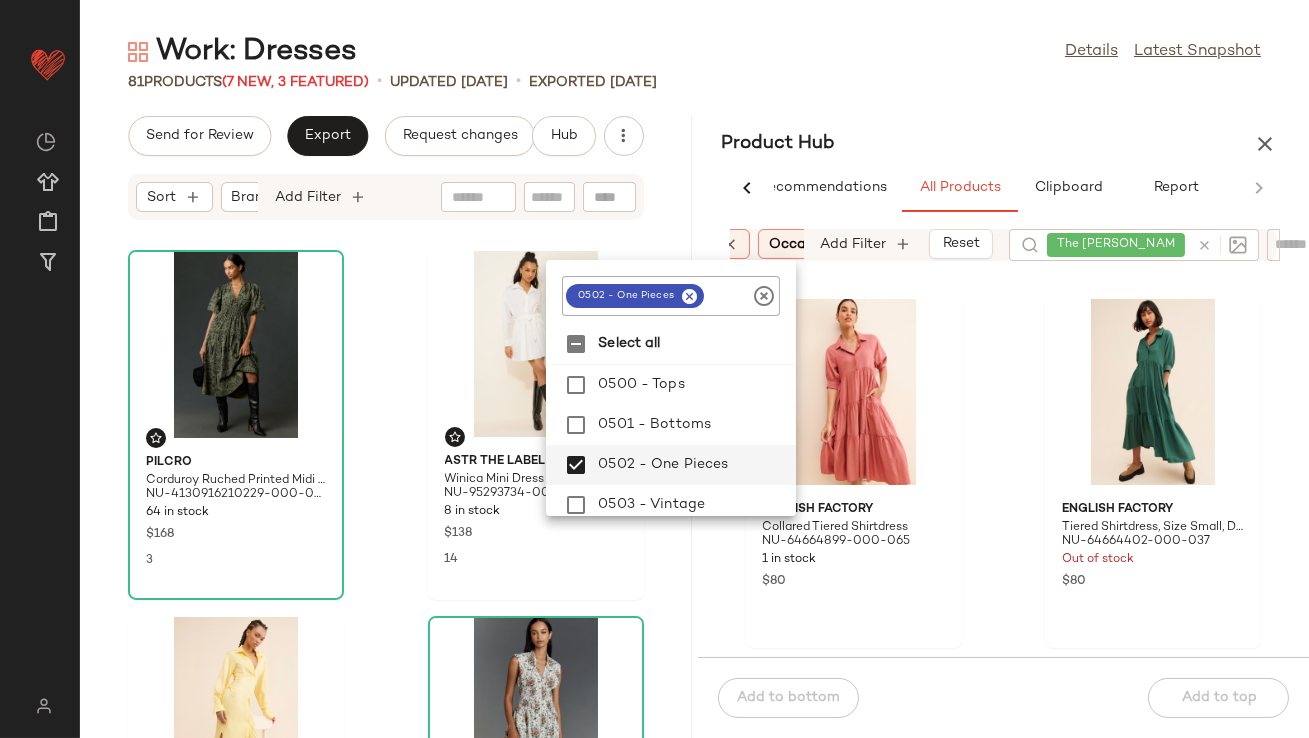 scroll, scrollTop: 0, scrollLeft: 547, axis: horizontal 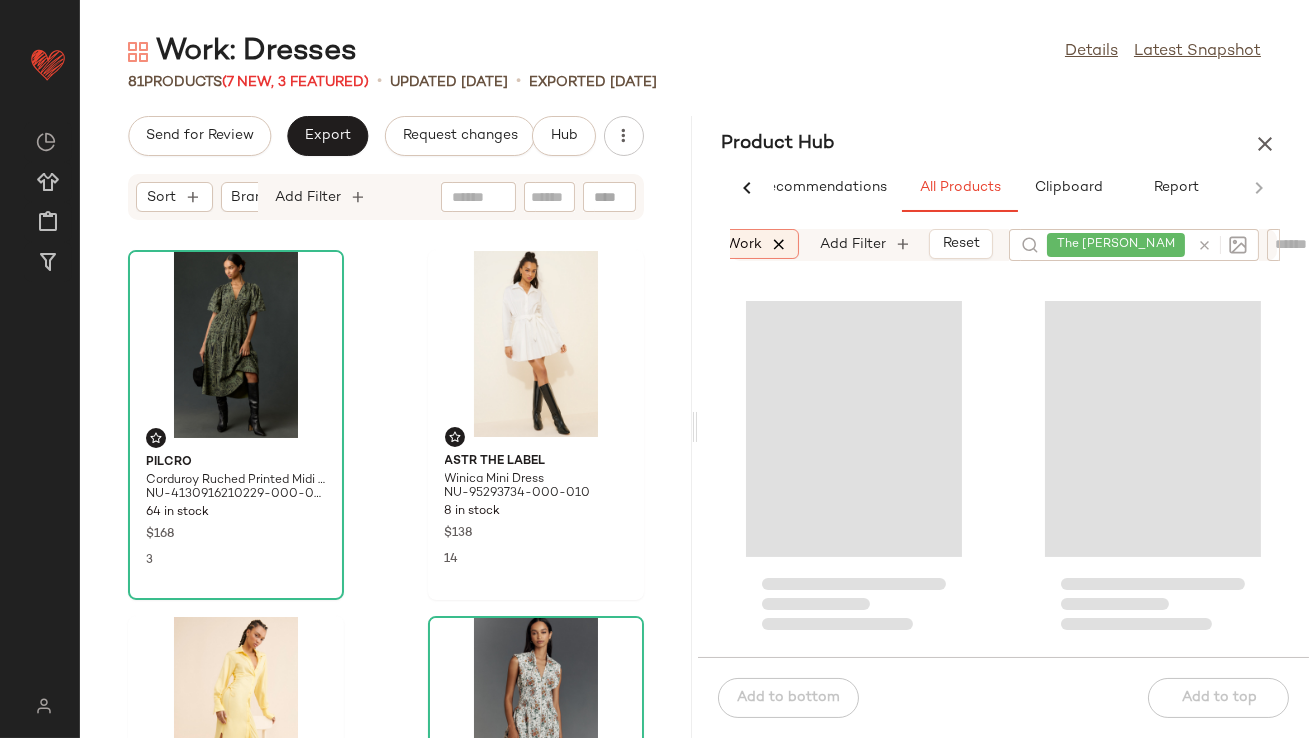 click at bounding box center (780, 244) 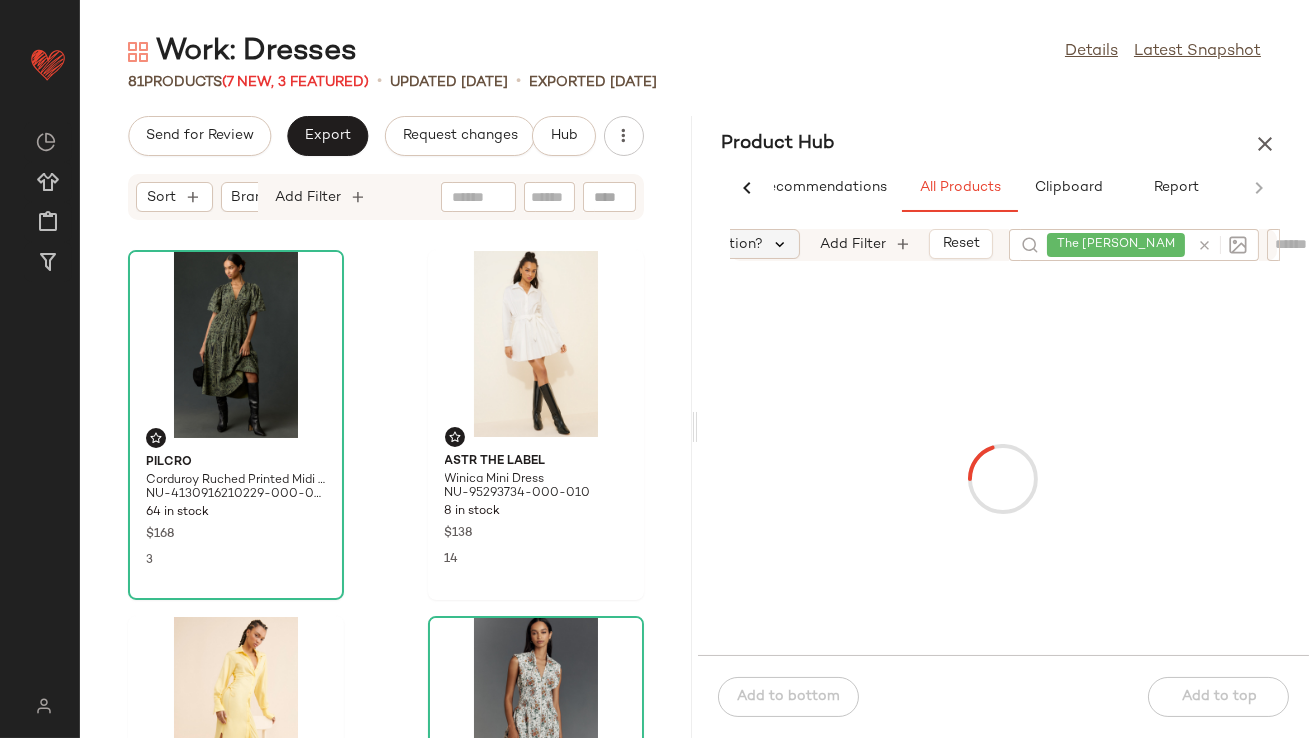 scroll, scrollTop: 0, scrollLeft: 383, axis: horizontal 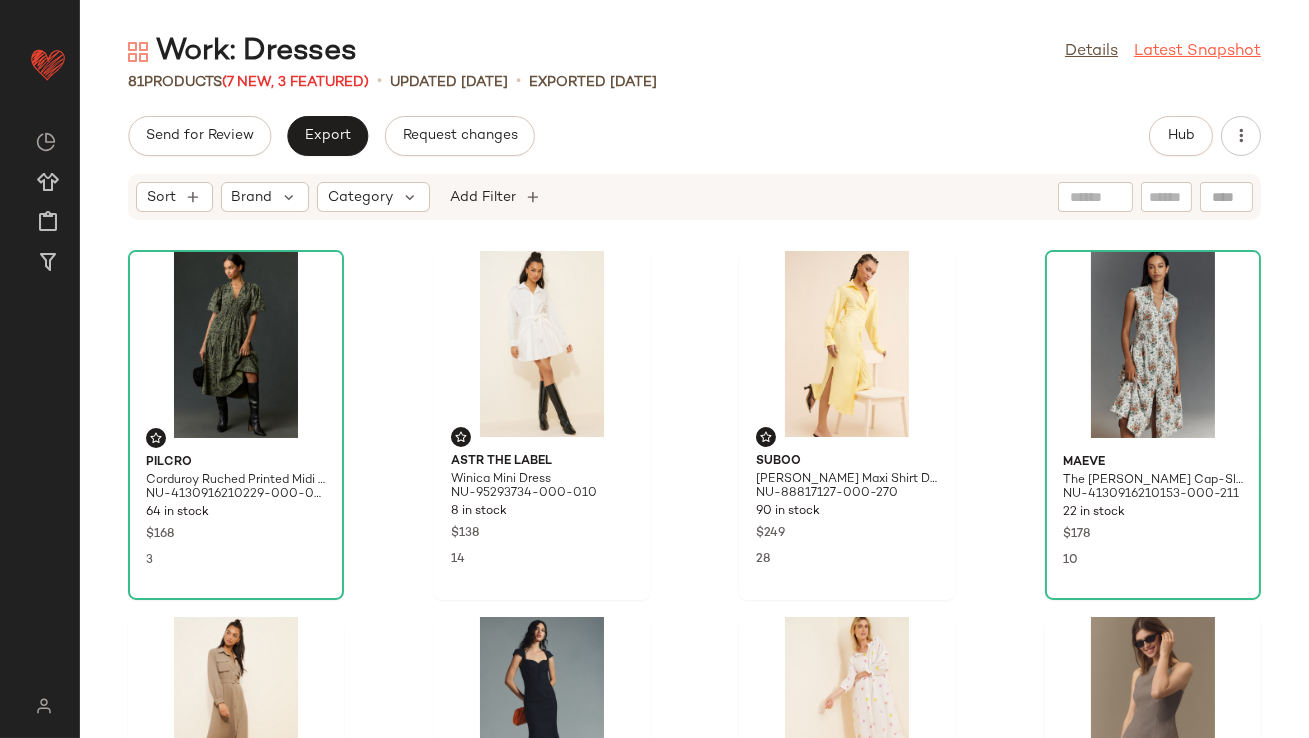 click on "Latest Snapshot" at bounding box center [1197, 52] 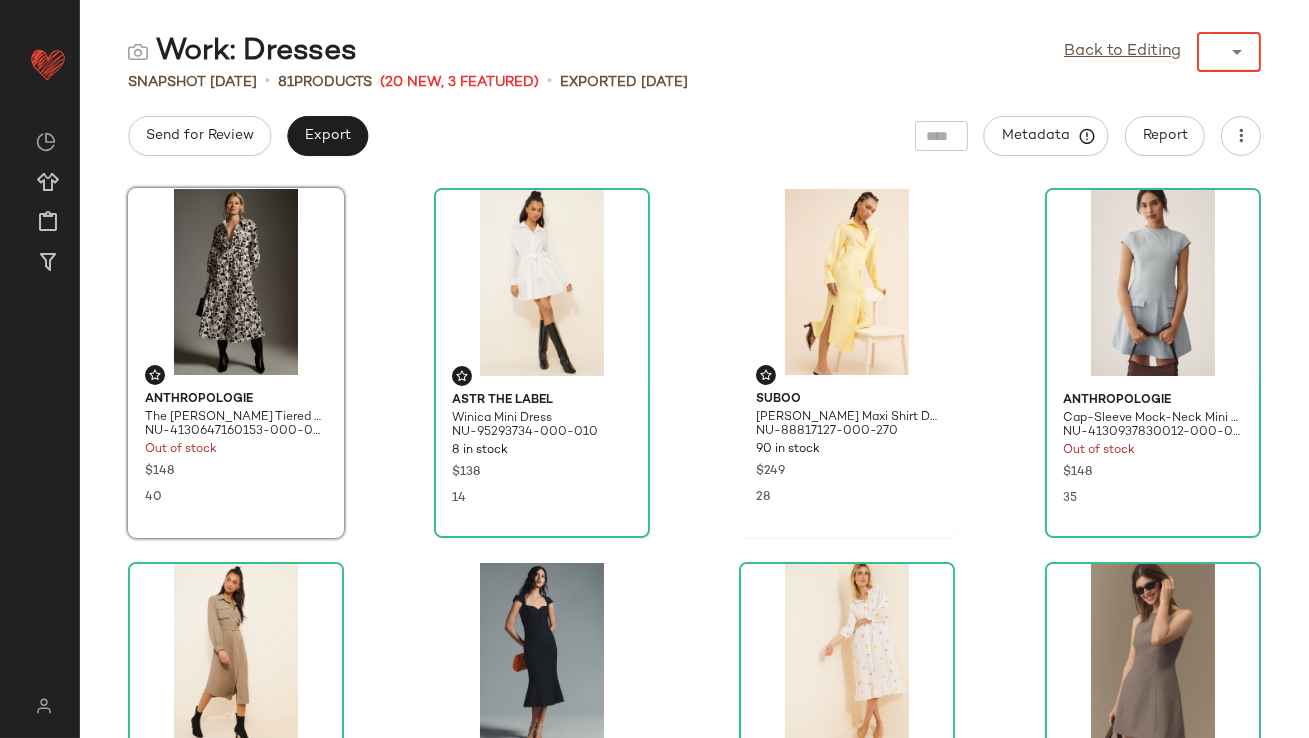 click on "******" 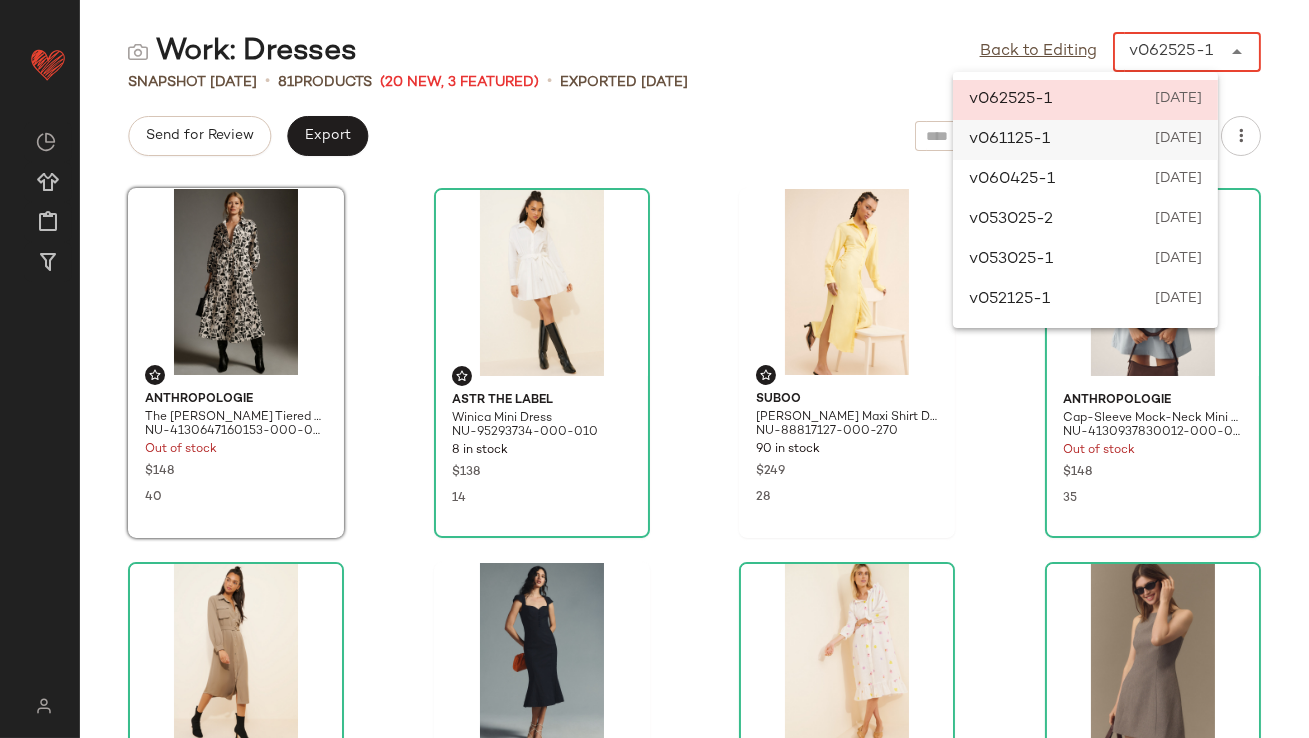 click on "v061125-1 June 11th 2025" 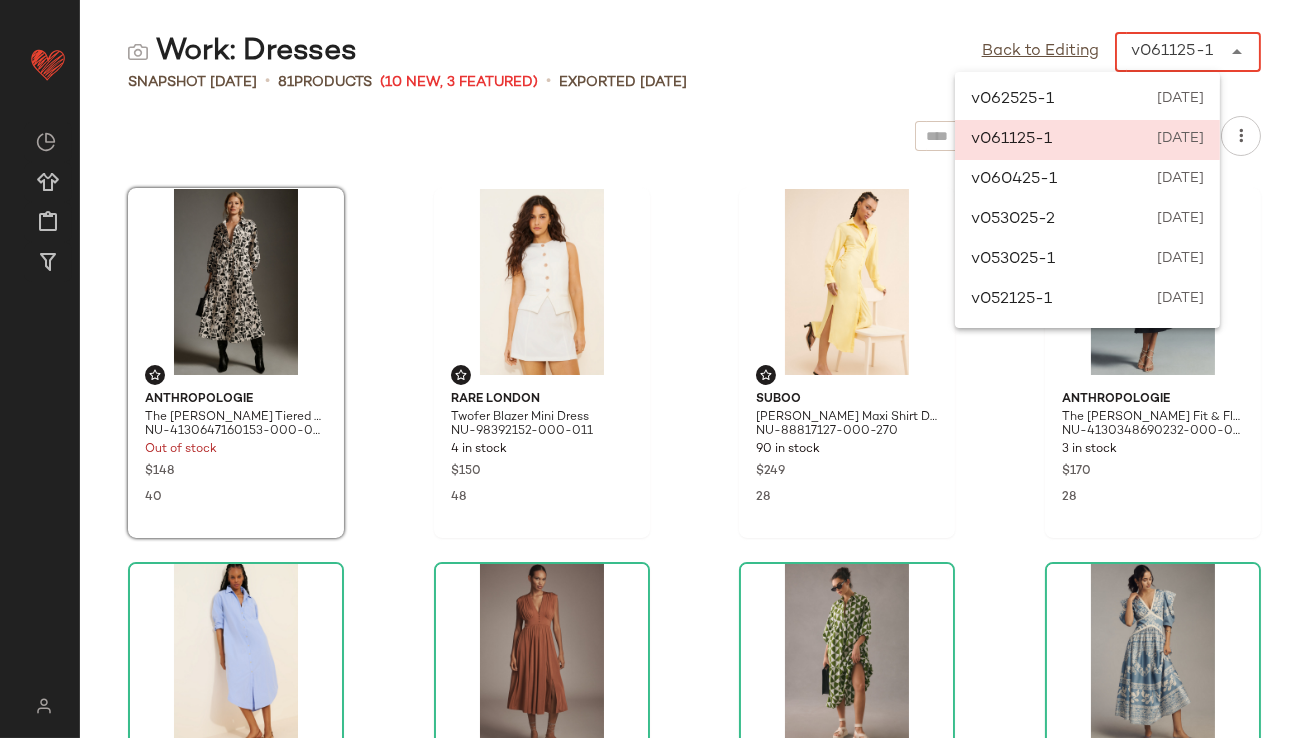 click 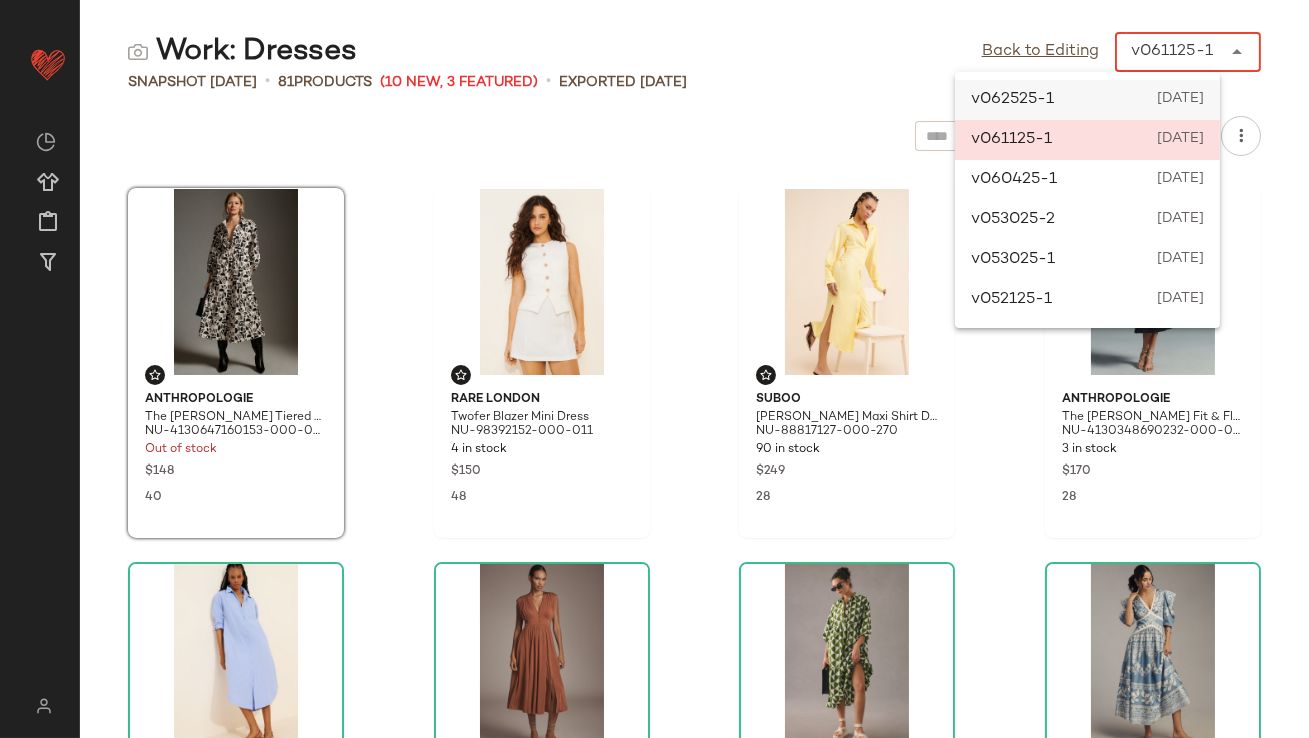 click on "June 25th 2025" at bounding box center [1179, 100] 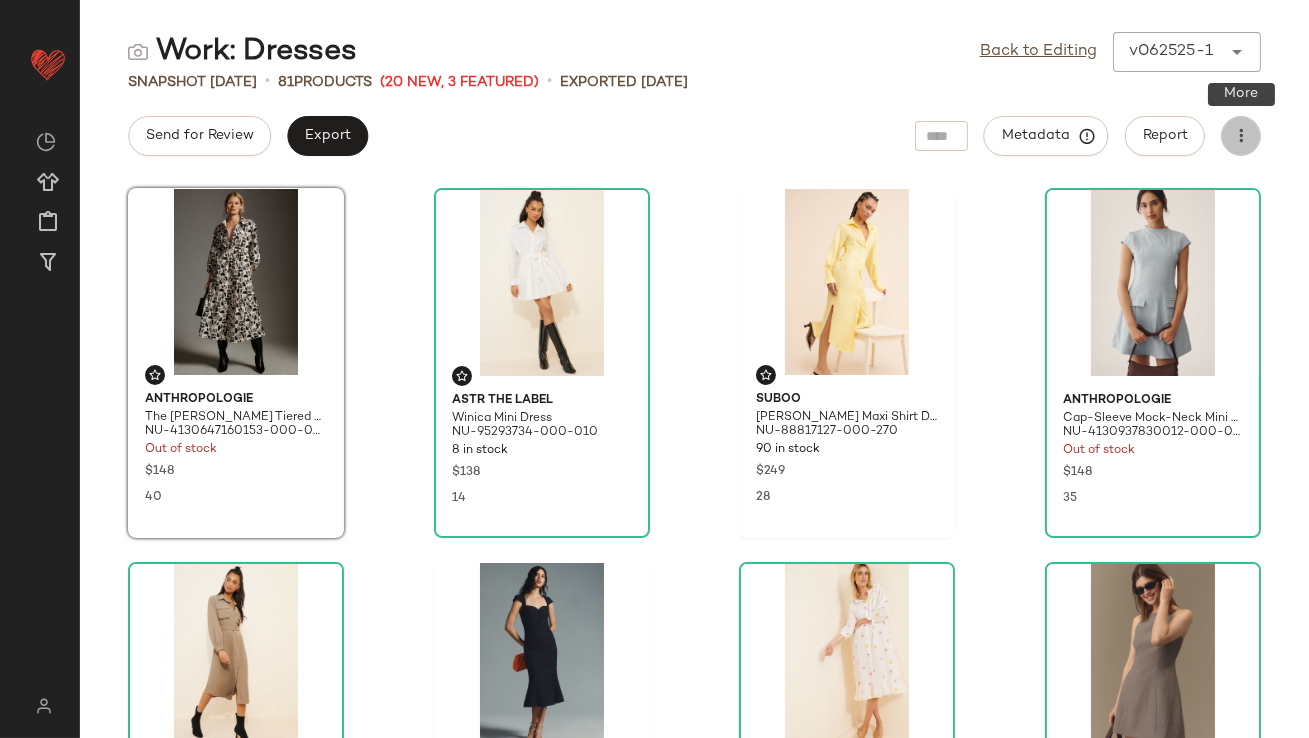 click 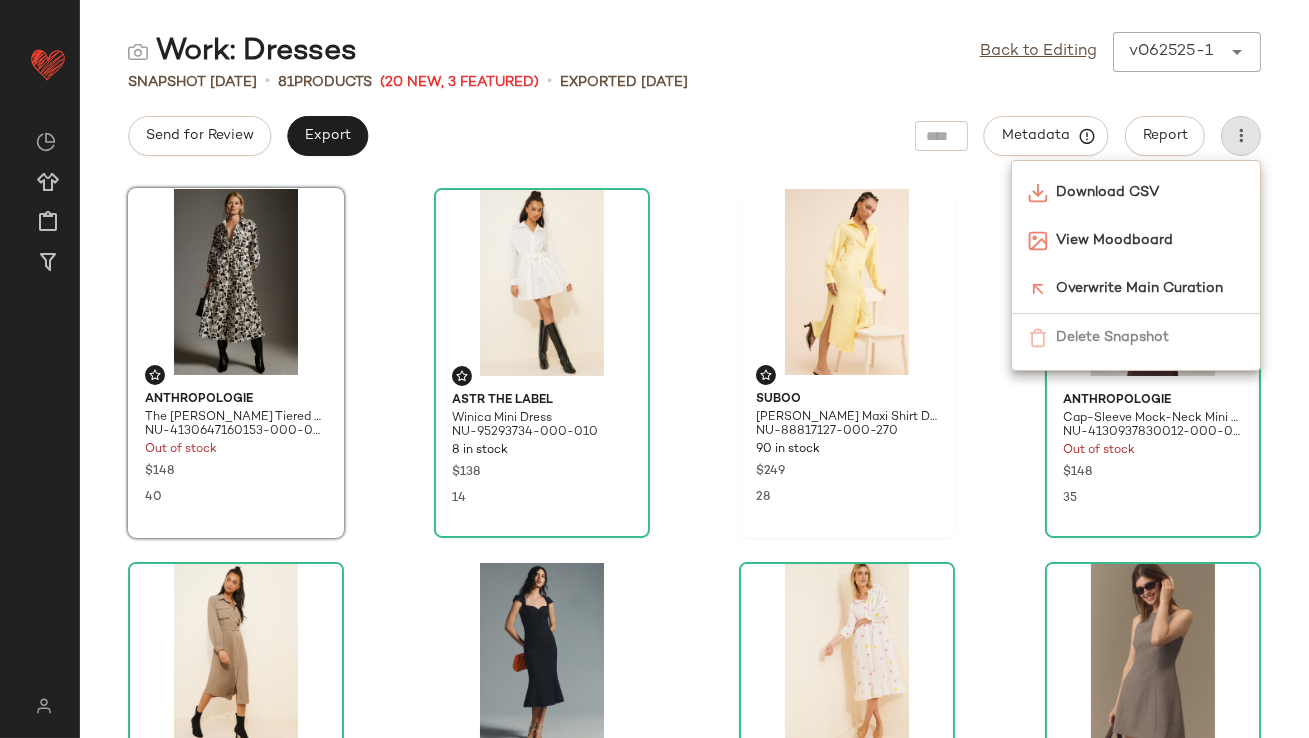 click on "Snapshot Jun 25th  •  81  Products   (20 New, 3 Featured)   •  Exported Jun 25th" 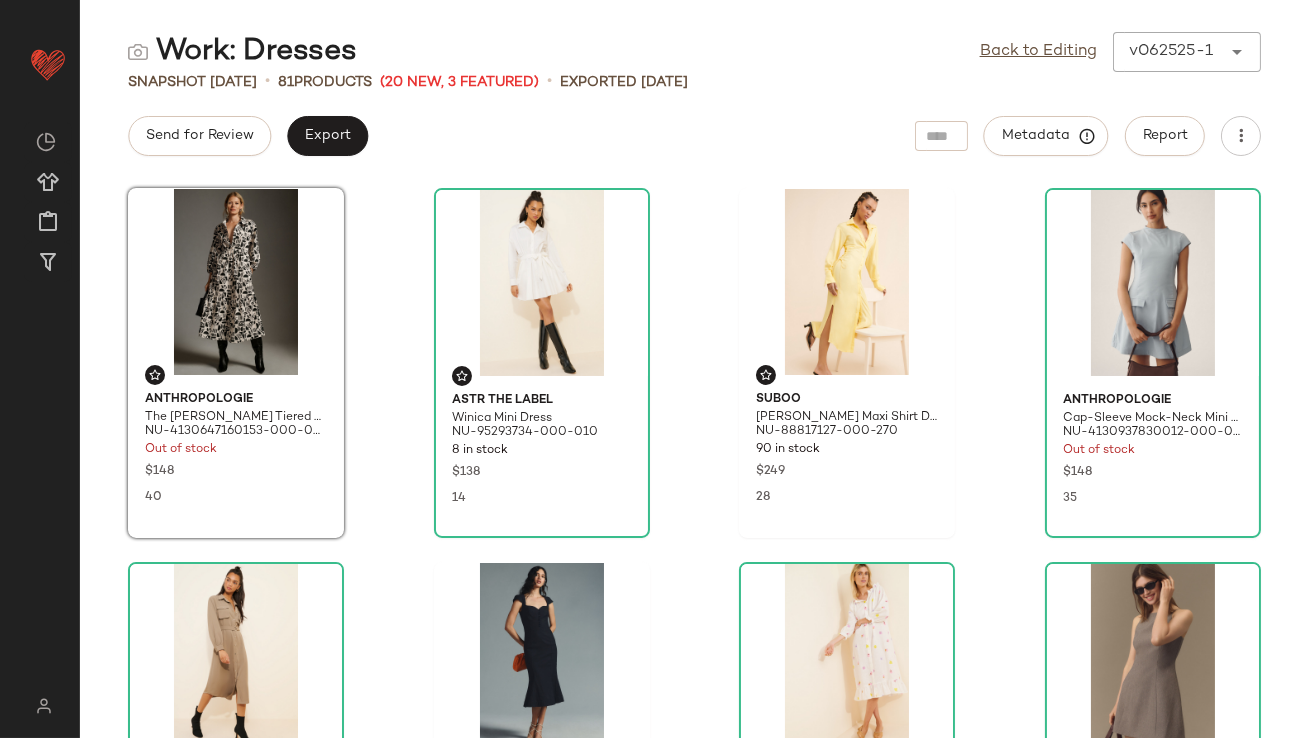 click 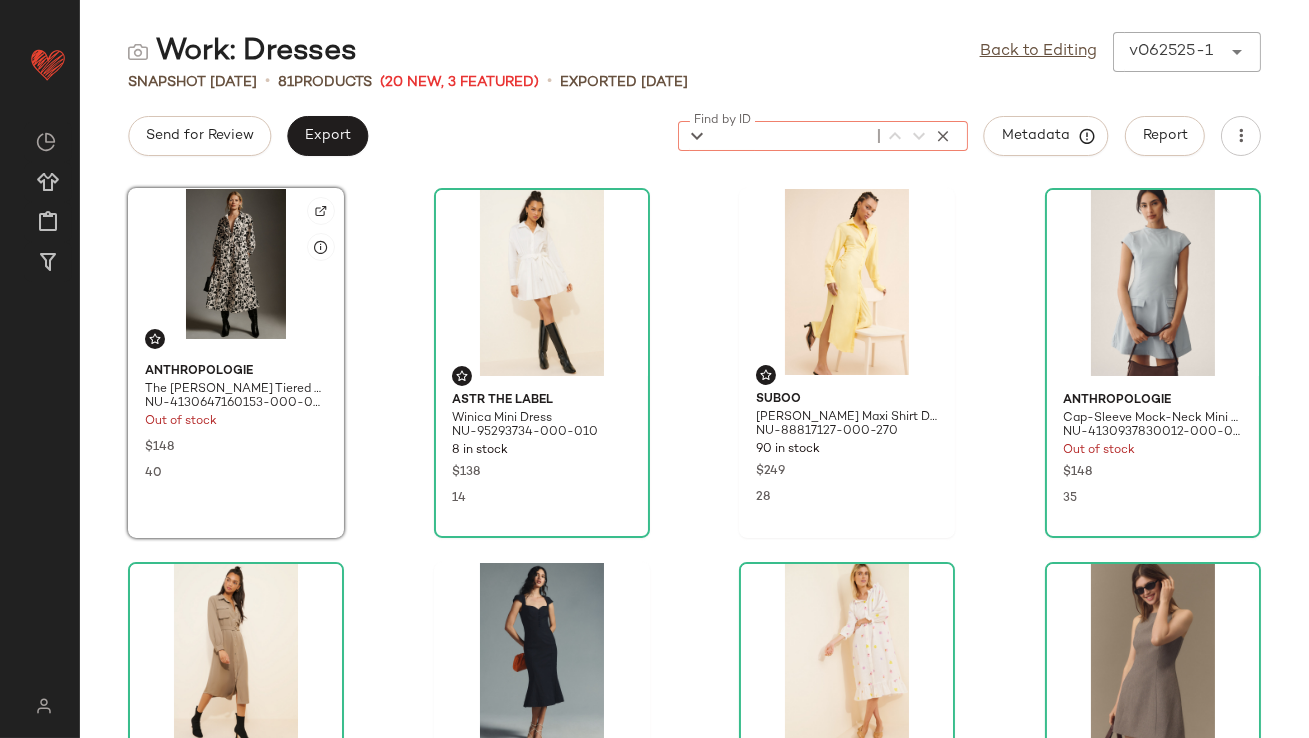 click 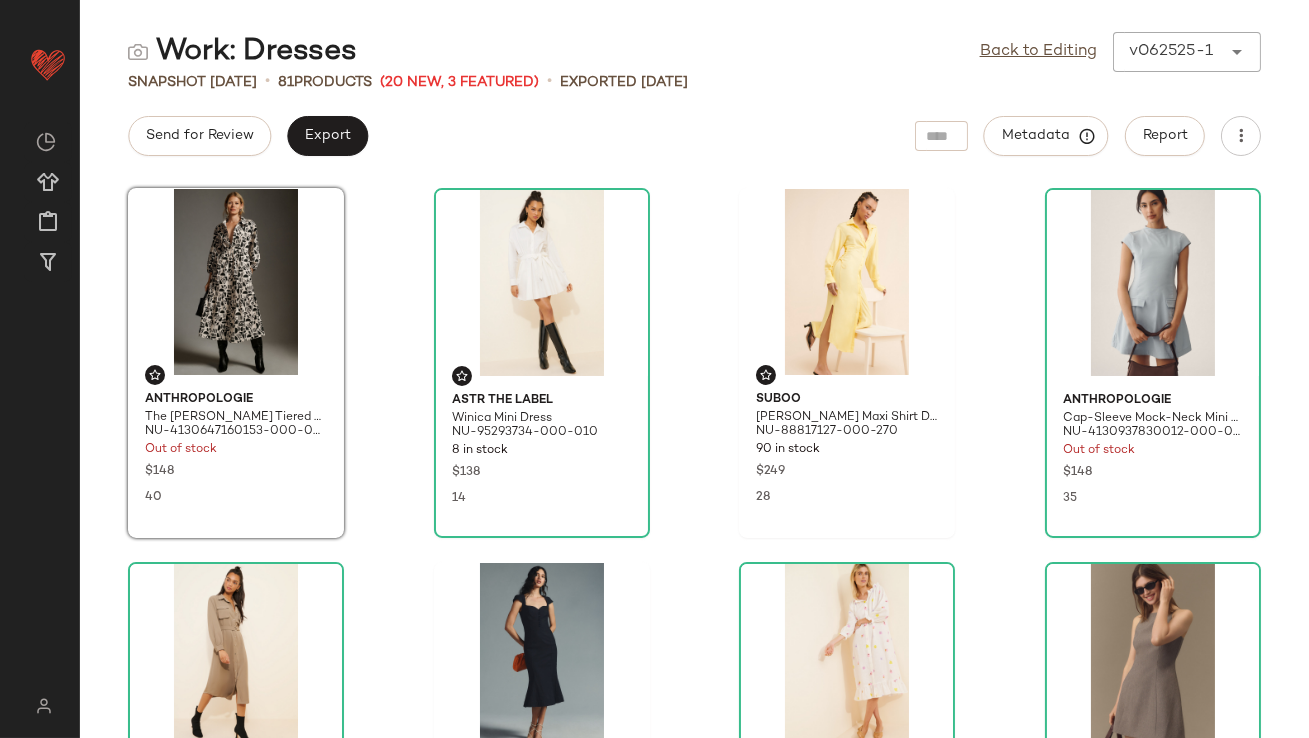 drag, startPoint x: 359, startPoint y: 132, endPoint x: 603, endPoint y: 121, distance: 244.24782 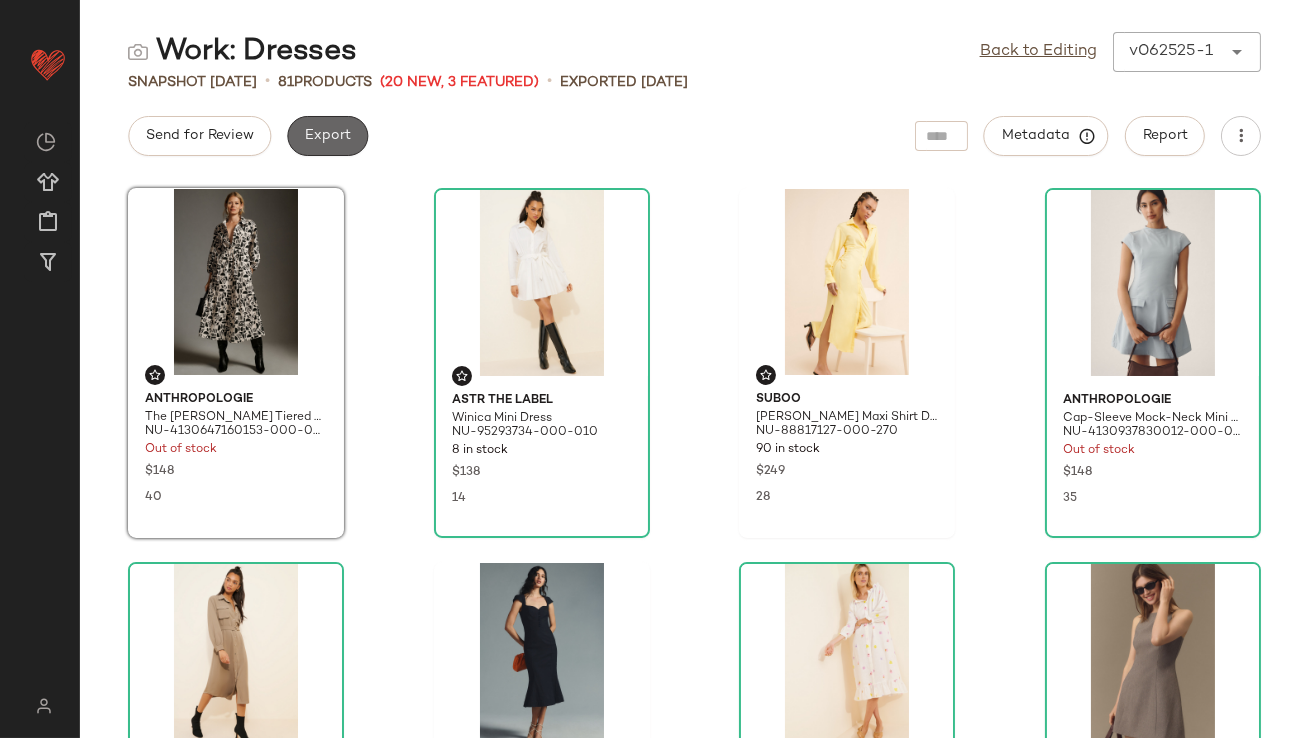 click on "Export" 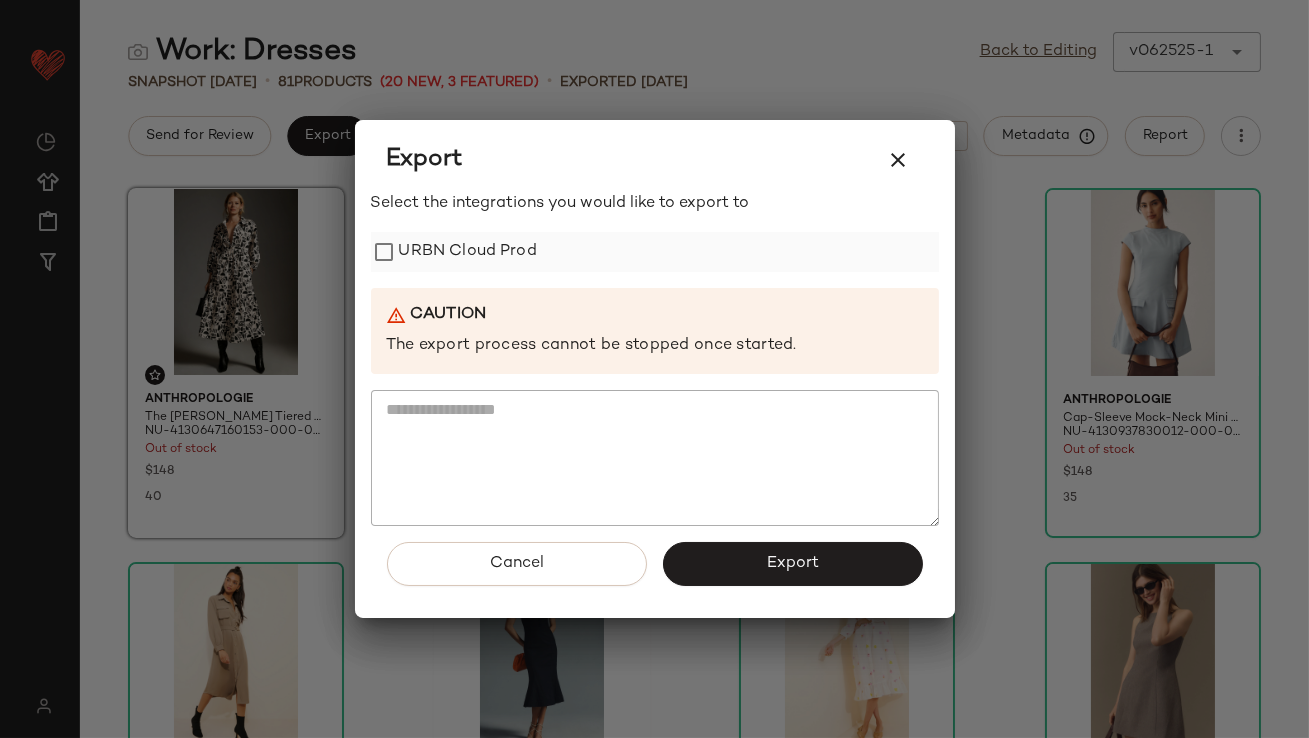 click on "URBN Cloud Prod" at bounding box center [468, 252] 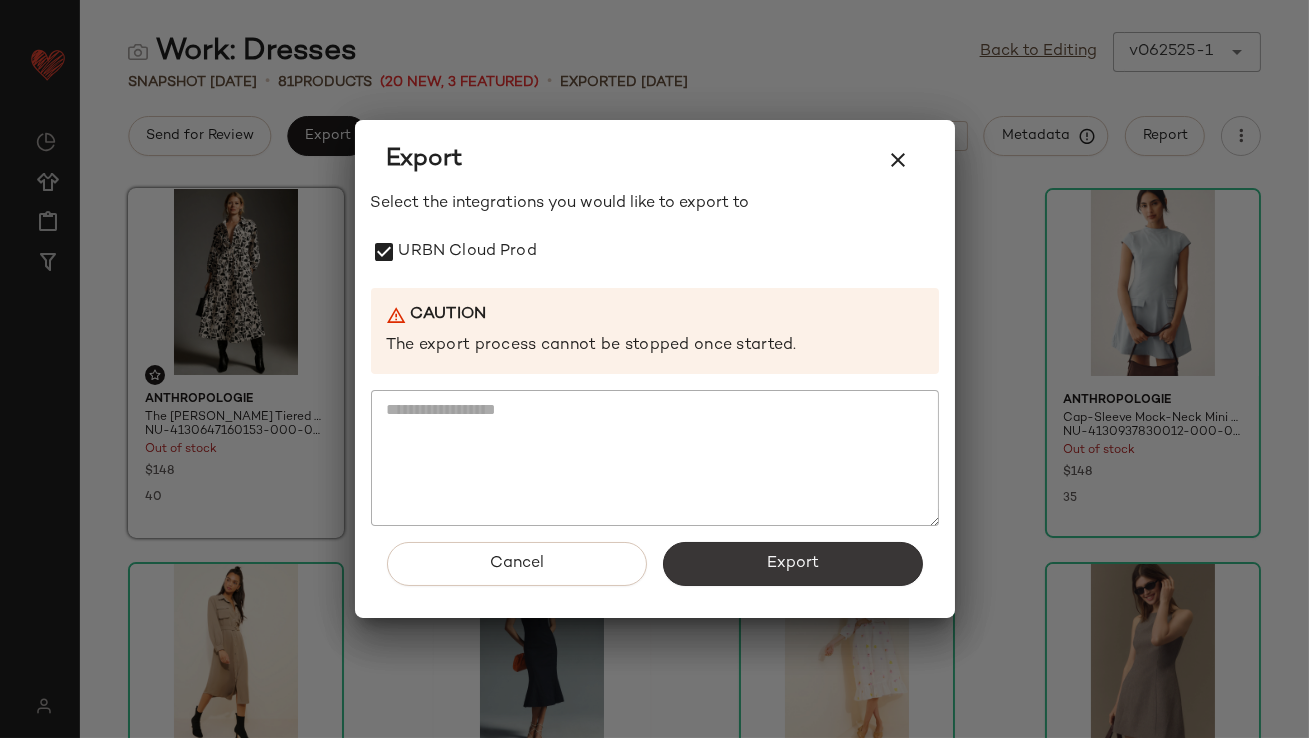 click on "Export" at bounding box center (793, 564) 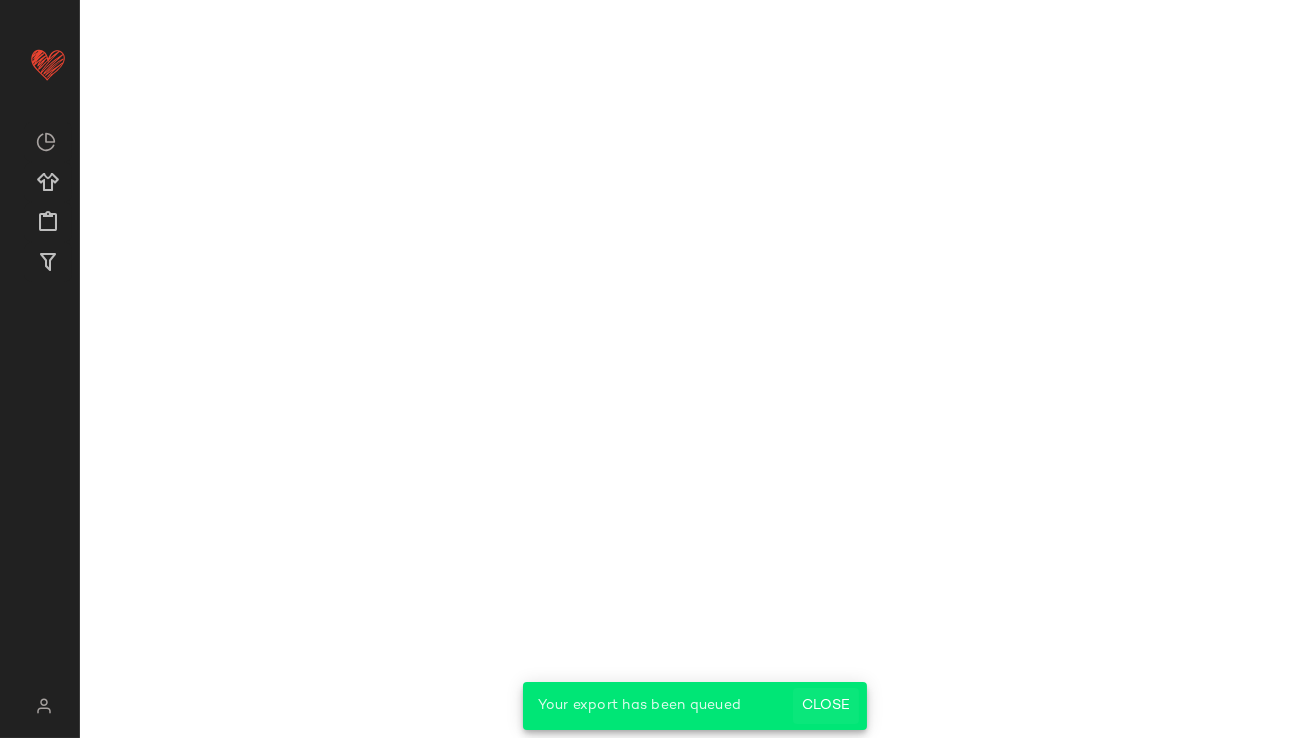 click on "Close" 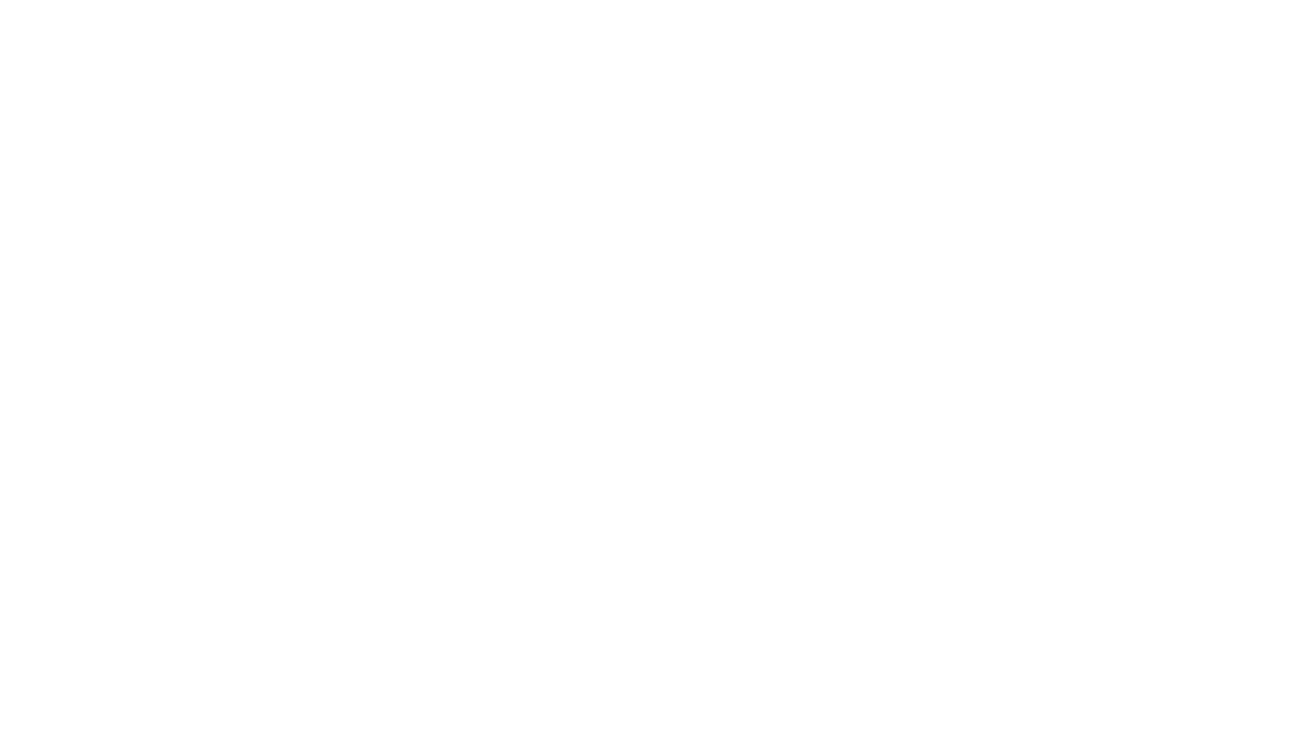 scroll, scrollTop: 0, scrollLeft: 0, axis: both 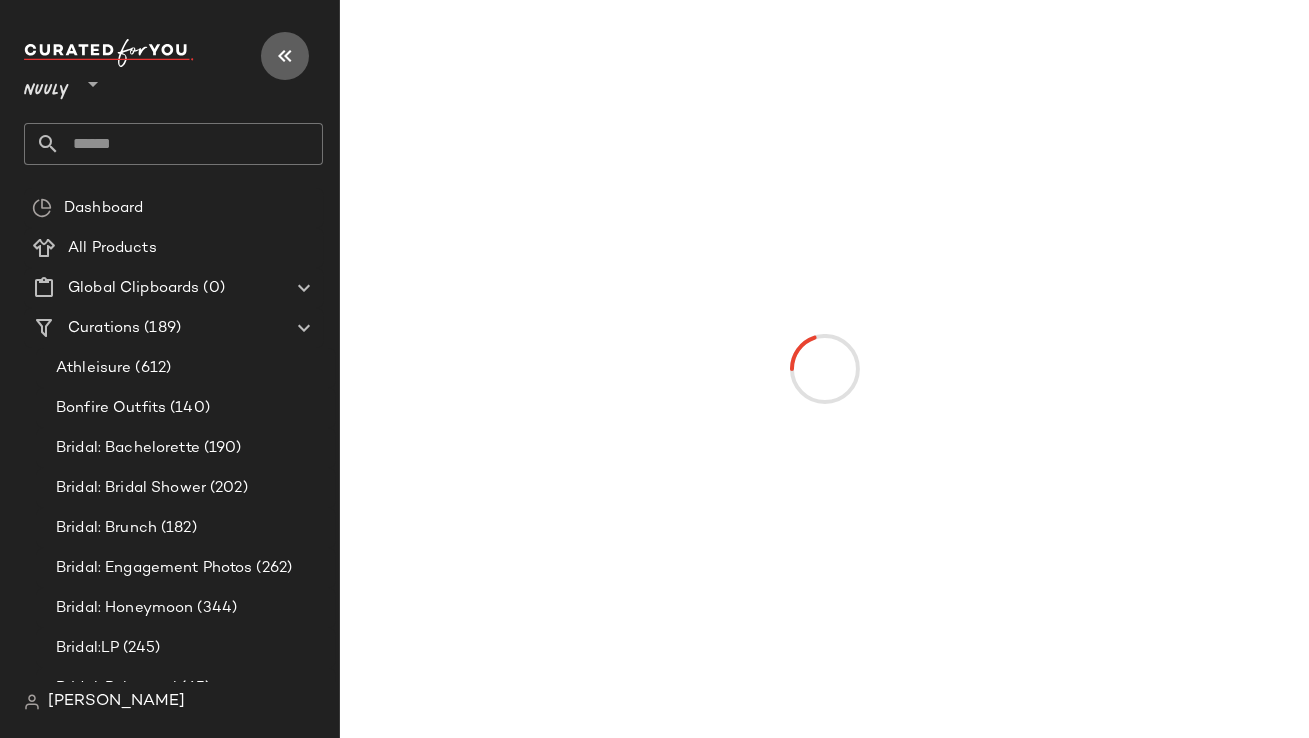 click at bounding box center (285, 56) 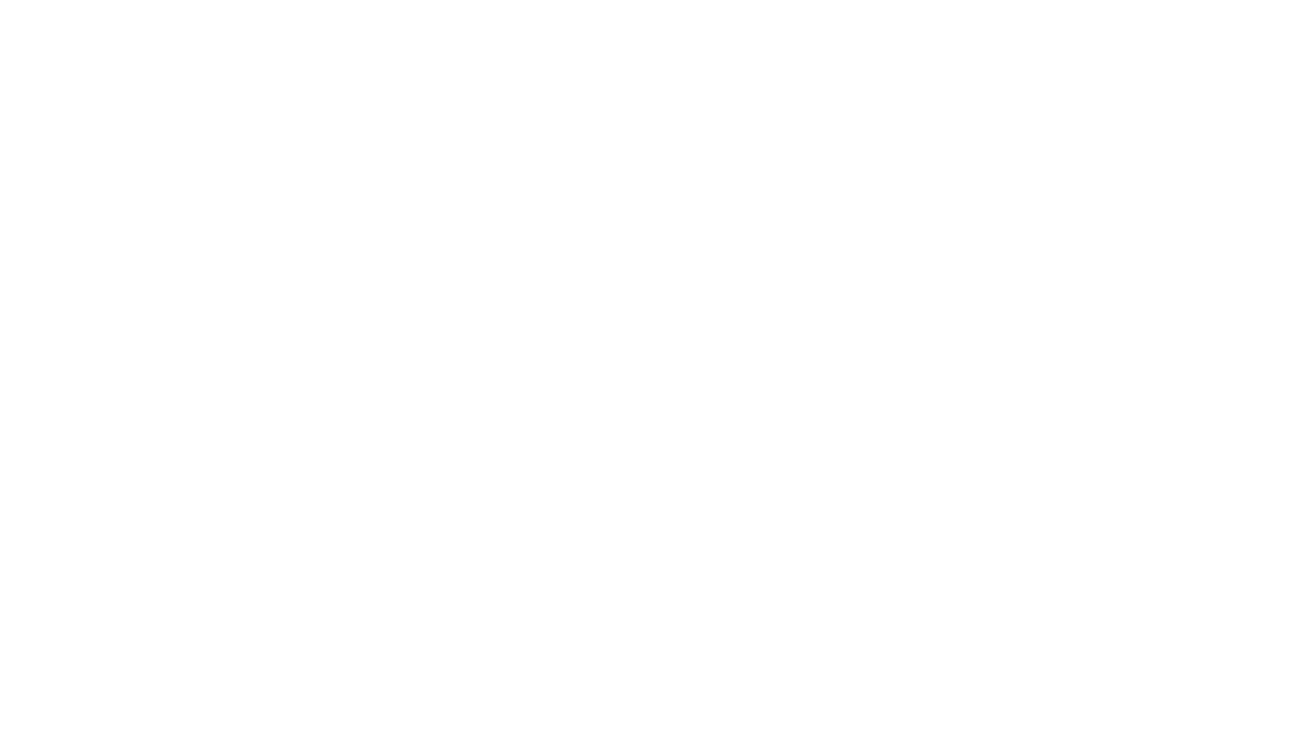 scroll, scrollTop: 0, scrollLeft: 0, axis: both 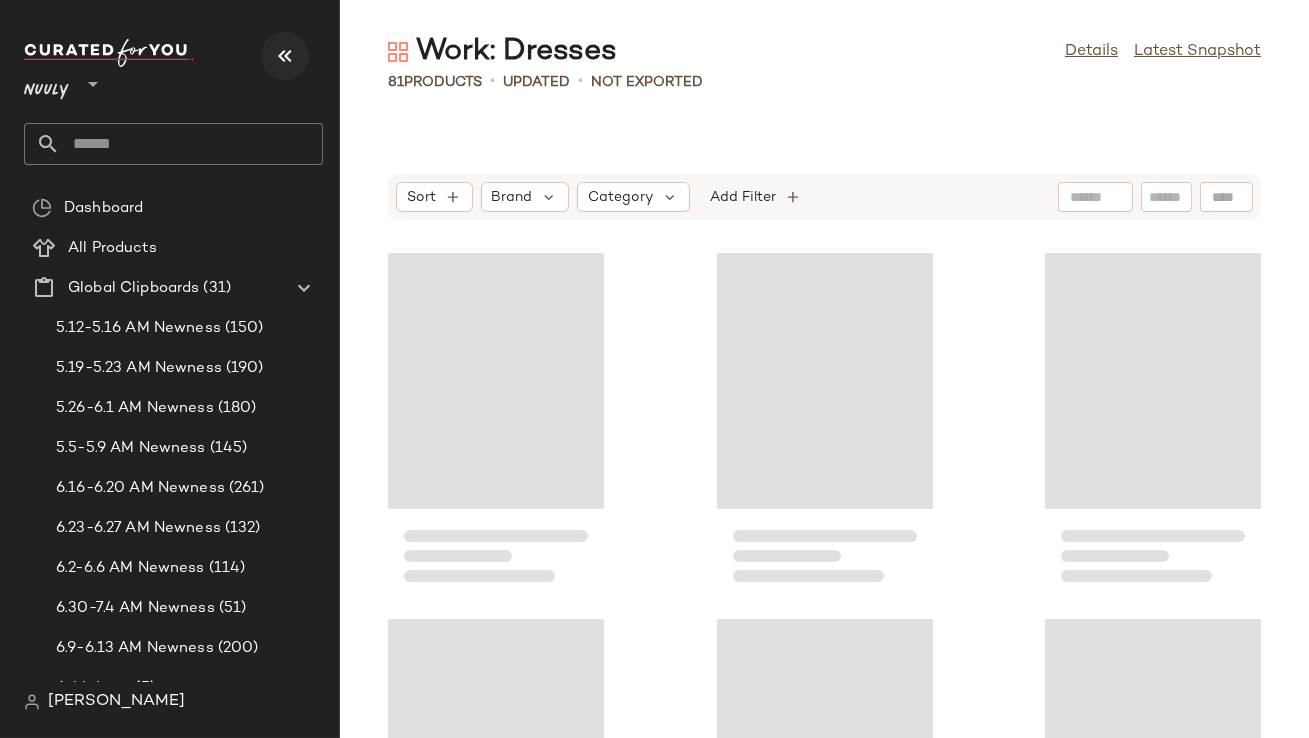 click at bounding box center [285, 56] 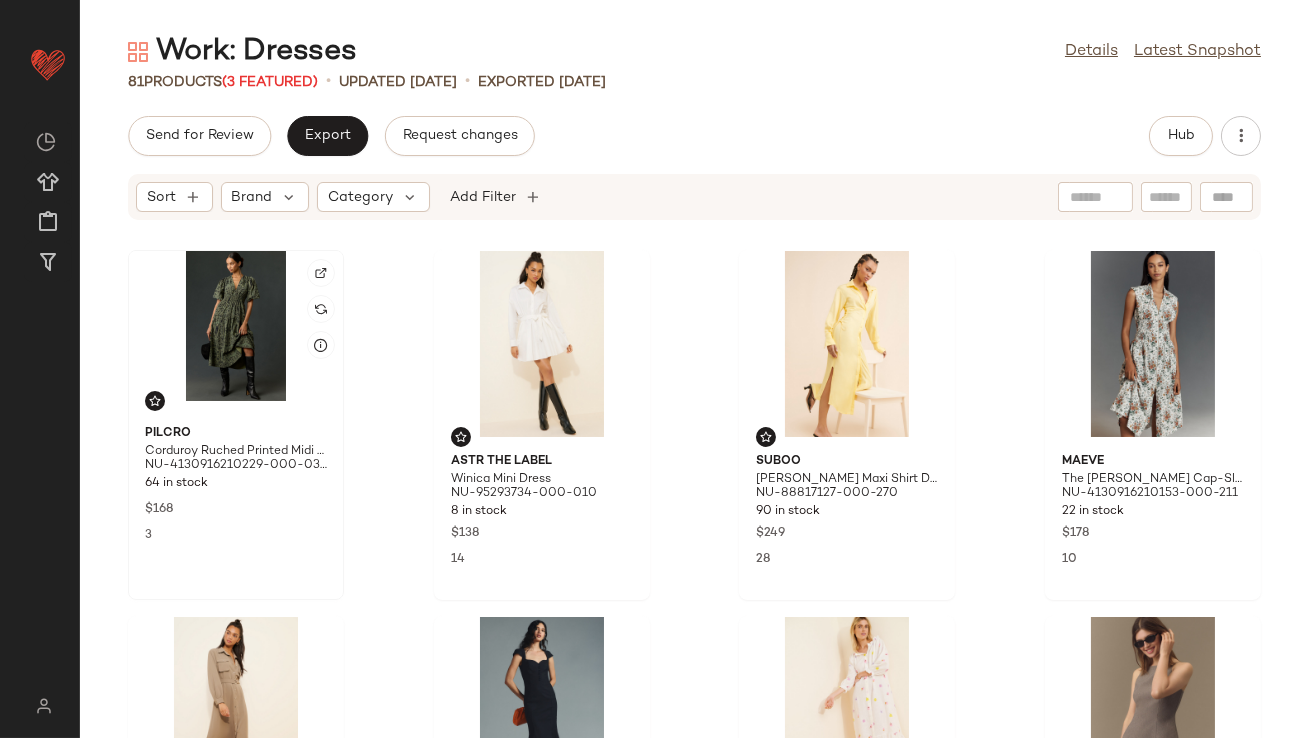 click 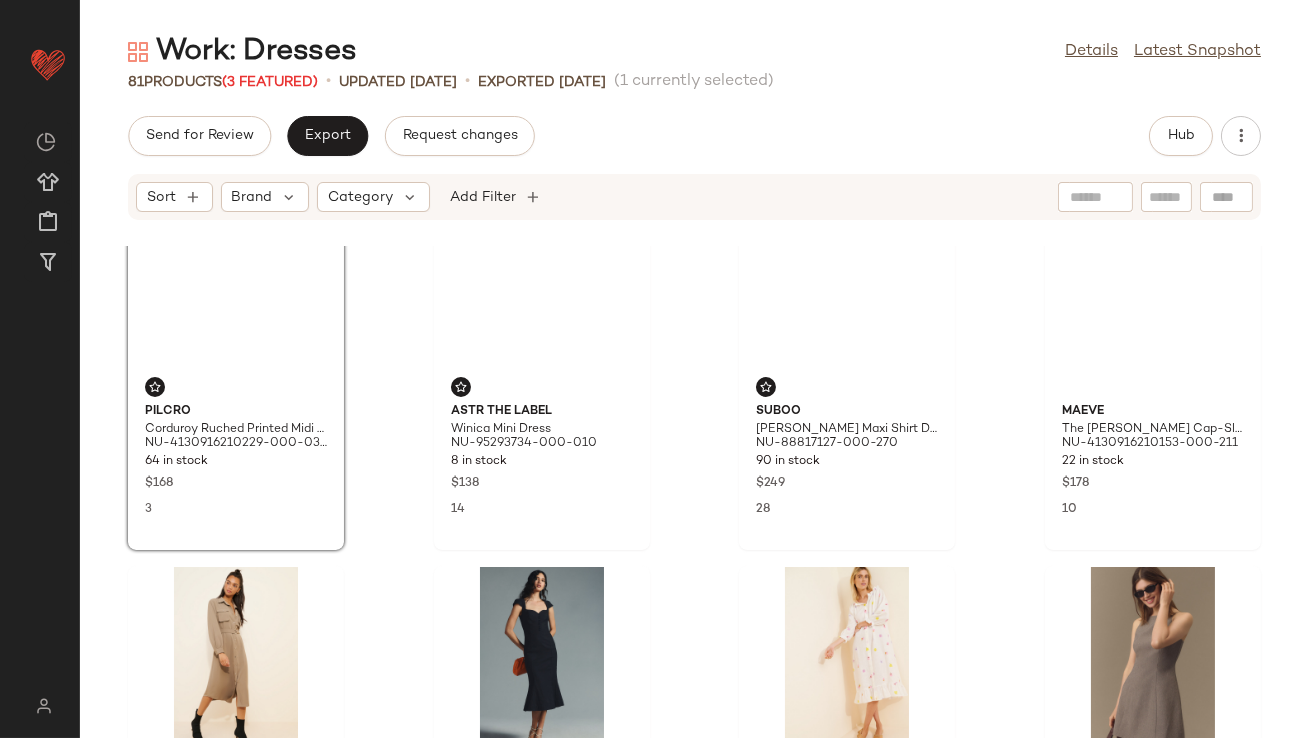 scroll, scrollTop: 0, scrollLeft: 0, axis: both 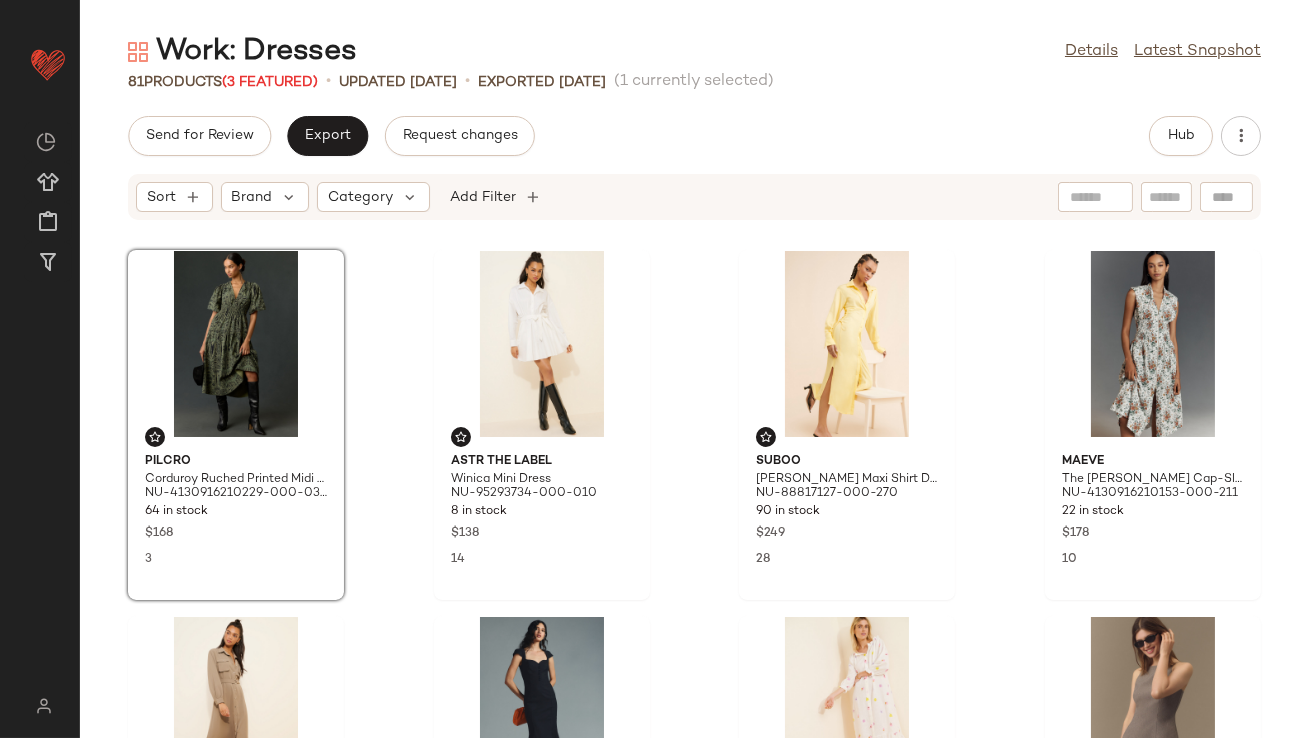 click on "Work: Dresses  Details   Latest Snapshot" 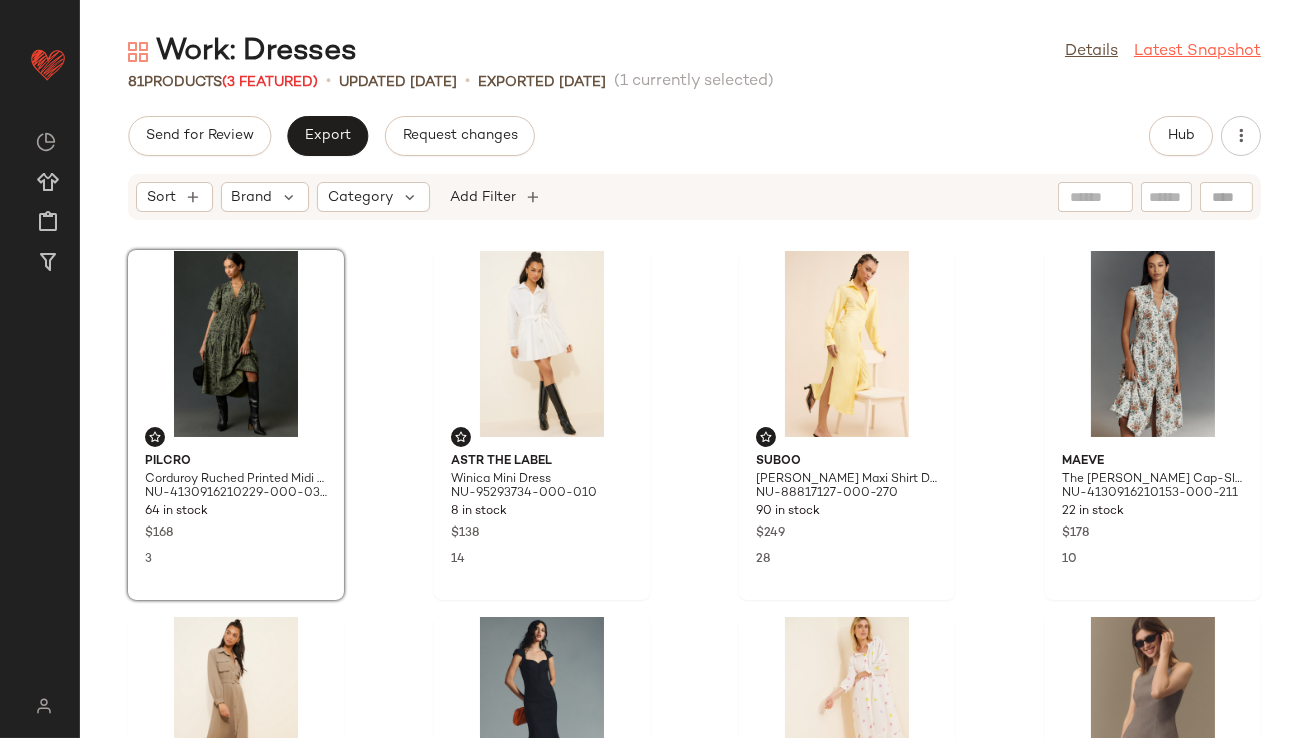 click on "Latest Snapshot" at bounding box center [1197, 52] 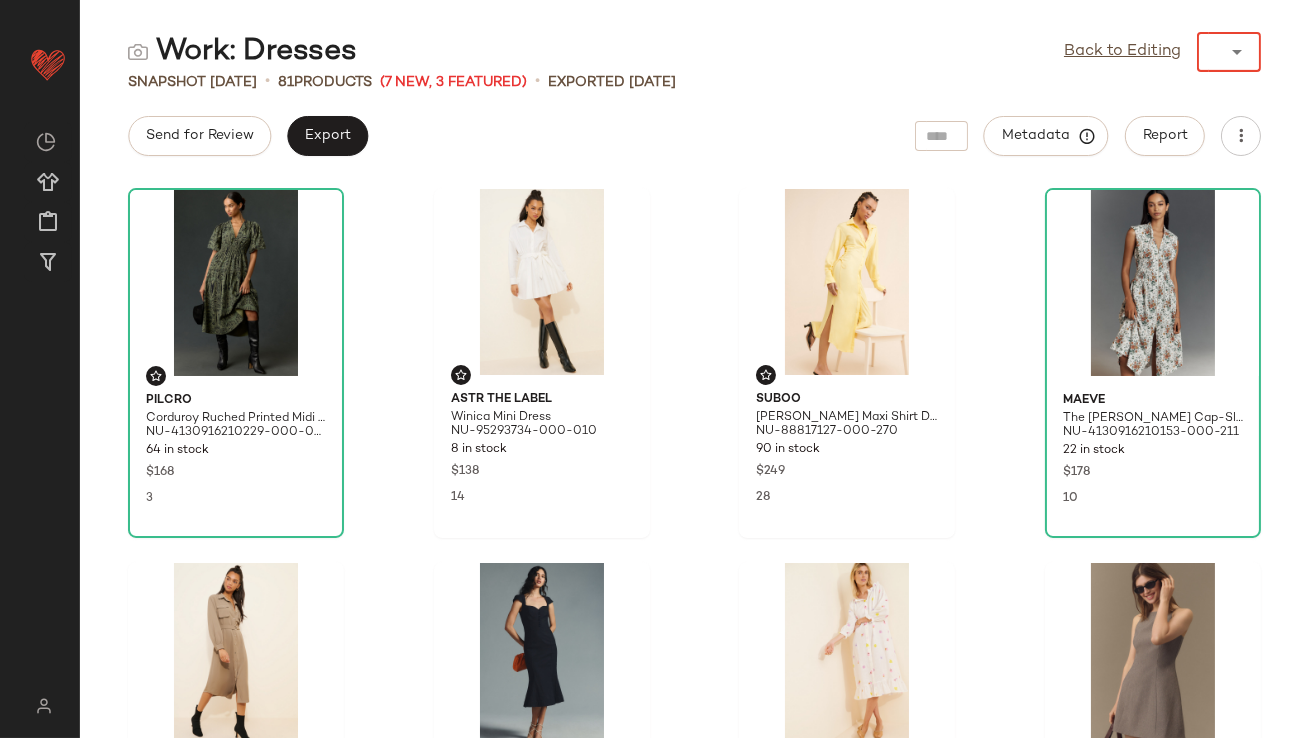 click 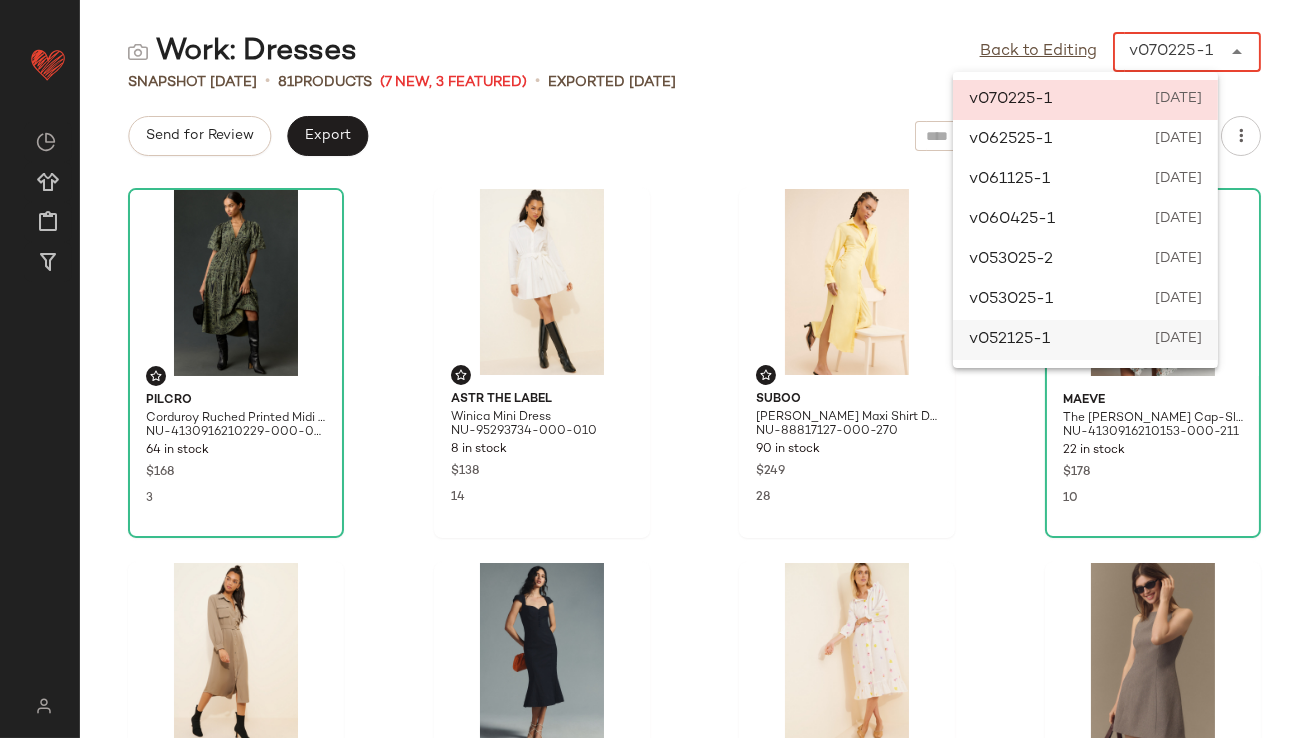 click on "v052125-1 May 21st 2025" 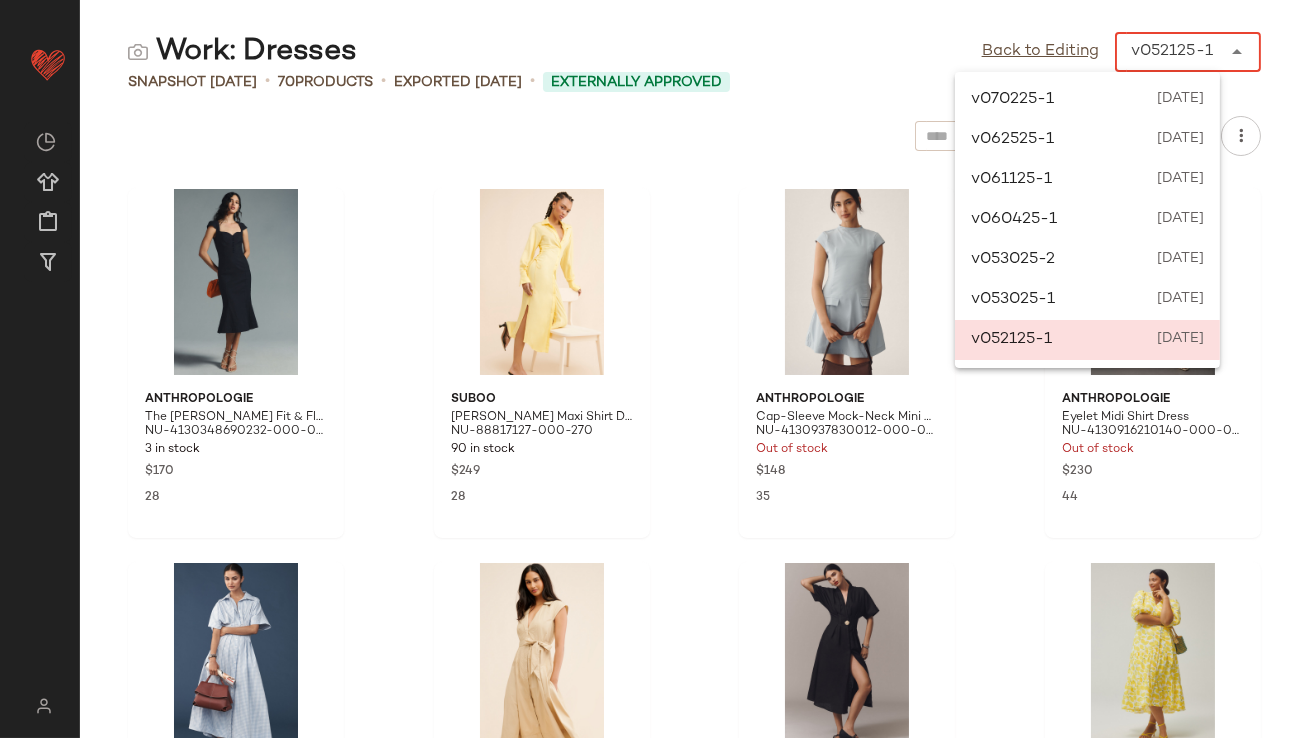 click at bounding box center [1235, 52] 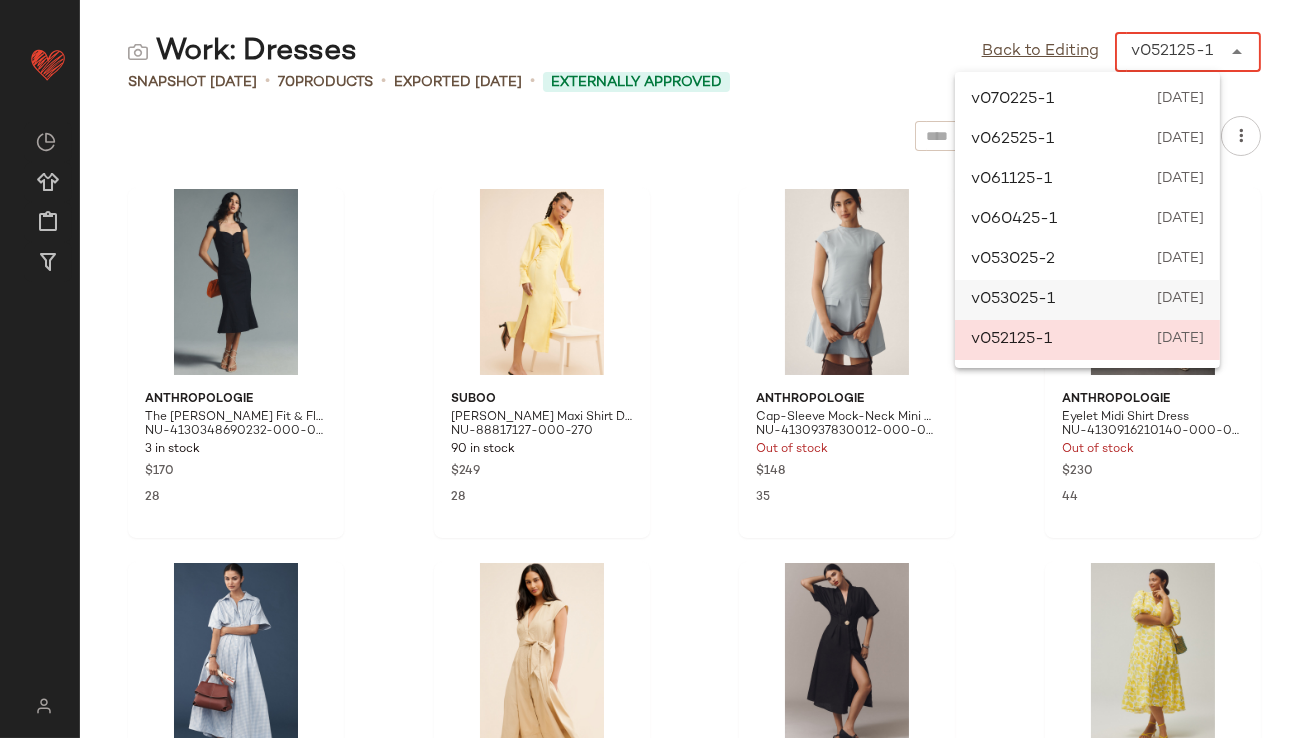 click on "v053025-1 May 30th 2025" 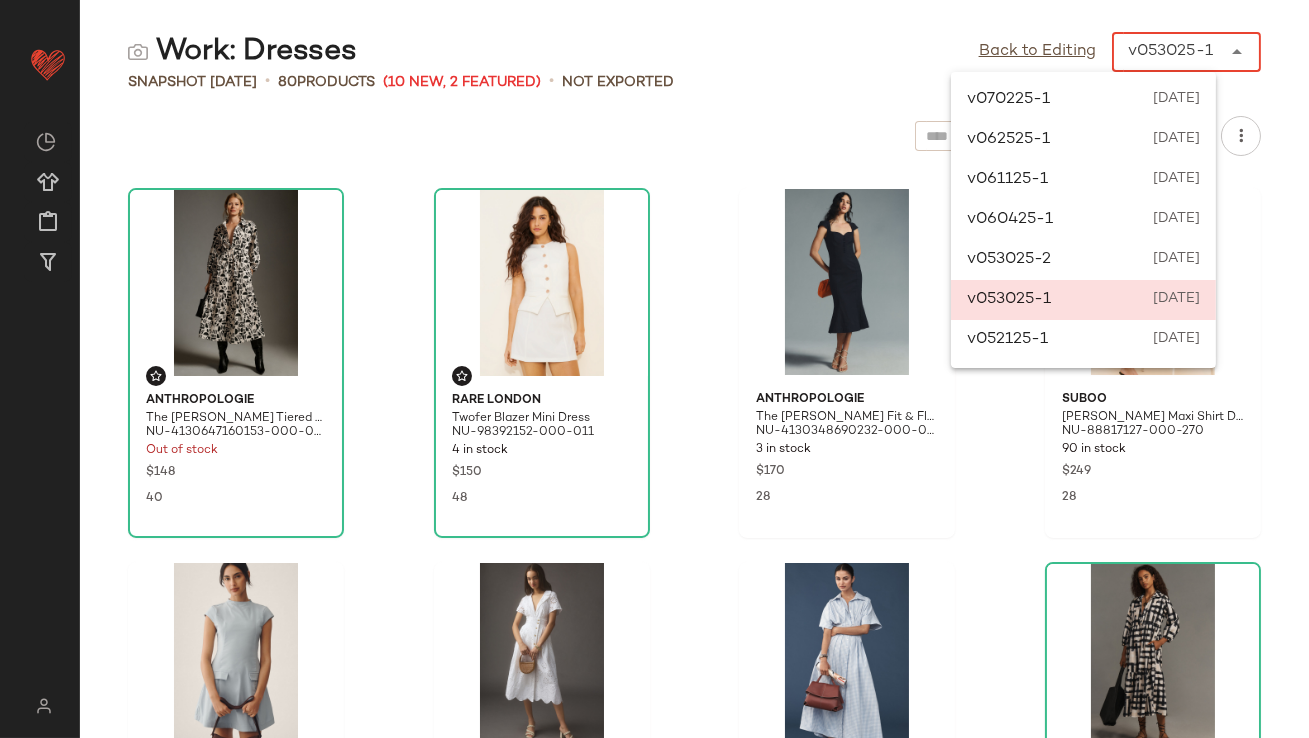 click 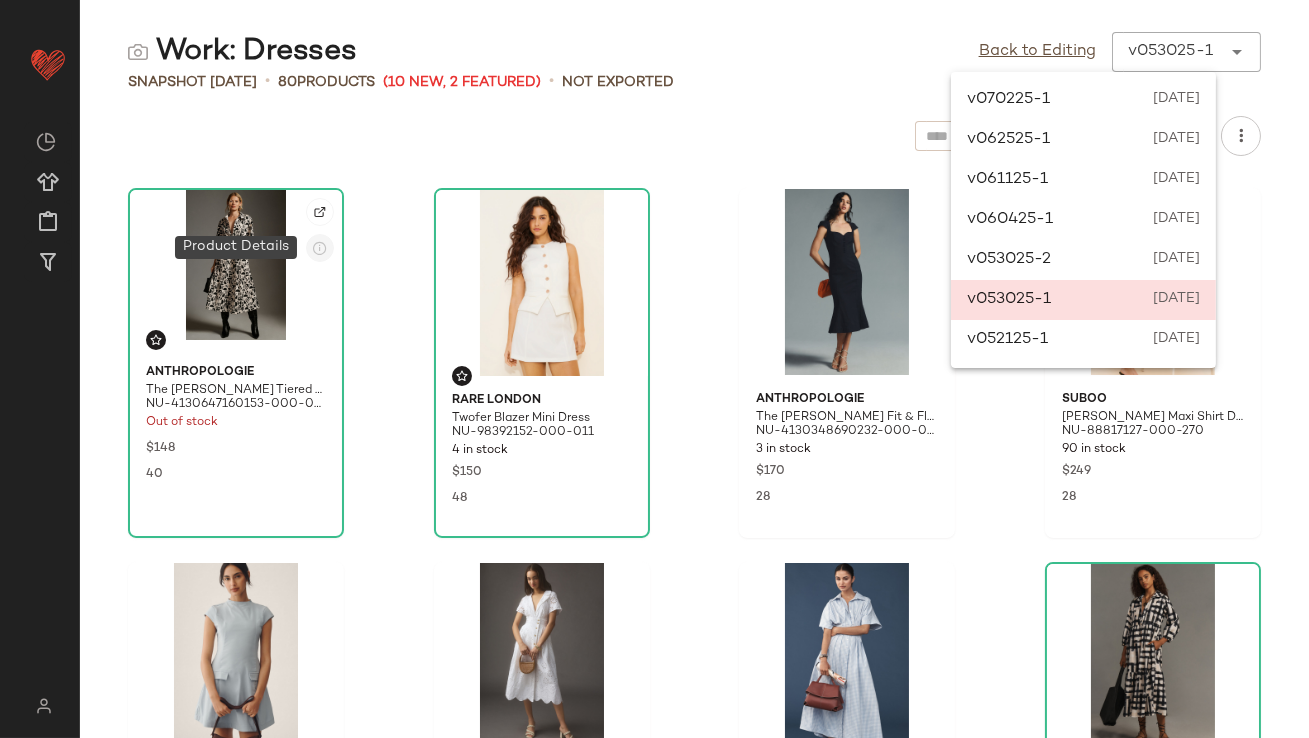 click 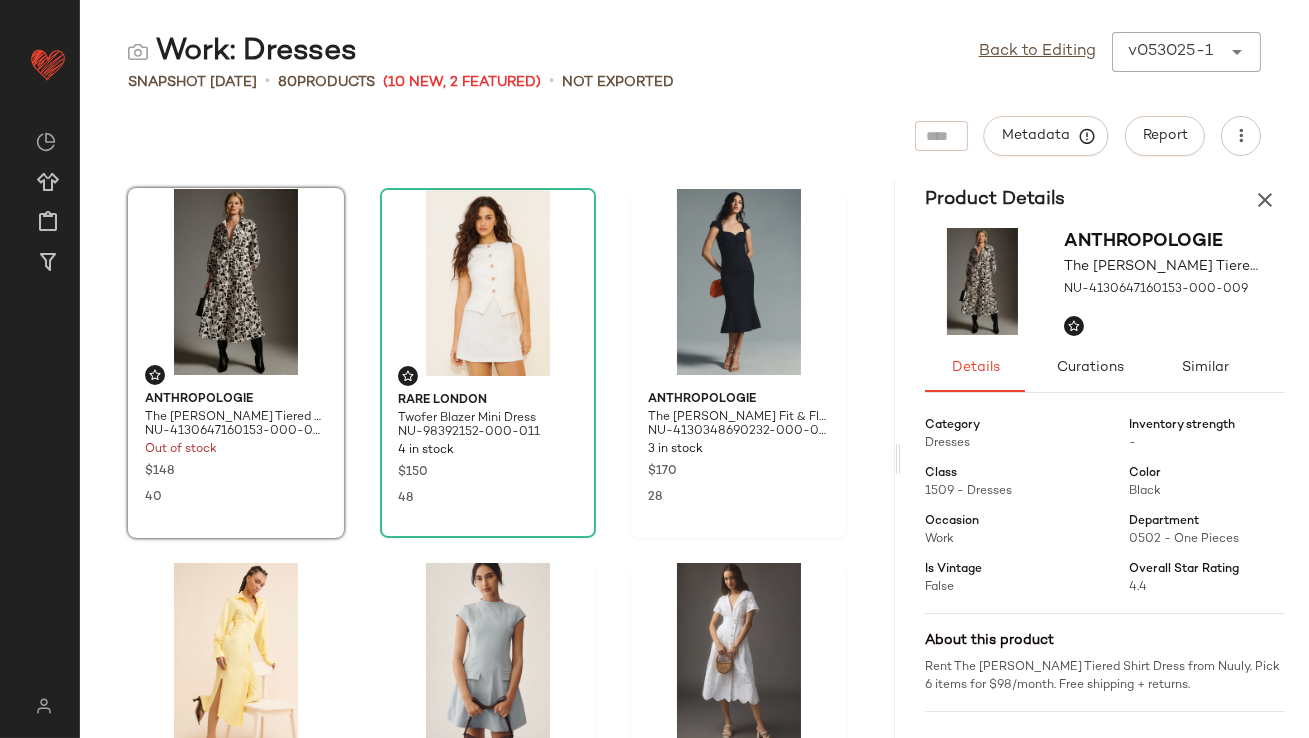 scroll, scrollTop: 276, scrollLeft: 0, axis: vertical 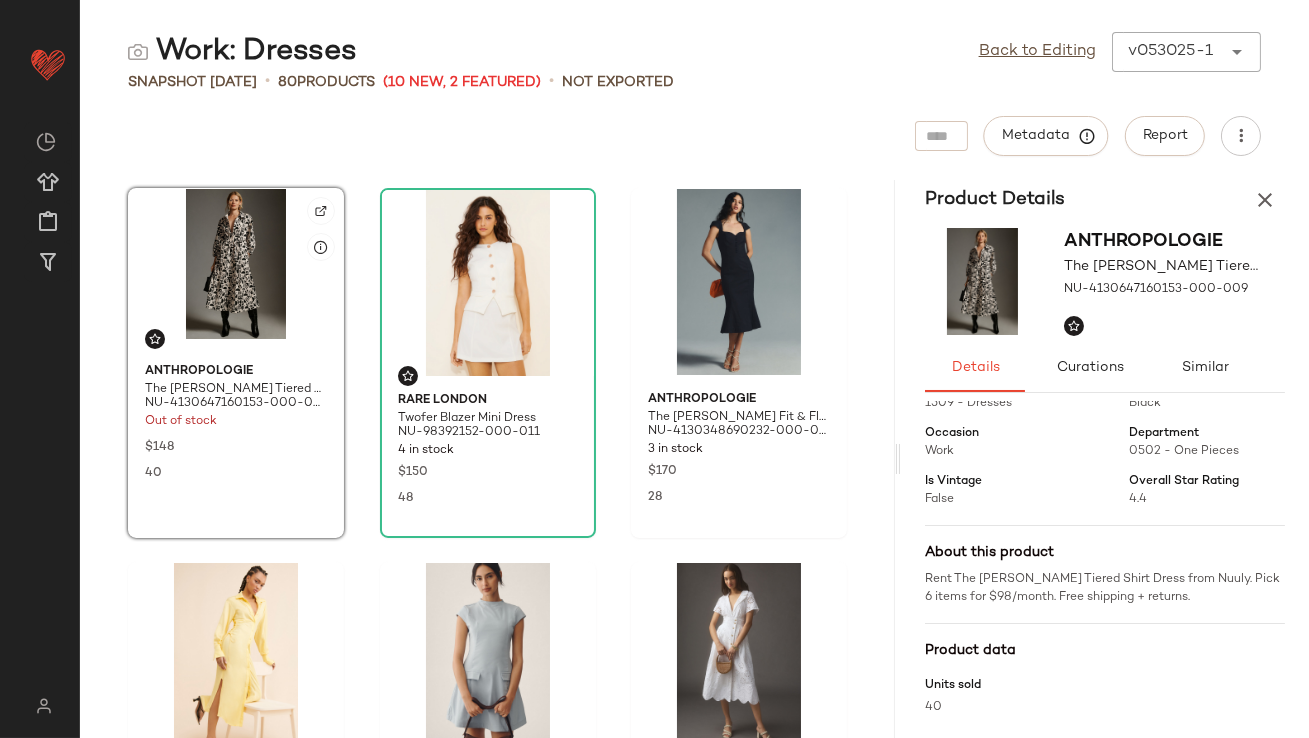 click 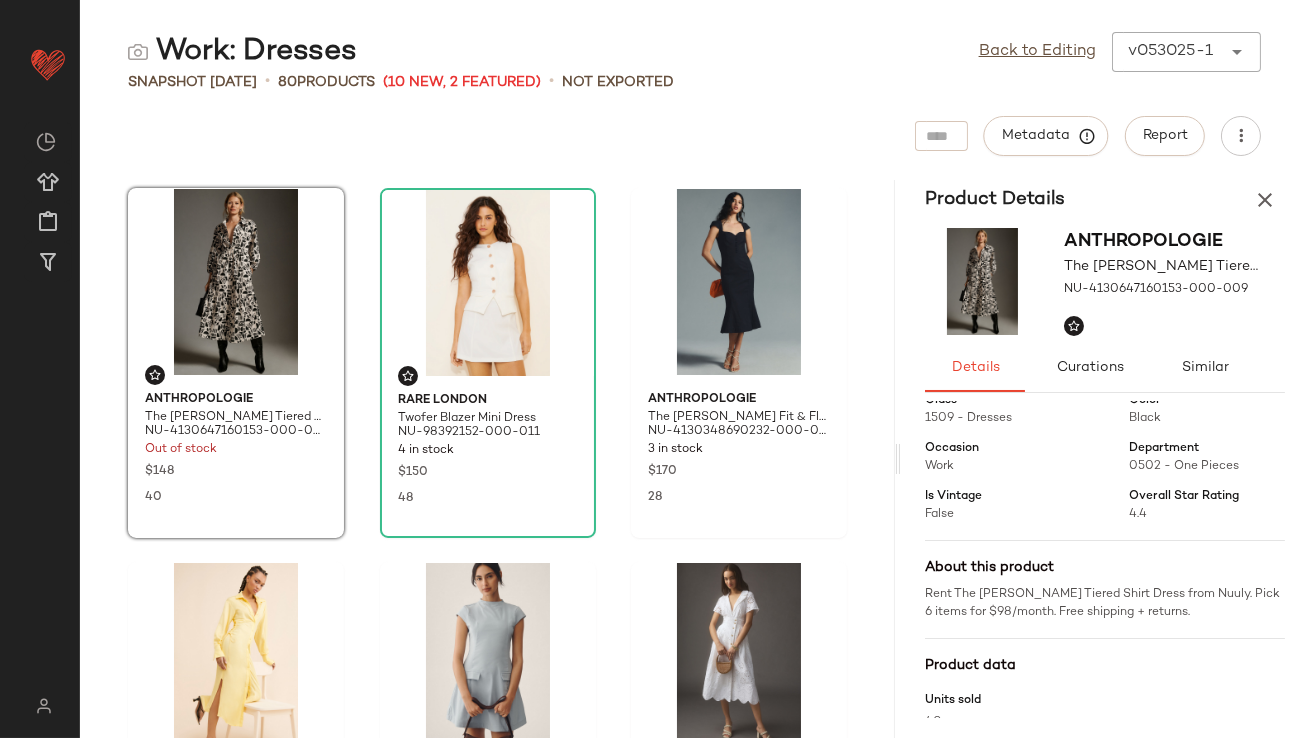 scroll, scrollTop: 276, scrollLeft: 0, axis: vertical 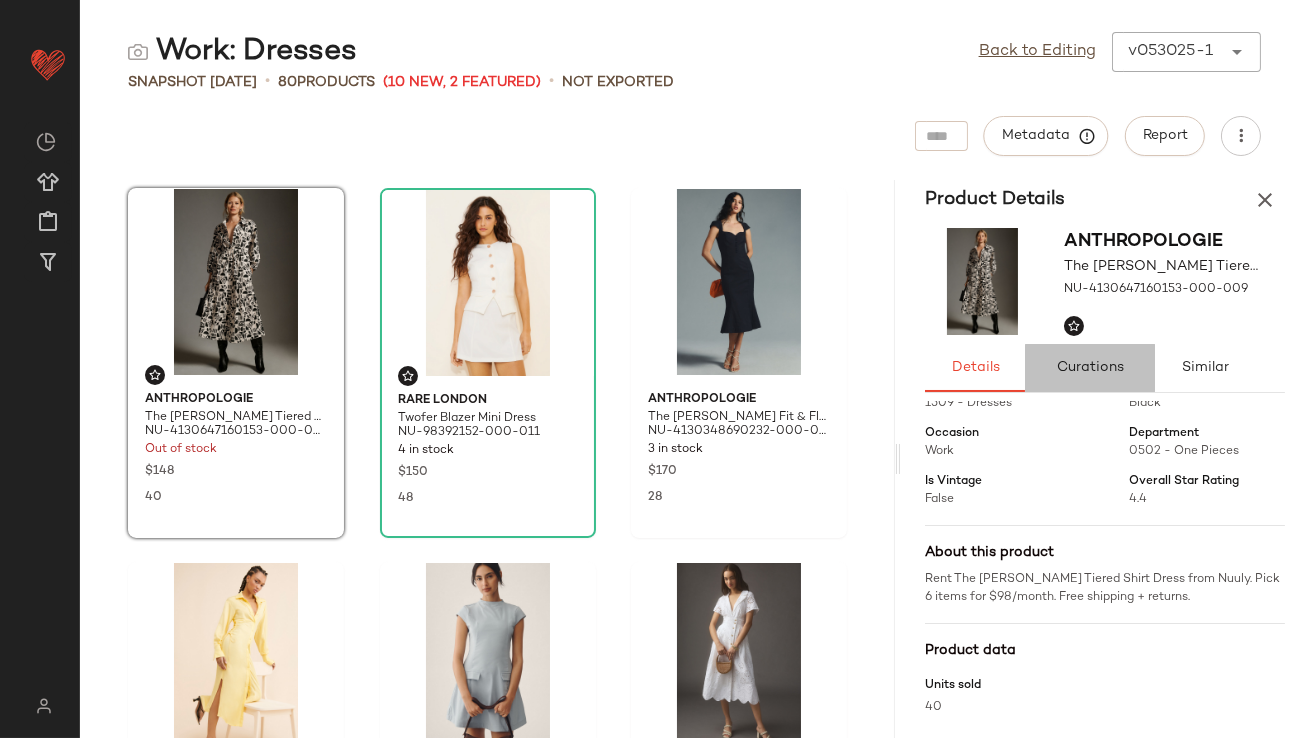 click on "Curations" 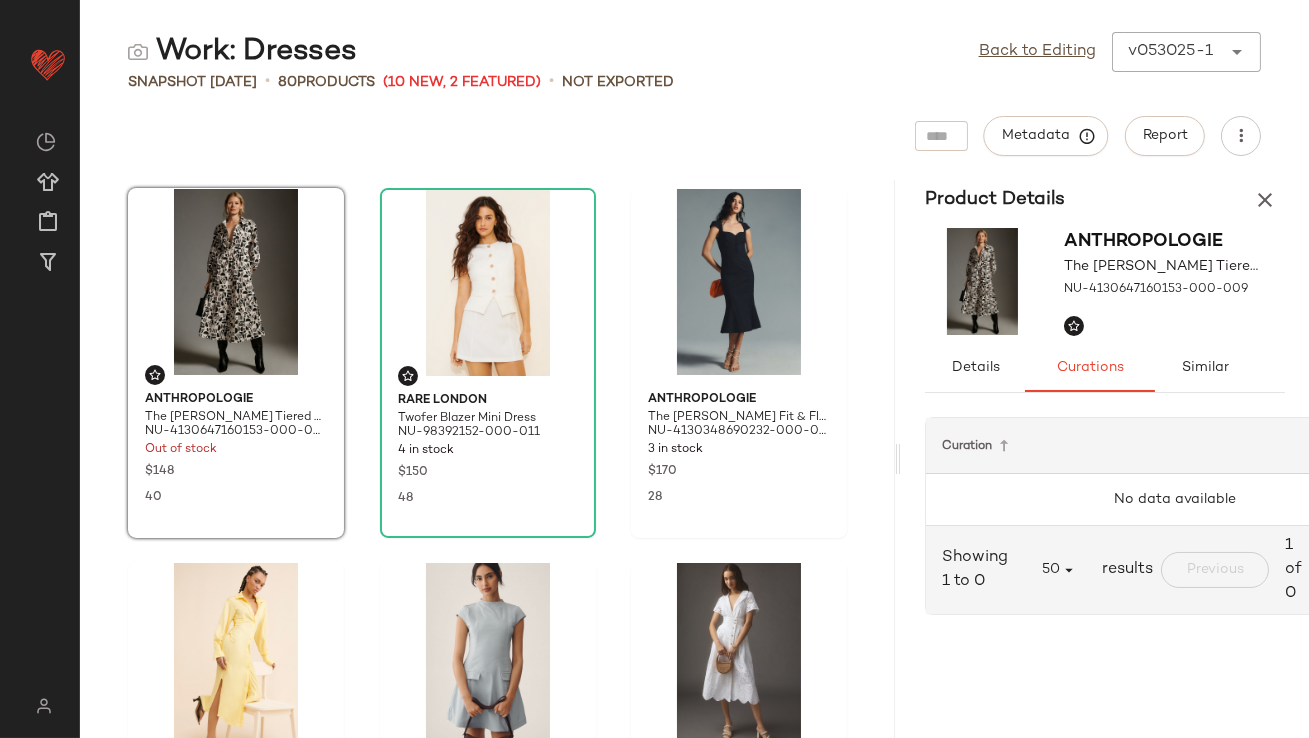click on "No data available" at bounding box center [1175, 500] 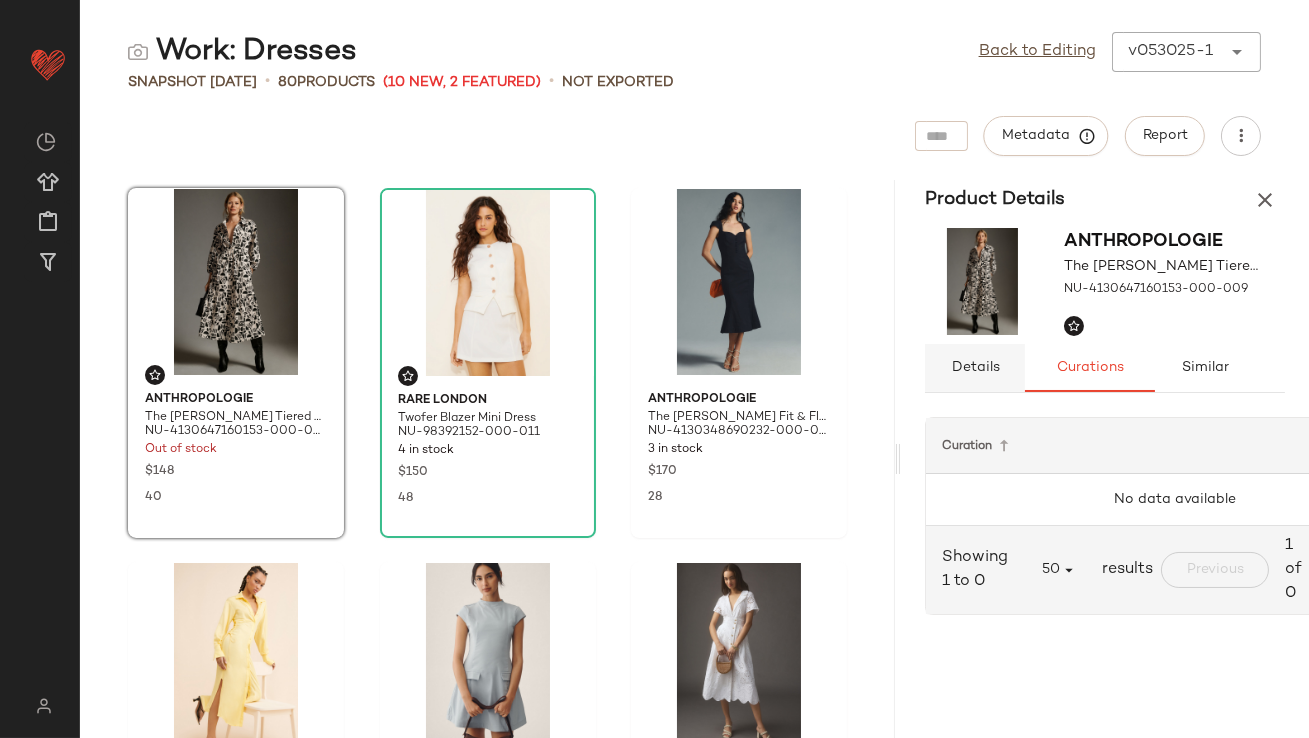 click on "Details" 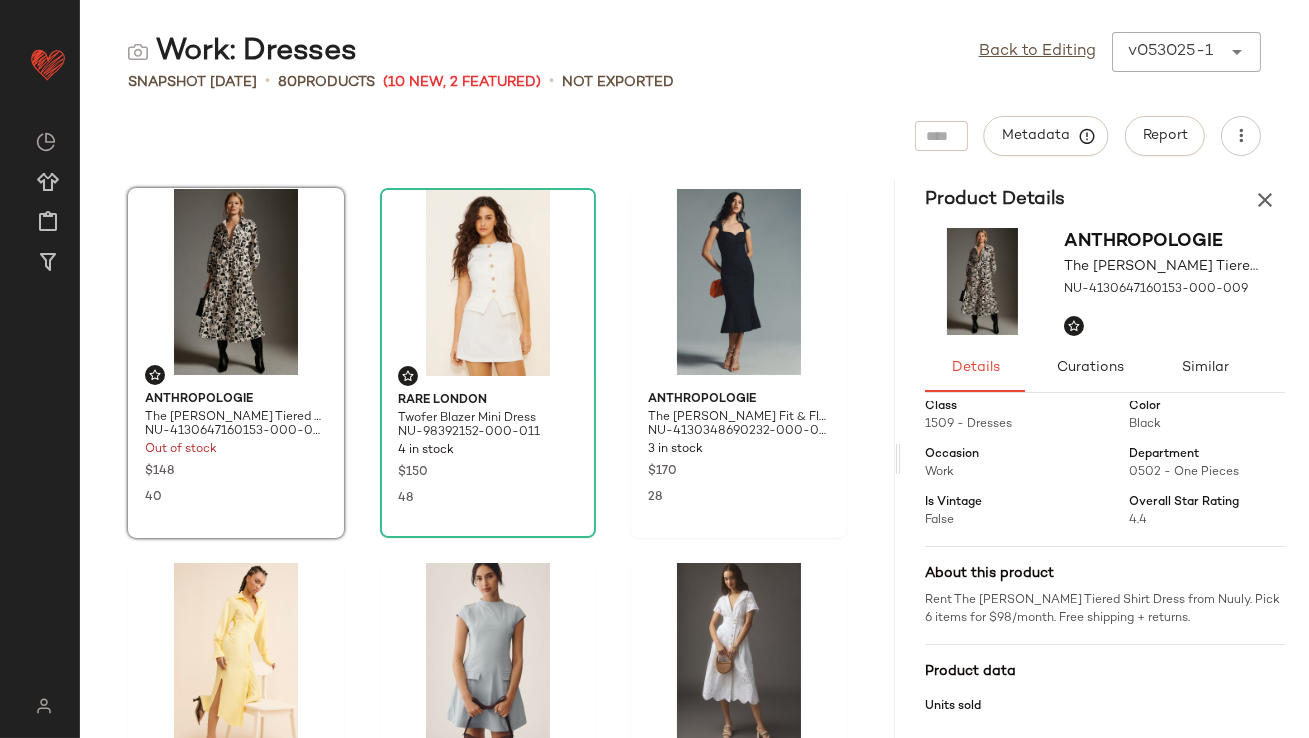 scroll, scrollTop: 222, scrollLeft: 0, axis: vertical 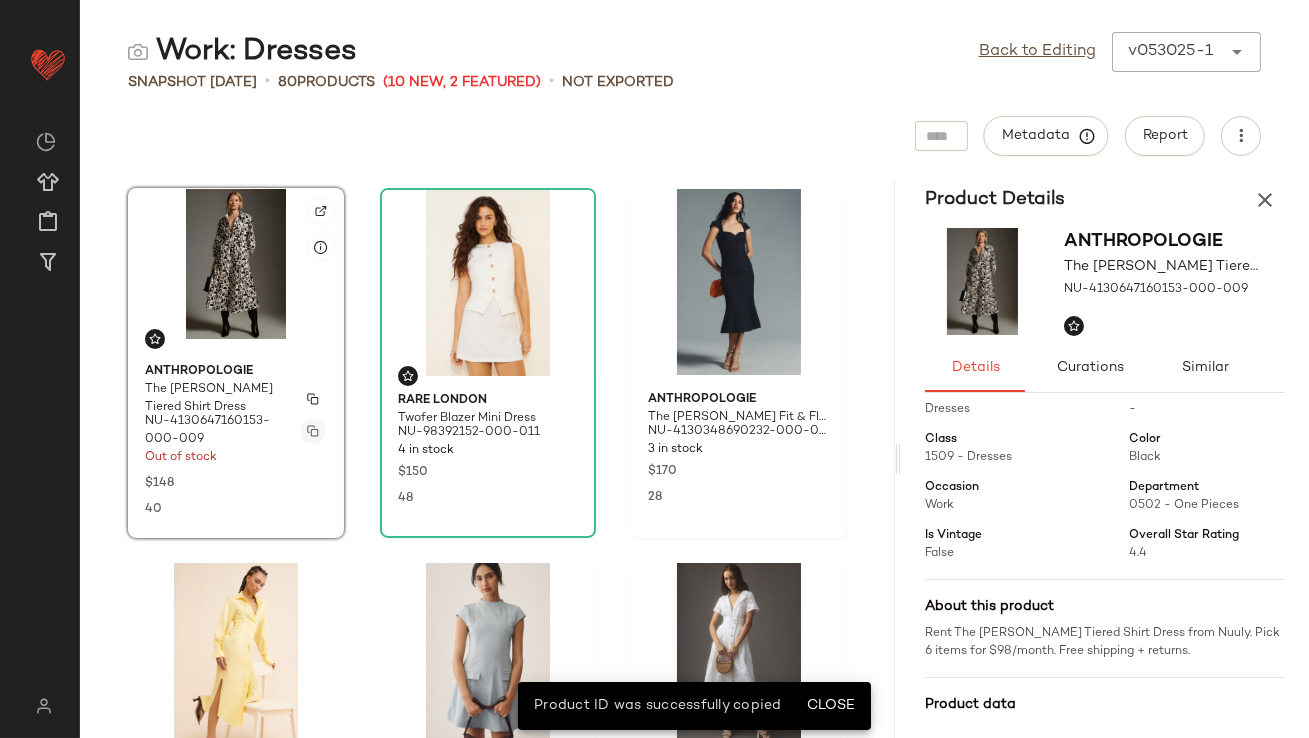 click 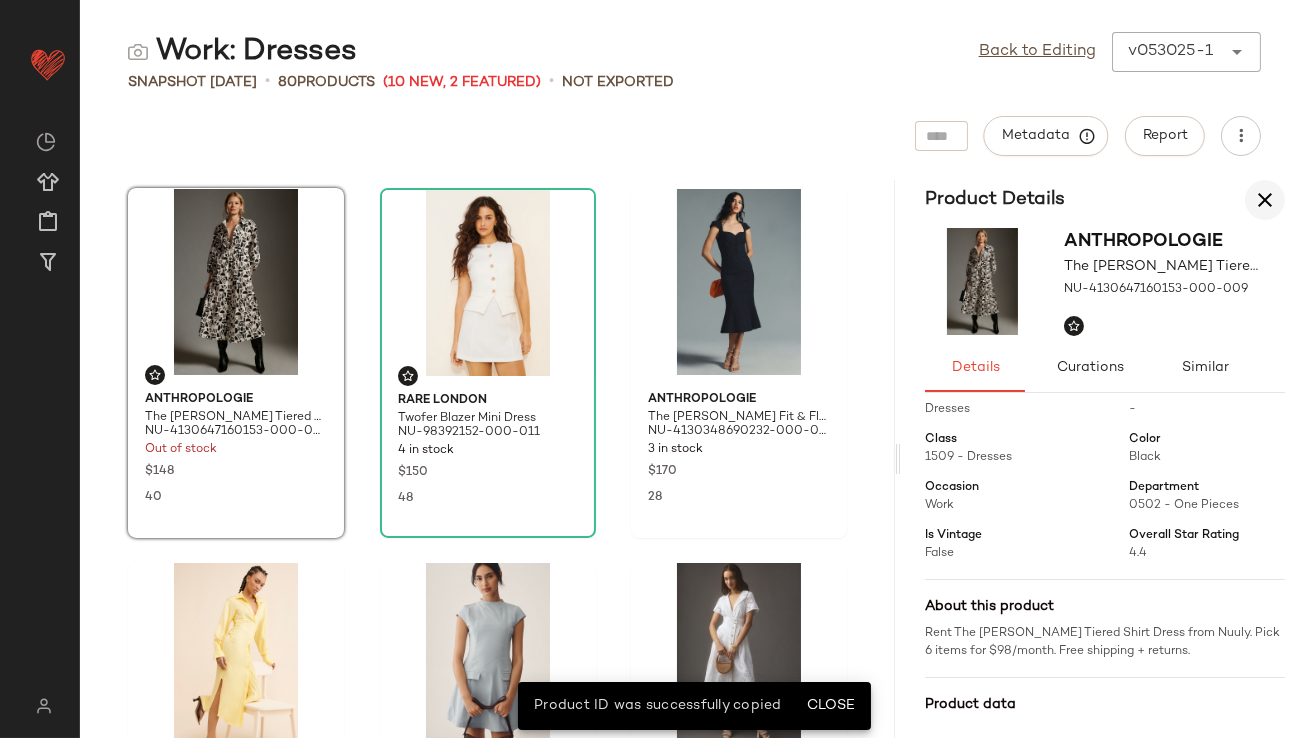 click at bounding box center (1265, 200) 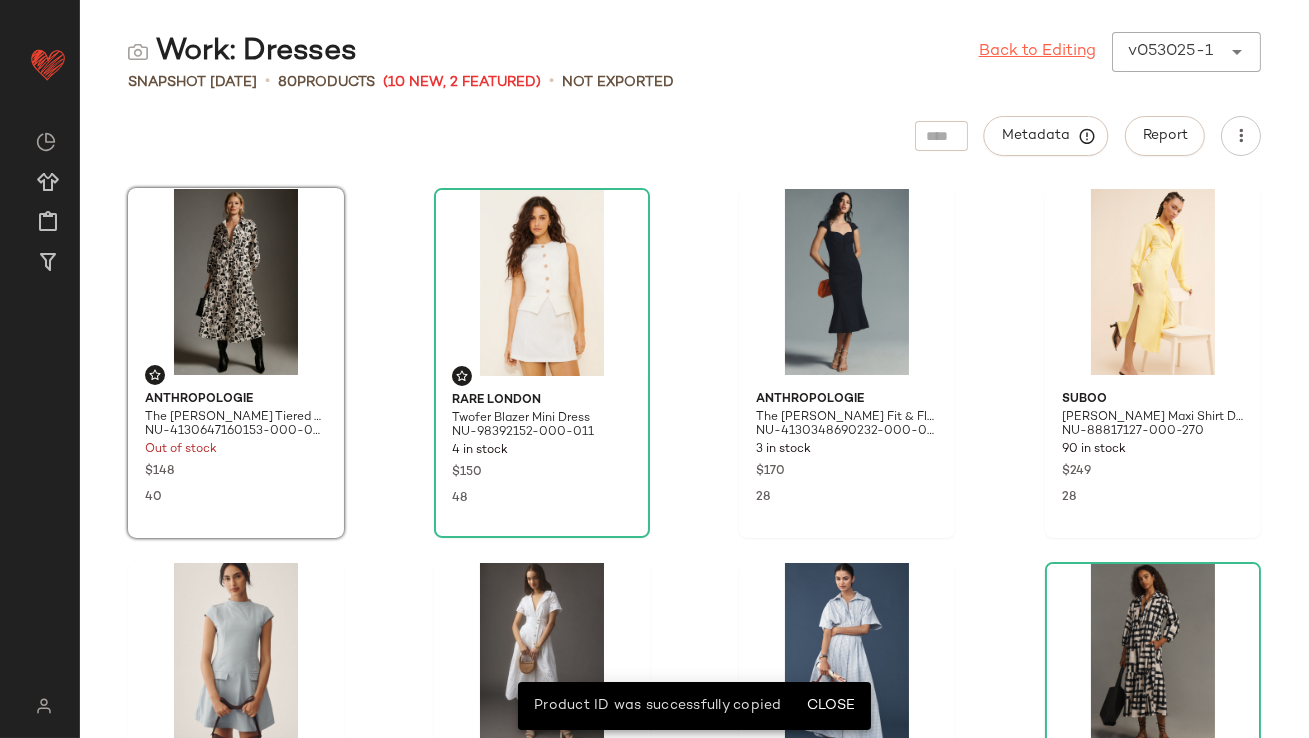 click on "Back to Editing" at bounding box center [1037, 52] 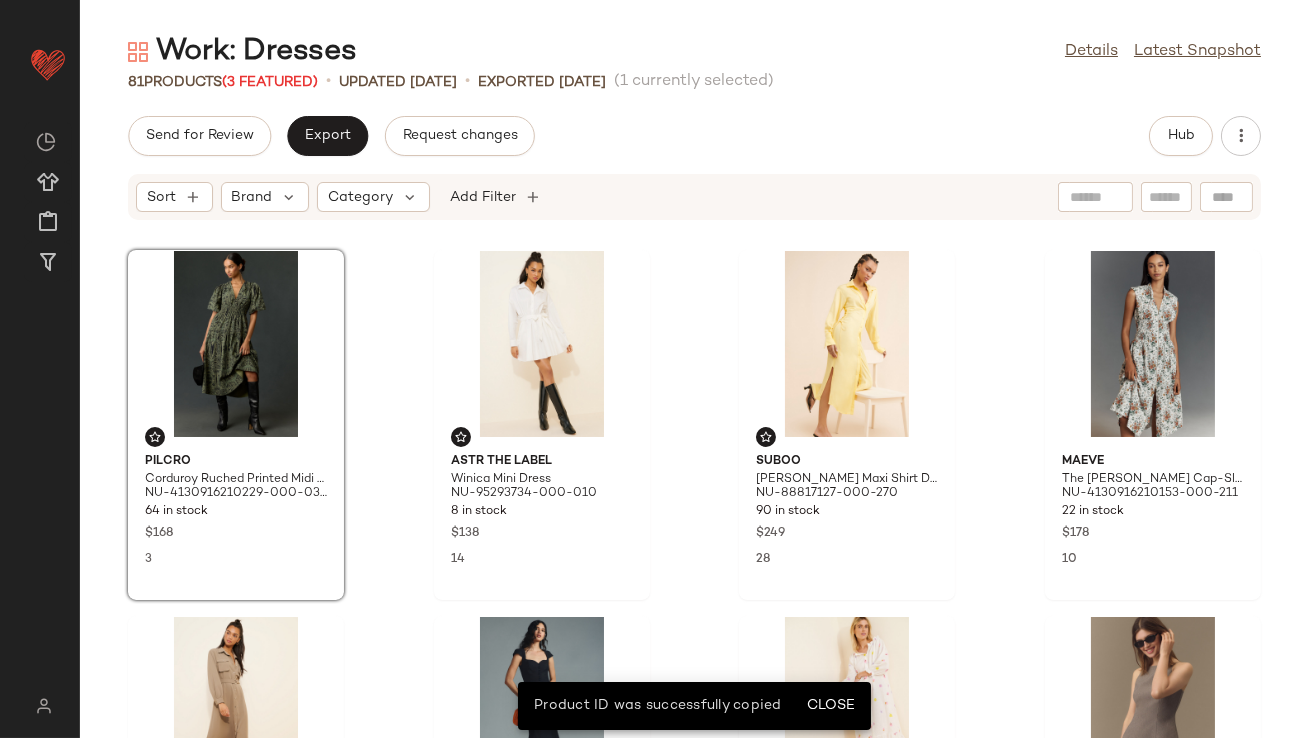 click 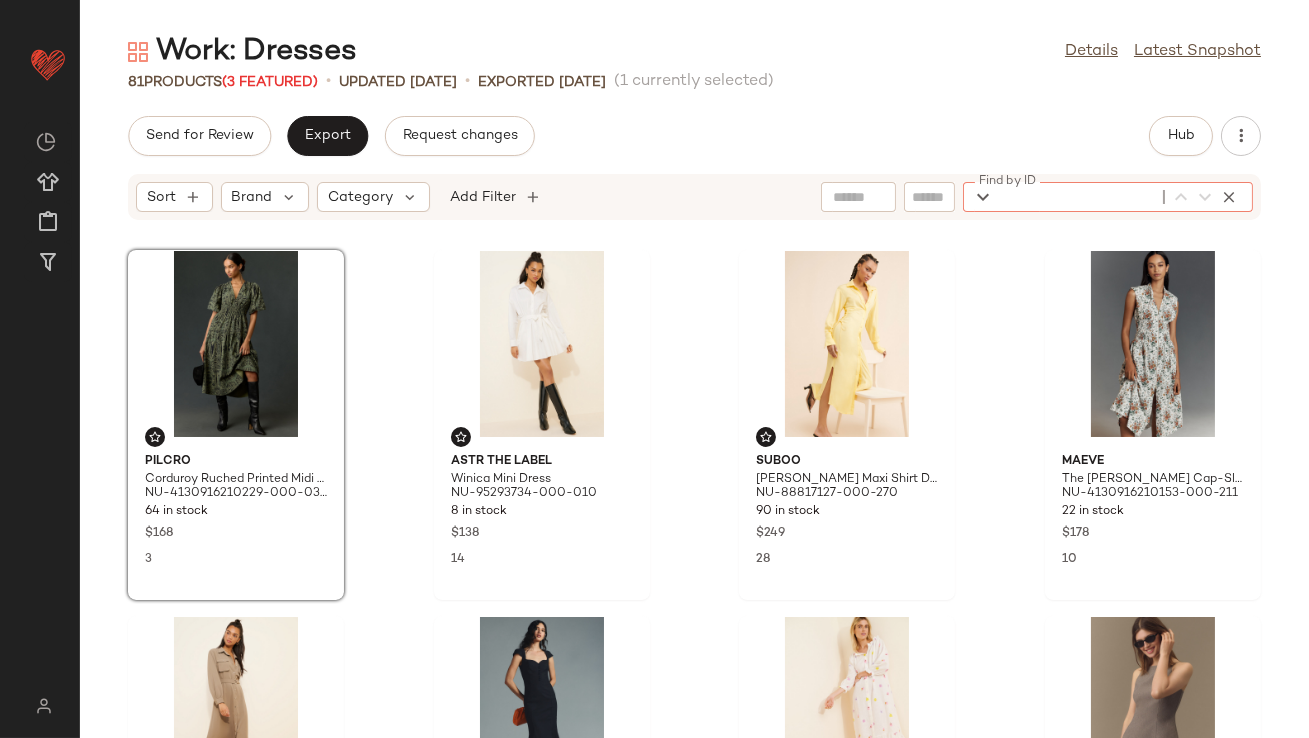 paste on "**********" 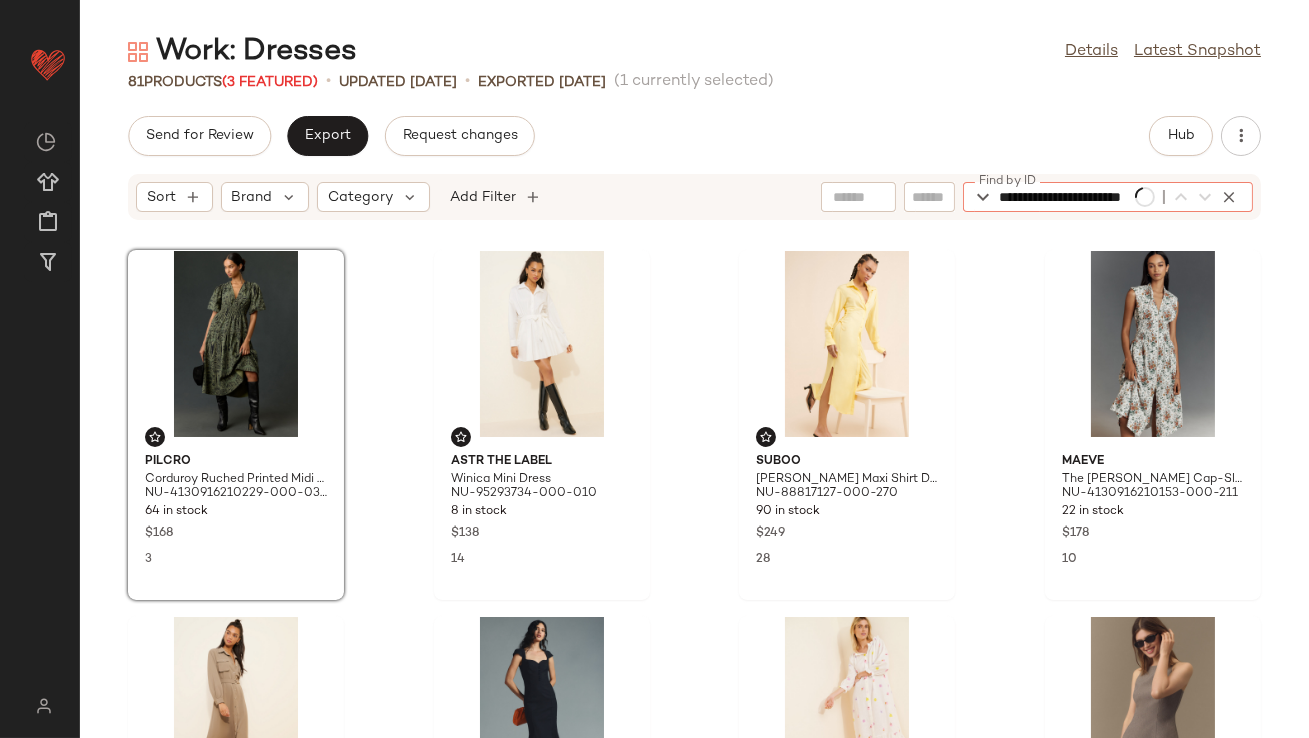 scroll, scrollTop: 0, scrollLeft: 77, axis: horizontal 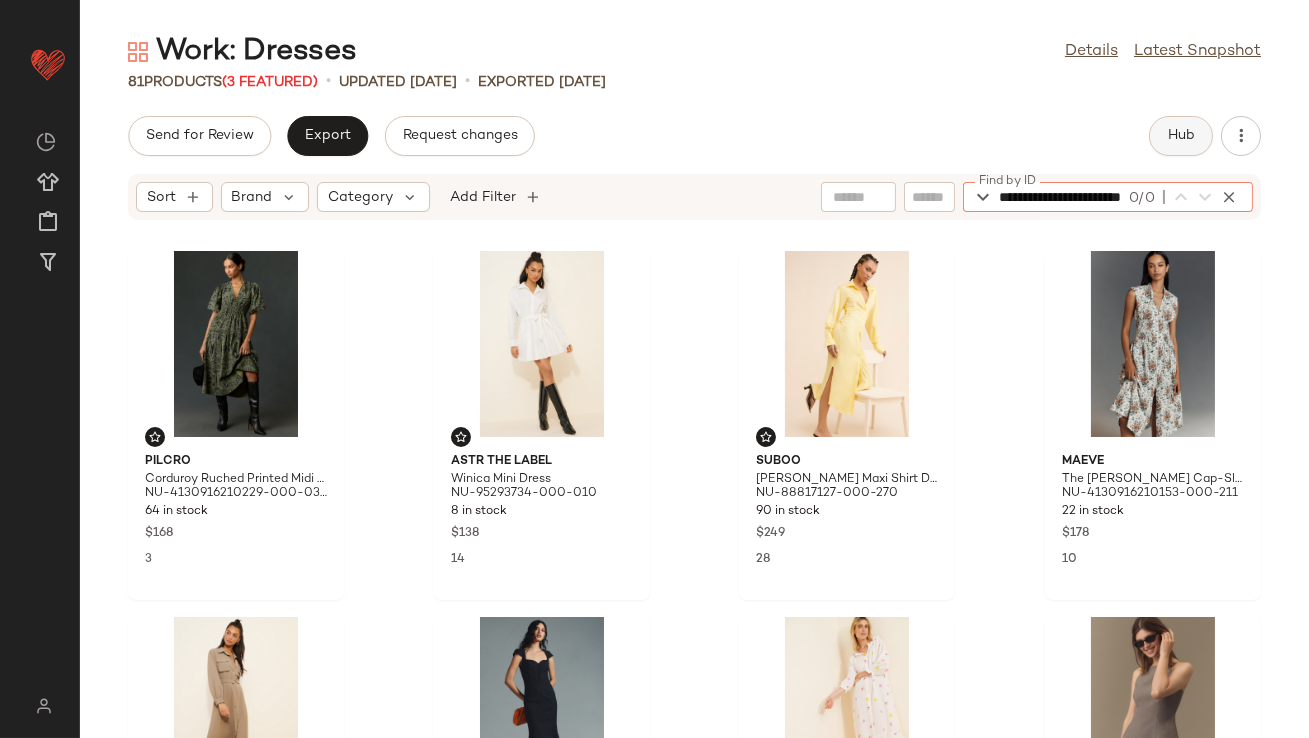 type on "**********" 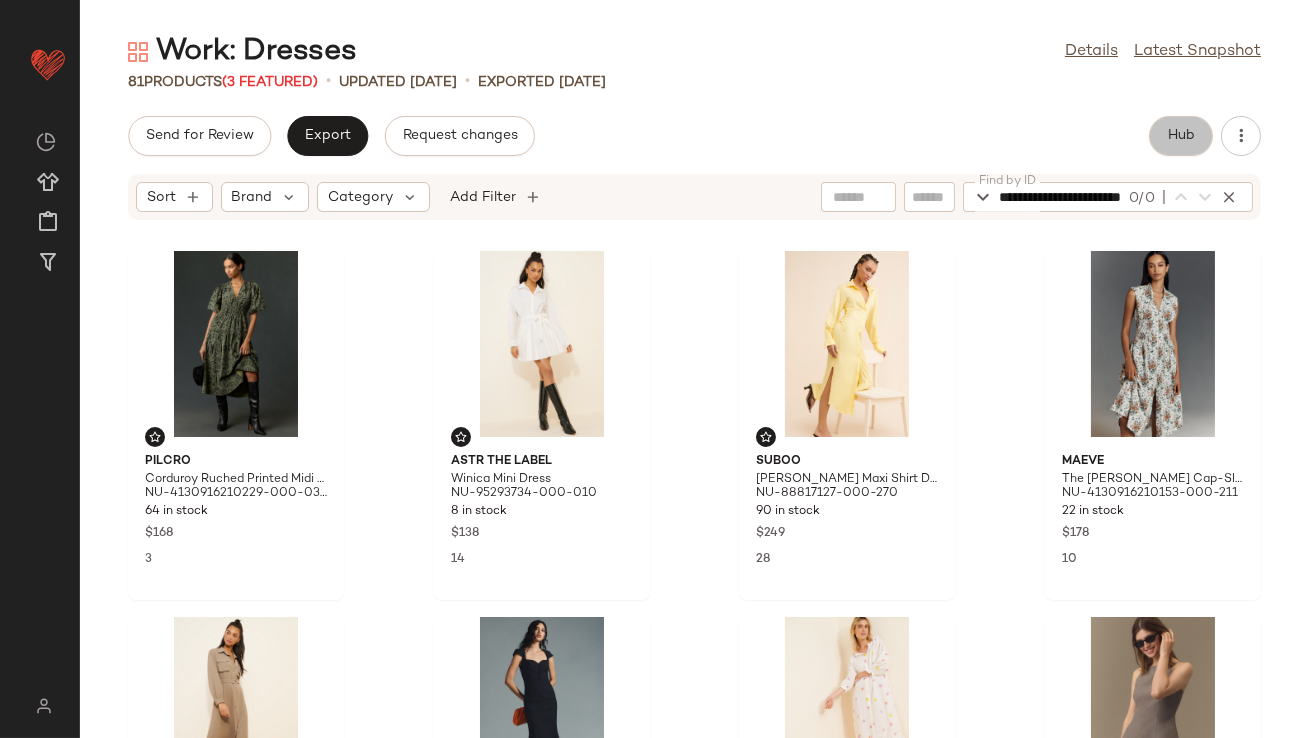 click on "Hub" at bounding box center [1181, 136] 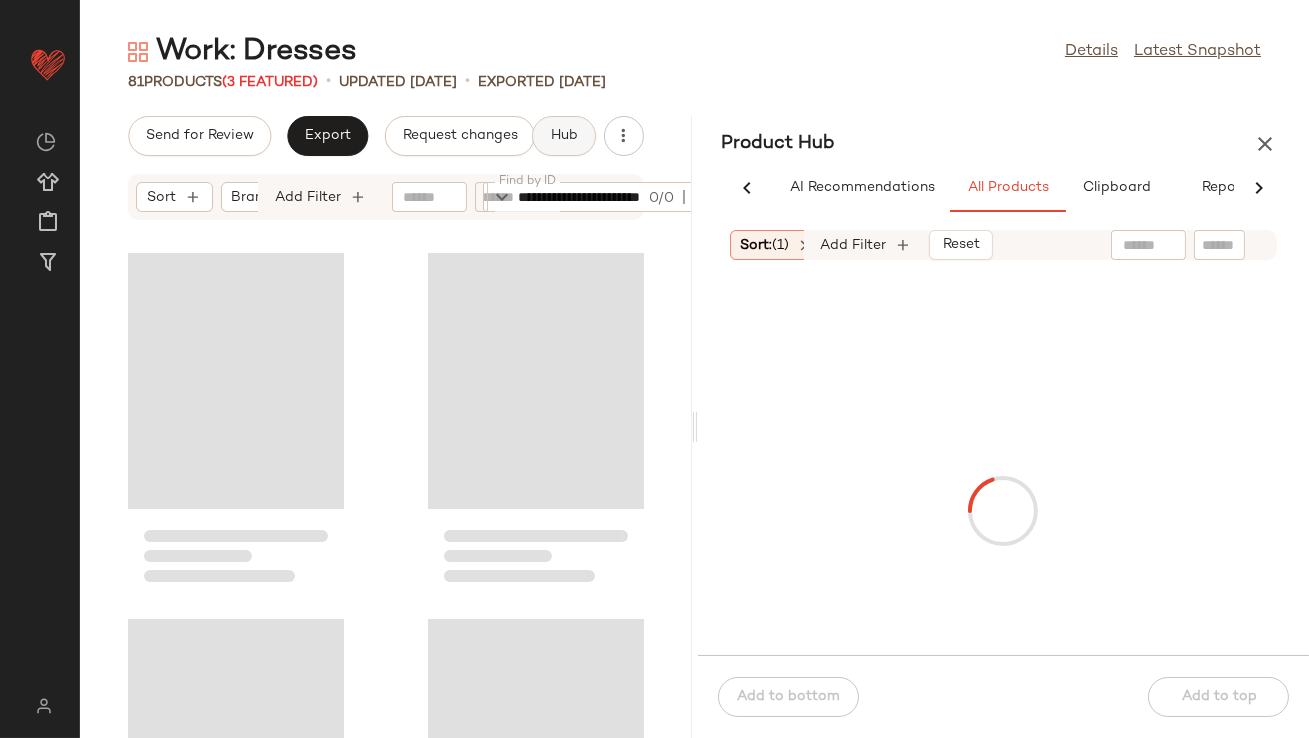 scroll, scrollTop: 0, scrollLeft: 48, axis: horizontal 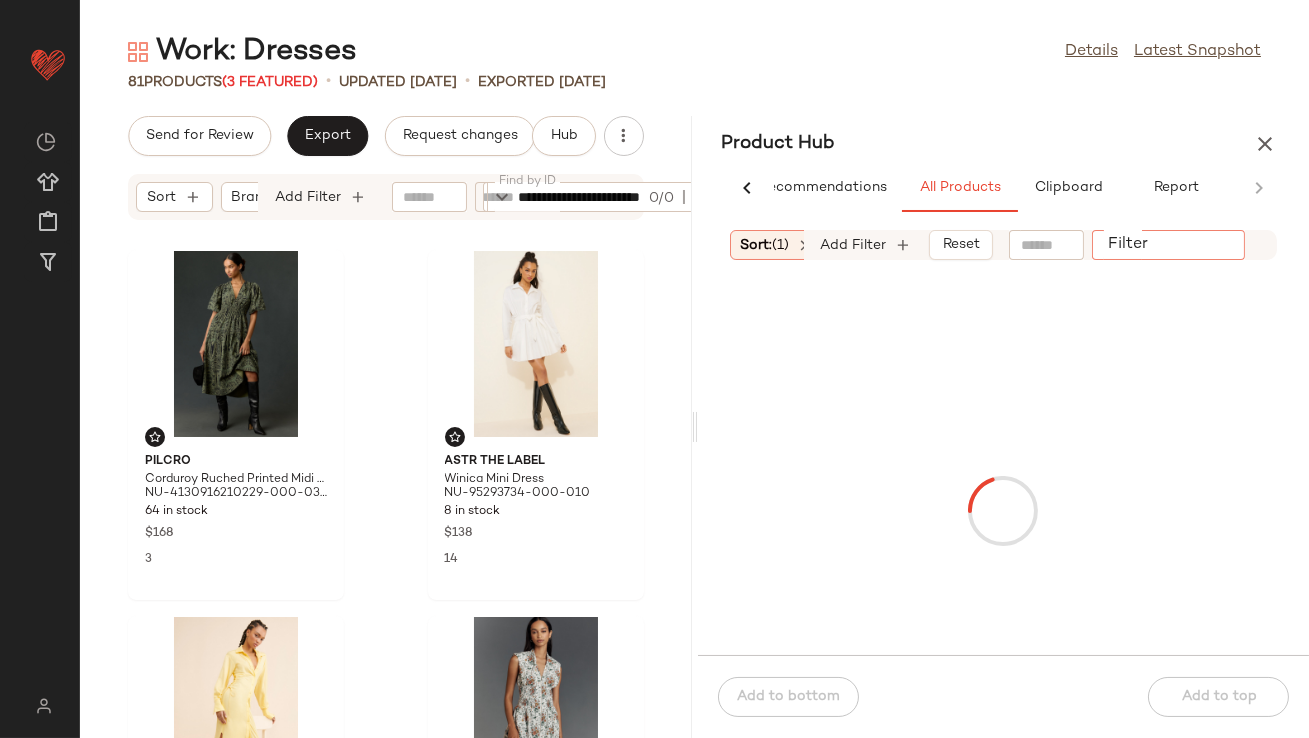 click on "Filter" 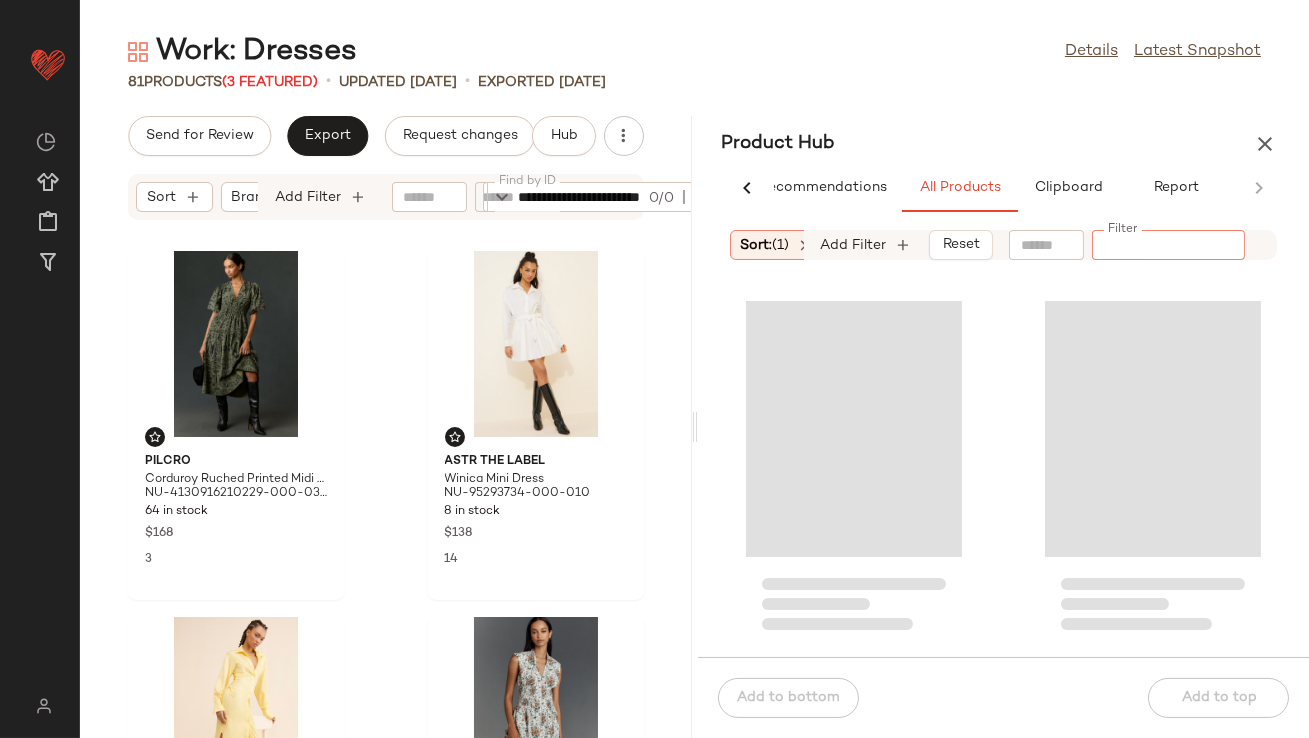 click 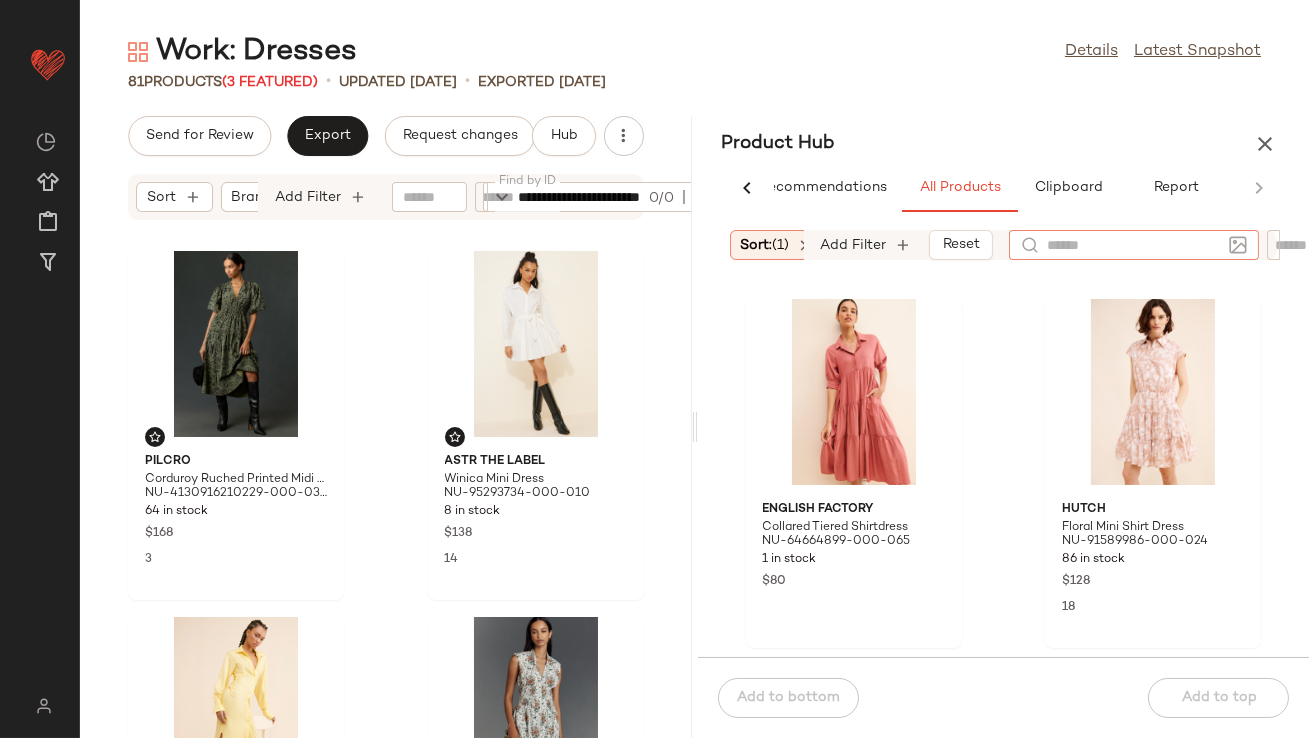 paste on "**********" 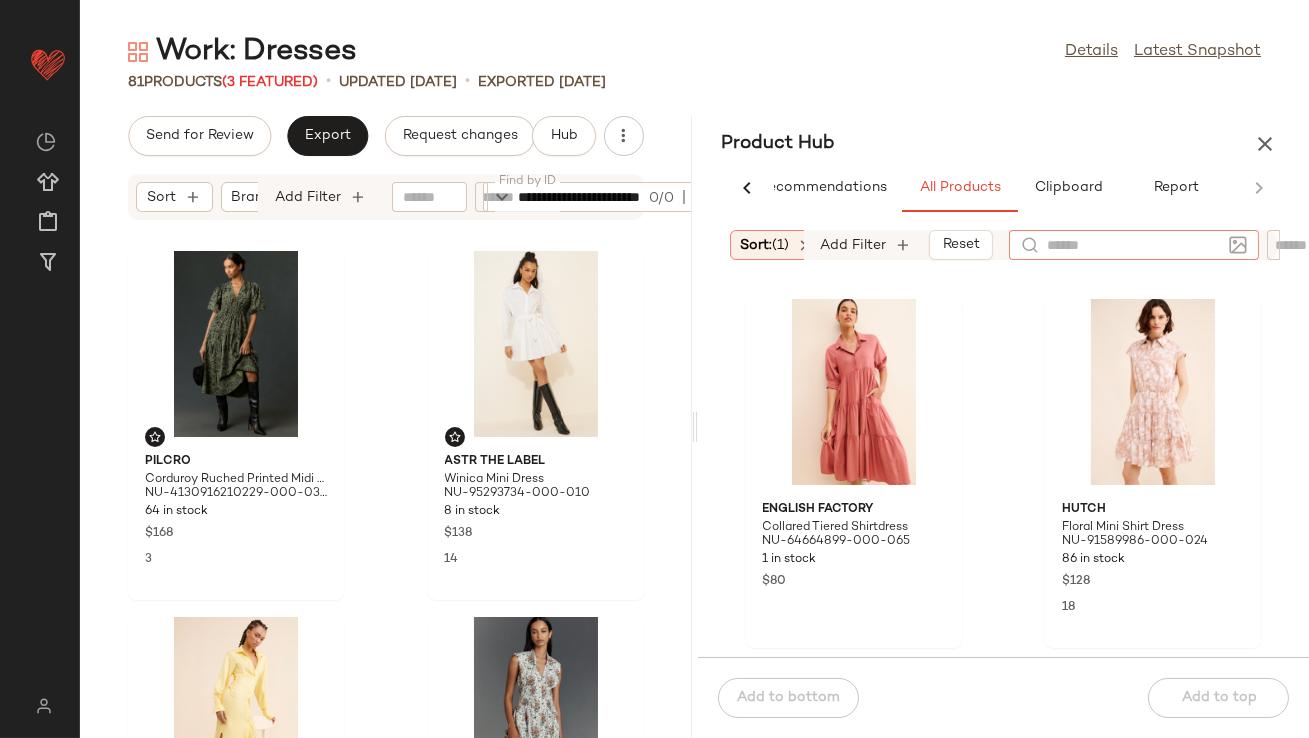 type on "**********" 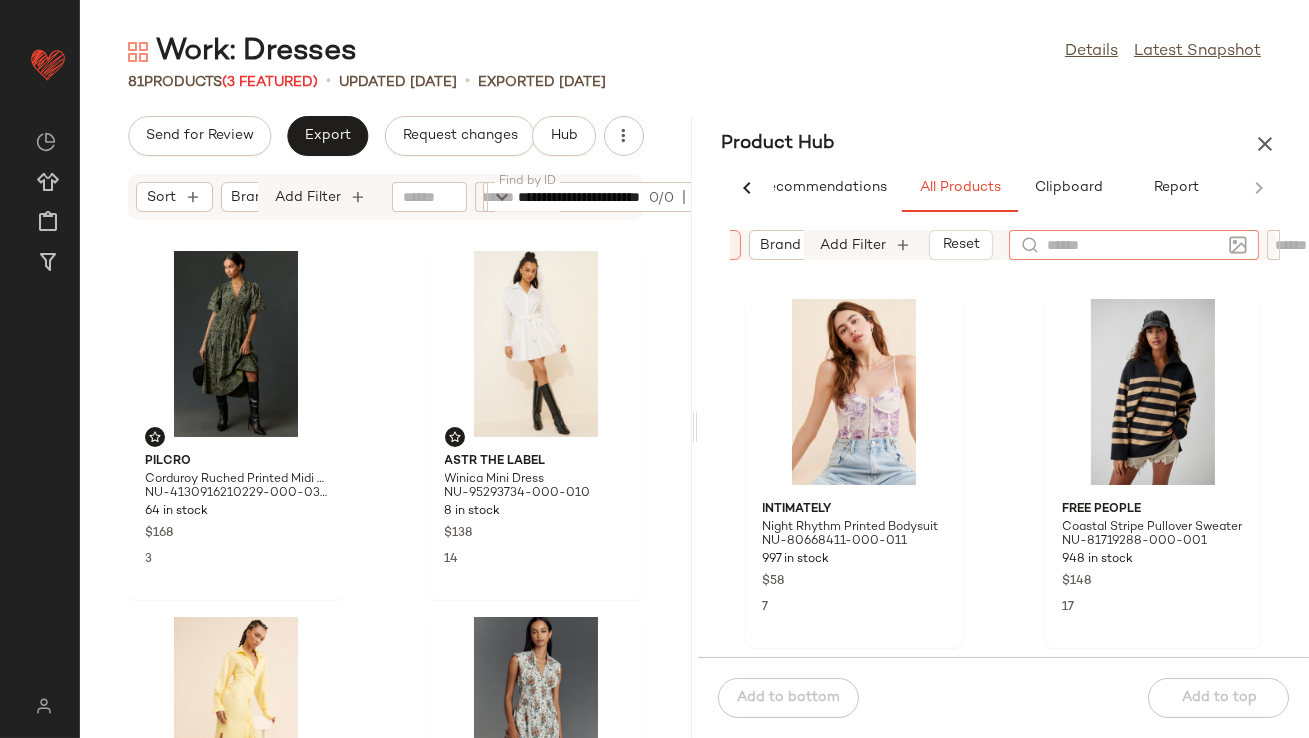 scroll, scrollTop: 0, scrollLeft: 81, axis: horizontal 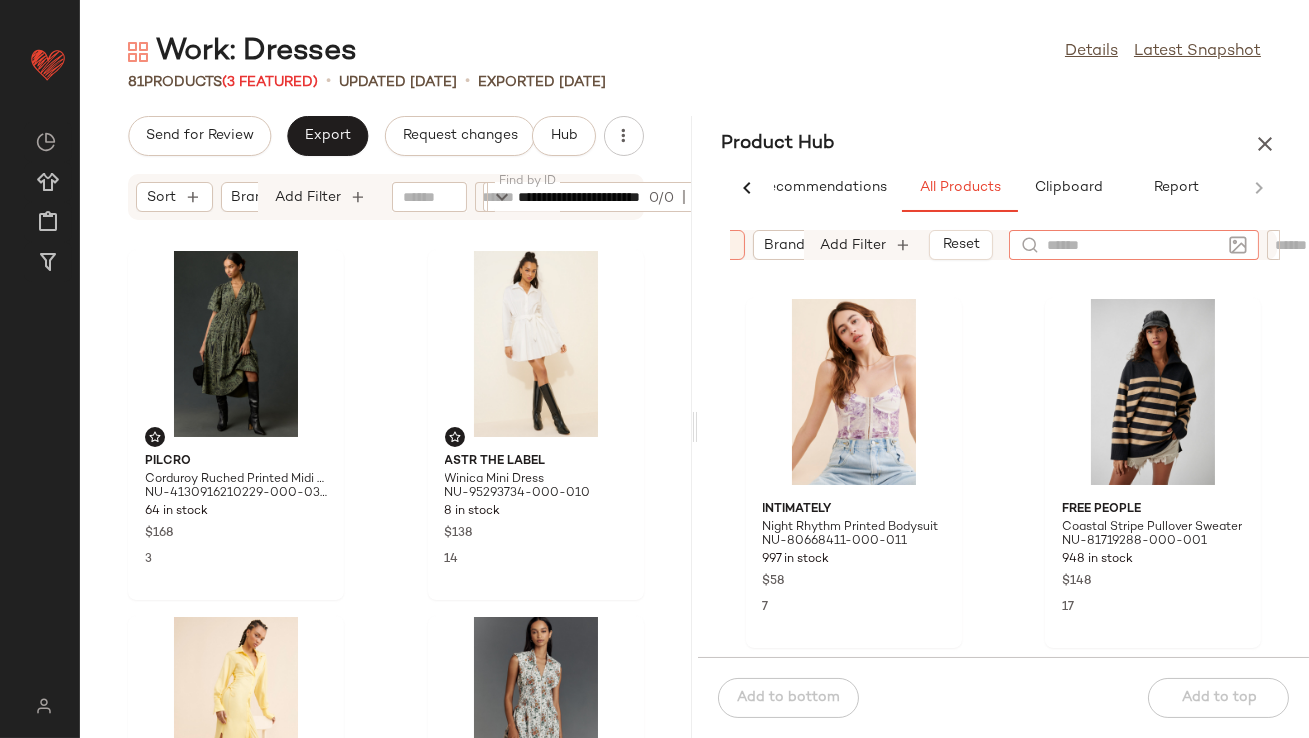 click at bounding box center [726, 245] 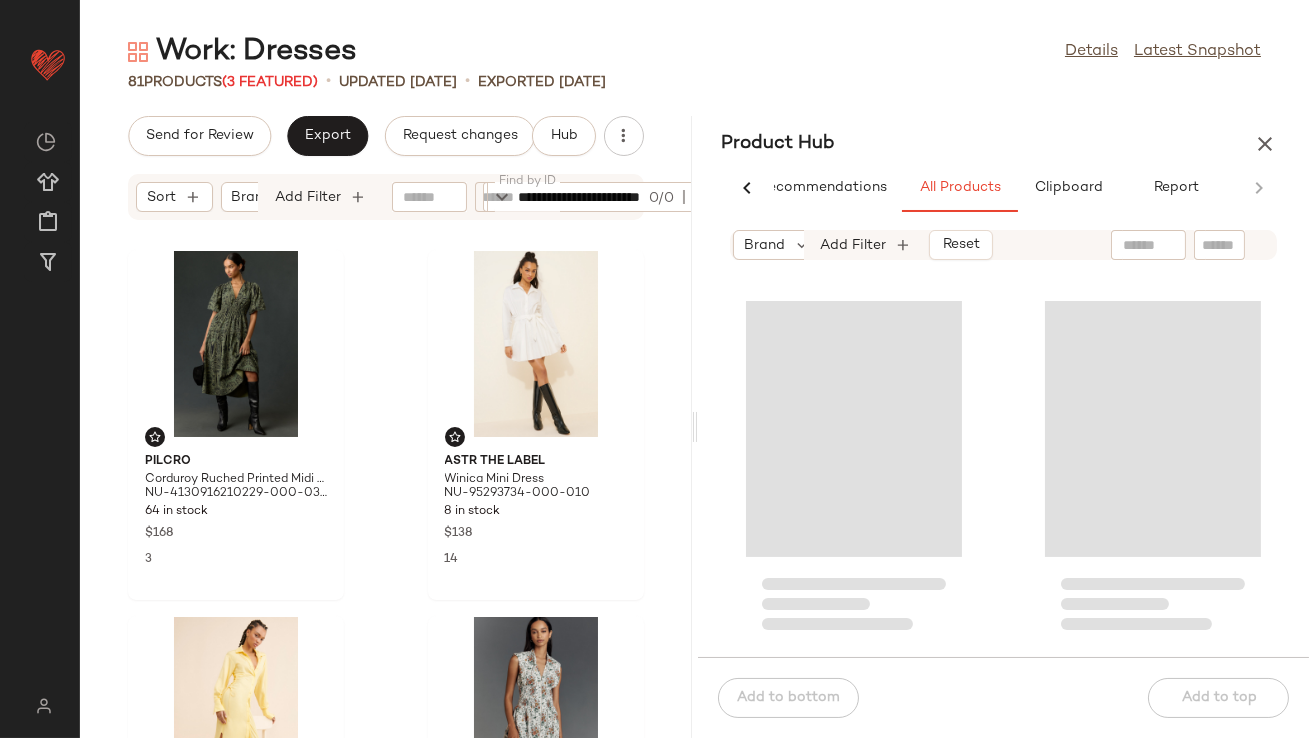 click 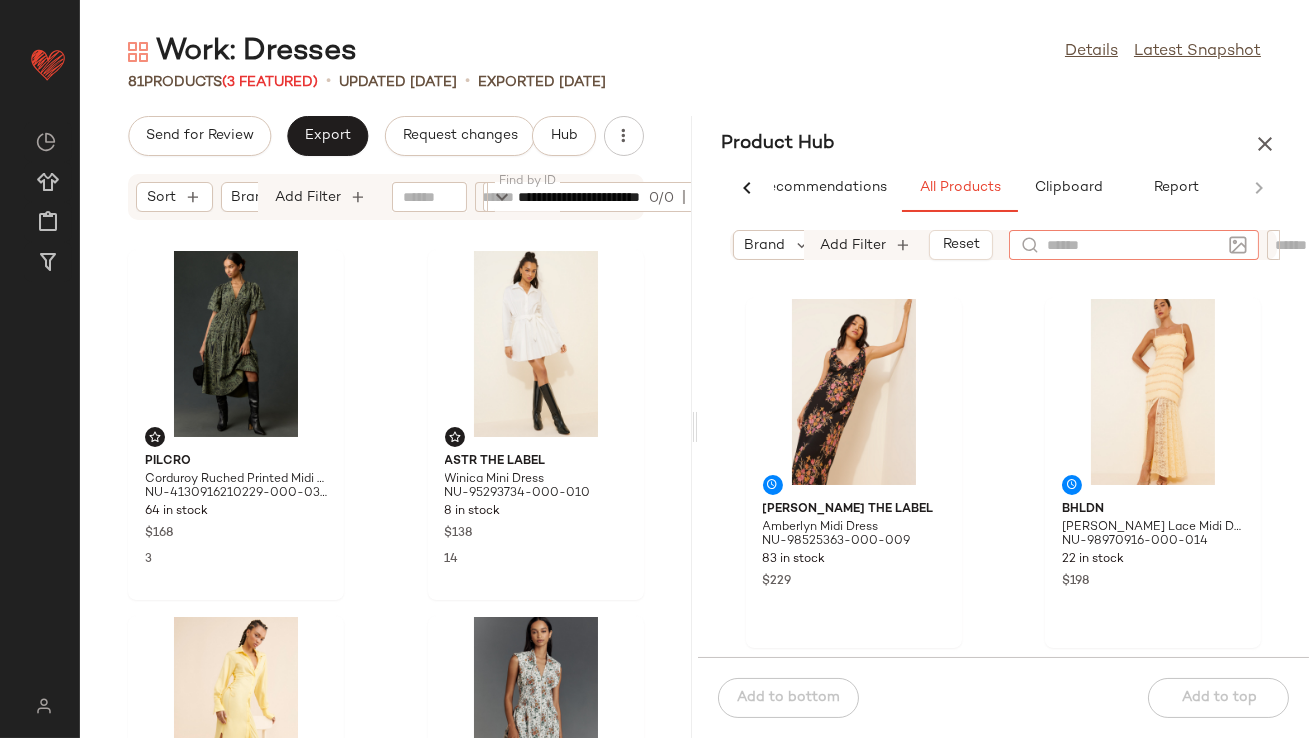 paste on "**********" 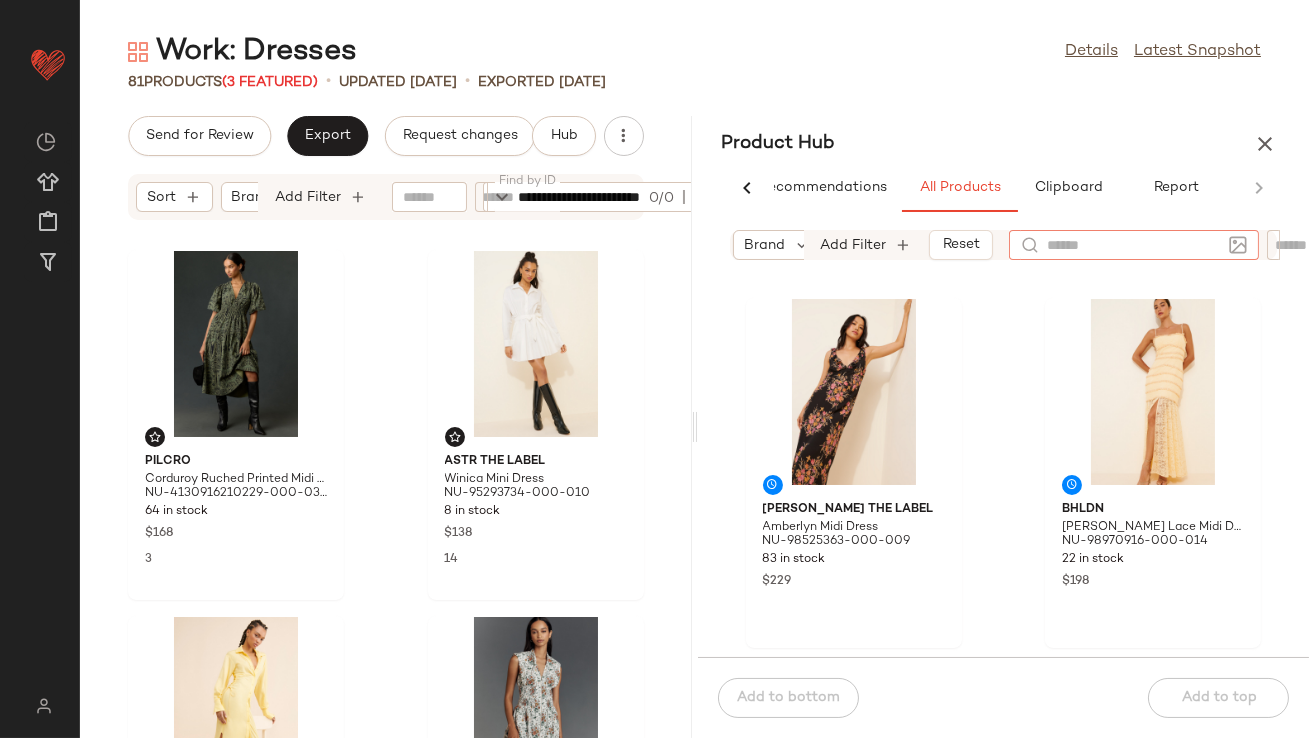 type on "**********" 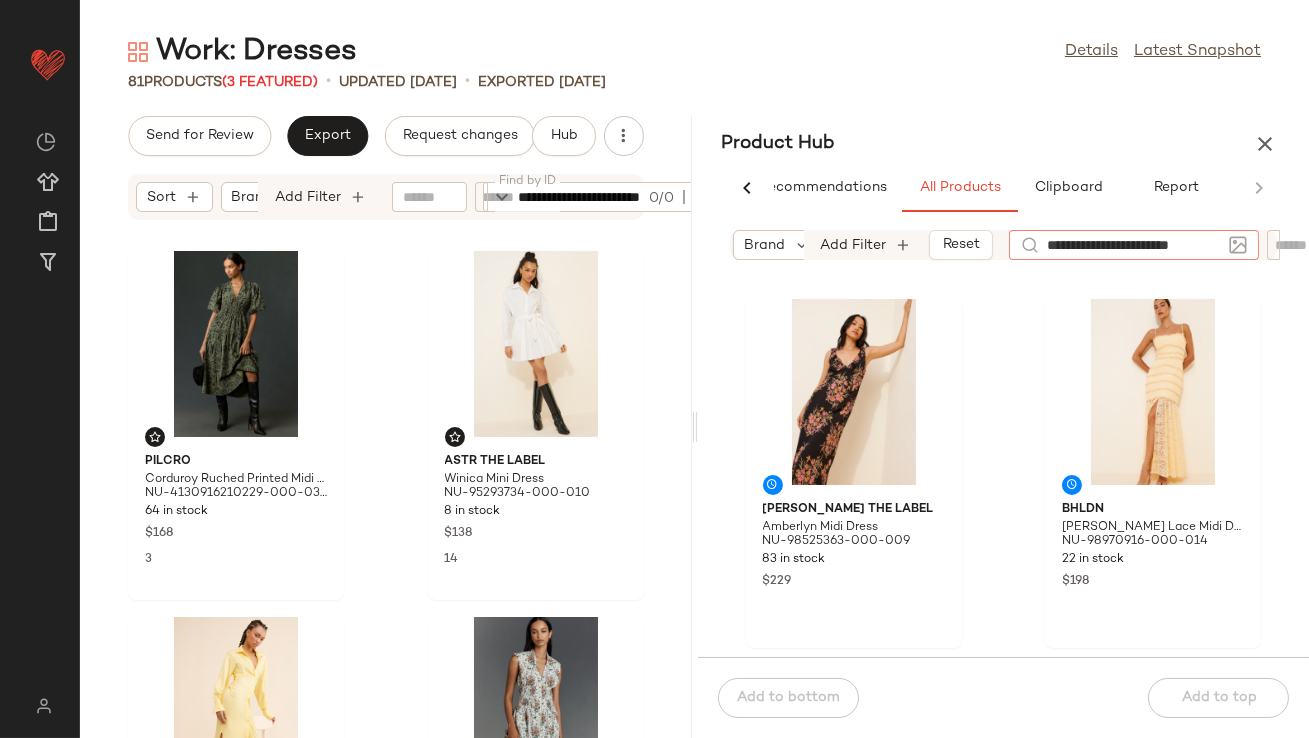 scroll, scrollTop: 0, scrollLeft: 40, axis: horizontal 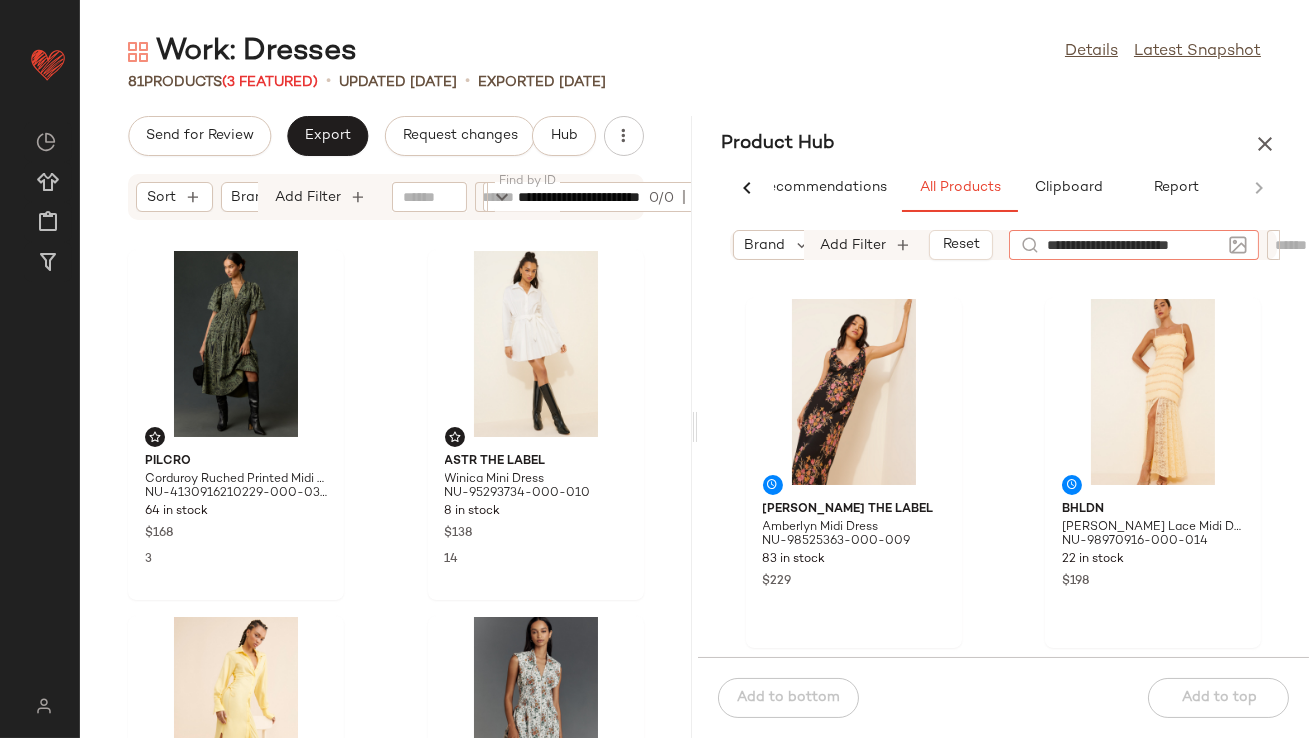 type 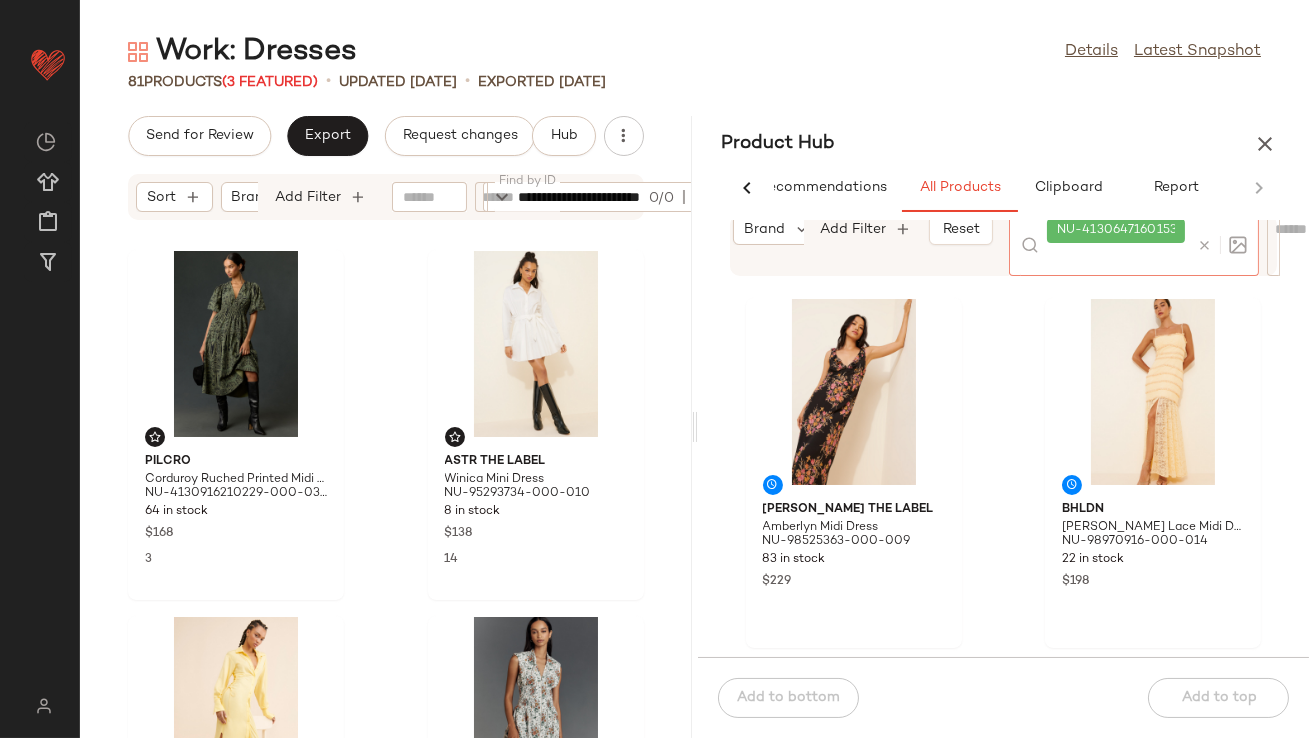 scroll, scrollTop: 0, scrollLeft: 0, axis: both 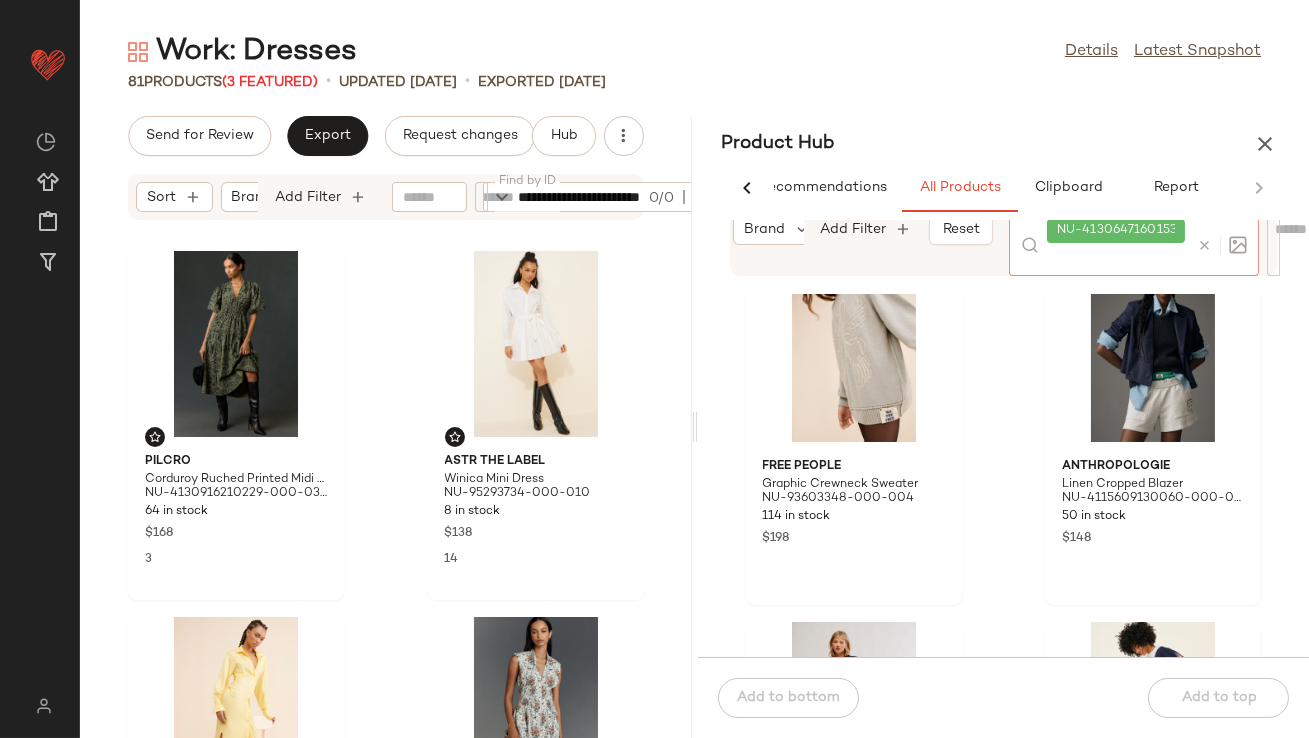 click 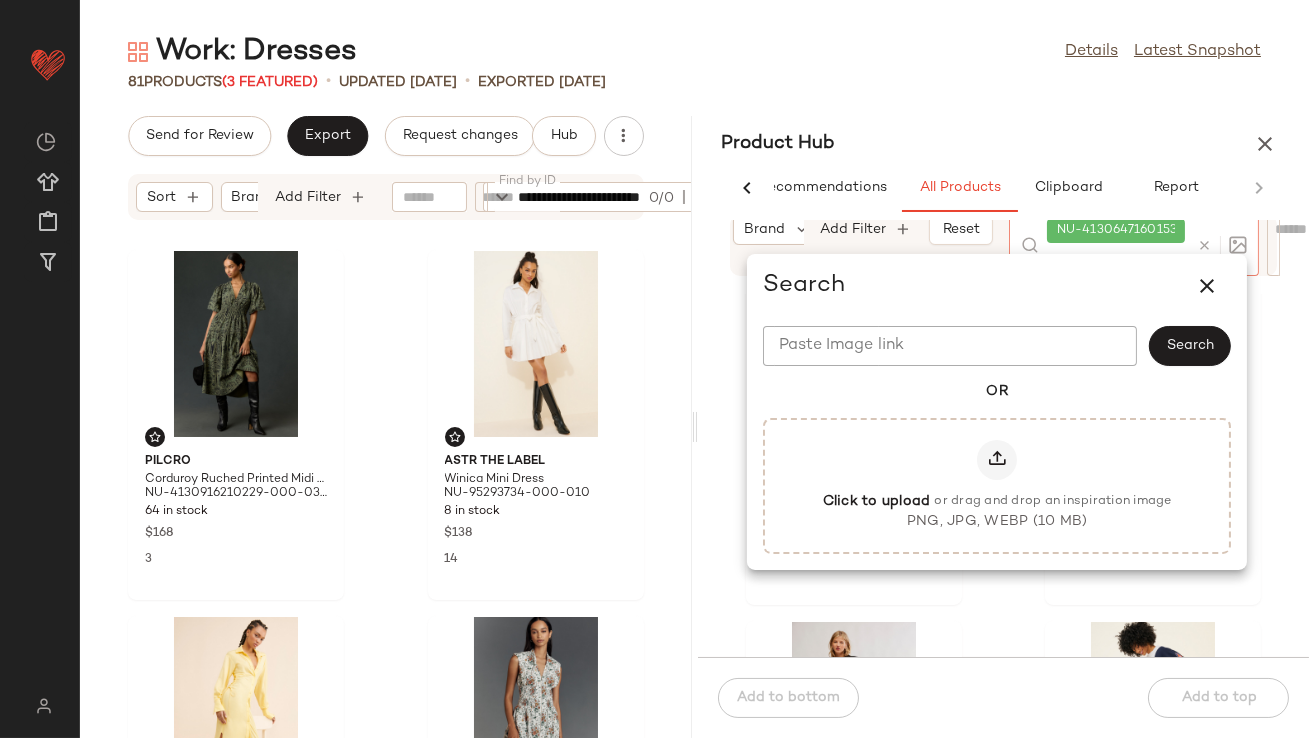 click at bounding box center (1207, 286) 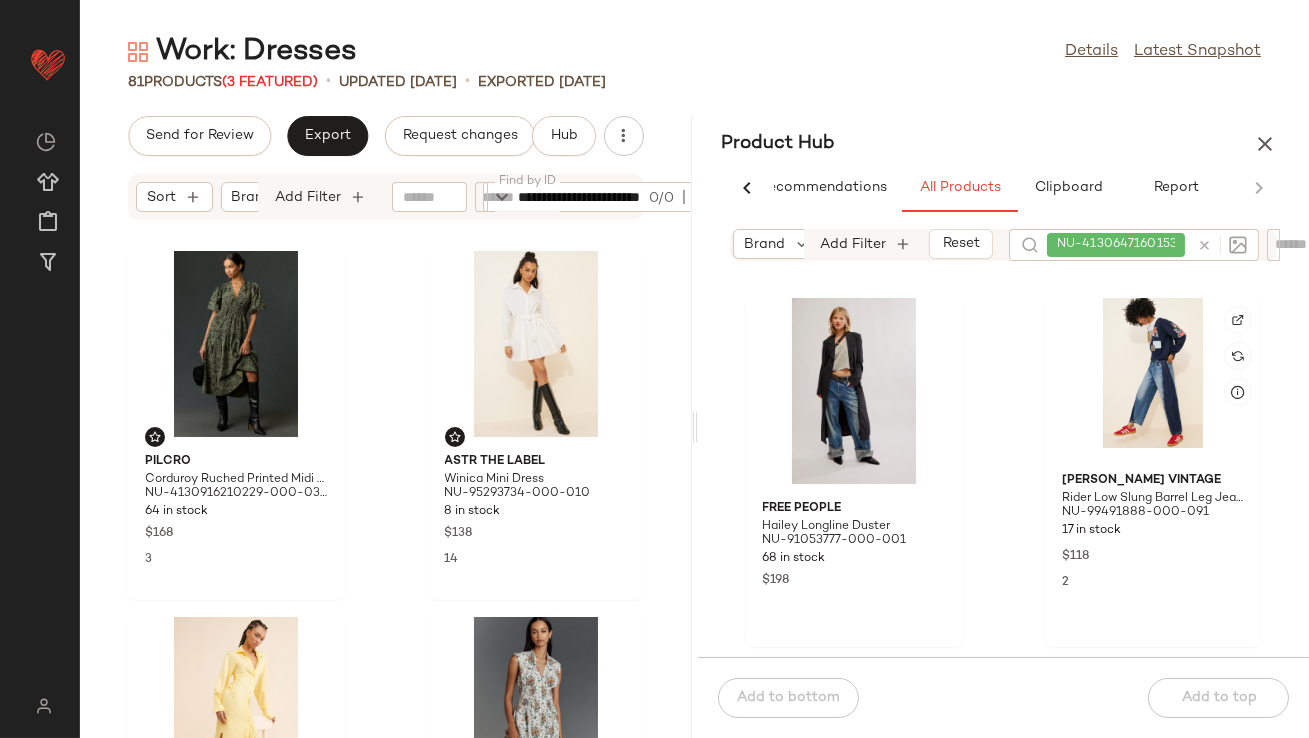 scroll, scrollTop: 787, scrollLeft: 0, axis: vertical 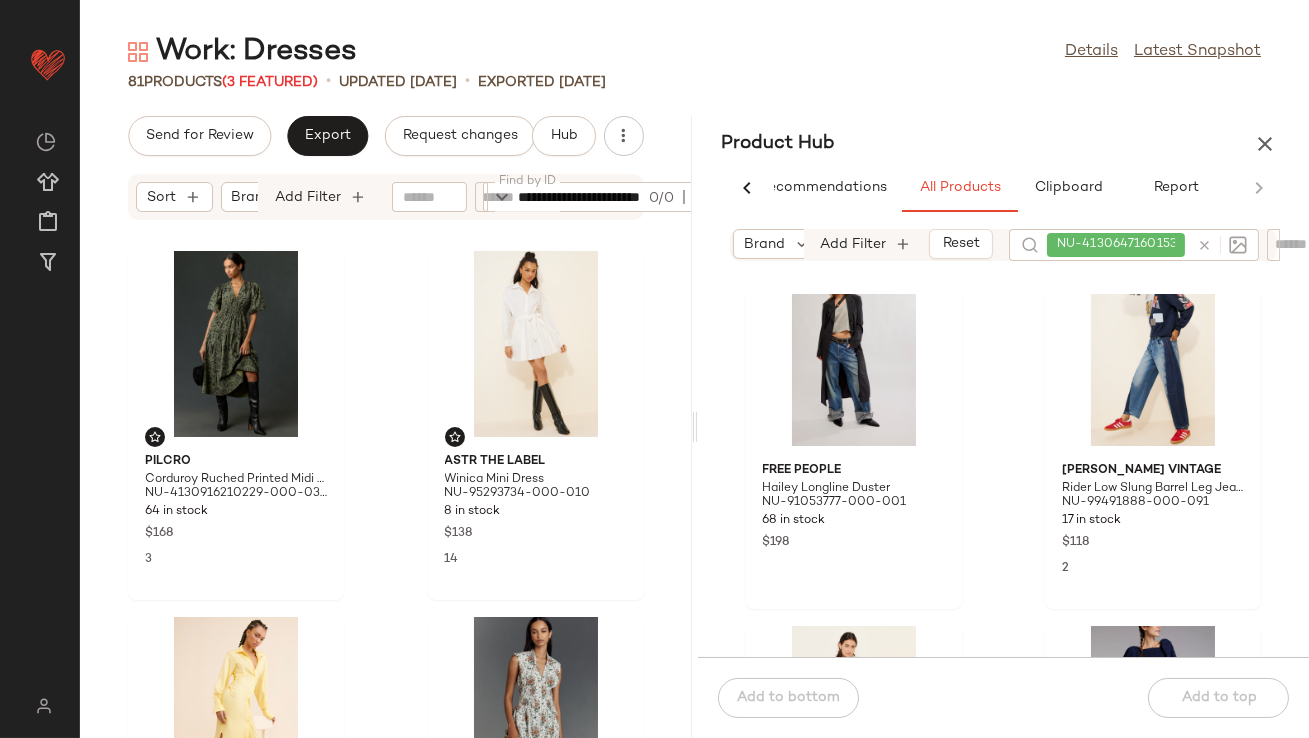 click at bounding box center [748, 188] 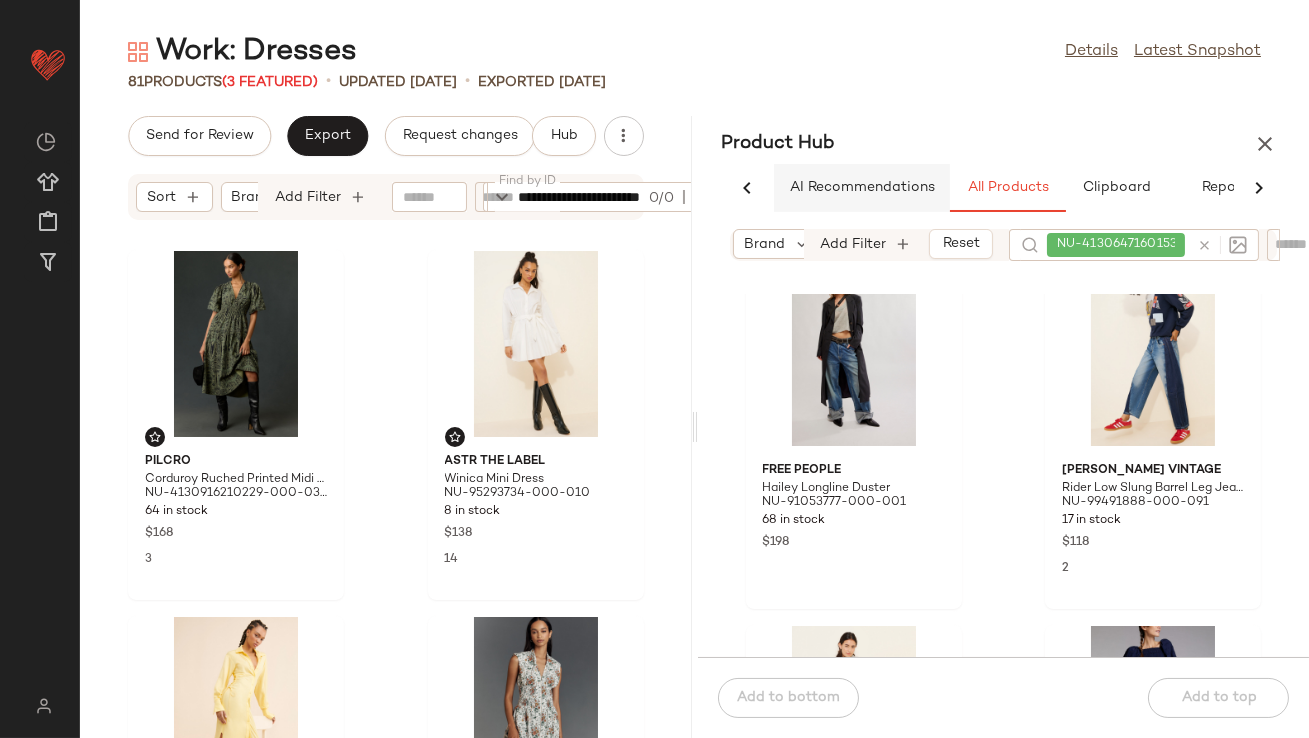 scroll, scrollTop: 0, scrollLeft: 0, axis: both 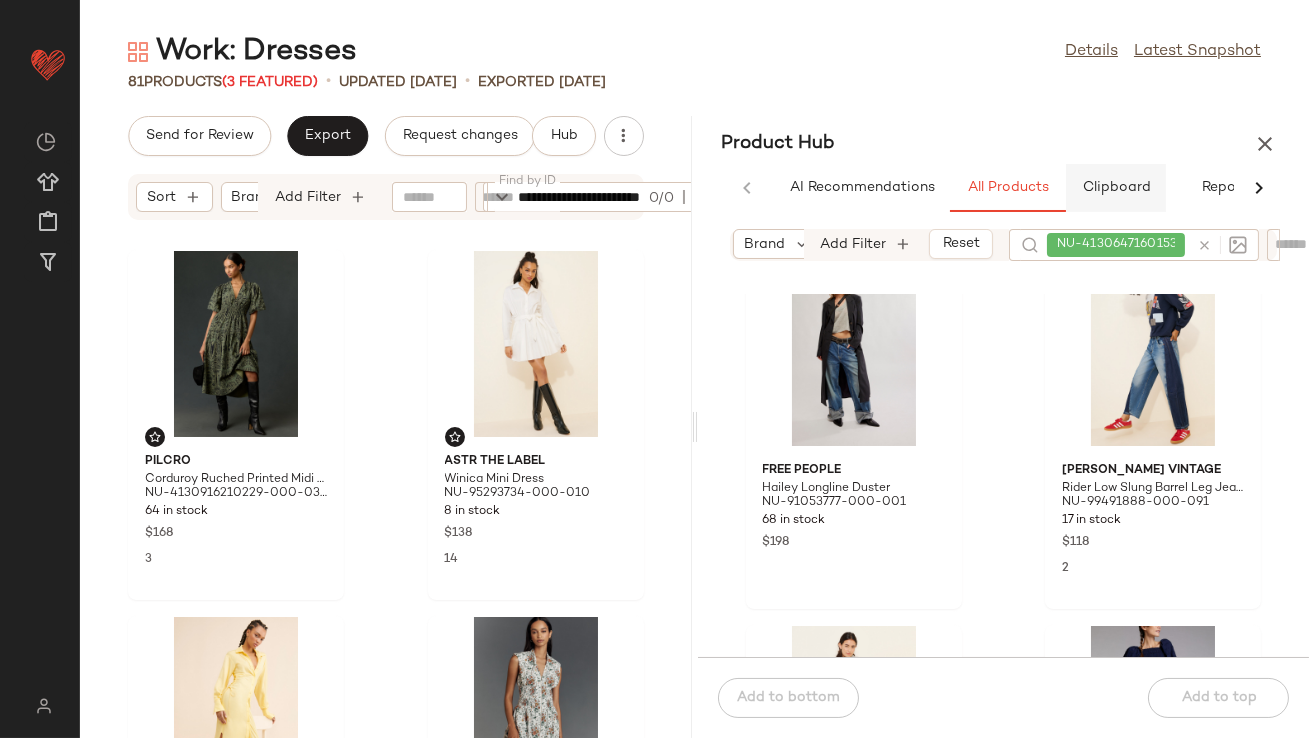 click on "Clipboard" at bounding box center [1116, 188] 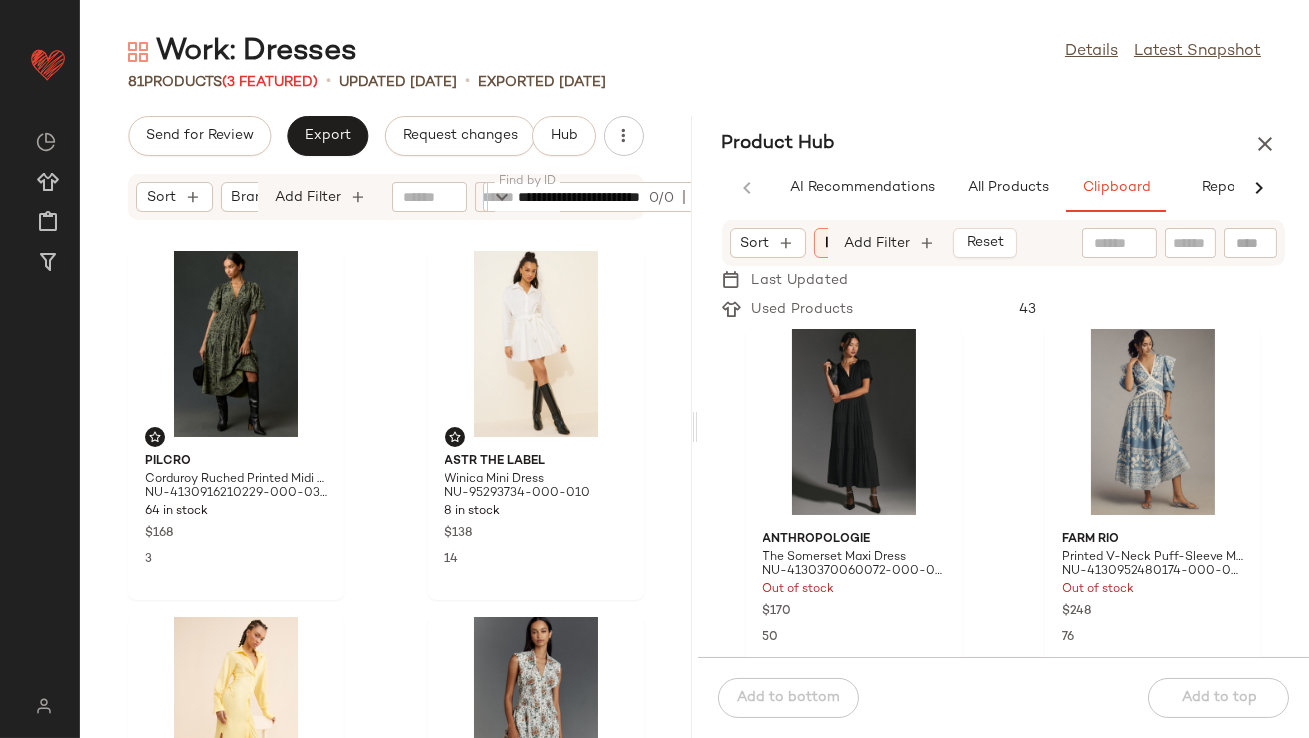 click 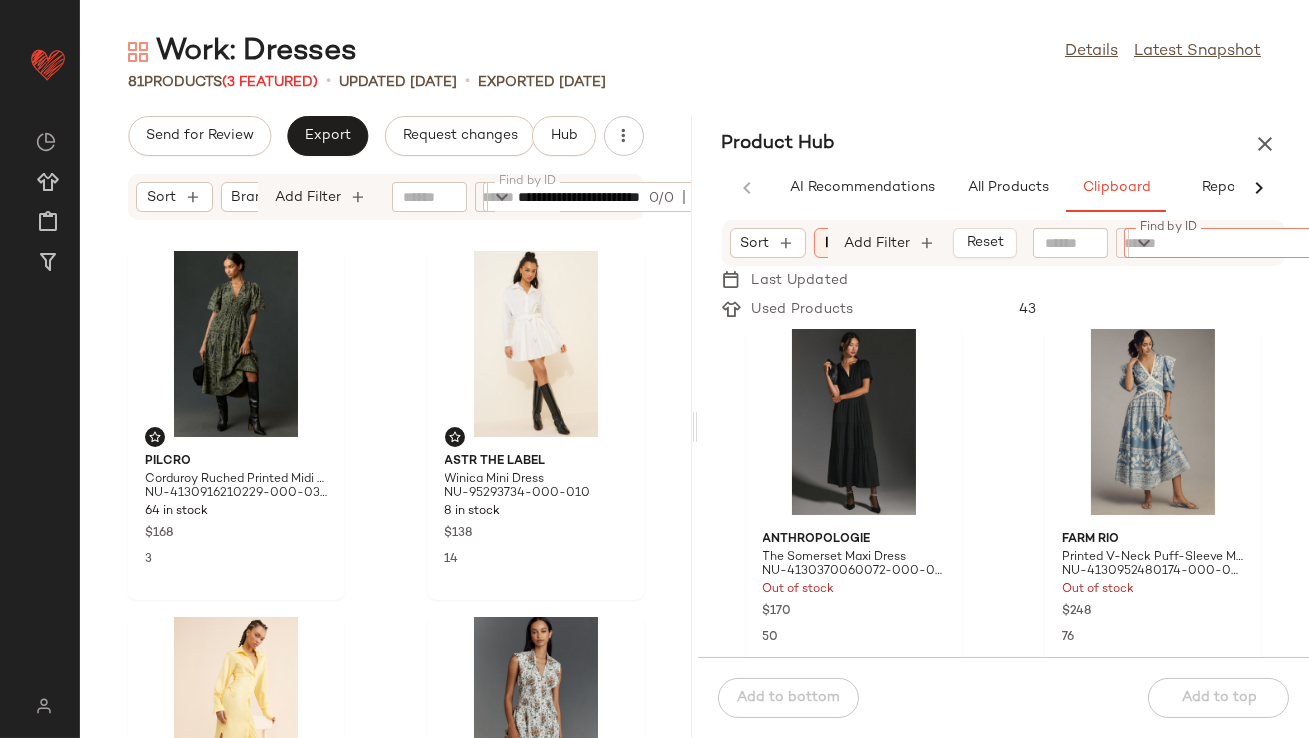 paste on "**********" 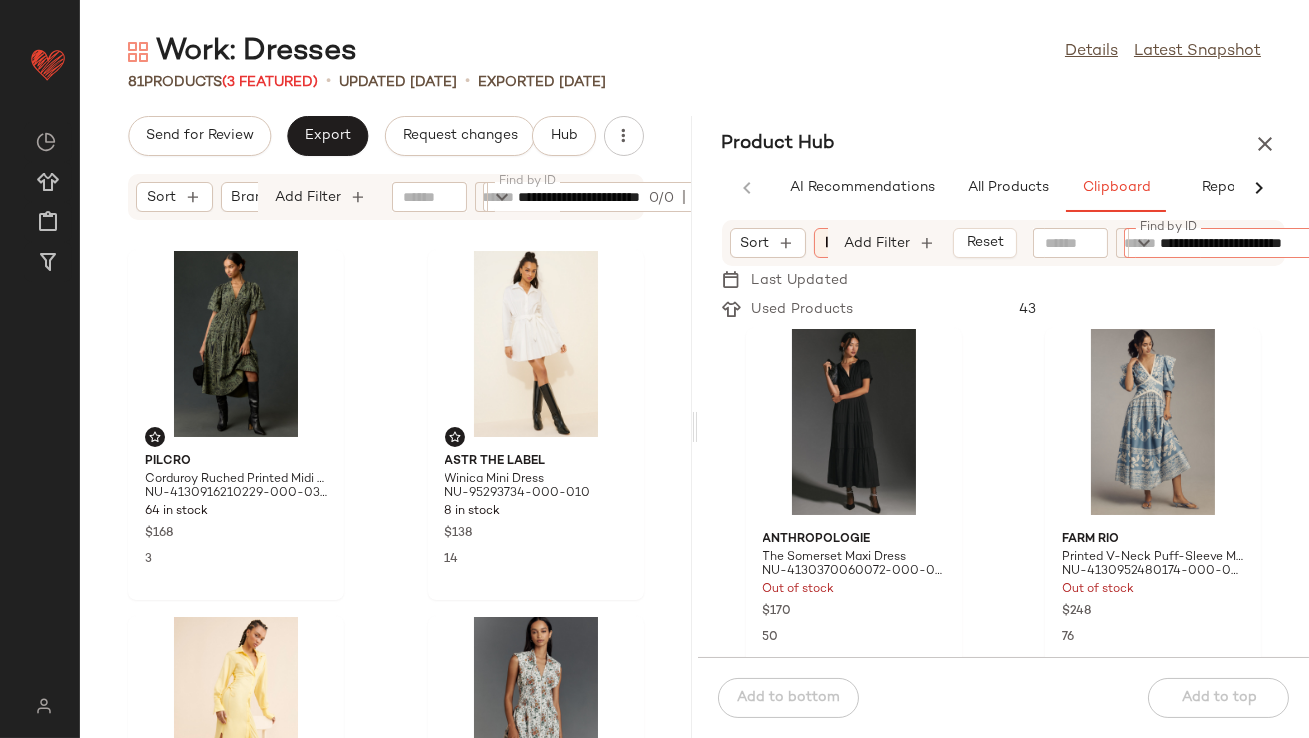 scroll, scrollTop: 0, scrollLeft: 78, axis: horizontal 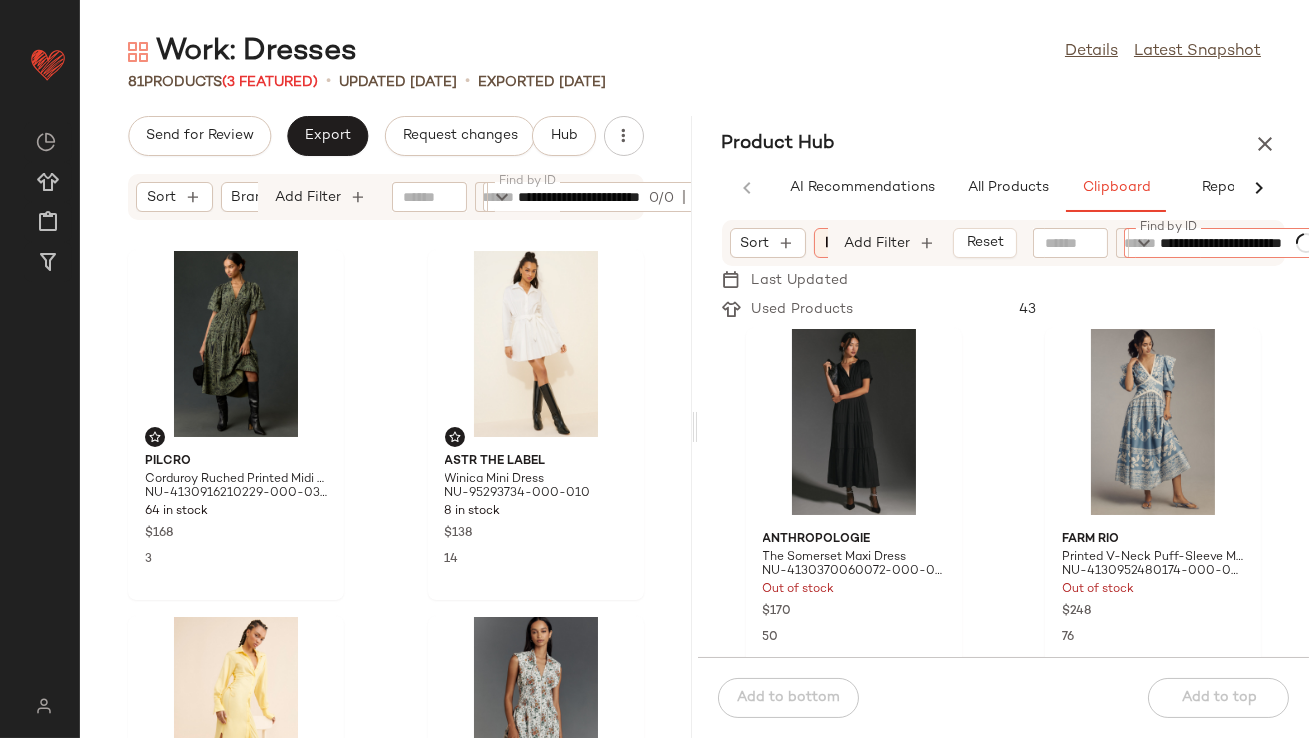 type on "**********" 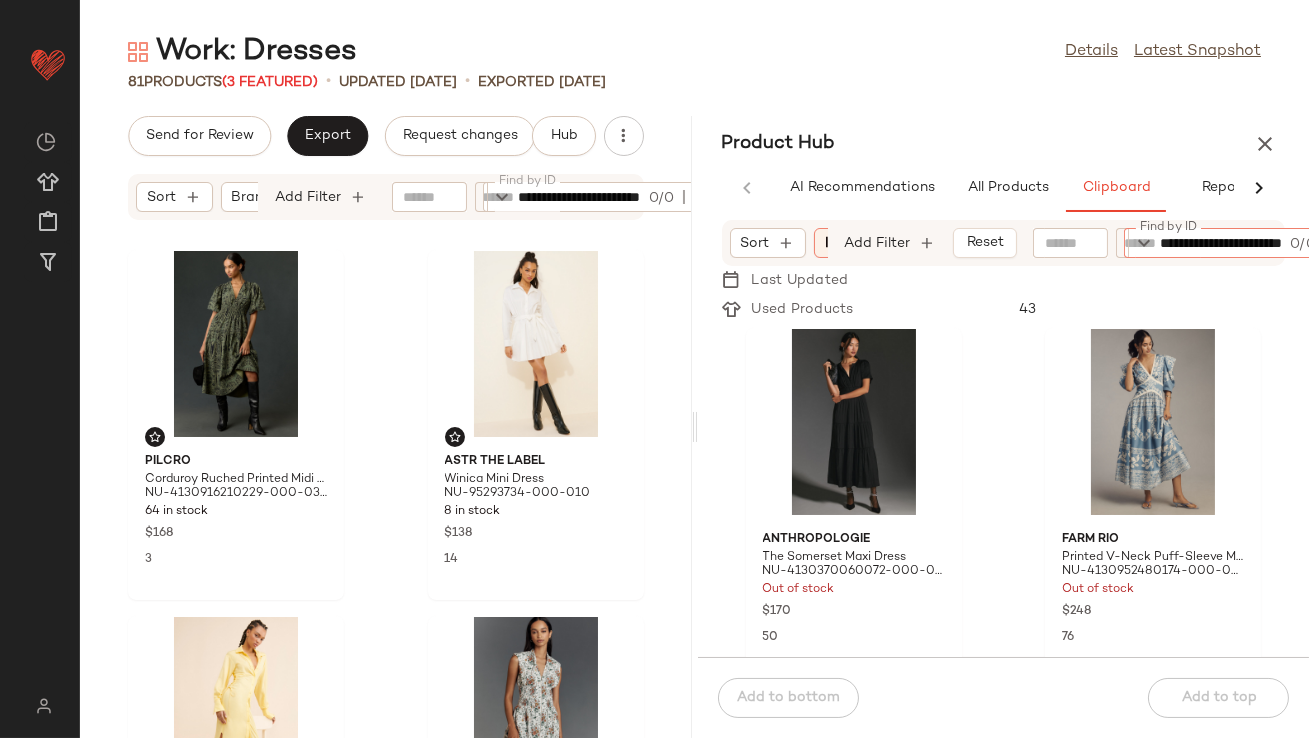 click on "**********" 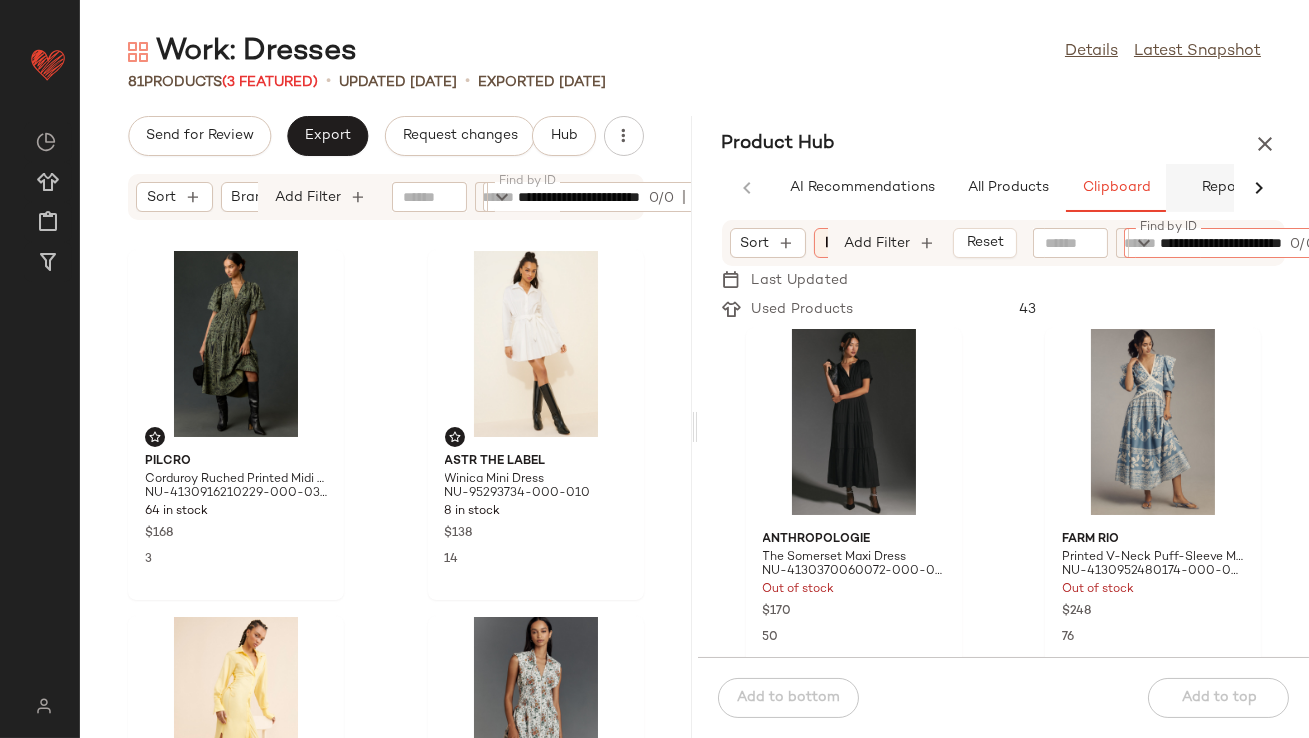 click on "Report" 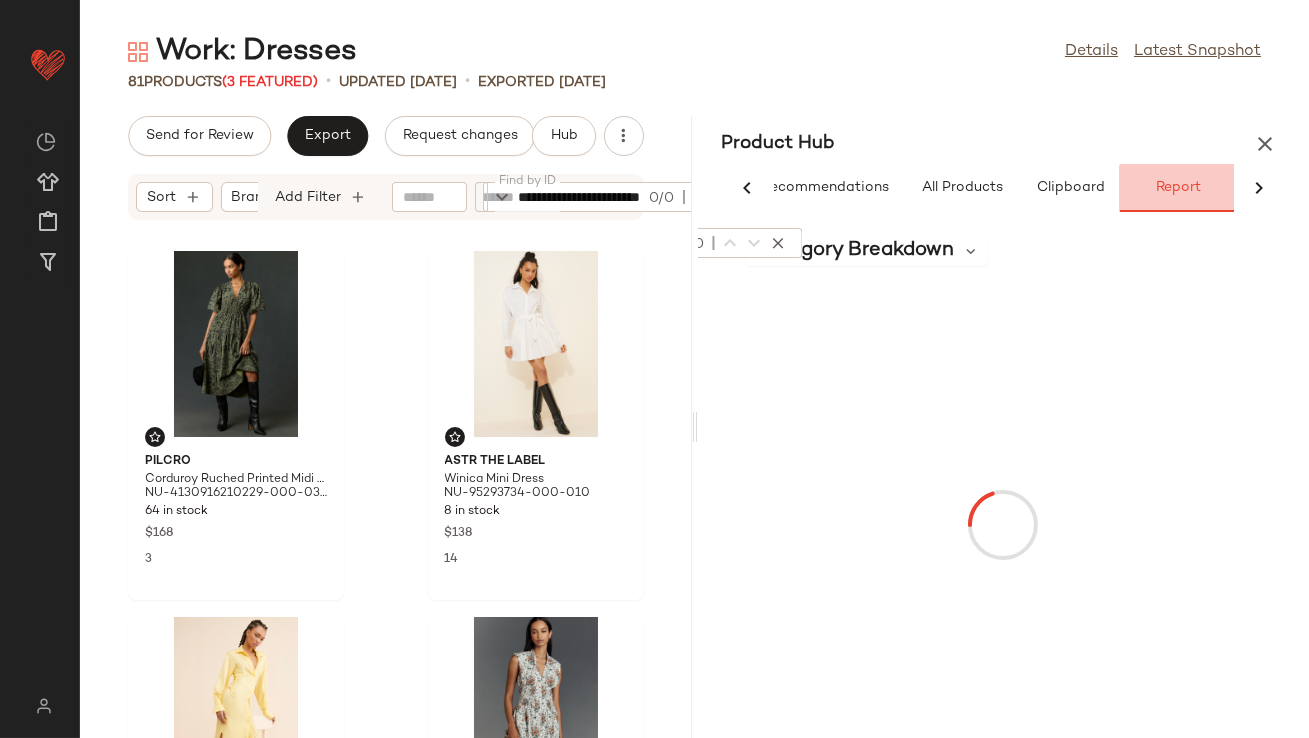 scroll, scrollTop: 0, scrollLeft: 48, axis: horizontal 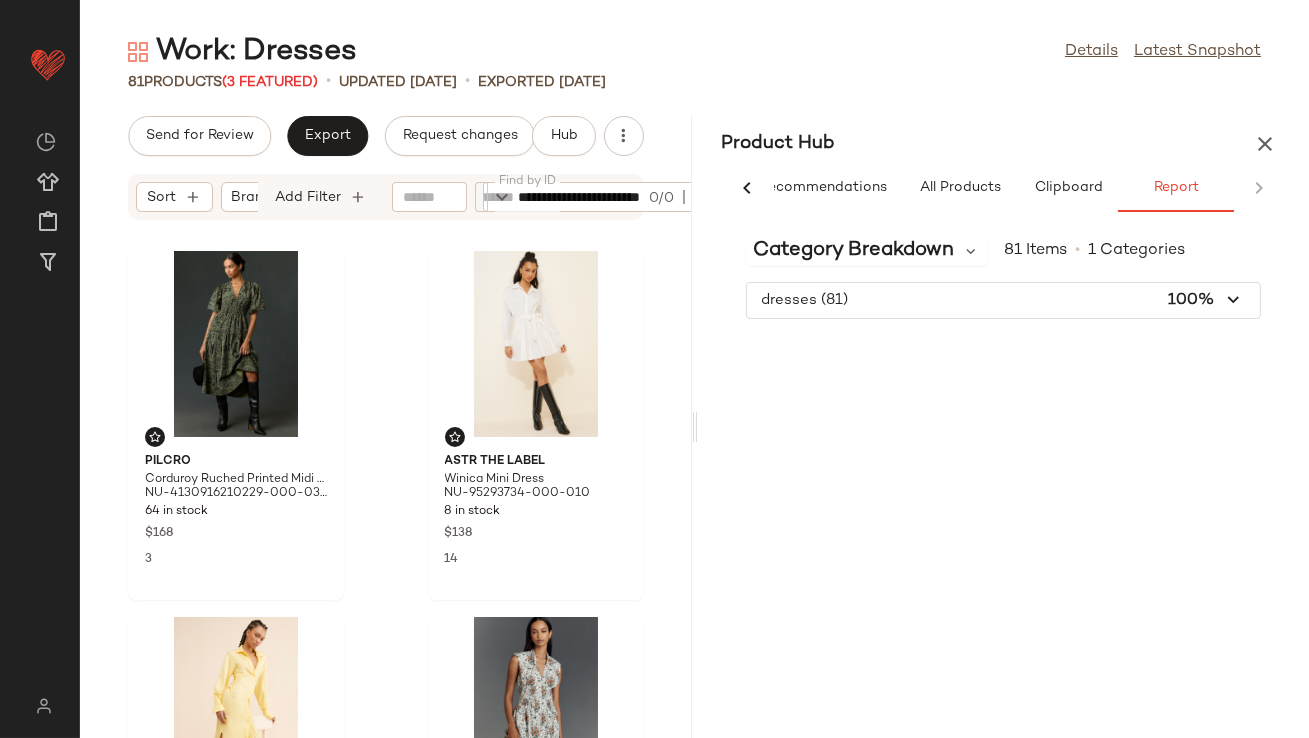 click on "AI Recommendations   All Products   Clipboard   Report" 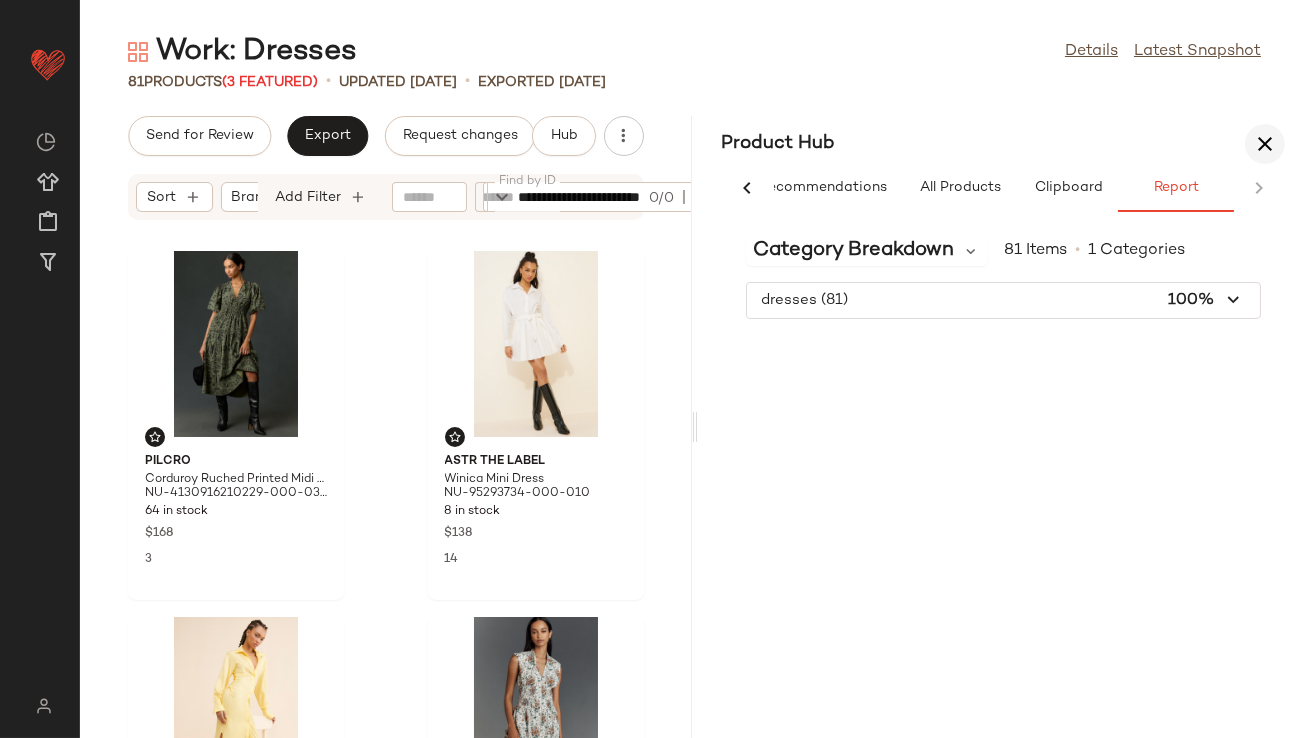 click at bounding box center (1265, 144) 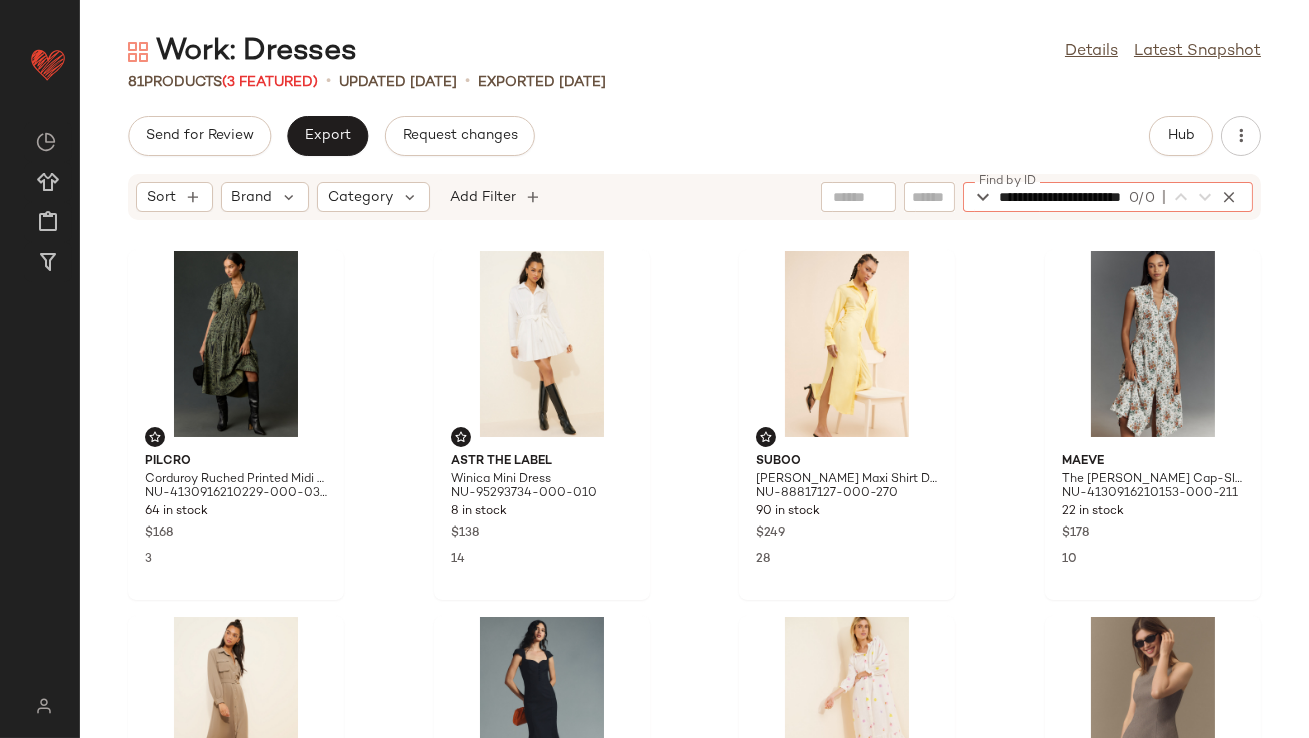scroll, scrollTop: 0, scrollLeft: 87, axis: horizontal 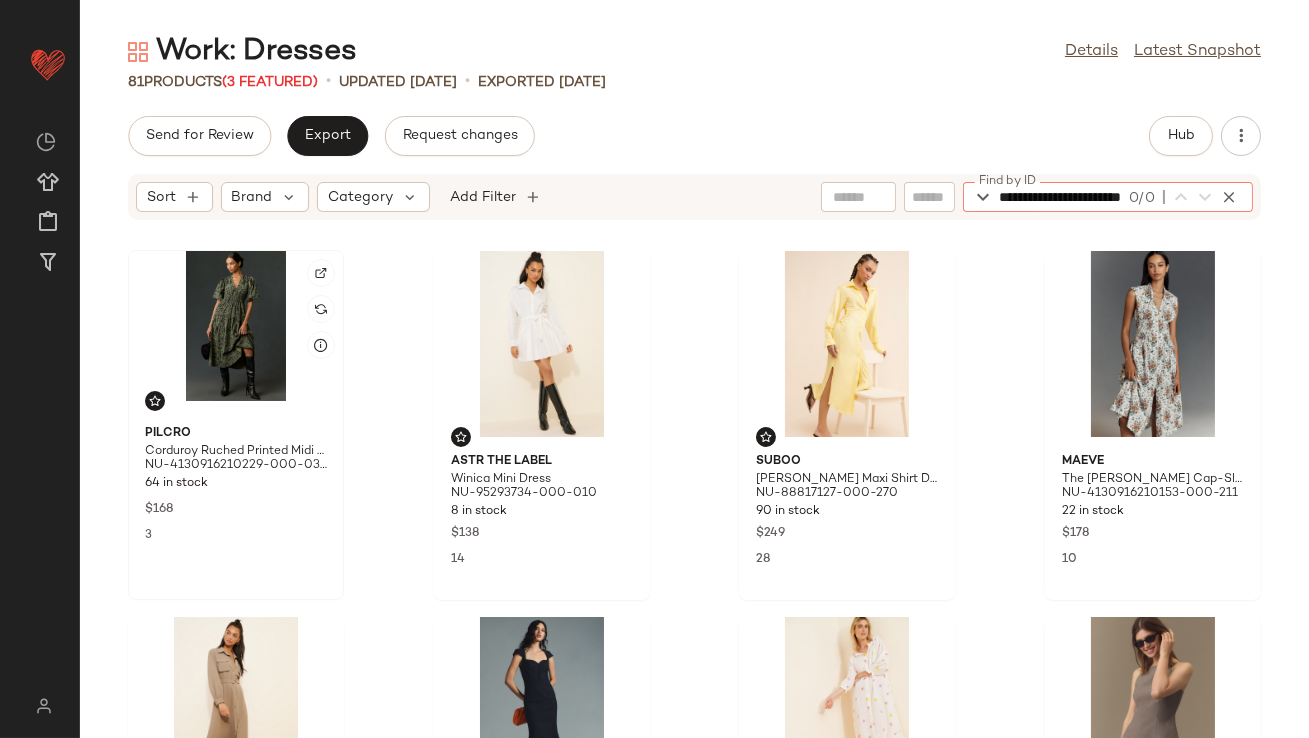 click 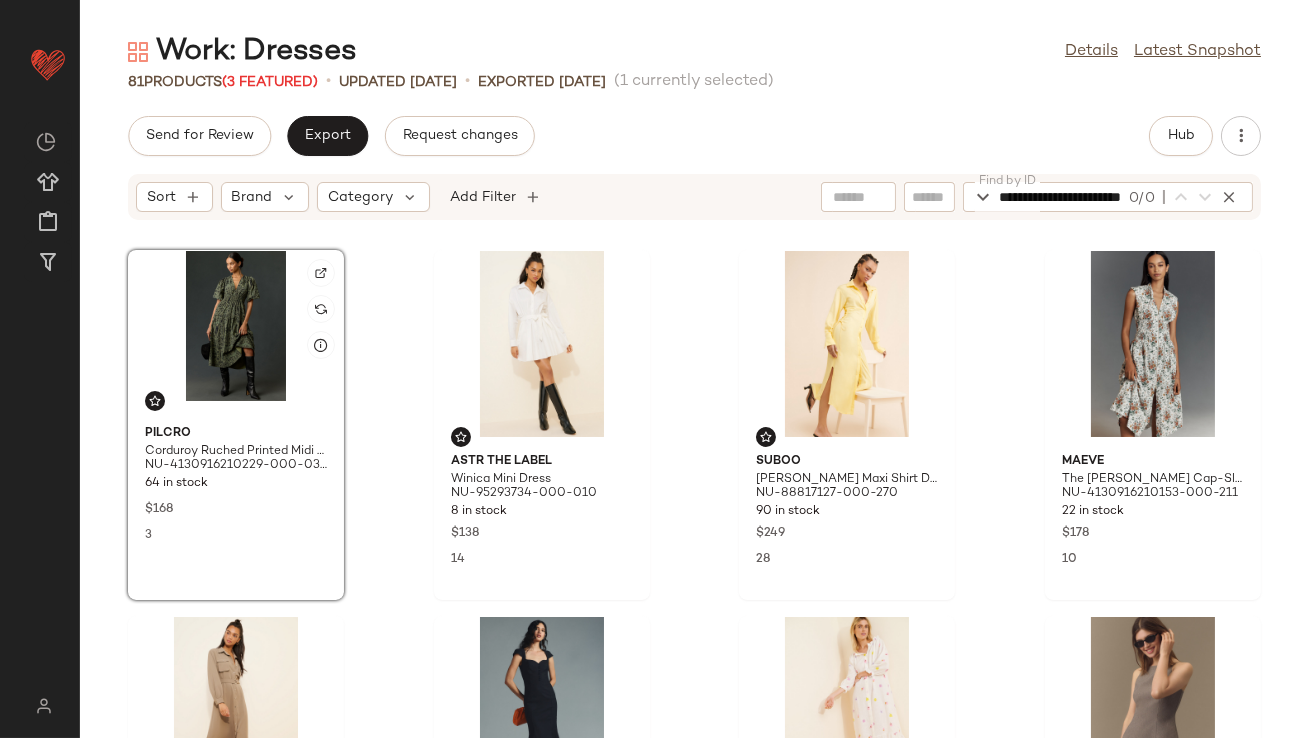 scroll, scrollTop: 0, scrollLeft: 0, axis: both 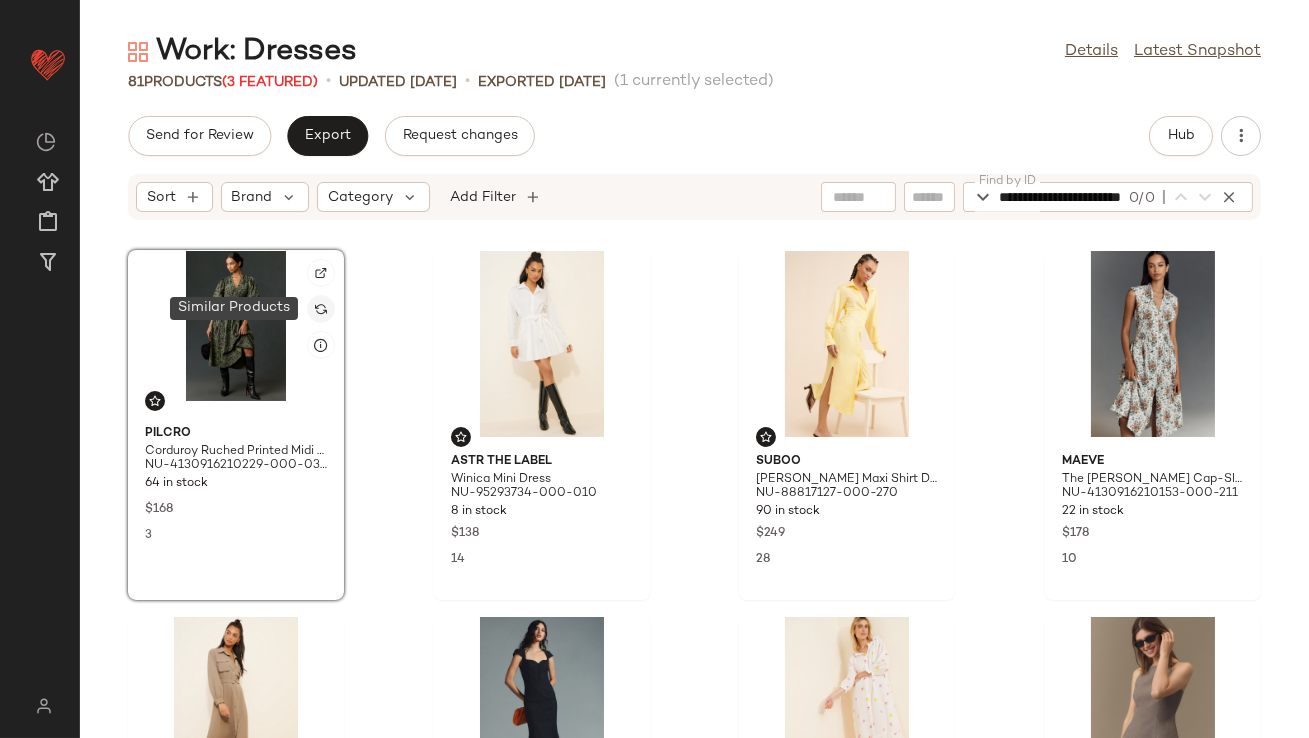 click 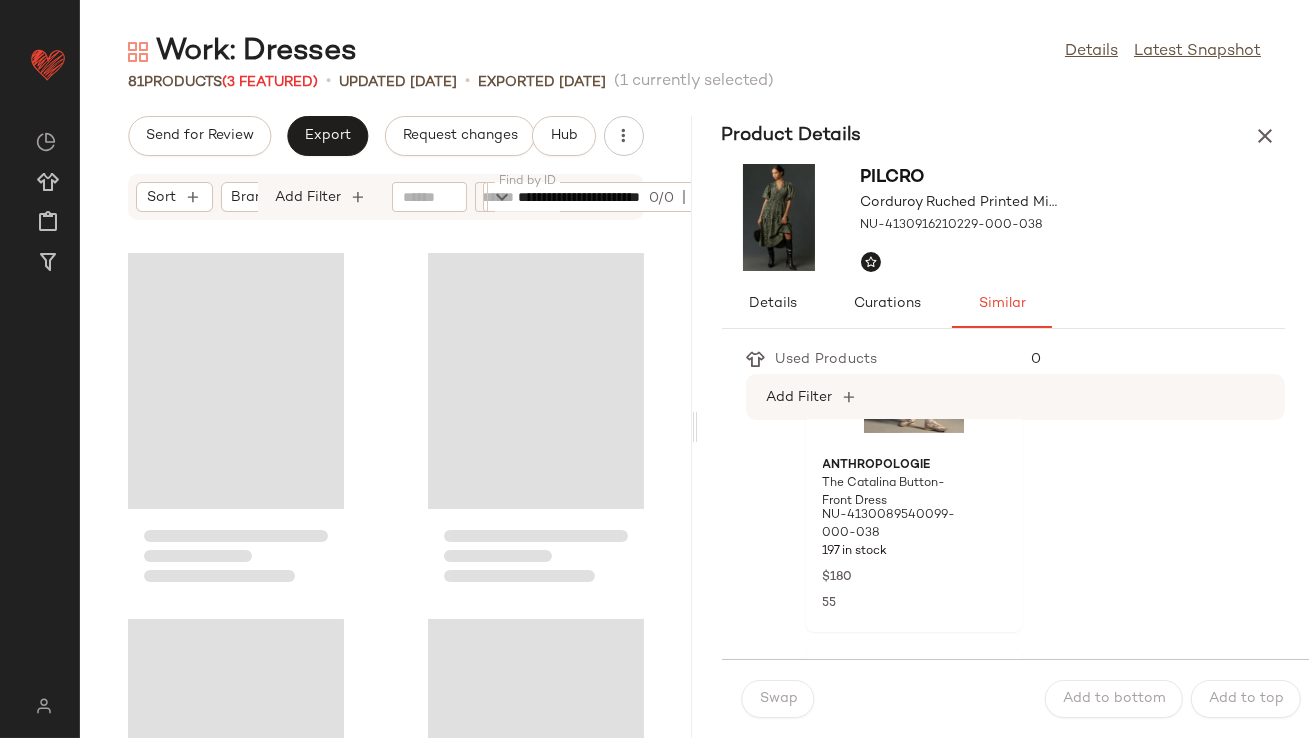 scroll, scrollTop: 525, scrollLeft: 0, axis: vertical 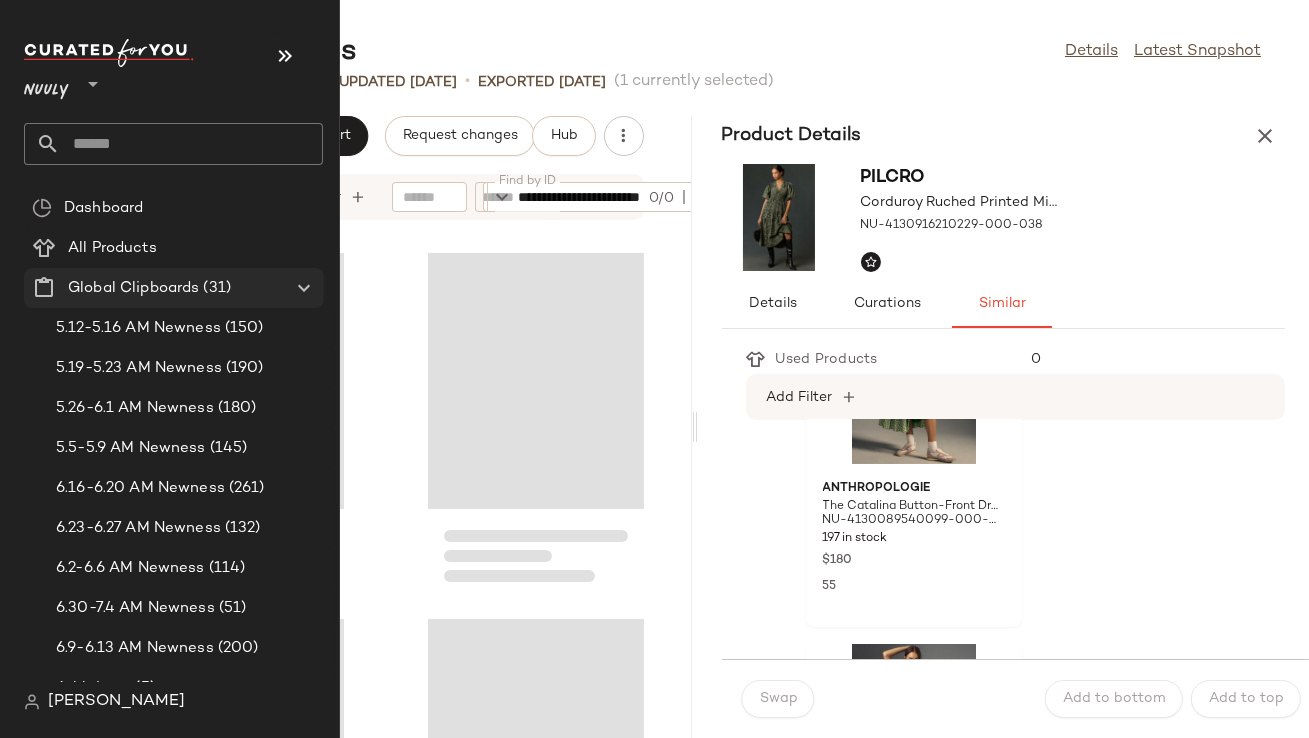 click on "Global Clipboards" at bounding box center [133, 288] 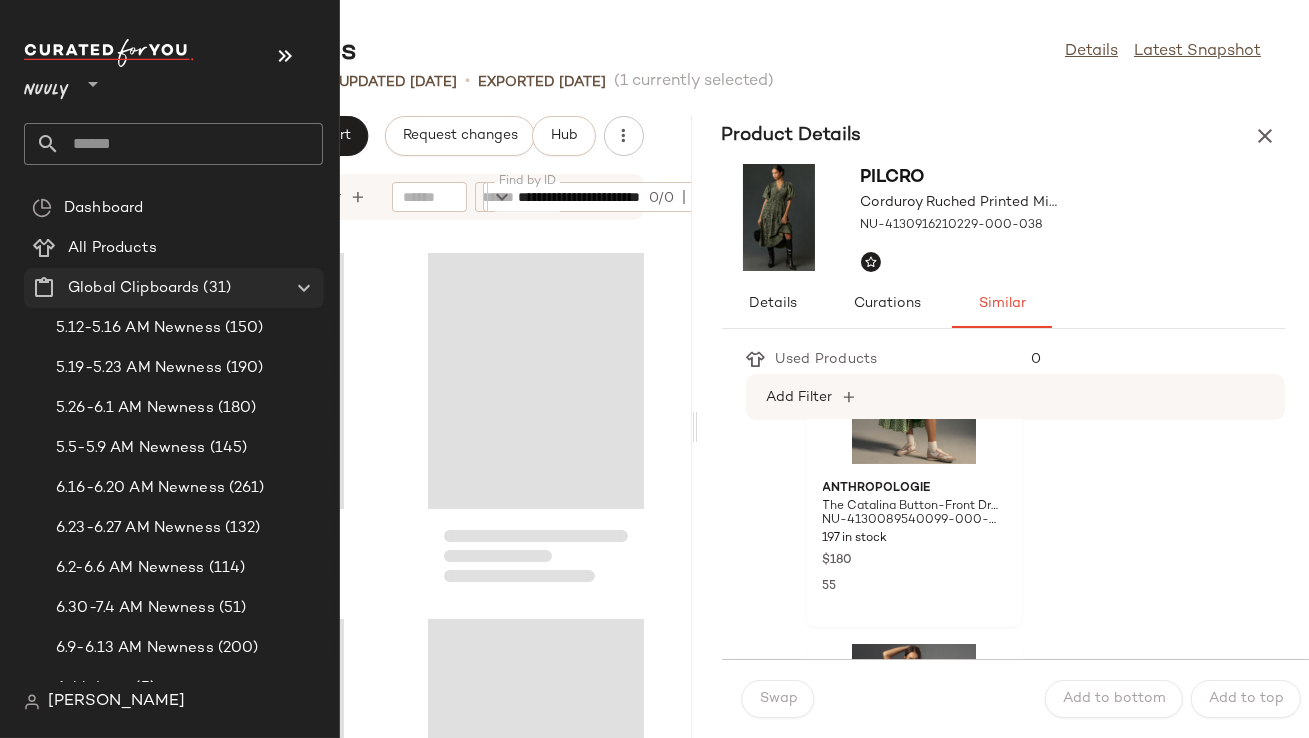 click 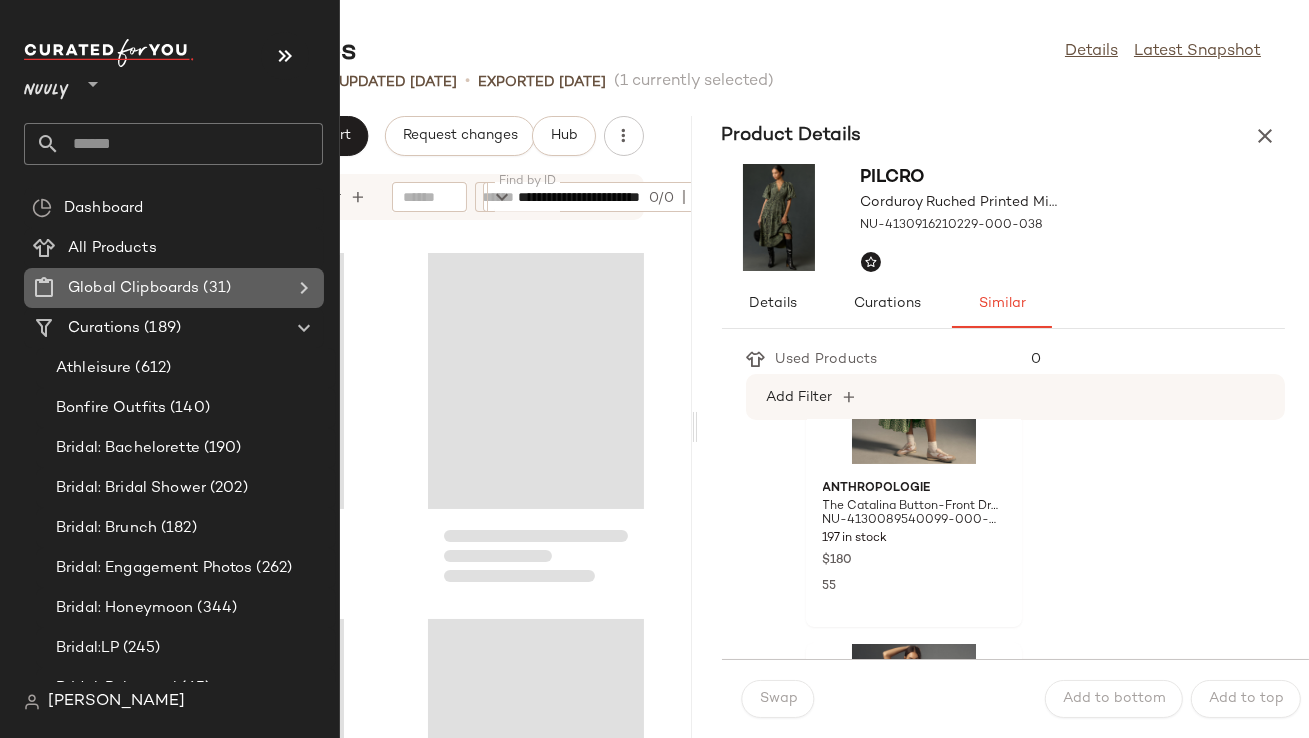 click 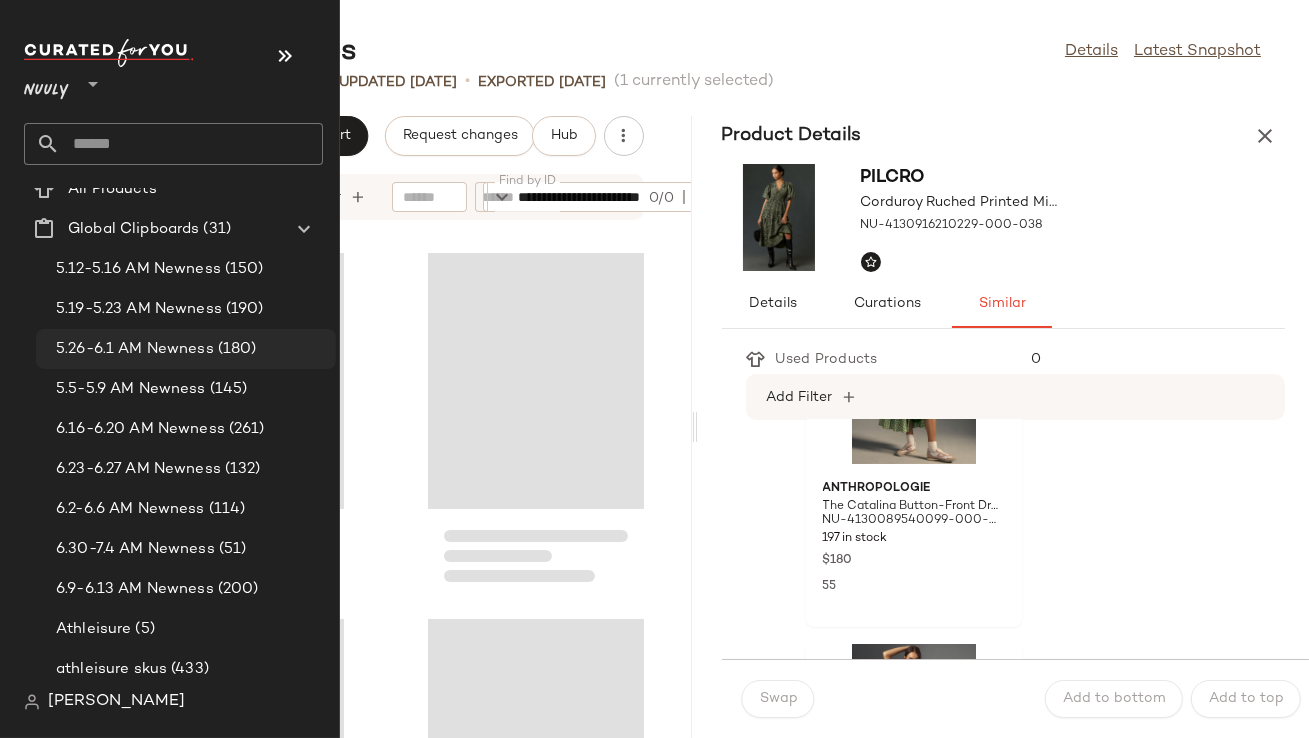 scroll, scrollTop: 0, scrollLeft: 0, axis: both 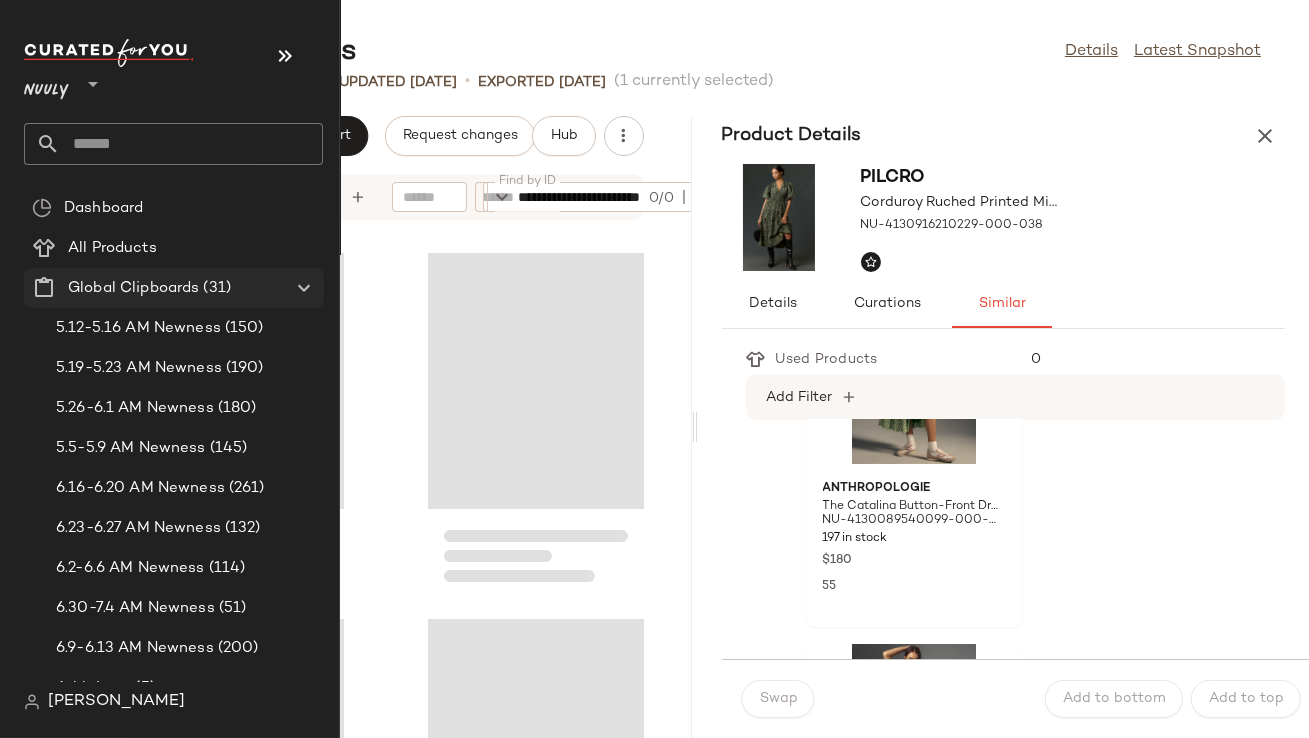 click on "Global Clipboards" at bounding box center (133, 288) 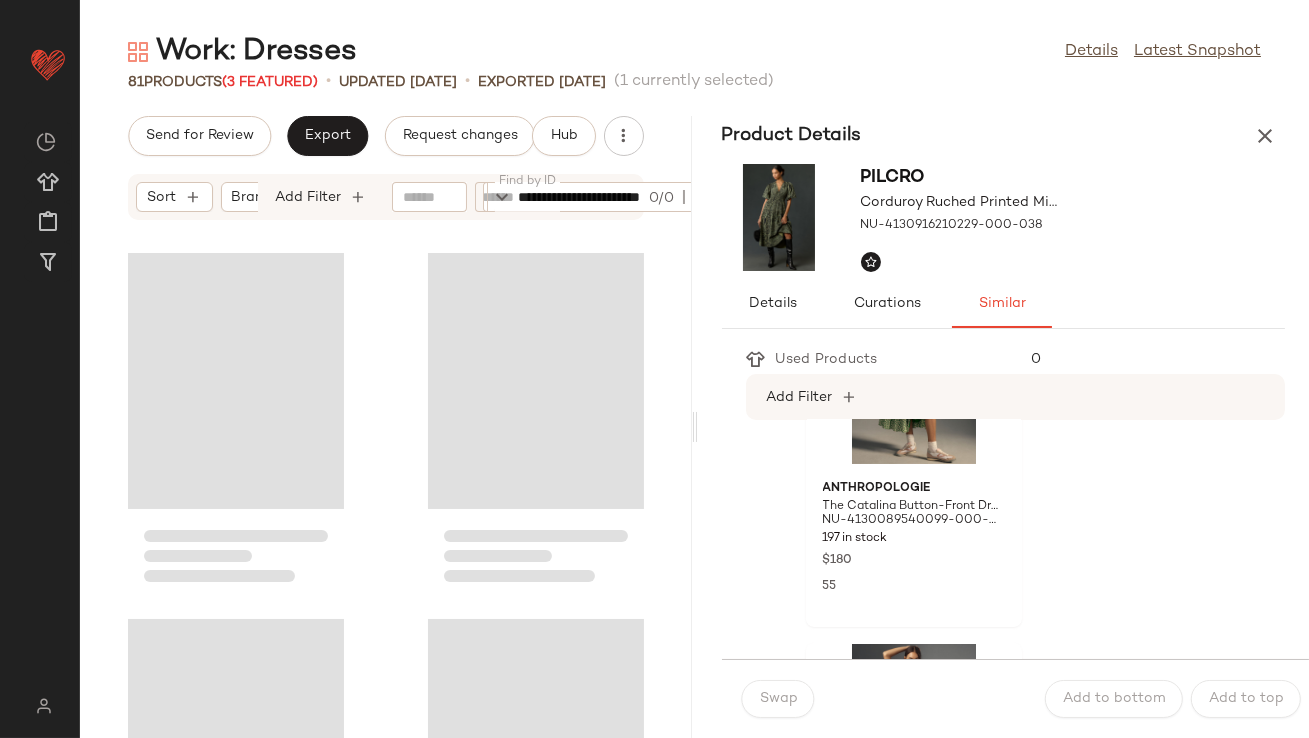 click on "Product Details" at bounding box center (1004, 136) 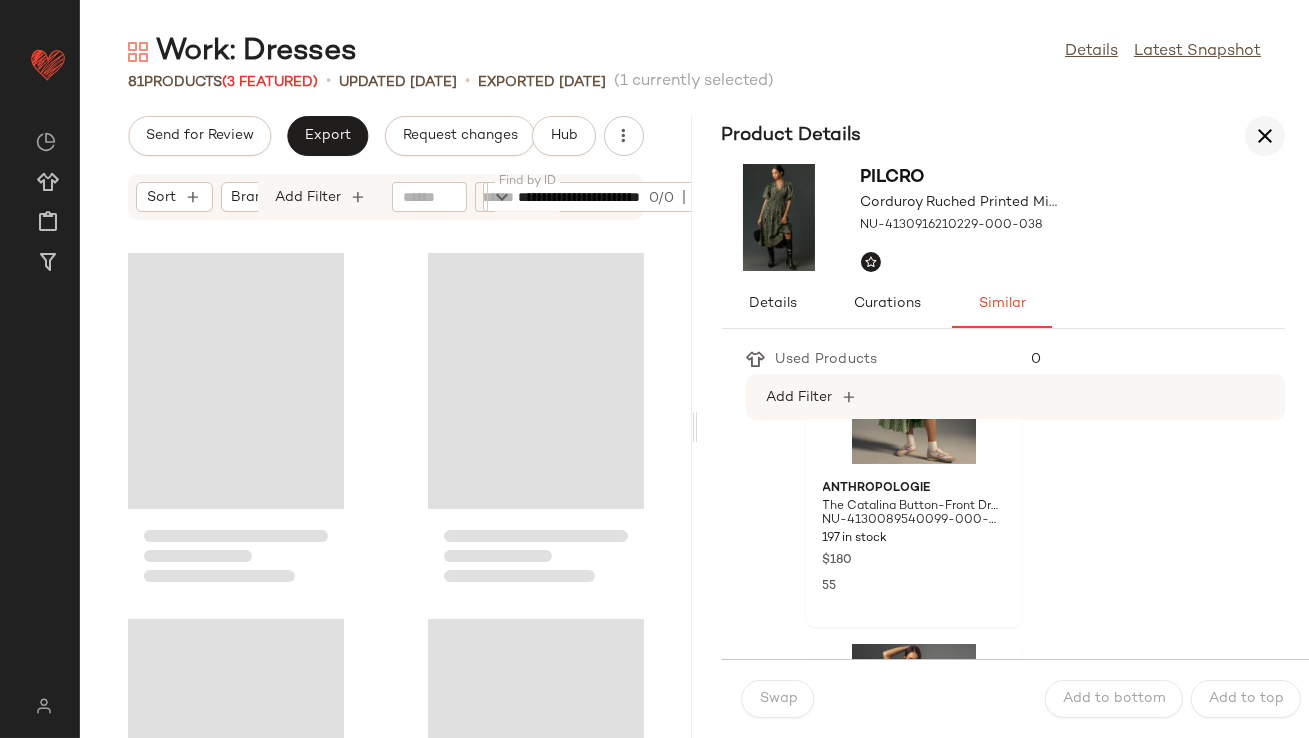click at bounding box center [1265, 136] 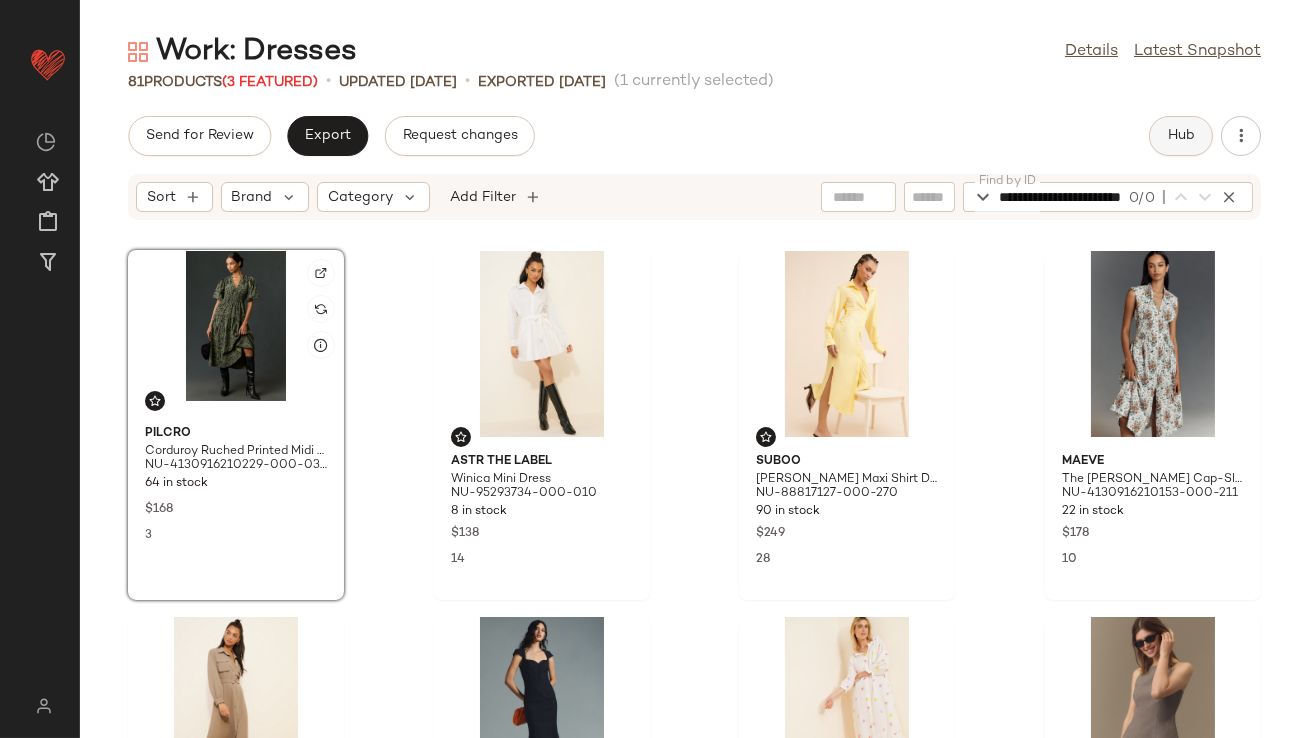 click on "Hub" 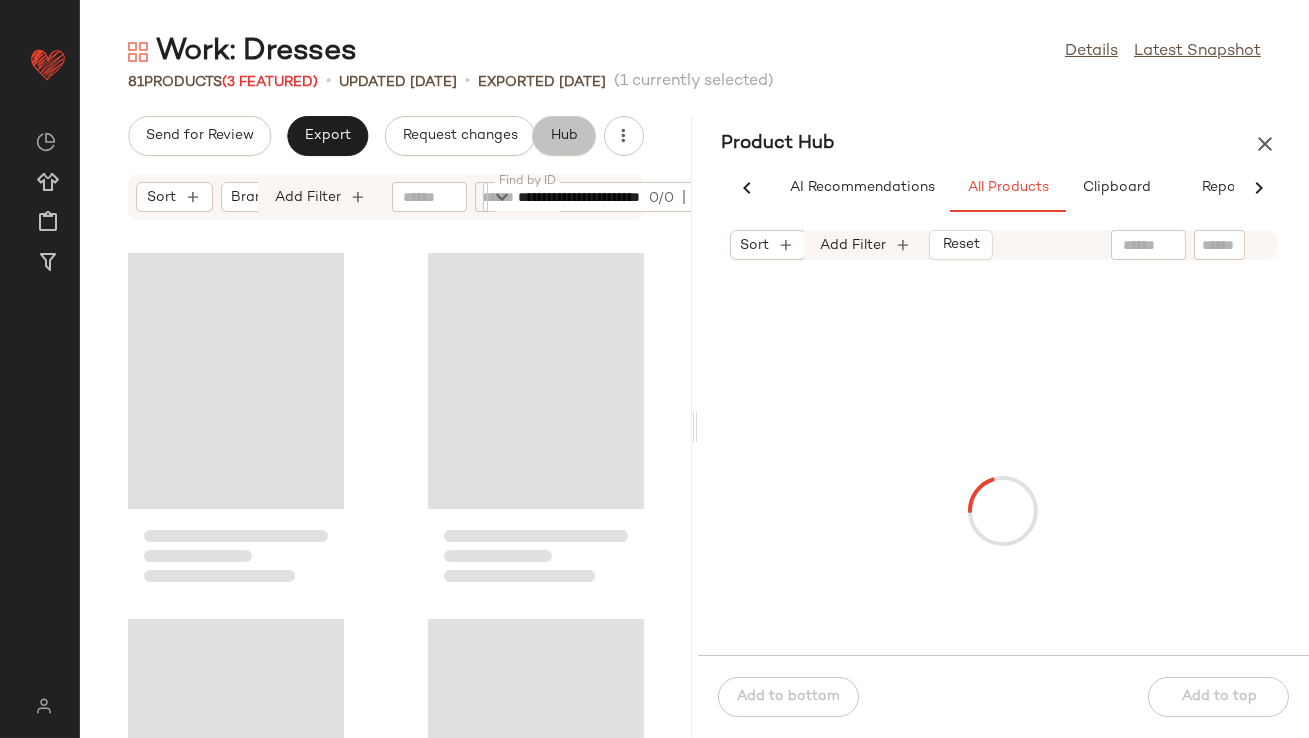 scroll, scrollTop: 0, scrollLeft: 48, axis: horizontal 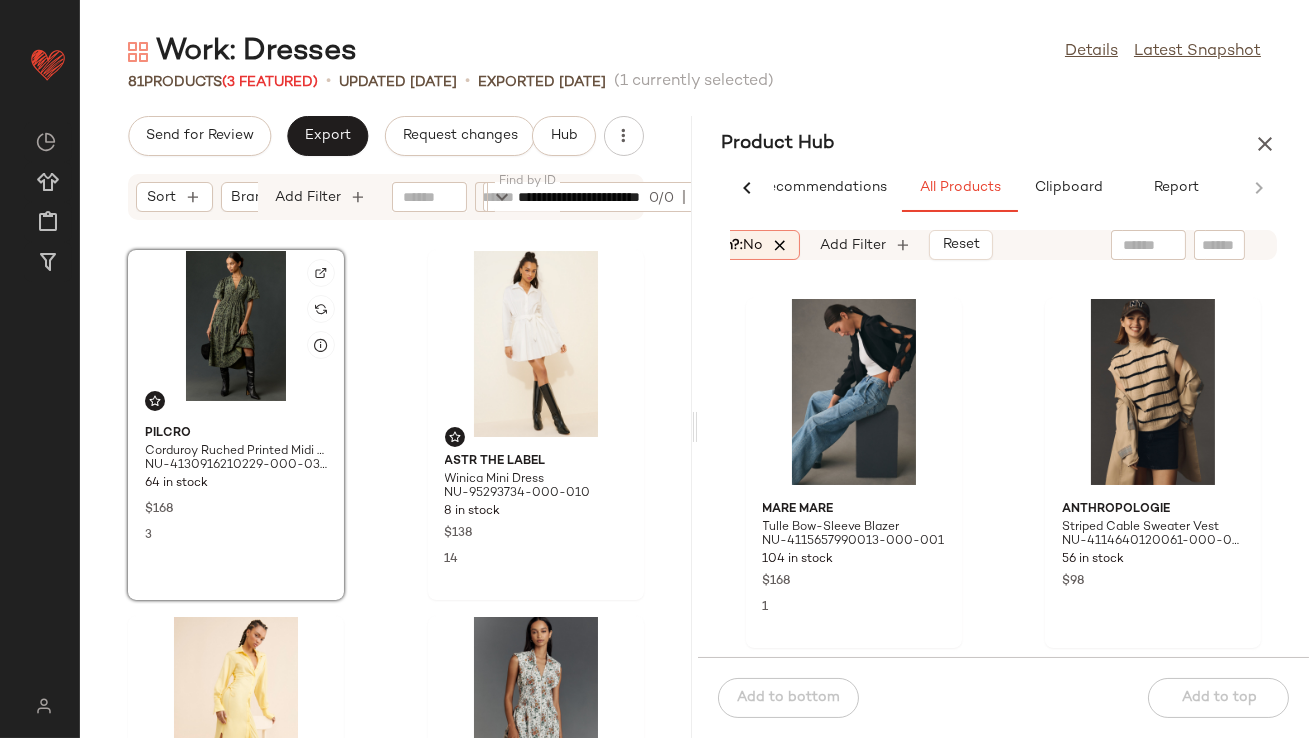 click at bounding box center (780, 245) 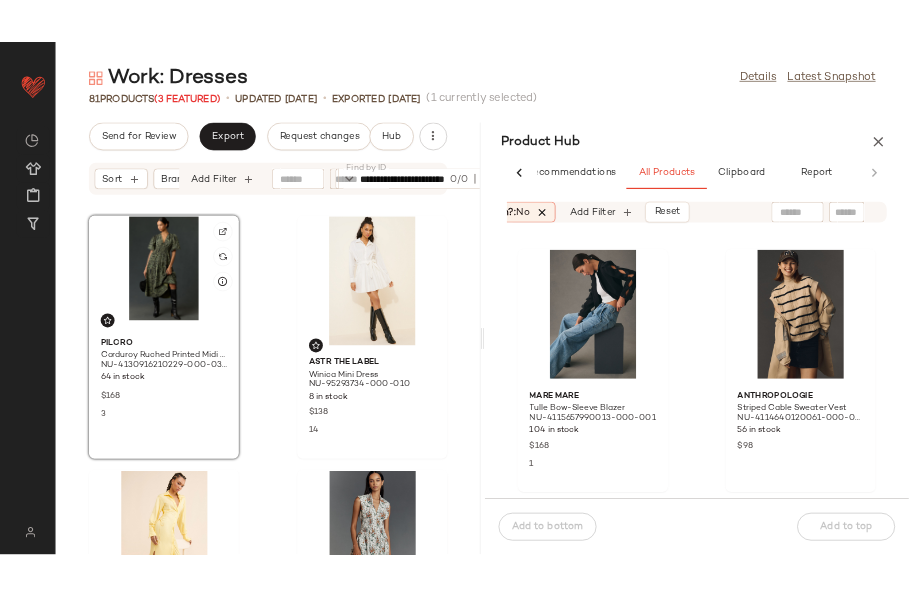 scroll, scrollTop: 0, scrollLeft: 356, axis: horizontal 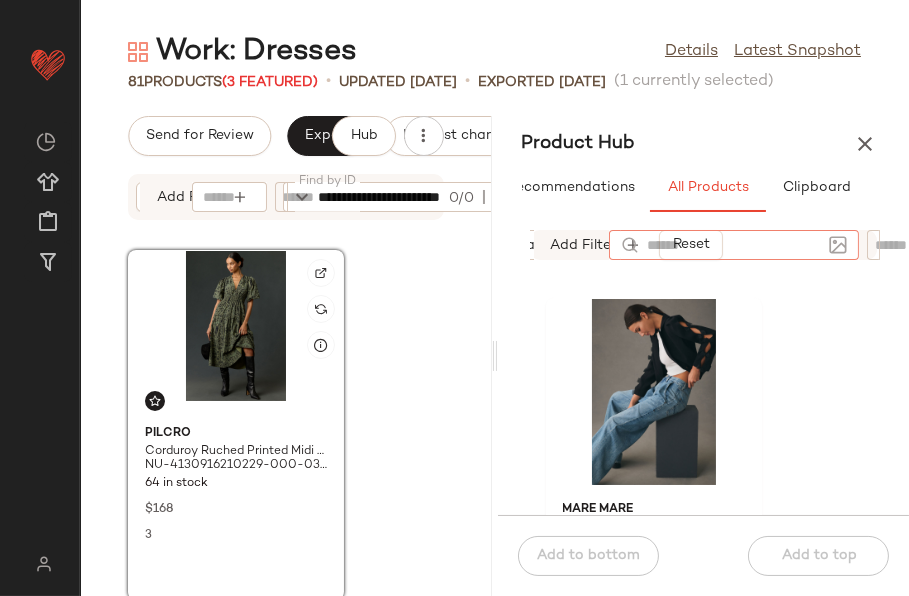 click 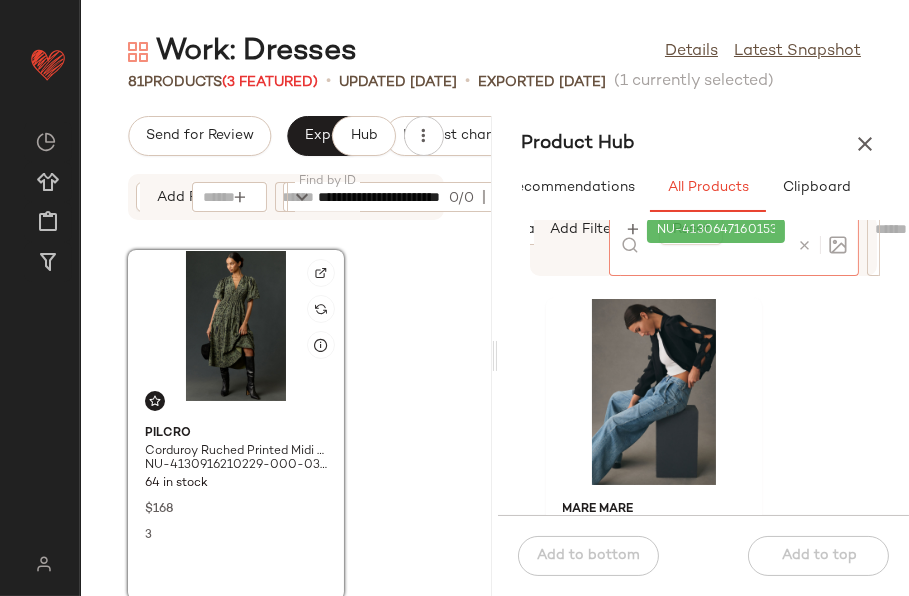 scroll, scrollTop: 0, scrollLeft: 0, axis: both 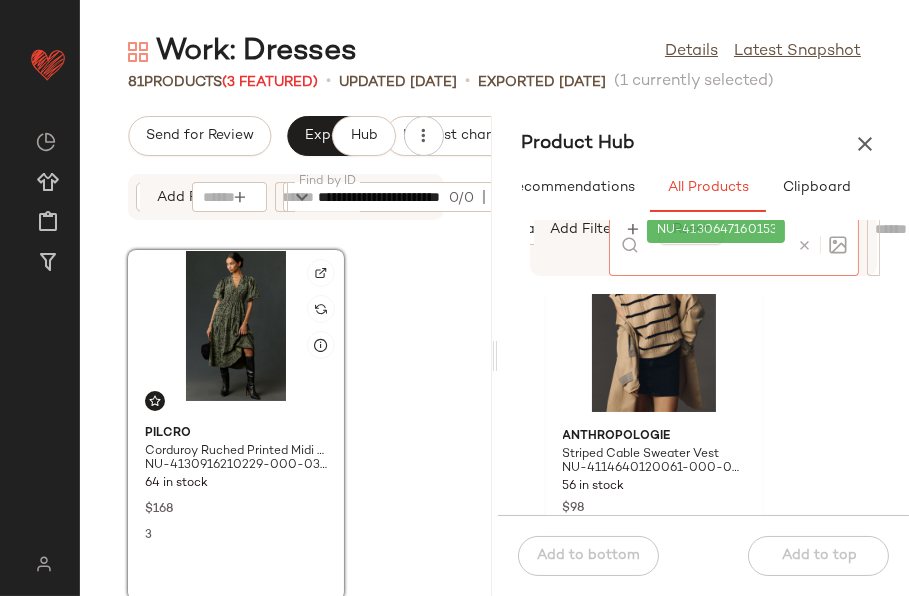 click at bounding box center [804, 245] 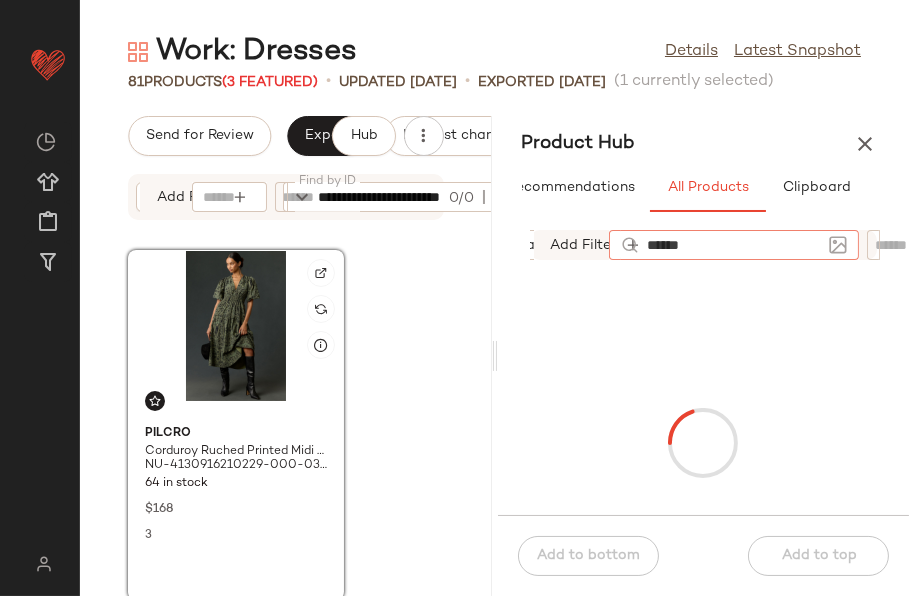 type on "*******" 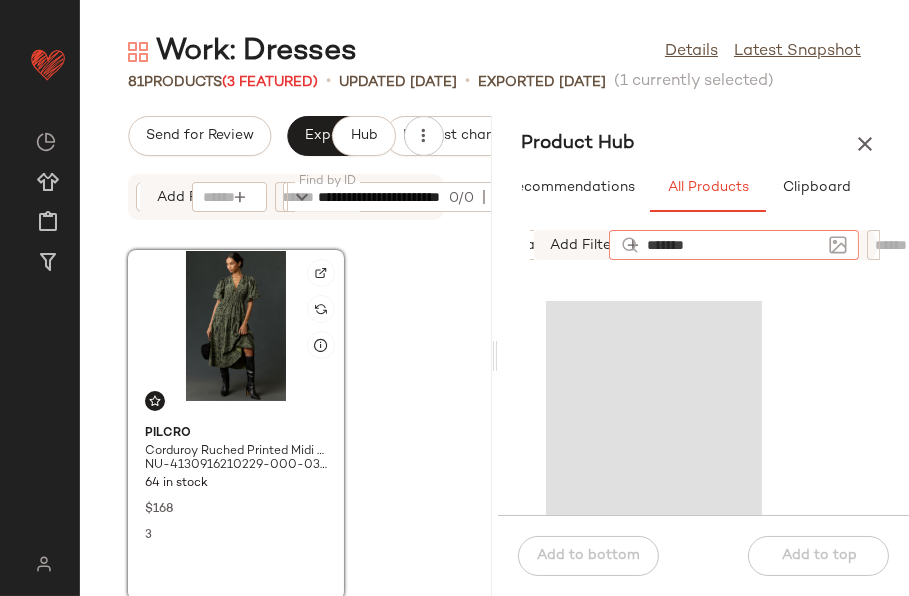 type 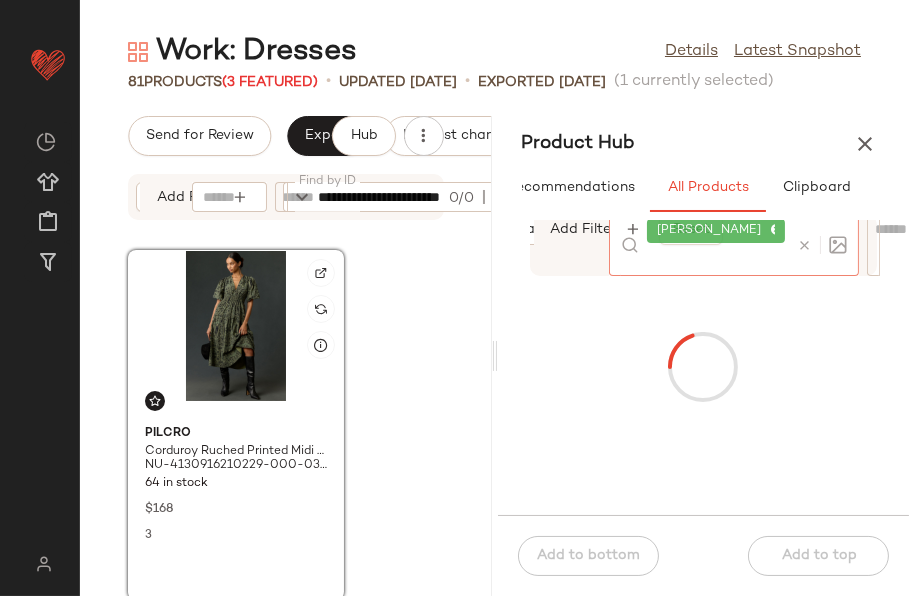 scroll, scrollTop: 0, scrollLeft: 0, axis: both 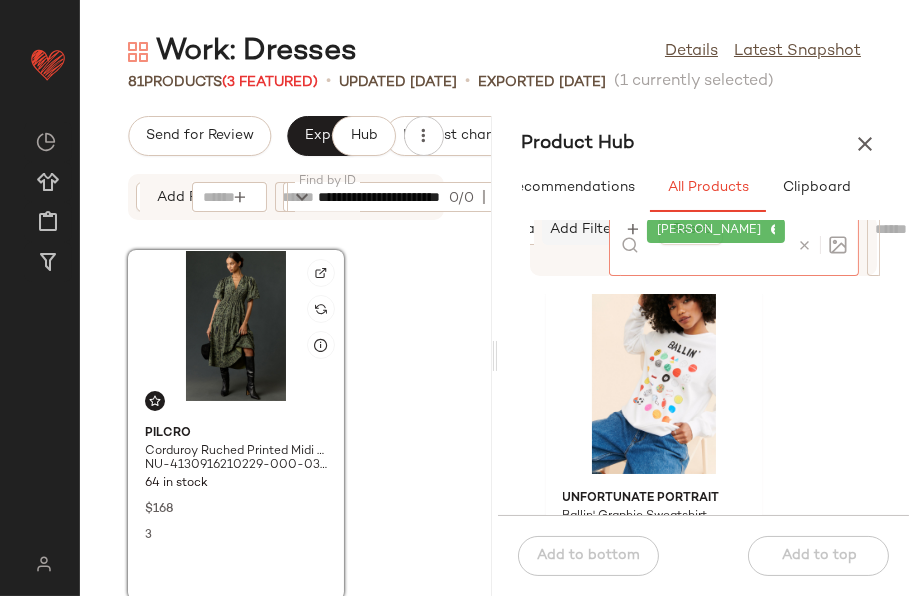 click on "Add Filter" at bounding box center (584, 229) 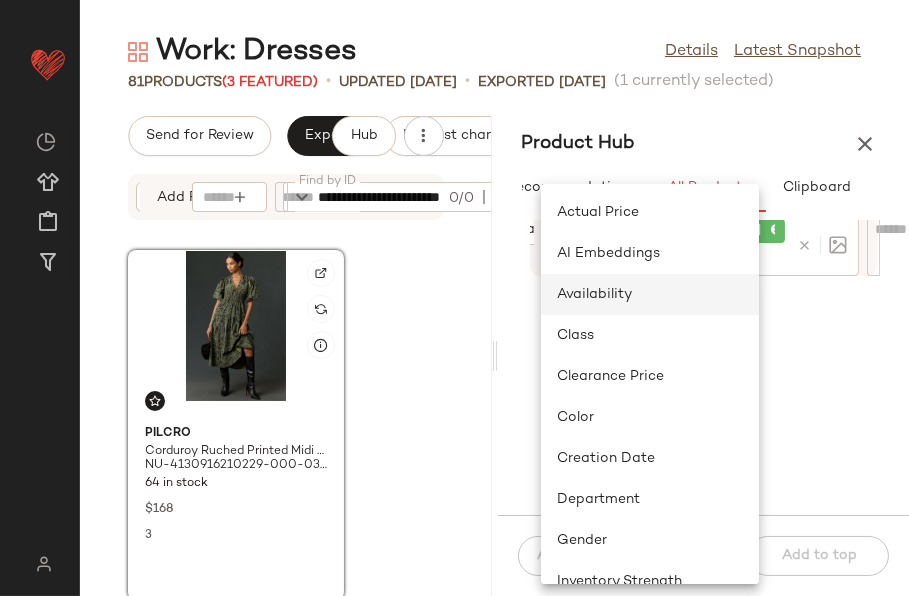 click on "Availability" 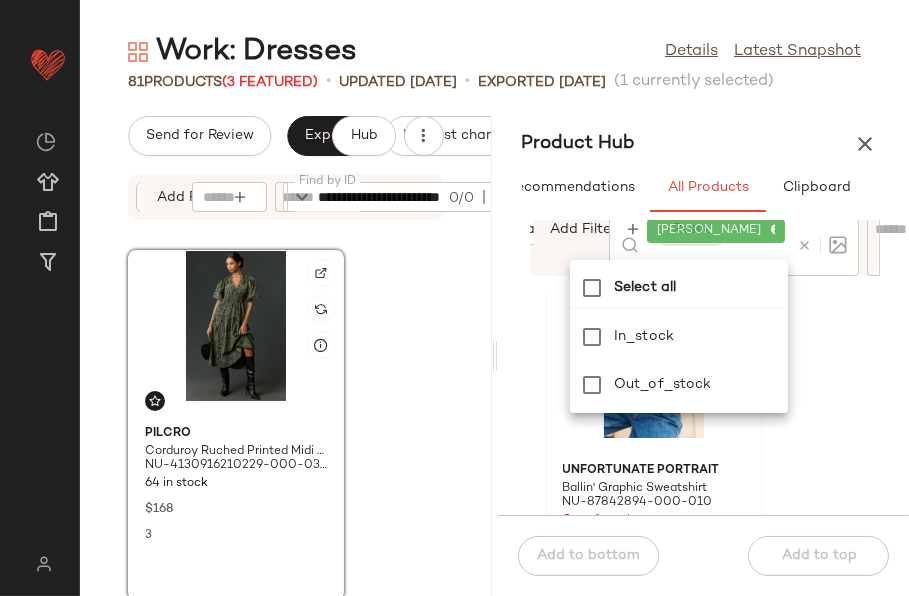 scroll, scrollTop: 0, scrollLeft: 395, axis: horizontal 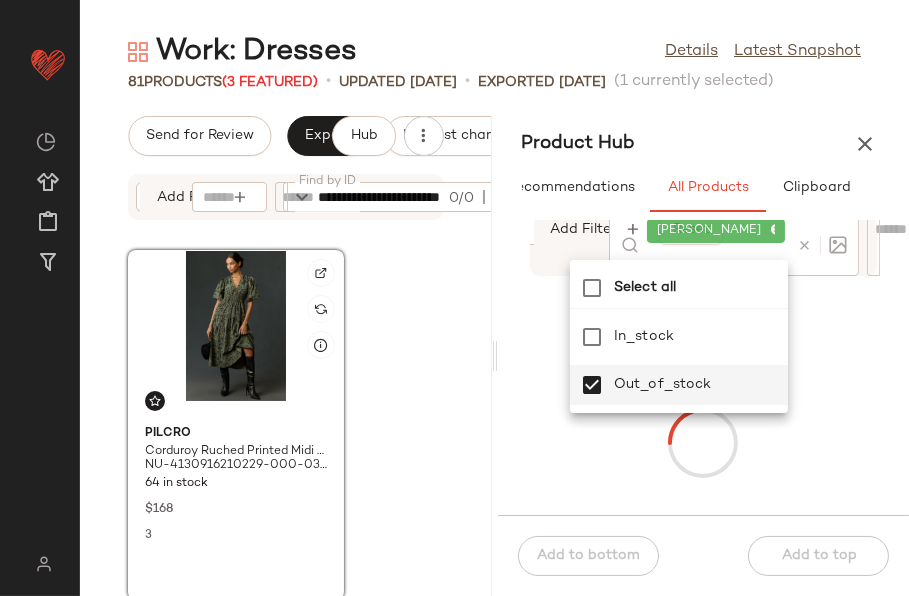 click at bounding box center [704, 443] 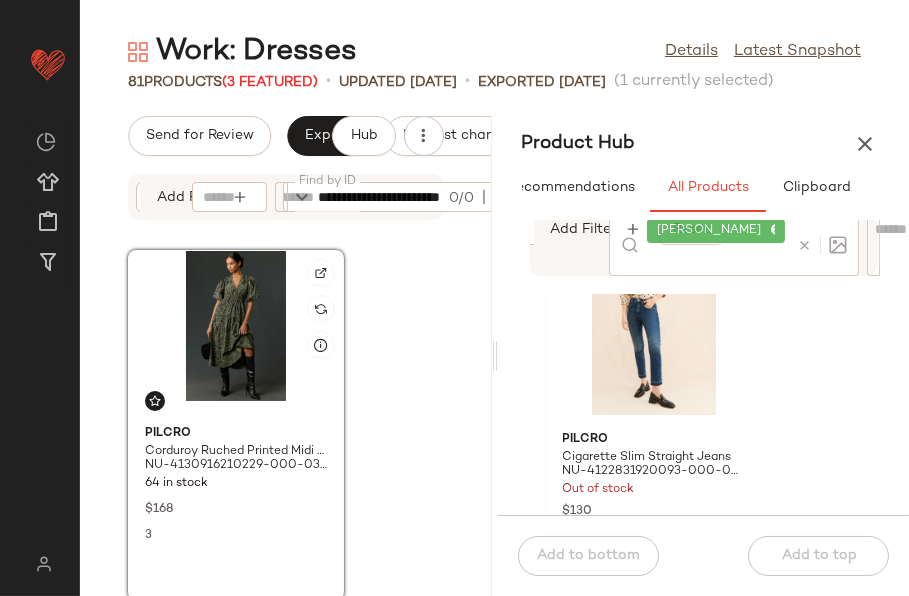 scroll, scrollTop: 2404, scrollLeft: 0, axis: vertical 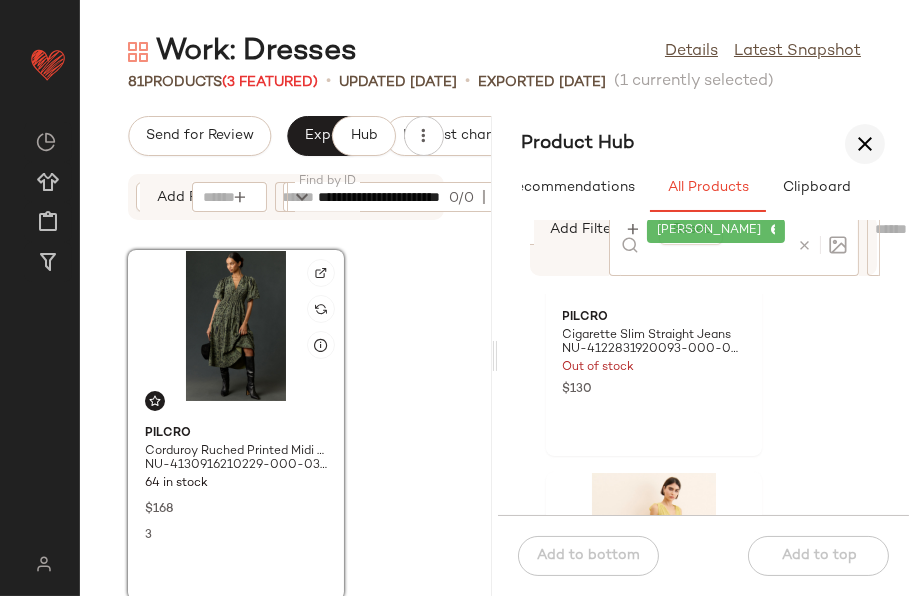 click at bounding box center (865, 144) 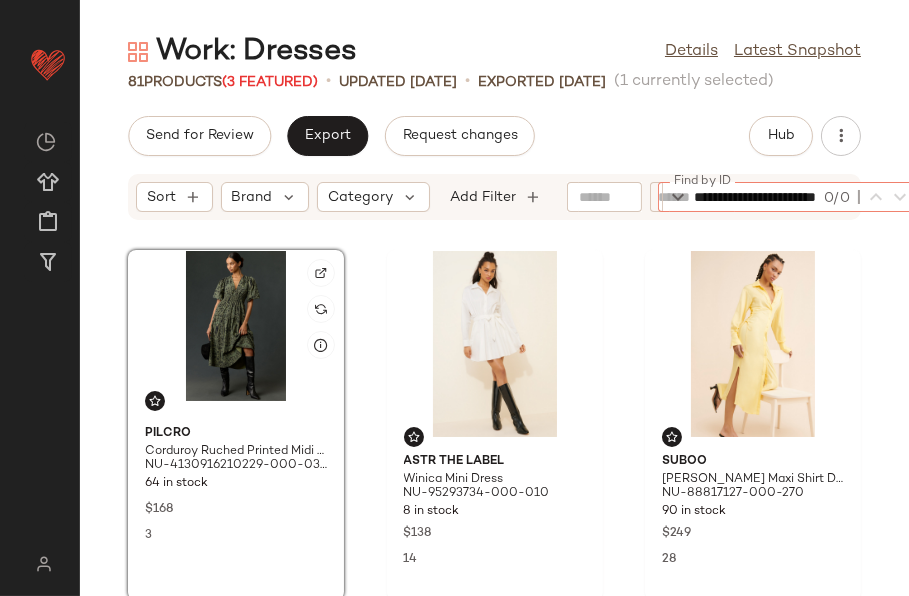scroll, scrollTop: 0, scrollLeft: 87, axis: horizontal 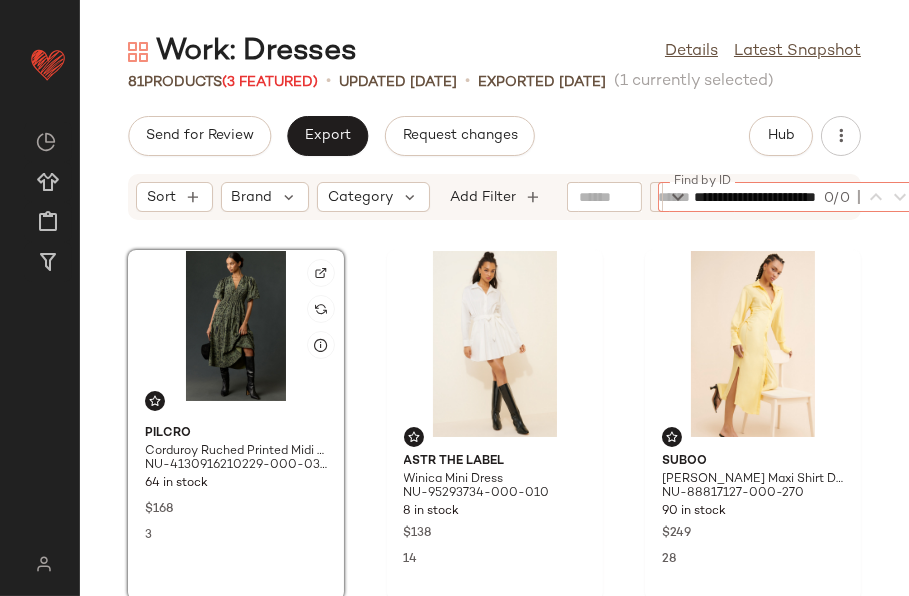 drag, startPoint x: 817, startPoint y: 193, endPoint x: 699, endPoint y: 191, distance: 118.016945 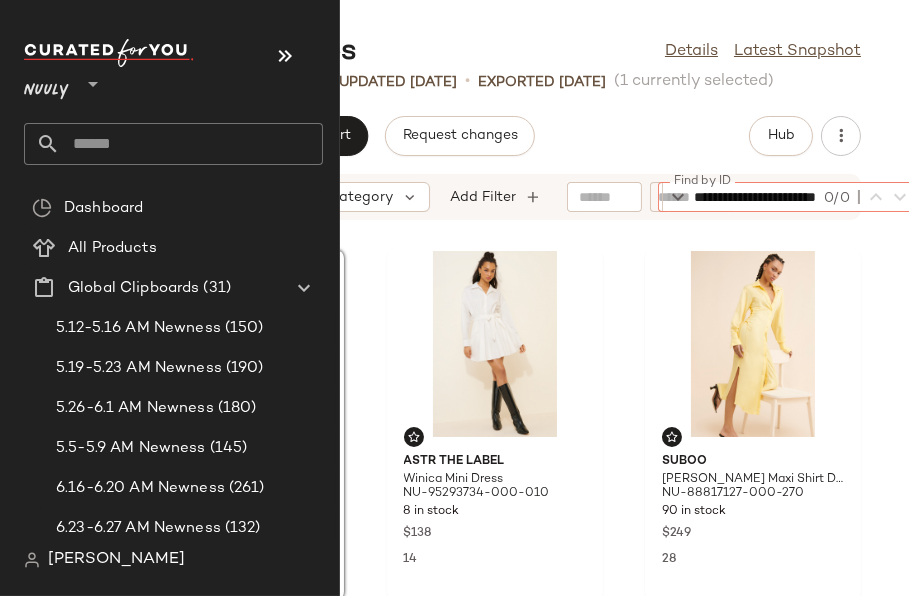 click 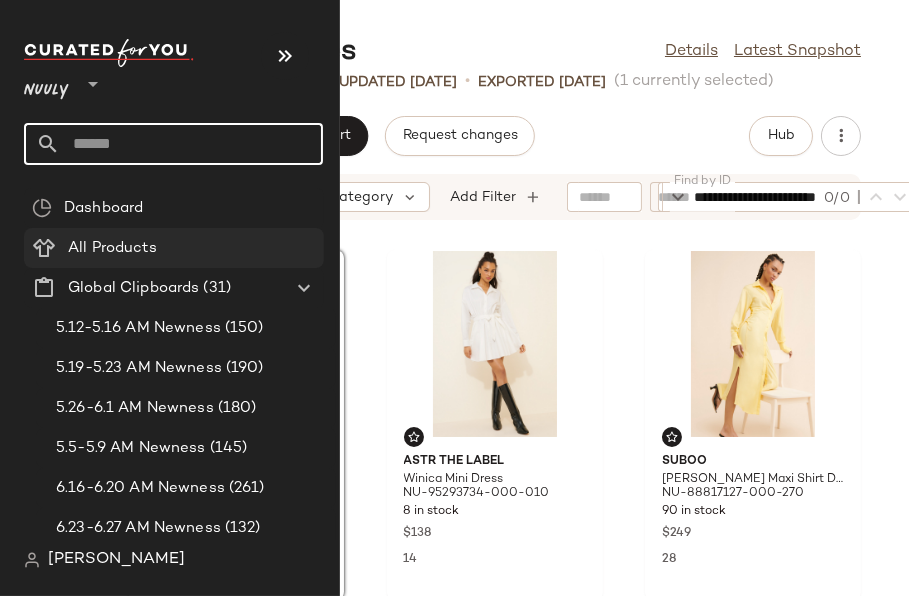 click on "All Products" at bounding box center (112, 248) 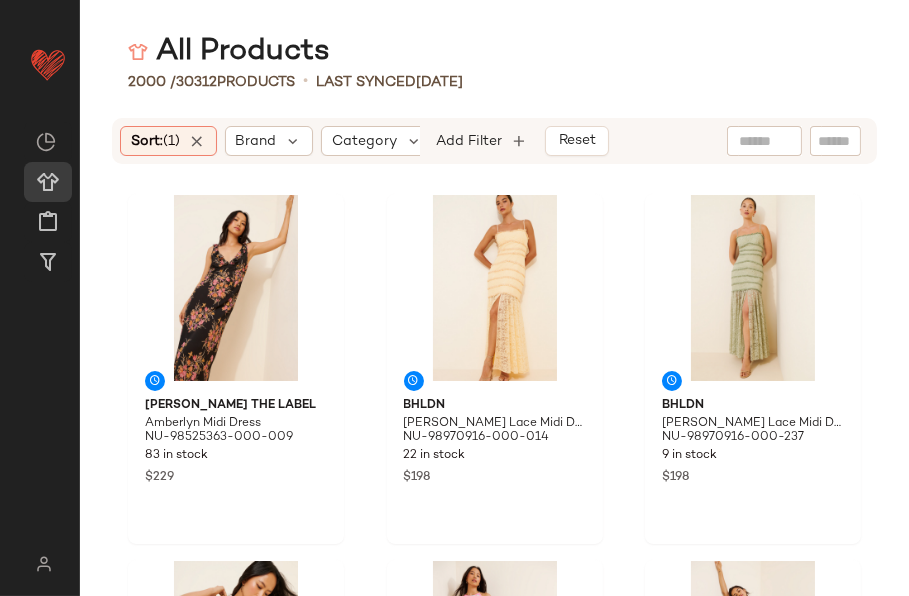 click 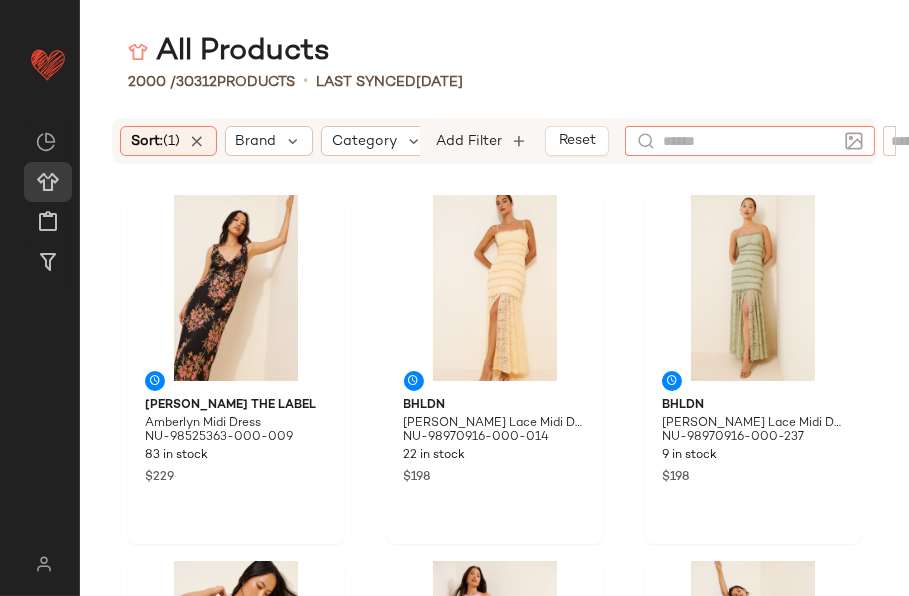 paste on "**********" 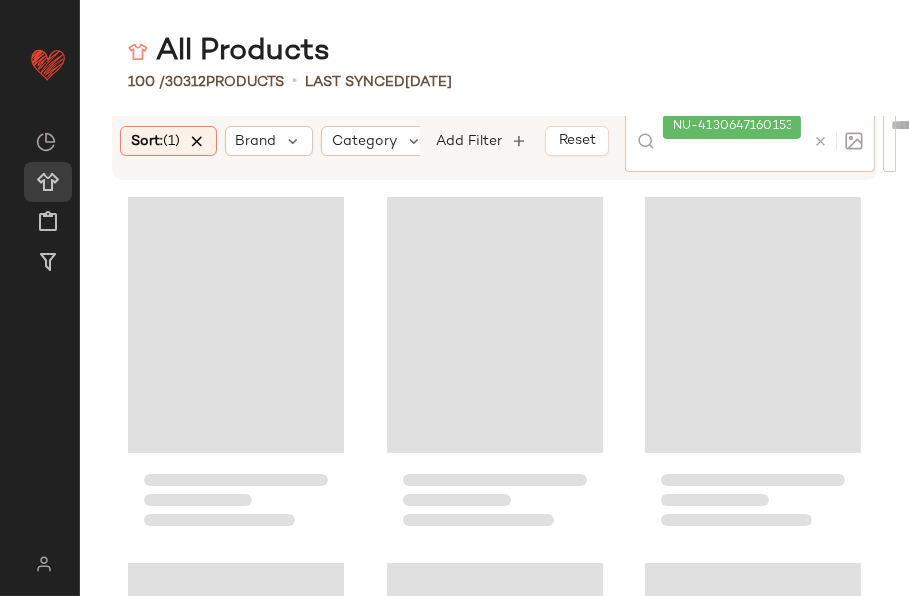 click at bounding box center [197, 141] 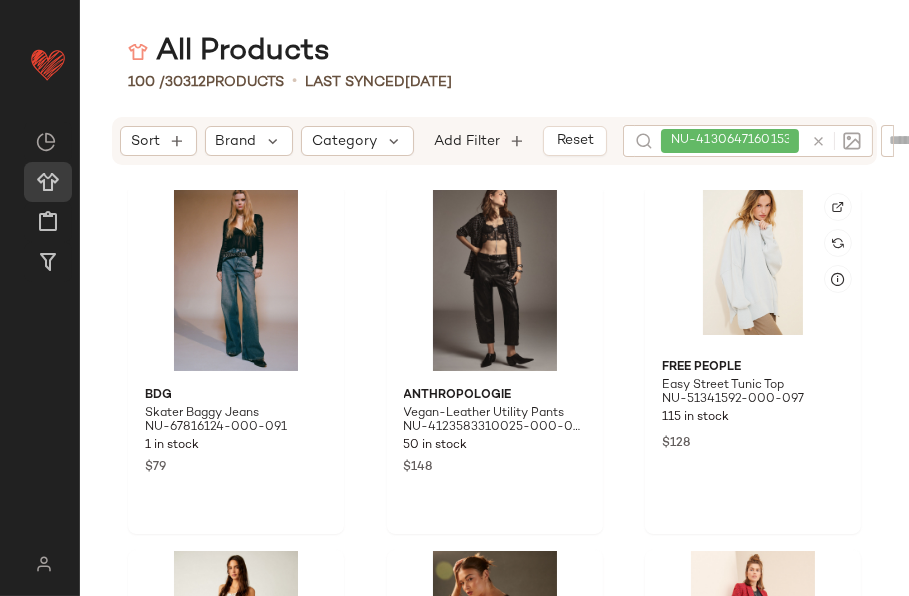 scroll, scrollTop: 1159, scrollLeft: 0, axis: vertical 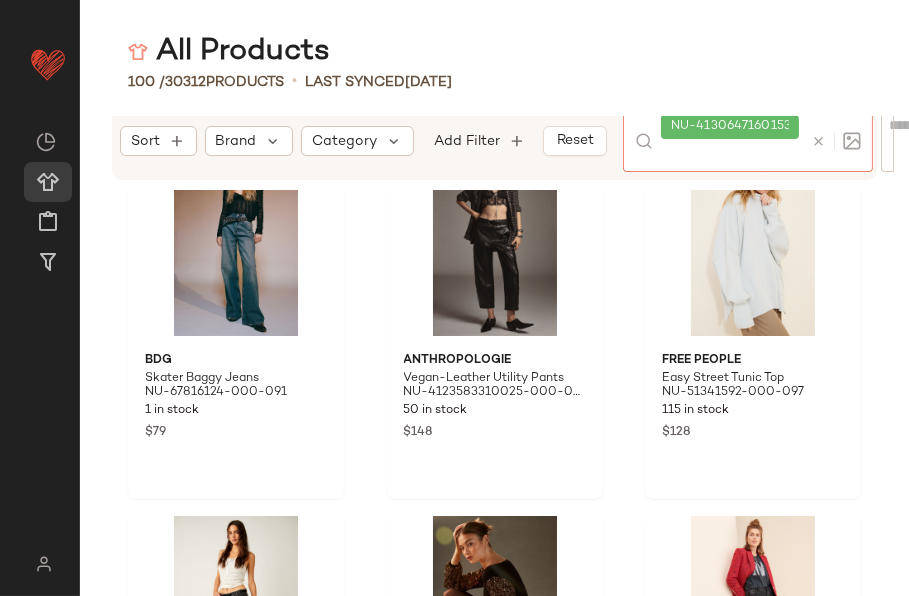 click at bounding box center [818, 141] 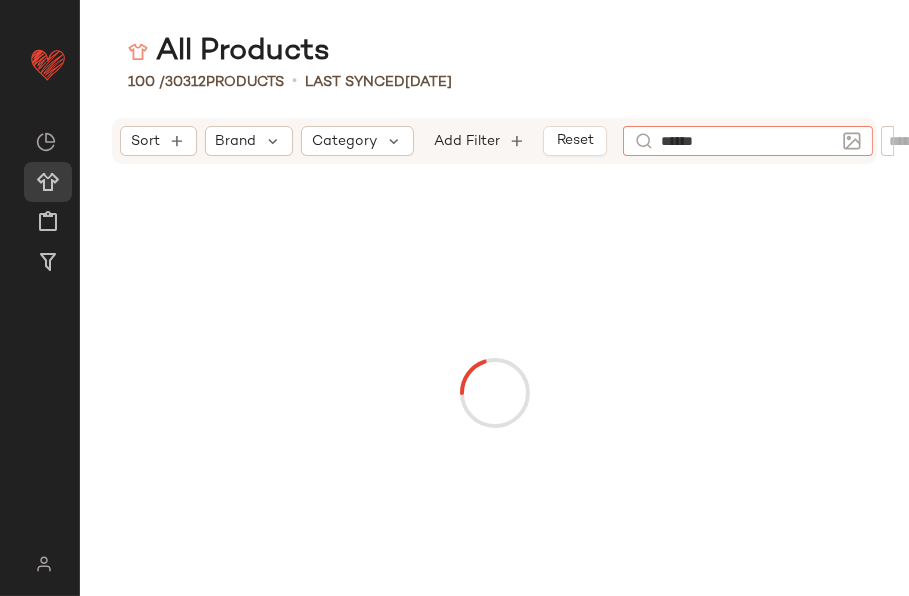 type on "*******" 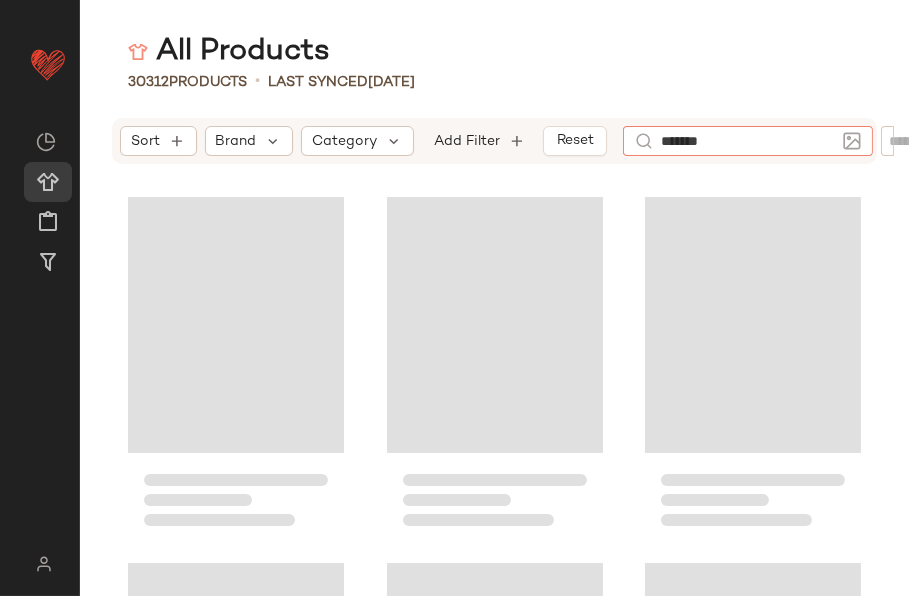 type 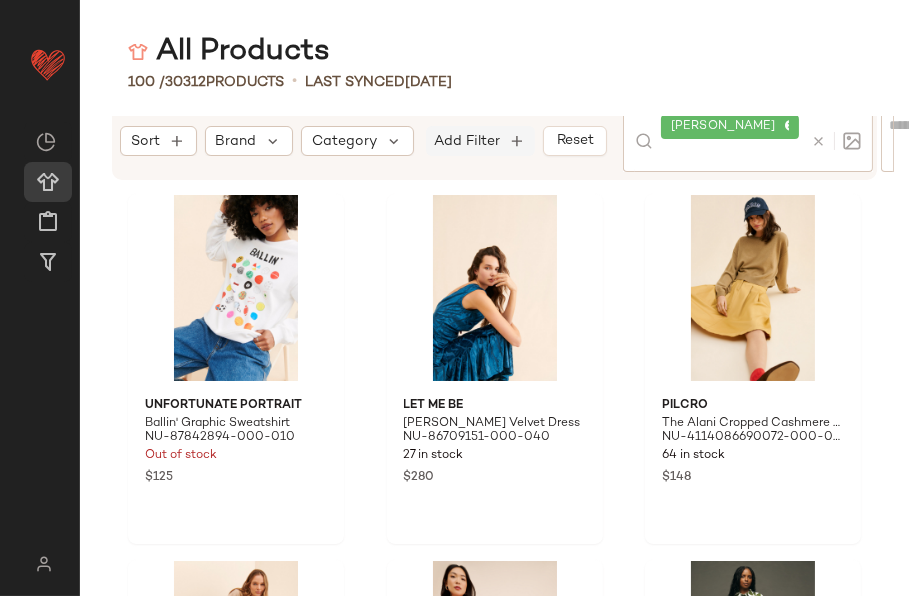 click on "Add Filter" at bounding box center (468, 141) 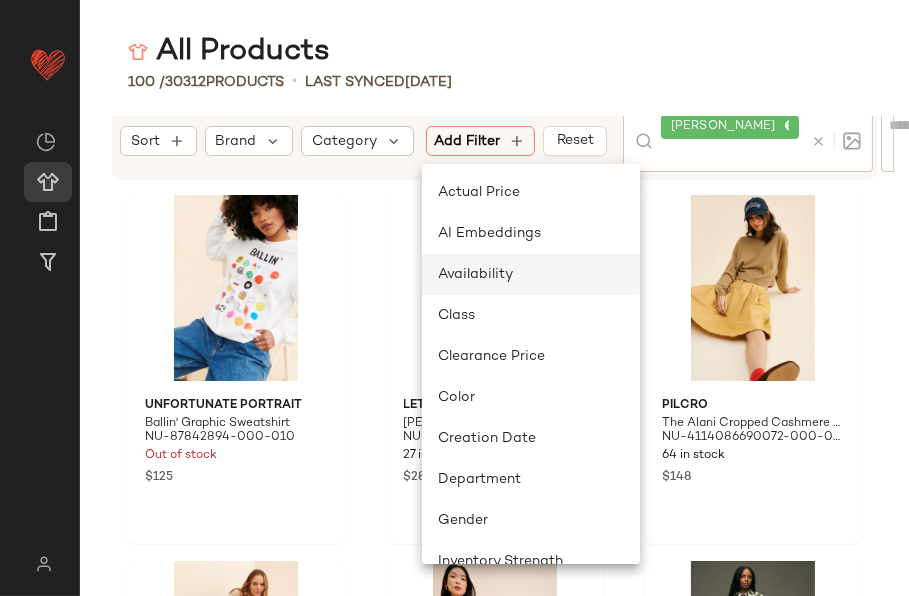 click on "Availability" 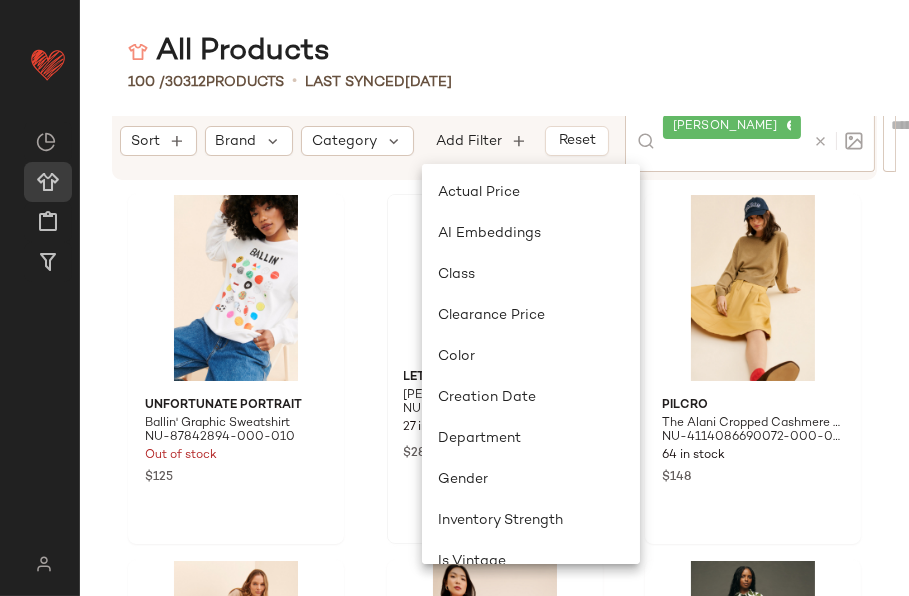 scroll, scrollTop: 0, scrollLeft: 123, axis: horizontal 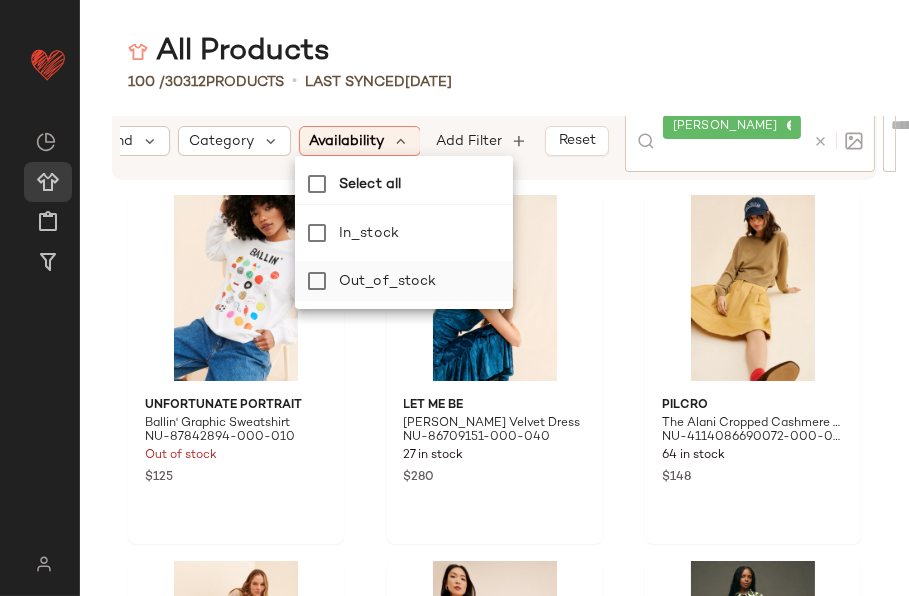 click on "out_of_stock" at bounding box center [422, 281] 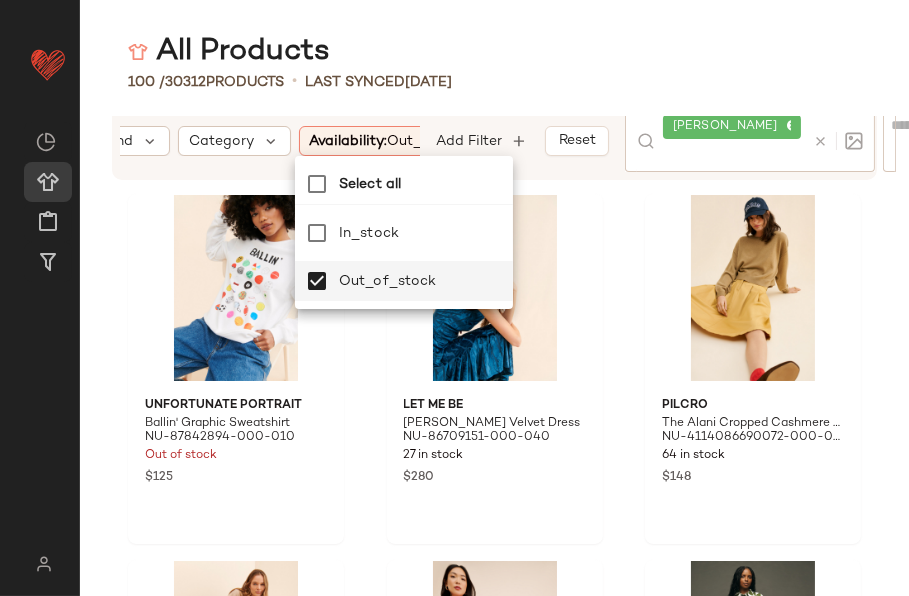 click on "All Products" 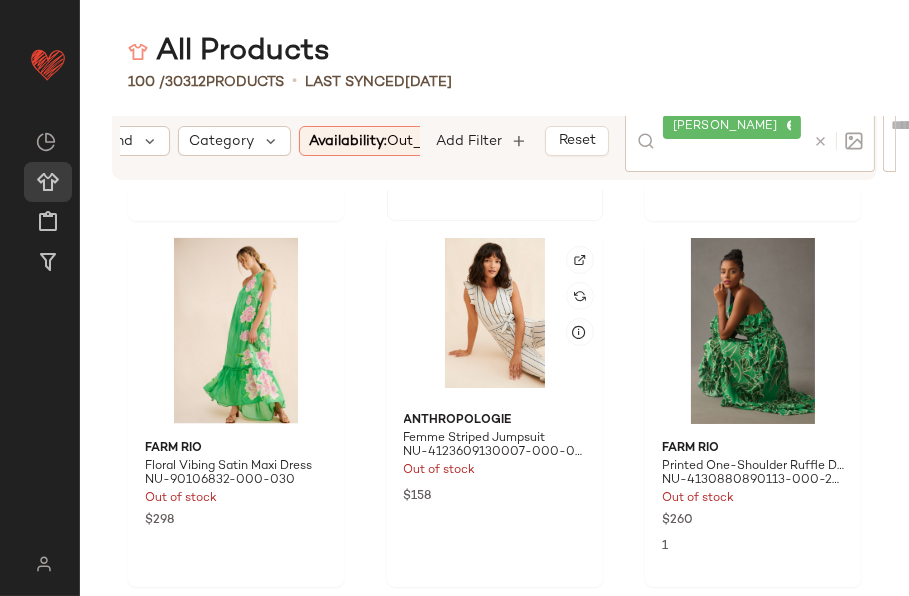 scroll, scrollTop: 4369, scrollLeft: 0, axis: vertical 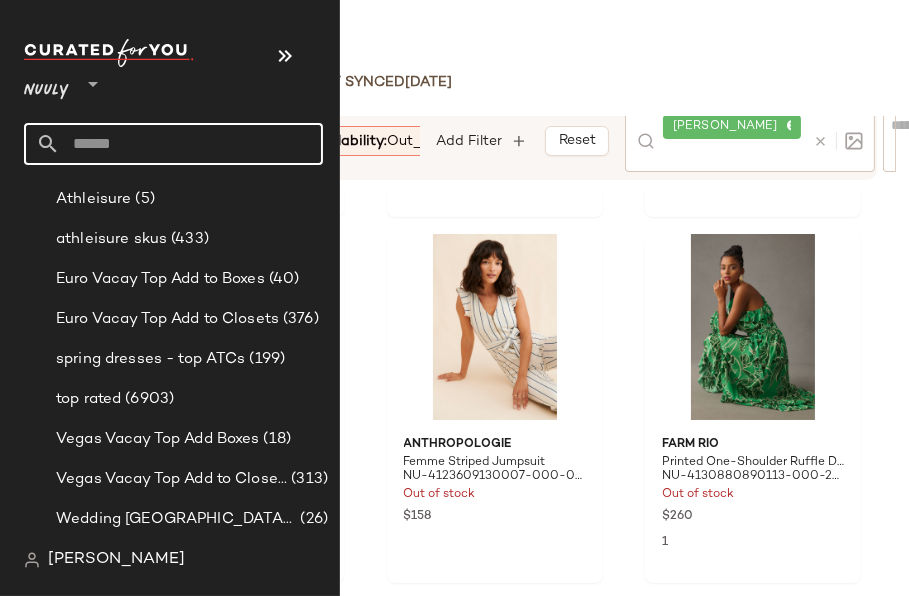 click 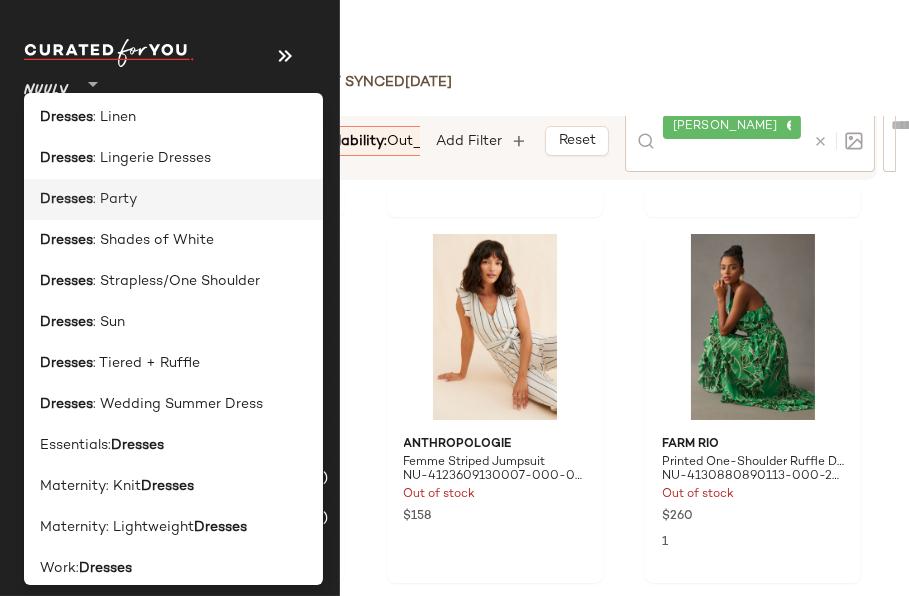 scroll, scrollTop: 261, scrollLeft: 0, axis: vertical 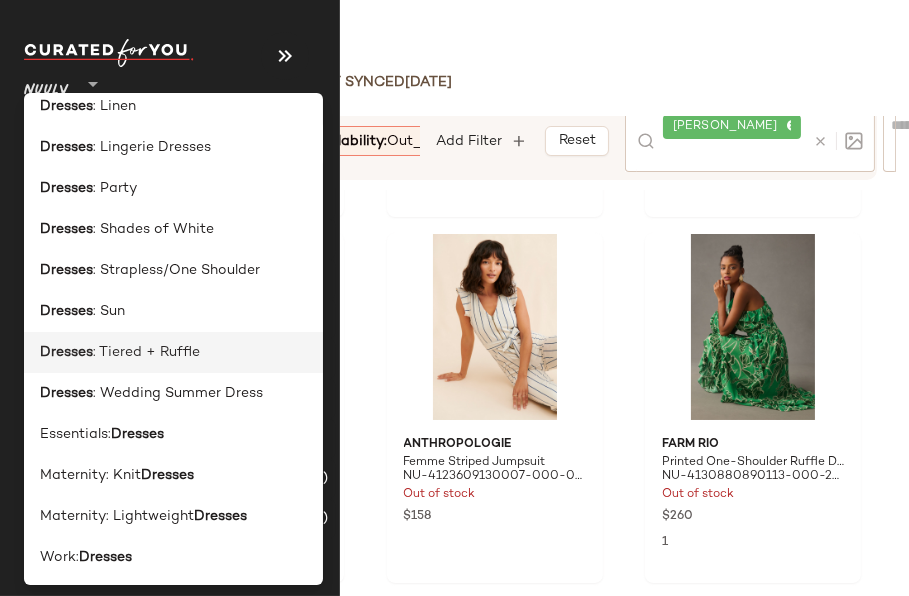 type on "*******" 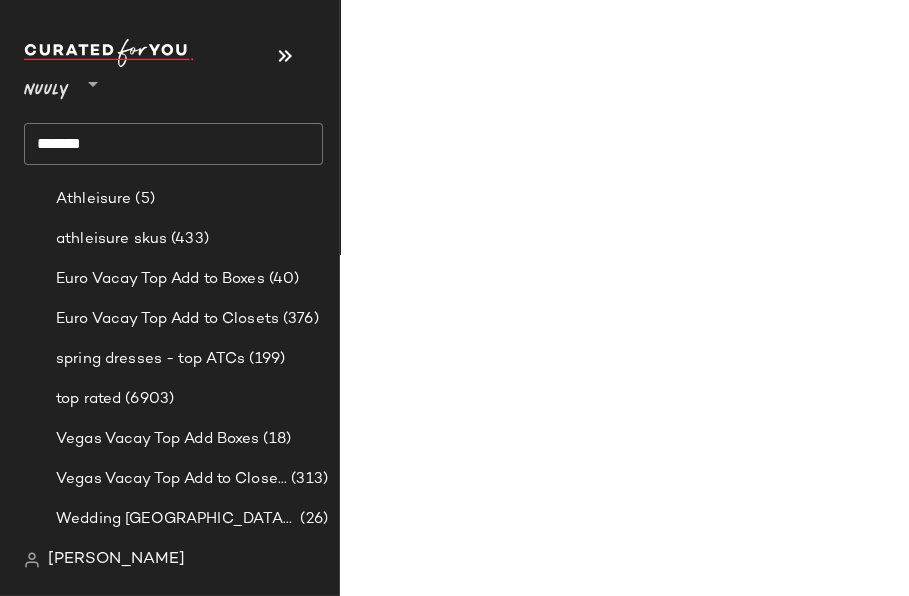 scroll, scrollTop: 0, scrollLeft: 0, axis: both 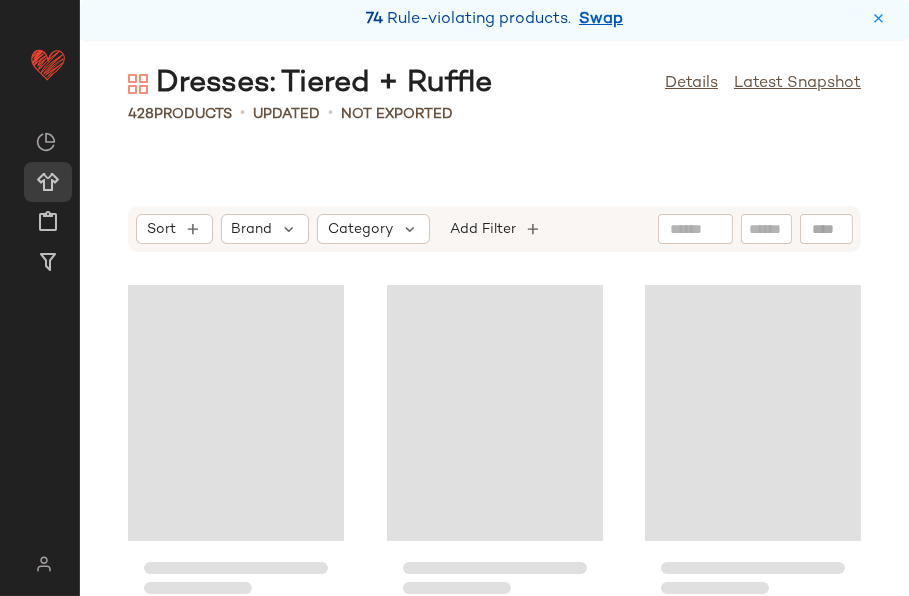 click 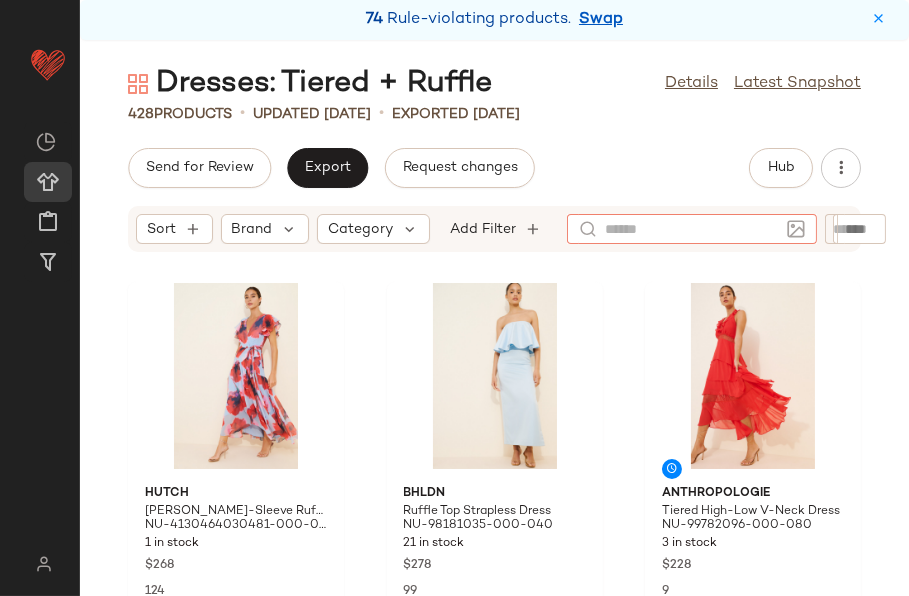 click 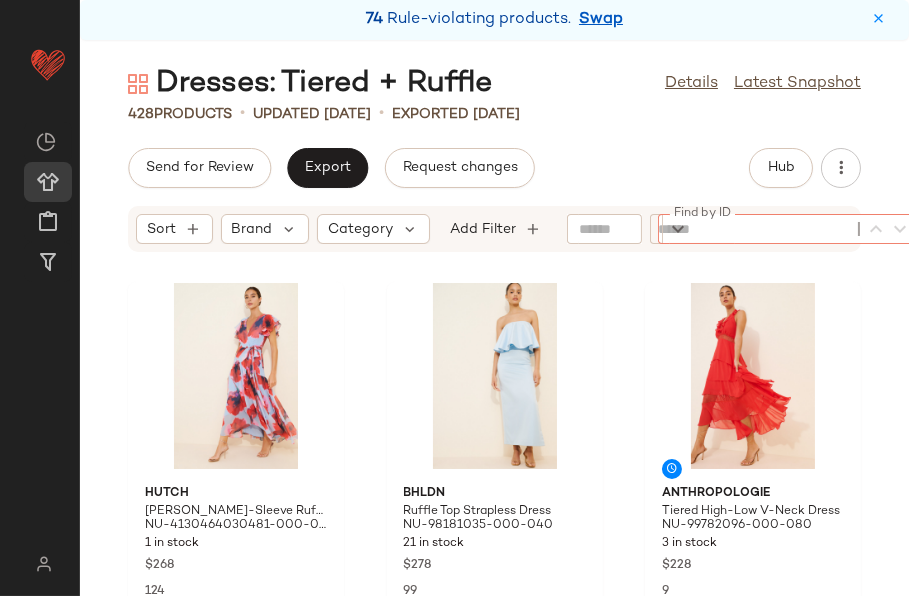 paste on "**********" 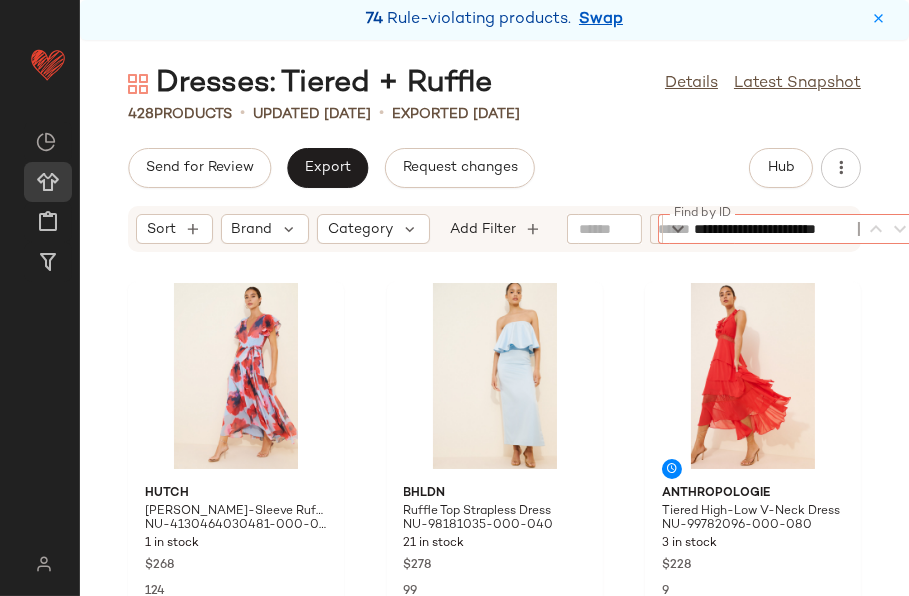 scroll, scrollTop: 0, scrollLeft: 77, axis: horizontal 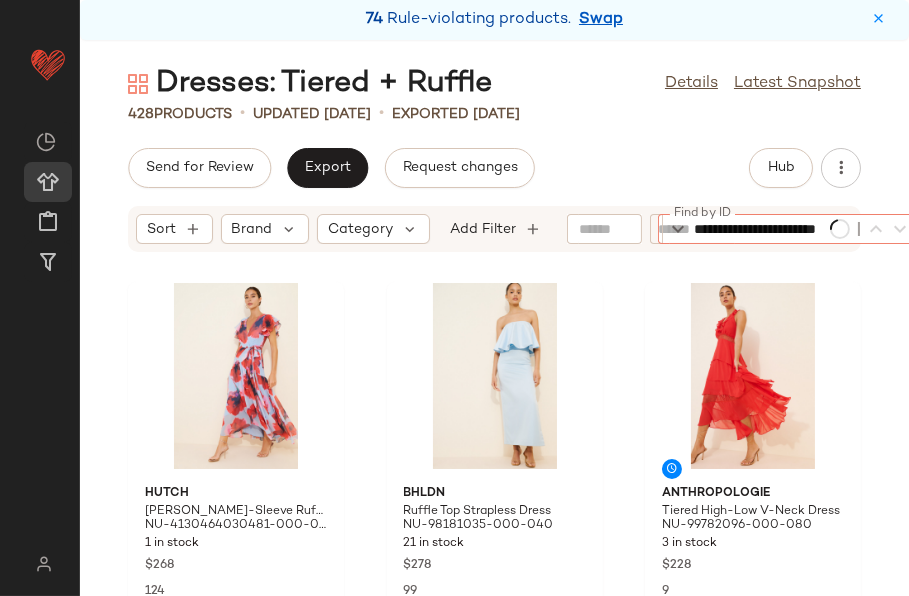 type on "**********" 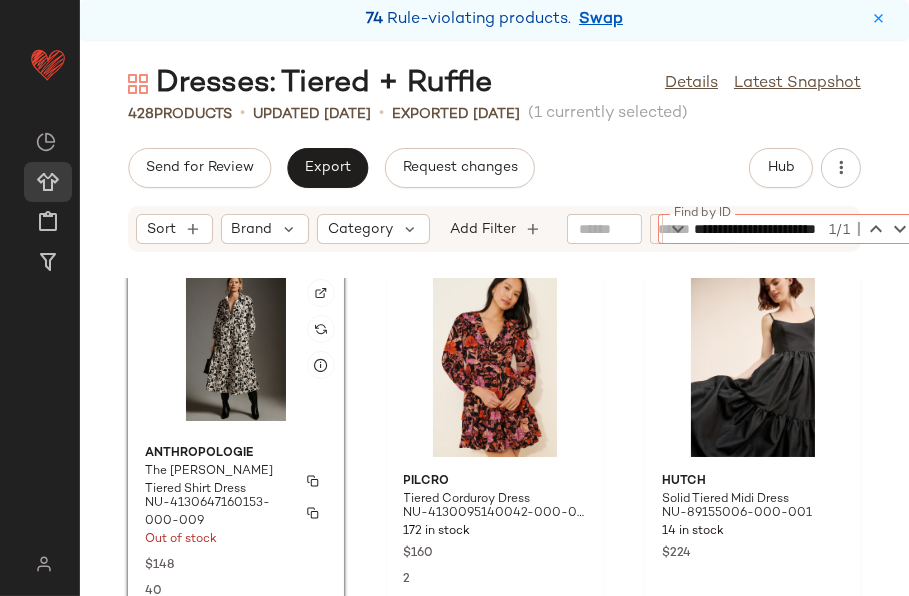 scroll, scrollTop: 45055, scrollLeft: 0, axis: vertical 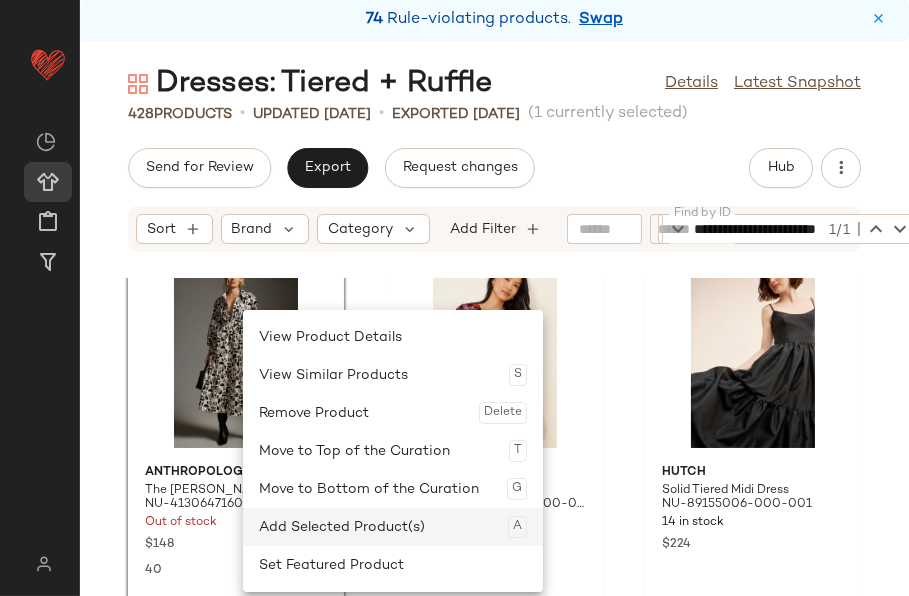 click on "Add Selected Product(s)  A" 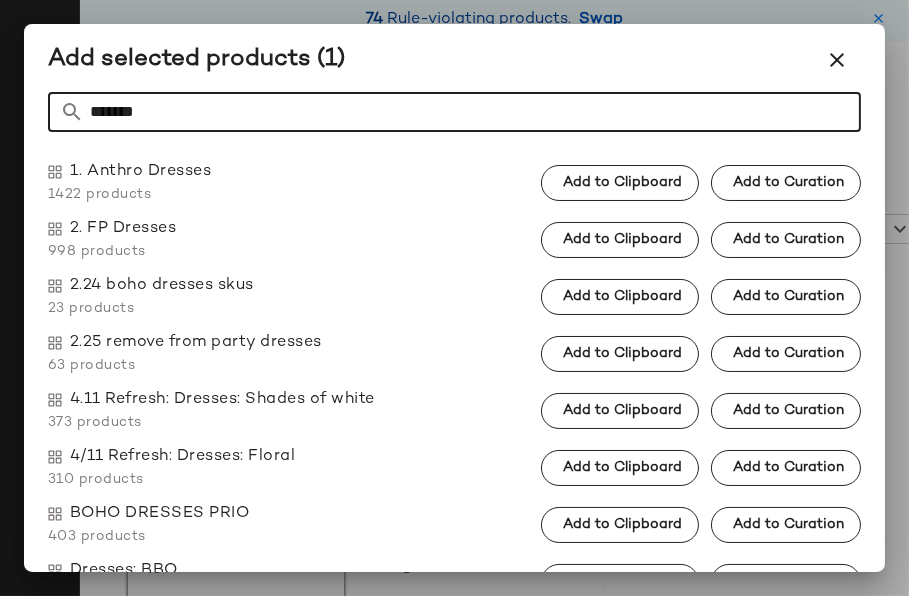 type on "*******" 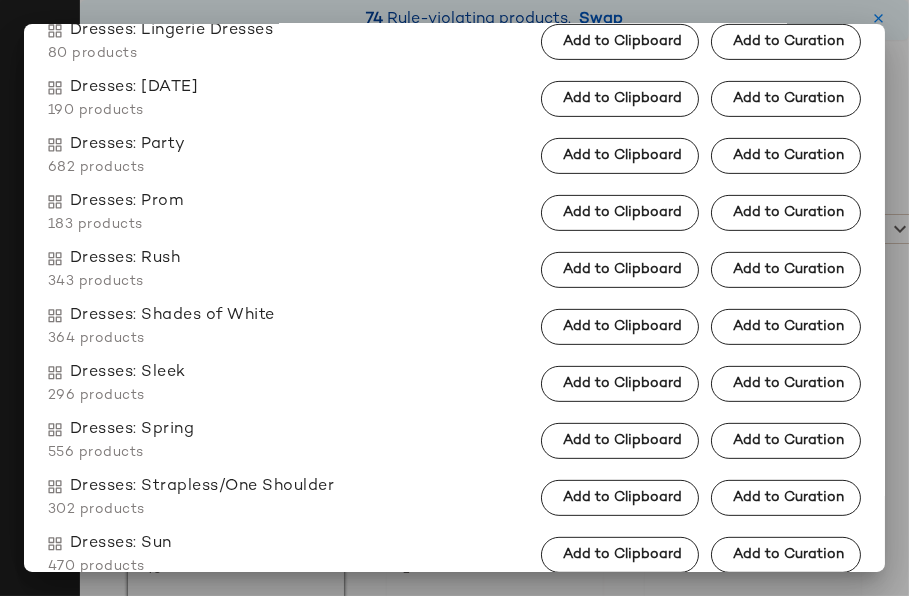 scroll, scrollTop: 1879, scrollLeft: 0, axis: vertical 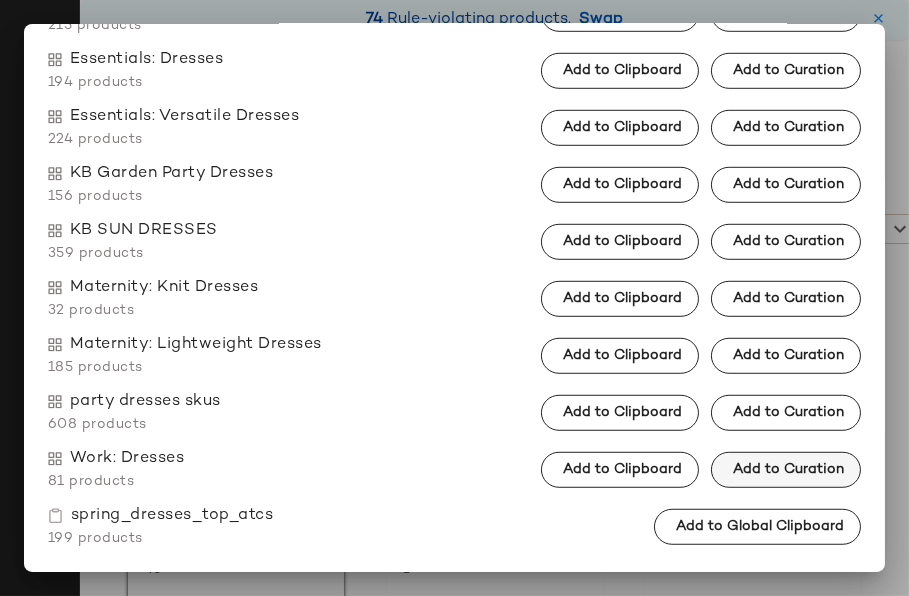click on "Add to Curation" 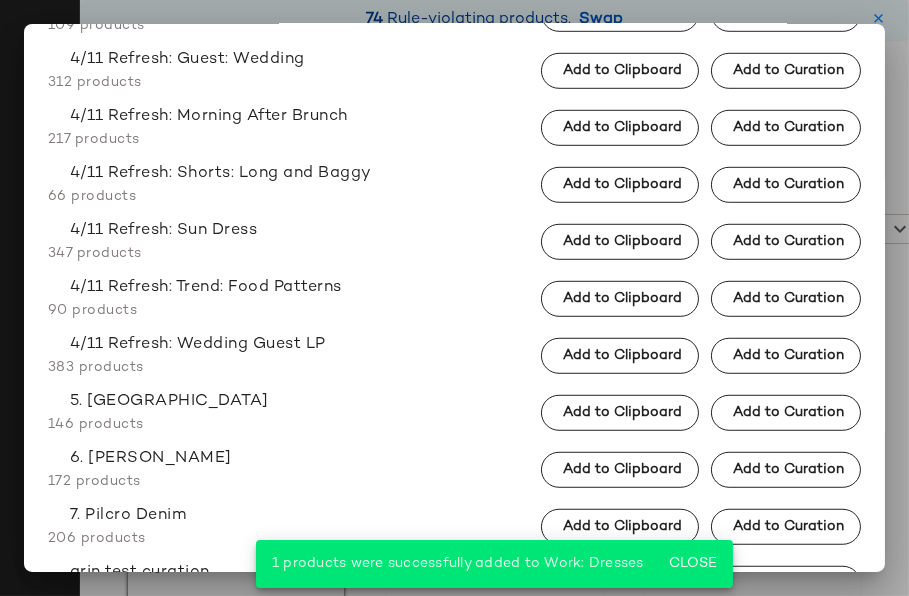 scroll, scrollTop: 7635, scrollLeft: 0, axis: vertical 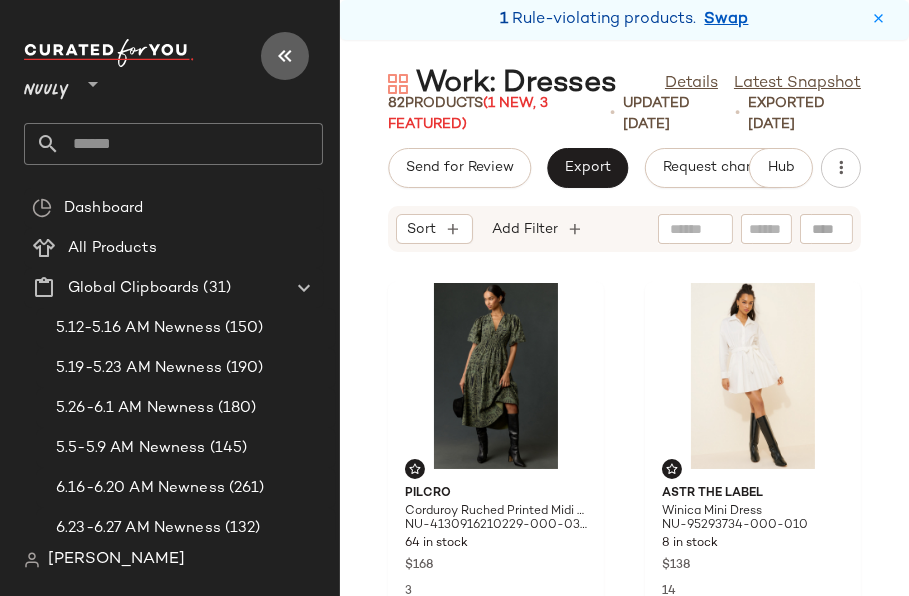 click at bounding box center [285, 56] 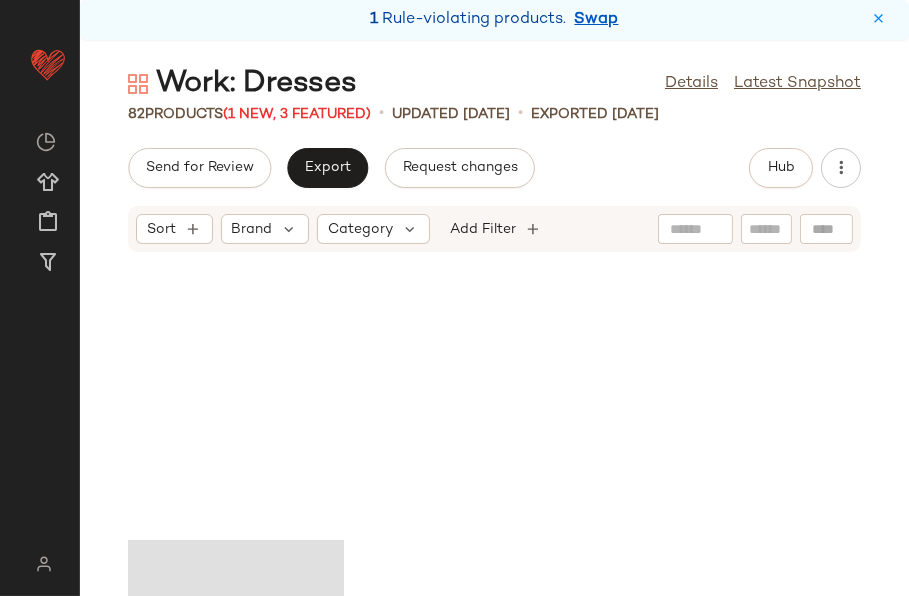 scroll, scrollTop: 9933, scrollLeft: 0, axis: vertical 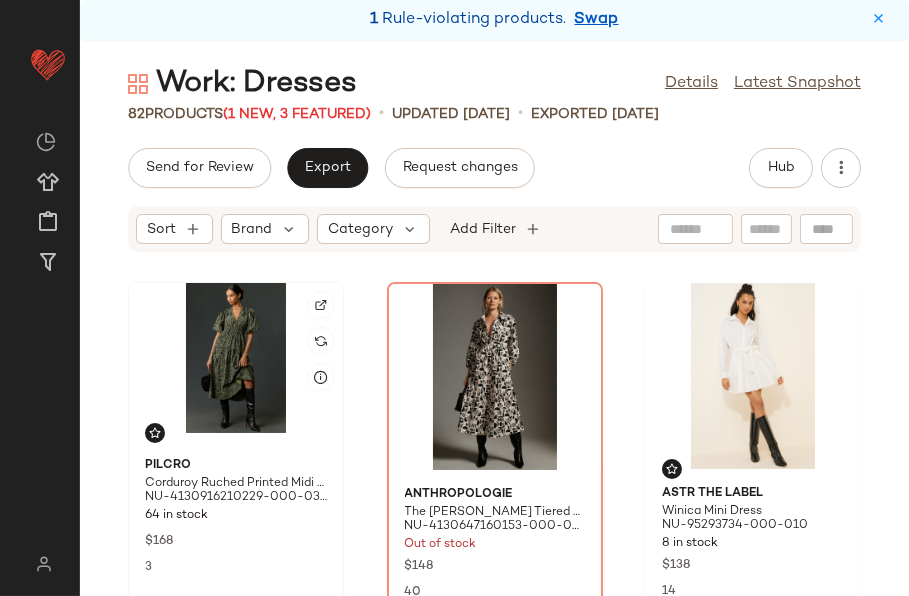 click 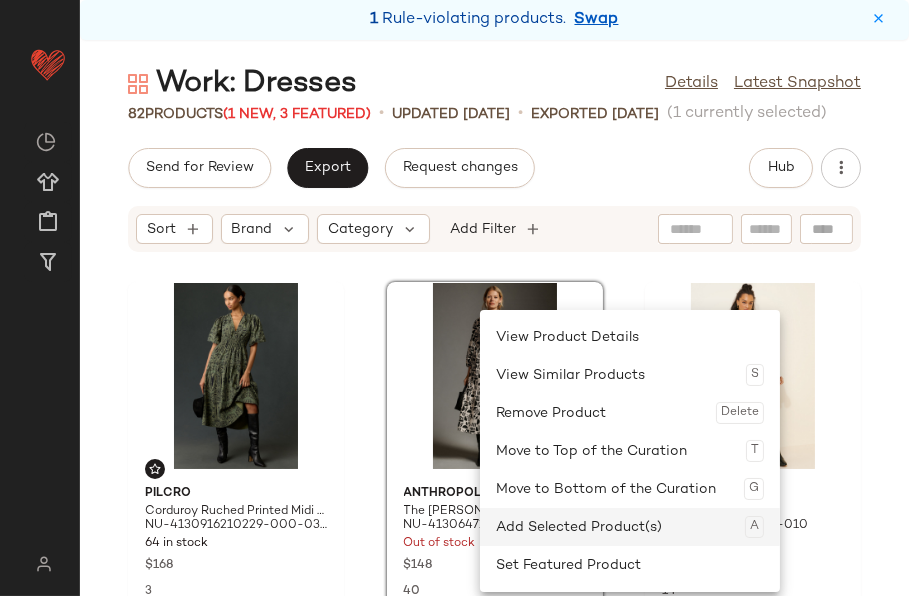 click on "Add Selected Product(s)  A" 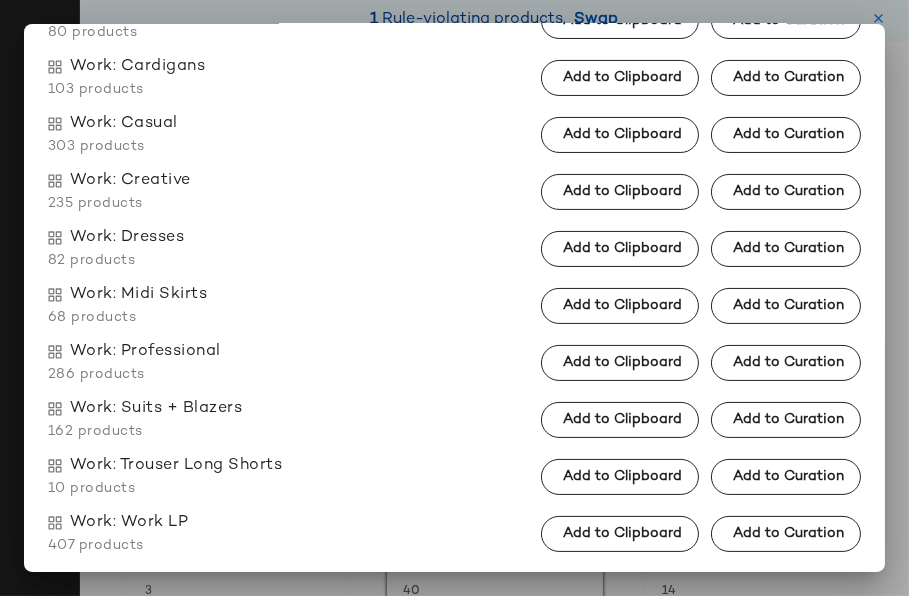 scroll, scrollTop: 454, scrollLeft: 0, axis: vertical 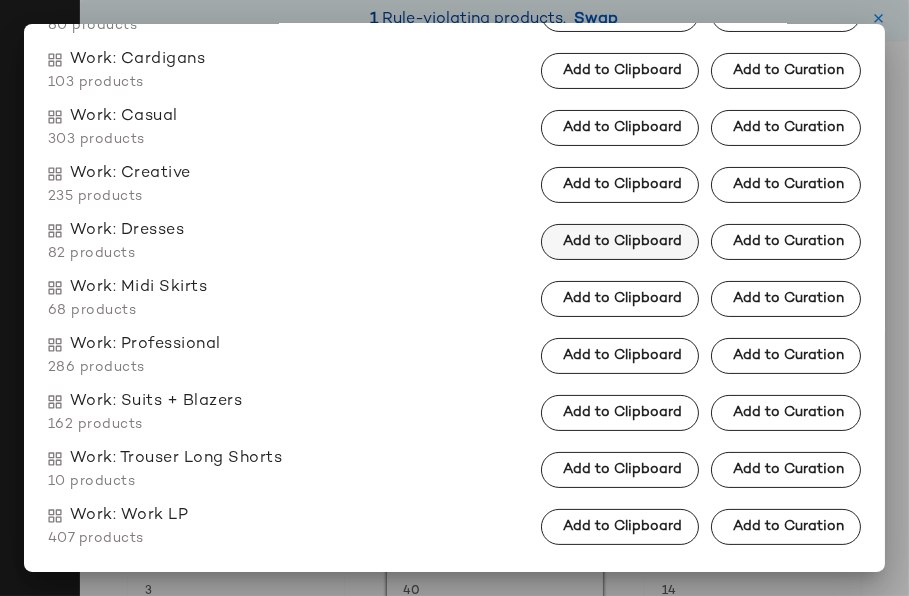 type on "****" 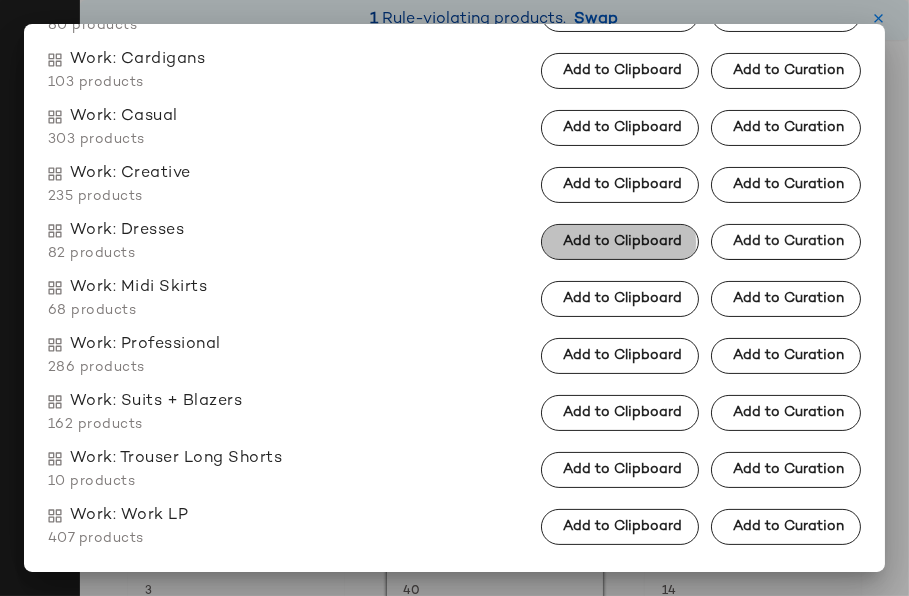click on "Add to Clipboard" 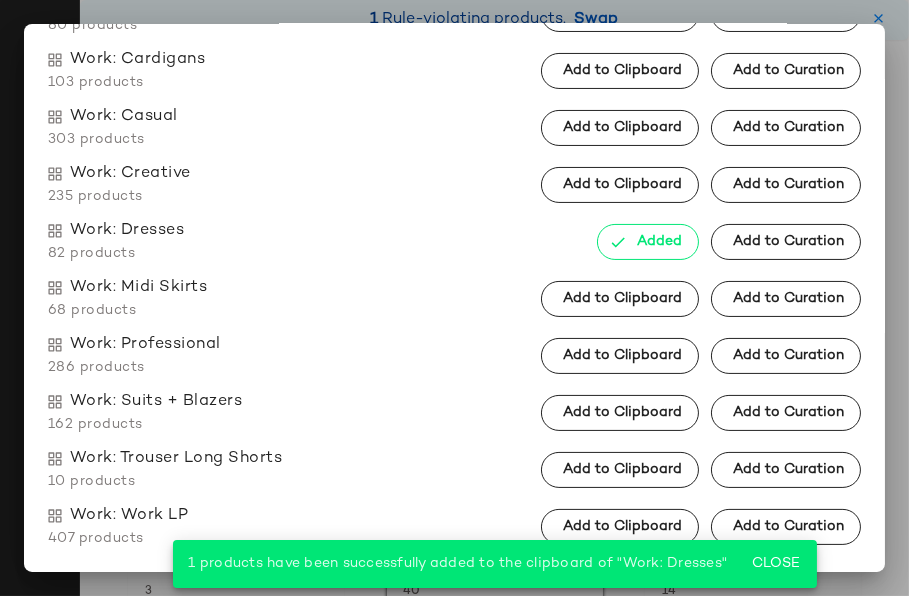 click at bounding box center [454, 298] 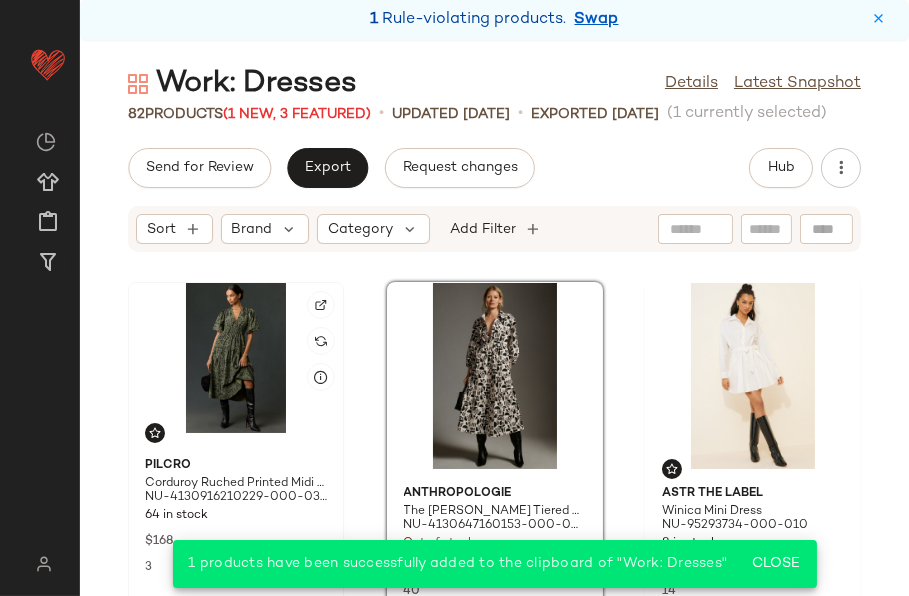 click 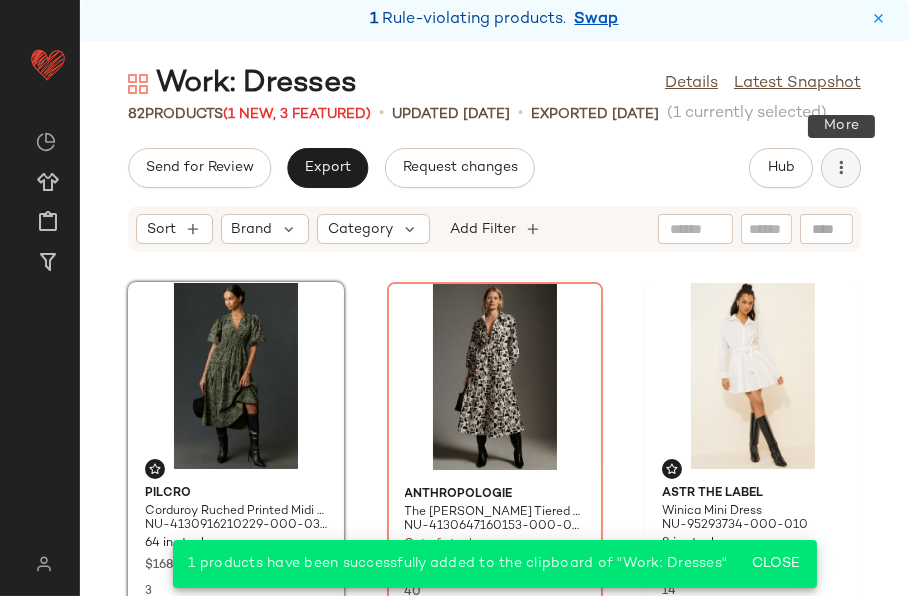 click 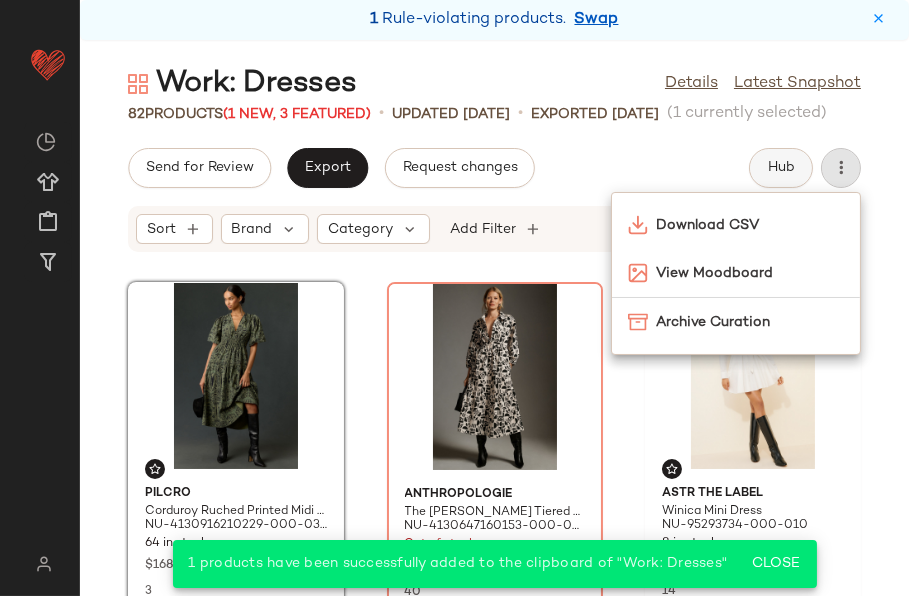 click on "Hub" at bounding box center (781, 168) 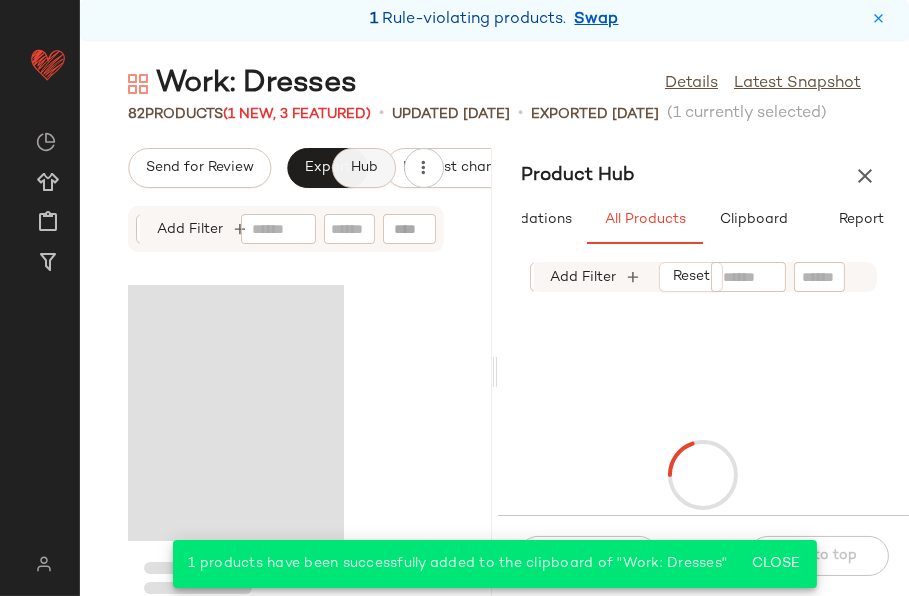 scroll, scrollTop: 0, scrollLeft: 111, axis: horizontal 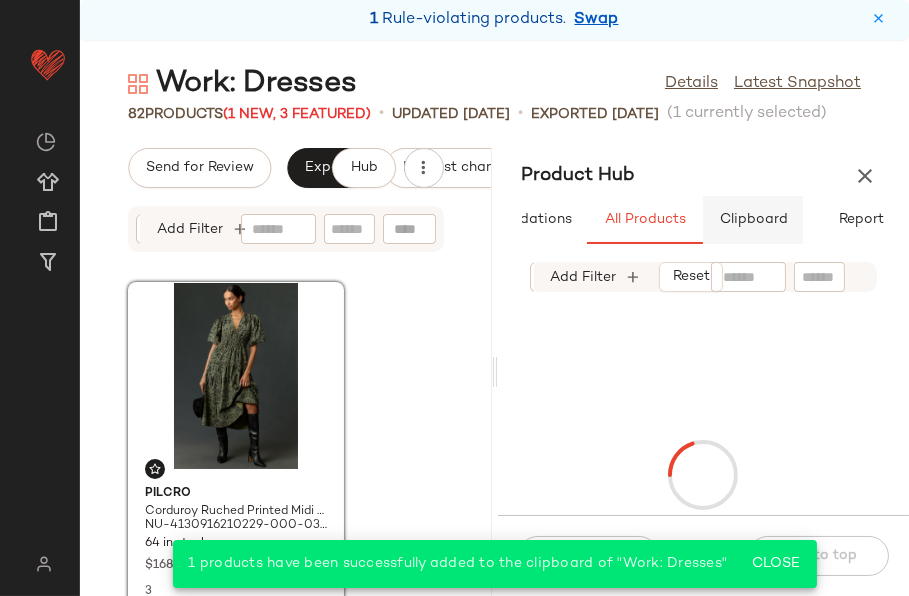 click on "Clipboard" at bounding box center [753, 220] 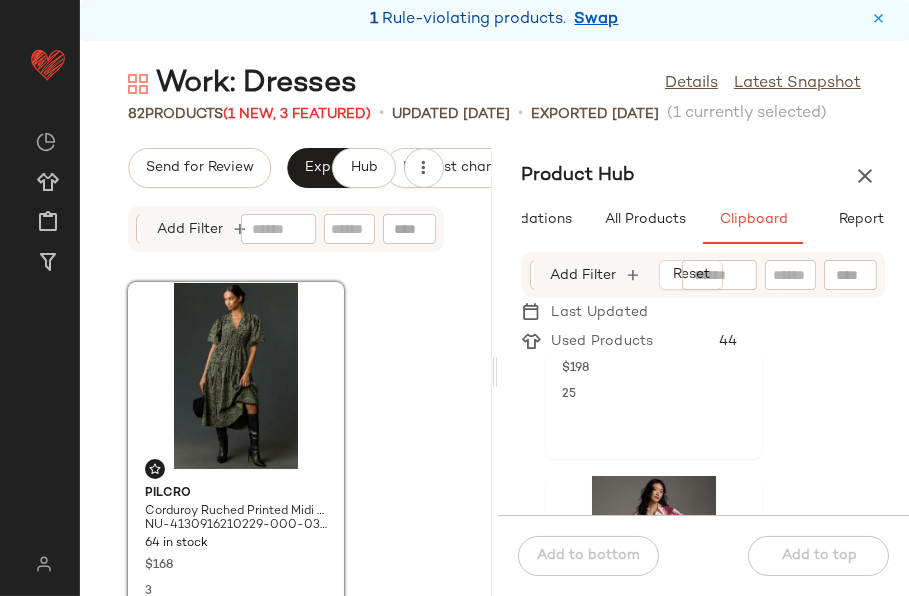 scroll, scrollTop: 999, scrollLeft: 0, axis: vertical 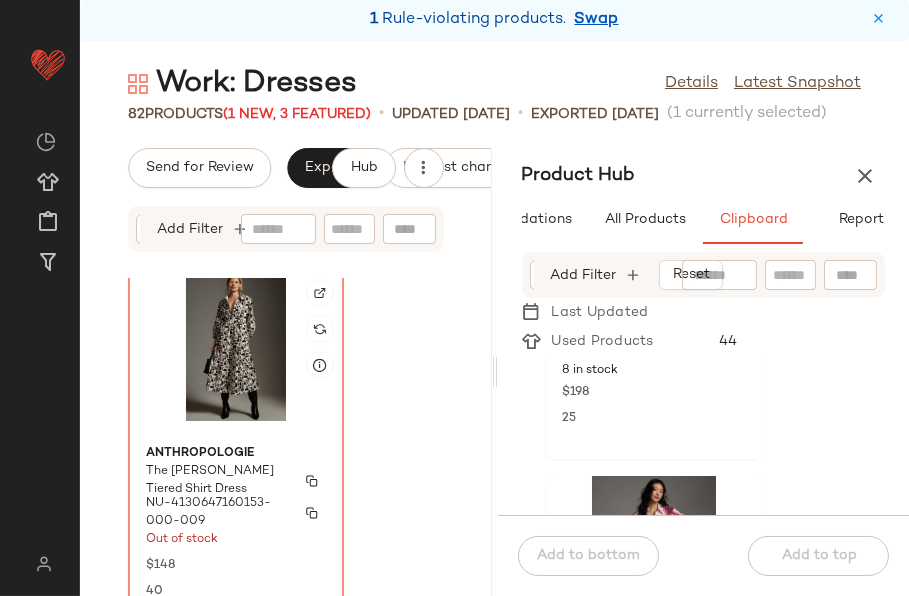 click on "Anthropologie" at bounding box center (236, 454) 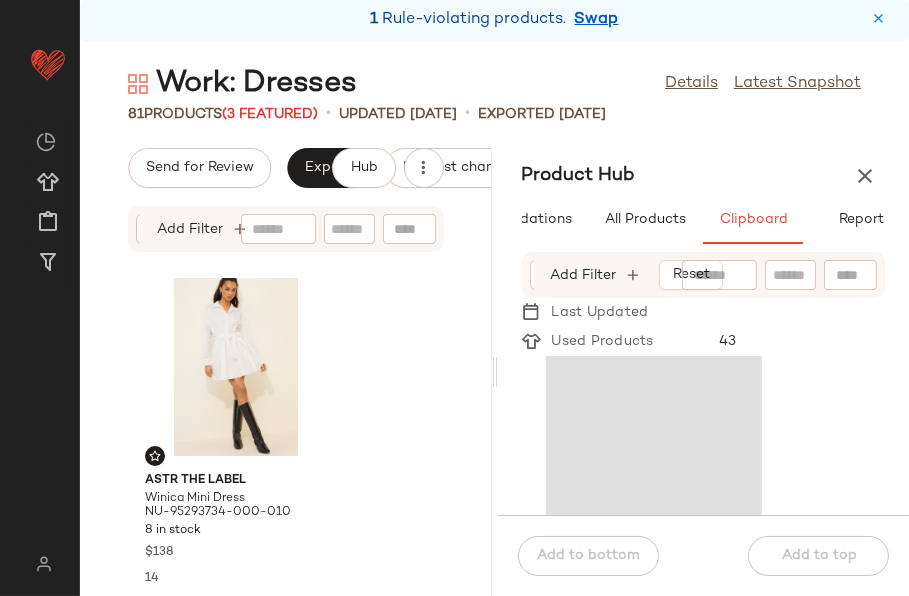 scroll, scrollTop: 0, scrollLeft: 0, axis: both 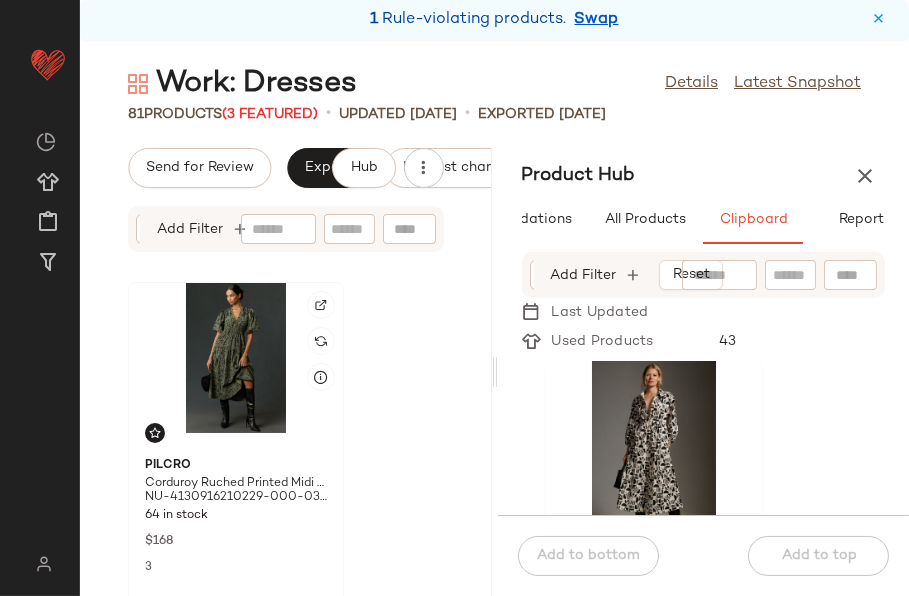 click 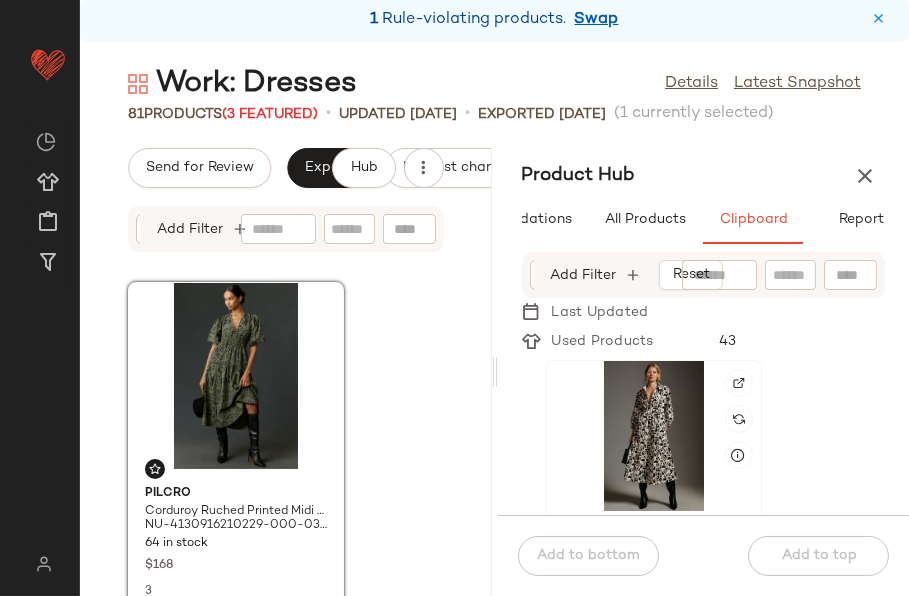 click 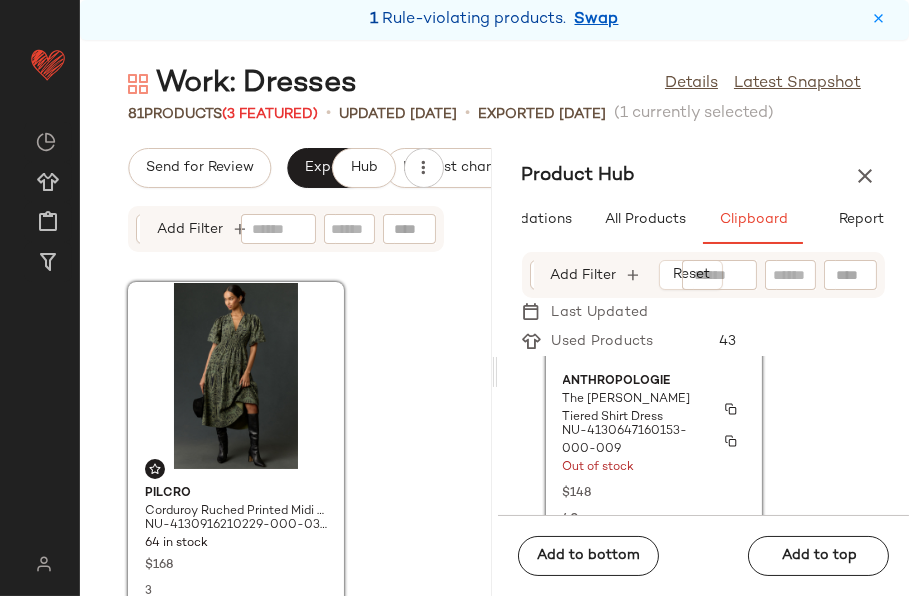 scroll, scrollTop: 166, scrollLeft: 0, axis: vertical 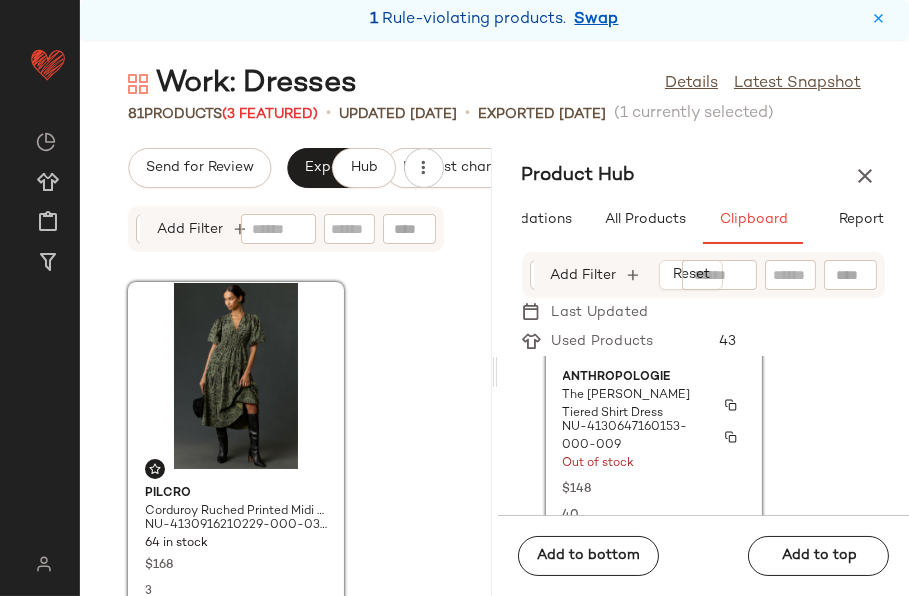 click on "$148" at bounding box center [654, 488] 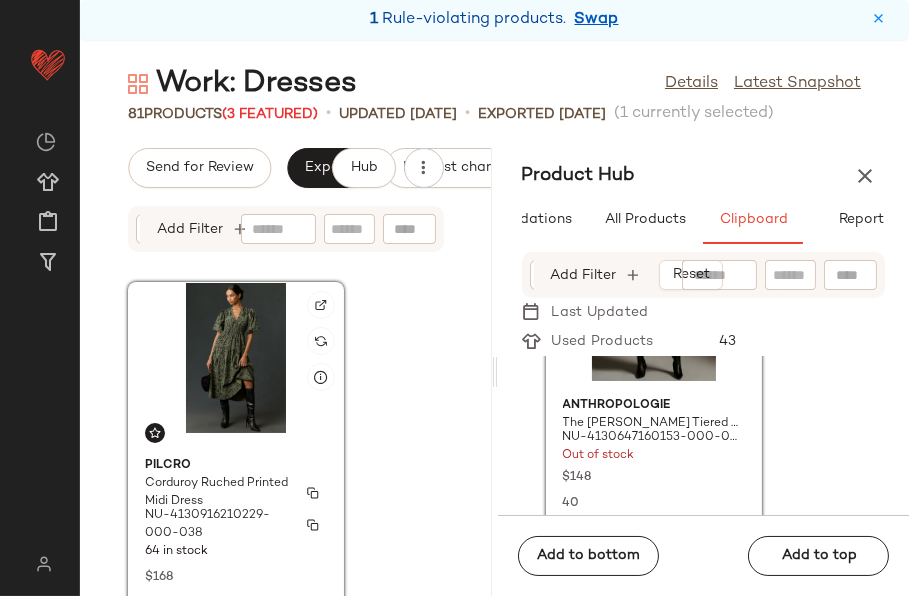 click 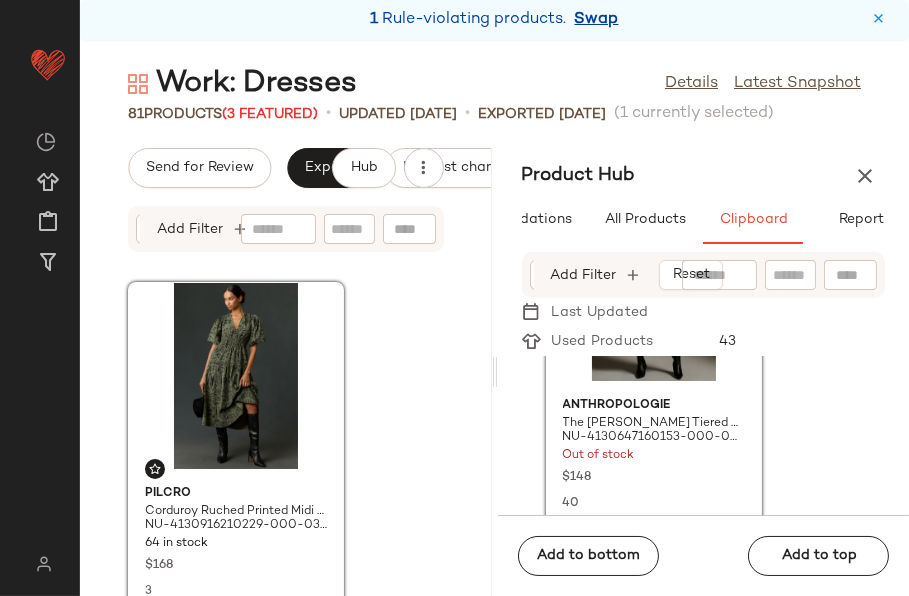 click on "Swap" at bounding box center [597, 20] 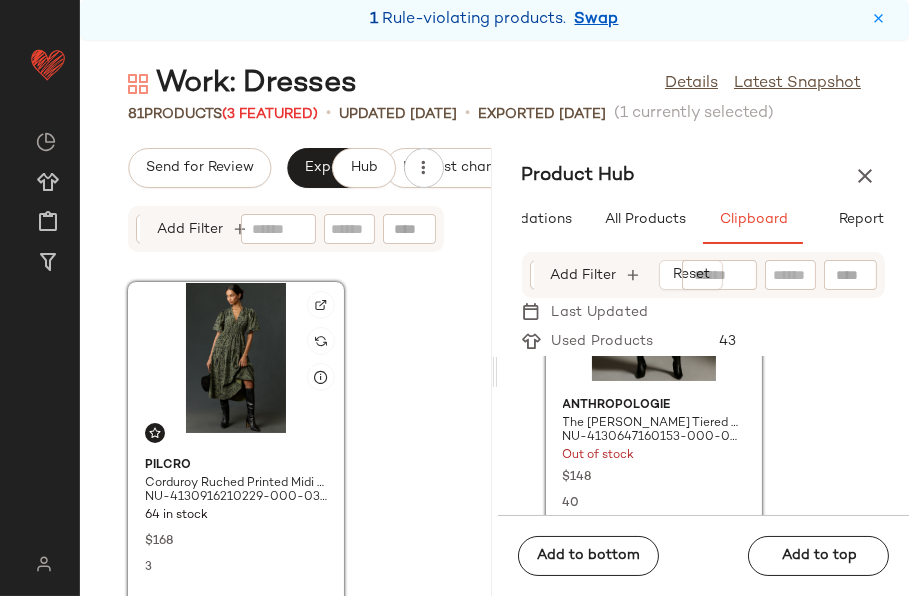 click 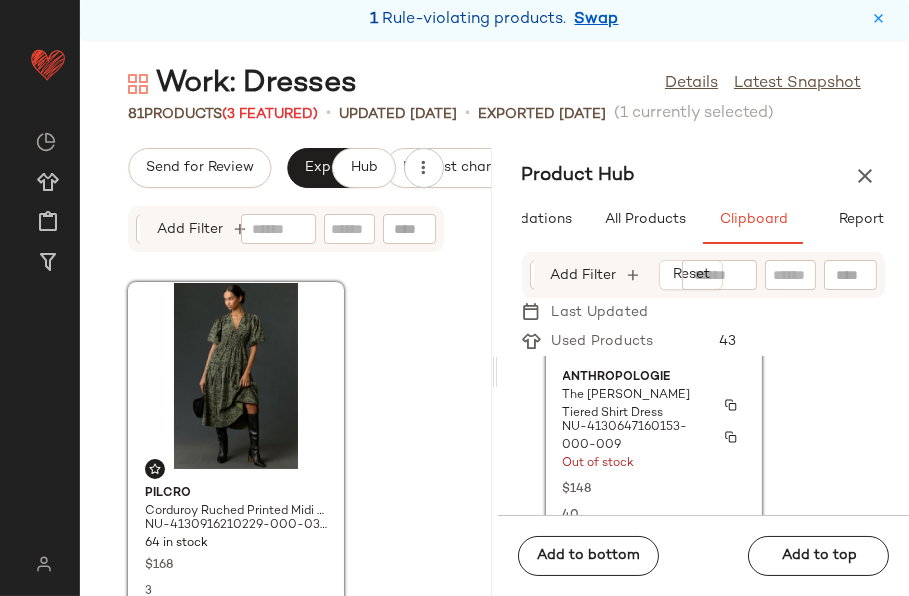 click on "Out of stock" at bounding box center (654, 464) 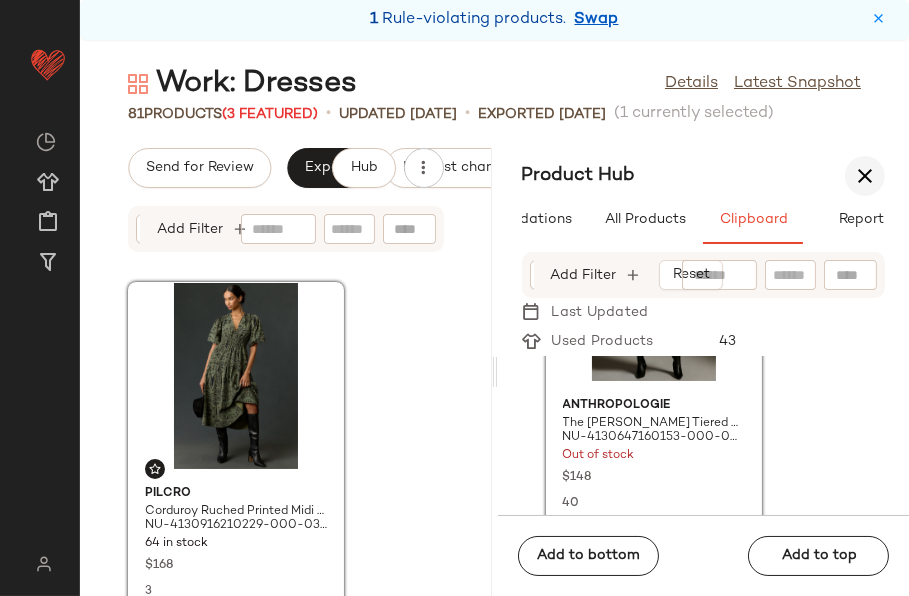 click at bounding box center (865, 176) 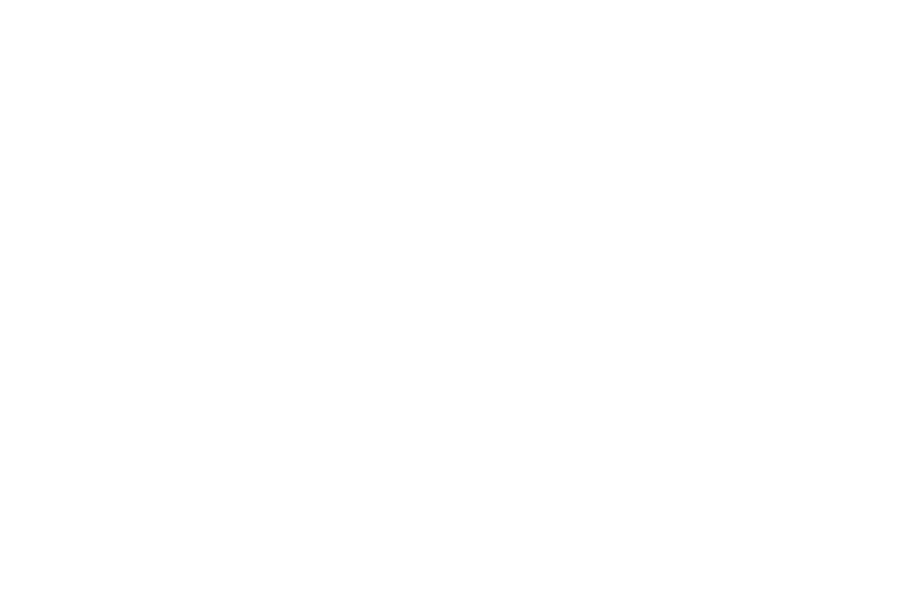 scroll, scrollTop: 0, scrollLeft: 0, axis: both 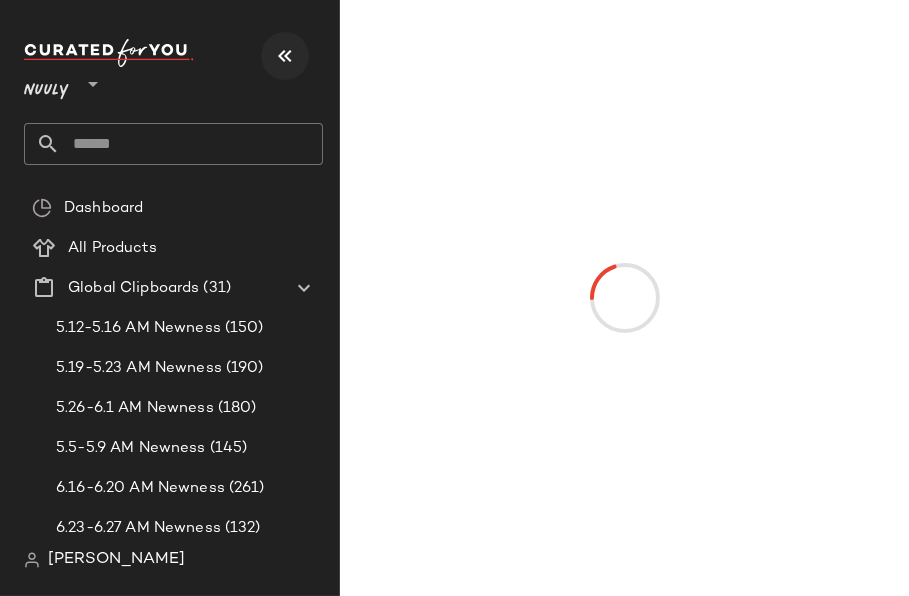 click at bounding box center [285, 56] 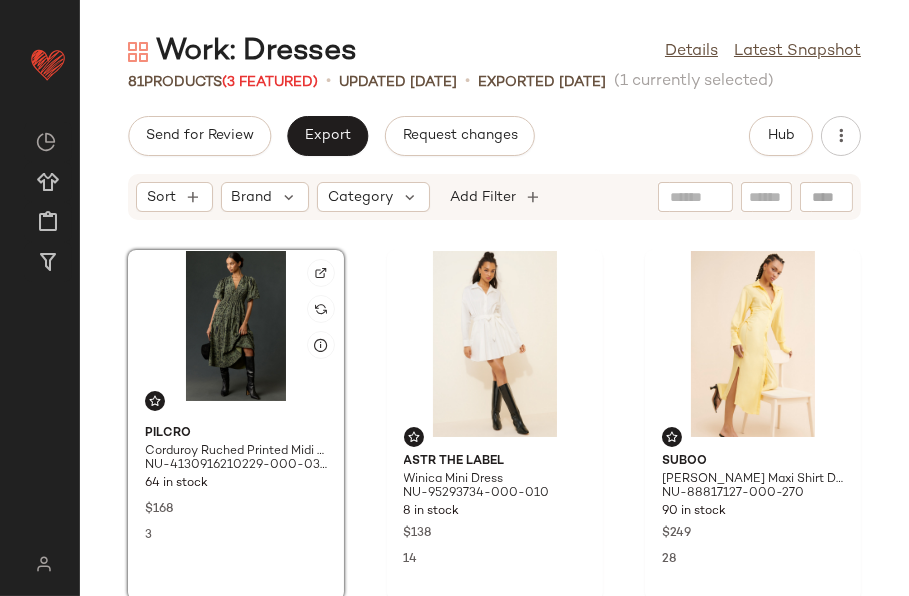 click 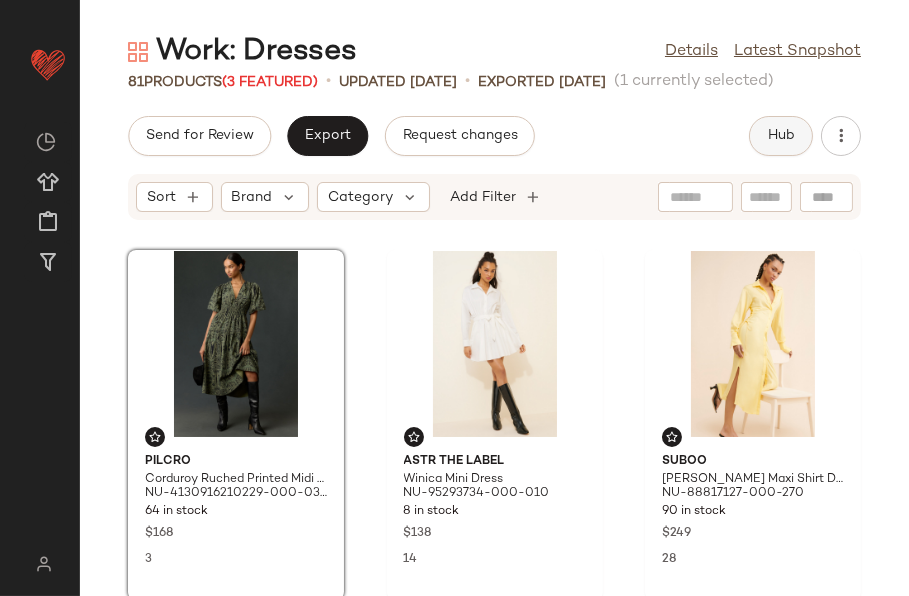click on "Hub" 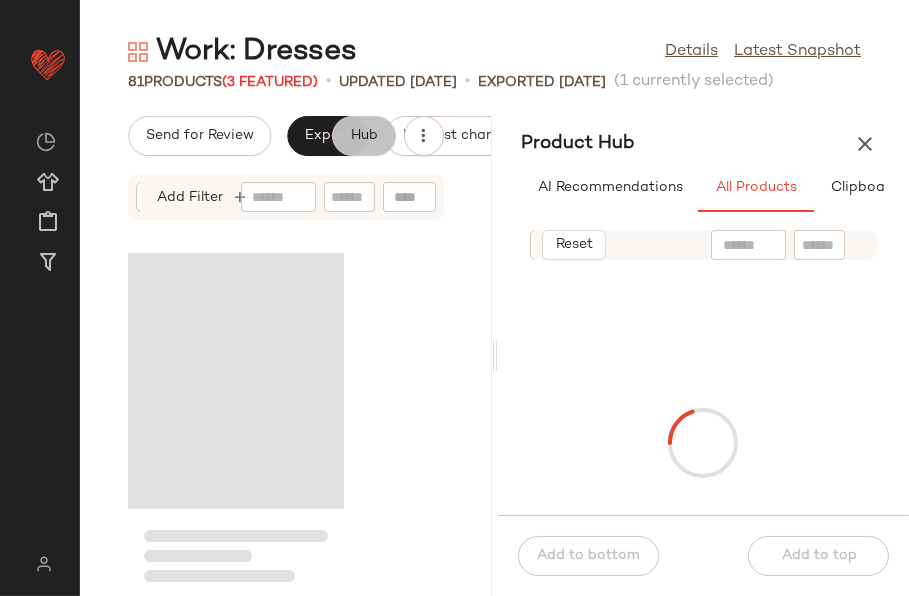 scroll, scrollTop: 0, scrollLeft: 111, axis: horizontal 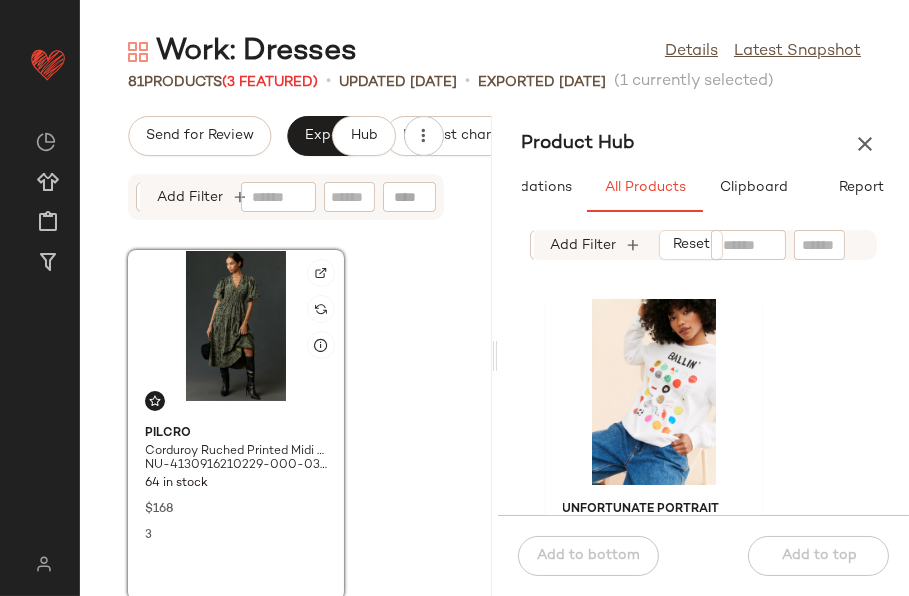 click 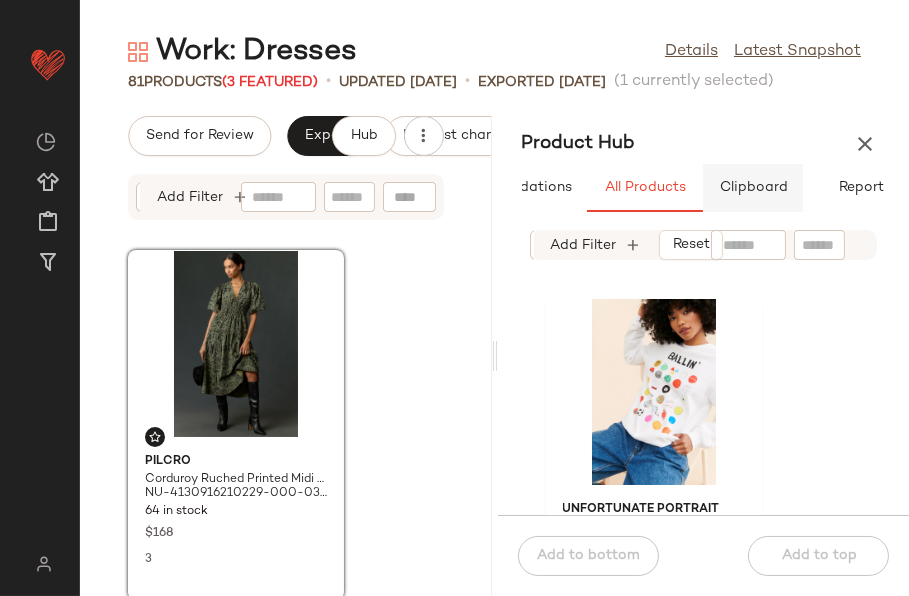 click on "Clipboard" 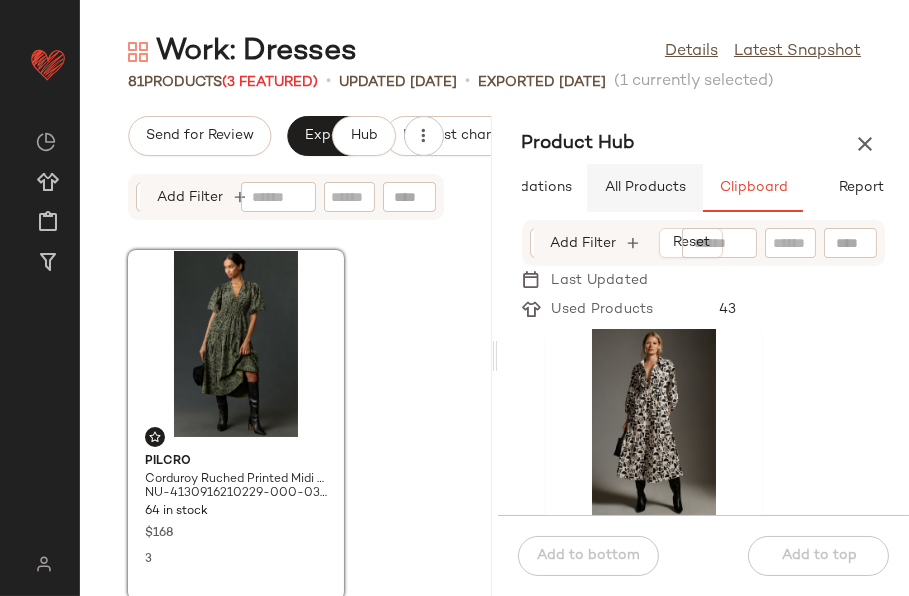 click on "All Products" 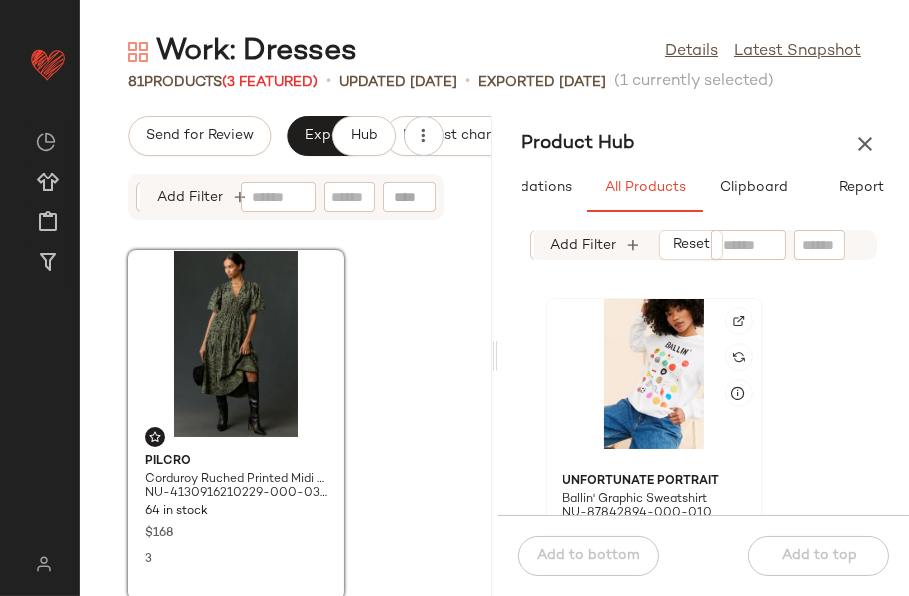 click 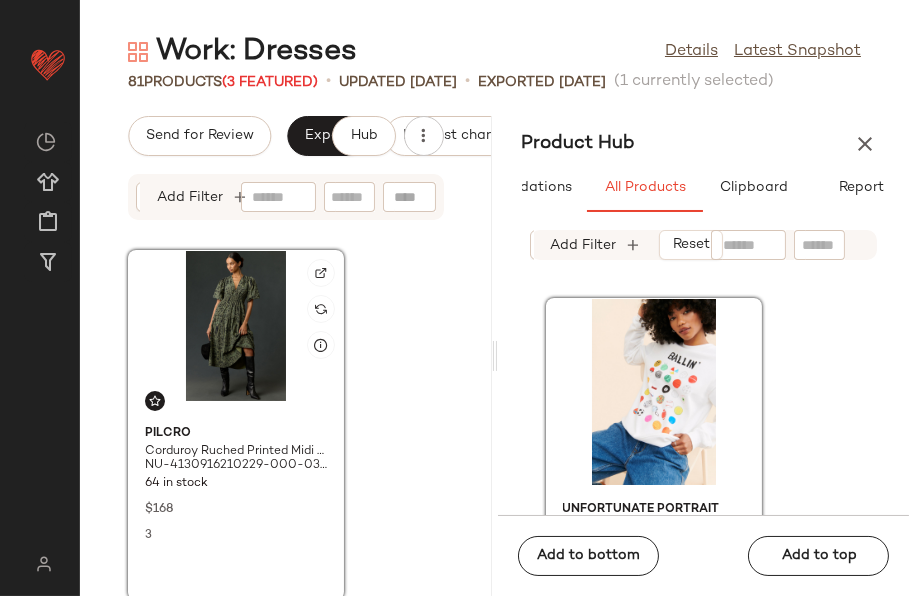 click 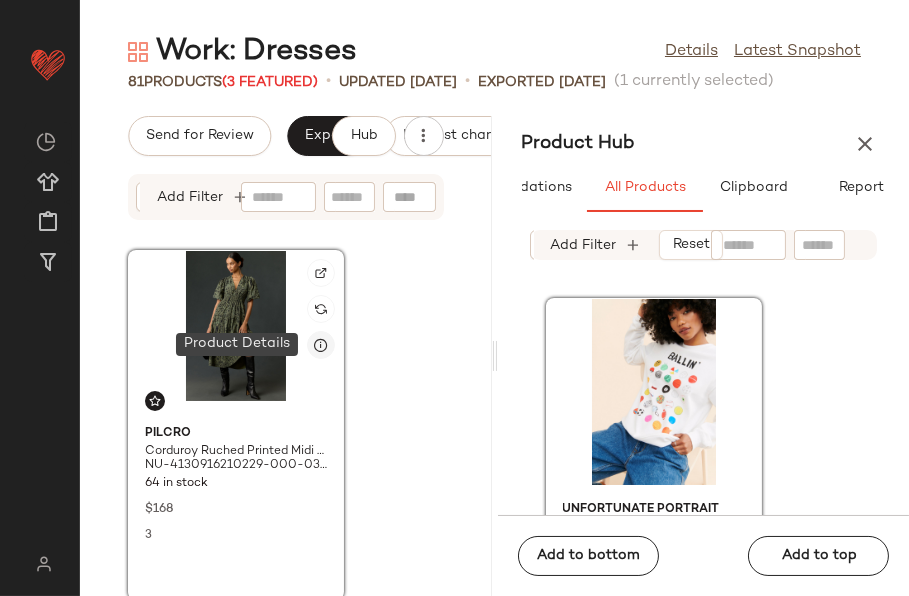 click 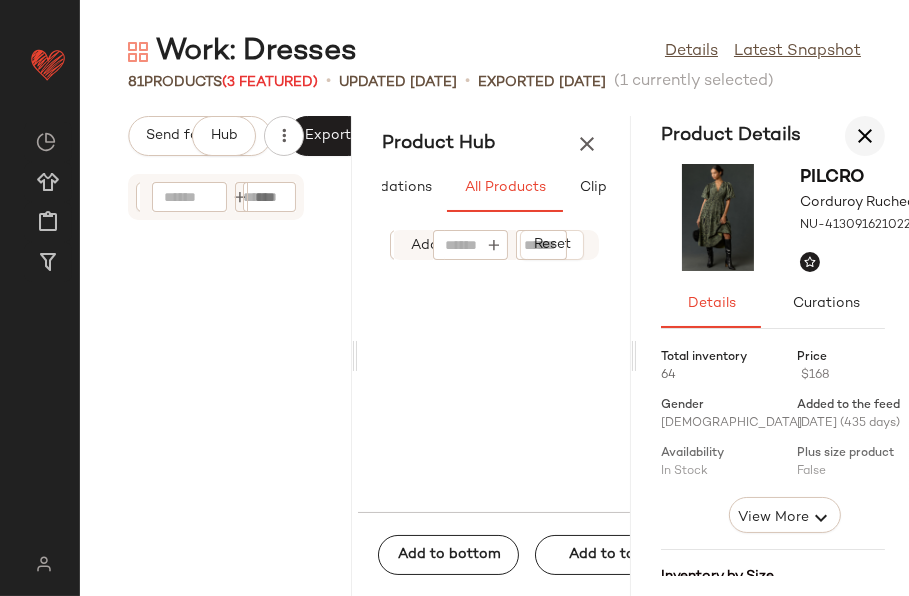 click at bounding box center [865, 136] 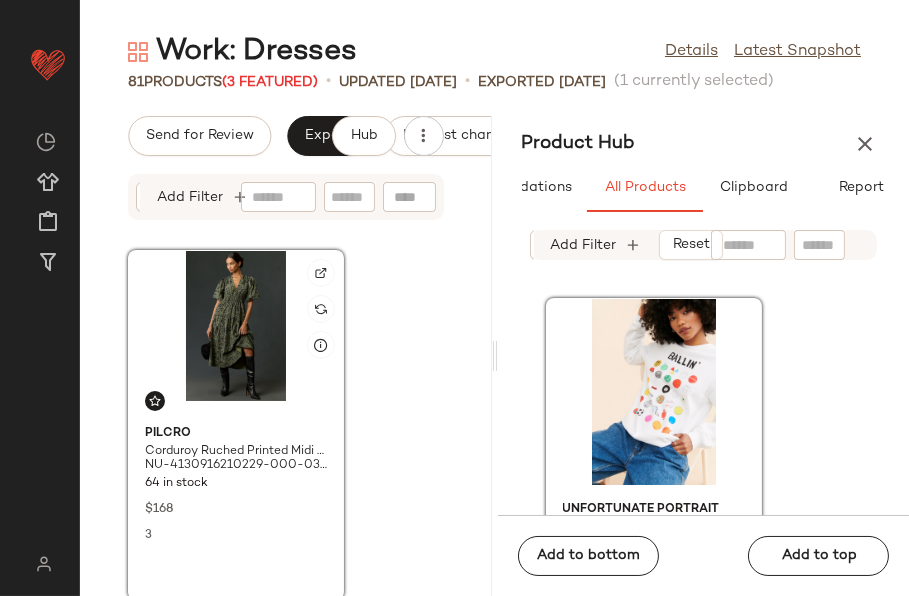 click 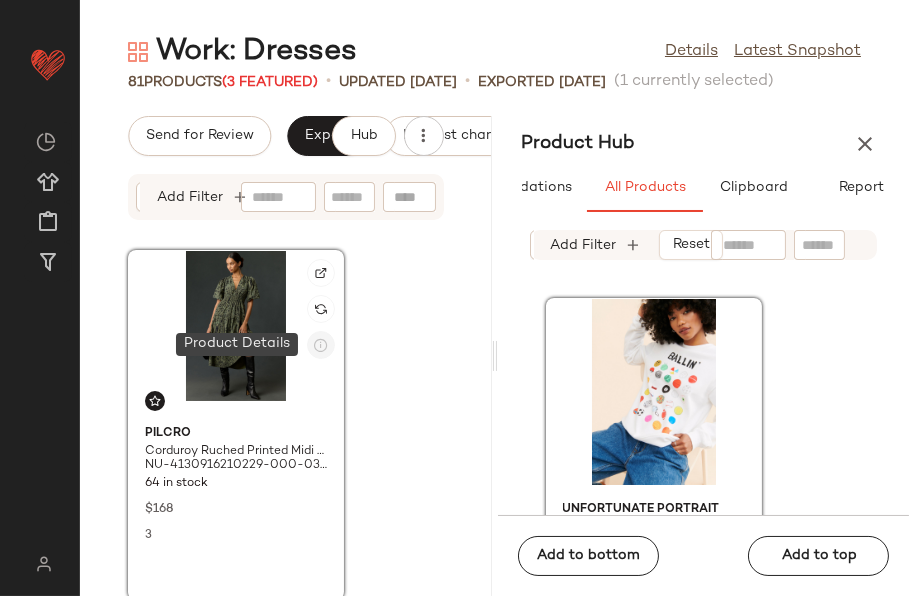 click 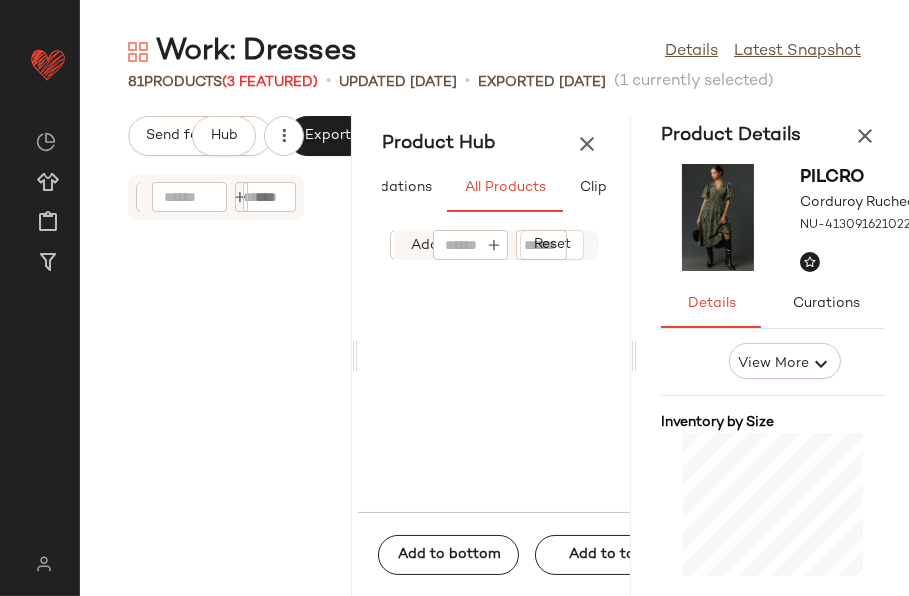 scroll, scrollTop: 161, scrollLeft: 0, axis: vertical 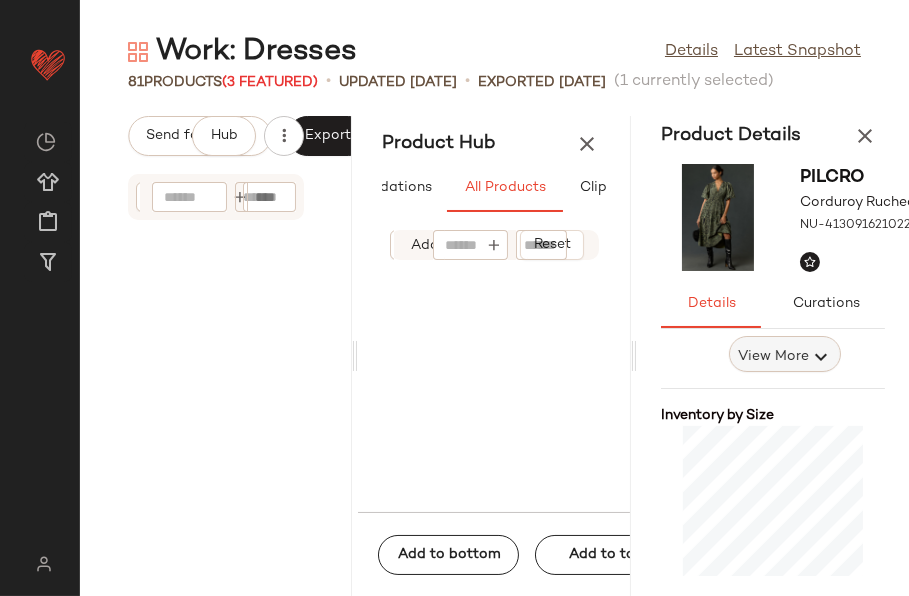 click on "View More" 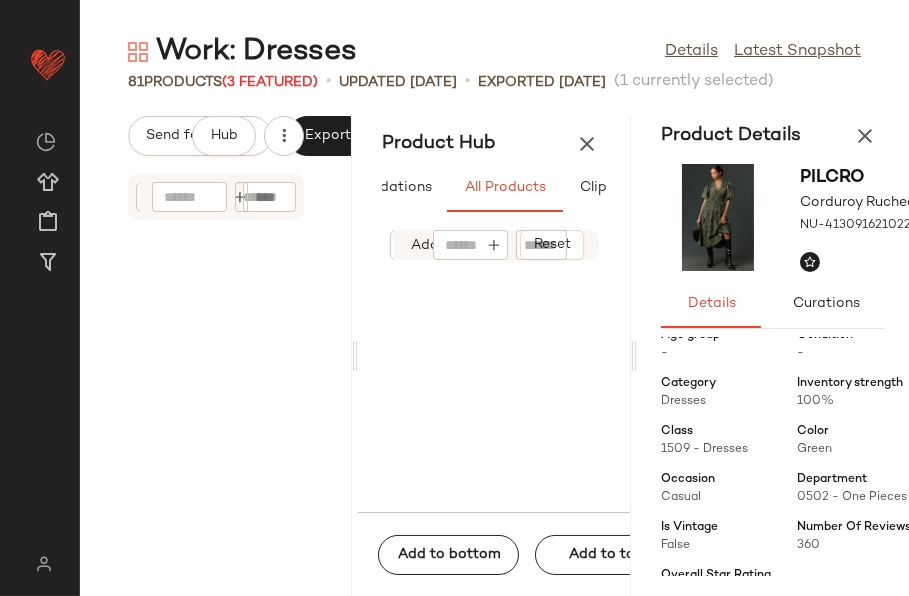 scroll, scrollTop: 0, scrollLeft: 0, axis: both 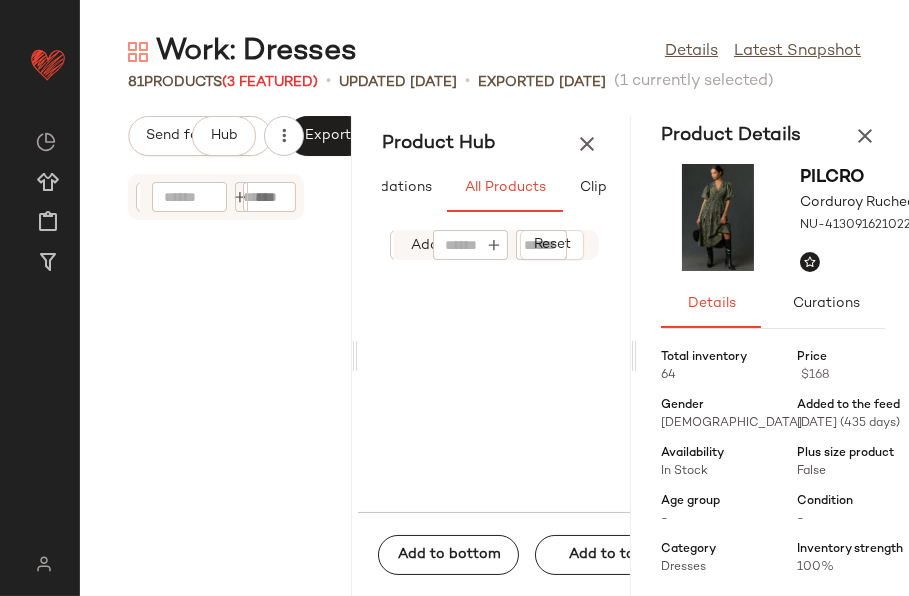 click 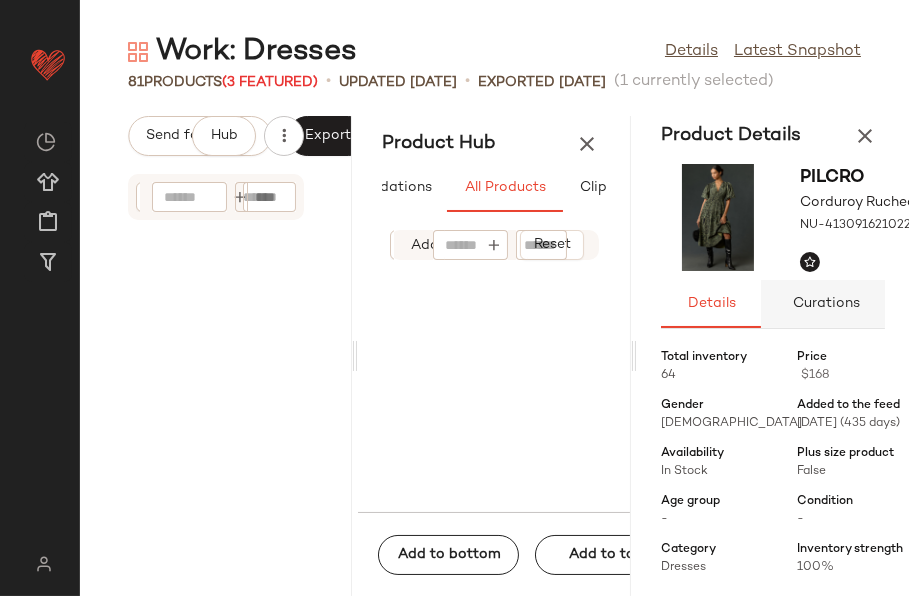 click on "Curations" 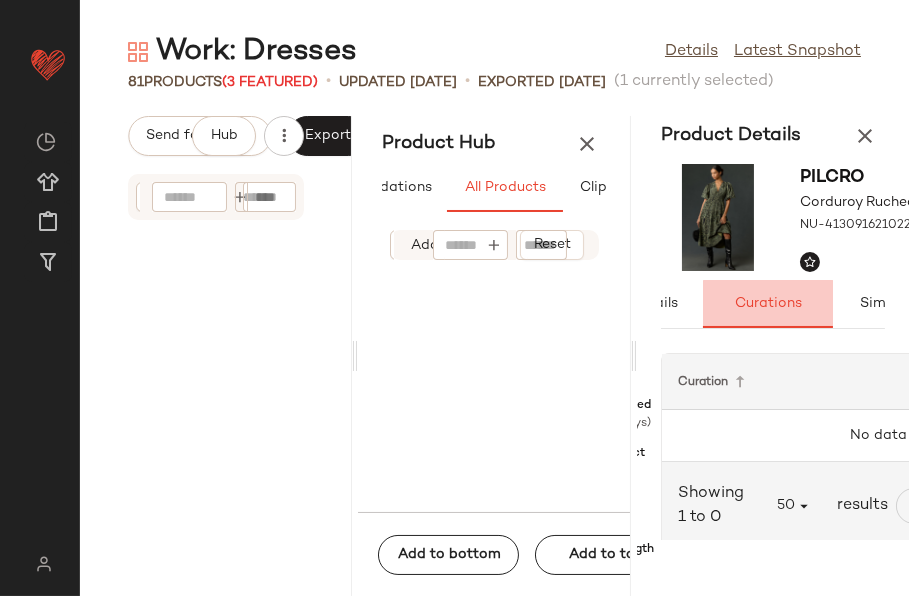 scroll, scrollTop: 0, scrollLeft: 58, axis: horizontal 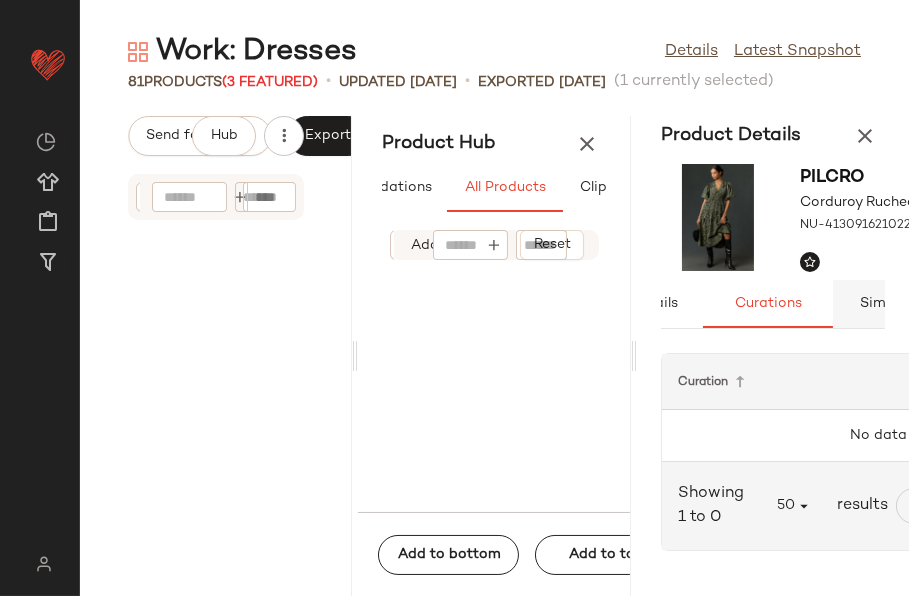 click on "Similar" 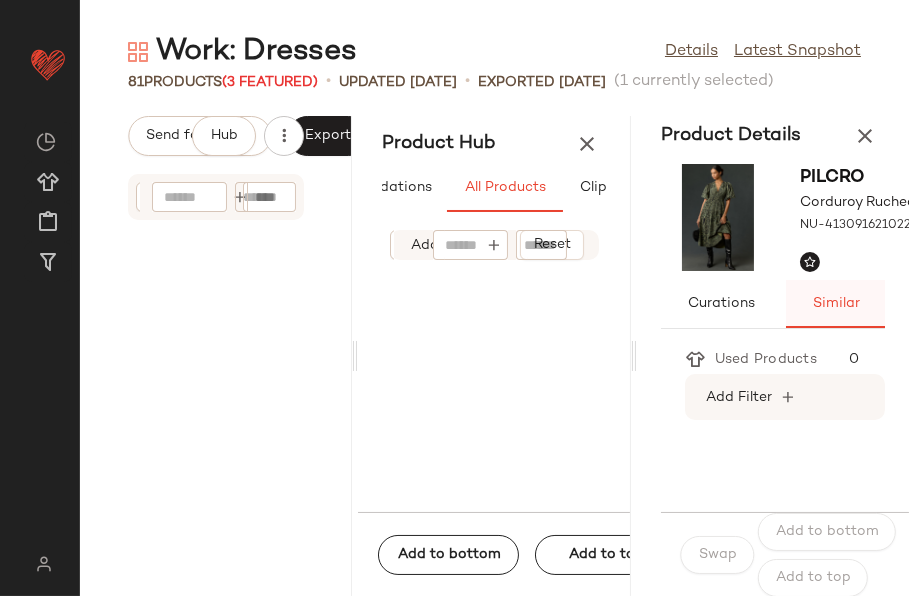 scroll, scrollTop: 0, scrollLeft: 105, axis: horizontal 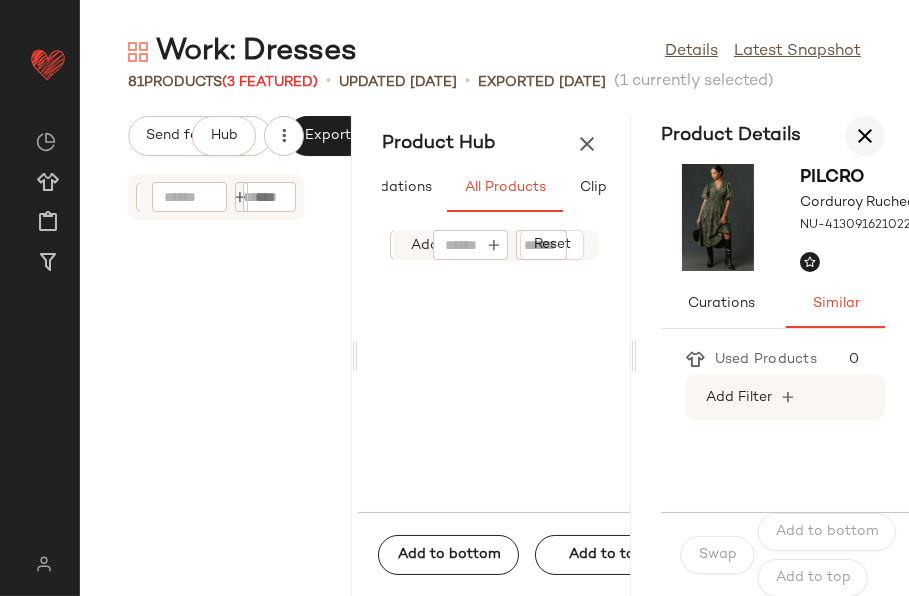 click at bounding box center (865, 136) 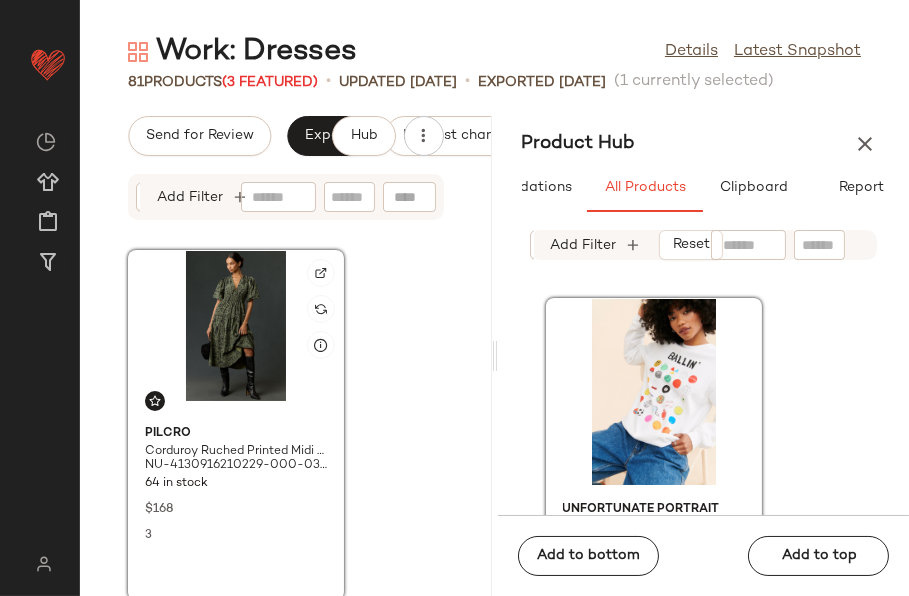click 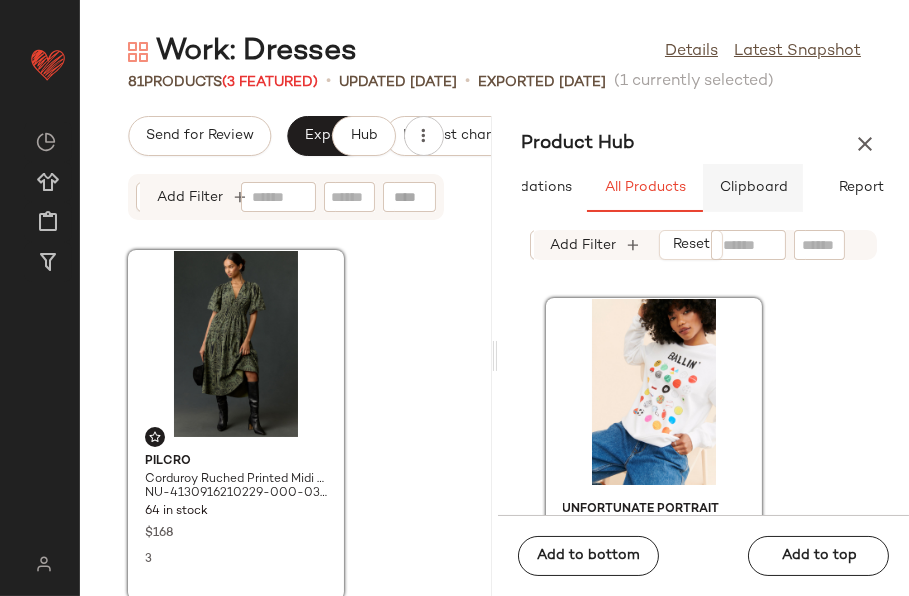 click on "Clipboard" 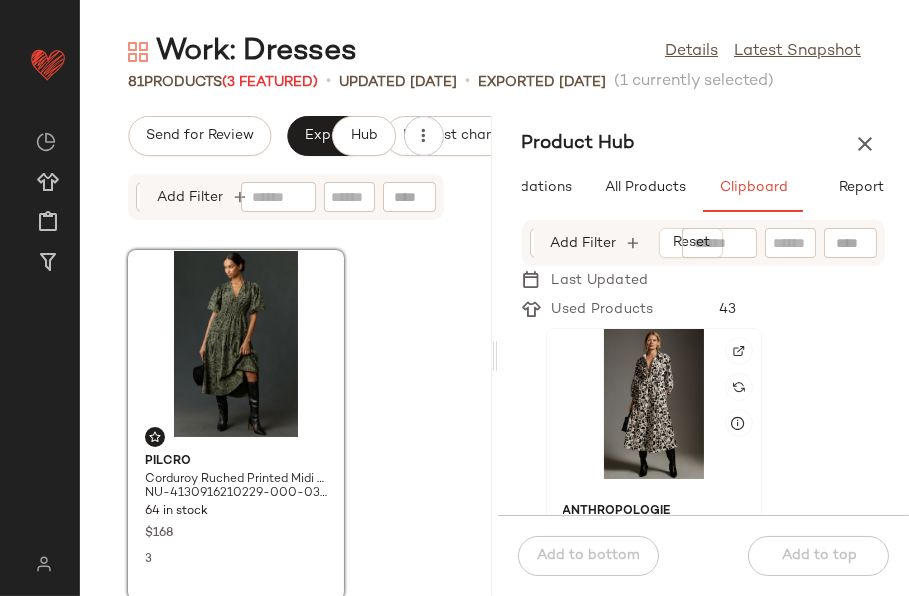 click 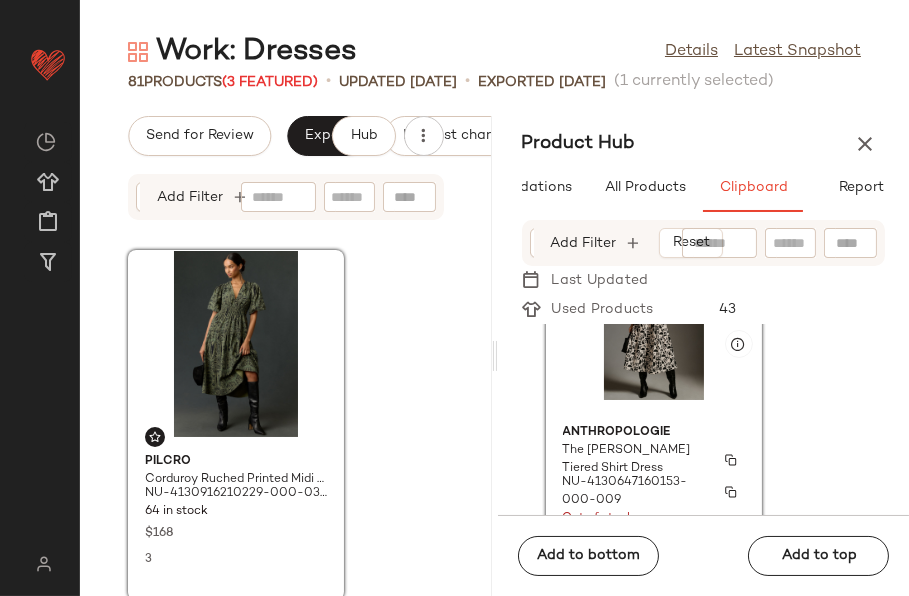 scroll, scrollTop: 69, scrollLeft: 0, axis: vertical 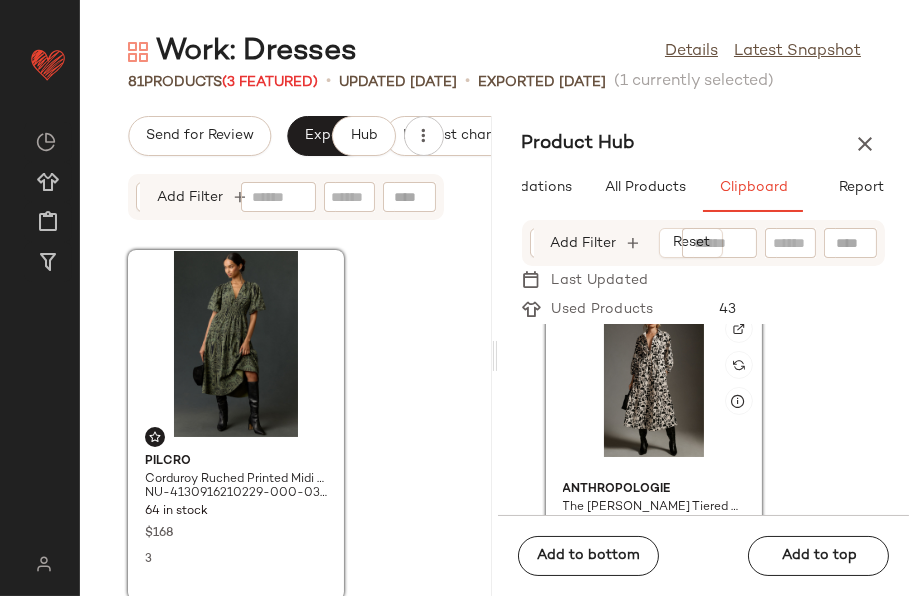 click 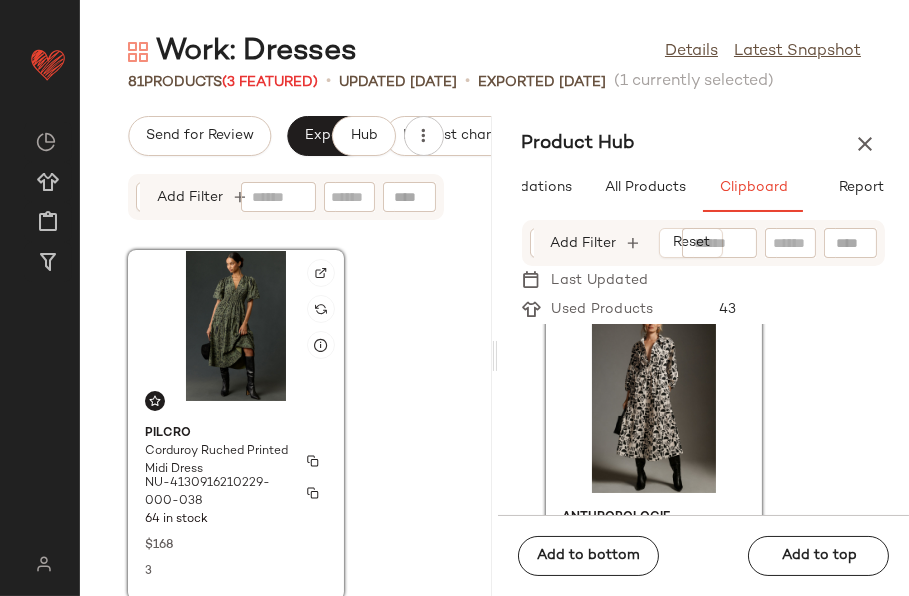 click on "Pilcro Corduroy Ruched Printed Midi Dress NU-4130916210229-000-038 64 in stock $168 3" 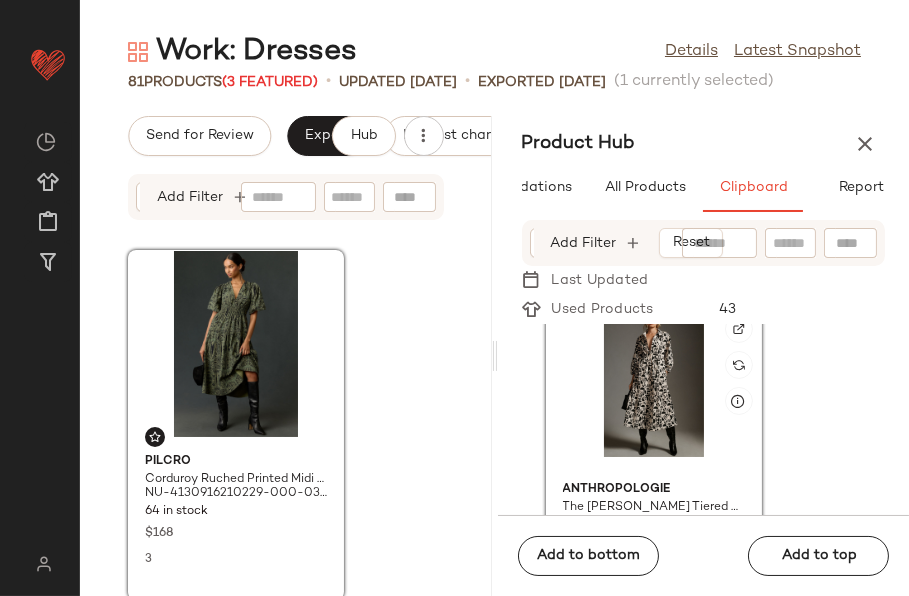 click 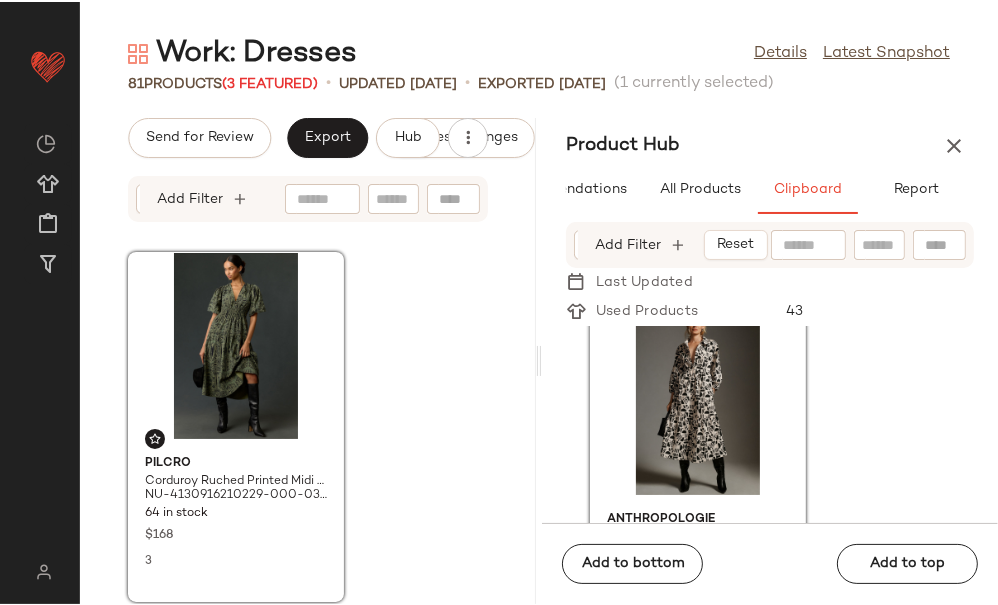 scroll, scrollTop: 0, scrollLeft: 100, axis: horizontal 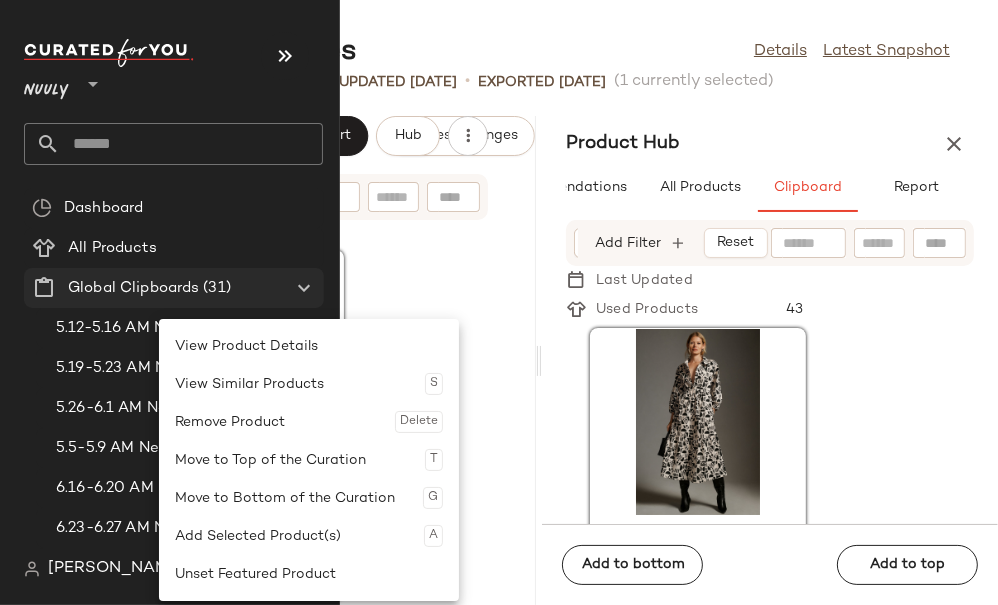 click on "Global Clipboards" at bounding box center [133, 288] 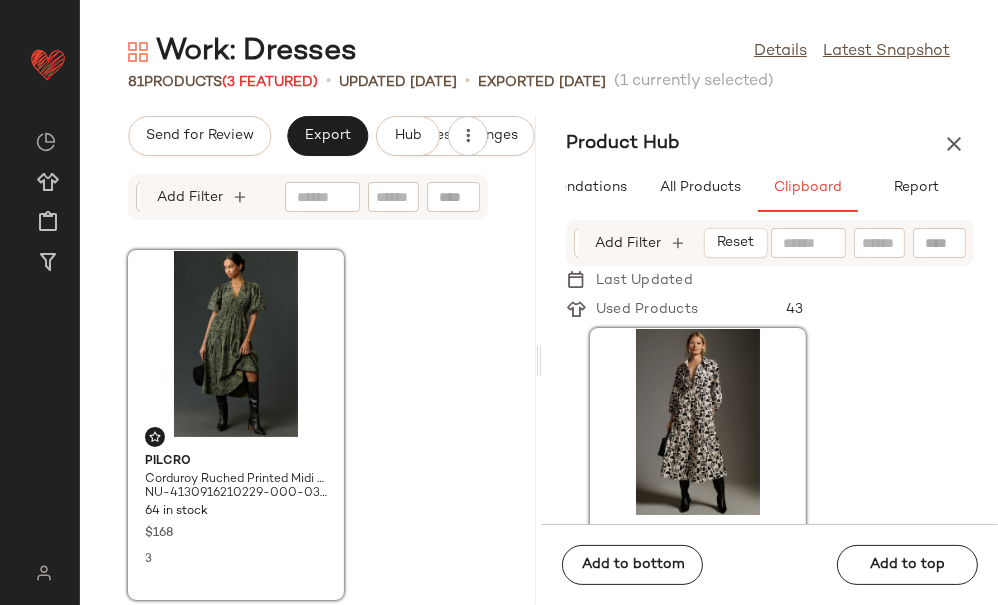 click on "Pilcro Corduroy Ruched Printed Midi Dress NU-4130916210229-000-038 64 in stock $168 3 ASTR The Label Winica Mini Dress NU-95293734-000-010 8 in stock $138 14 Suboo Halley Maxi Shirt Dress NU-88817127-000-270 90 in stock $249 28 Maeve The Tommie Cap-Sleeve Smocked Front-Zip Shirt Dress NU-4130916210153-000-211 22 in stock $178 10" 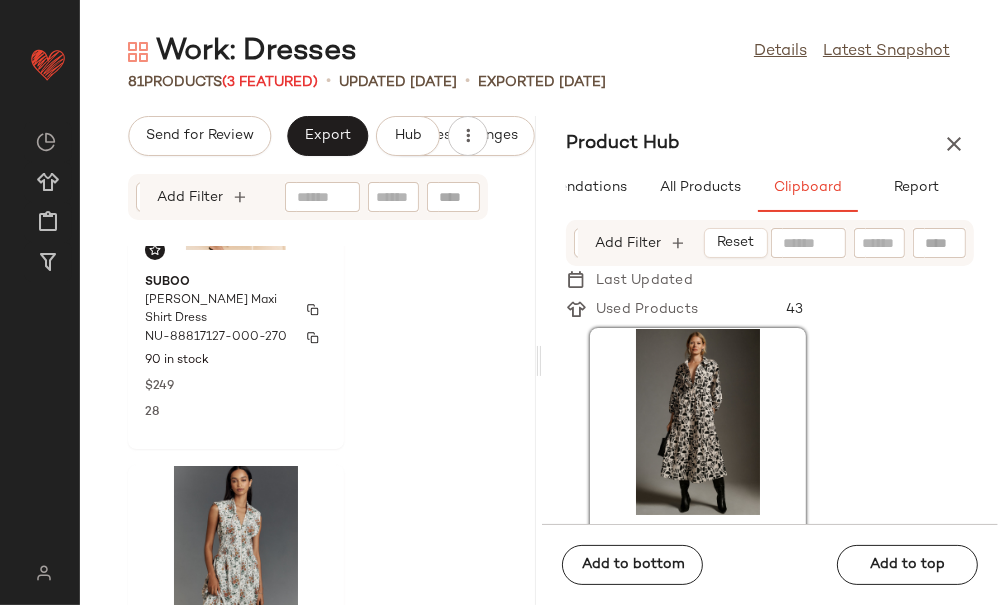 scroll, scrollTop: 1152, scrollLeft: 0, axis: vertical 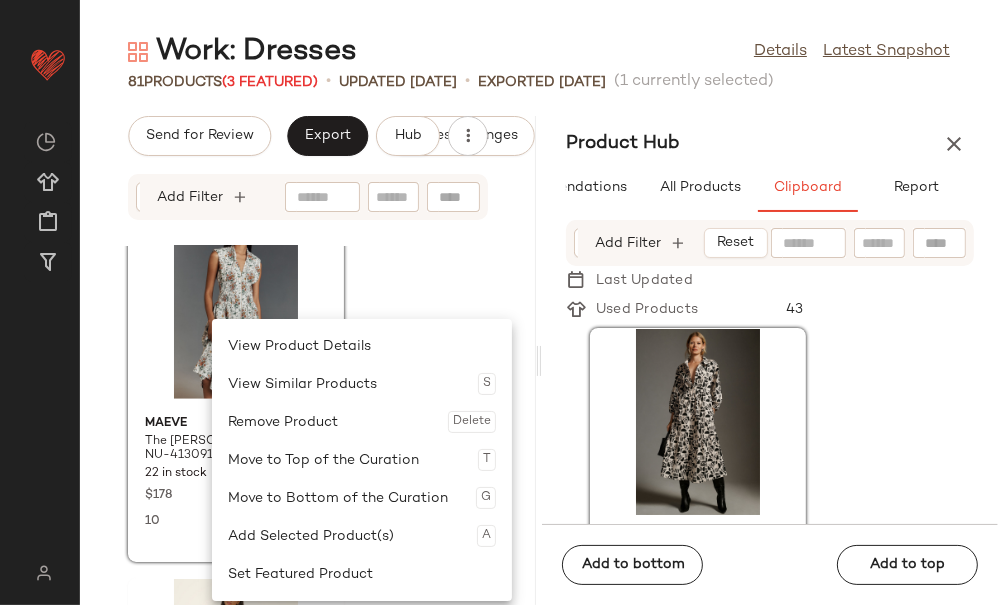 click on "Suboo Halley Maxi Shirt Dress NU-88817127-000-270 90 in stock $249 28 Maeve The Tommie Cap-Sleeve Smocked Front-Zip Shirt Dress NU-4130916210153-000-211 22 in stock $178 10 Dizzy Lizzy Midi Shirt Dress NU-96959366-000-013 3 in stock $110 13 Anthropologie The Cecily Fit & Flare Sweetheart Dress NU-4130348690232-000-001 3 in stock $170 28" 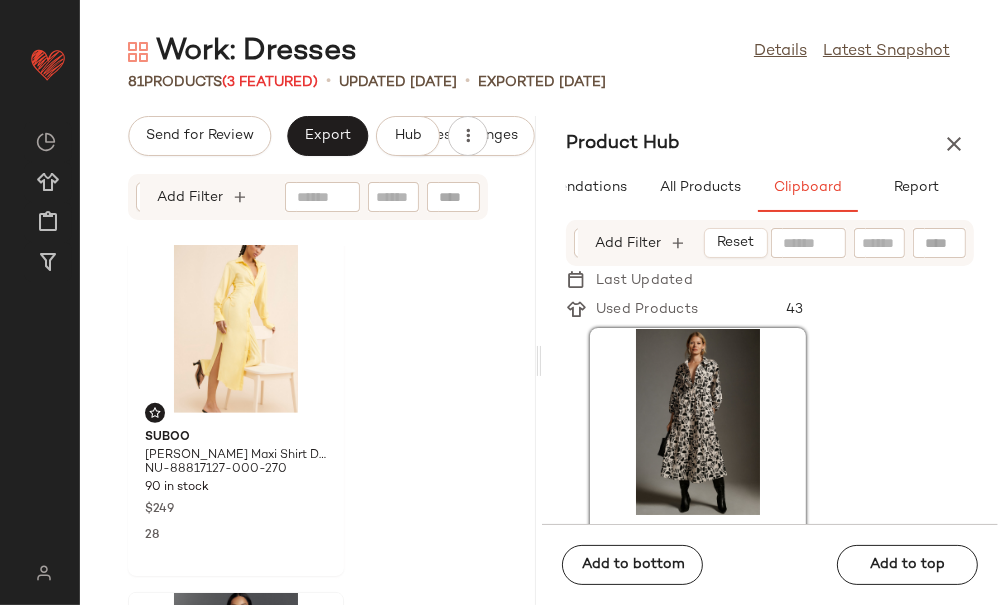 scroll, scrollTop: 0, scrollLeft: 0, axis: both 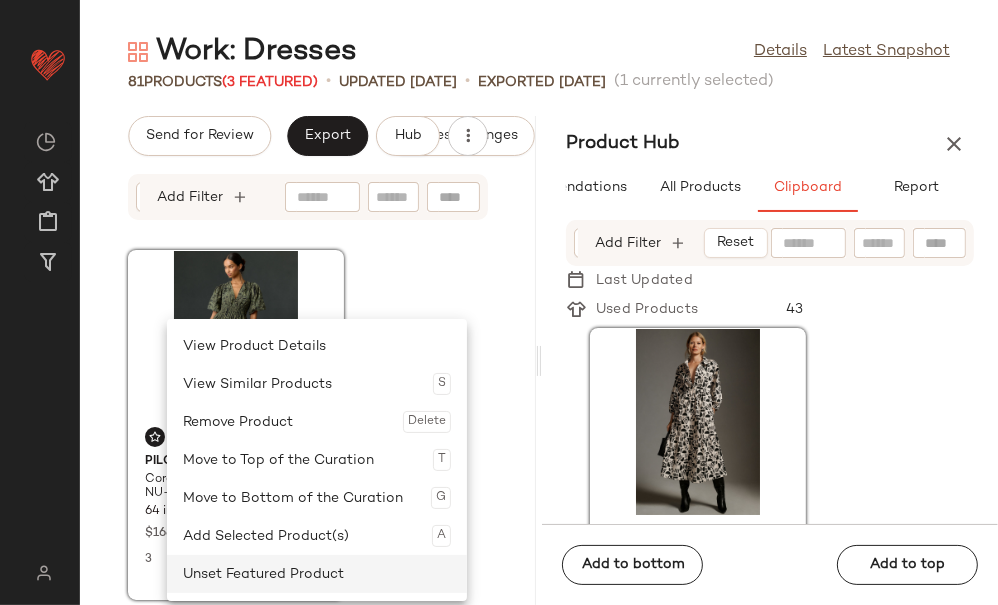 click on "Unset Featured Product" 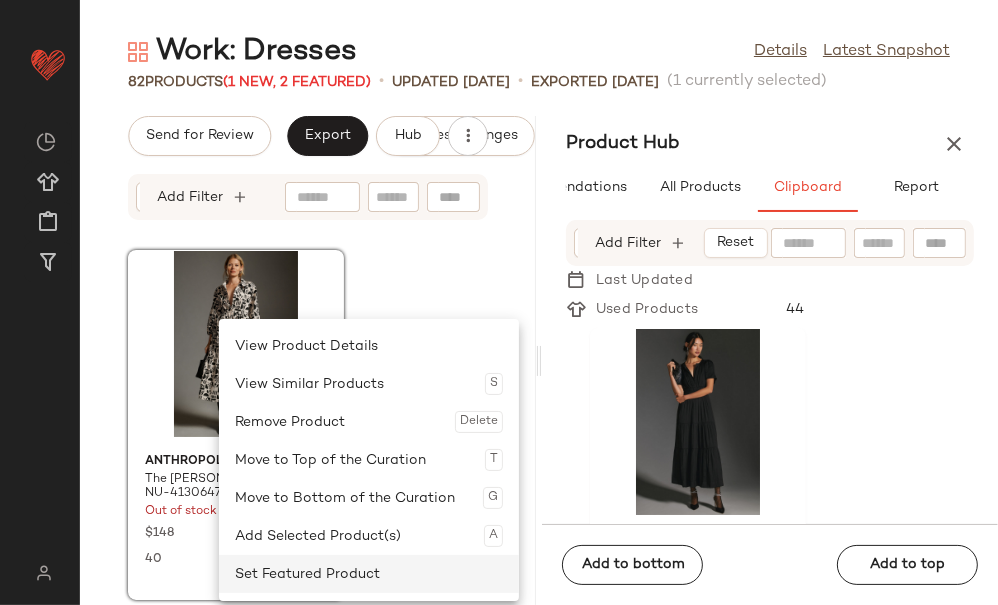 click on "Set Featured Product" 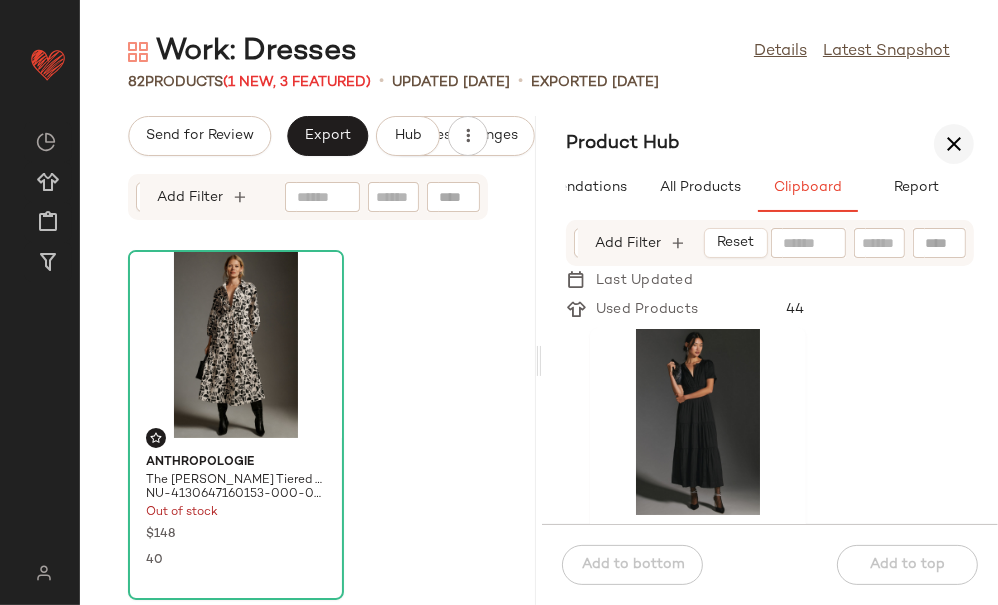 click at bounding box center [954, 144] 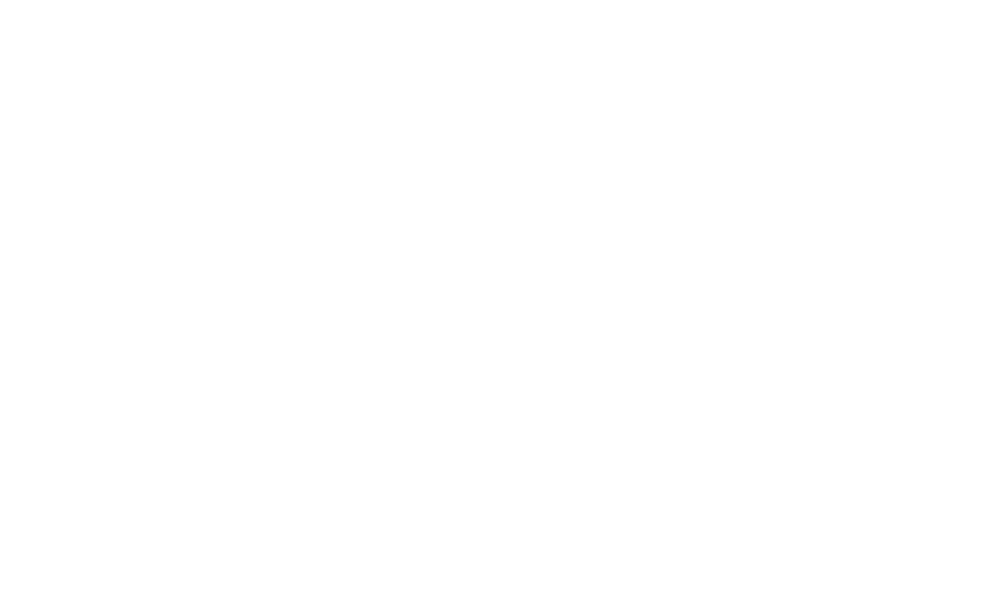 scroll, scrollTop: 0, scrollLeft: 0, axis: both 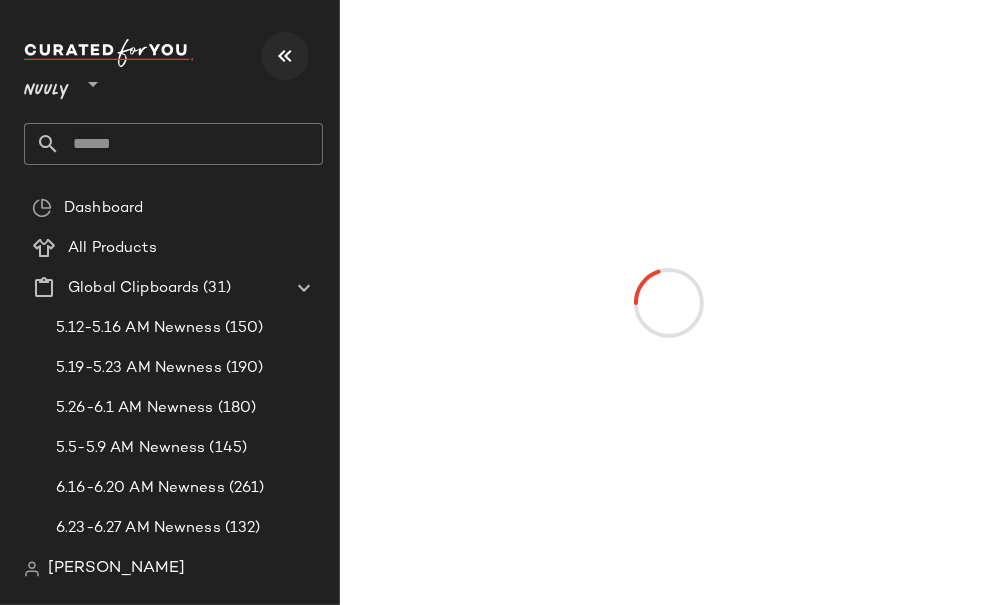 click at bounding box center [285, 56] 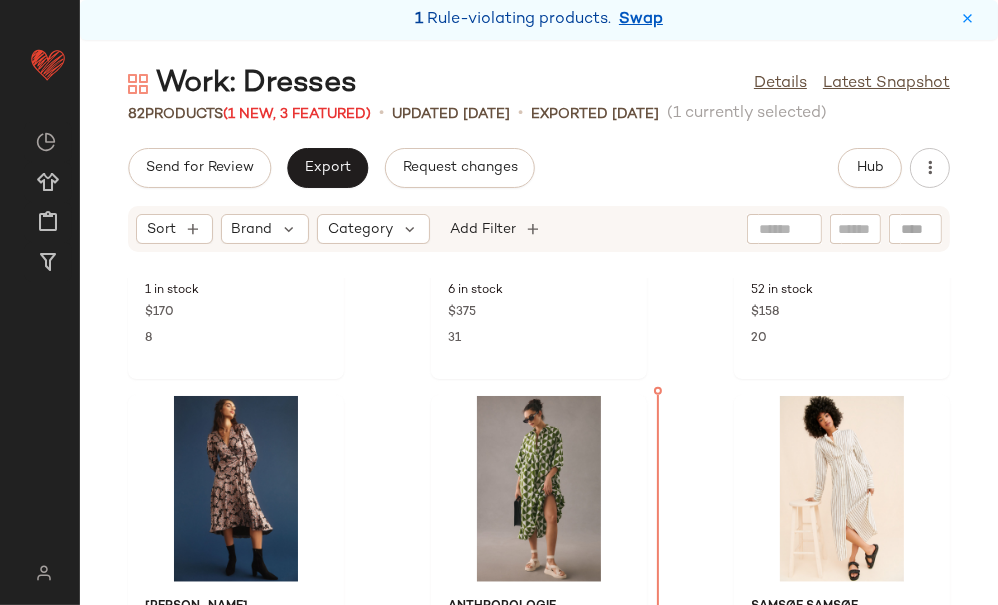 scroll, scrollTop: 1769, scrollLeft: 0, axis: vertical 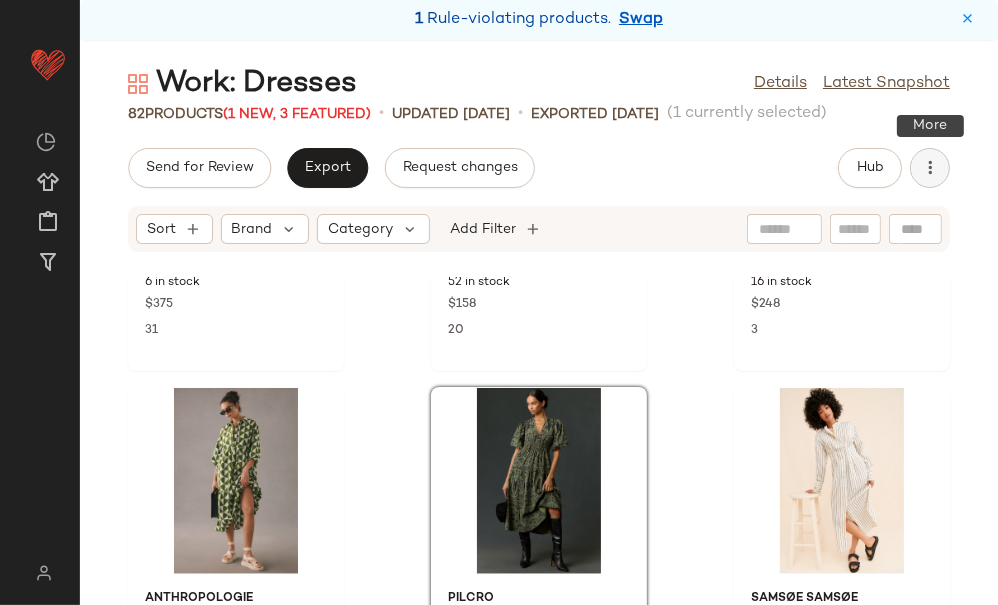 click 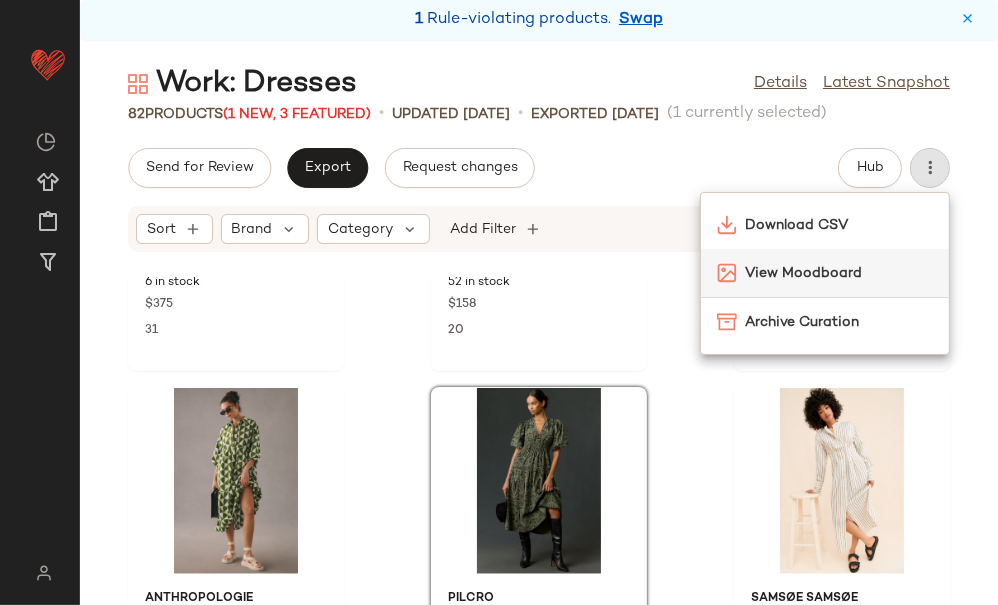 click on "View Moodboard" at bounding box center [839, 273] 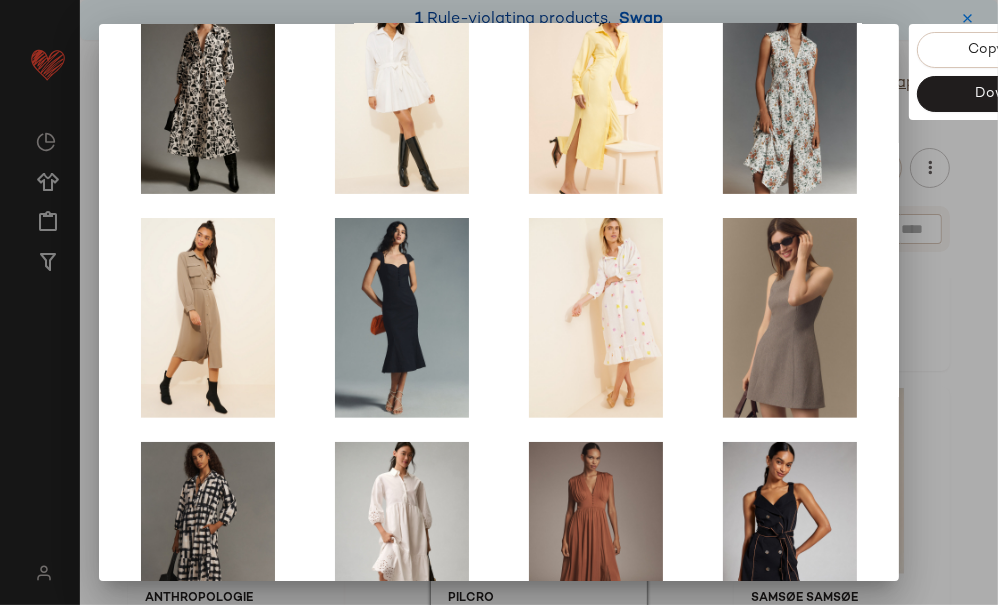 scroll, scrollTop: 474, scrollLeft: 0, axis: vertical 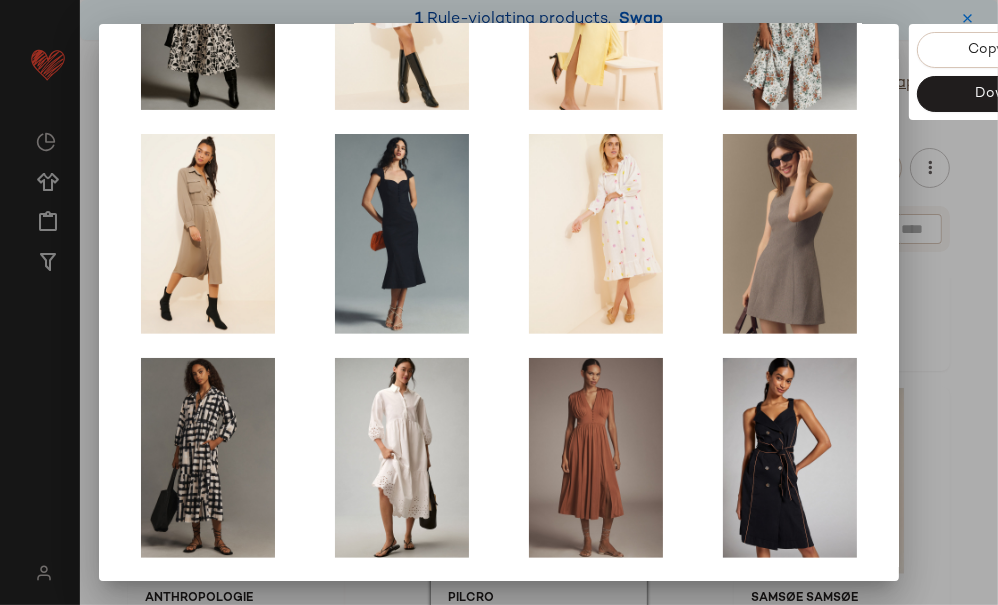 click at bounding box center (499, 302) 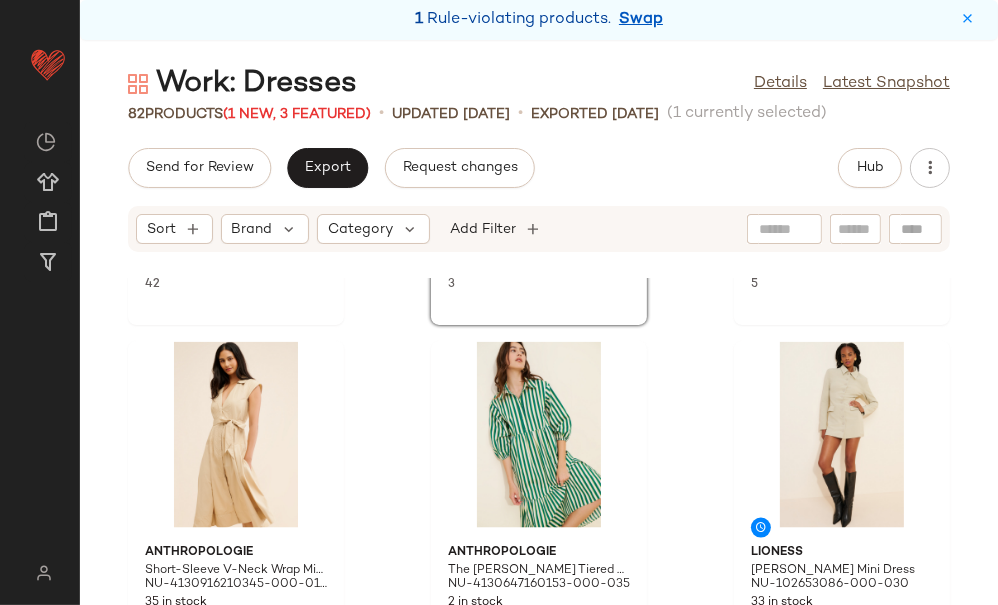 scroll, scrollTop: 2167, scrollLeft: 0, axis: vertical 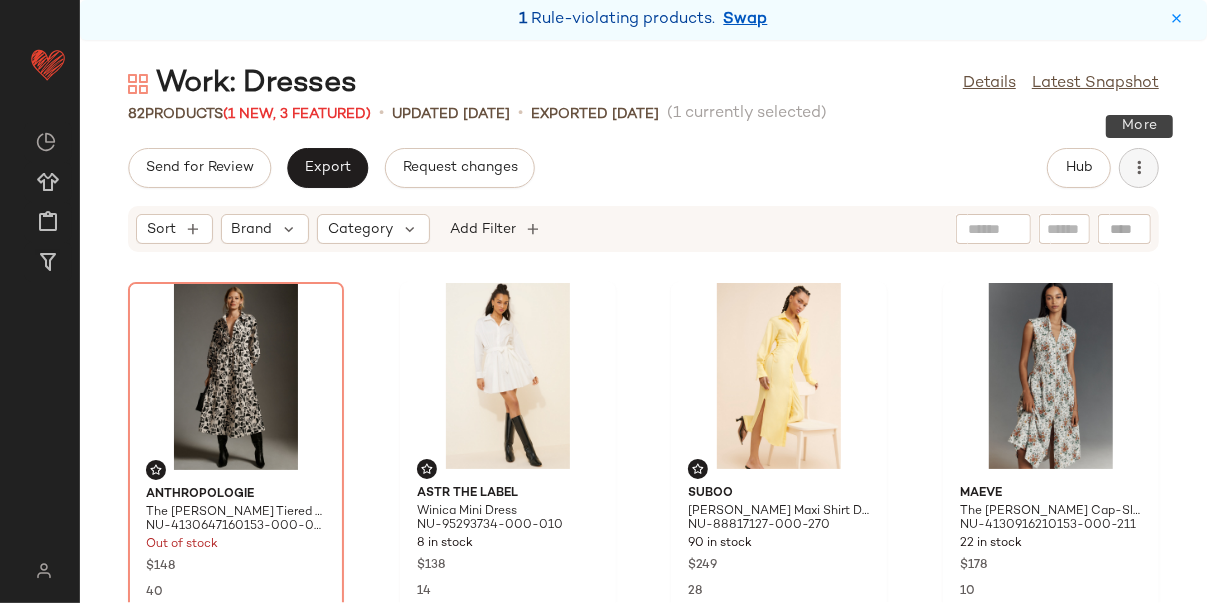 click 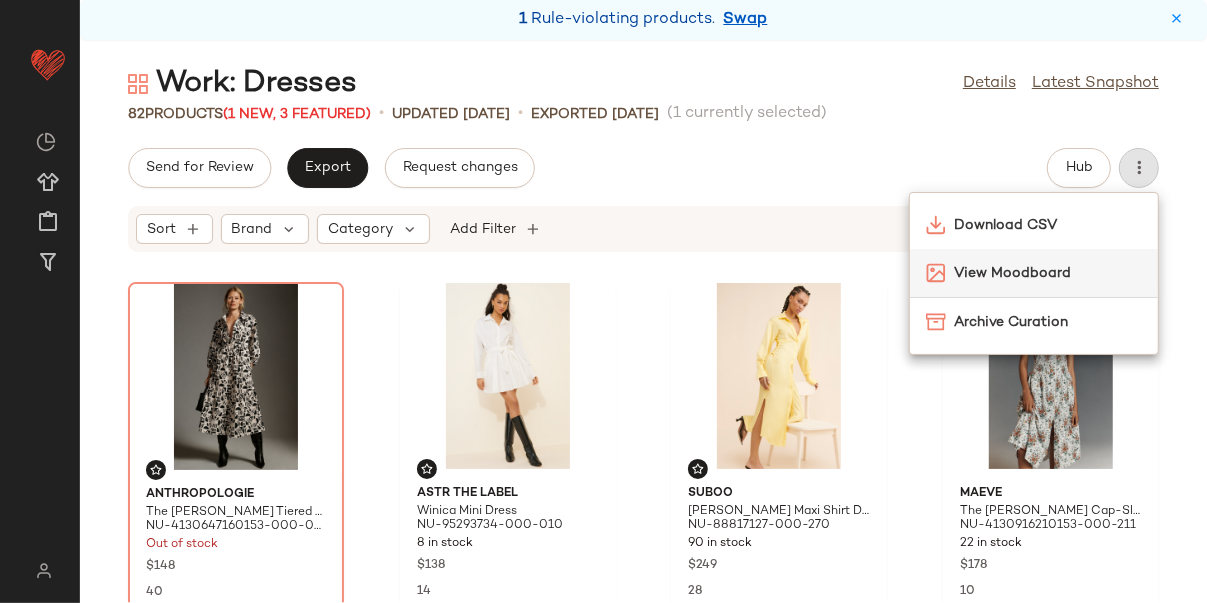 click on "View Moodboard" 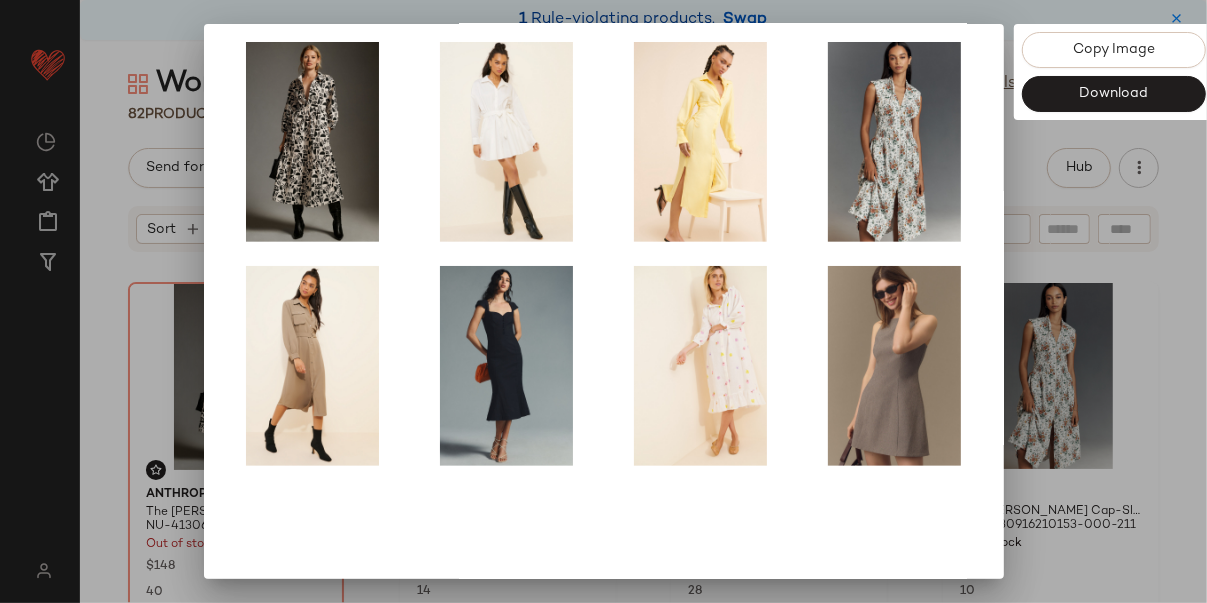 scroll, scrollTop: 476, scrollLeft: 0, axis: vertical 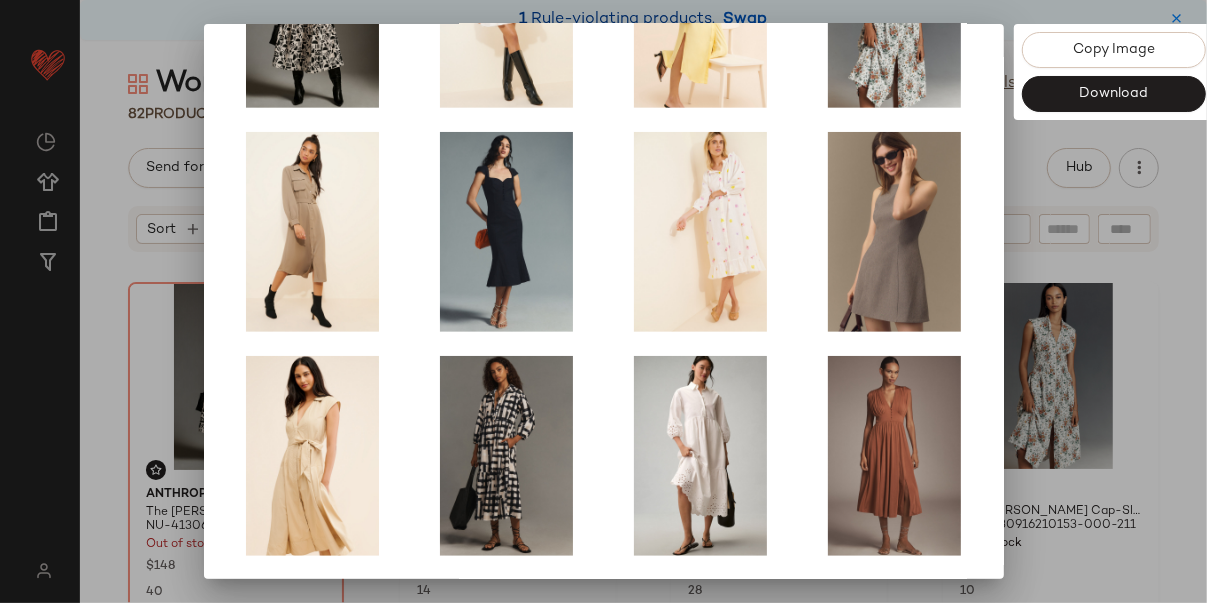 click at bounding box center (603, 301) 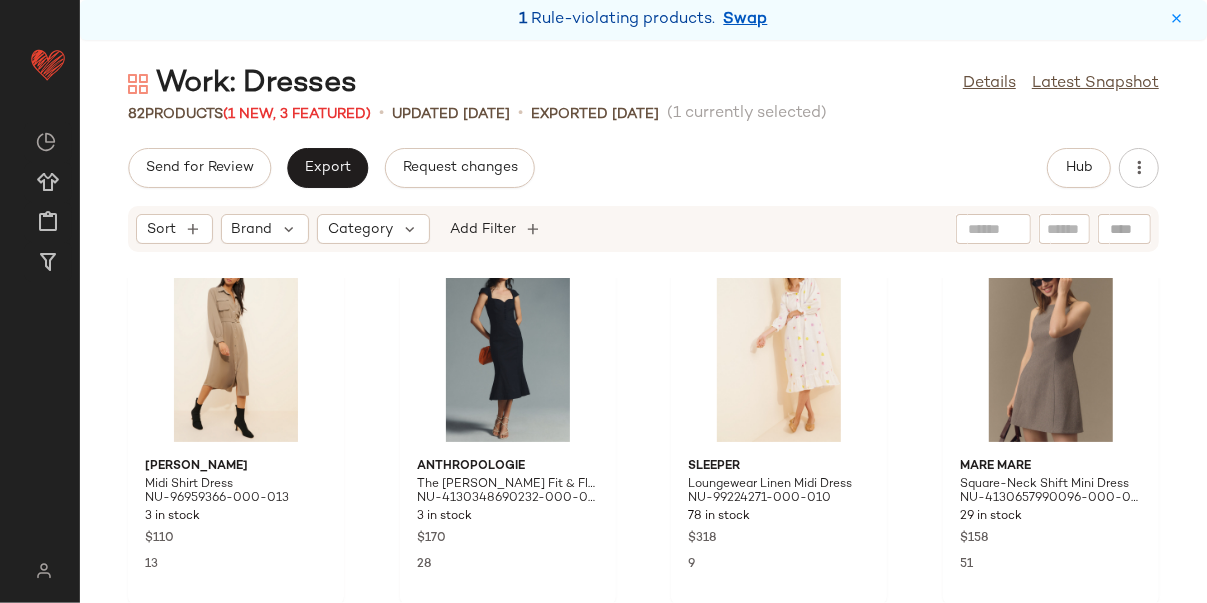 scroll, scrollTop: 569, scrollLeft: 0, axis: vertical 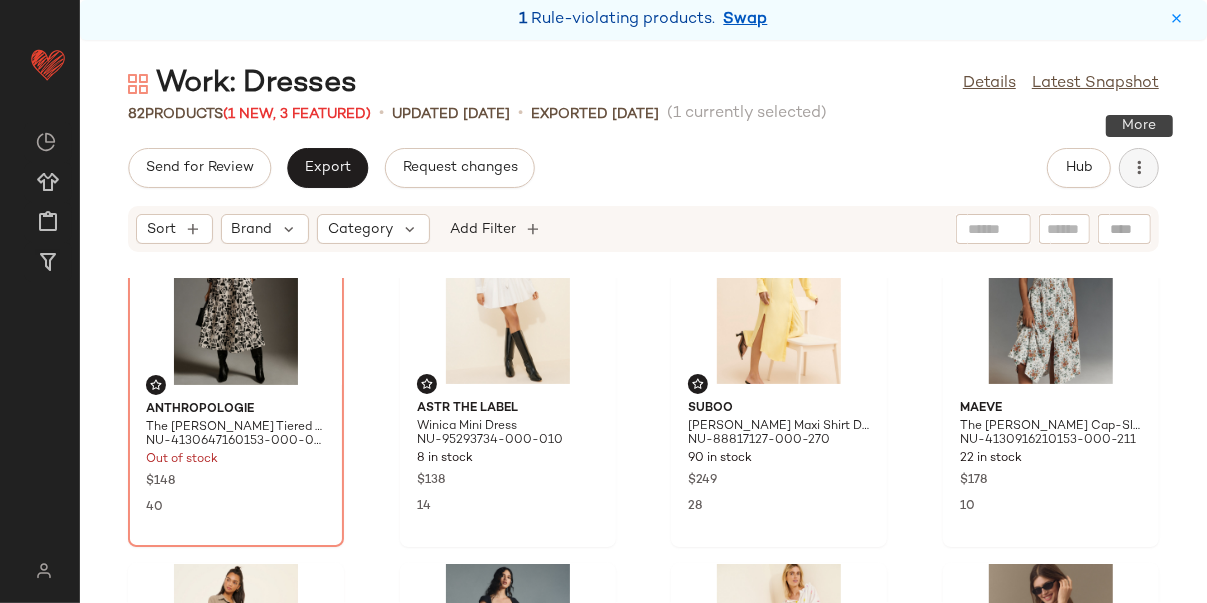 click 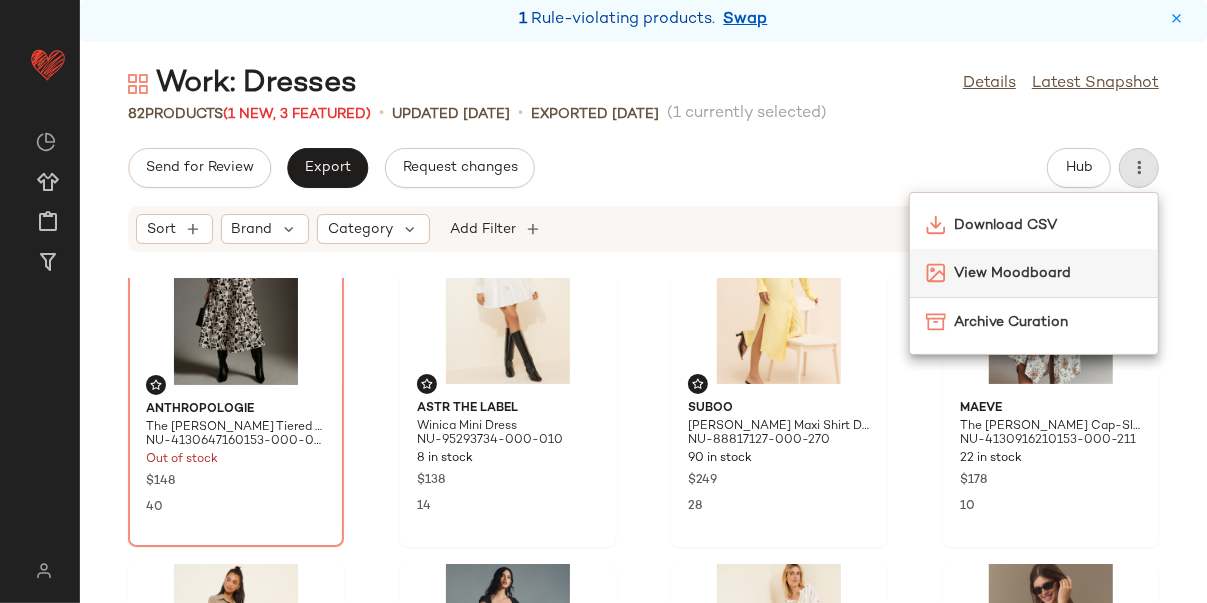 click on "View Moodboard" at bounding box center [1048, 273] 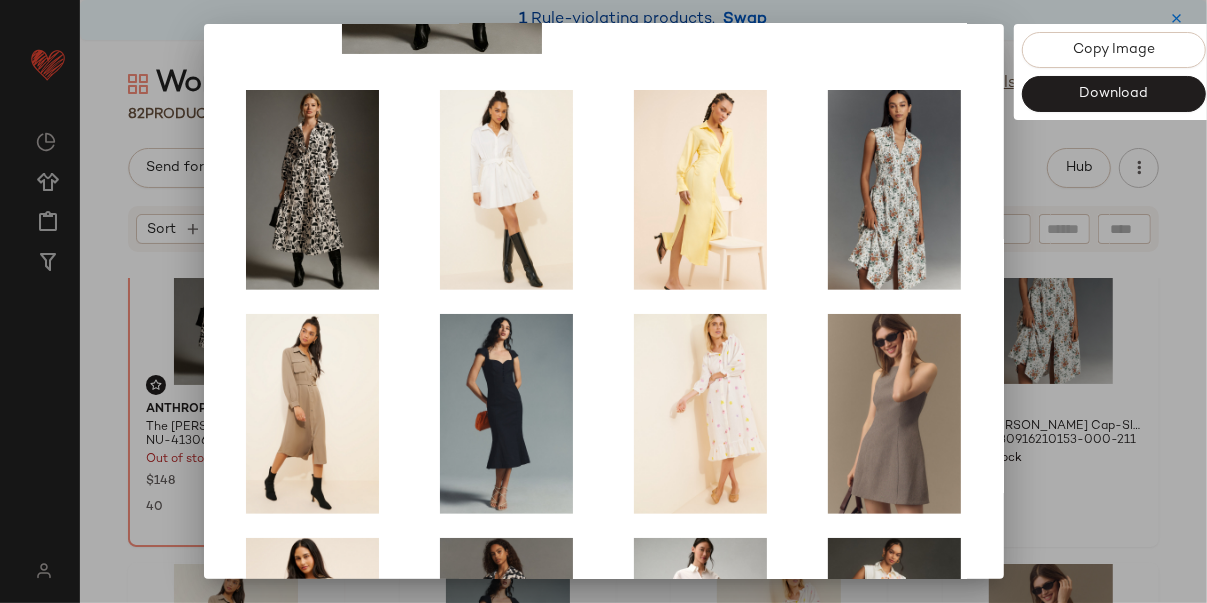 scroll, scrollTop: 146, scrollLeft: 0, axis: vertical 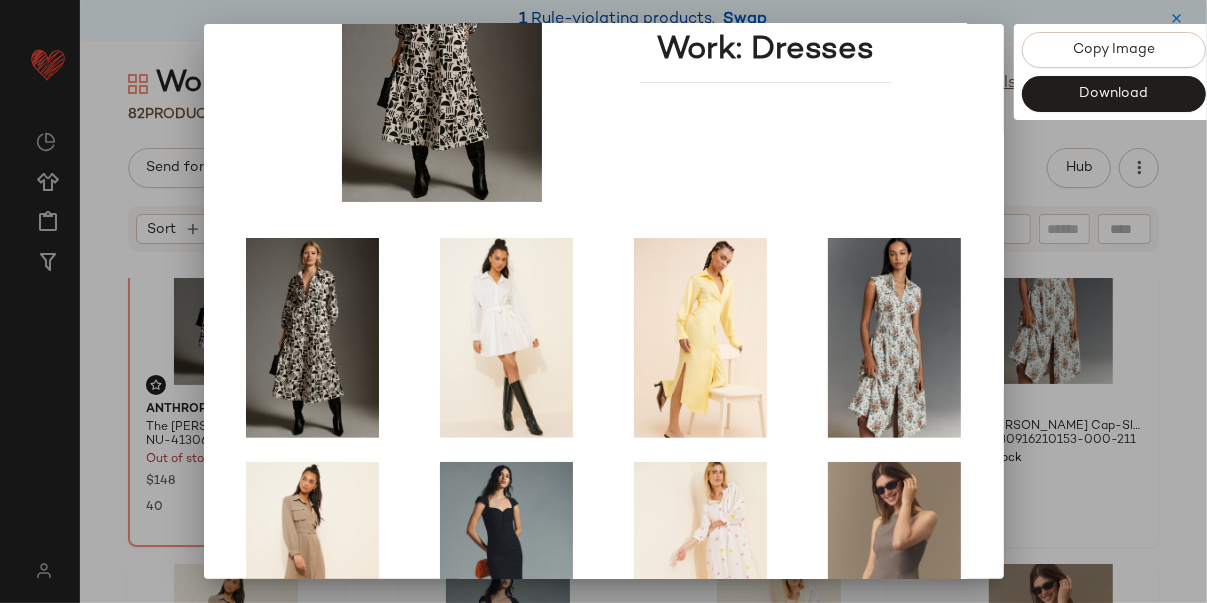 click at bounding box center [603, 301] 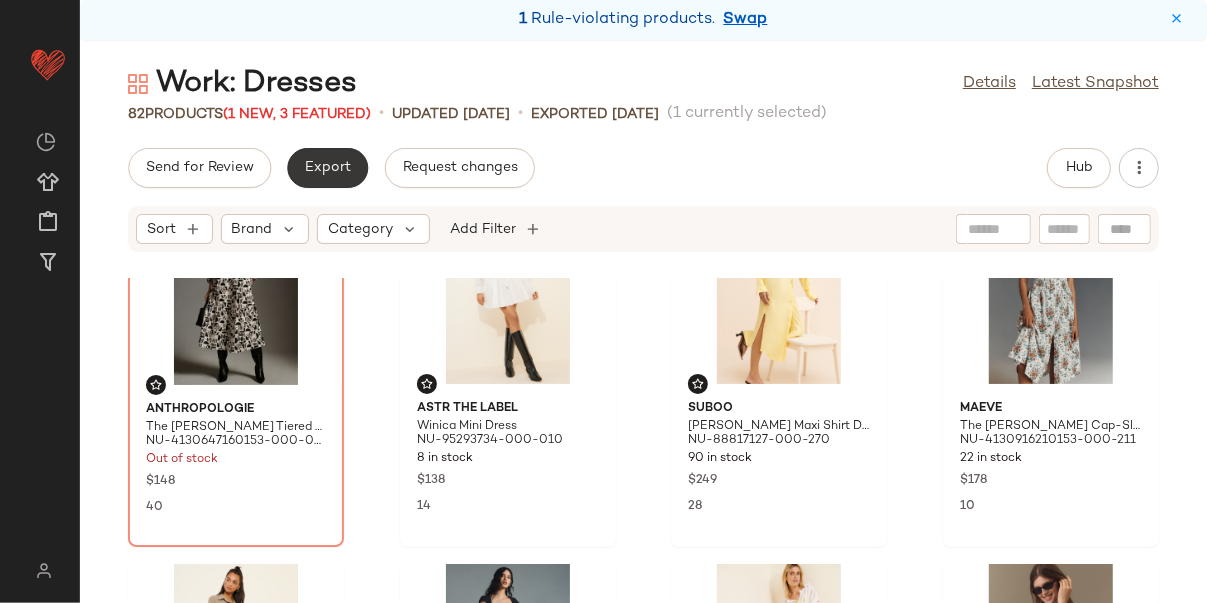 click on "Export" at bounding box center (327, 168) 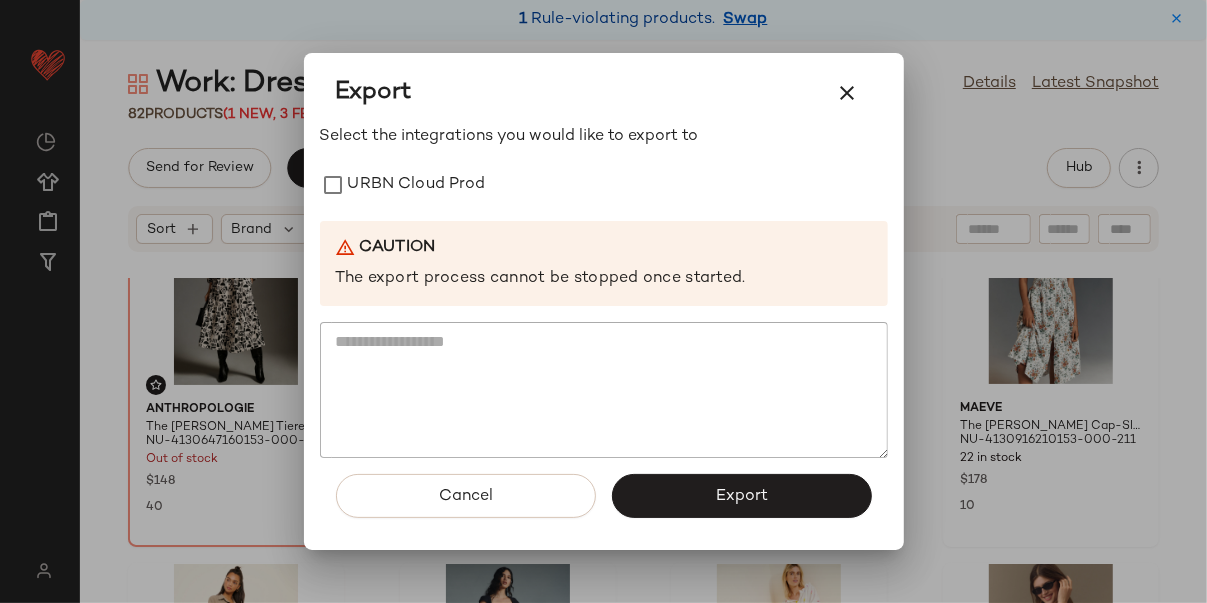 click on "Select the integrations you would like to export to URBN Cloud Prod Caution The export process cannot be stopped once started." at bounding box center (604, 292) 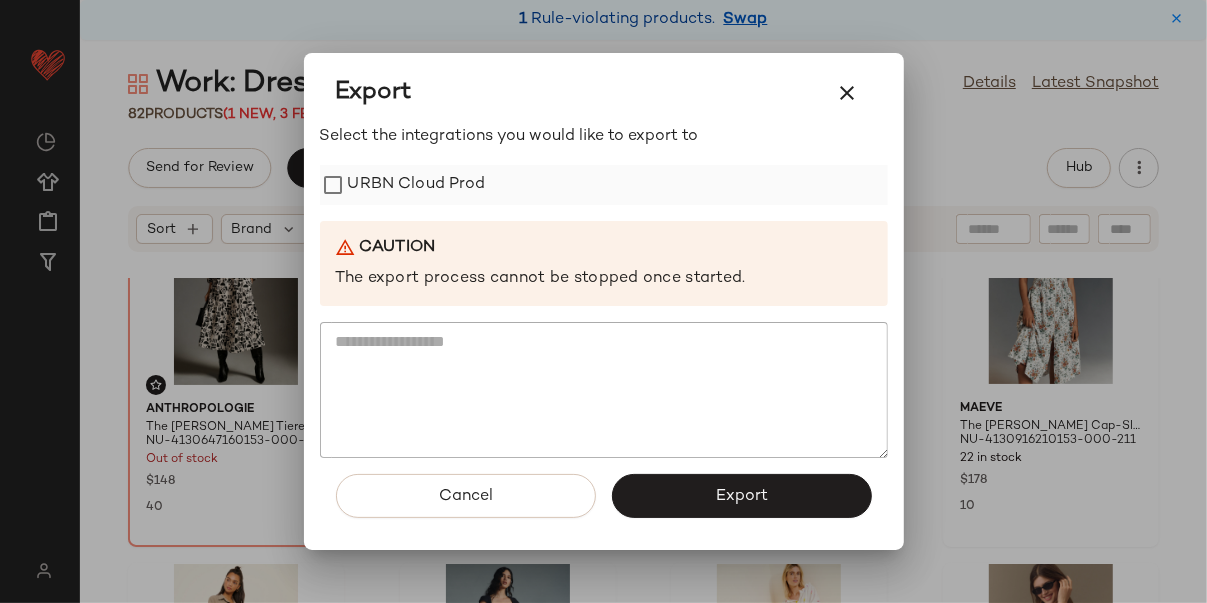 click on "URBN Cloud Prod" at bounding box center [417, 185] 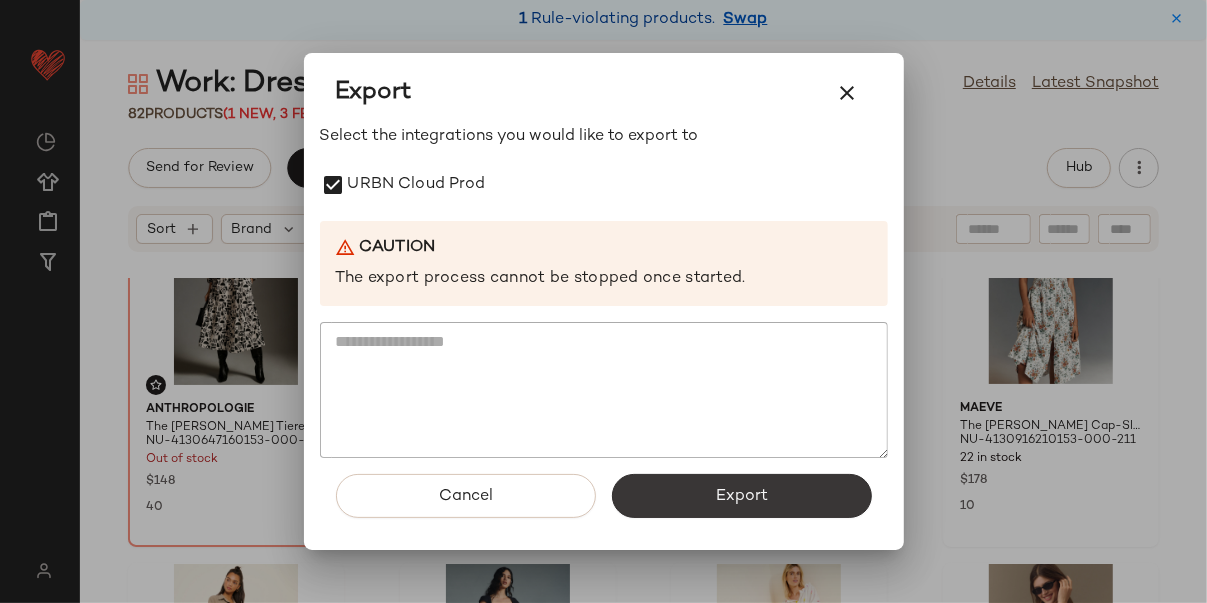 click on "Export" at bounding box center (742, 496) 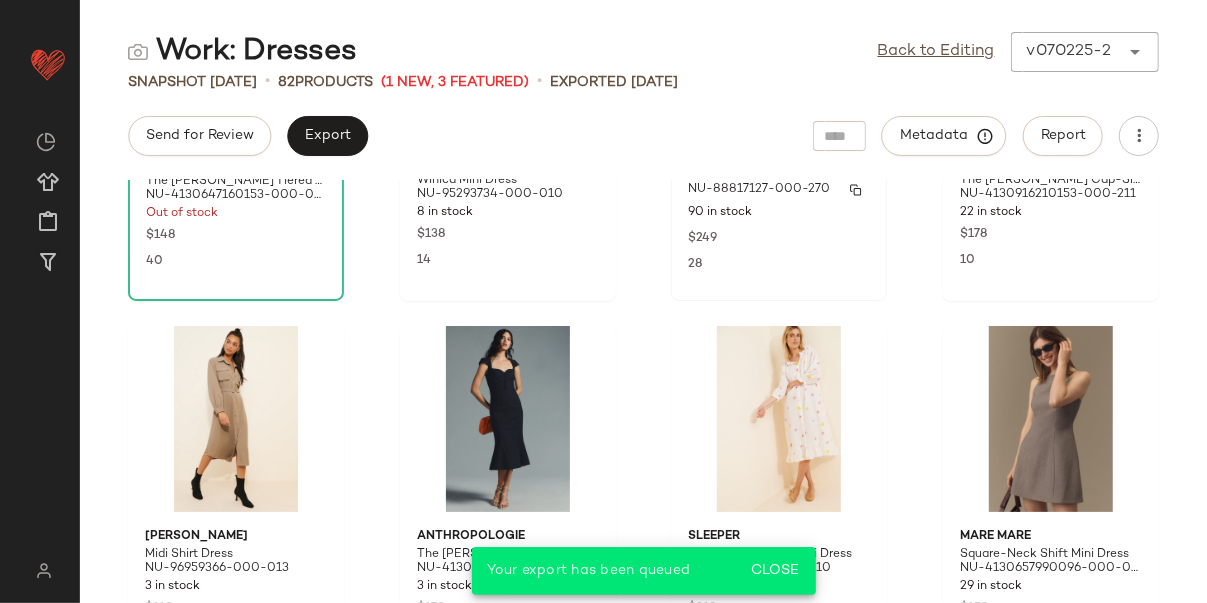 scroll, scrollTop: 354, scrollLeft: 0, axis: vertical 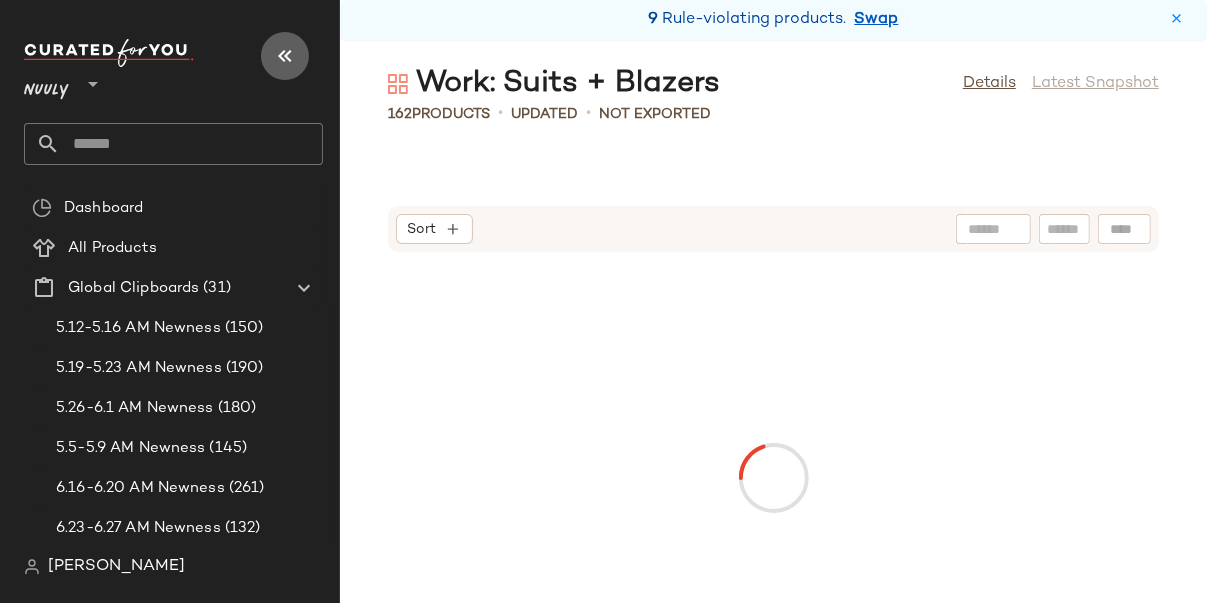 click at bounding box center (285, 56) 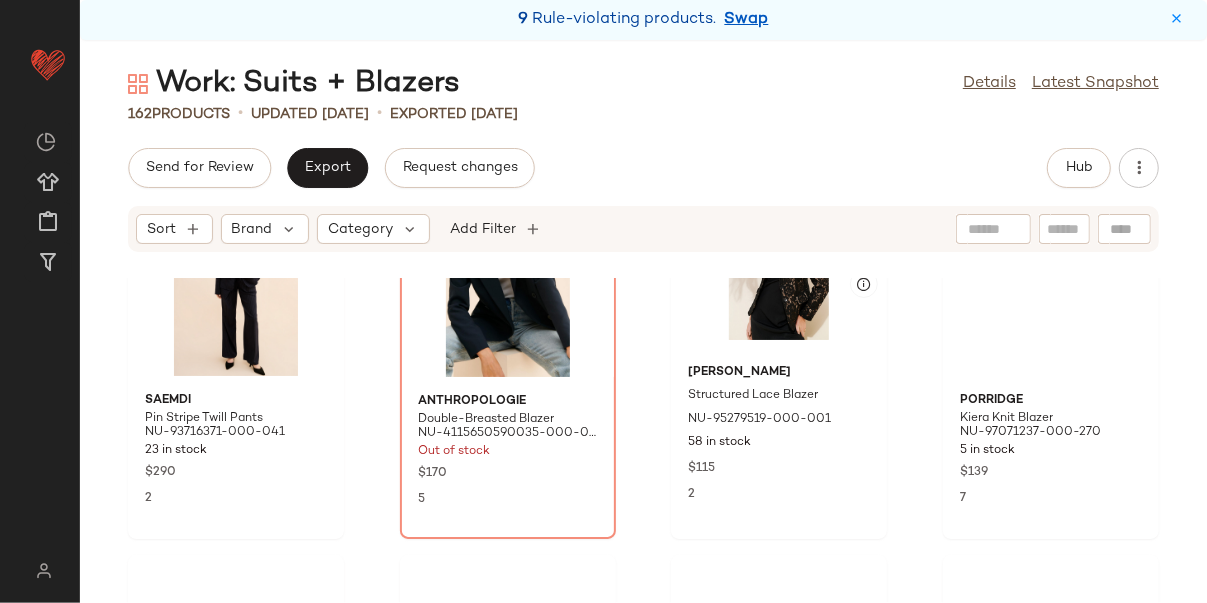 scroll, scrollTop: 6112, scrollLeft: 0, axis: vertical 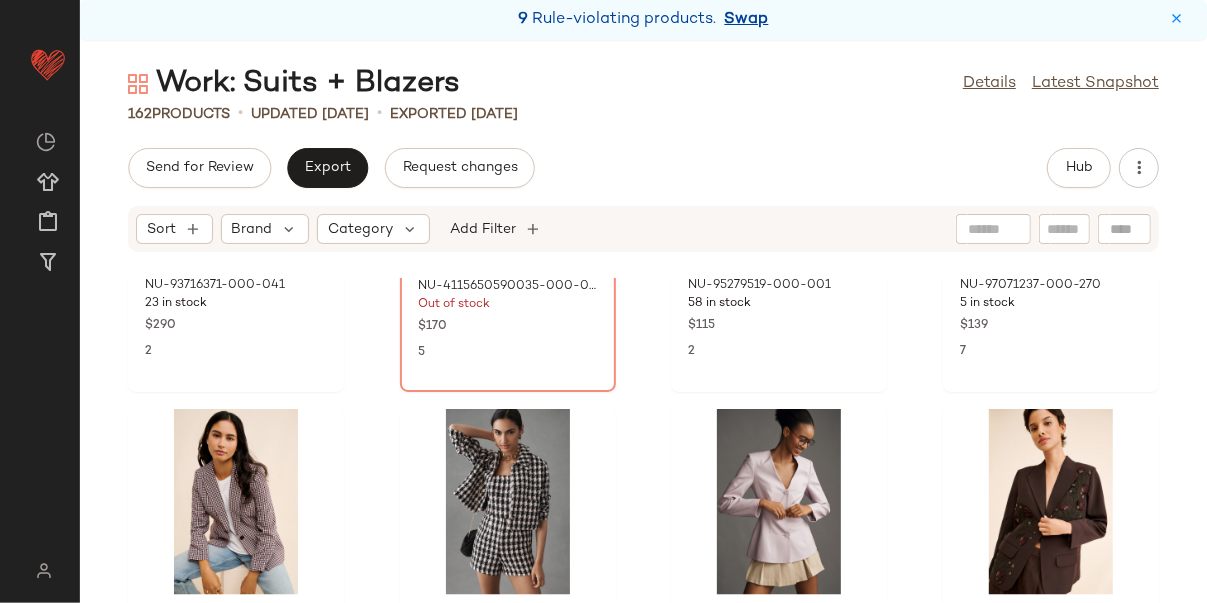 click on "Swap" at bounding box center [747, 20] 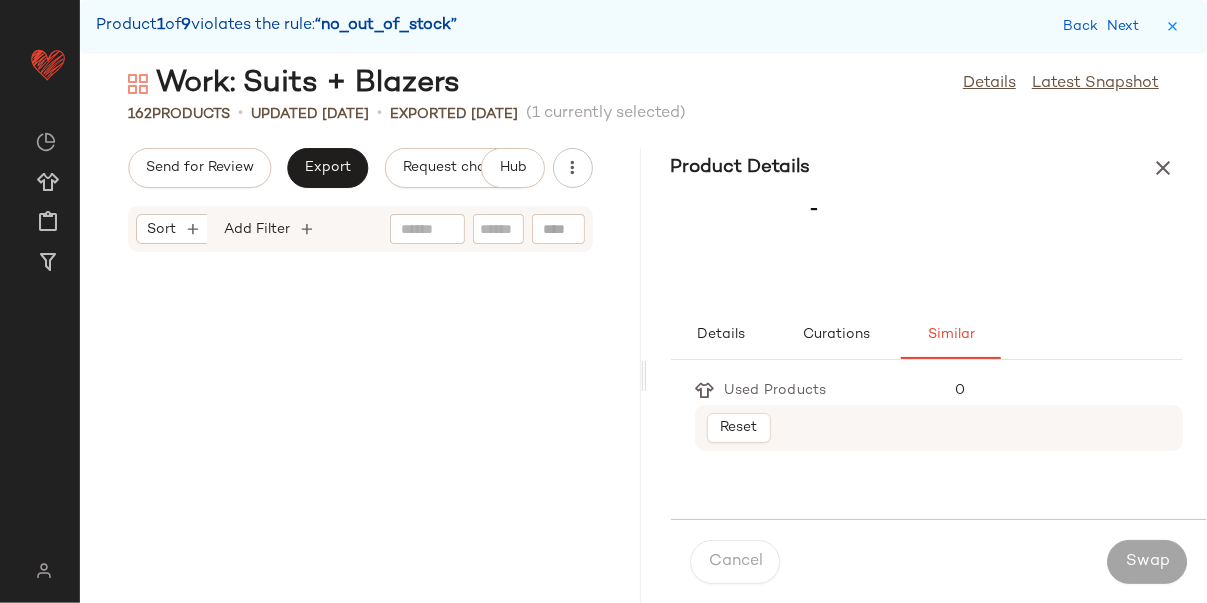 scroll, scrollTop: 2561, scrollLeft: 0, axis: vertical 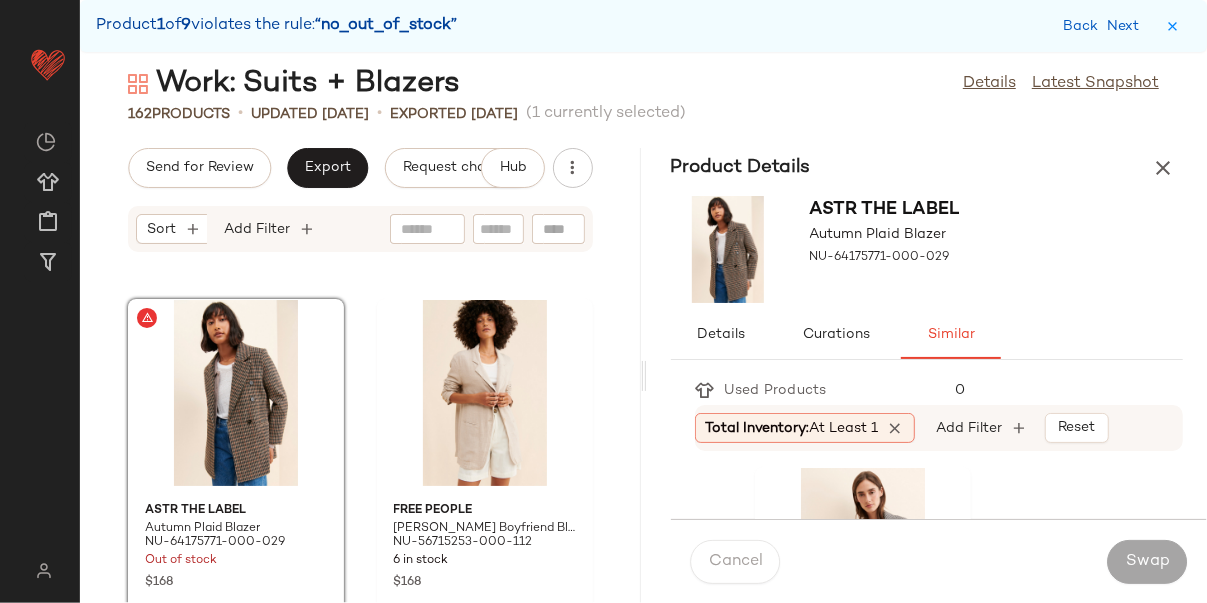 click on "Total Inventory:   At least 1" at bounding box center (792, 428) 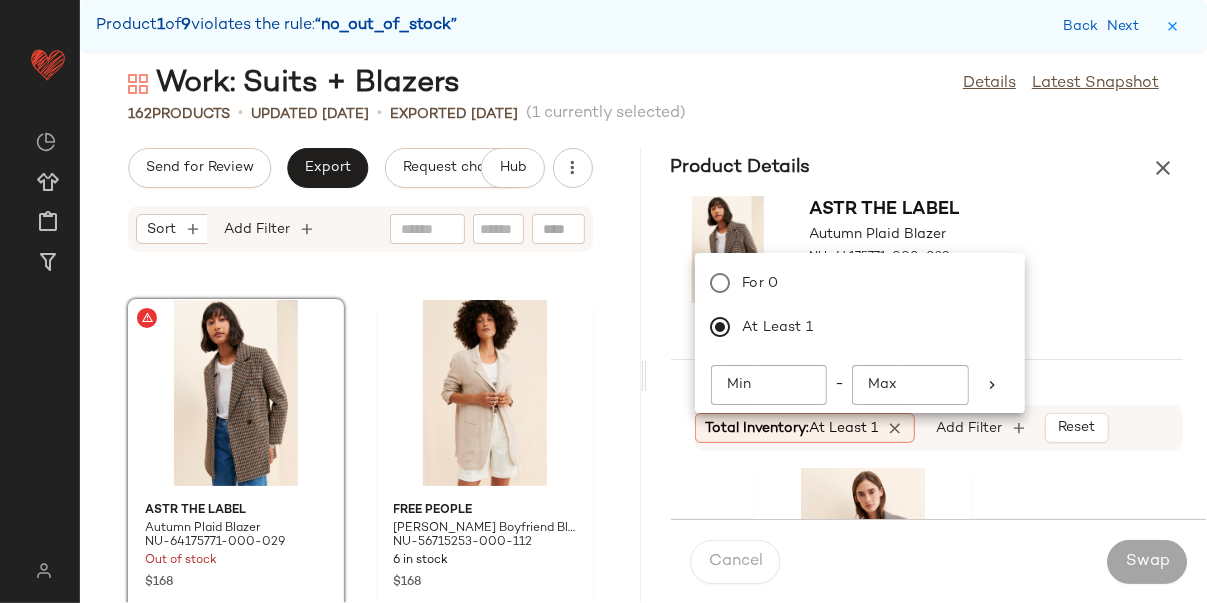 click on "Min" 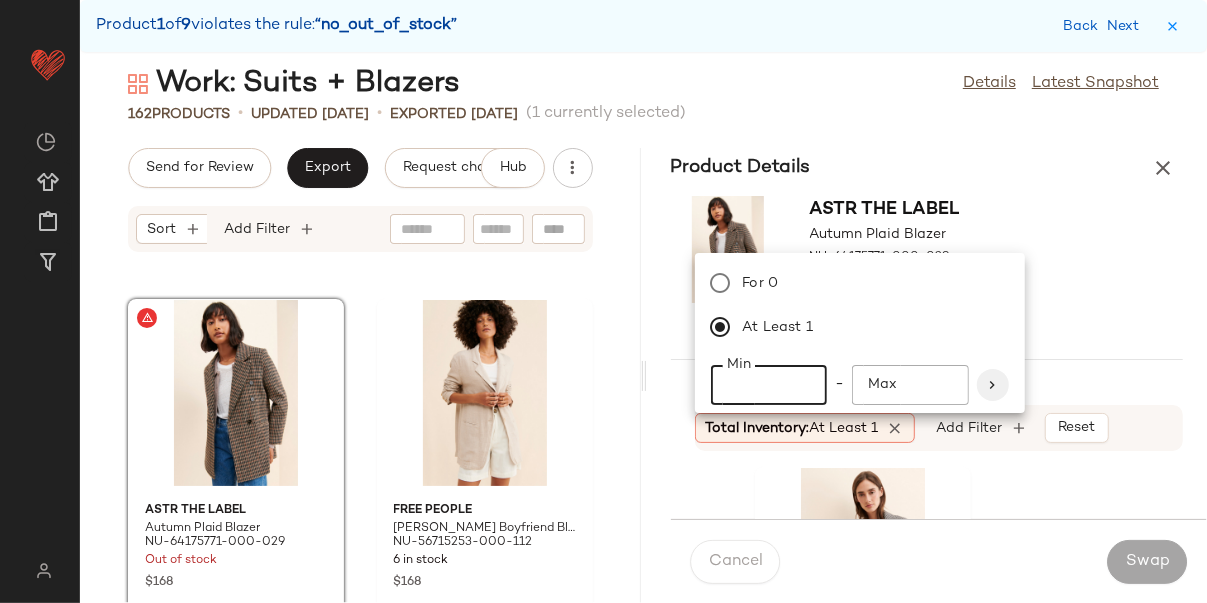 type on "**" 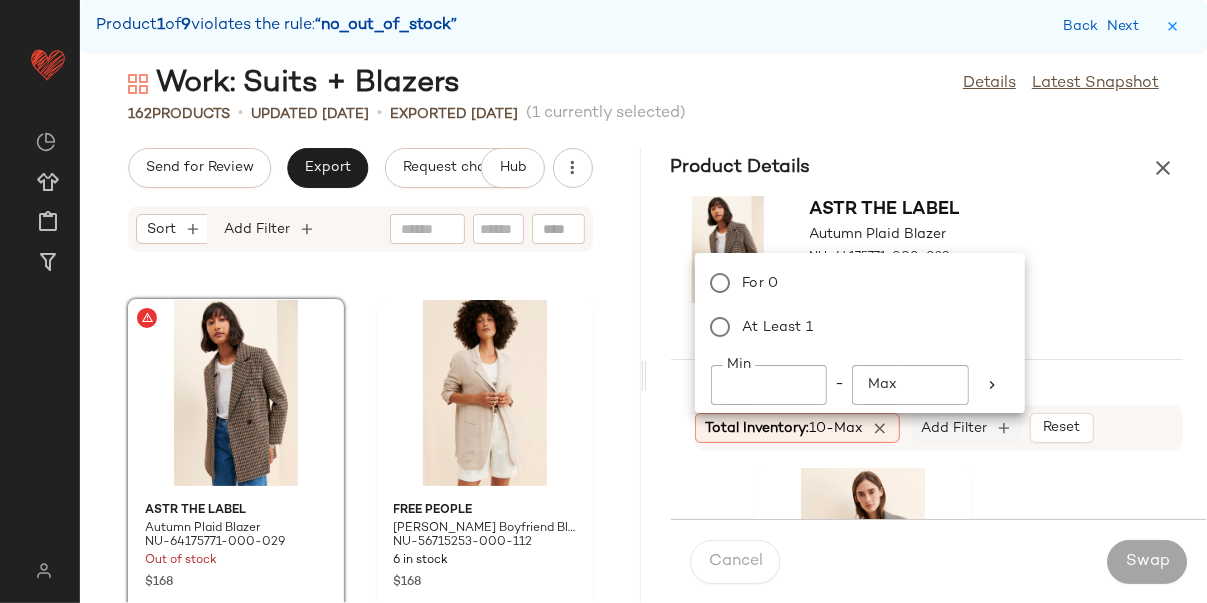 click on "Add Filter" at bounding box center [954, 428] 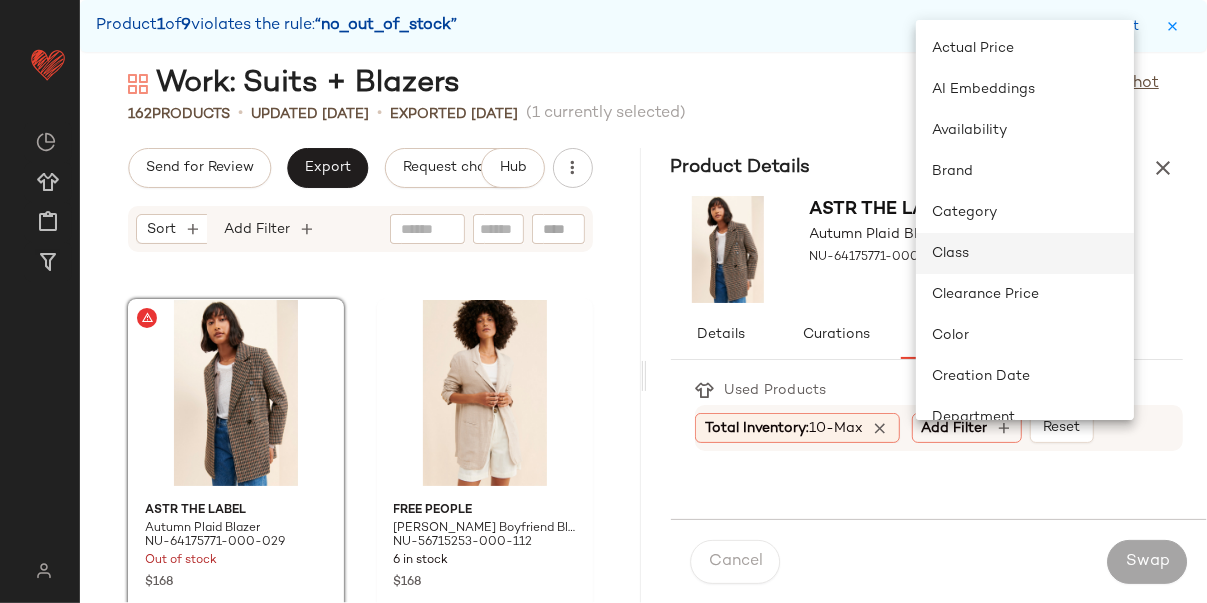 scroll, scrollTop: 722, scrollLeft: 0, axis: vertical 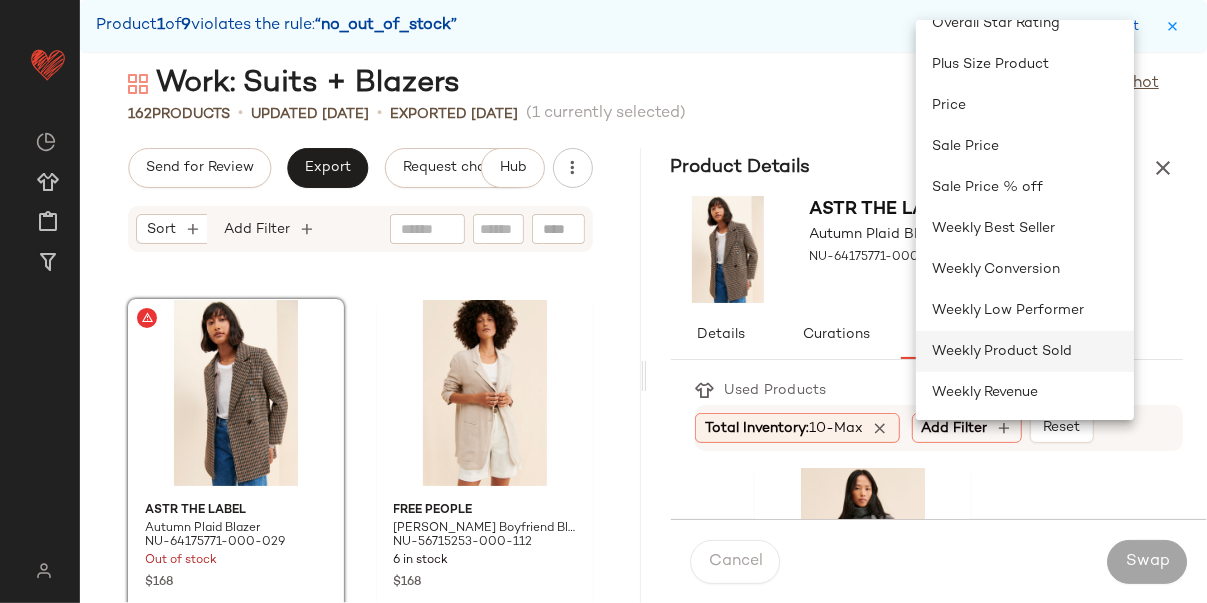 click on "Weekly Product Sold" 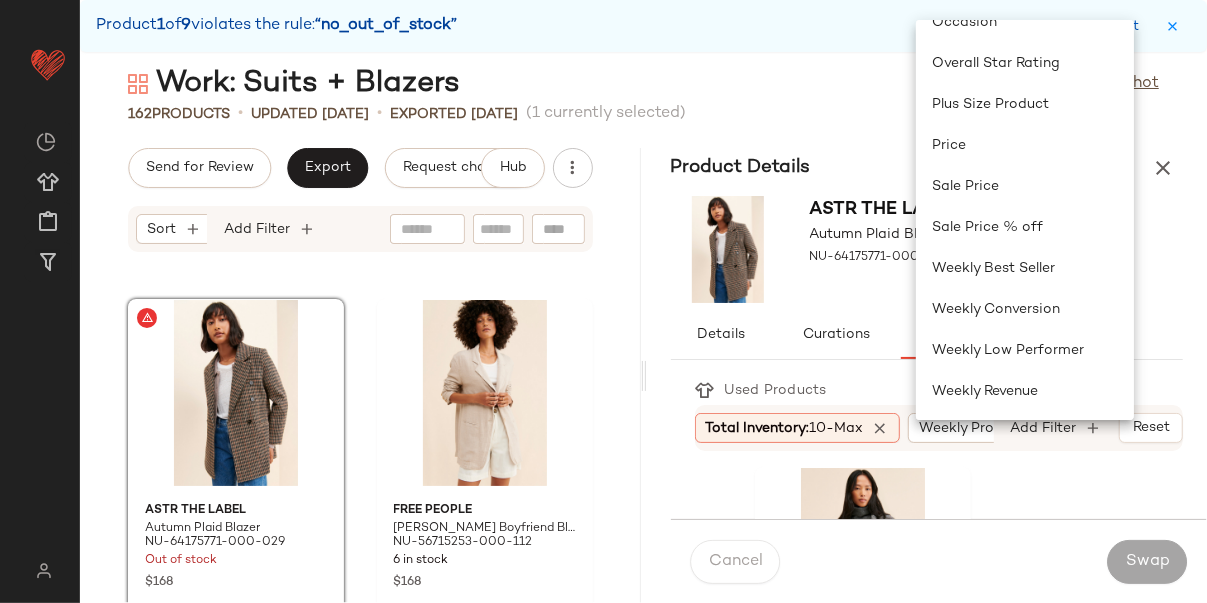 scroll, scrollTop: 681, scrollLeft: 0, axis: vertical 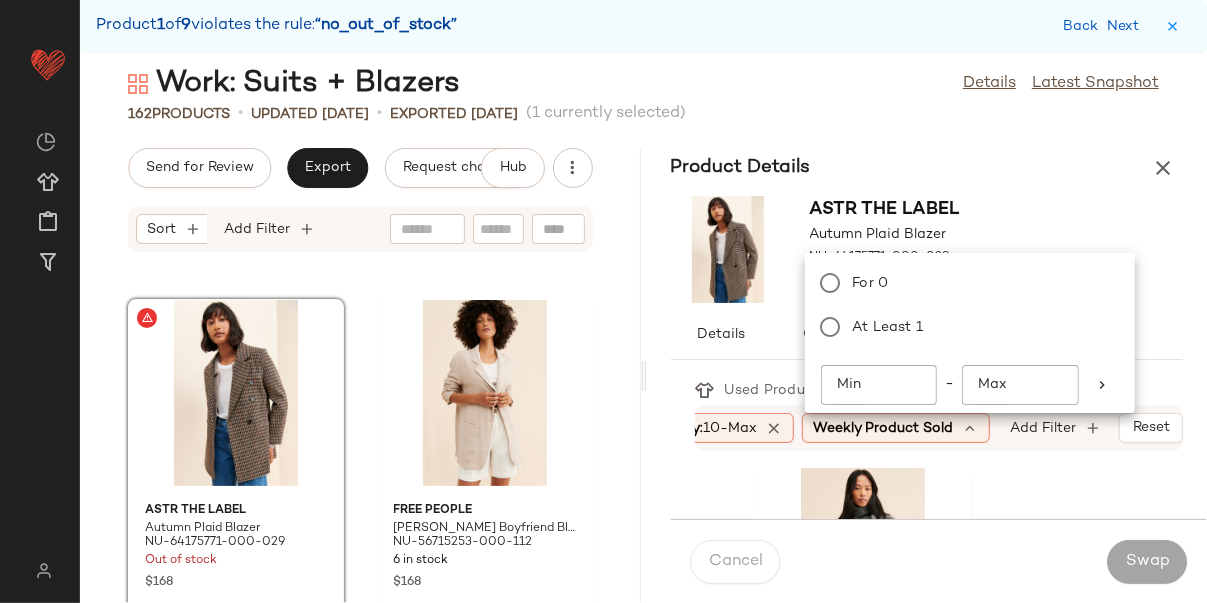 click on "Min" 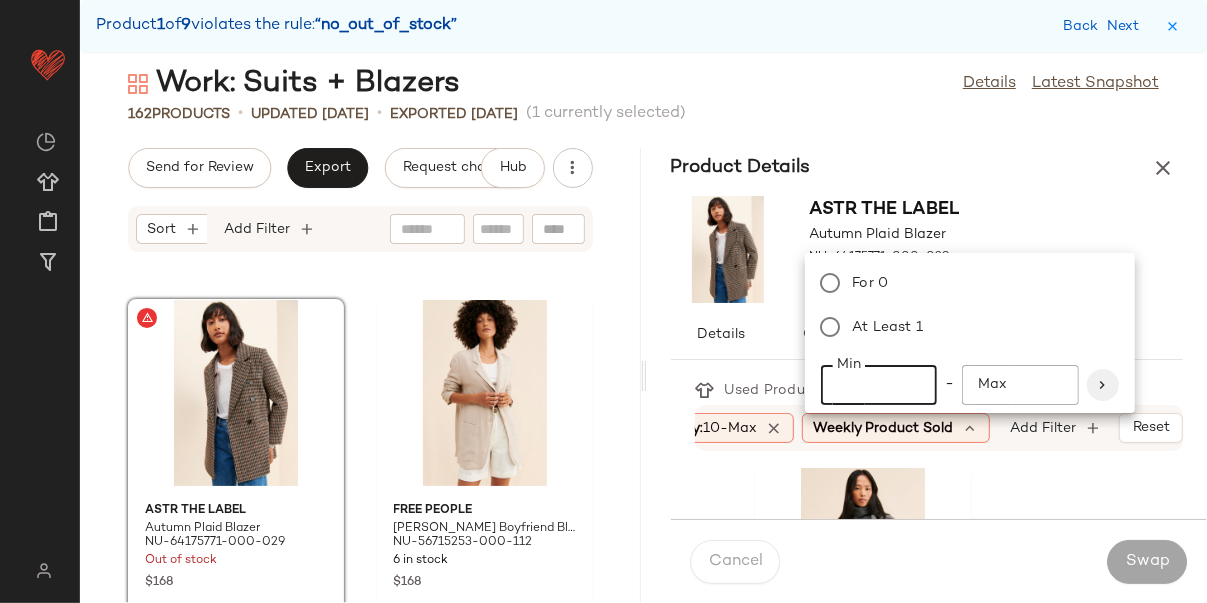 type on "**" 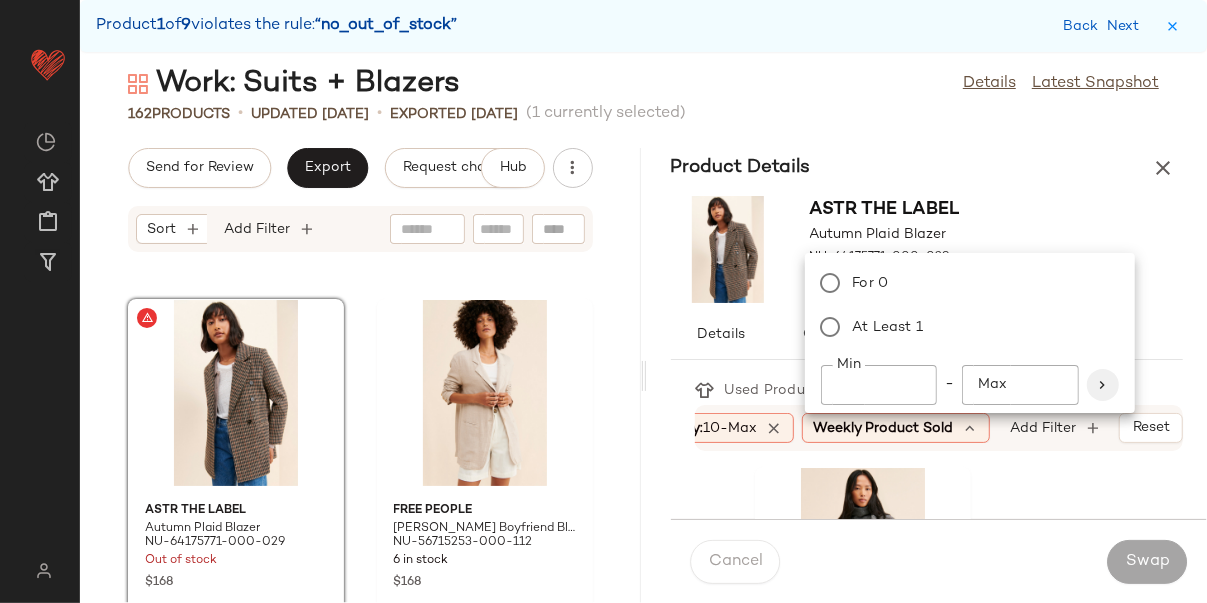 click at bounding box center [1103, 385] 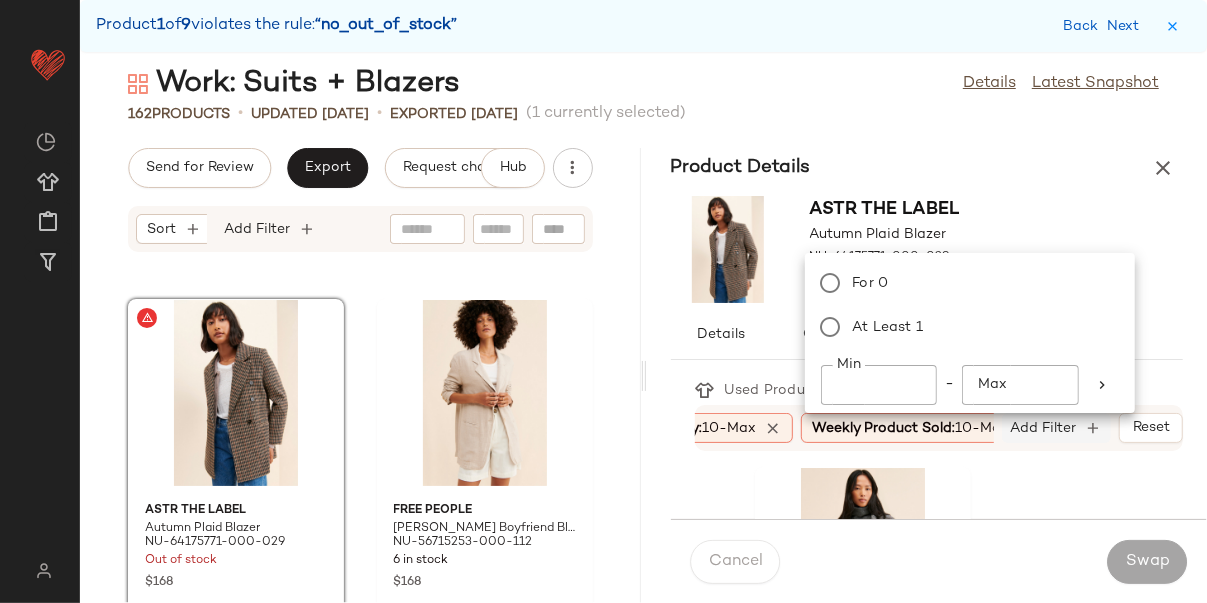 click on "Add Filter" at bounding box center (1044, 428) 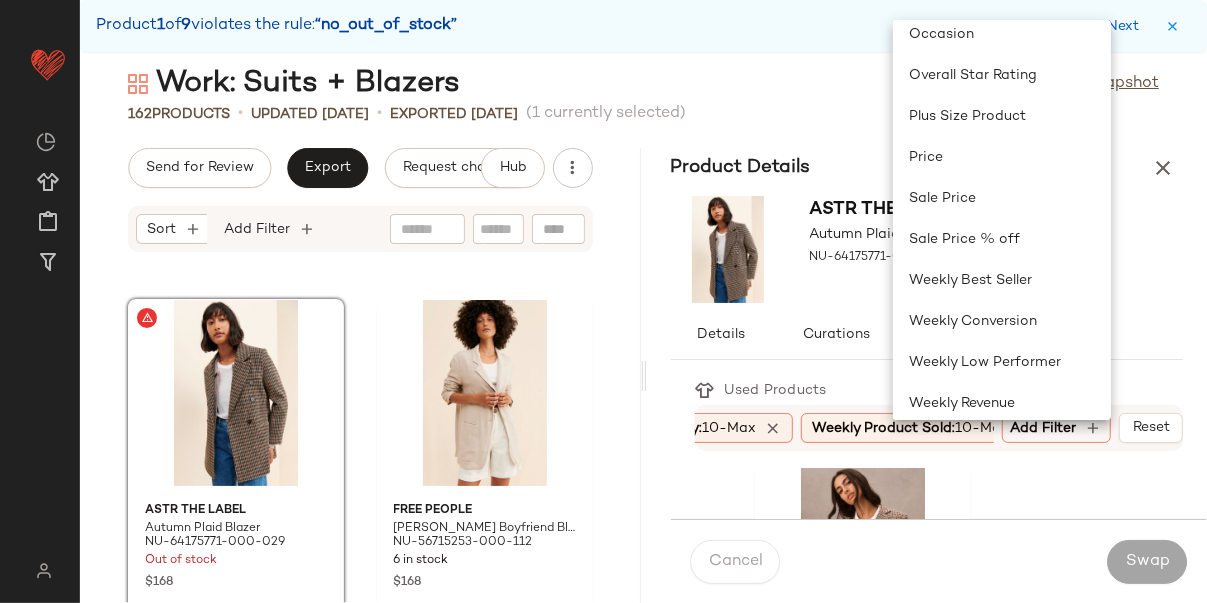 scroll, scrollTop: 681, scrollLeft: 0, axis: vertical 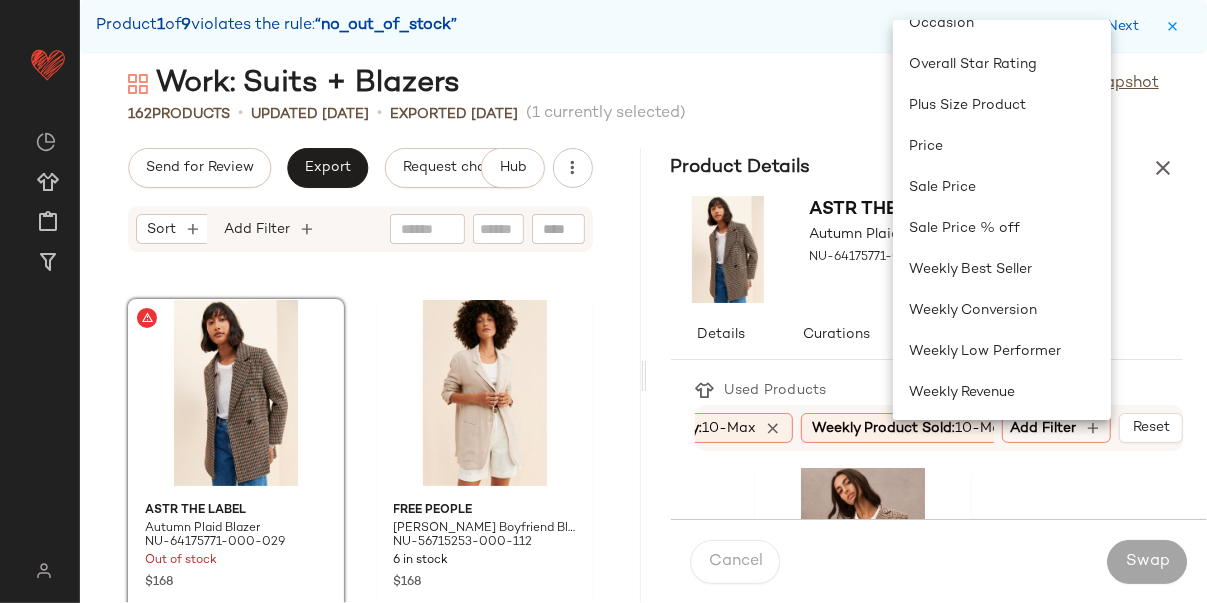 click on "Work: Suits + Blazers  Details   Latest Snapshot" 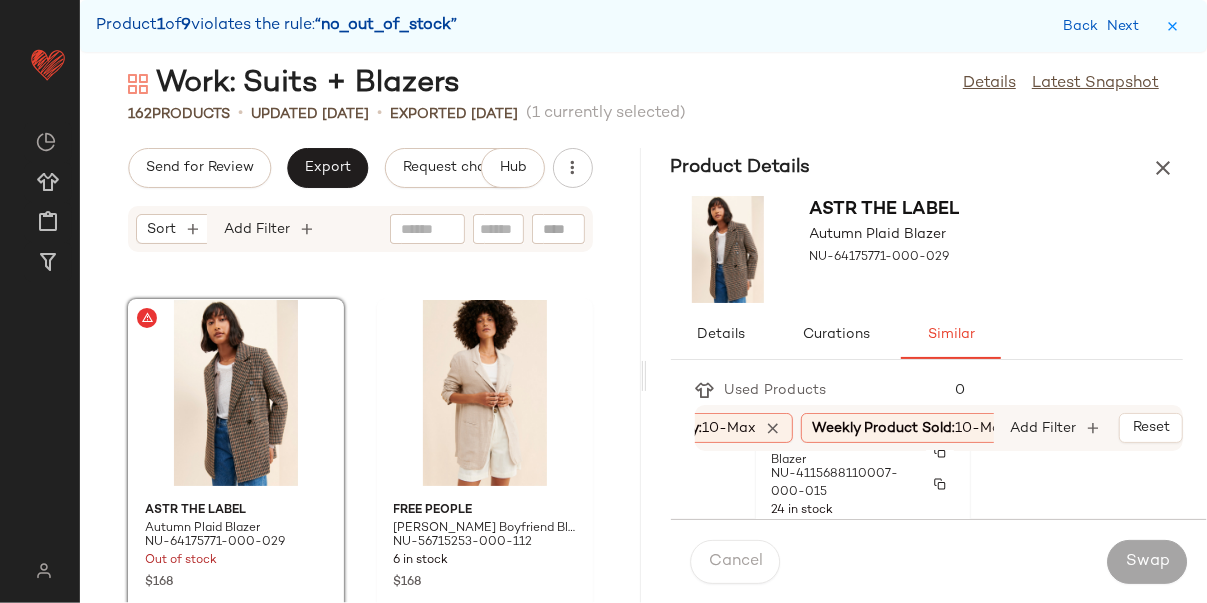scroll, scrollTop: 254, scrollLeft: 0, axis: vertical 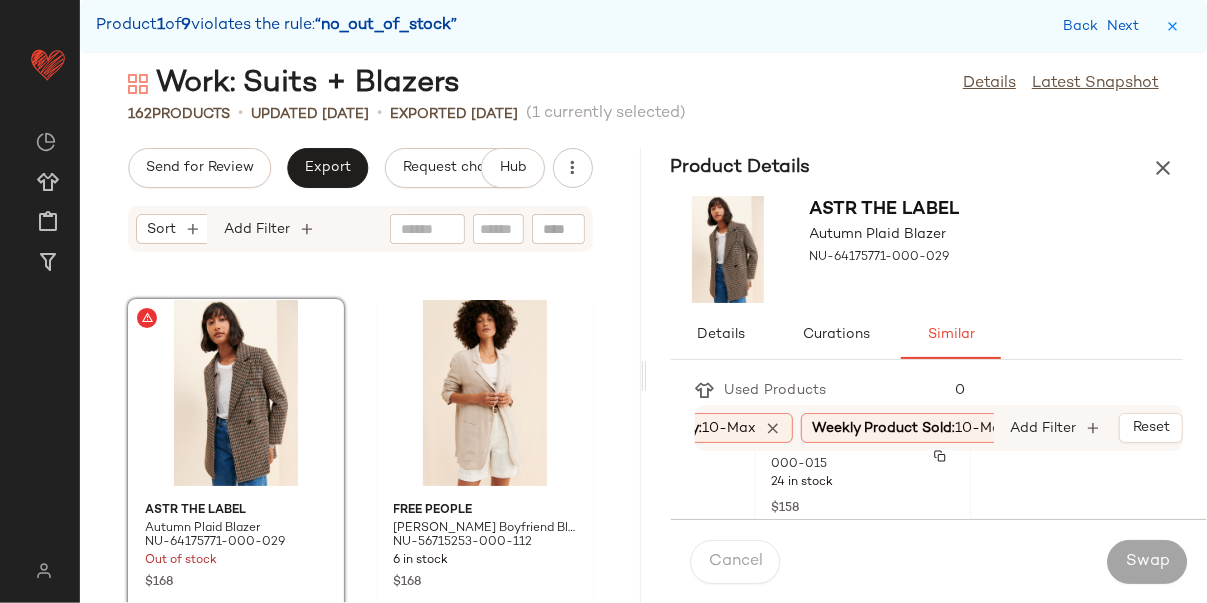 click on "24 in stock" at bounding box center [863, 483] 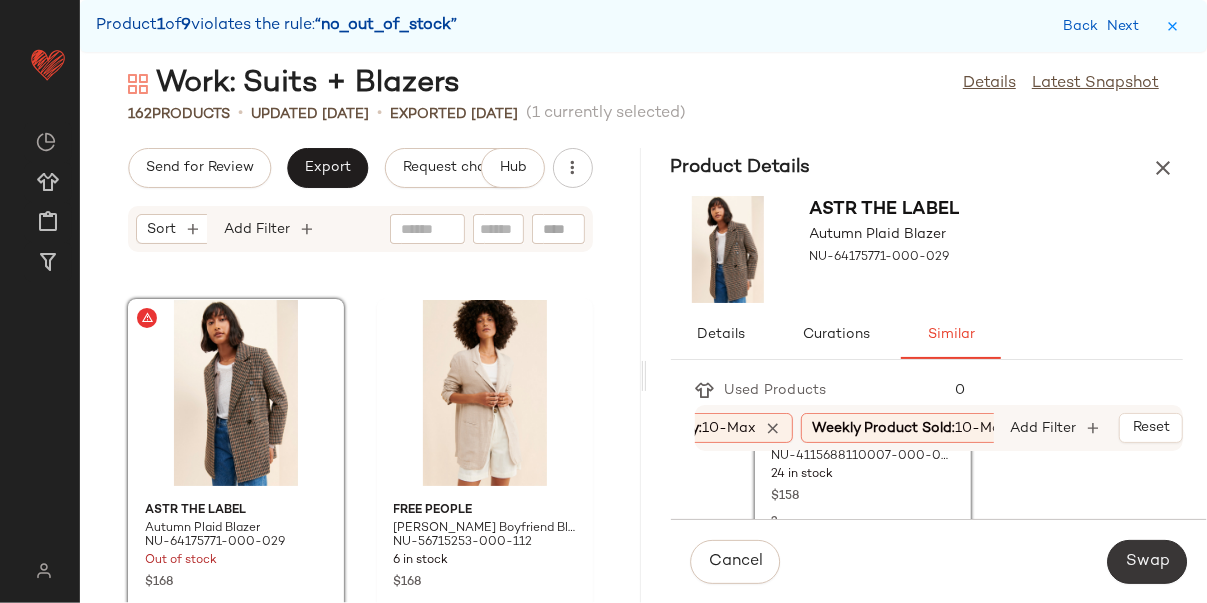 click on "Swap" at bounding box center [1147, 562] 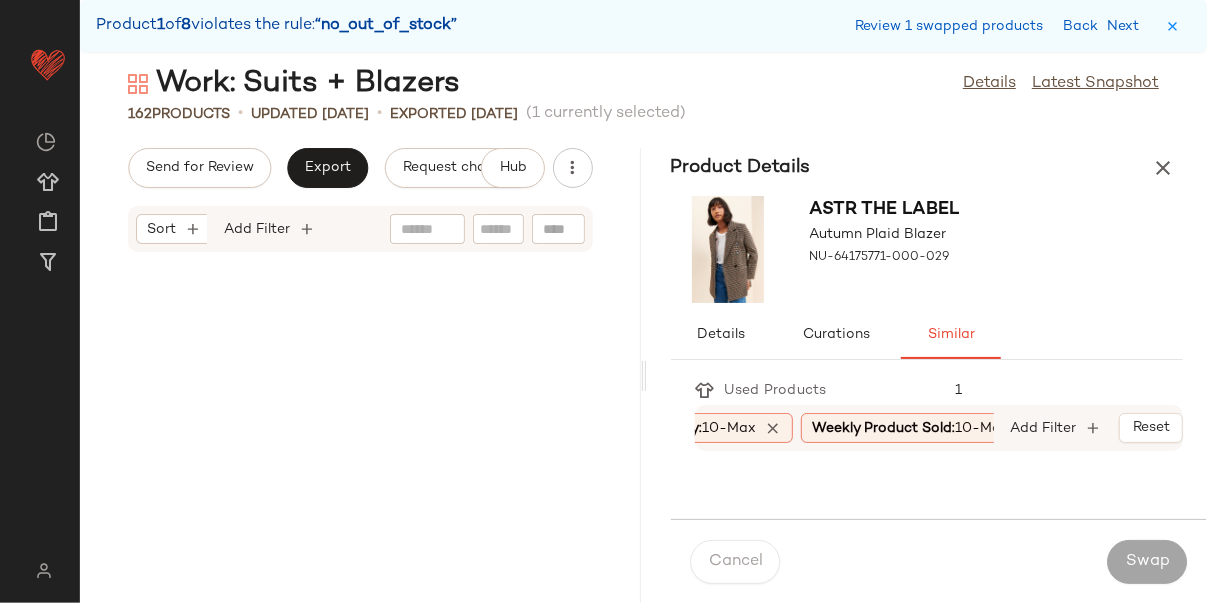 scroll, scrollTop: 2928, scrollLeft: 0, axis: vertical 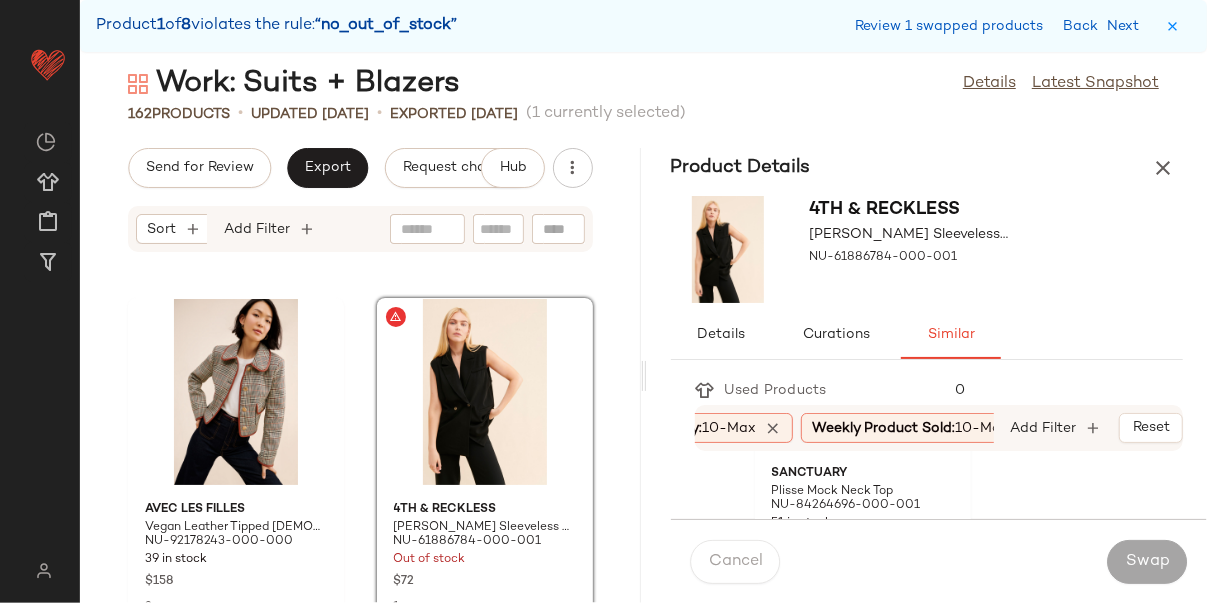 click on "Cancel   Swap" at bounding box center (939, 561) 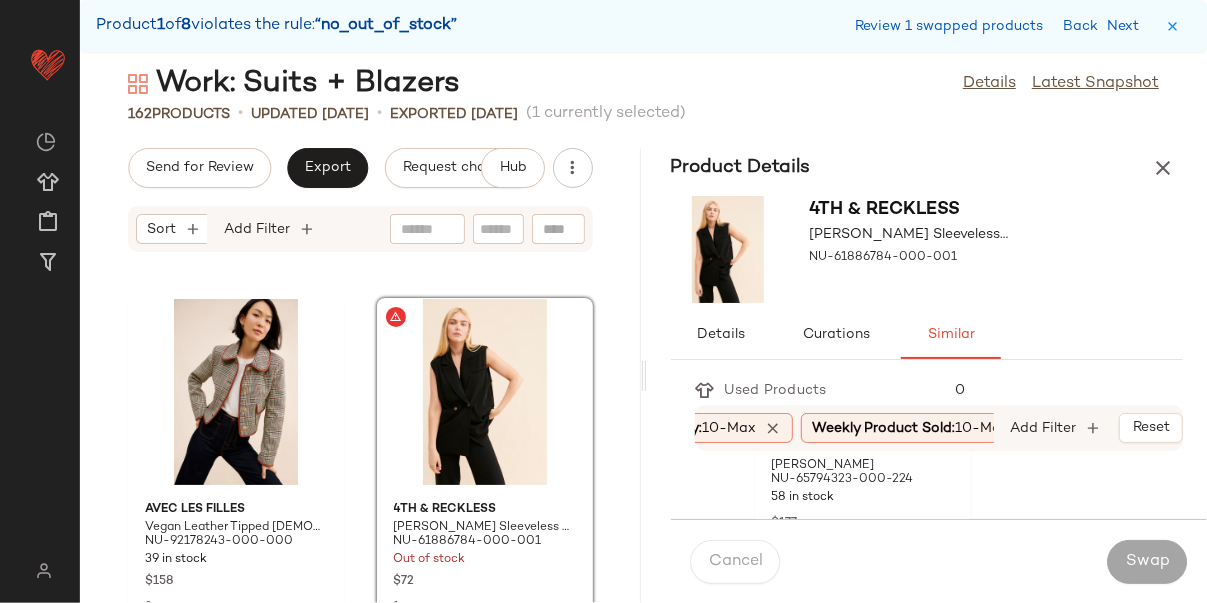 scroll, scrollTop: 3501, scrollLeft: 0, axis: vertical 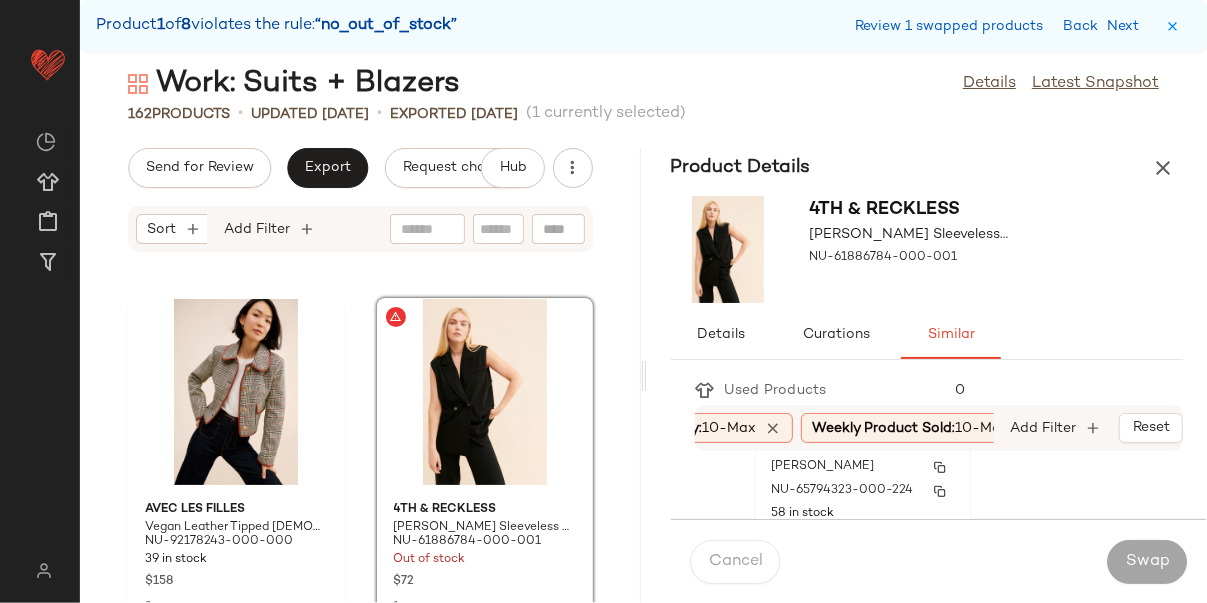 click on "NU-65794323-000-224" at bounding box center (843, 491) 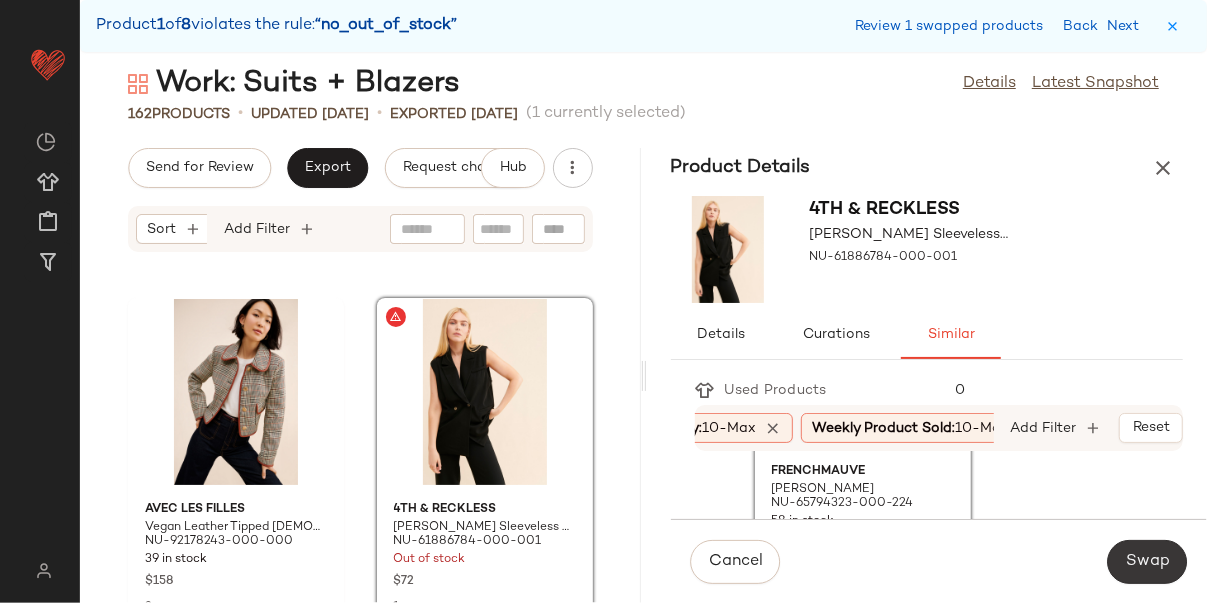 click on "Swap" at bounding box center [1147, 562] 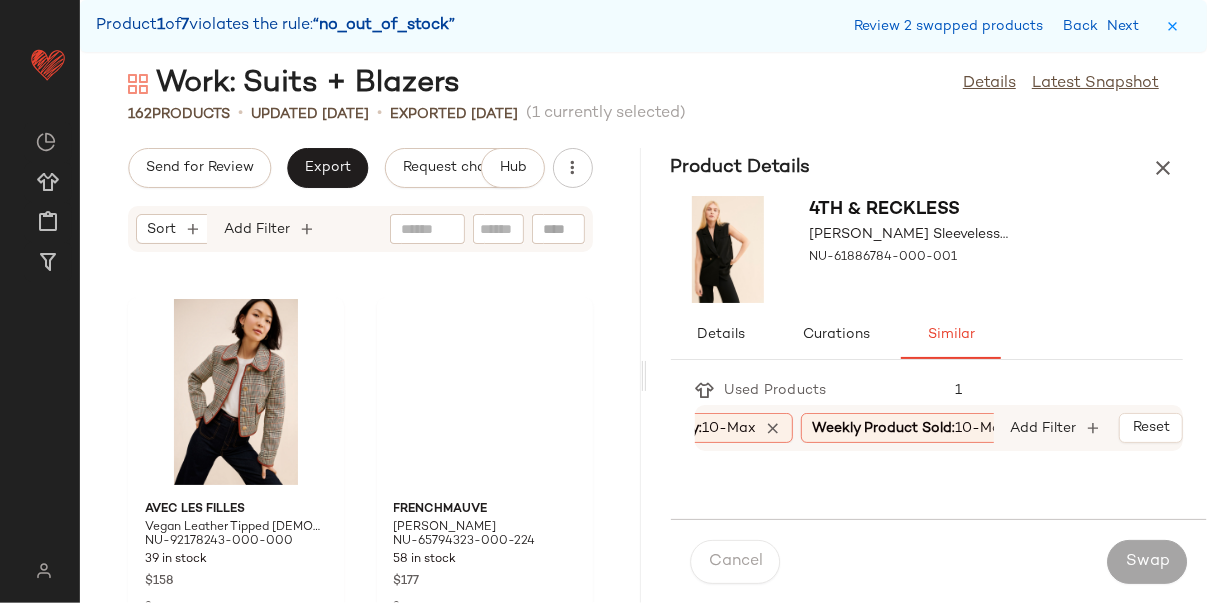scroll, scrollTop: 4025, scrollLeft: 0, axis: vertical 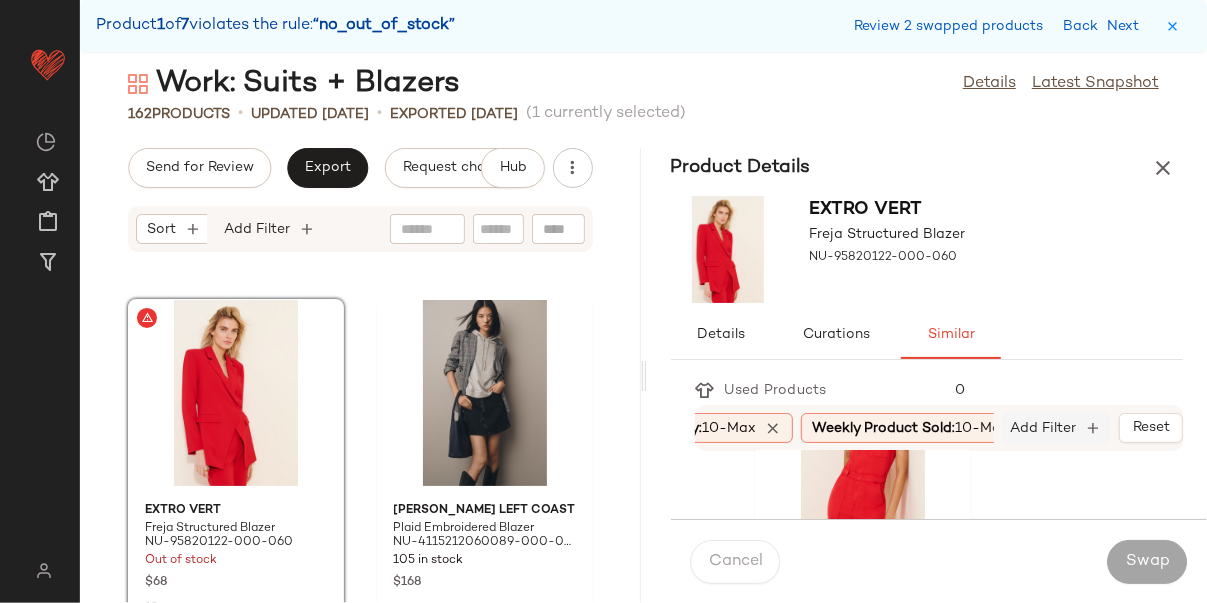 click on "Add Filter" at bounding box center [1044, 428] 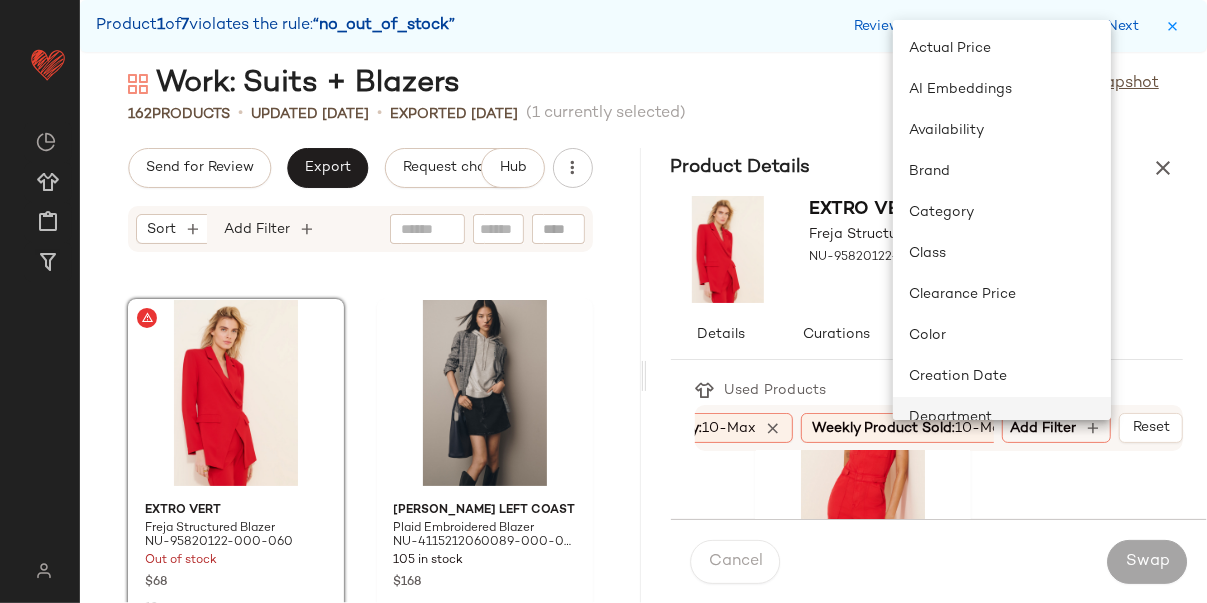 click on "Department" 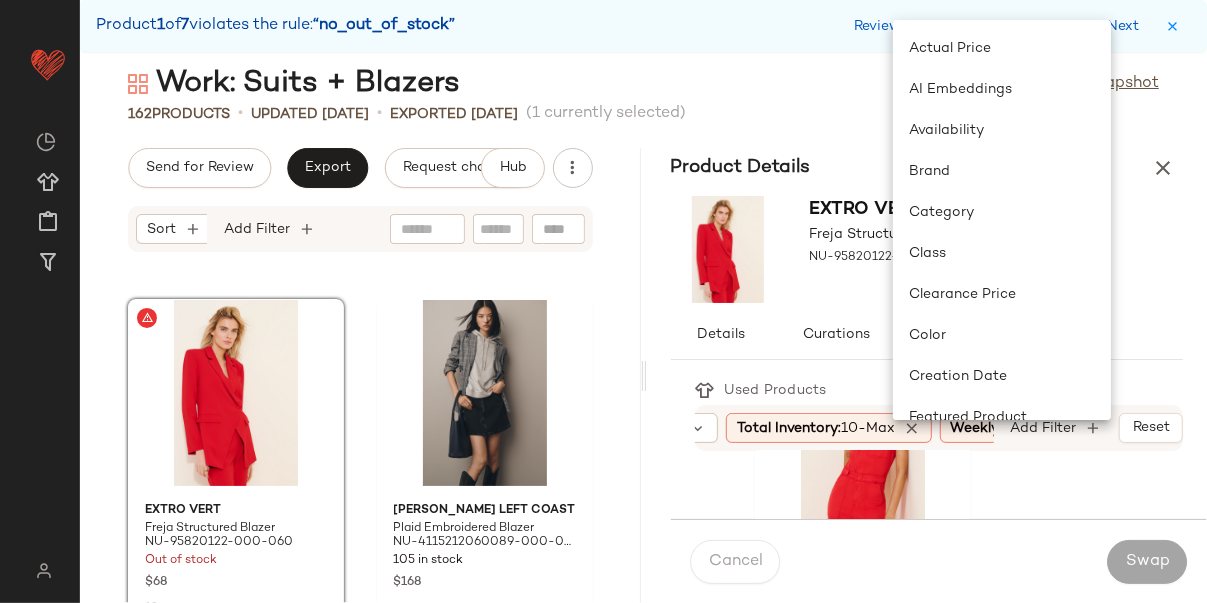 scroll, scrollTop: 0, scrollLeft: 126, axis: horizontal 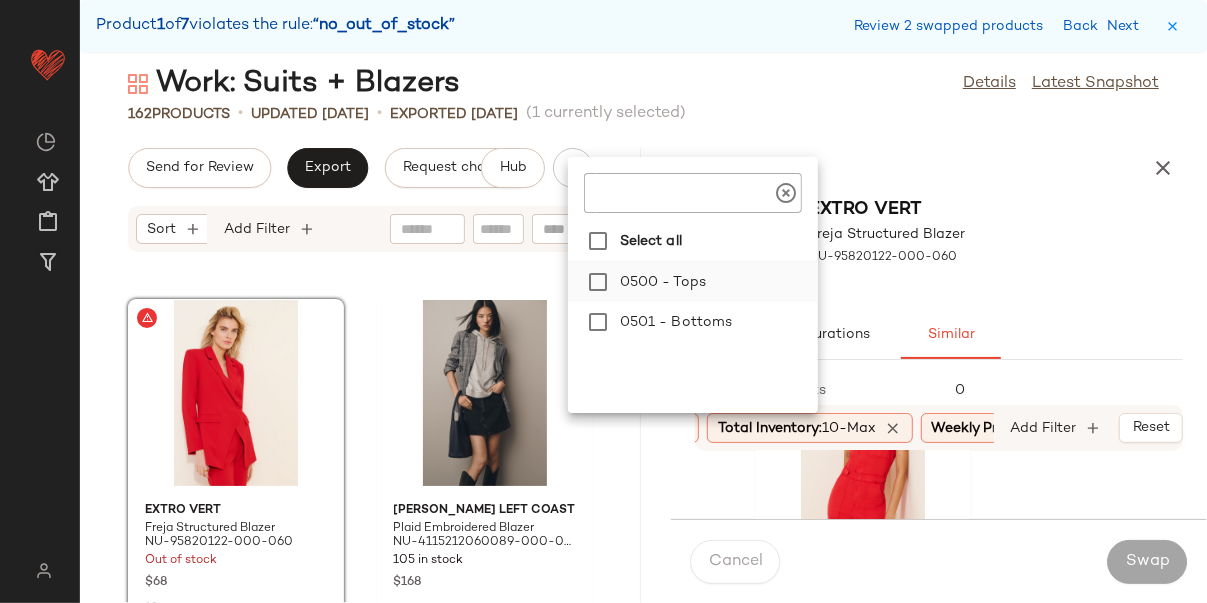 click on "0500 - Tops" at bounding box center (715, 282) 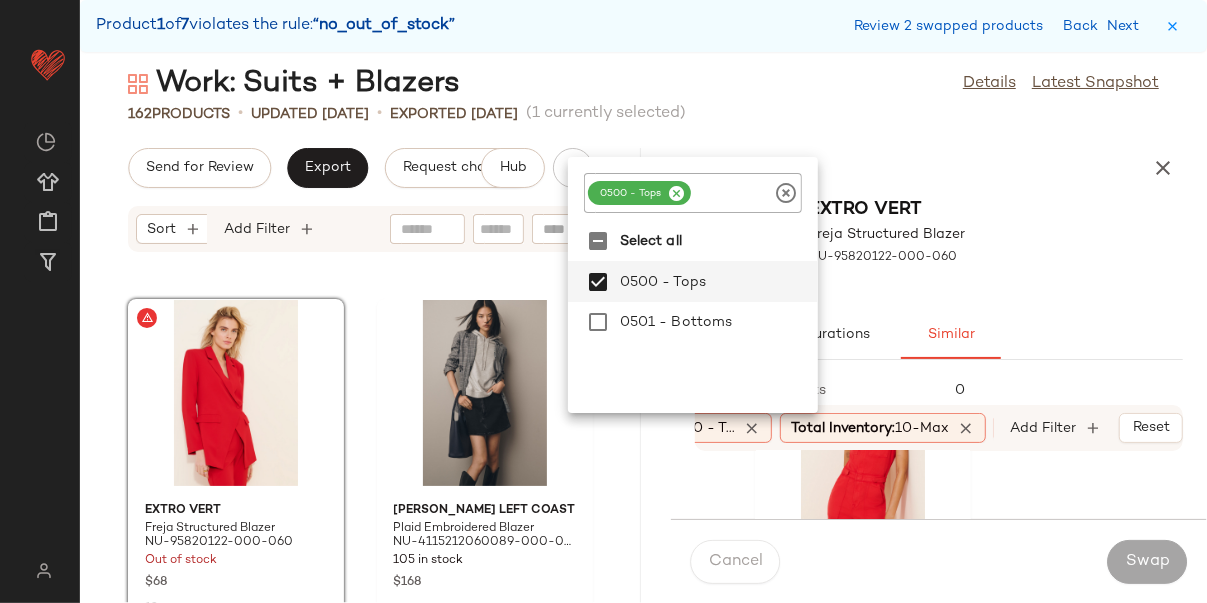 click on "Details   Curations   Similar" at bounding box center (927, 335) 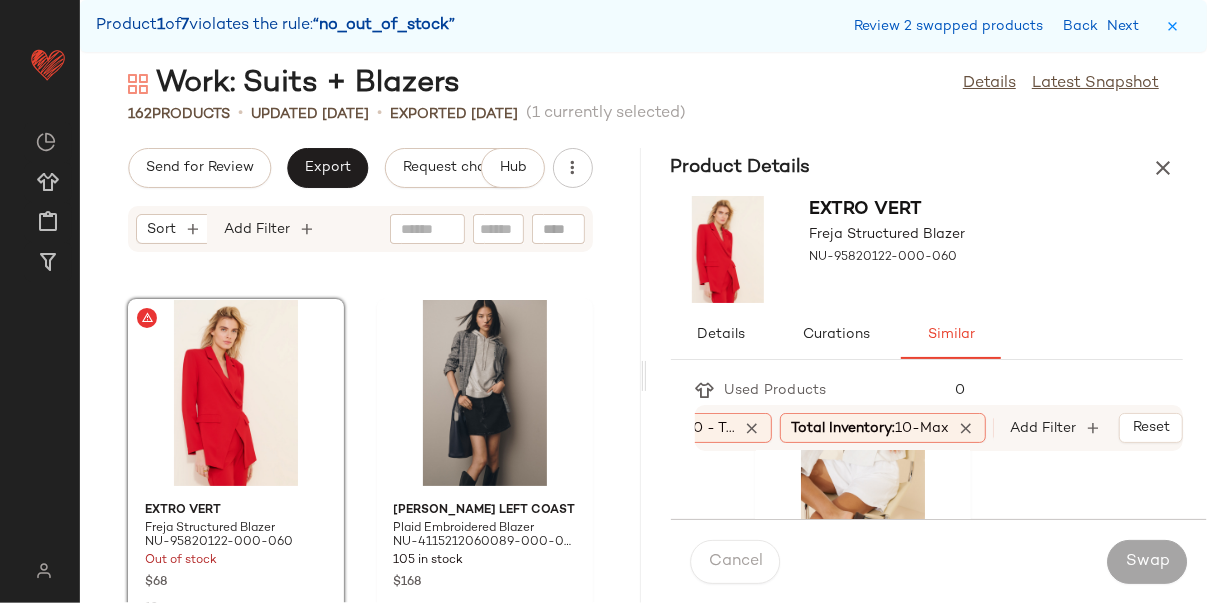 scroll, scrollTop: 845, scrollLeft: 0, axis: vertical 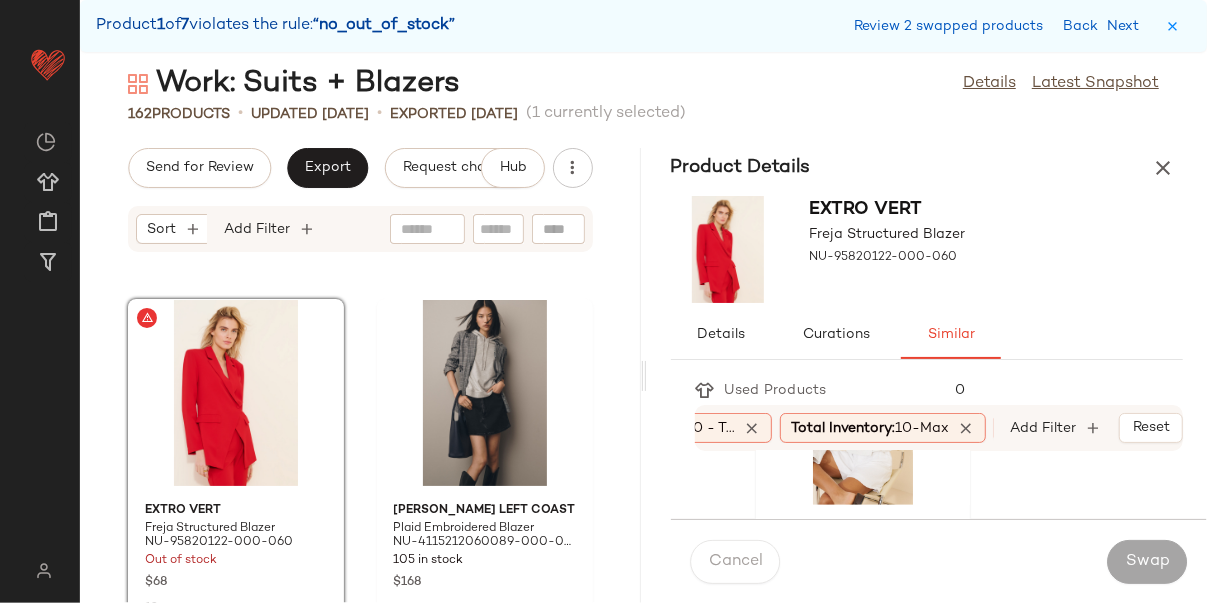 click 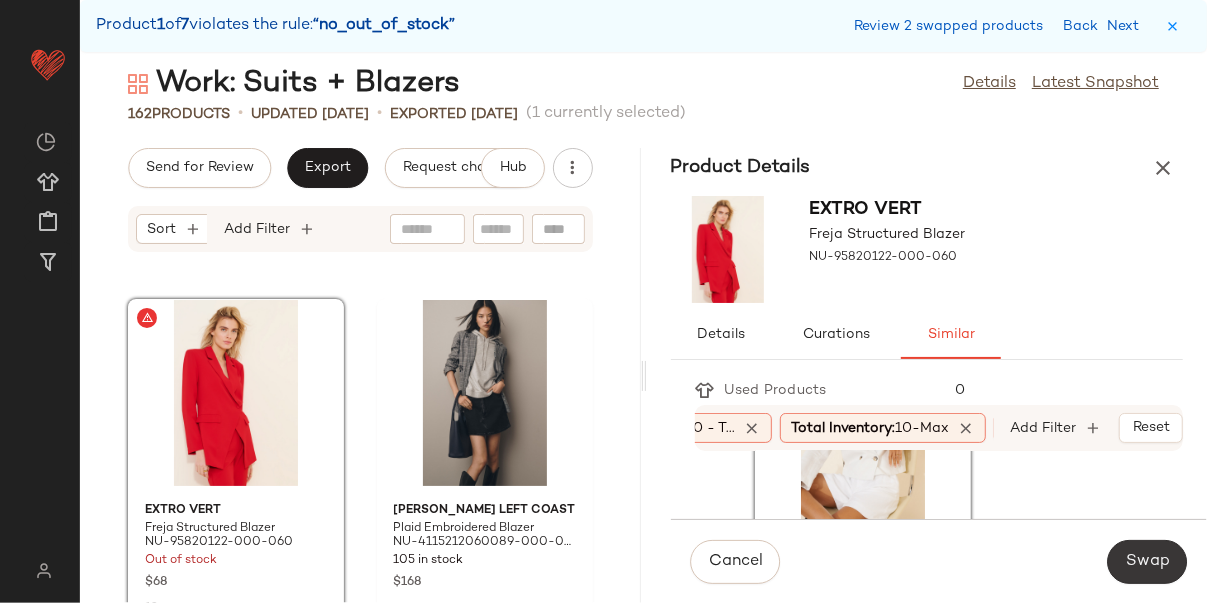 click on "Swap" 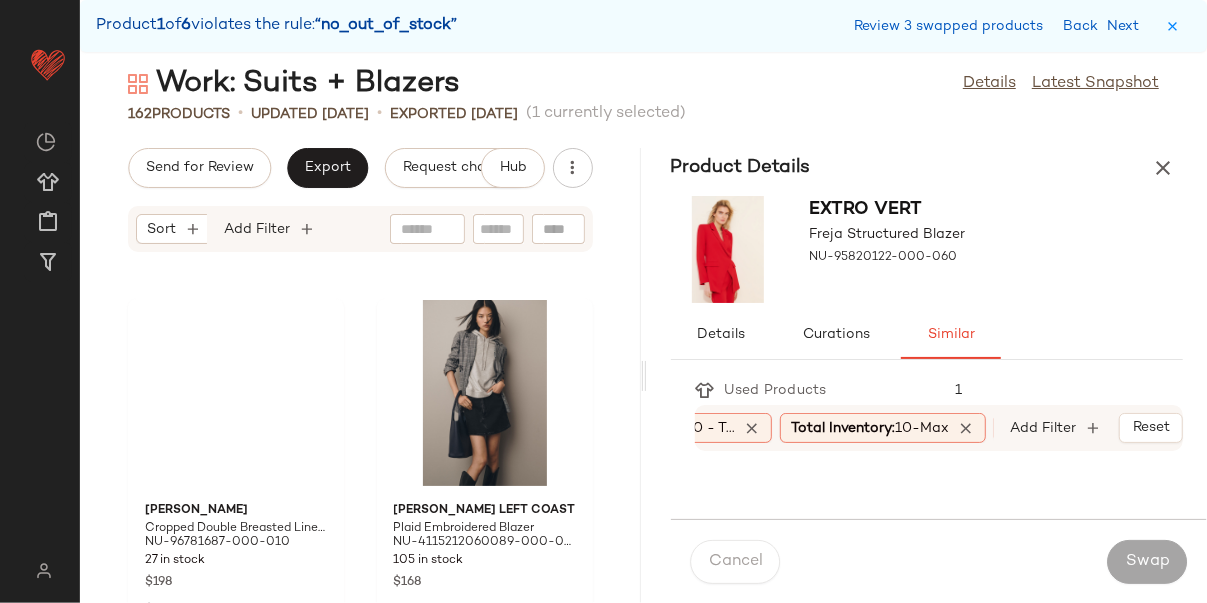 scroll, scrollTop: 5855, scrollLeft: 0, axis: vertical 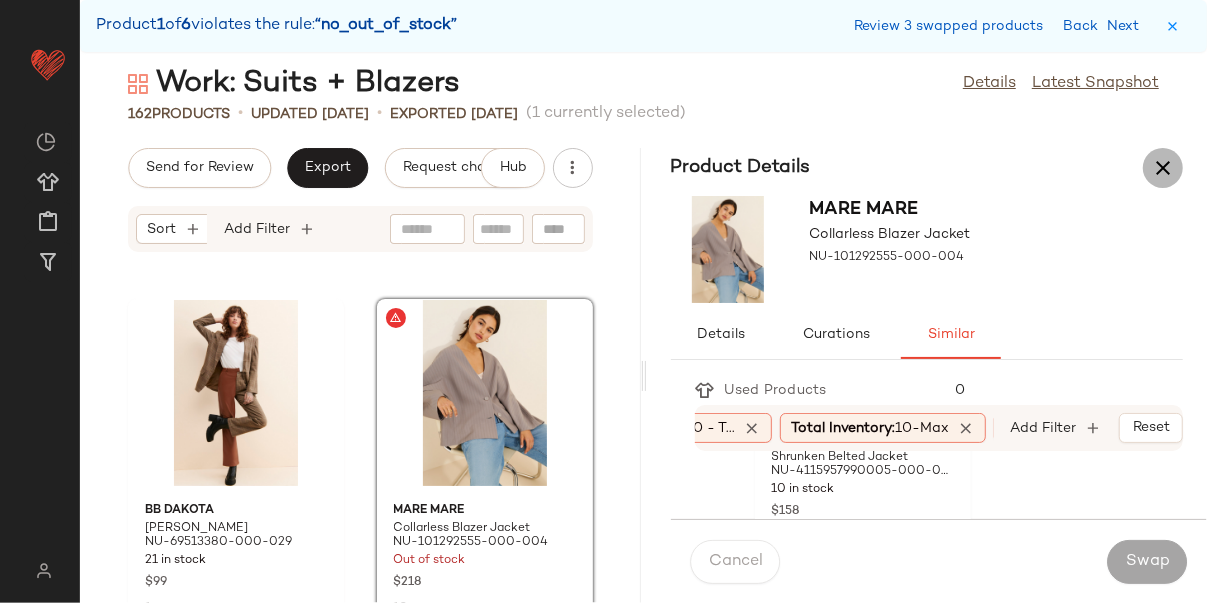 click at bounding box center [1163, 168] 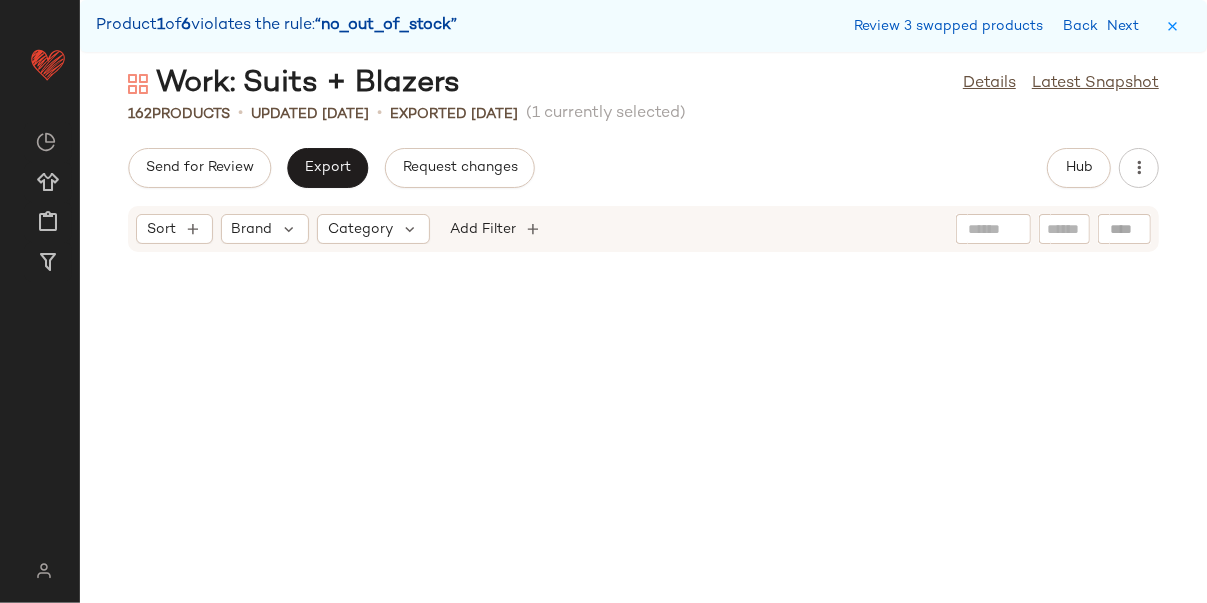 scroll, scrollTop: 2928, scrollLeft: 0, axis: vertical 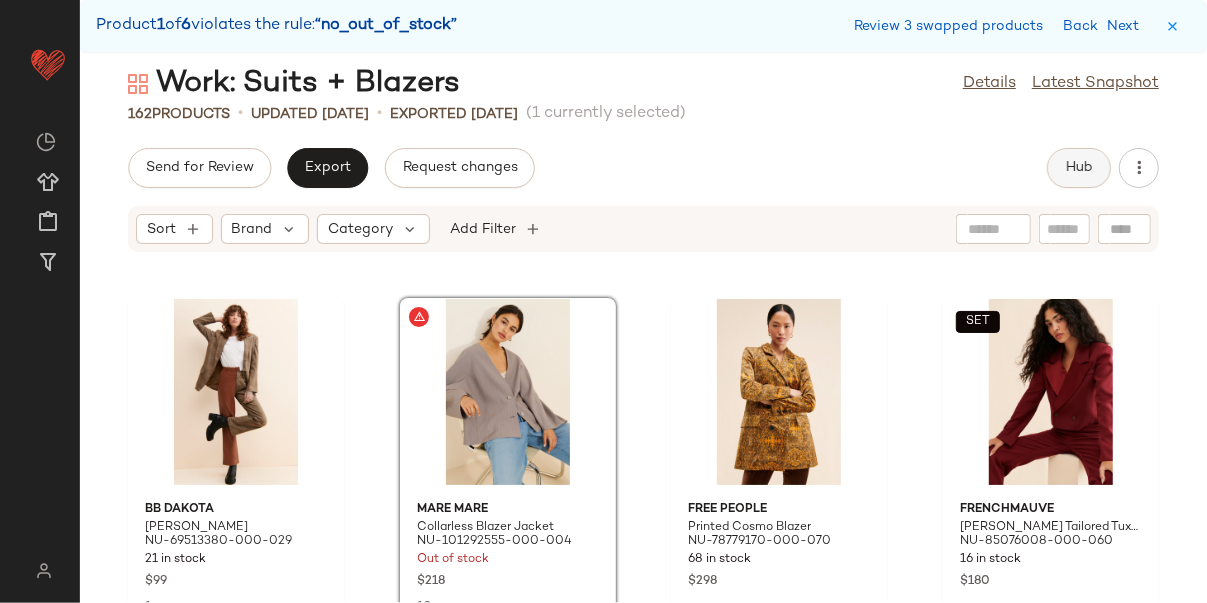 click on "Hub" 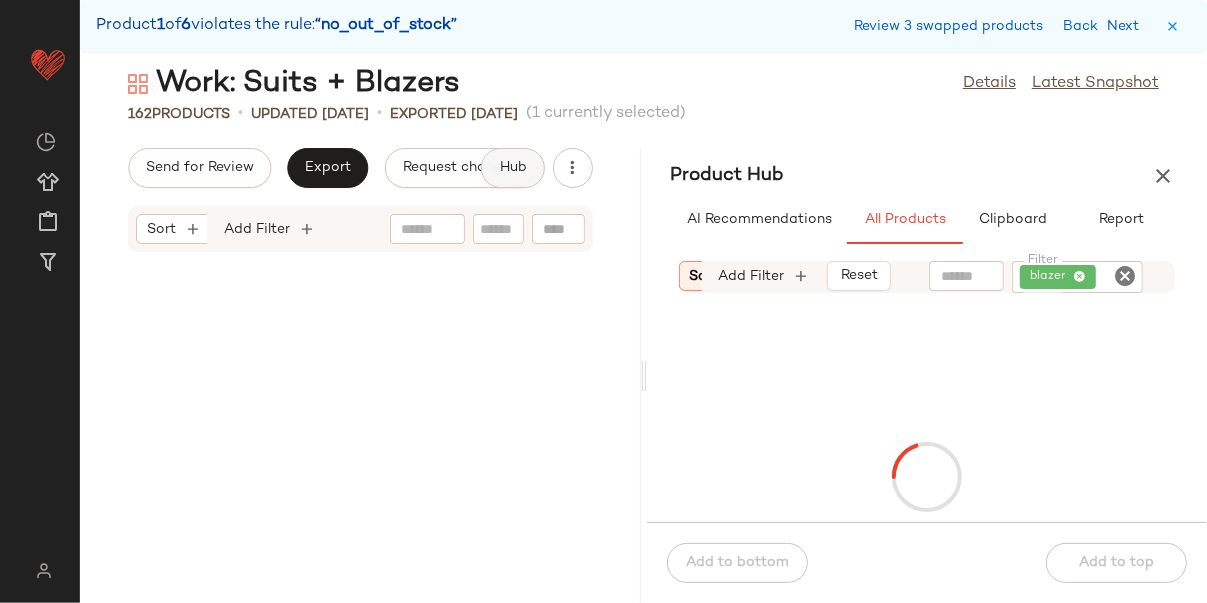 scroll, scrollTop: 5855, scrollLeft: 0, axis: vertical 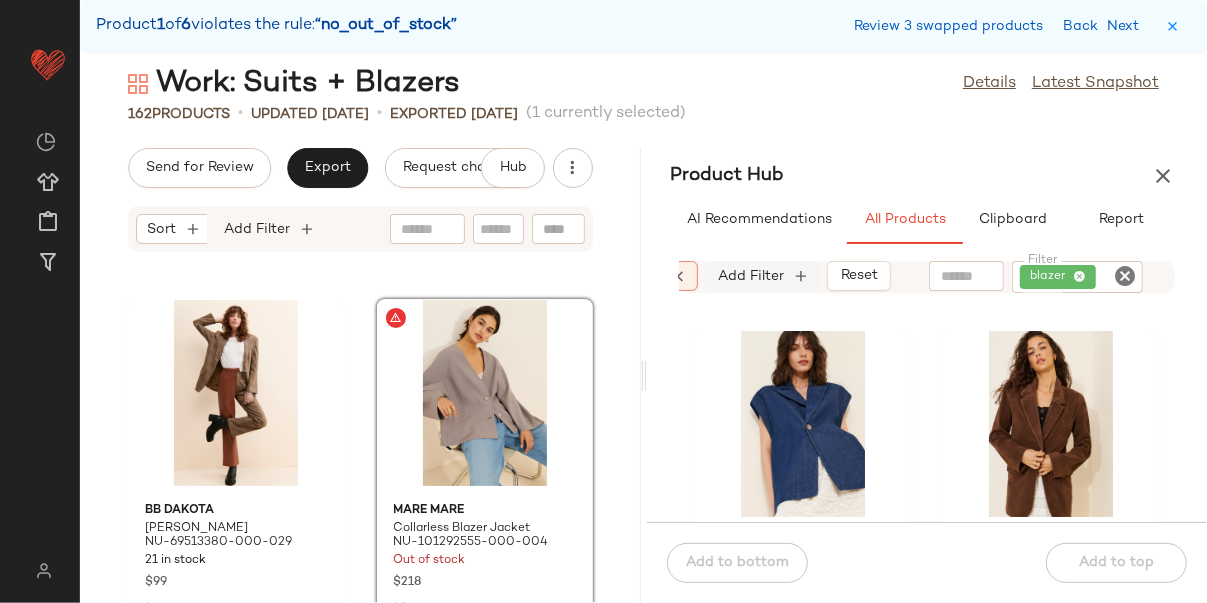click on "Add Filter" at bounding box center [752, 276] 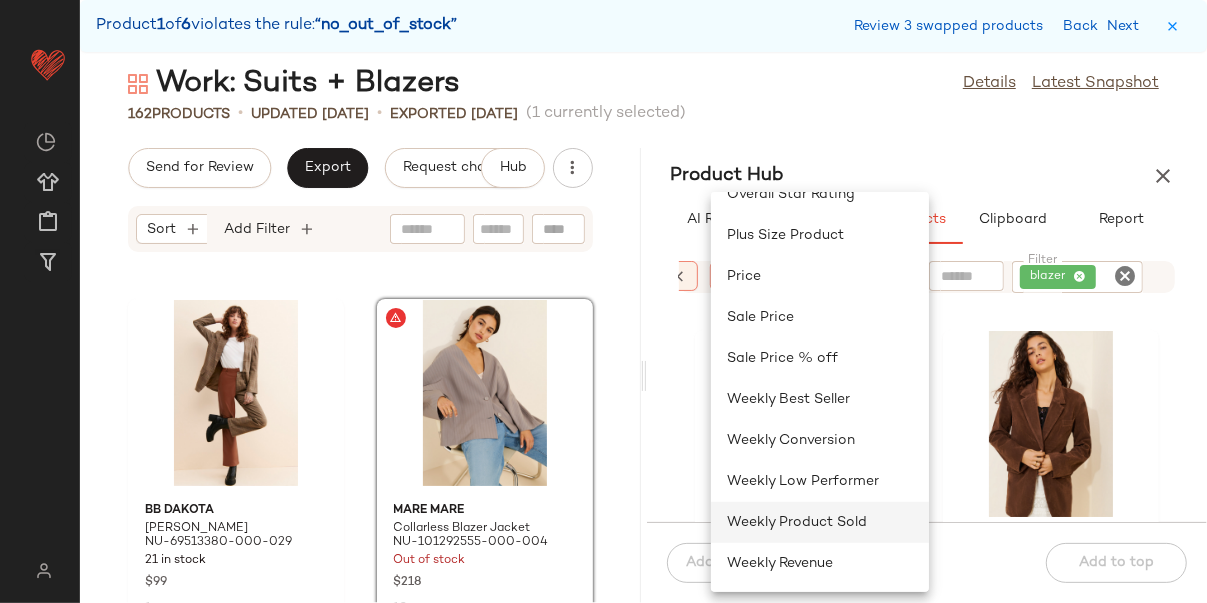 click on "Weekly Product Sold" 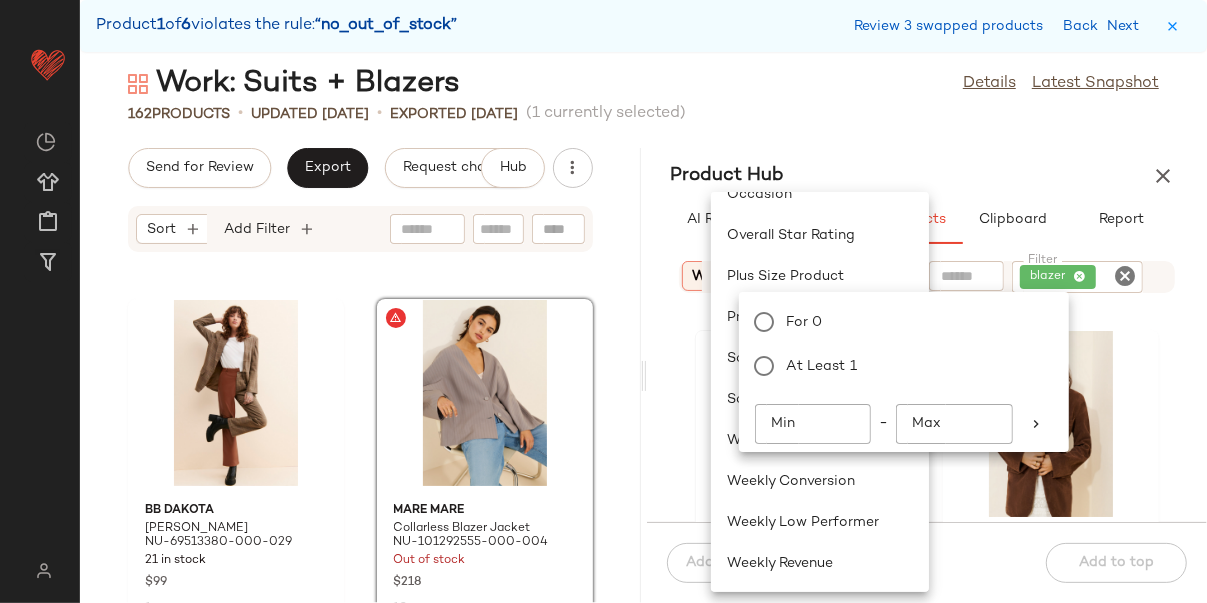 scroll, scrollTop: 0, scrollLeft: 913, axis: horizontal 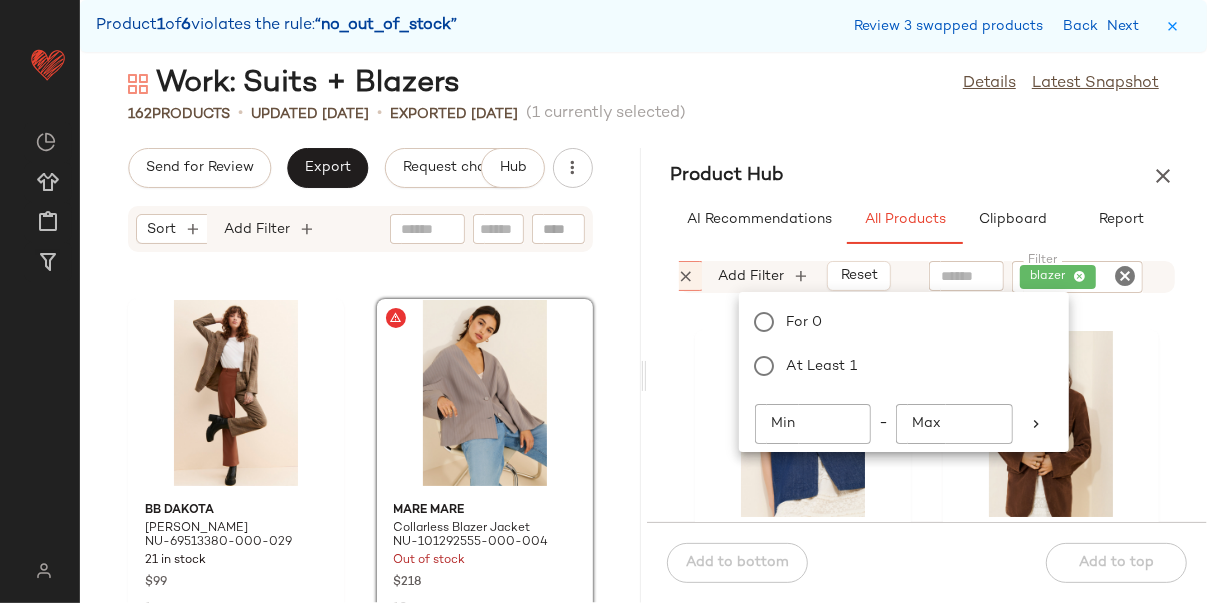 click on "Min" 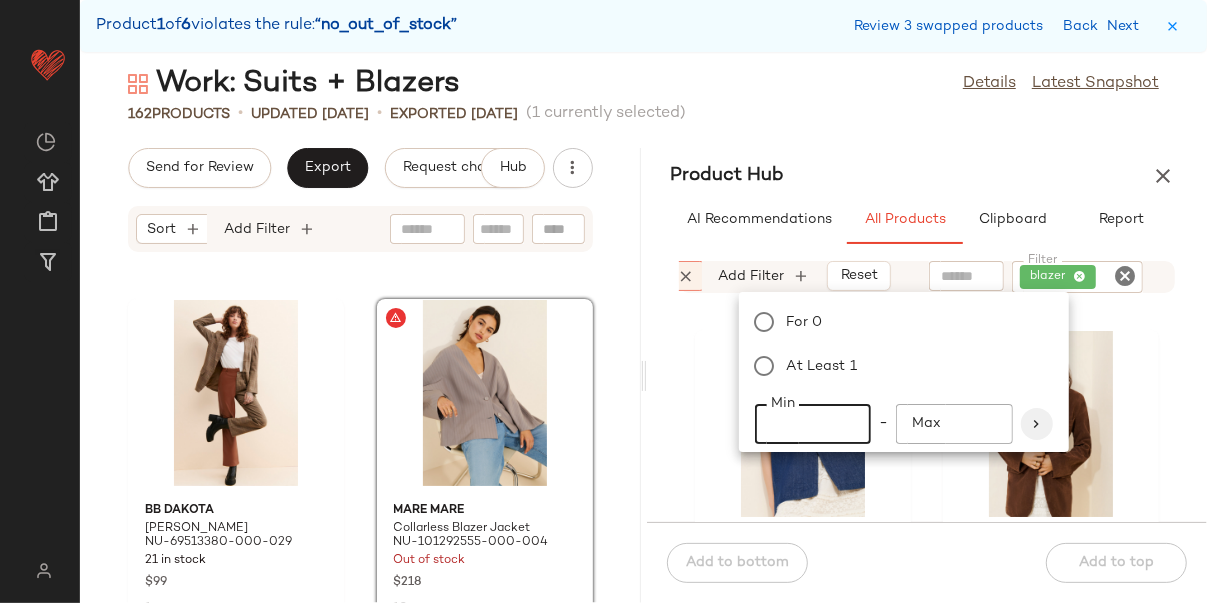 type on "**" 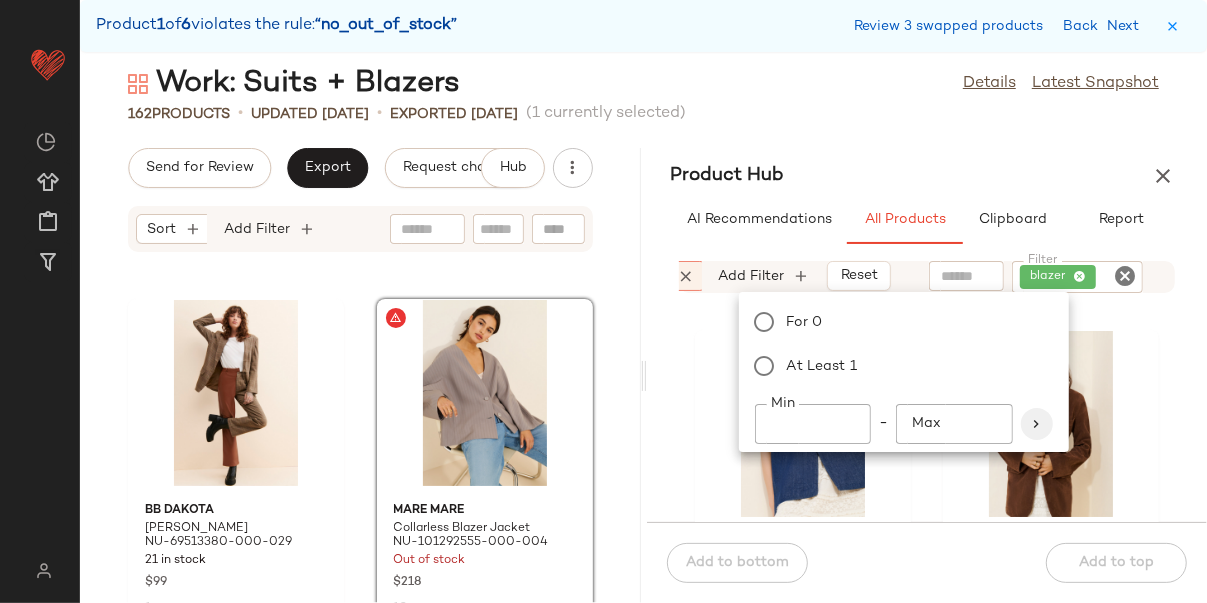 click at bounding box center (1037, 424) 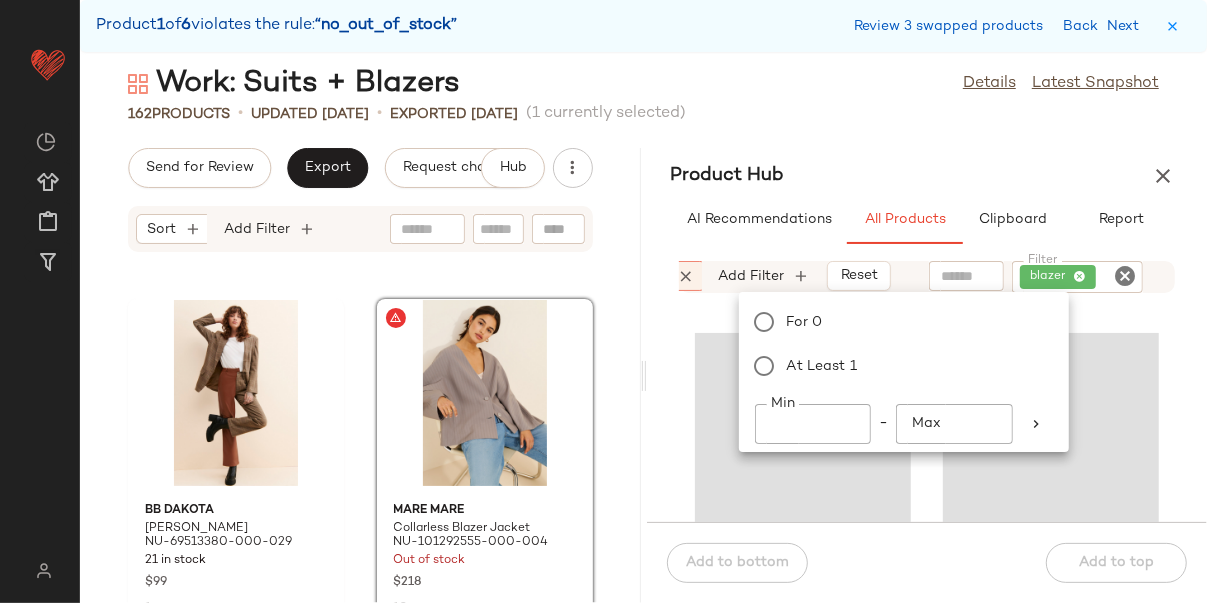 click on "Work: Suits + Blazers  Details   Latest Snapshot  162   Products   •   updated Jun 25th  •  Exported Jun 25th   (1 currently selected)   Send for Review   Export   Request changes   Hub  Sort  Brand  Category  Add Filter  BB Dakota Audrey Plaid Blazer NU-69513380-000-029 21 in stock $99 1 Mare Mare Collarless Blazer Jacket NU-101292555-000-004 Out of stock $218 10 Free People Printed Cosmo Blazer NU-78779170-000-070 68 in stock $298  SET  FRENCHMAUVE Frida Tailored Tuxedo Blazer NU-85076008-000-060 16 in stock $180  SET  Guizio Delila Tie Blazer NU-90404138-000-004 102 in stock $410 3 Show Me Your Mumu Felix Checkered Blazer NU-85281376-000-060 114 in stock $188 5 Product Hub  AI Recommendations   All Products   Clipboard   Report  Sort:   (1) Brand  Category:   jackets,... In Curation?:   No Availability:   in_stock Total Inventory:   5-Max Weekly Product Sold:   10-Max Add Filter   Reset  Filter blazer Filter  Add to bottom   Add to top" at bounding box center [643, 333] 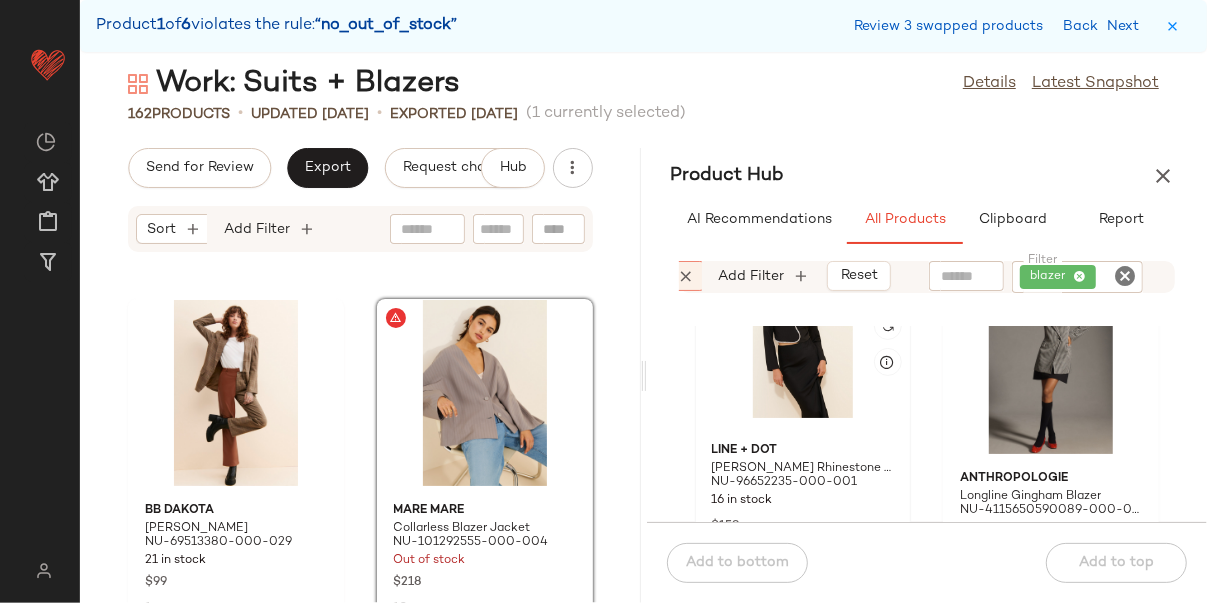 scroll, scrollTop: 54, scrollLeft: 0, axis: vertical 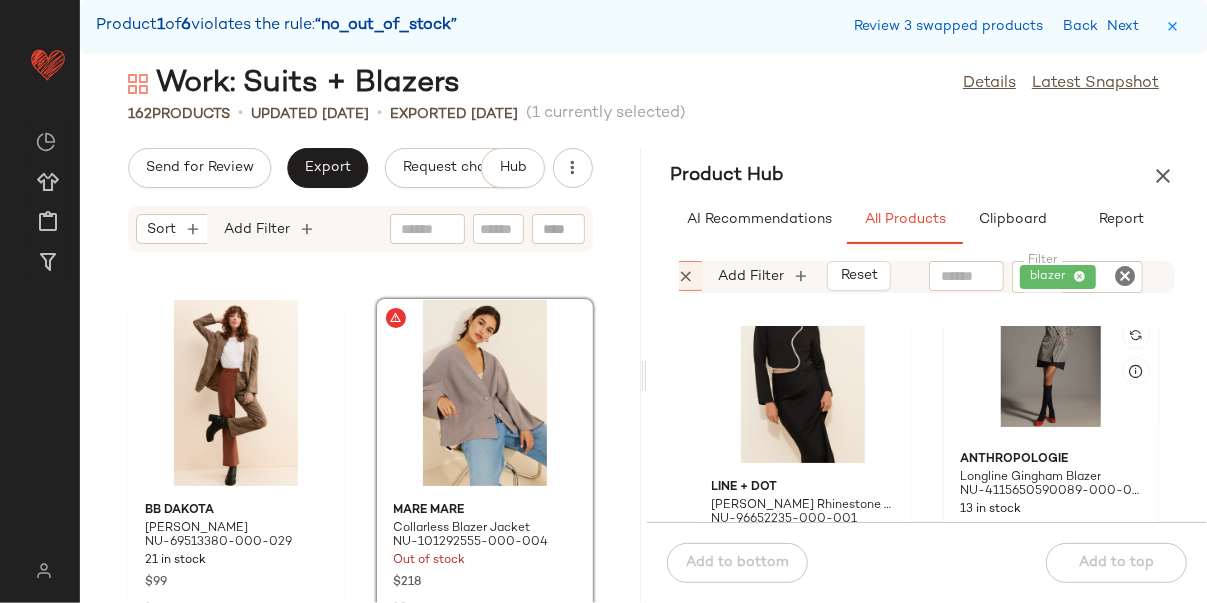 click 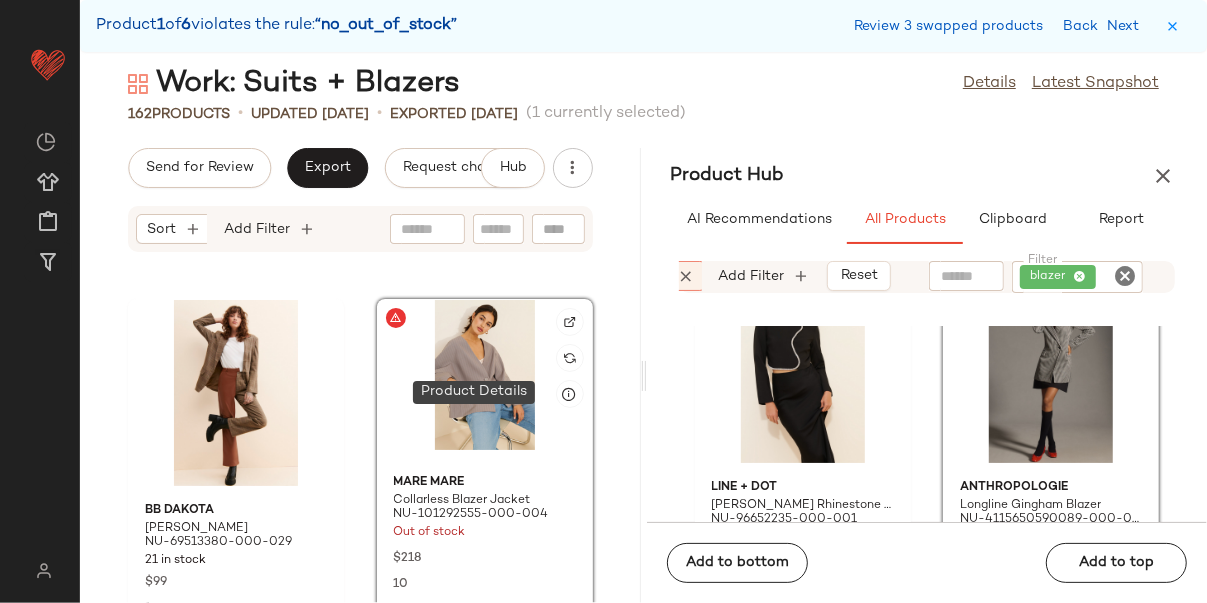 click 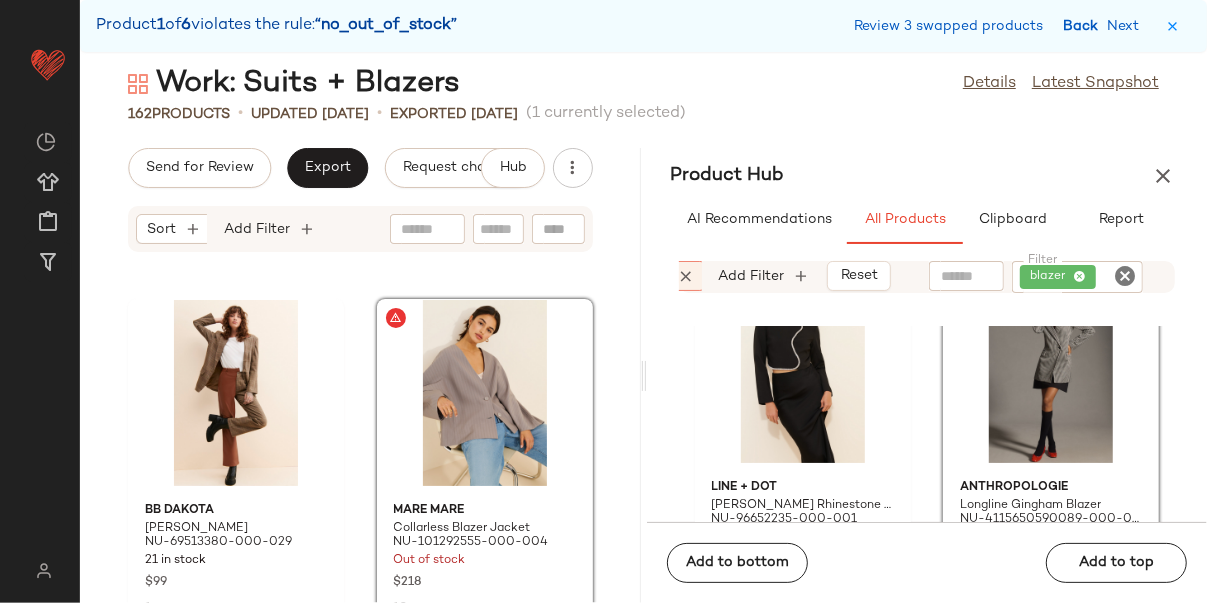 click on "Back" at bounding box center (1083, 26) 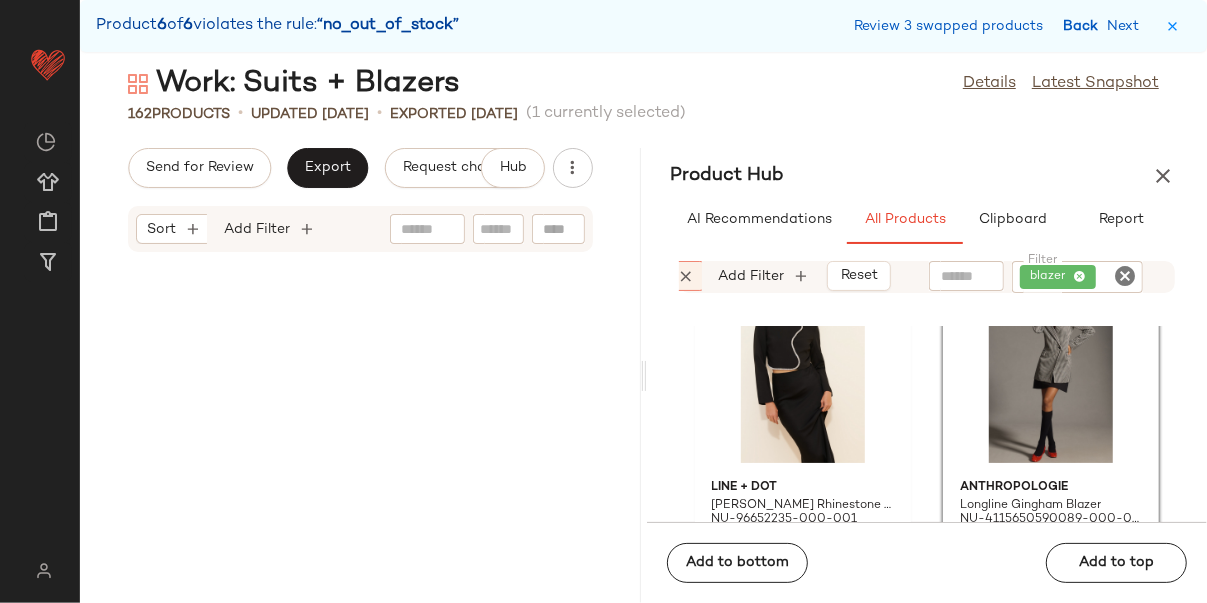 scroll, scrollTop: 19031, scrollLeft: 0, axis: vertical 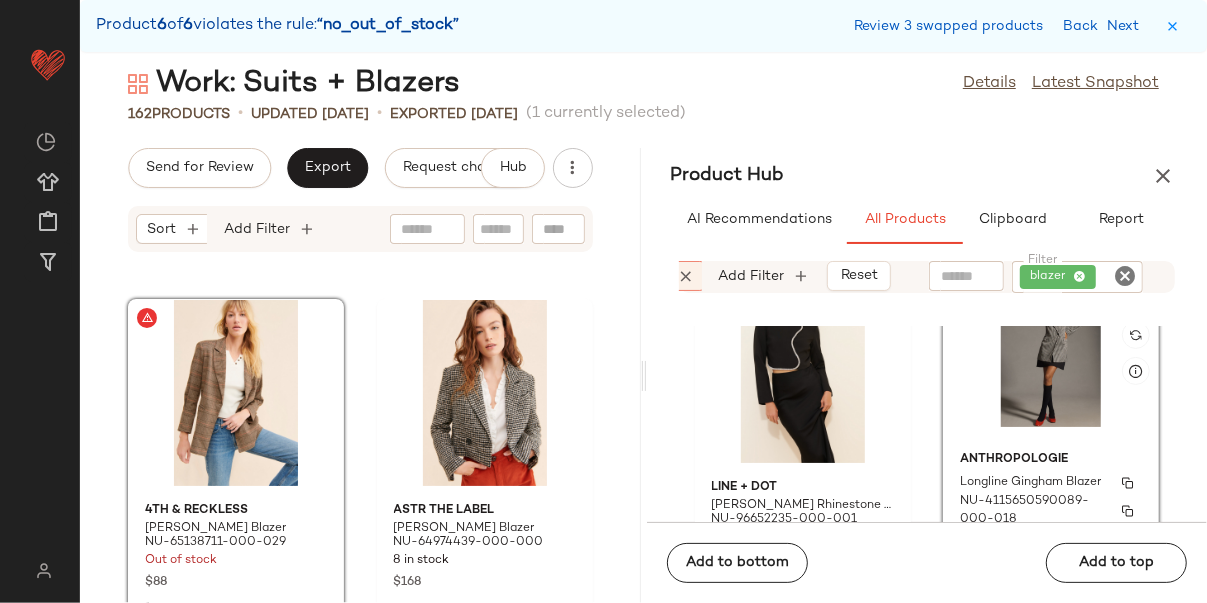 click on "Anthropologie" at bounding box center (1051, 460) 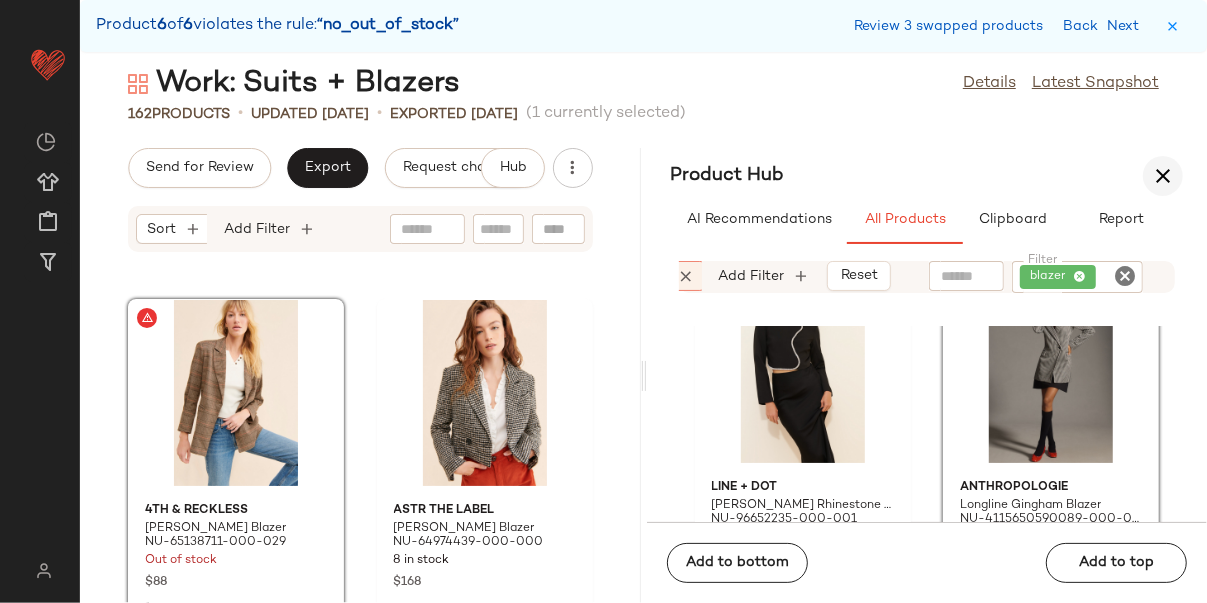 click at bounding box center (1163, 176) 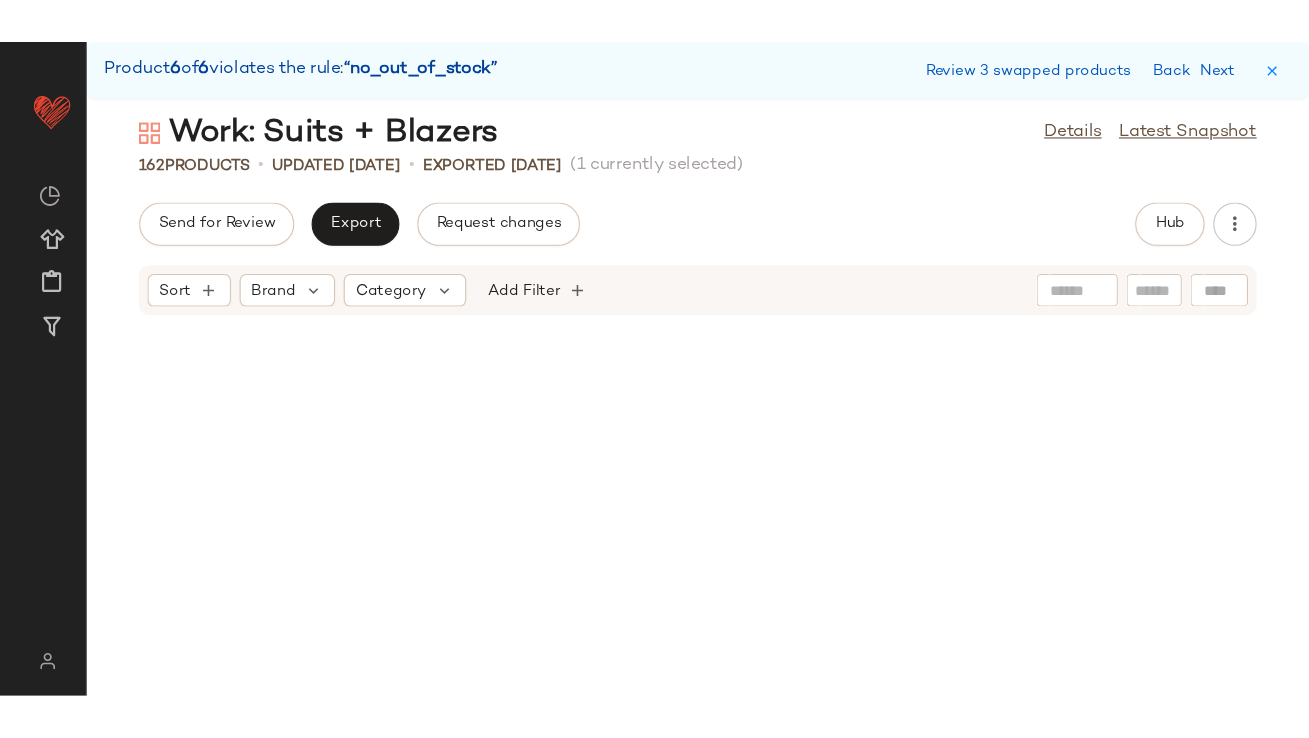 scroll, scrollTop: 9515, scrollLeft: 0, axis: vertical 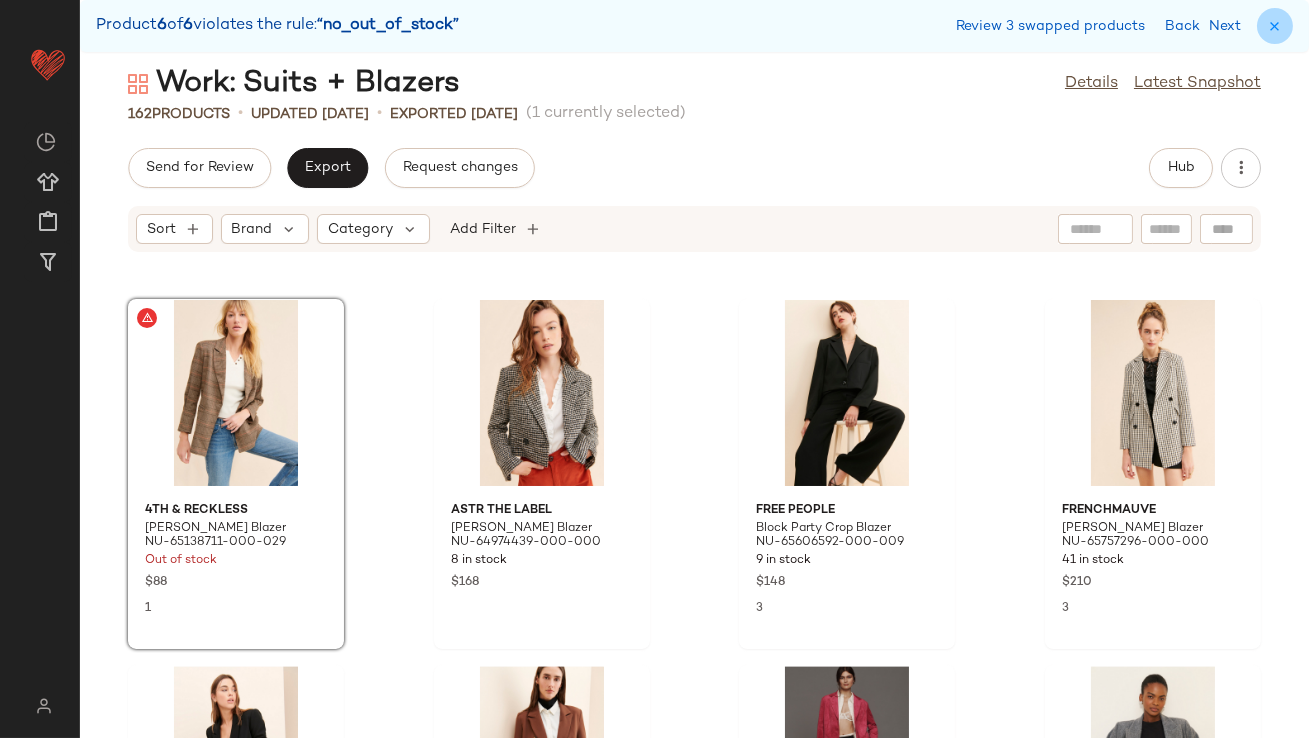 click at bounding box center [1275, 26] 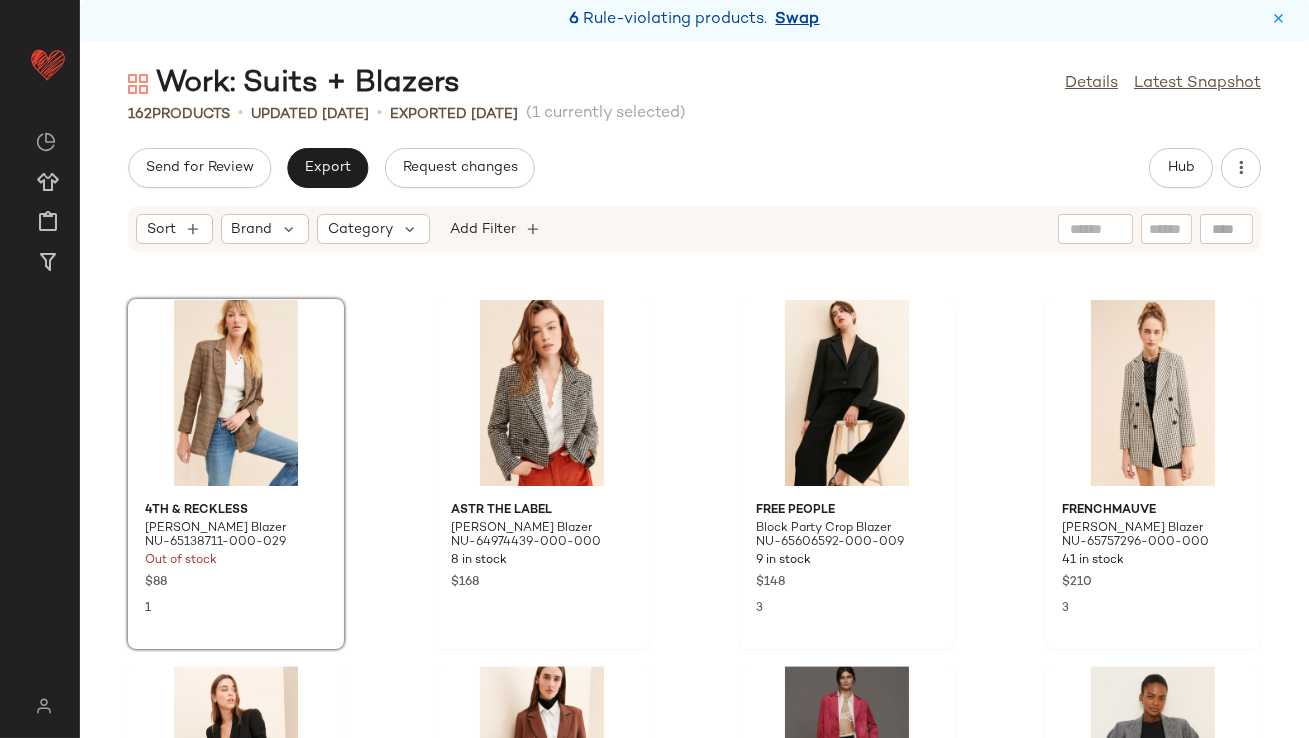 click on "Swap" at bounding box center (798, 20) 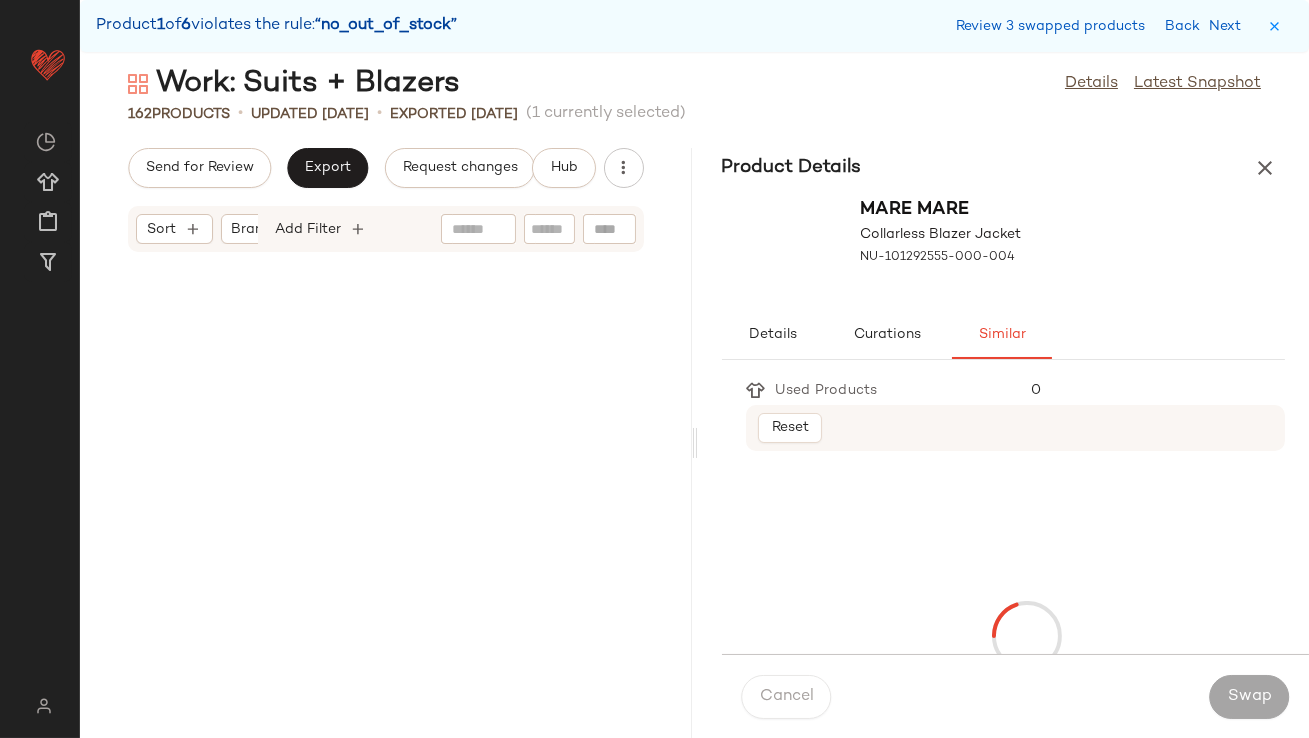 scroll, scrollTop: 5855, scrollLeft: 0, axis: vertical 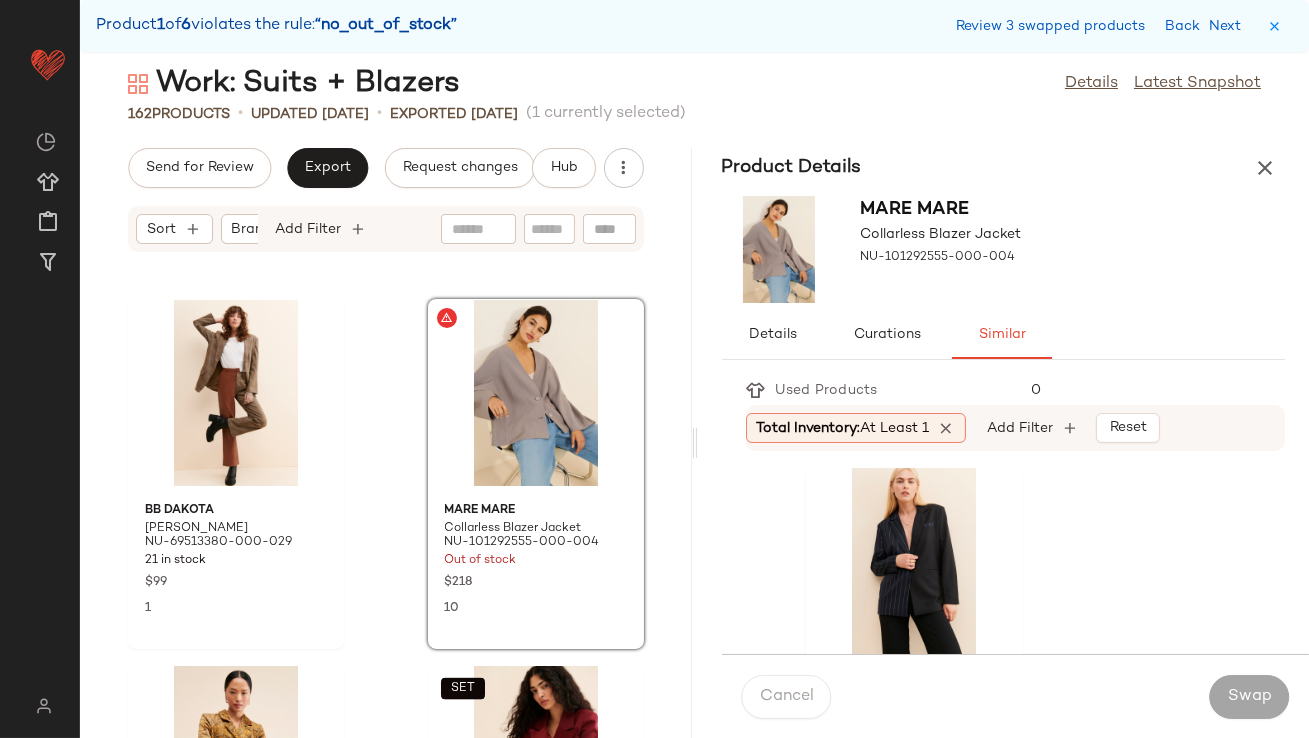click on "Total Inventory:   At least 1" 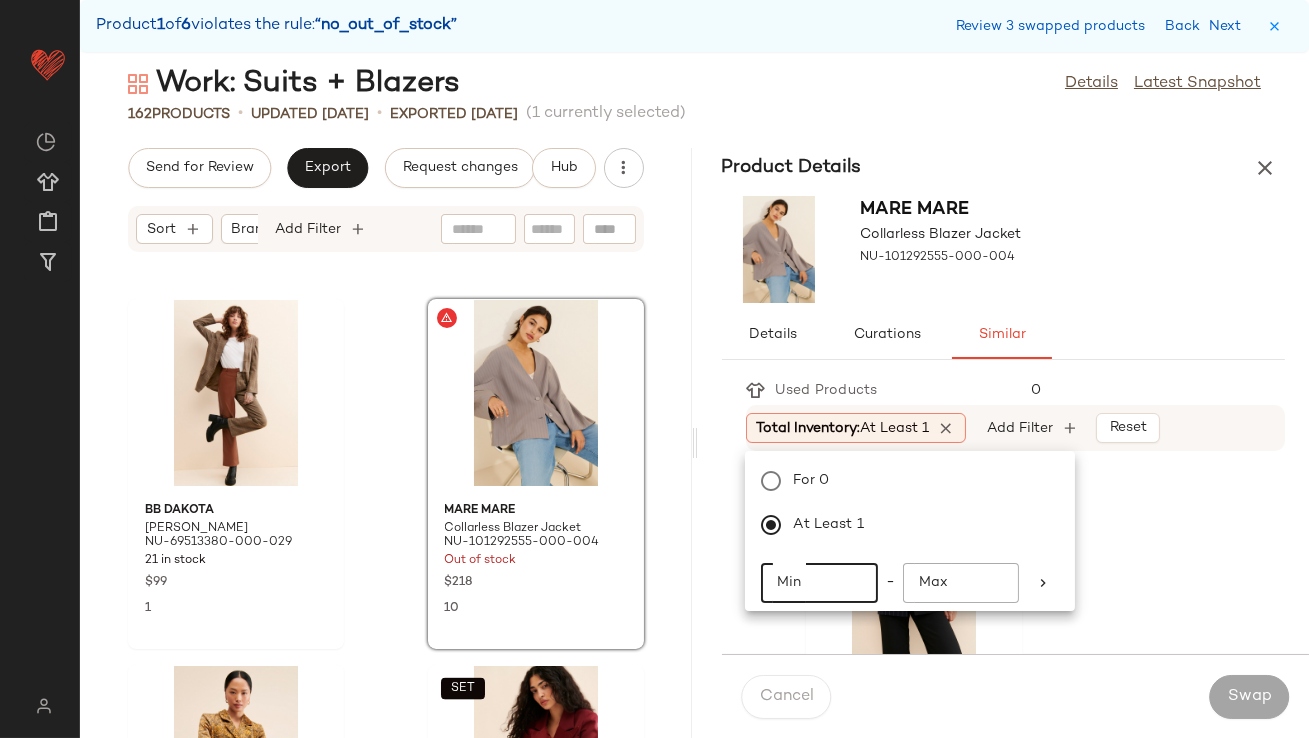 click on "Min" 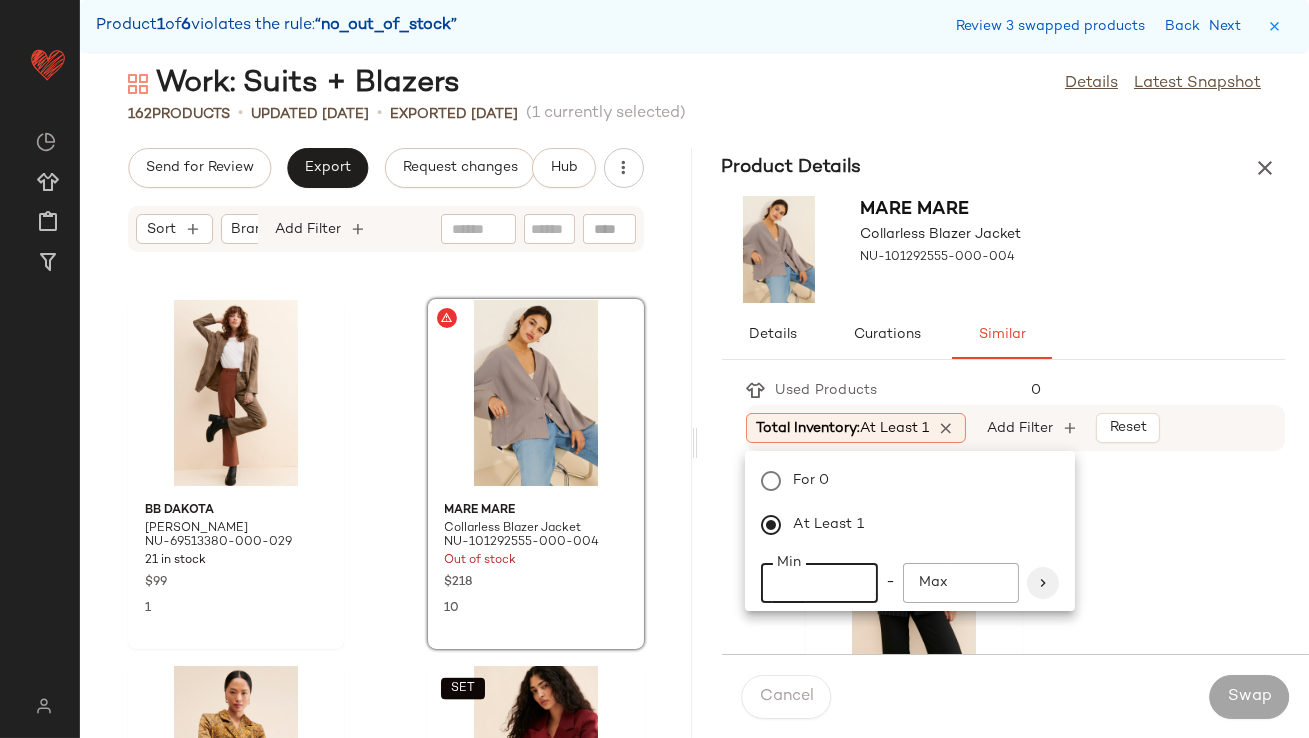 type on "**" 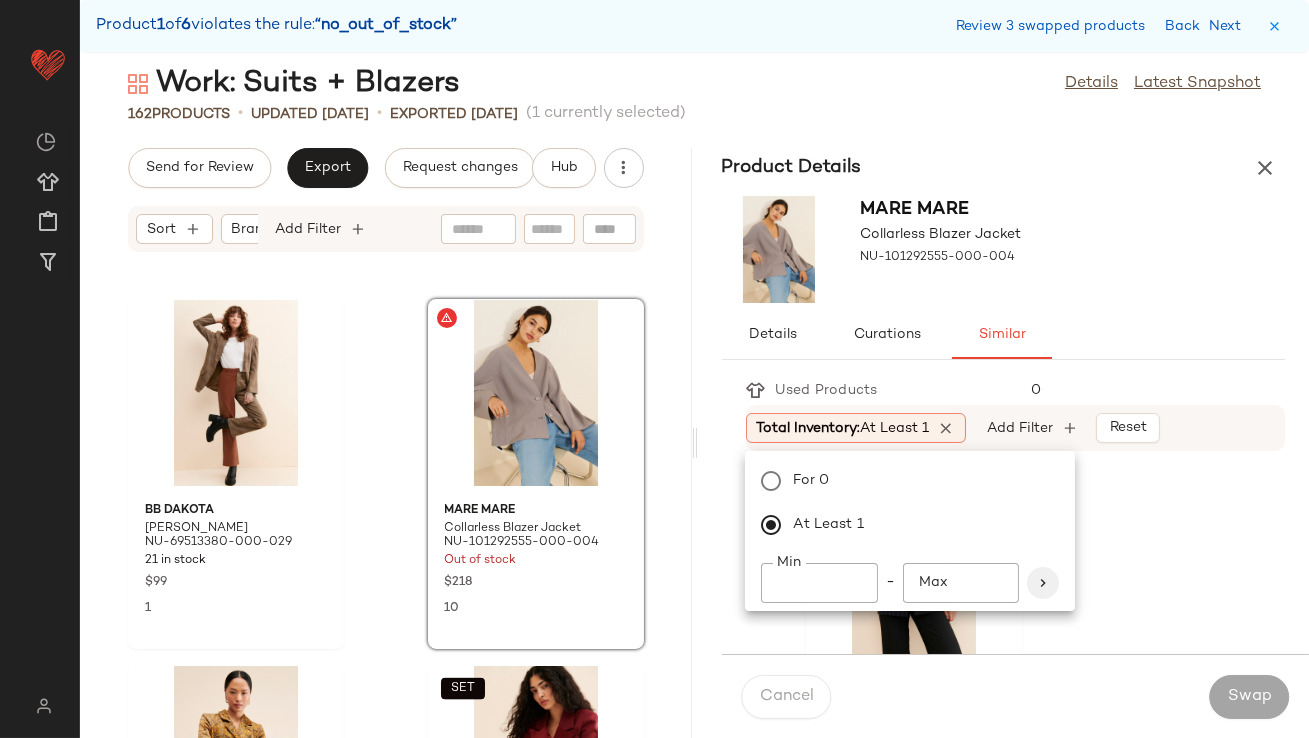 click at bounding box center (1043, 583) 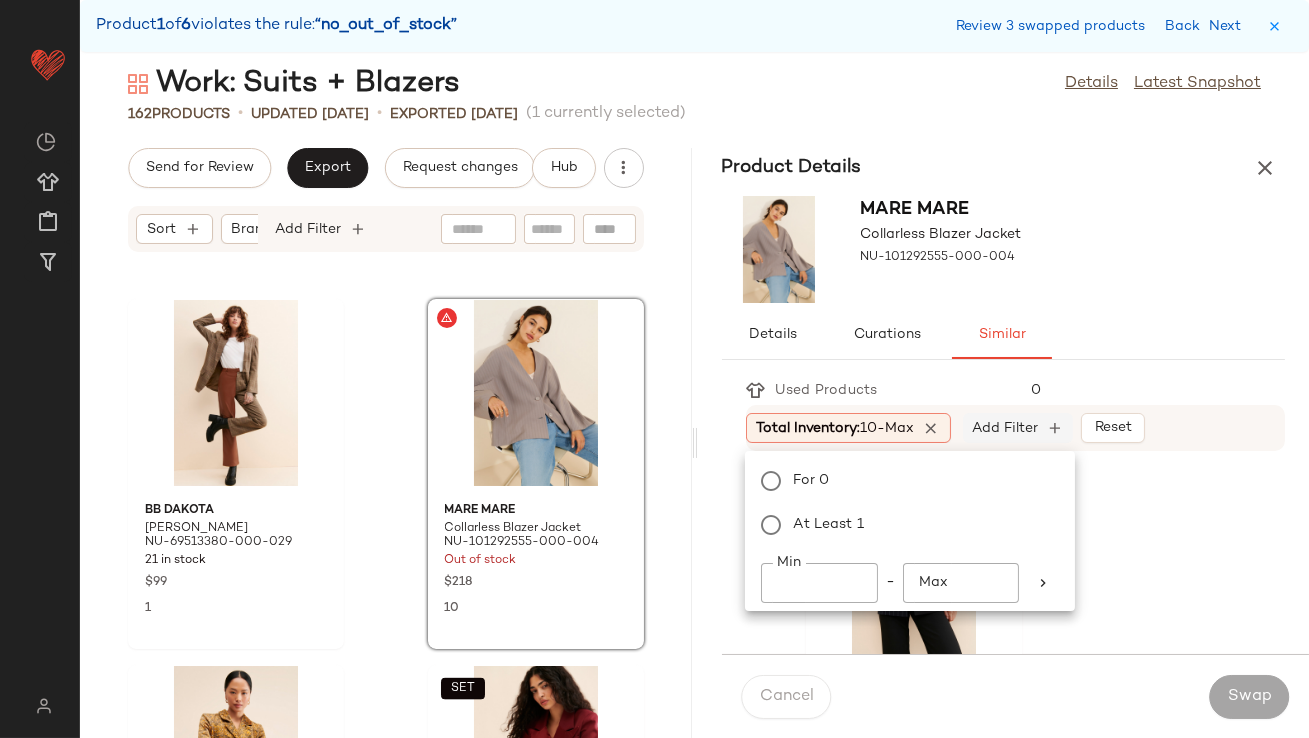 click on "Add Filter" at bounding box center (1005, 428) 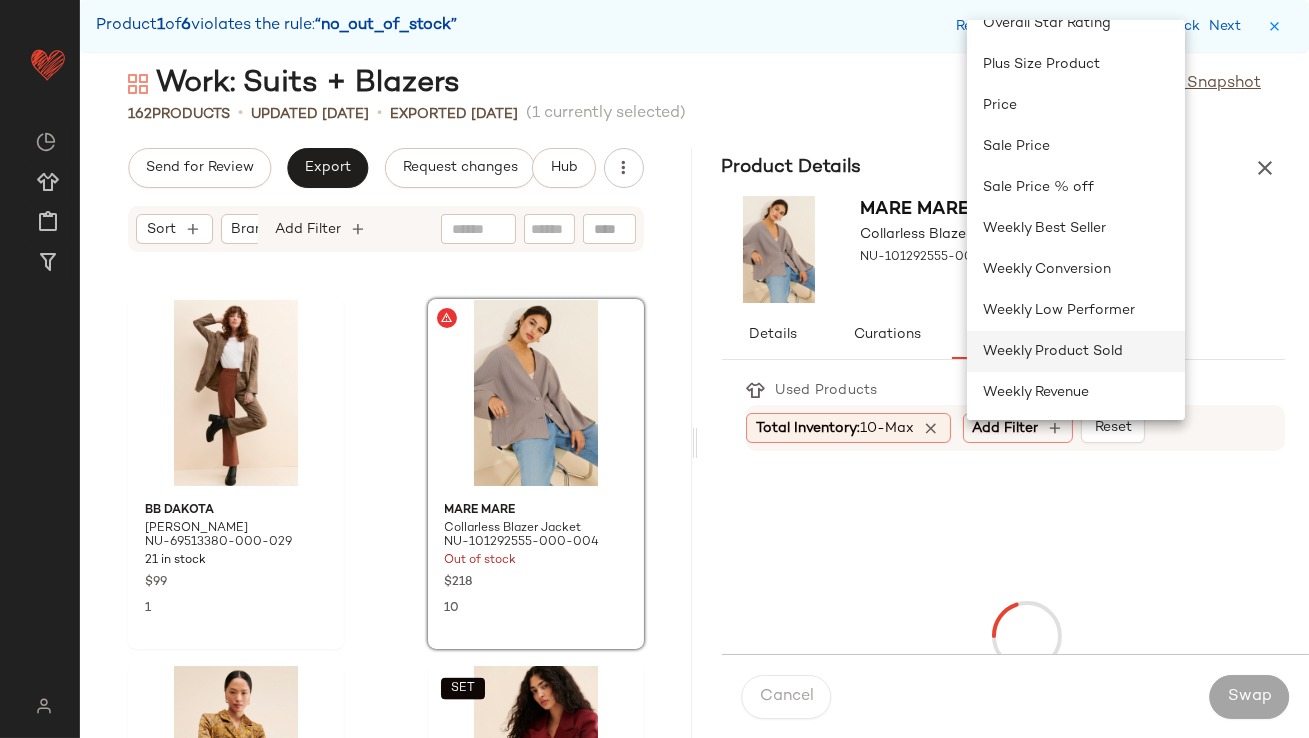 click on "Weekly Product Sold" 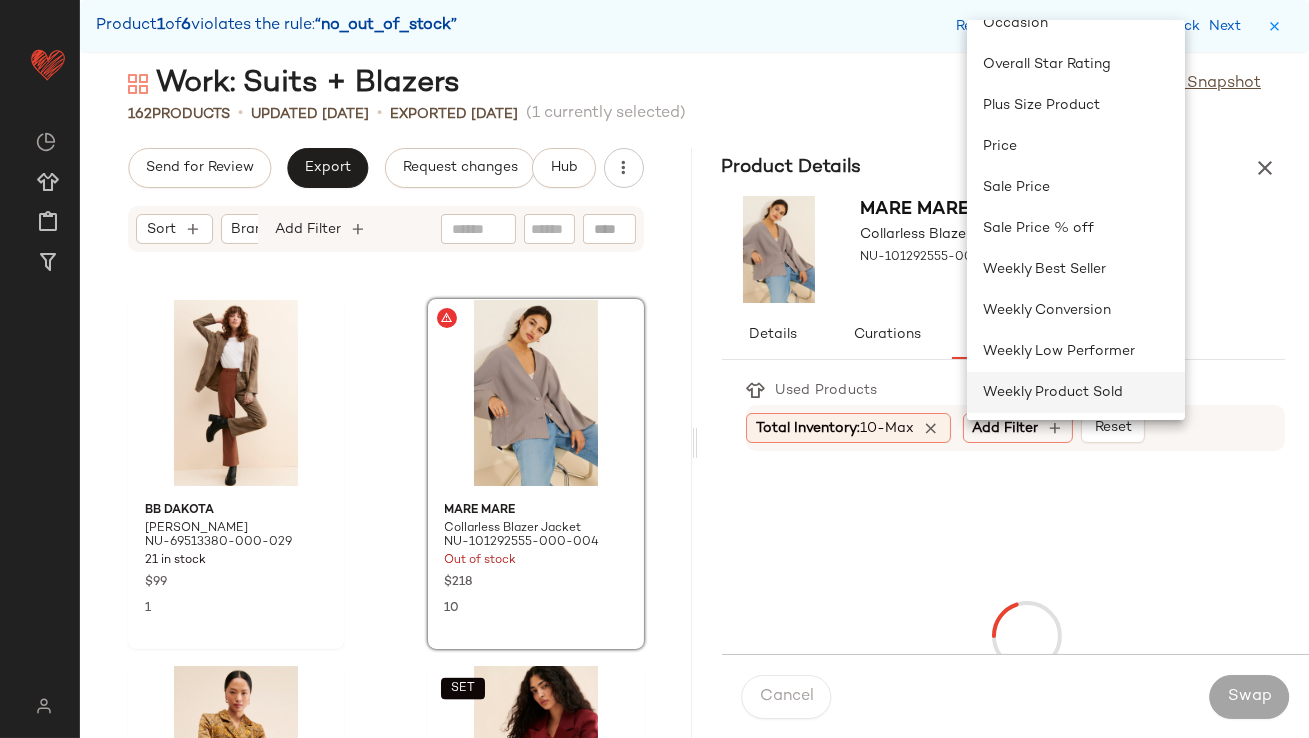 scroll, scrollTop: 0, scrollLeft: 56, axis: horizontal 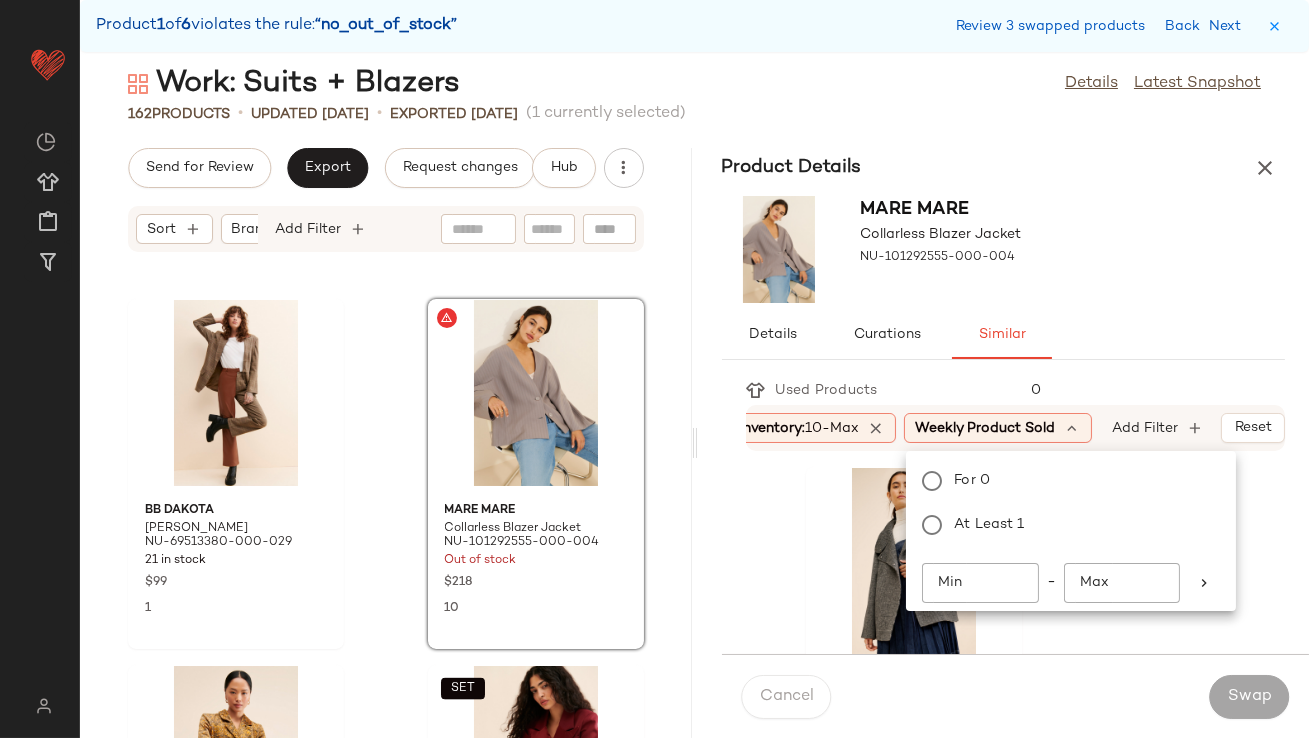 click on "Min" 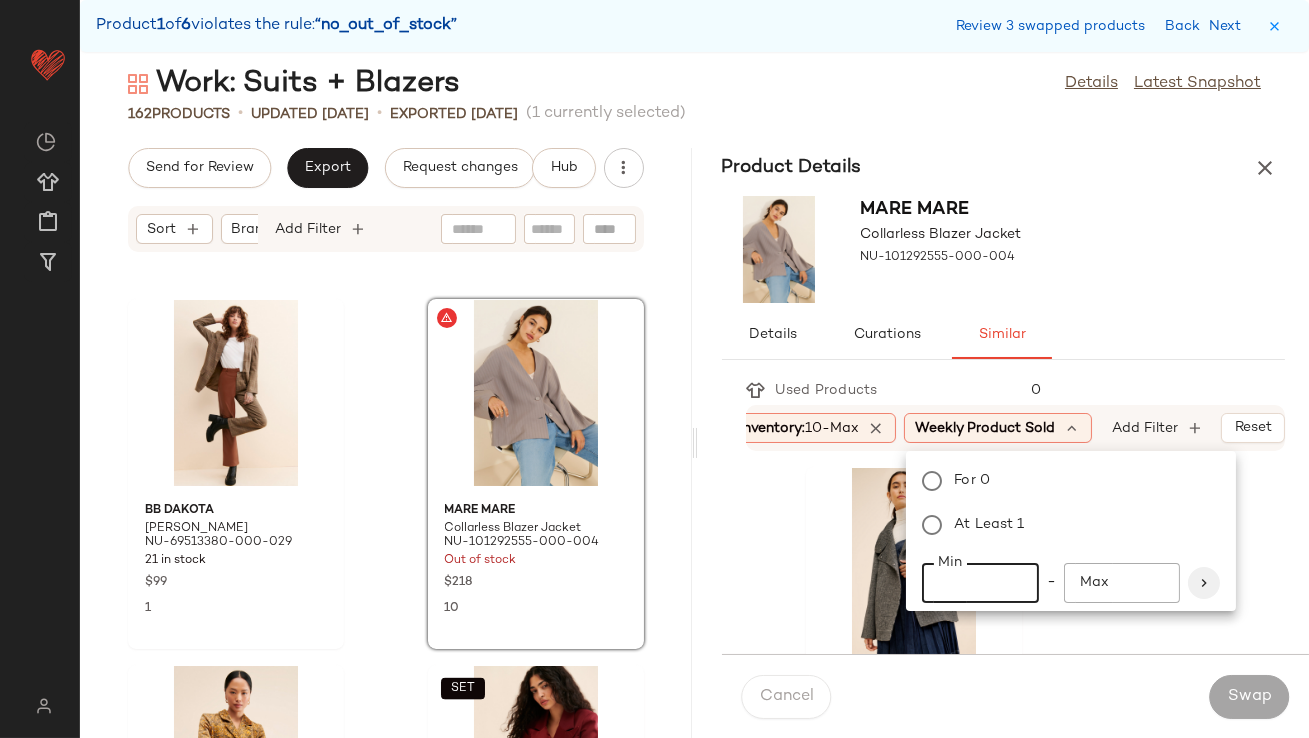 type on "**" 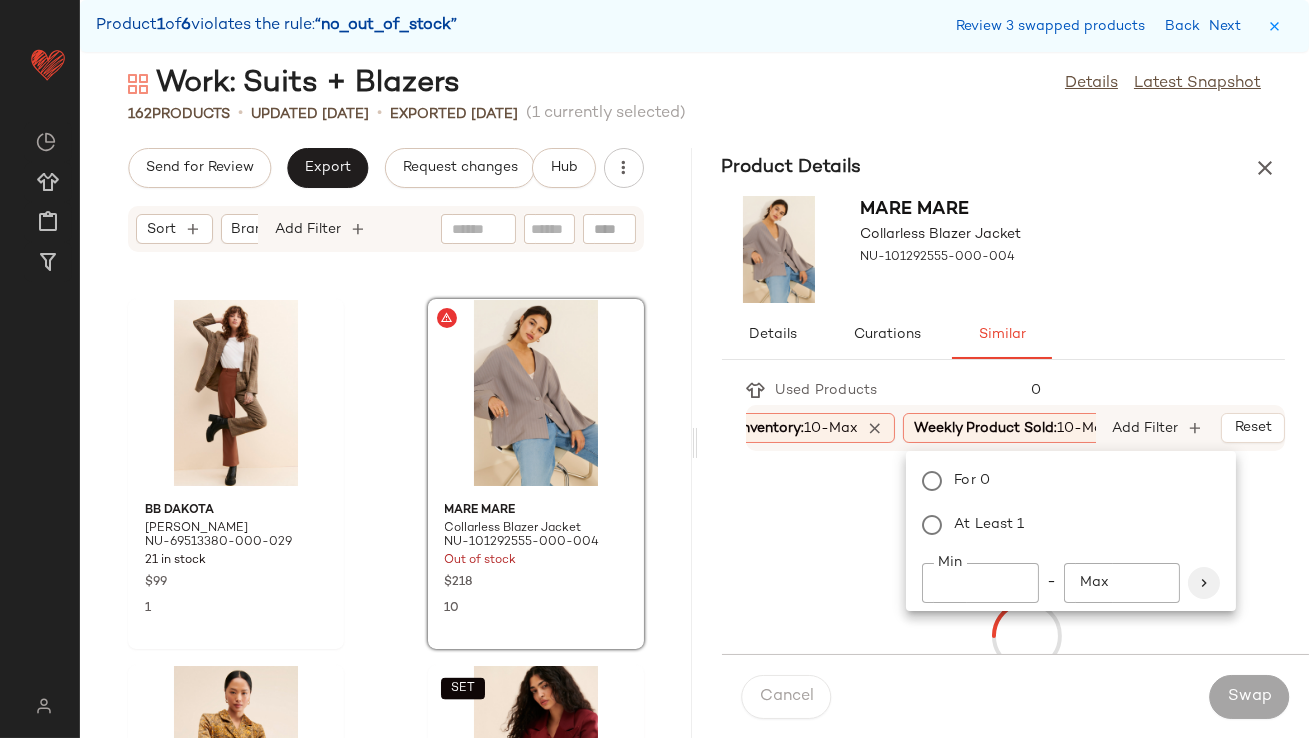 click at bounding box center (1204, 583) 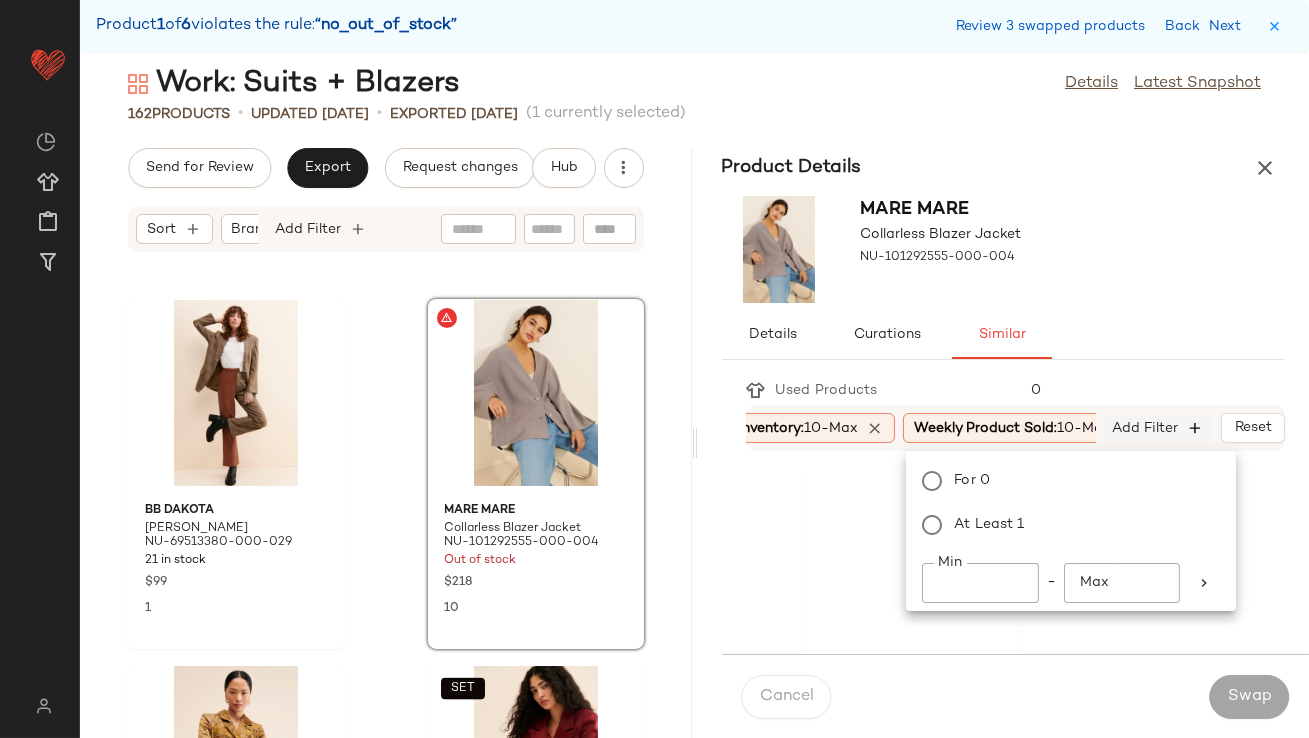 click at bounding box center [1196, 428] 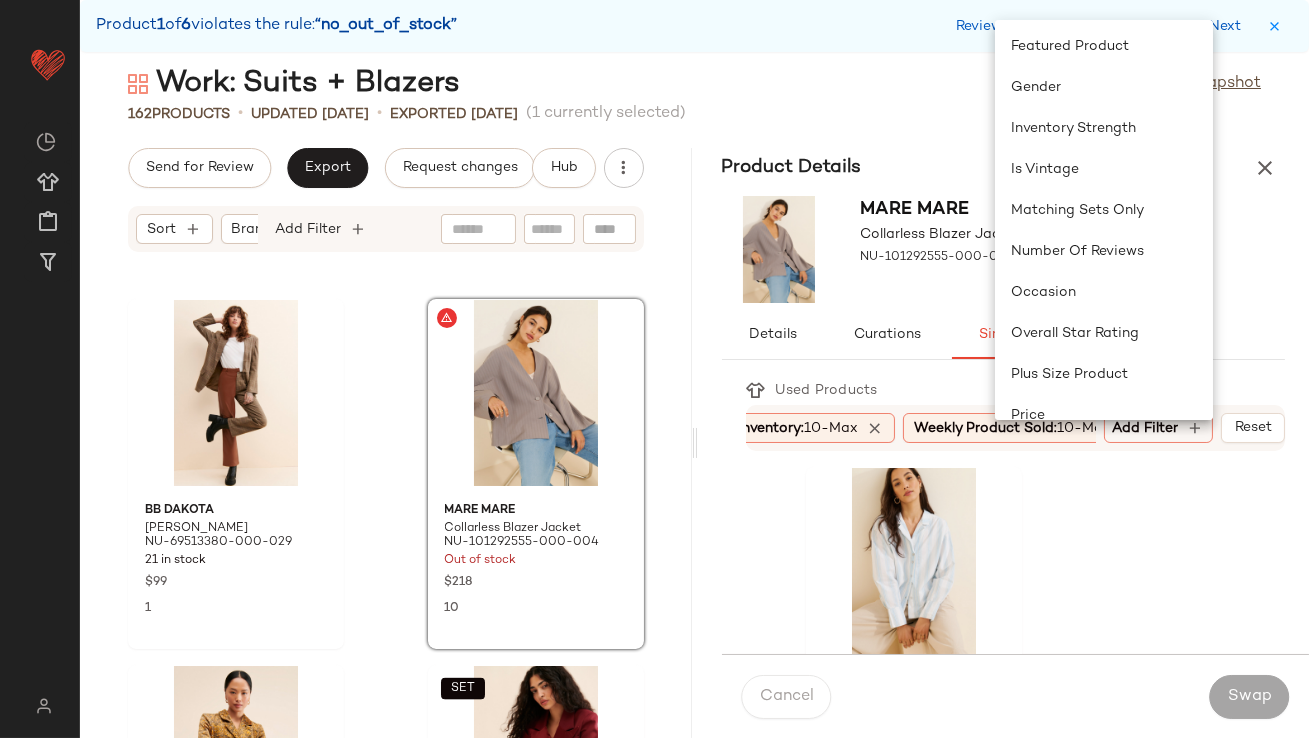 scroll, scrollTop: 437, scrollLeft: 0, axis: vertical 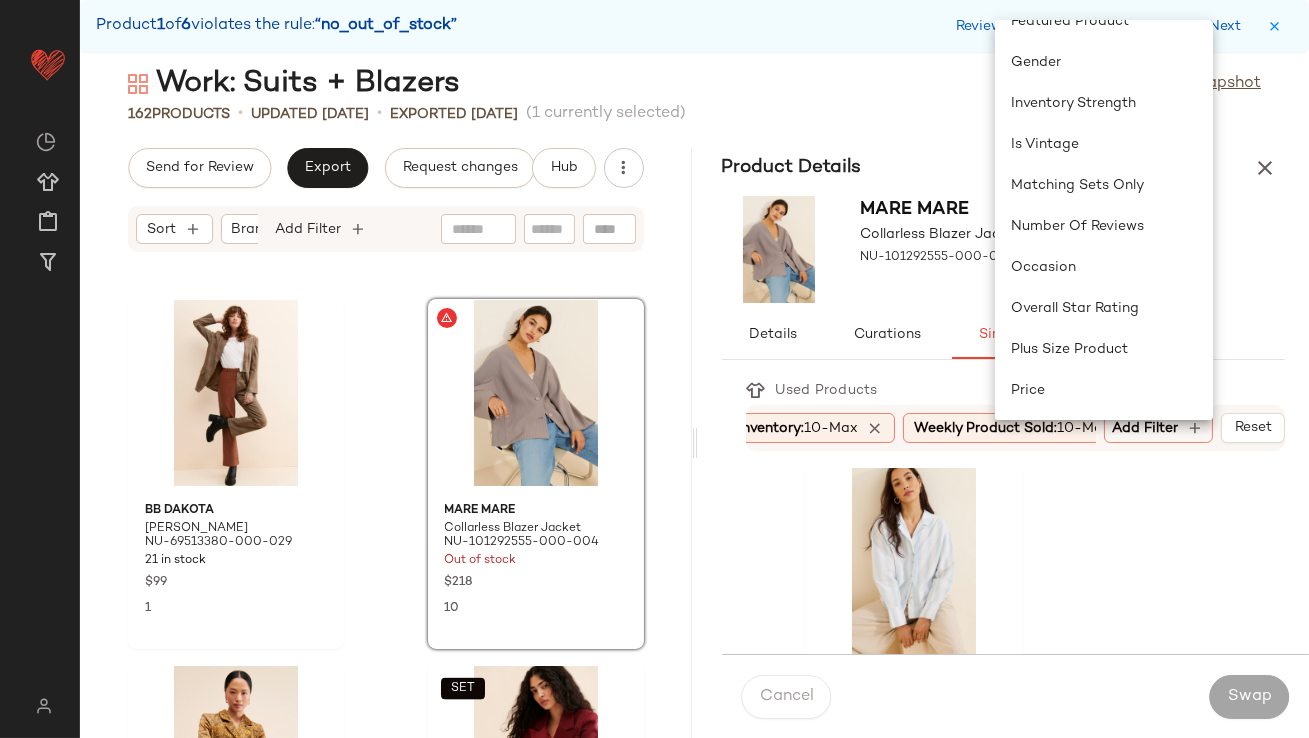 click on "Used Products  0 Total Inventory:   10-Max Weekly Product Sold:   10-Max Add Filter   Reset  Free People Kelia Stripe Trapeze Shirt NU-79497210-000-211 84 in stock $128 3 Pistola Rena Buttondown Tunic Shirt NU-84108422-000-020 10 in stock $138 2 Free People Mimi Denim Jacket NU-96096532-000-093 13 in stock $98 15 Sleeper Poplin Striped Shirt NU-96648209-000-018 10 in stock $125 5 RD Style Oversized Ribbed Cardigan NU-66052283-000-001 25 in stock $75 3 Free People Greta Half Zip Pullover Sweater NU-85947901-000-004 120 in stock $98 5 Hatch Maternity Carly Merino Wool Knit Pullover Sweater NU-91970442-000-211 16 in stock $258 2 DONNI. The Pop Buttondown Shirt NU-95676052-000-040 12 in stock $209 3 Moon River Long Sleeve Wrap Side Tie Sweater NU-95995221-000-014 103 in stock $90 200 Free People Luna Cropped Cardigan NU-93468163-000-004 16 in stock $128 22 Dizzy Lizzy Balloon Sleeve Textured Cardigan NU-96350590-000-030 66 in stock $98 3 Mikoh Paseo Striped Shirt NU-89221345-000-010 92 in stock $215 3 $118 3 9" 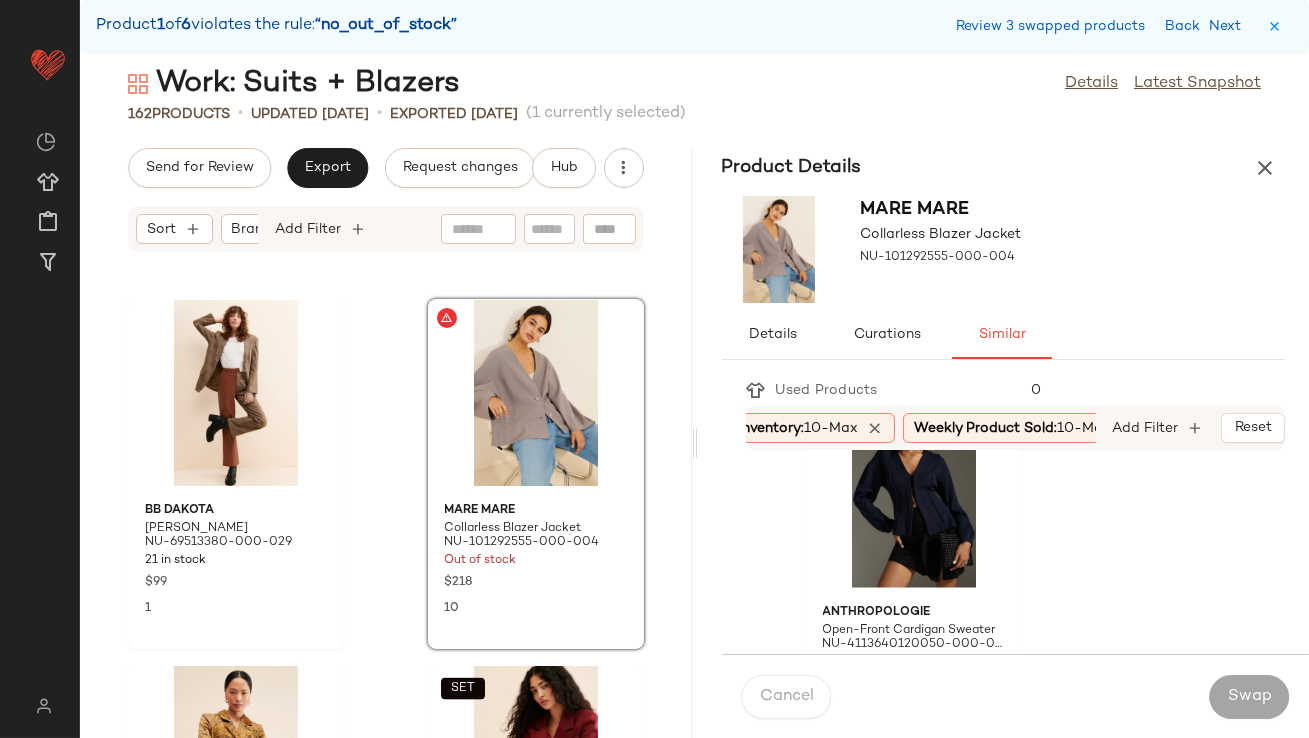 scroll, scrollTop: 4490, scrollLeft: 0, axis: vertical 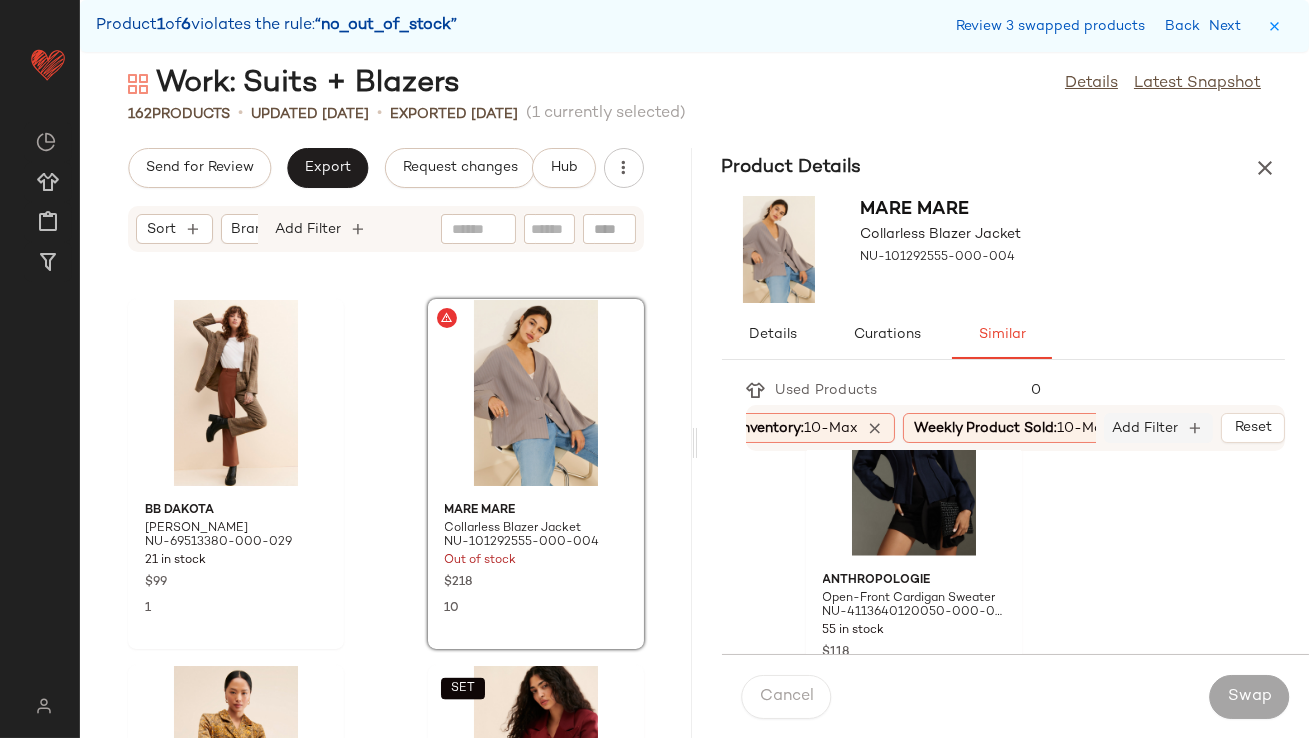 click on "Add Filter" at bounding box center (1146, 428) 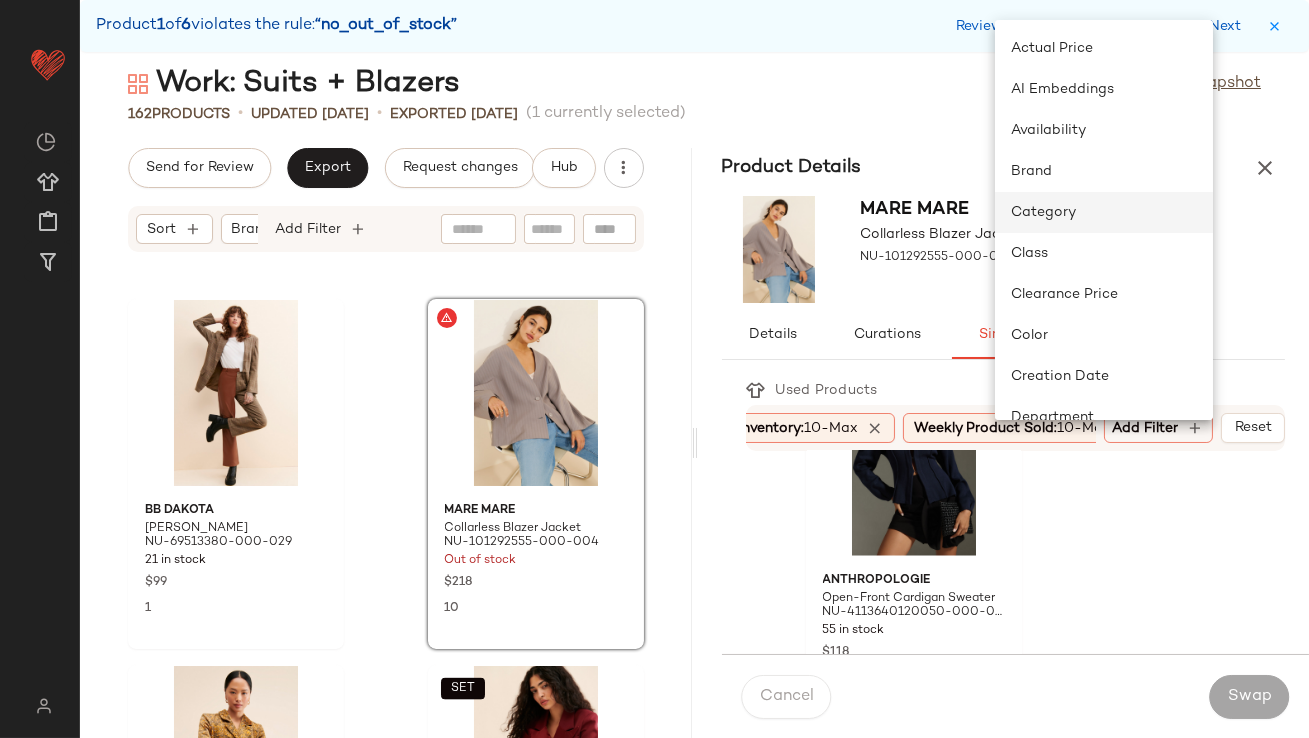 click on "Category" 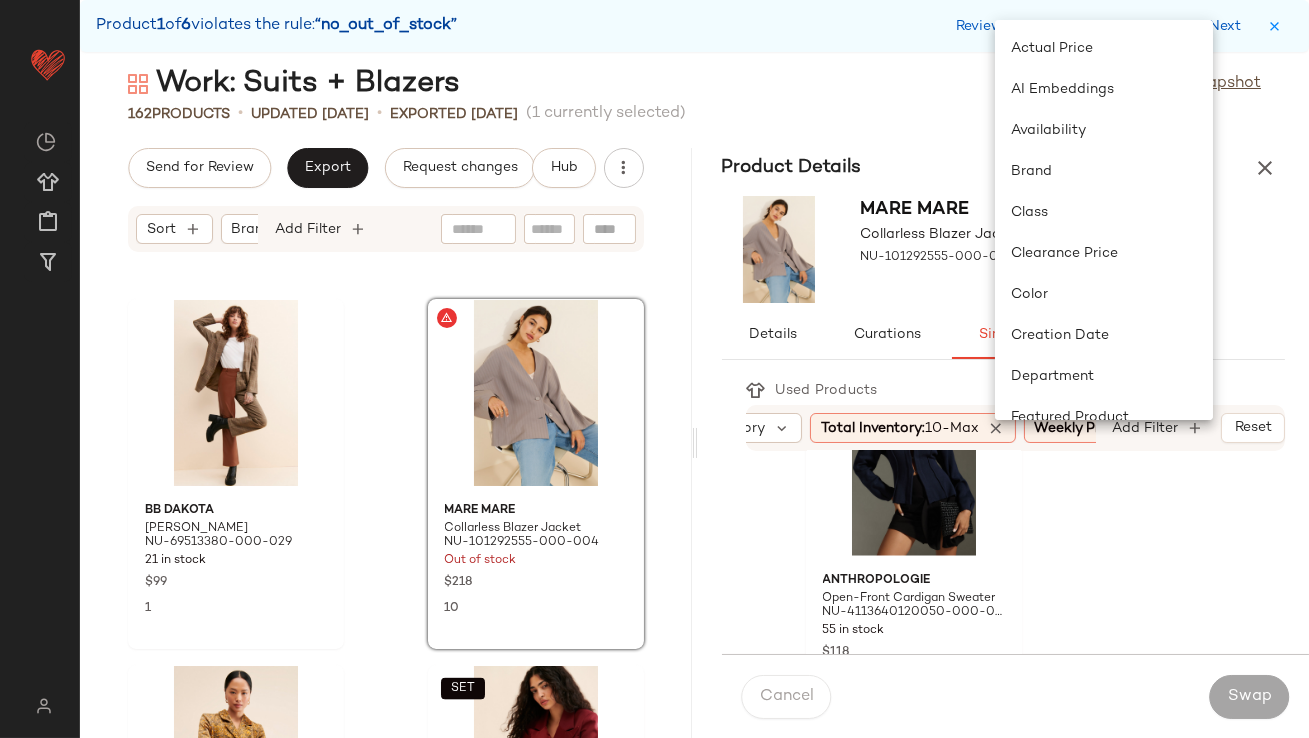 scroll, scrollTop: 0, scrollLeft: 109, axis: horizontal 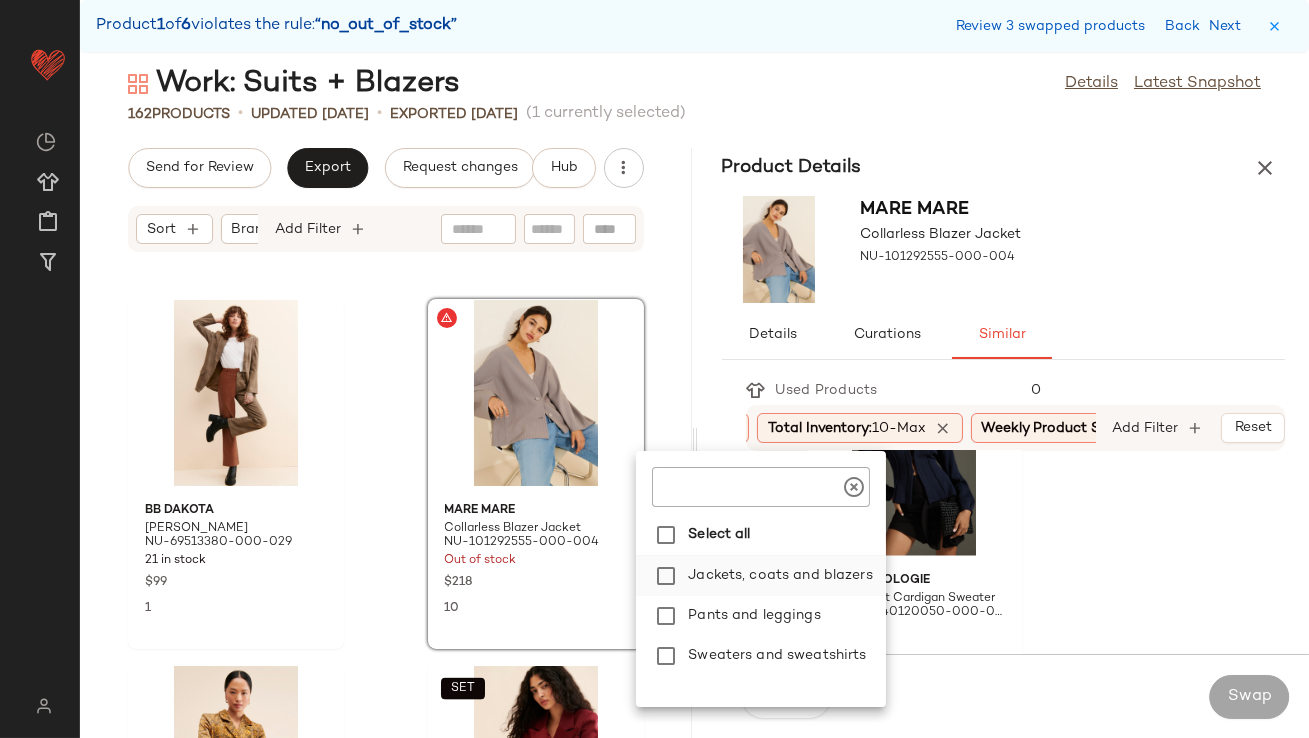 click on "Jackets, coats and blazers" at bounding box center [783, 576] 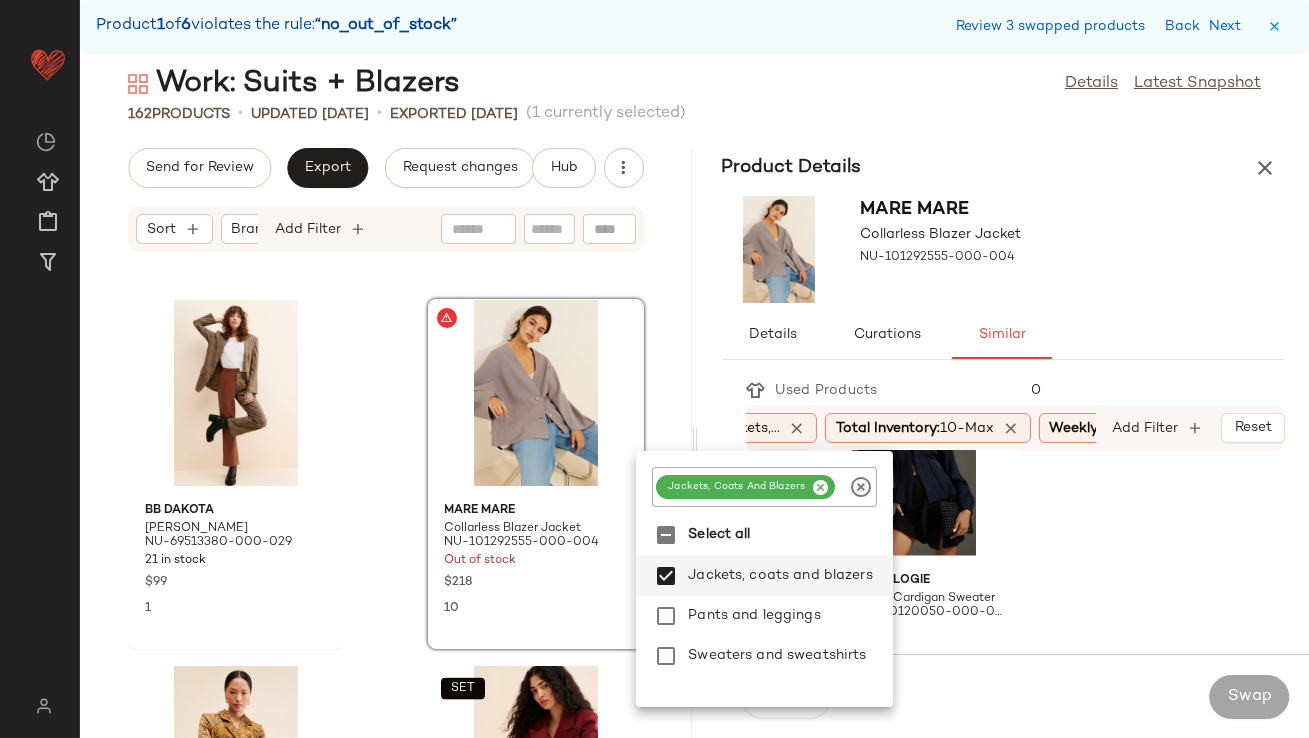 click on "Free People Kelia Stripe Trapeze Shirt NU-79497210-000-211 84 in stock $128 3 Pistola Rena Buttondown Tunic Shirt NU-84108422-000-020 10 in stock $138 2 Free People Mimi Denim Jacket NU-96096532-000-093 13 in stock $98 15 Sleeper Poplin Striped Shirt NU-96648209-000-018 10 in stock $125 5 RD Style Oversized Ribbed Cardigan NU-66052283-000-001 25 in stock $75 3 Free People Greta Half Zip Pullover Sweater NU-85947901-000-004 120 in stock $98 5 Hatch Maternity Carly Merino Wool Knit Pullover Sweater NU-91970442-000-211 16 in stock $258 2 DONNI. The Pop Buttondown Shirt NU-95676052-000-040 12 in stock $209 3 Moon River Long Sleeve Wrap Side Tie Sweater NU-95995221-000-014 103 in stock $90 200 Free People Luna Cropped Cardigan NU-93468163-000-004 16 in stock $128 22 Dizzy Lizzy Balloon Sleeve Textured Cardigan NU-96350590-000-030 66 in stock $98 3 Mikoh Paseo Striped Shirt NU-89221345-000-010 92 in stock $215 3 Anthropologie Open-Front Cardigan Sweater NU-4113640120050-000-041 55 in stock $118 3 Free People $168 9" 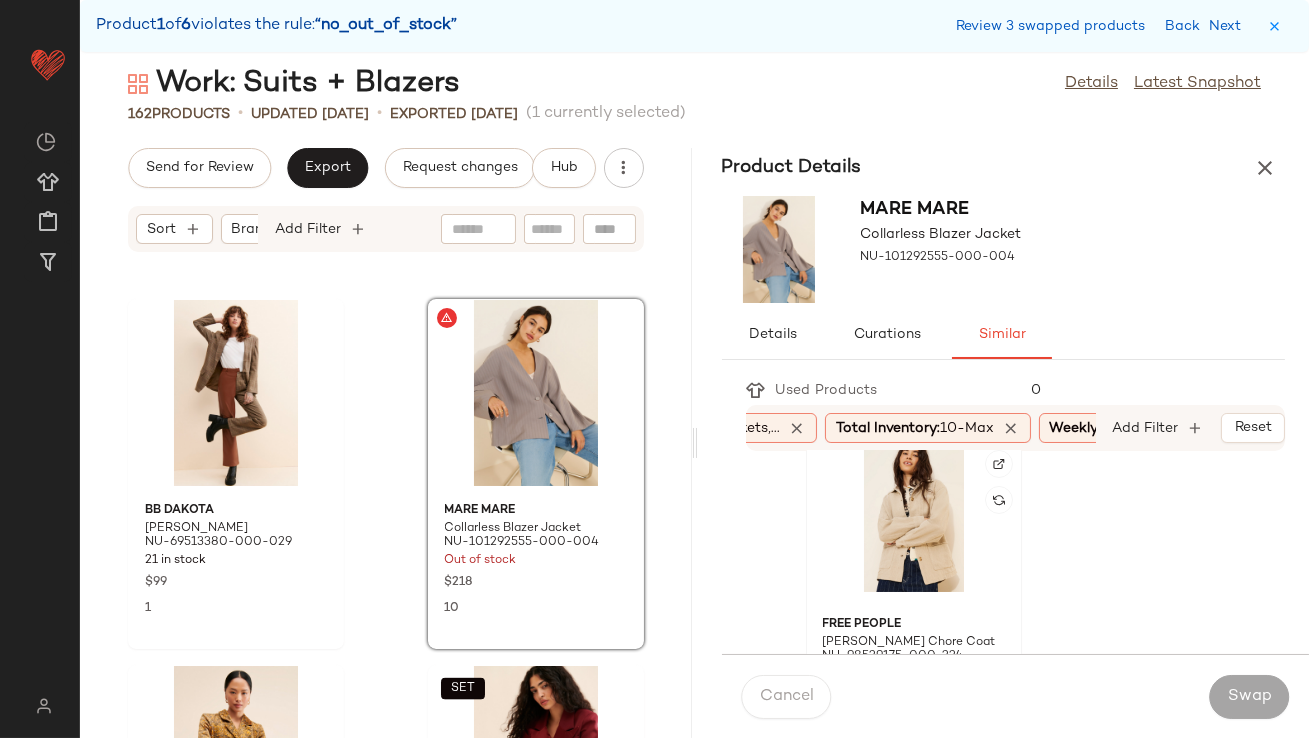 scroll, scrollTop: 387, scrollLeft: 0, axis: vertical 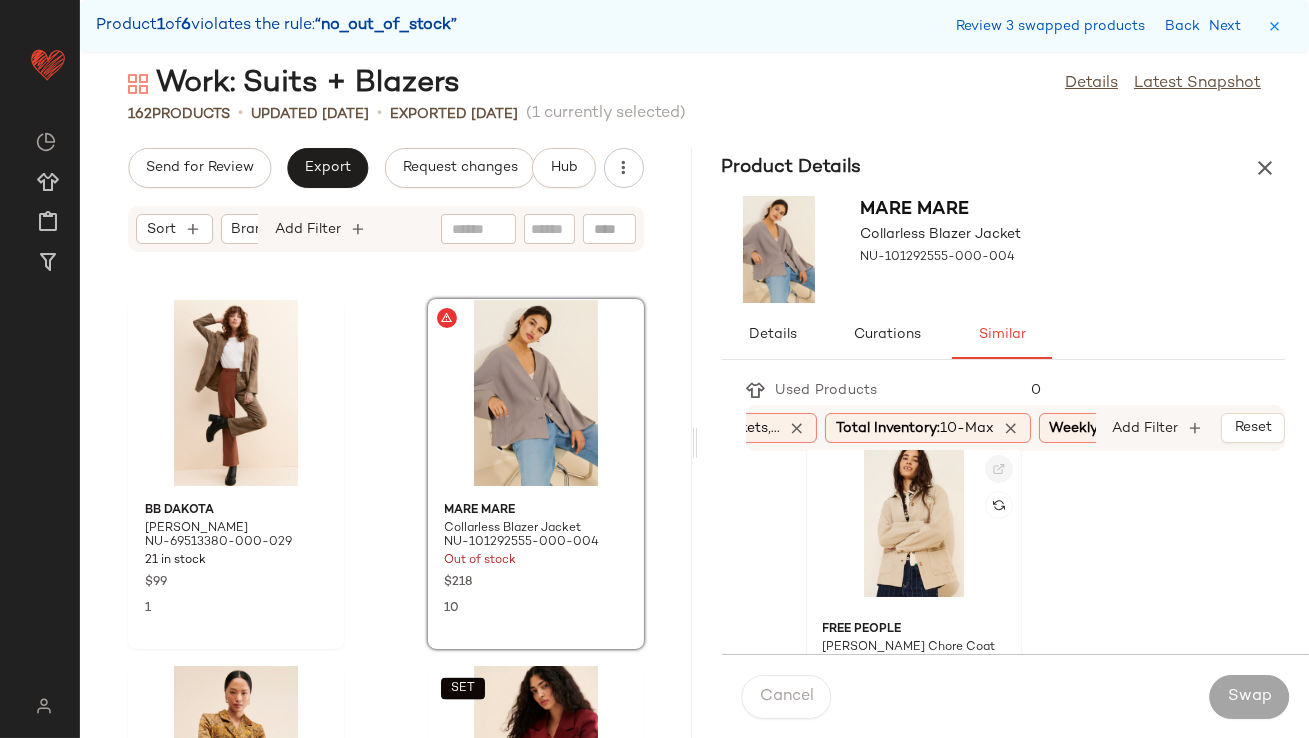 click 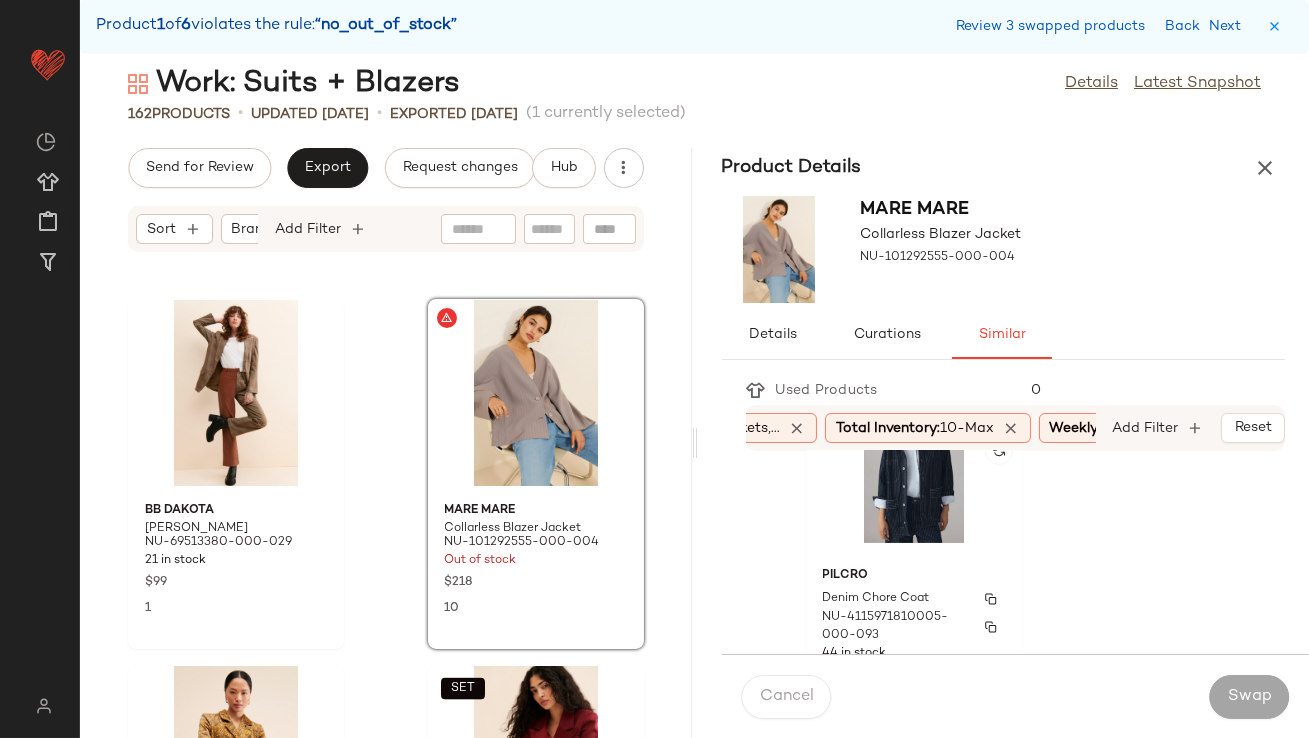 scroll, scrollTop: 1075, scrollLeft: 0, axis: vertical 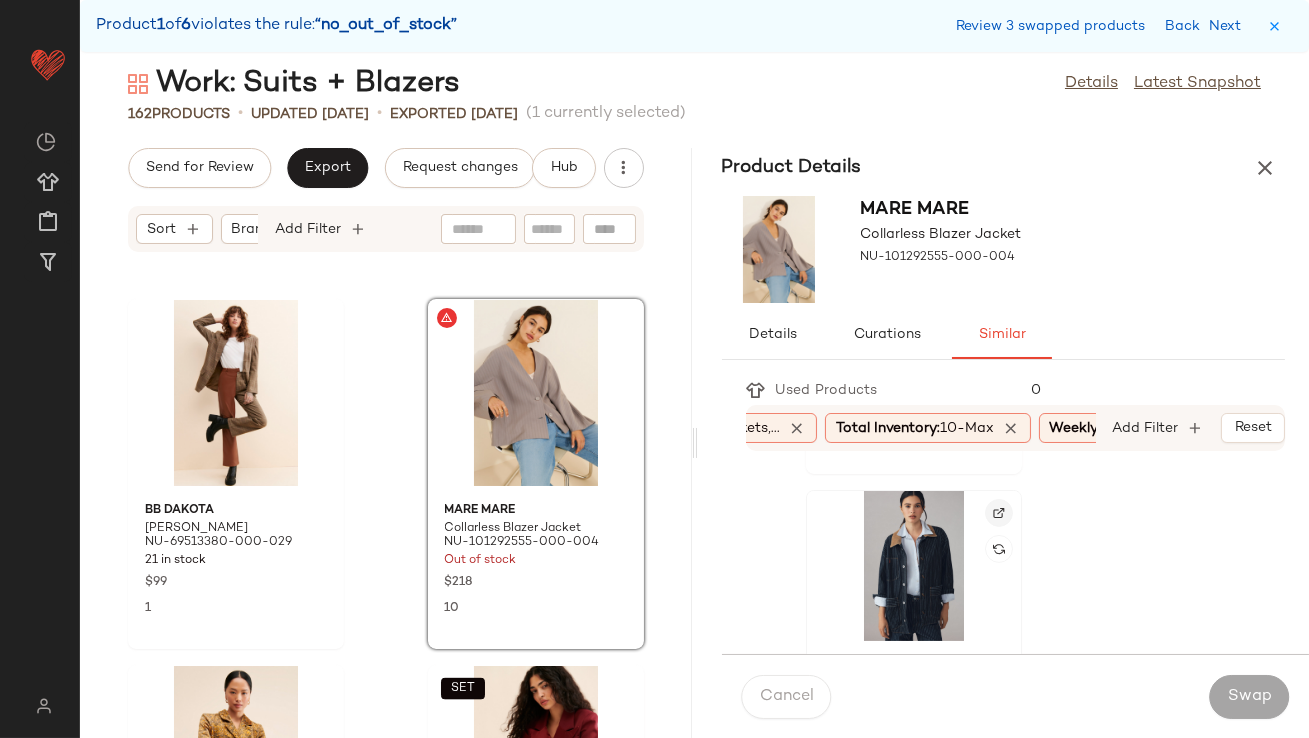 click 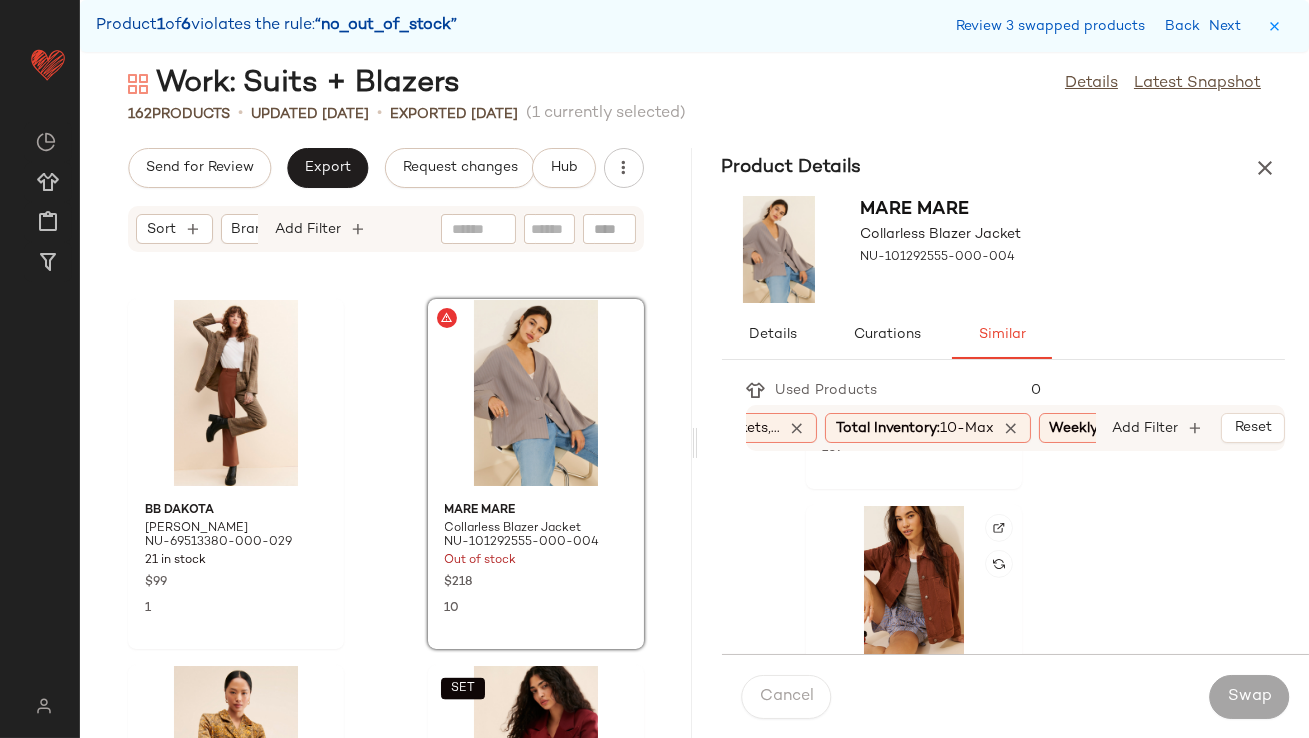 scroll, scrollTop: 2145, scrollLeft: 0, axis: vertical 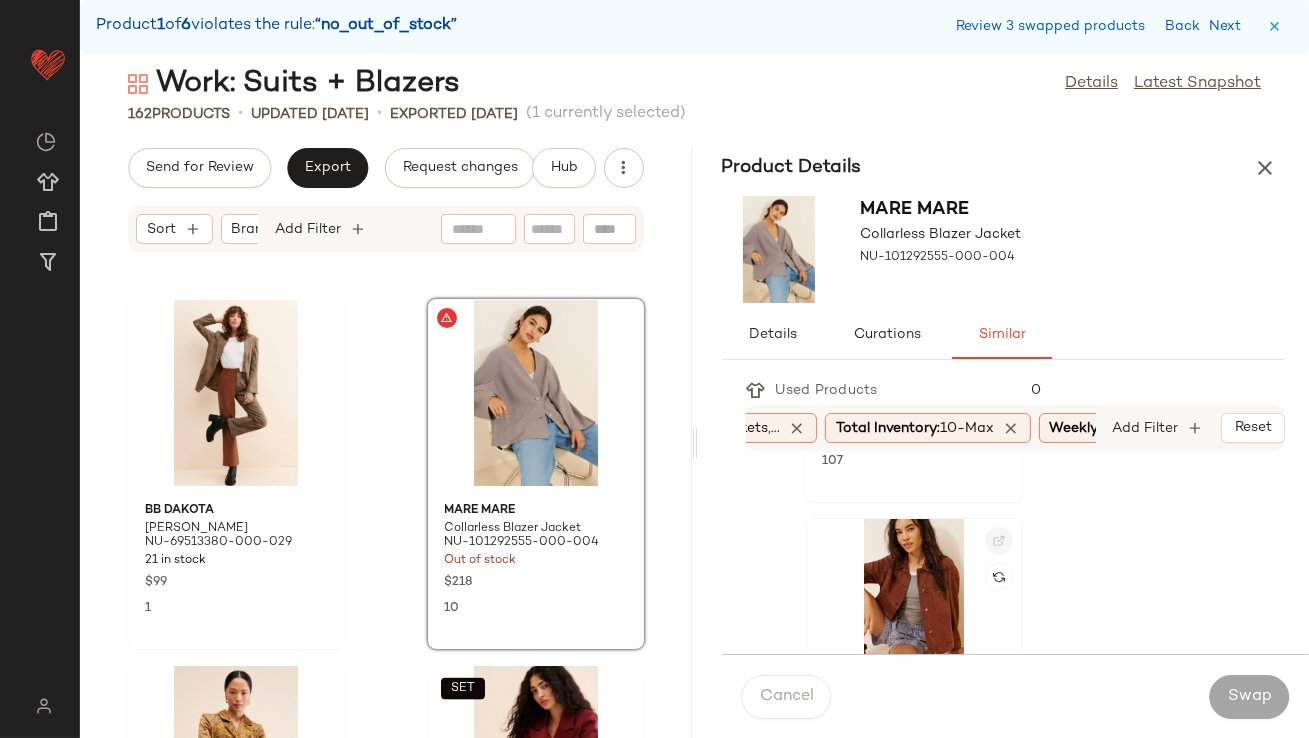 click 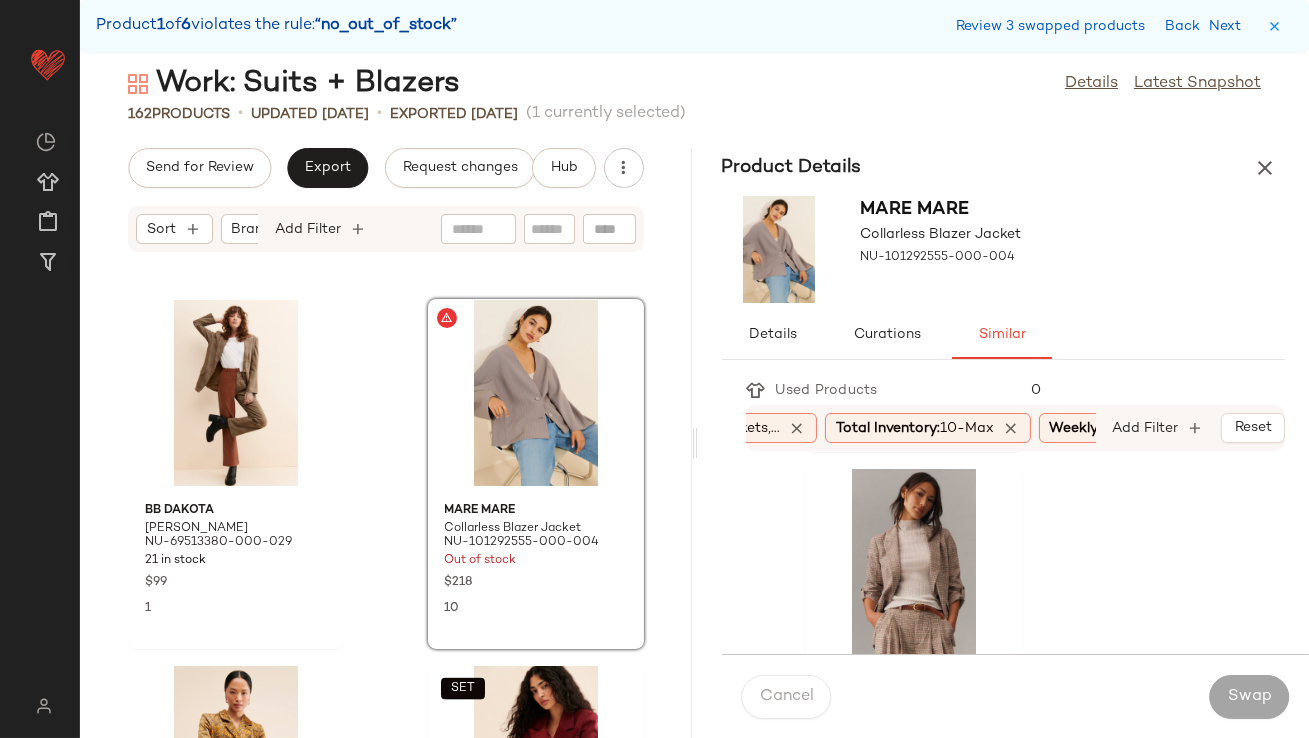 scroll, scrollTop: 5485, scrollLeft: 0, axis: vertical 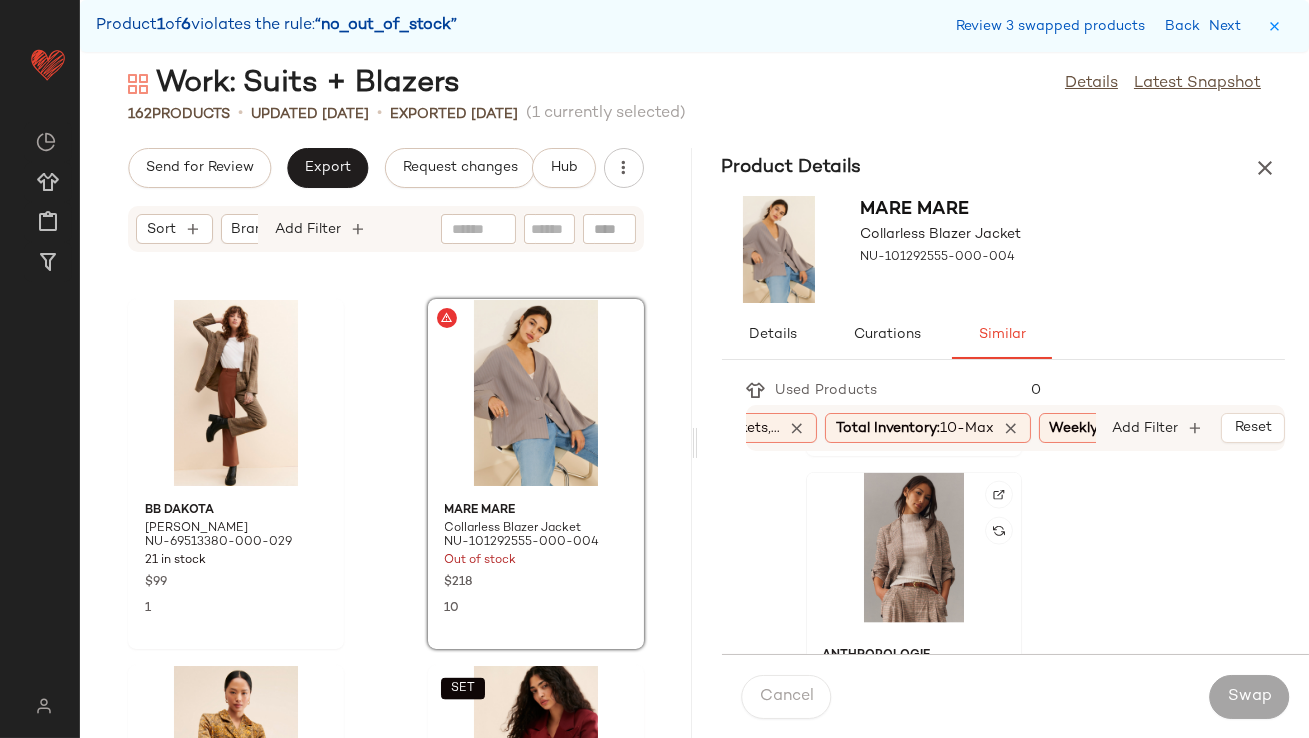click 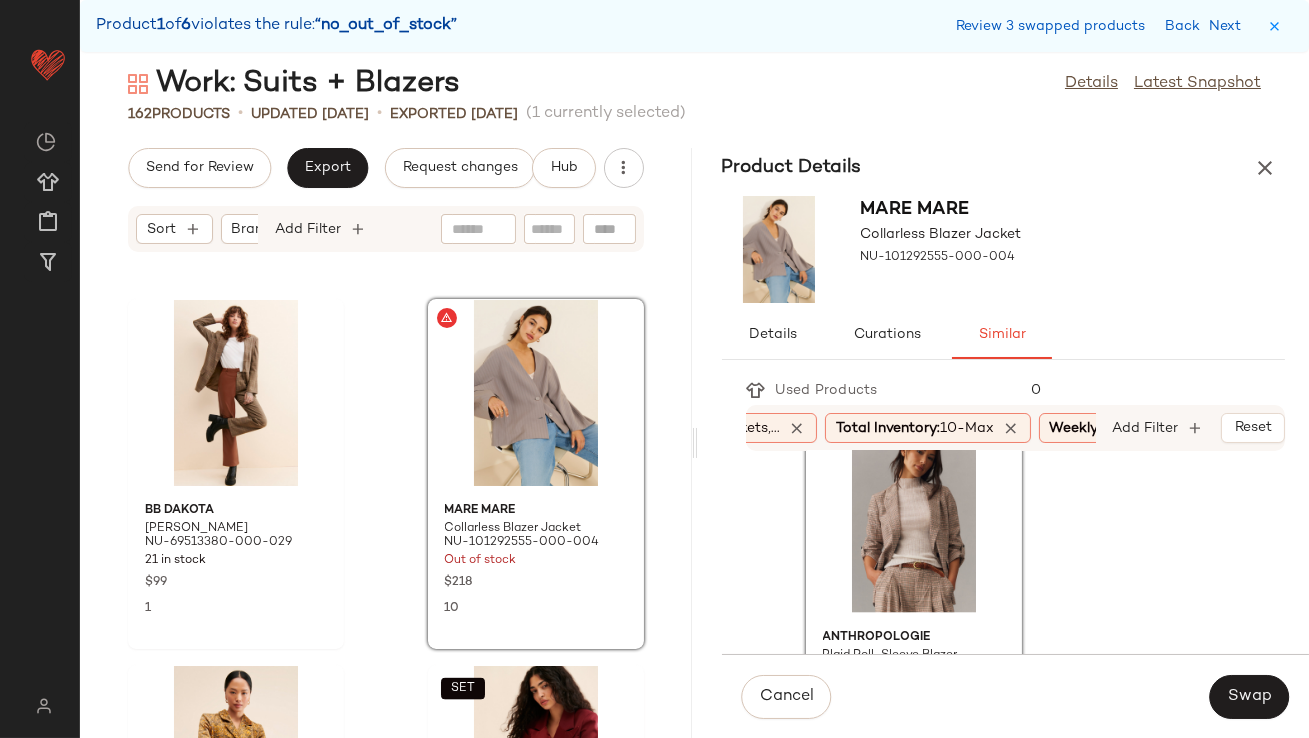 scroll, scrollTop: 5515, scrollLeft: 0, axis: vertical 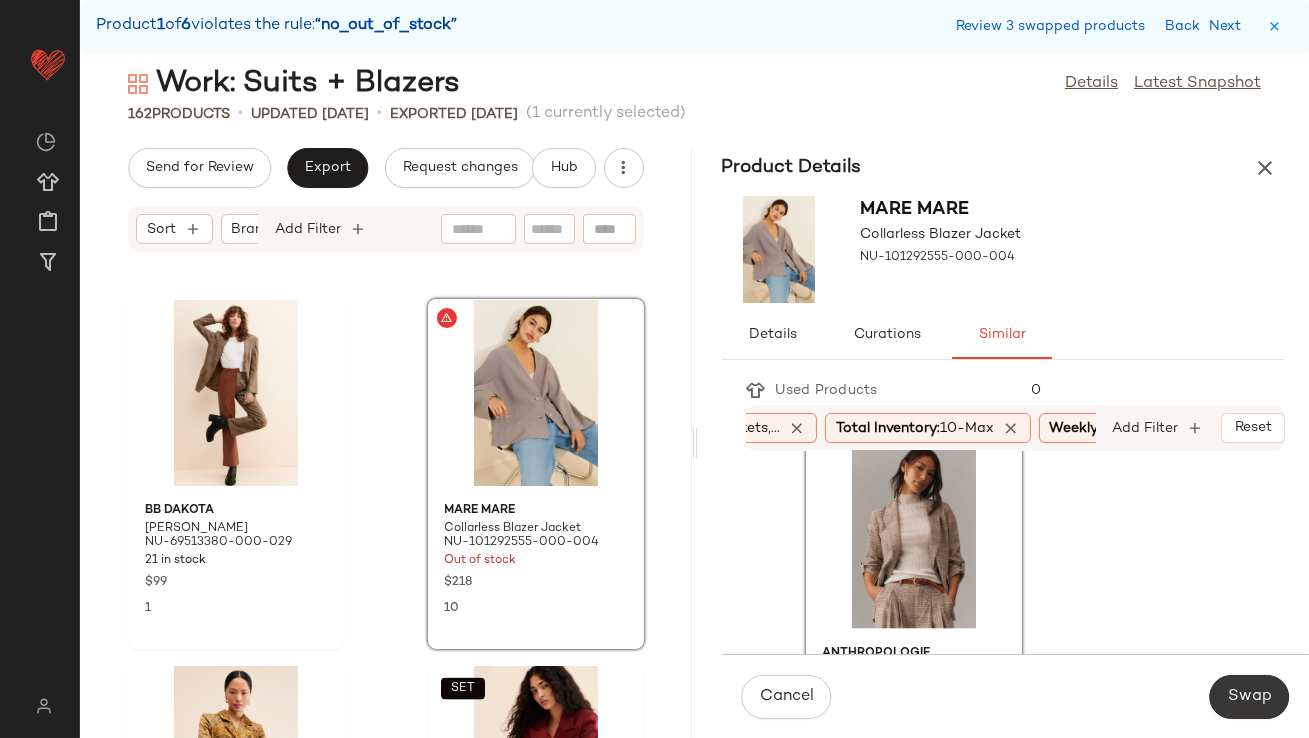 click on "Swap" 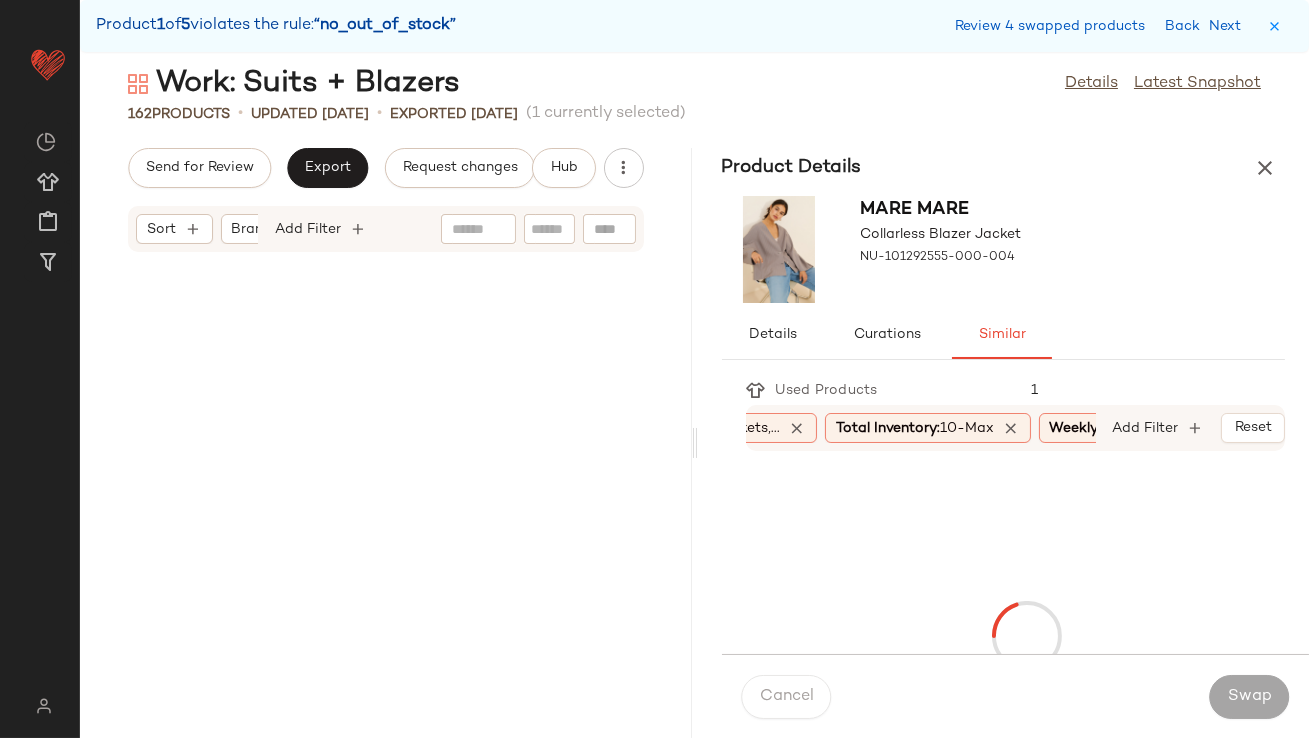 scroll, scrollTop: 8784, scrollLeft: 0, axis: vertical 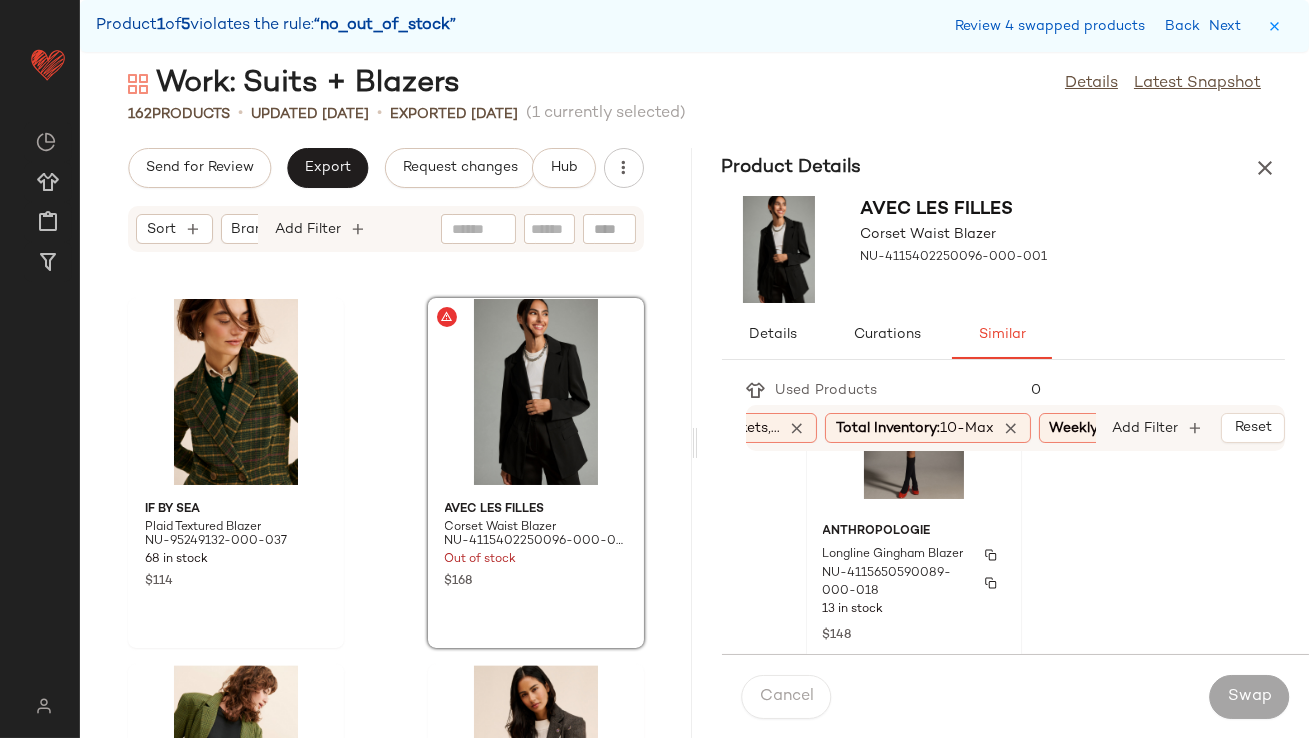 click on "Anthropologie Longline Gingham Blazer NU-4115650590089-000-018 13 in stock $148 2" 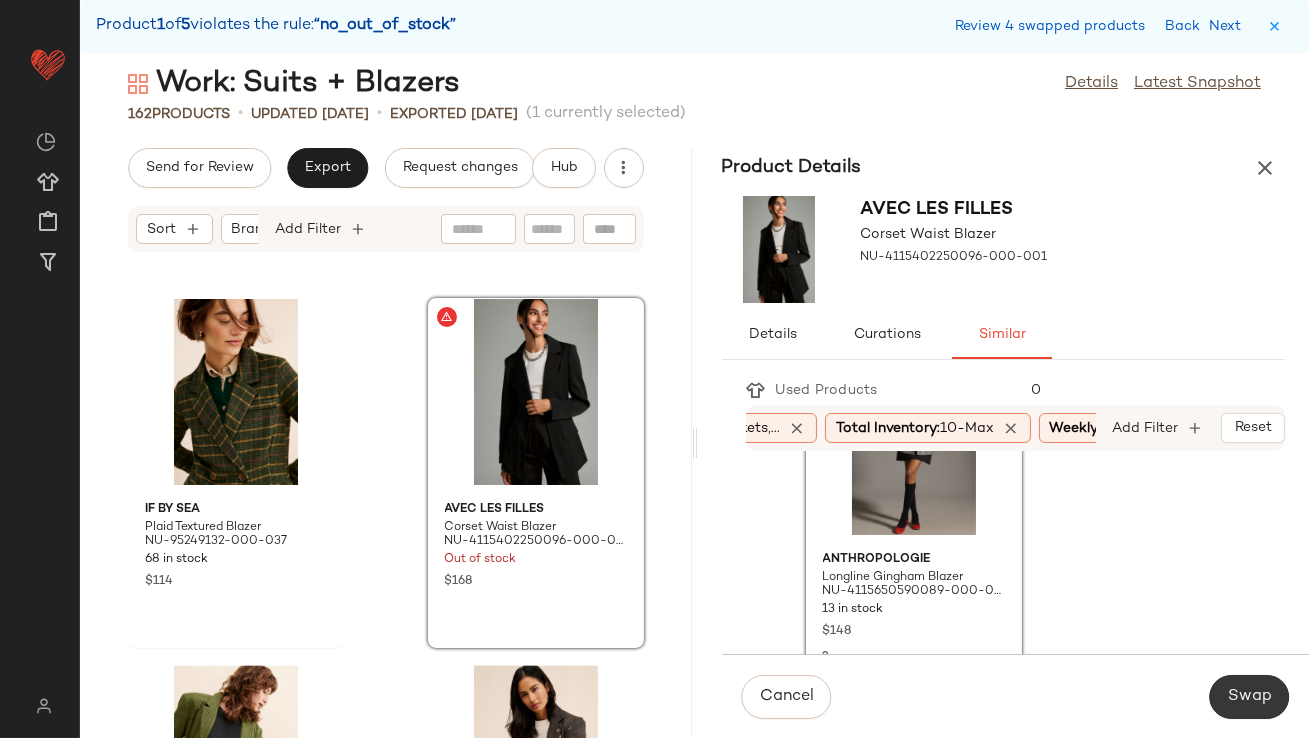 click on "Swap" 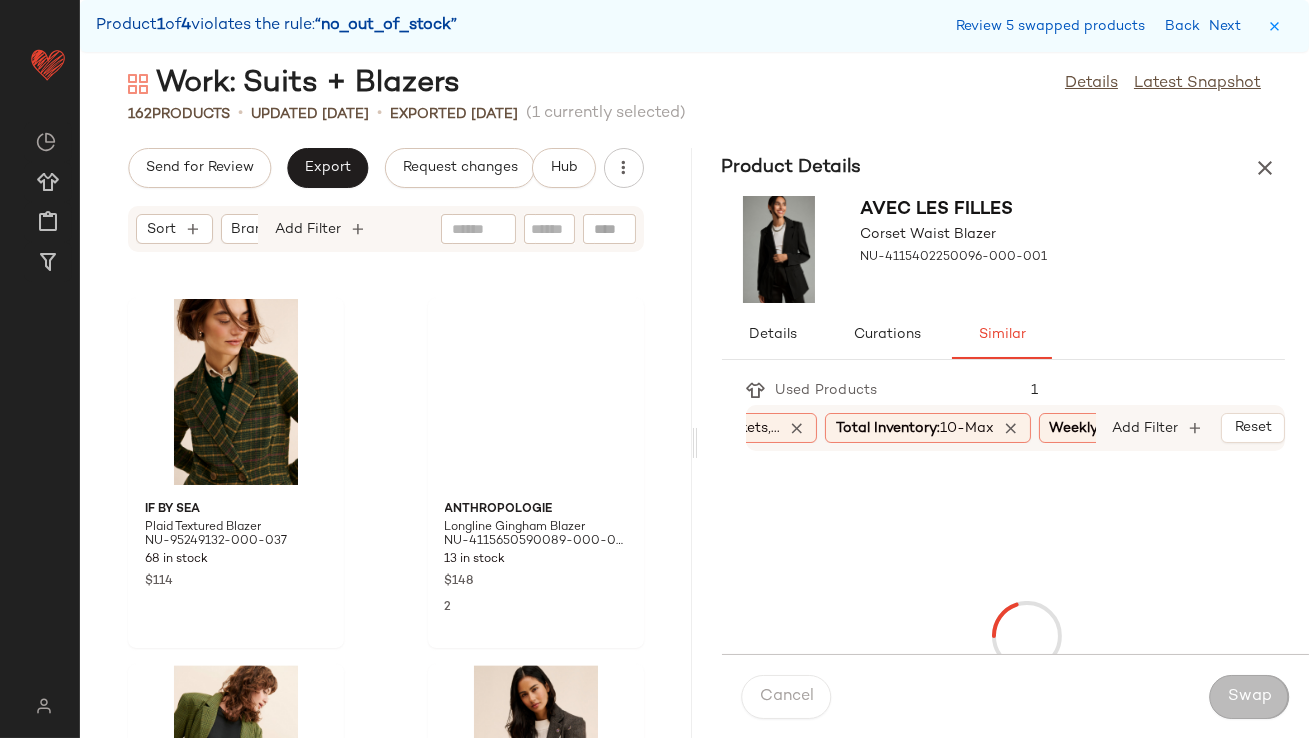 scroll, scrollTop: 11711, scrollLeft: 0, axis: vertical 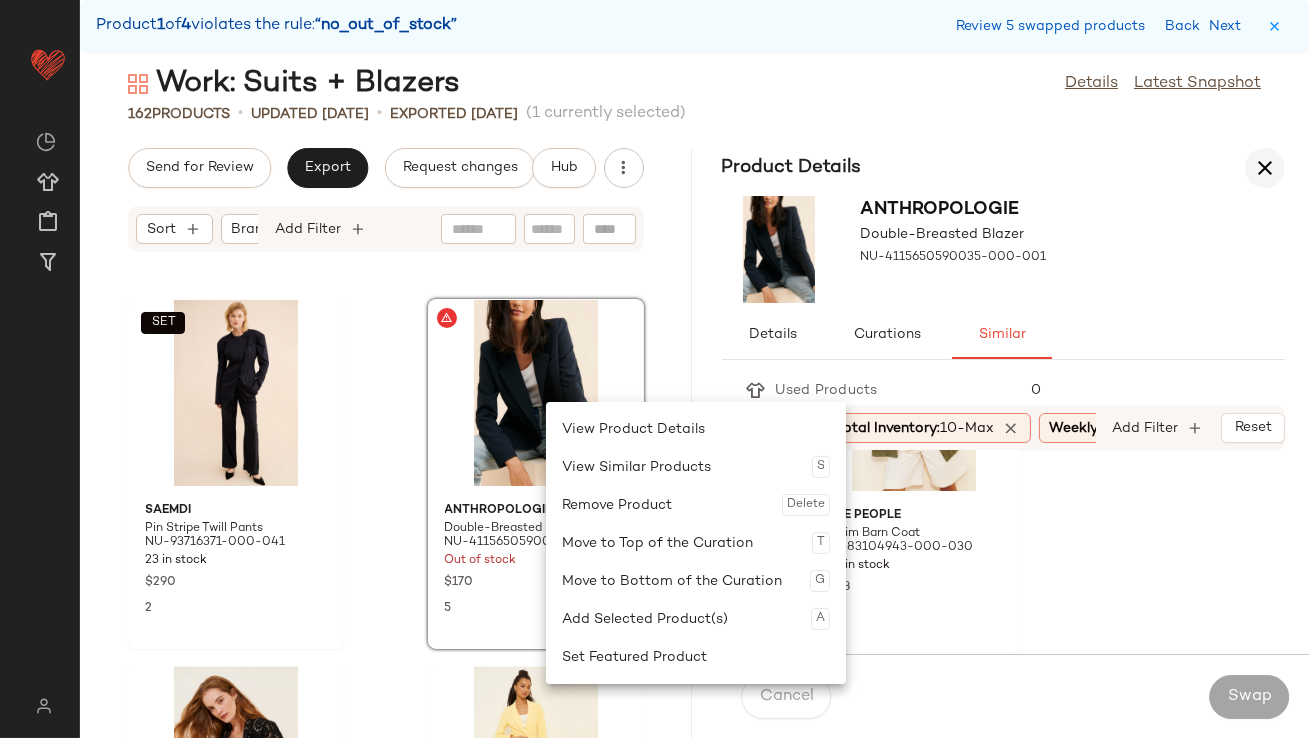 click at bounding box center [1265, 168] 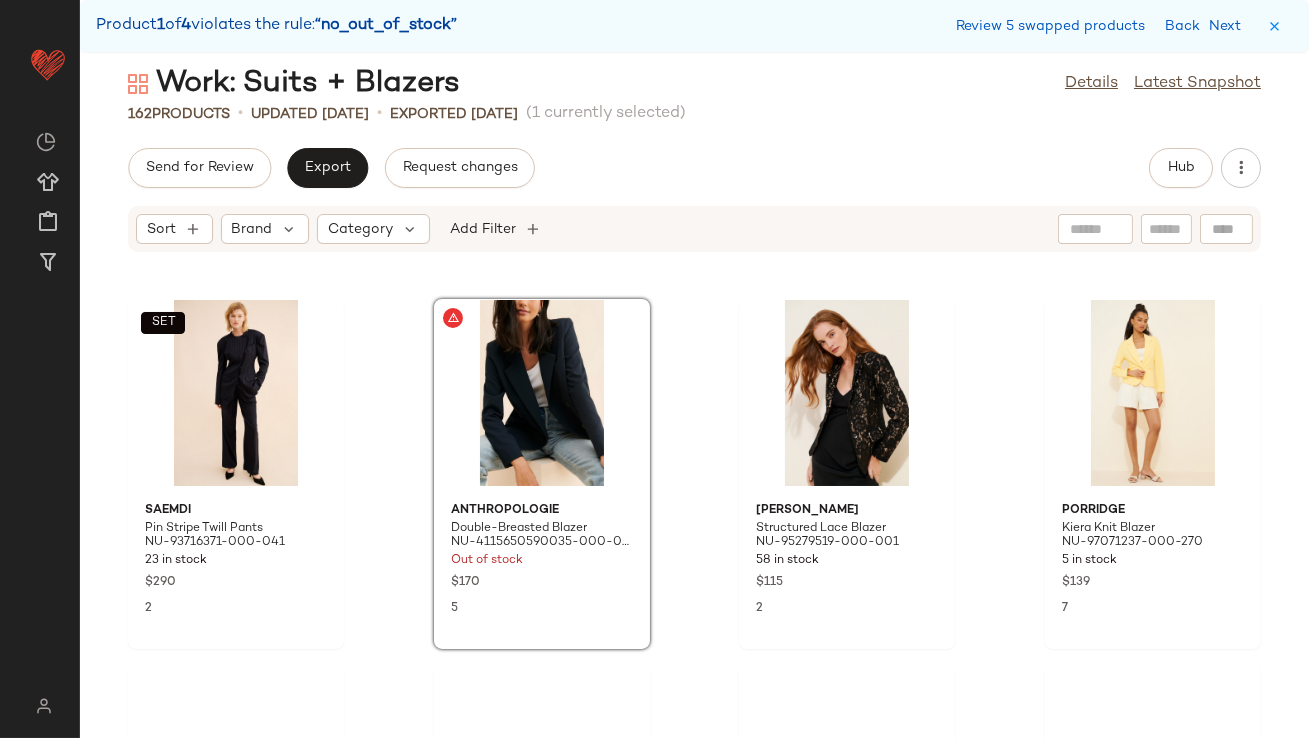 scroll, scrollTop: 11345, scrollLeft: 0, axis: vertical 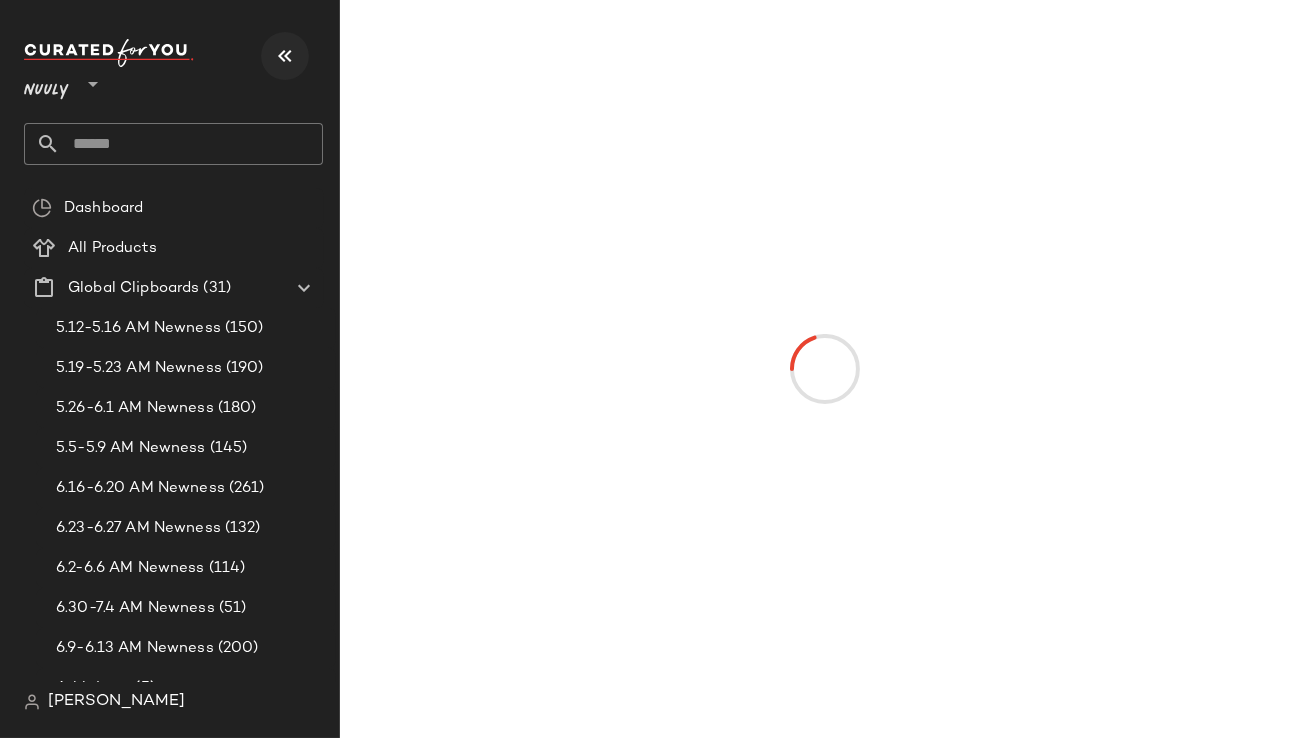 click at bounding box center (285, 56) 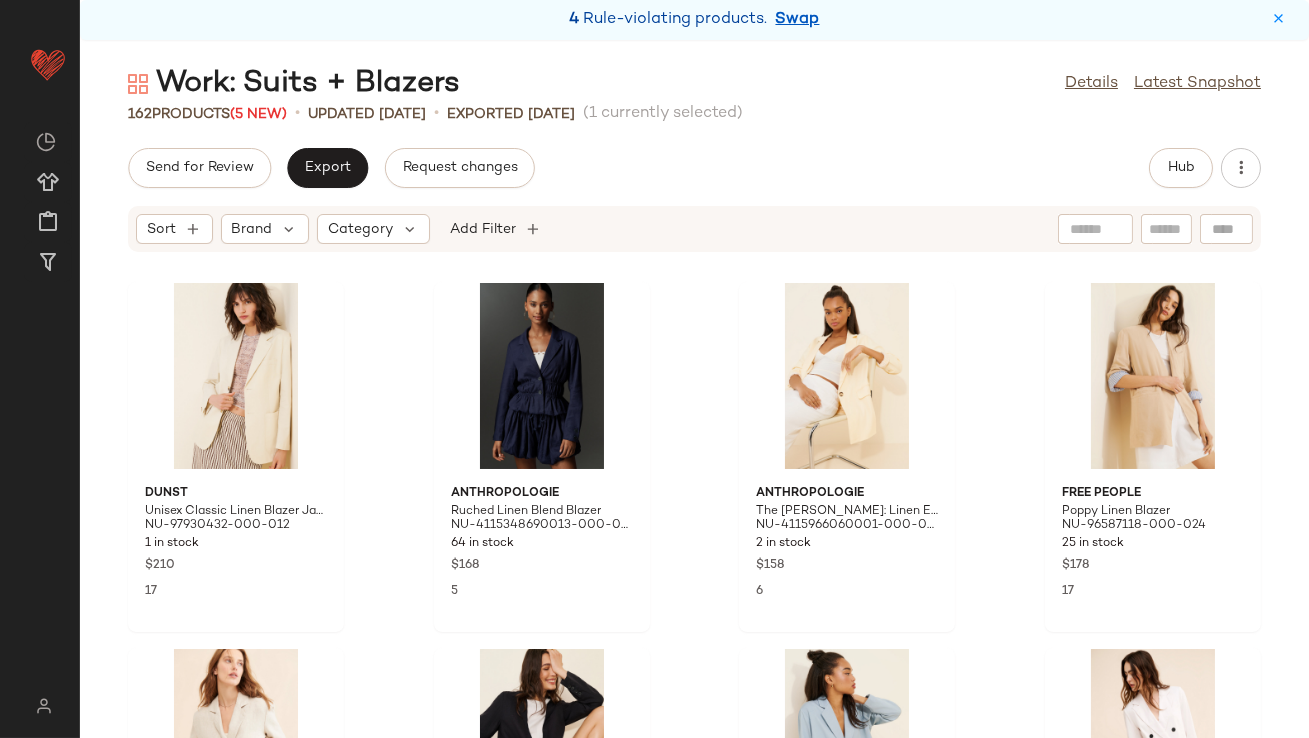 click on "Swap" at bounding box center [798, 20] 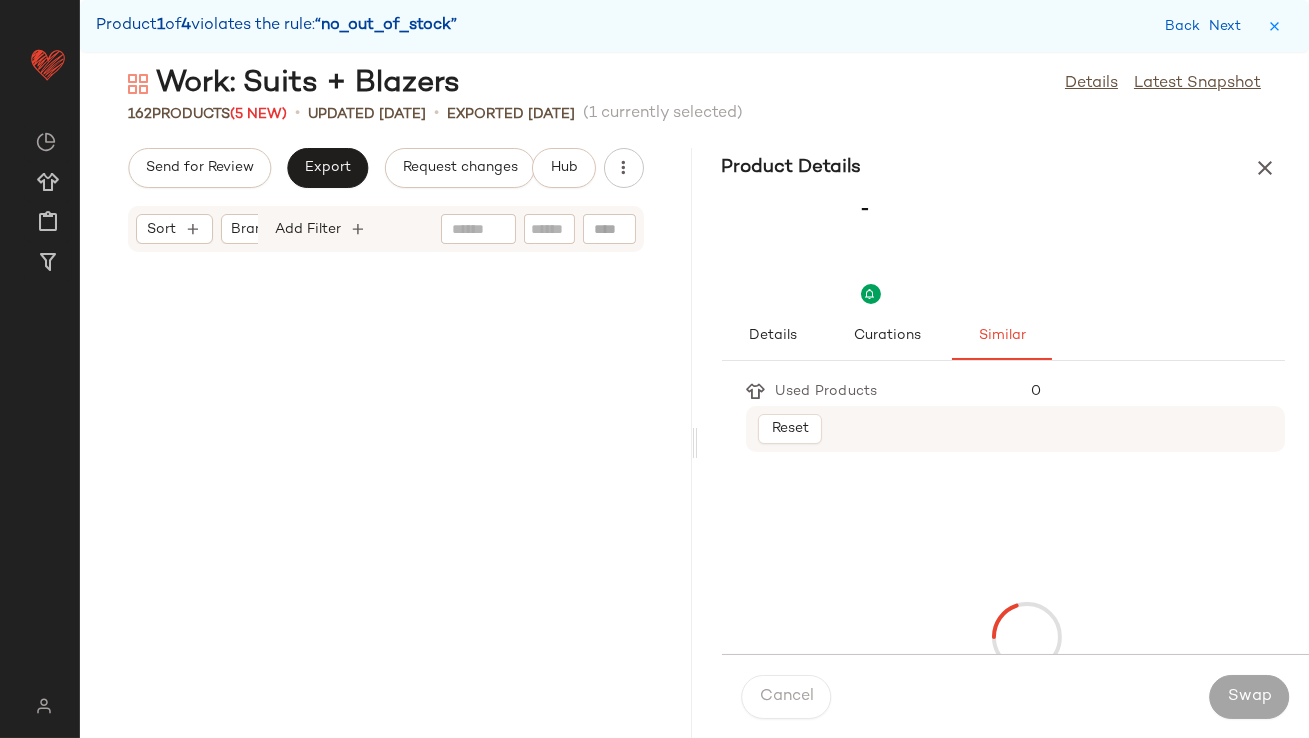 scroll, scrollTop: 11711, scrollLeft: 0, axis: vertical 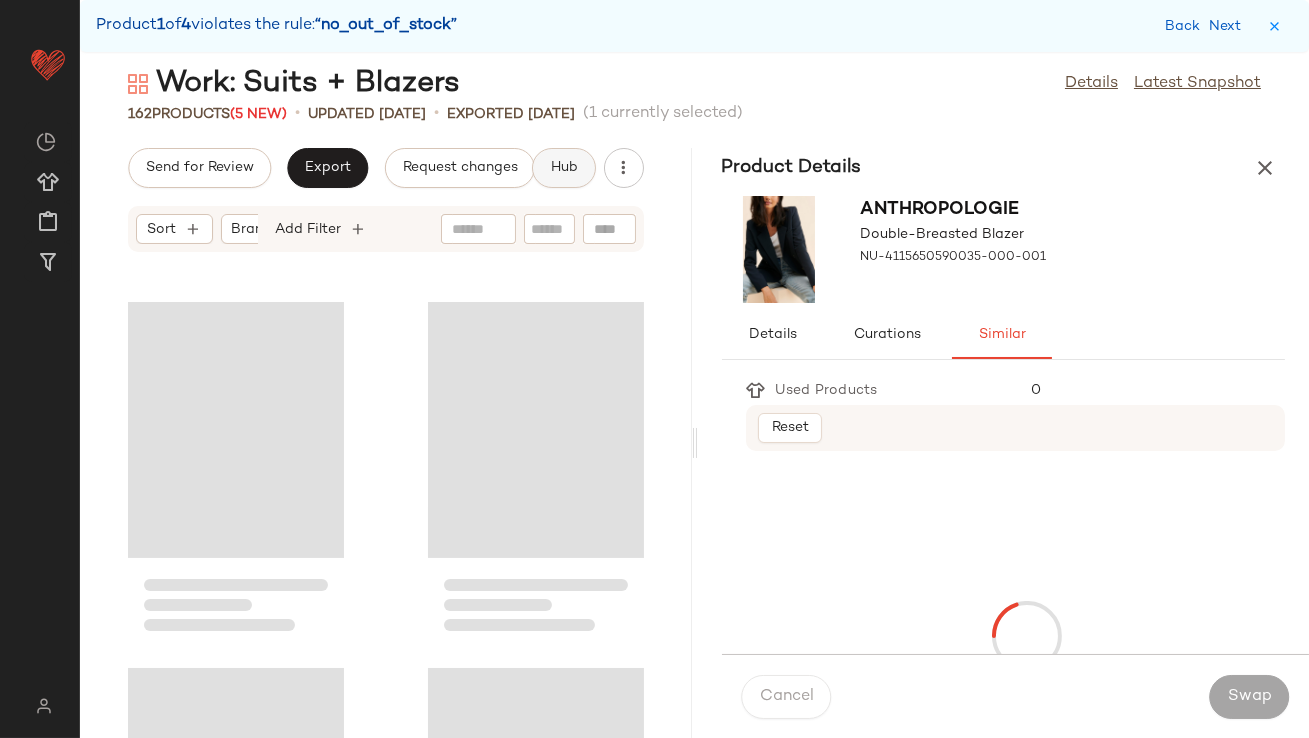 click on "Hub" 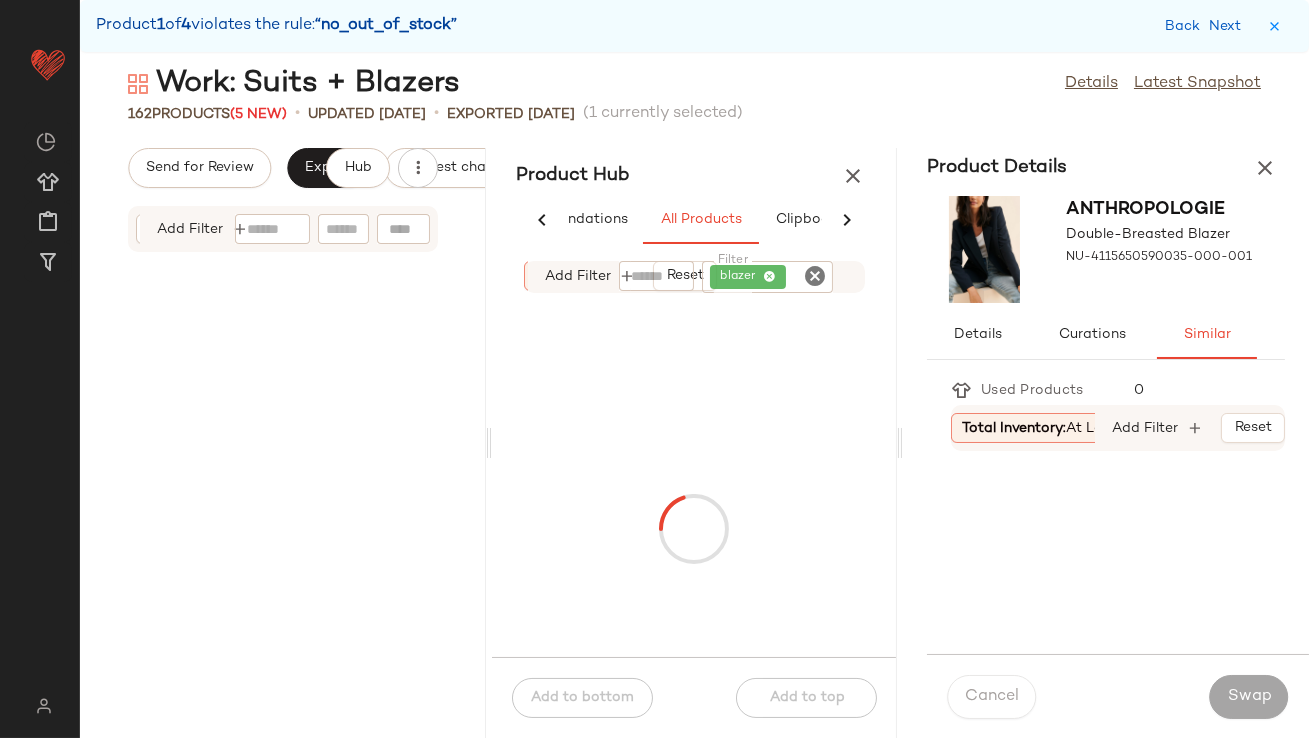 scroll, scrollTop: 0, scrollLeft: 105, axis: horizontal 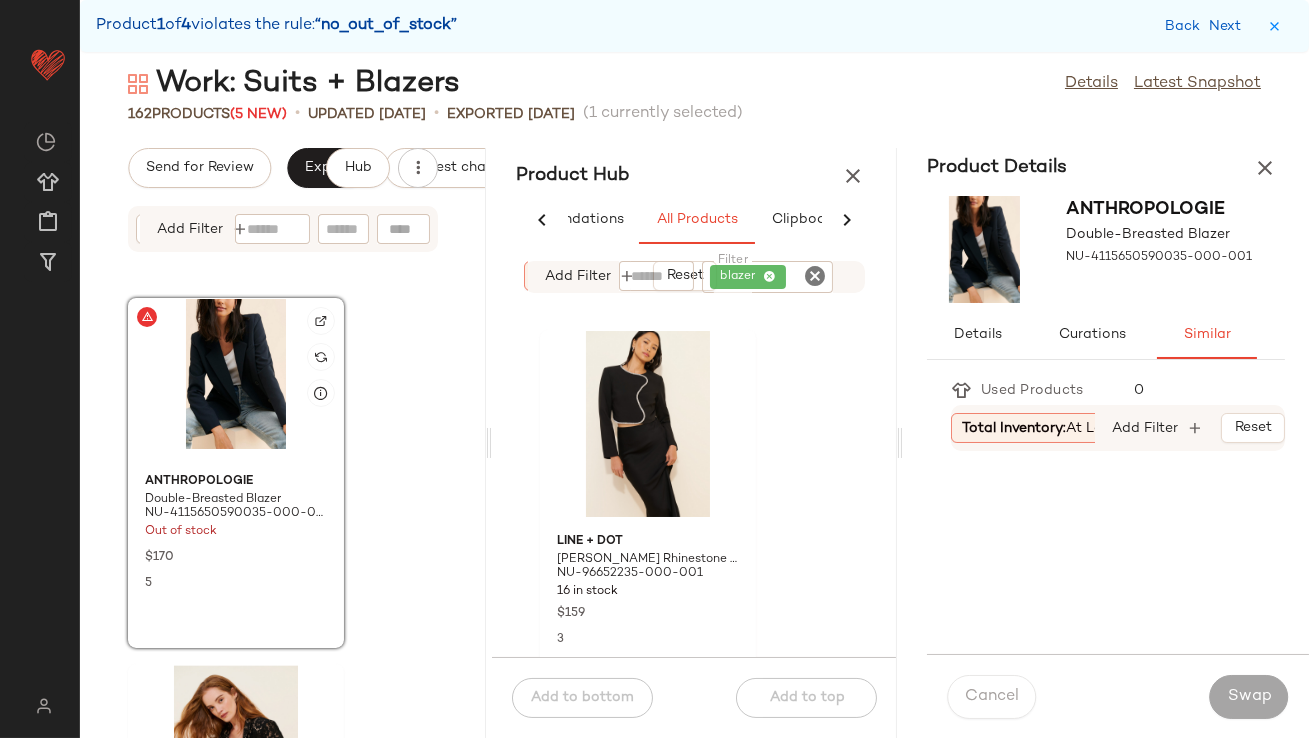 click 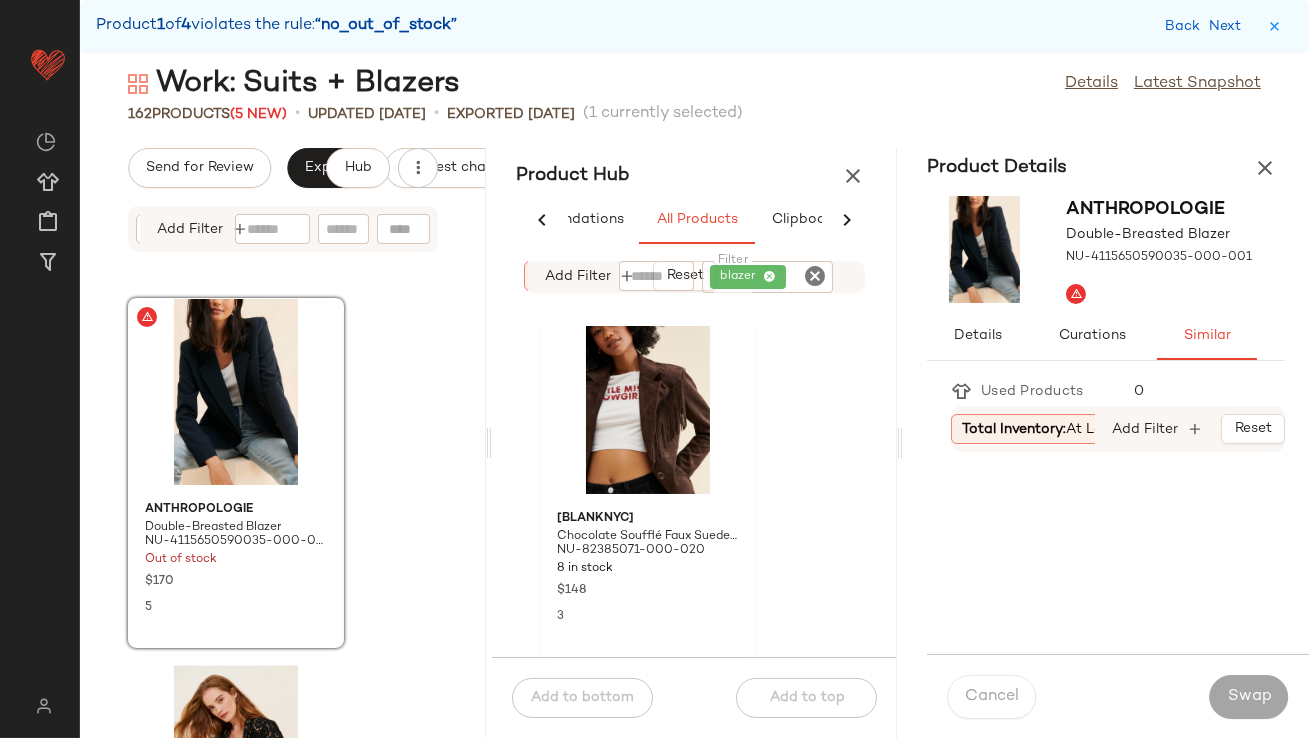 scroll, scrollTop: 404, scrollLeft: 0, axis: vertical 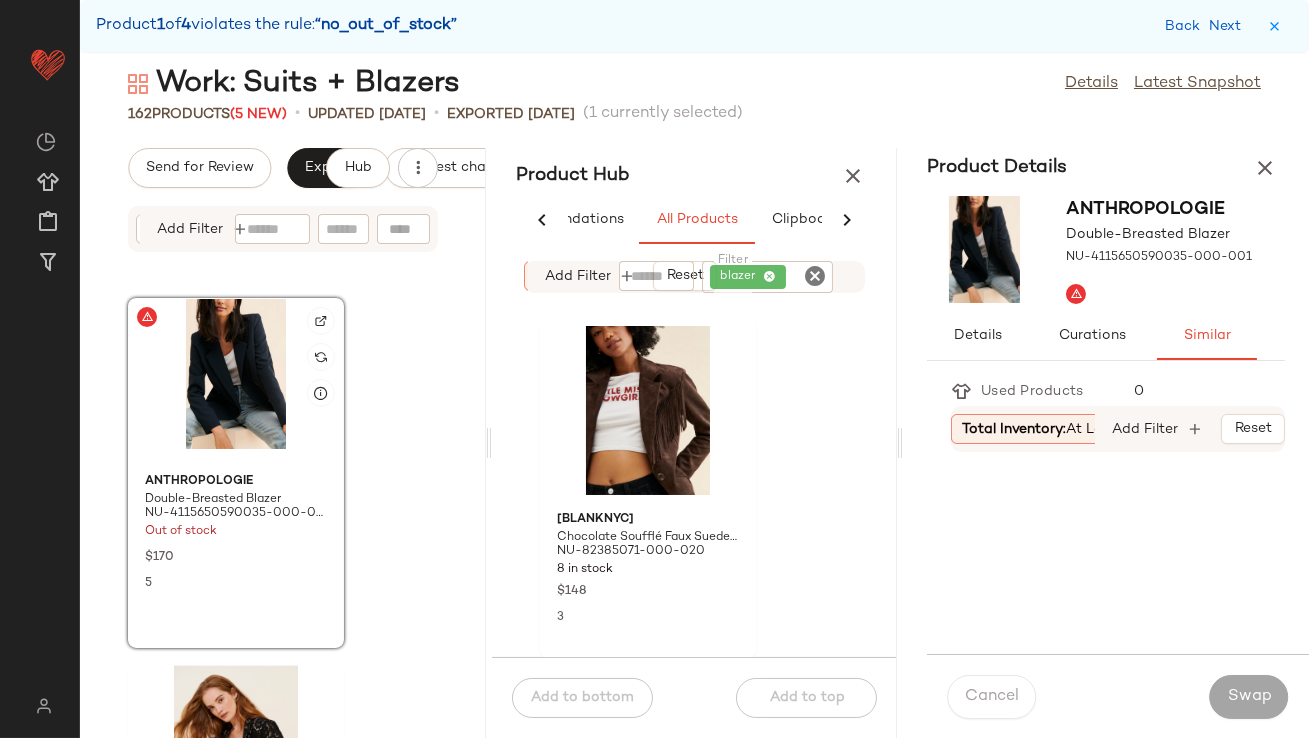 click 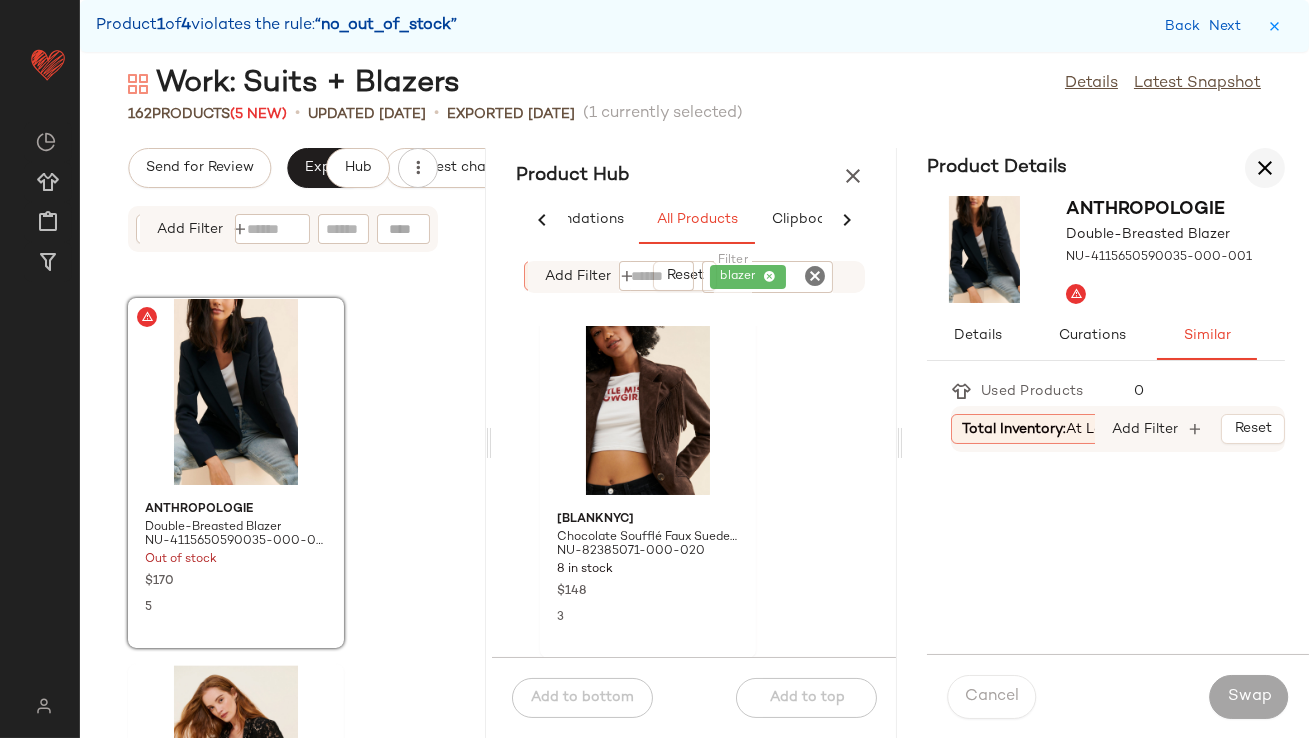 click at bounding box center [1265, 168] 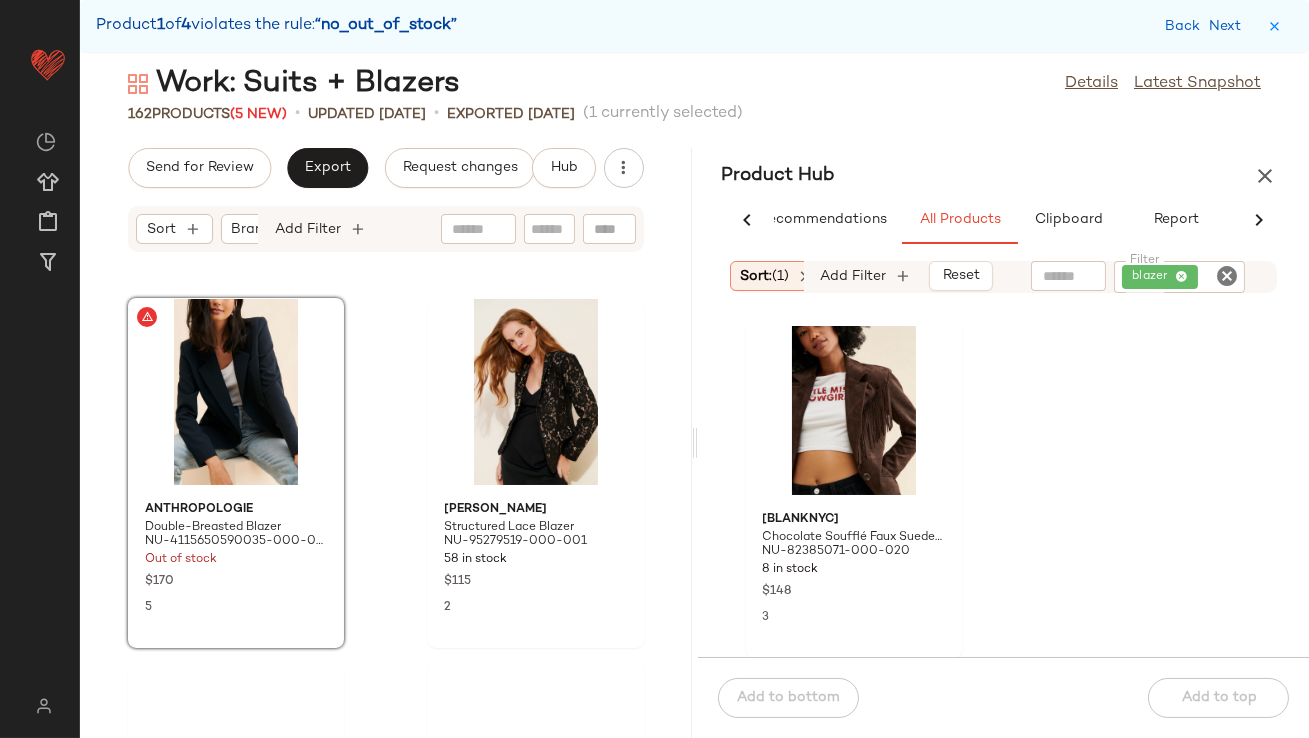 scroll, scrollTop: 0, scrollLeft: 48, axis: horizontal 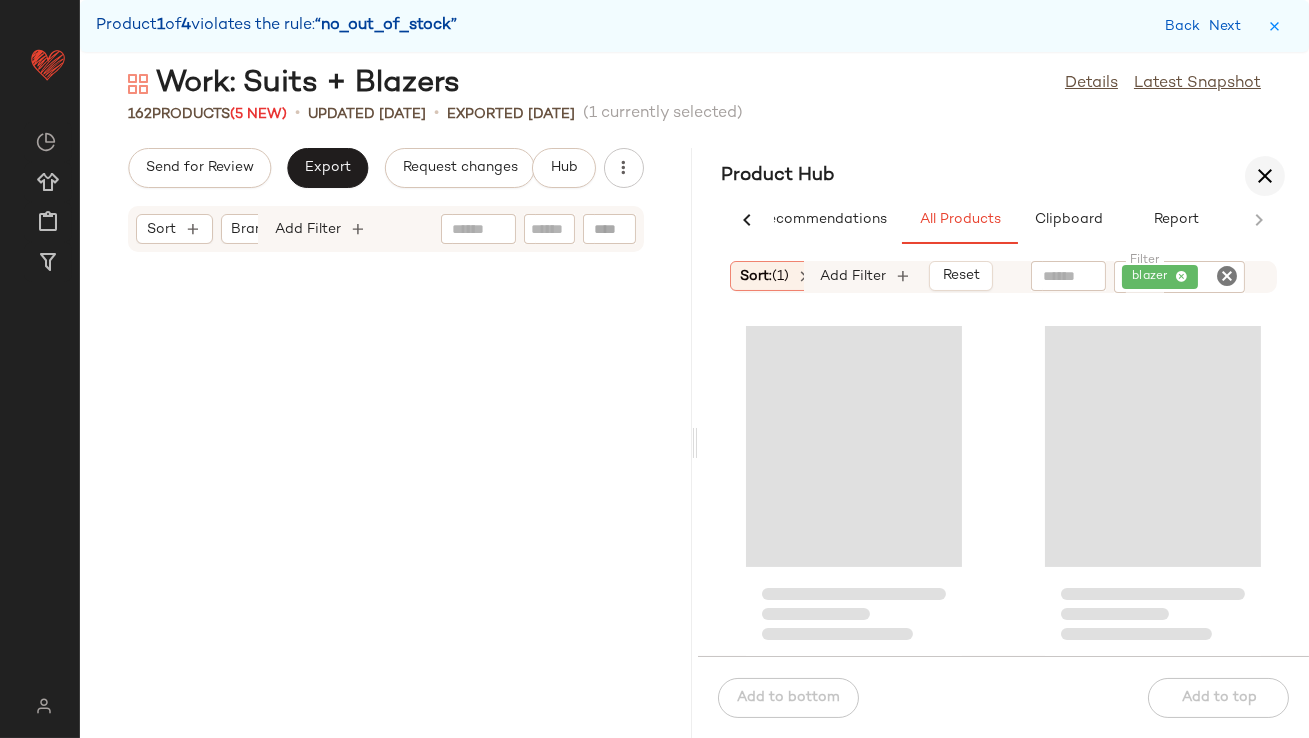 click at bounding box center [1265, 176] 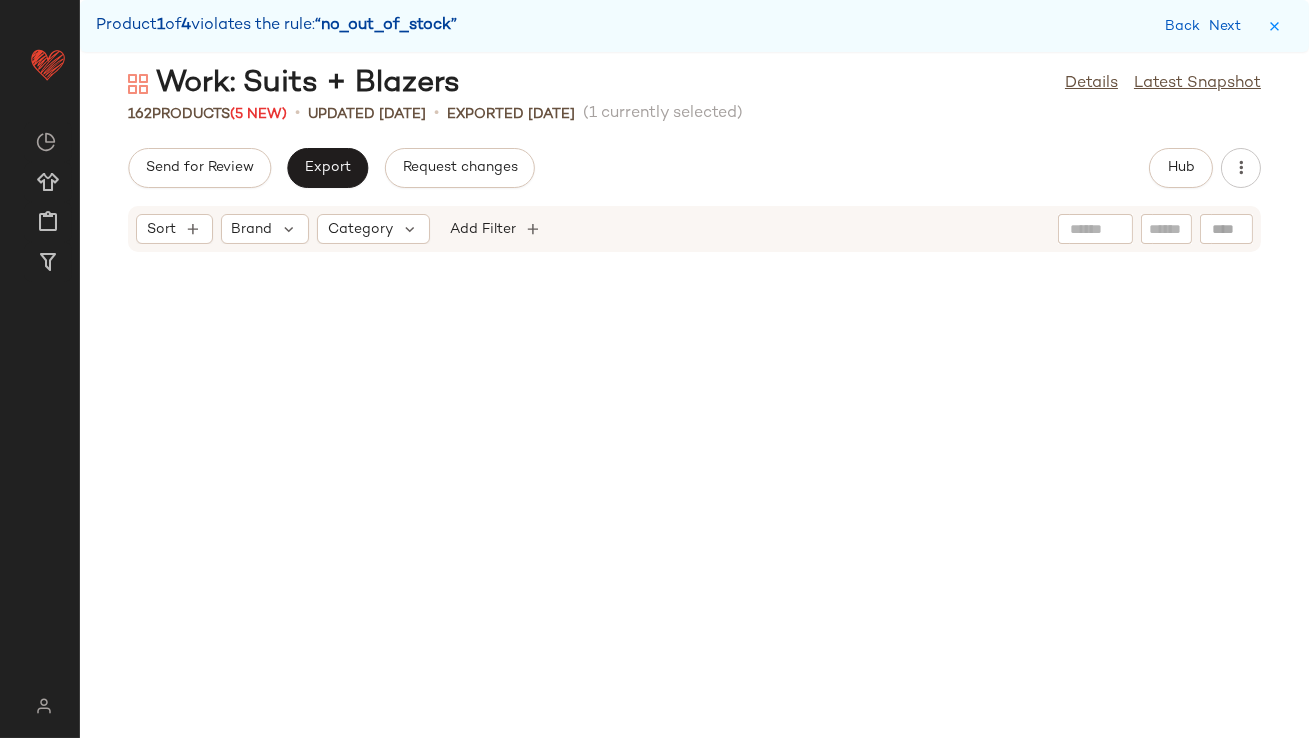 scroll, scrollTop: 5855, scrollLeft: 0, axis: vertical 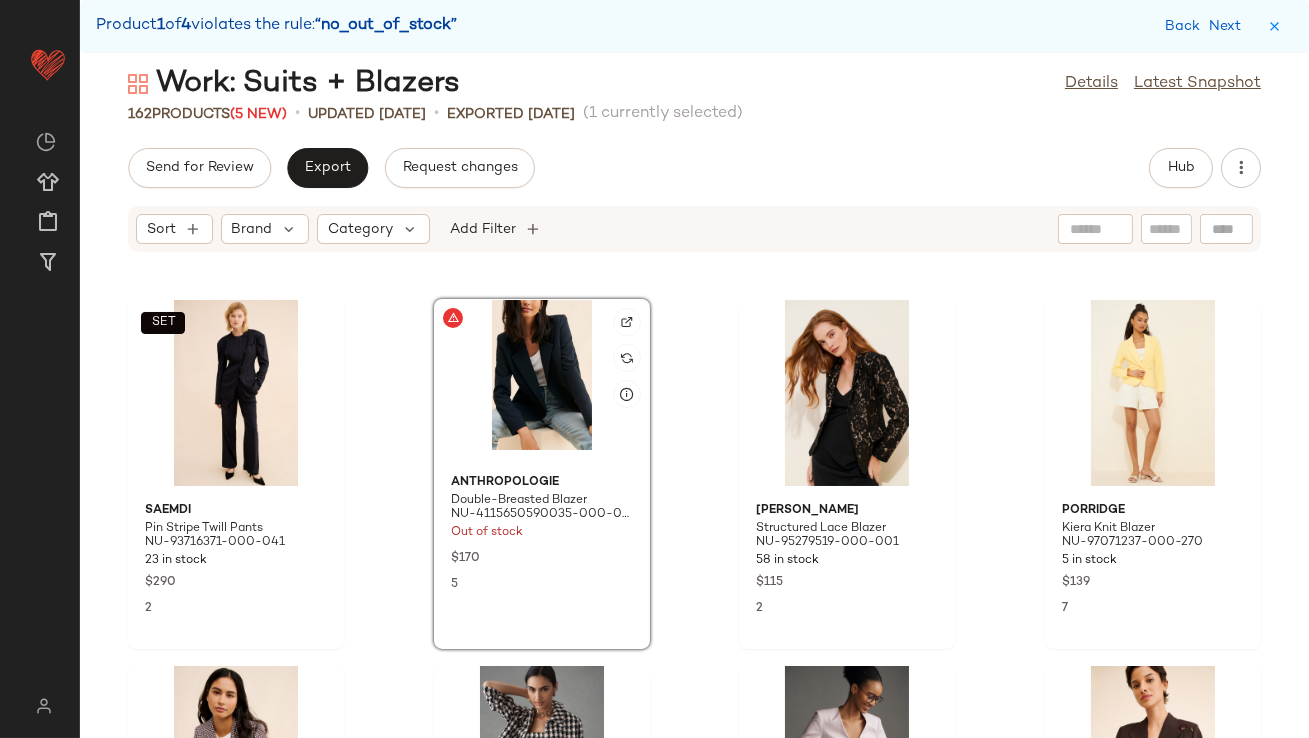 click 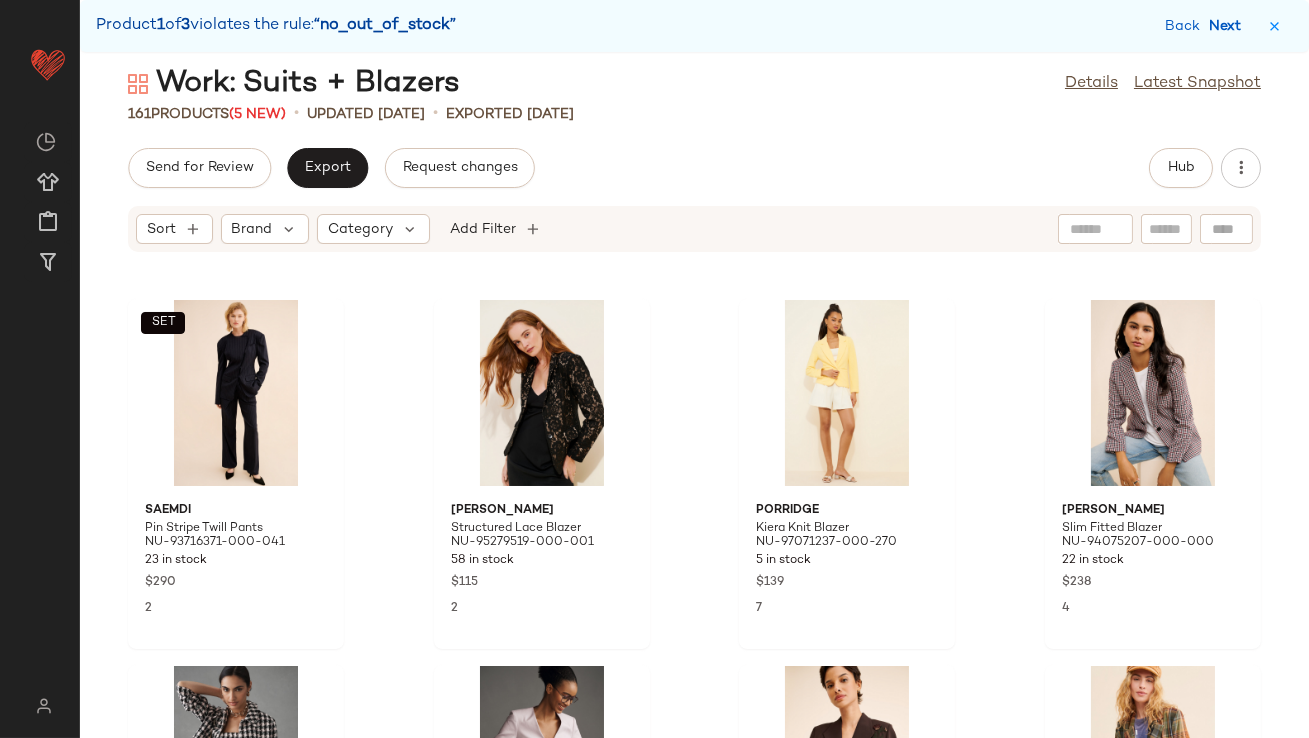 click on "Next" at bounding box center [1229, 26] 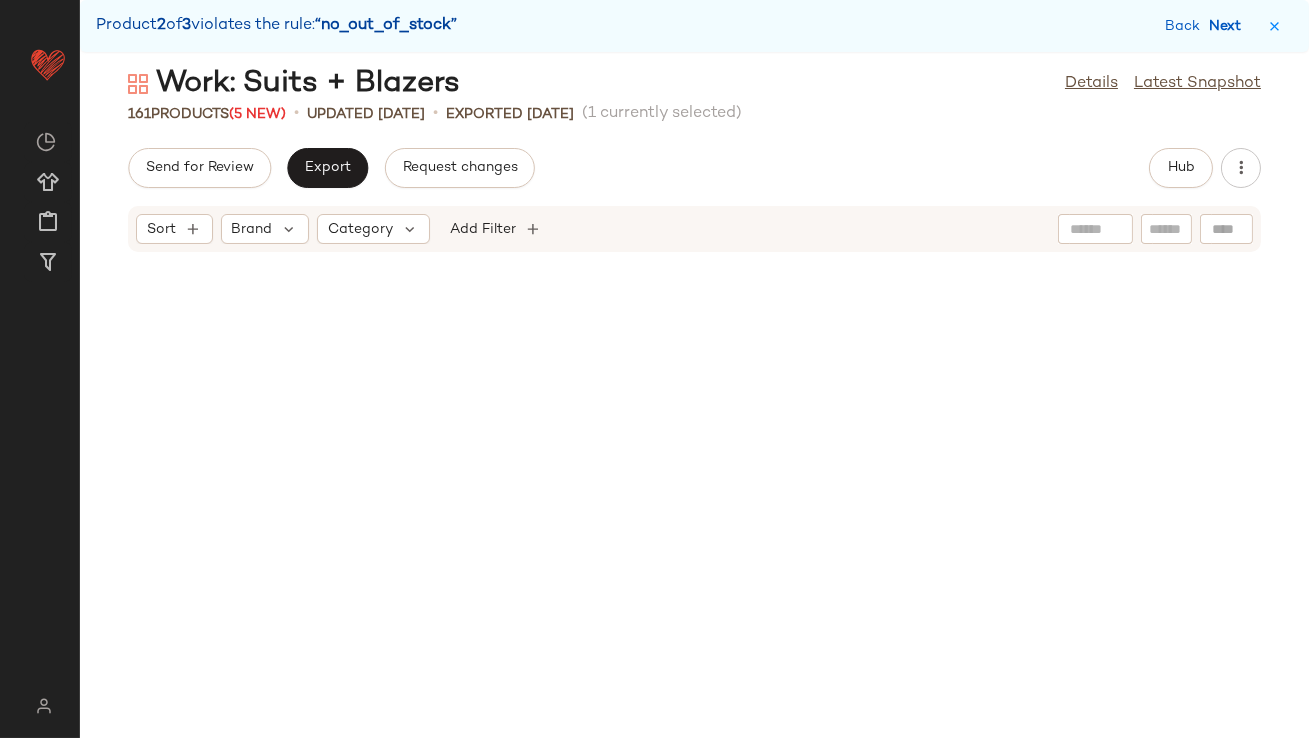 scroll, scrollTop: 8784, scrollLeft: 0, axis: vertical 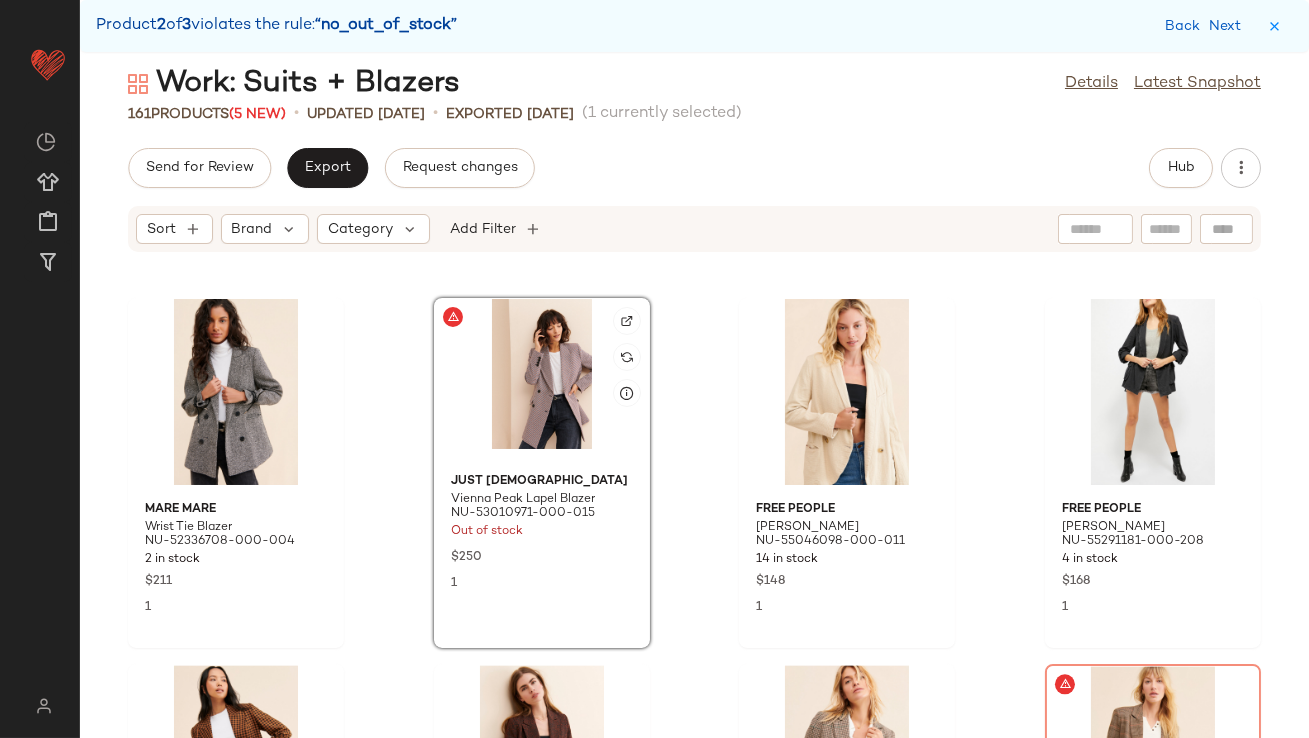 click 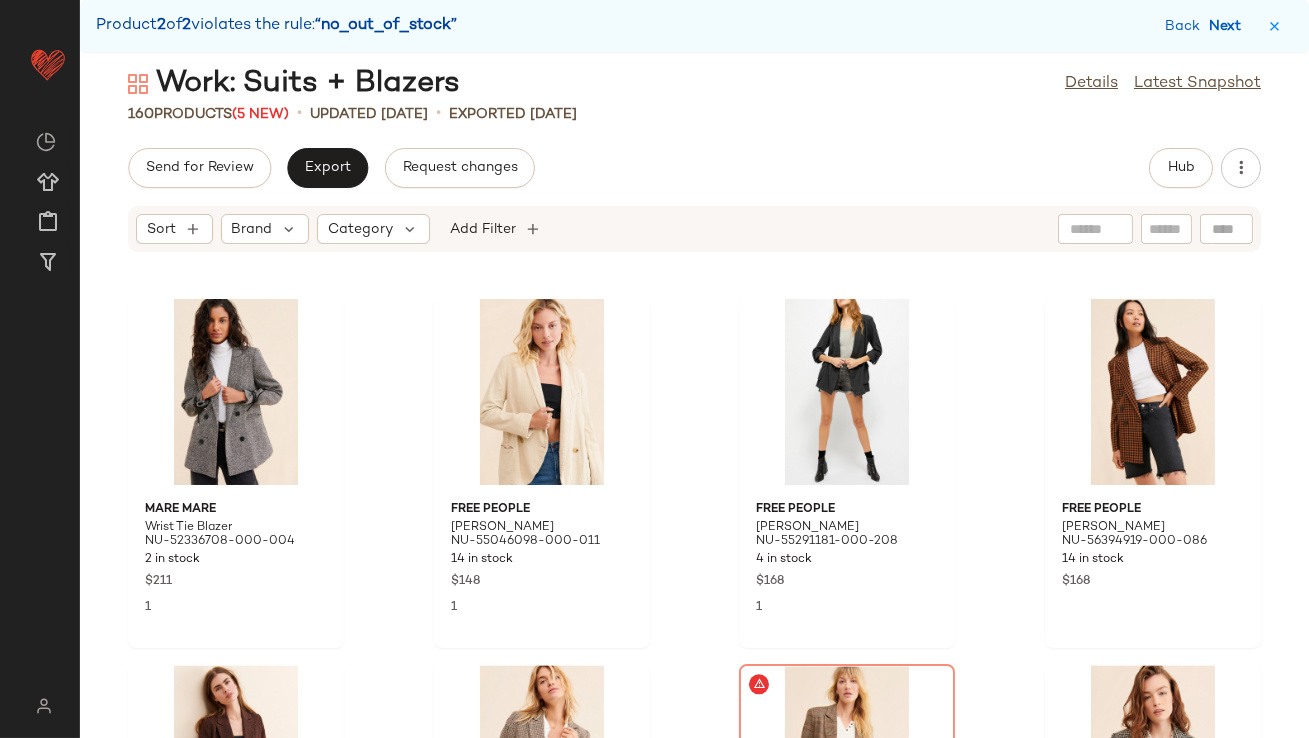 click on "Next" at bounding box center (1229, 26) 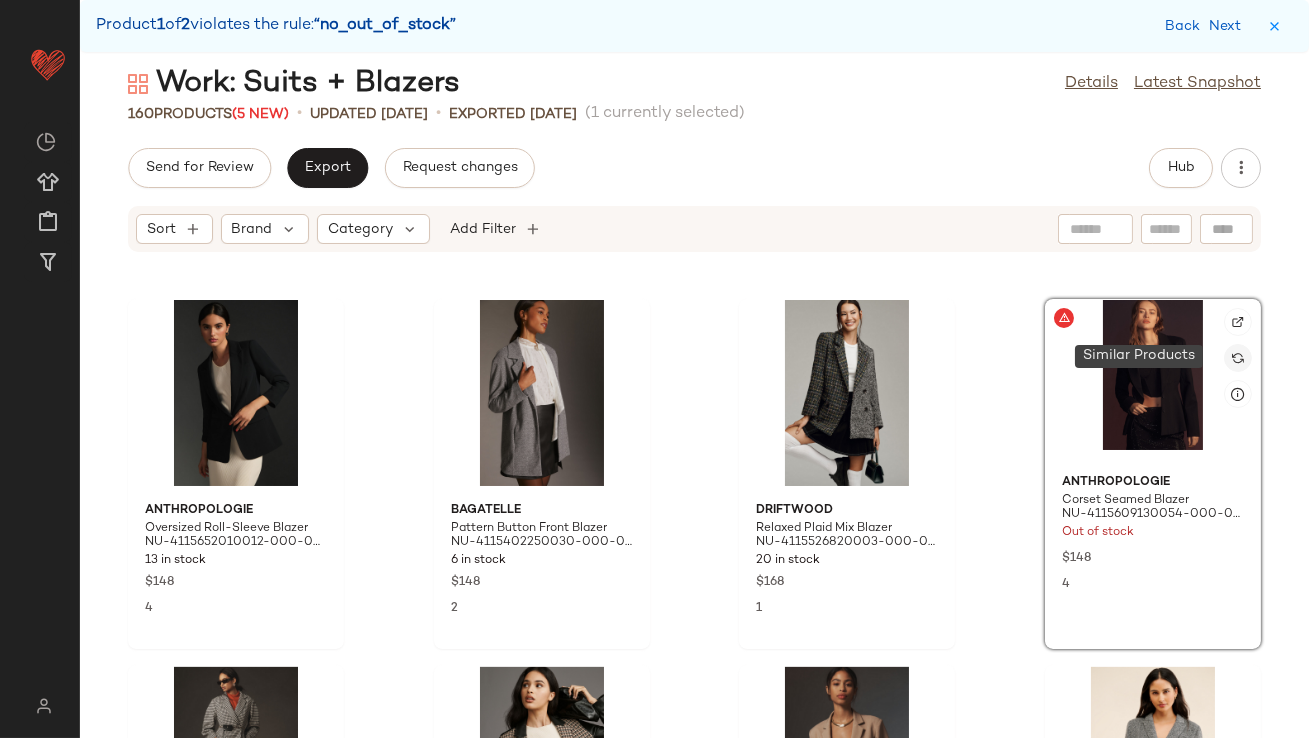 click 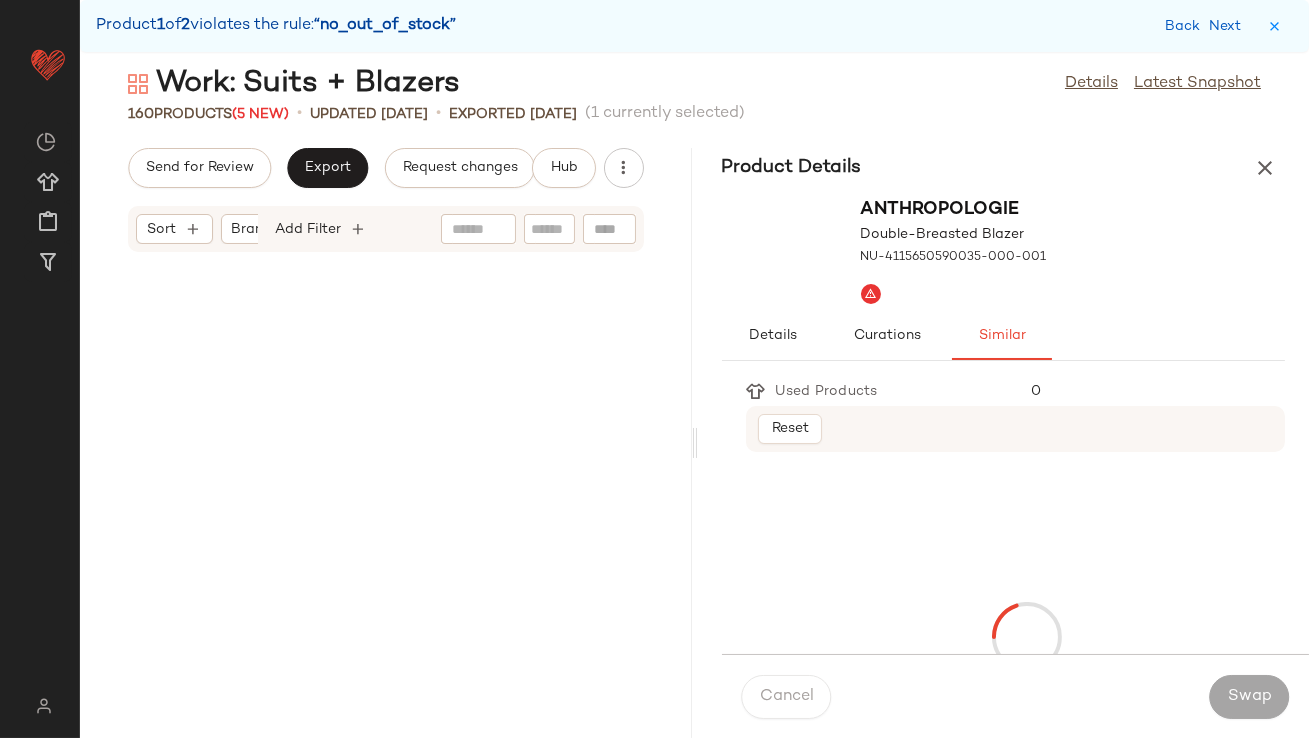 scroll, scrollTop: 8417, scrollLeft: 0, axis: vertical 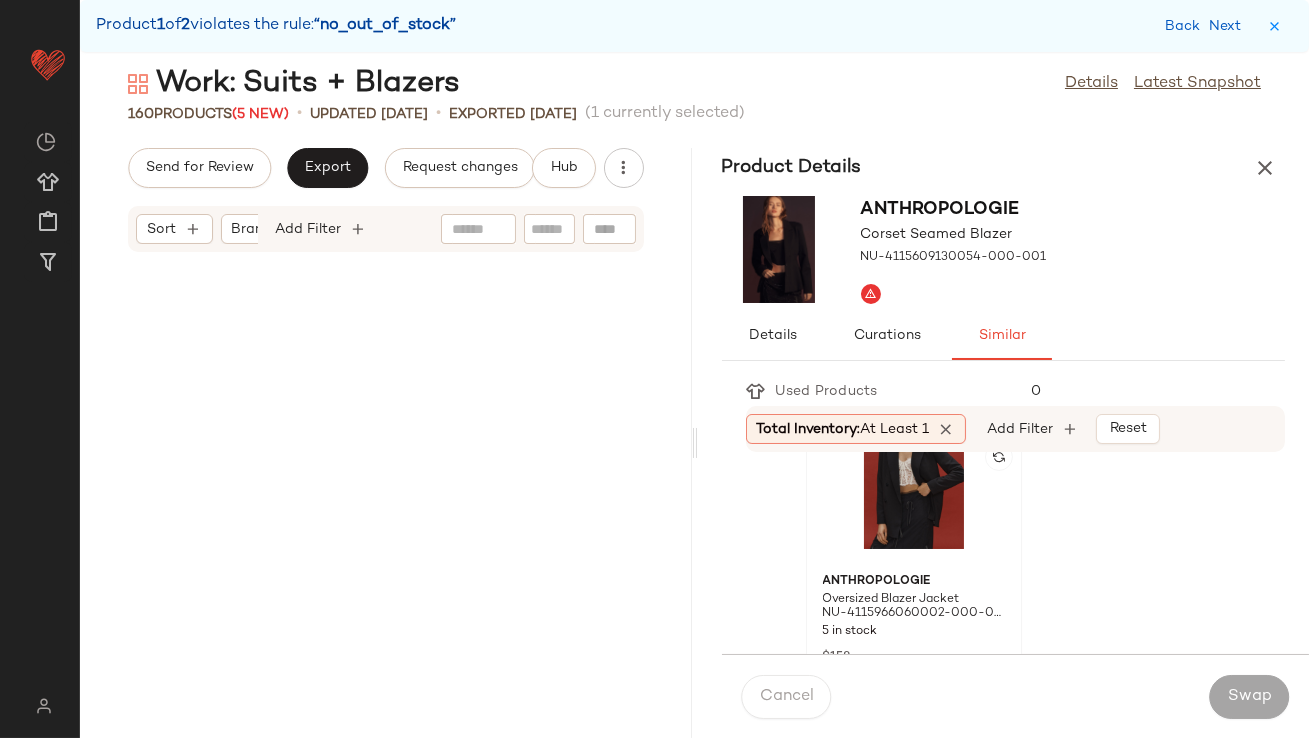 click 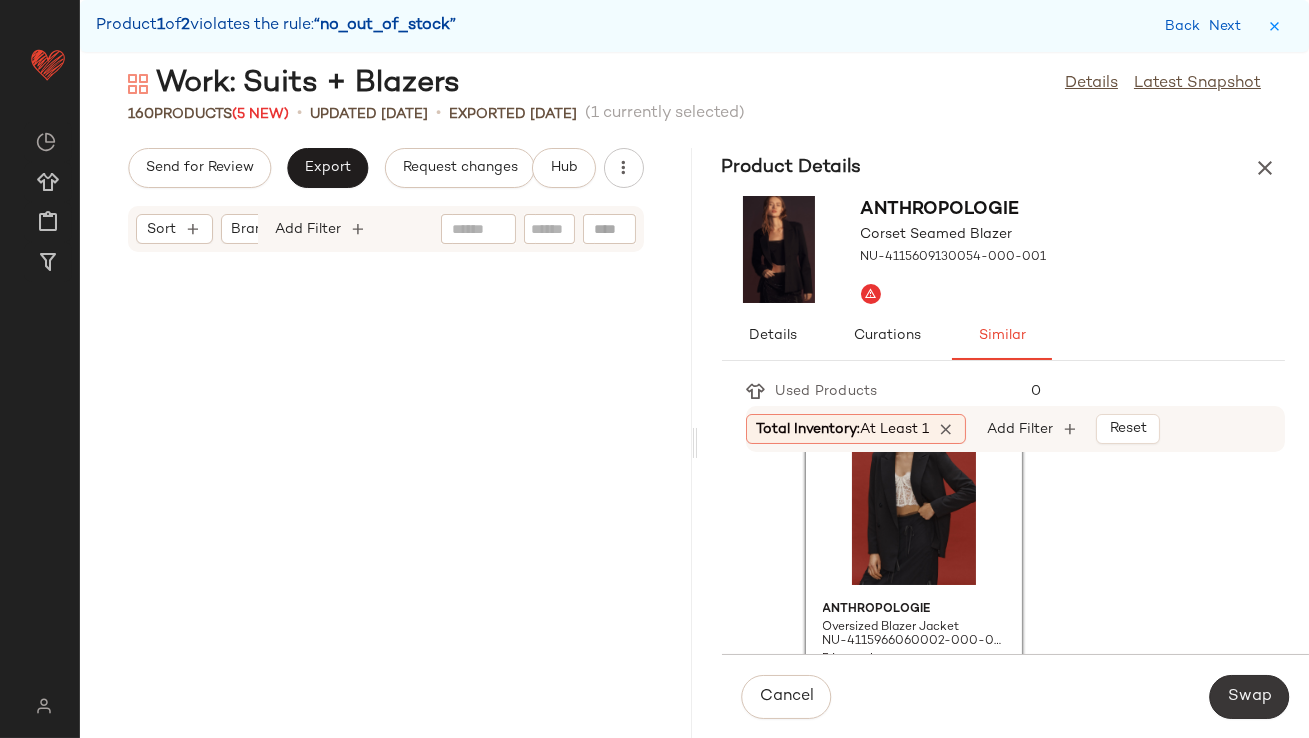 click on "Swap" 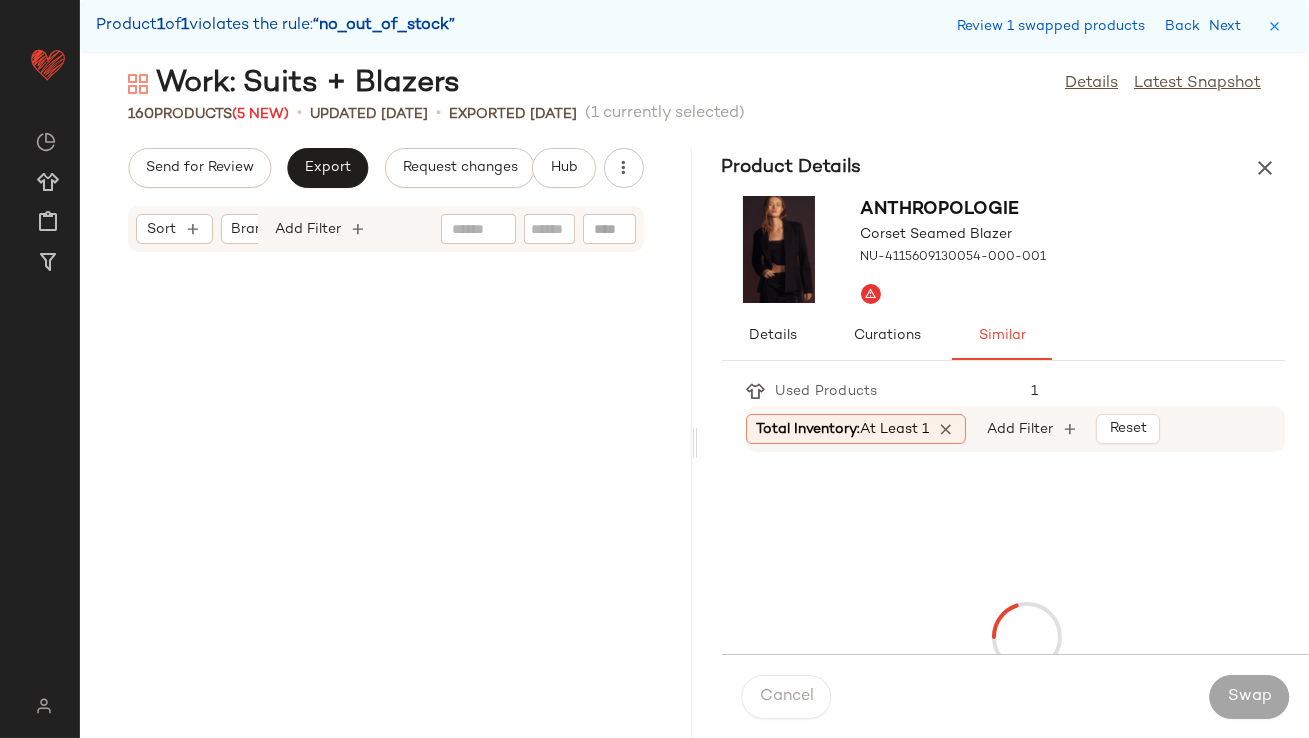 scroll, scrollTop: 18665, scrollLeft: 0, axis: vertical 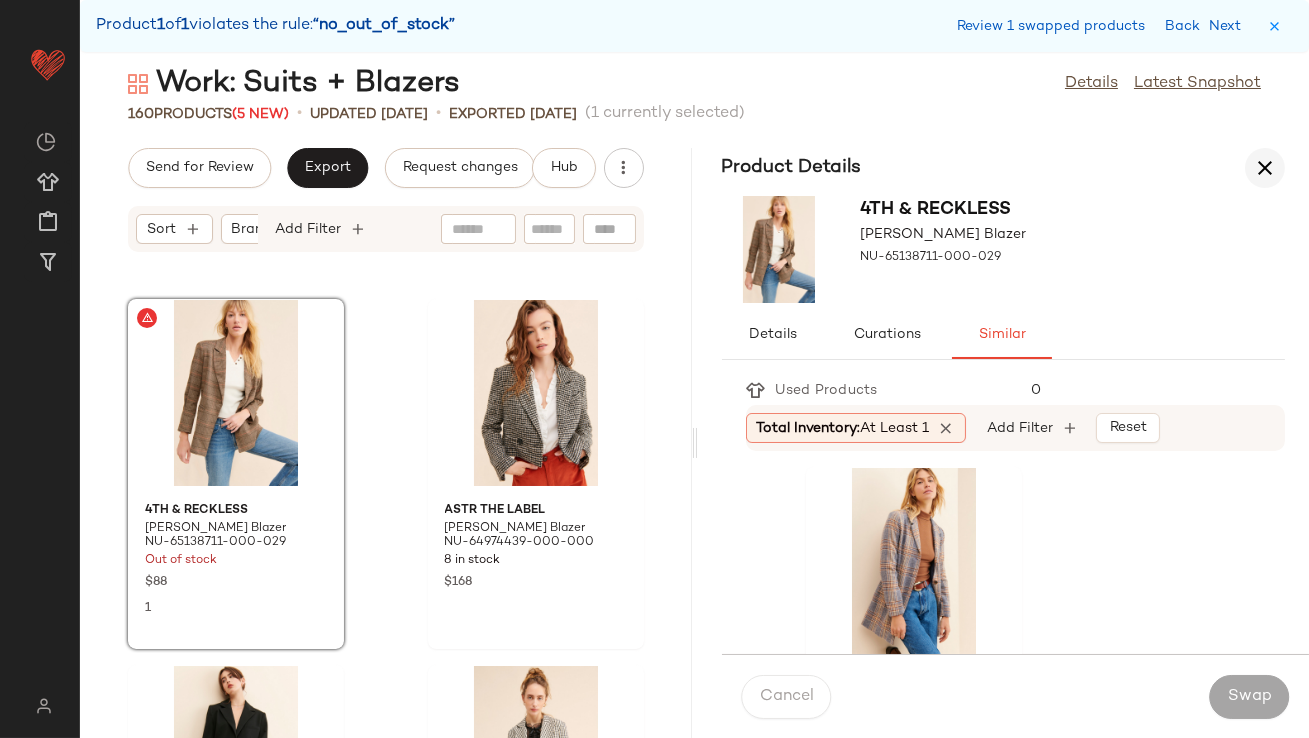 click at bounding box center (1265, 168) 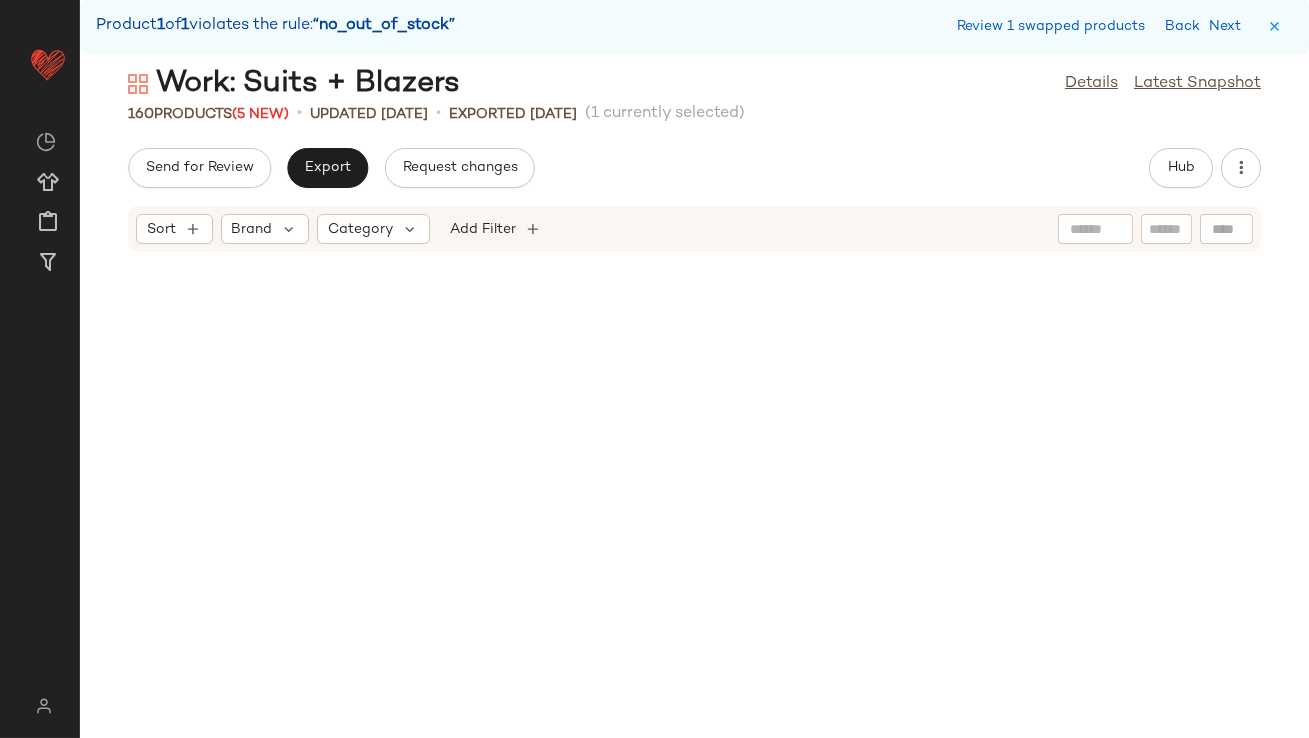 scroll, scrollTop: 9150, scrollLeft: 0, axis: vertical 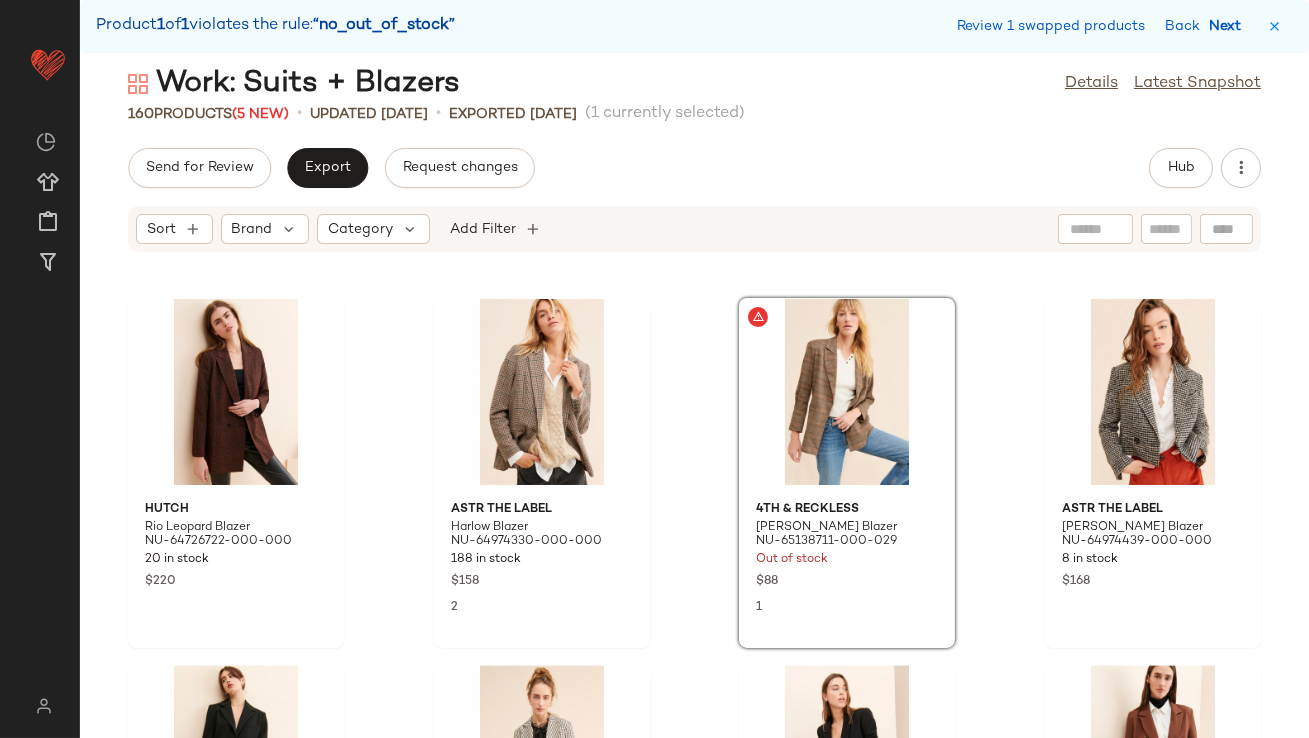 click on "Next" at bounding box center (1229, 26) 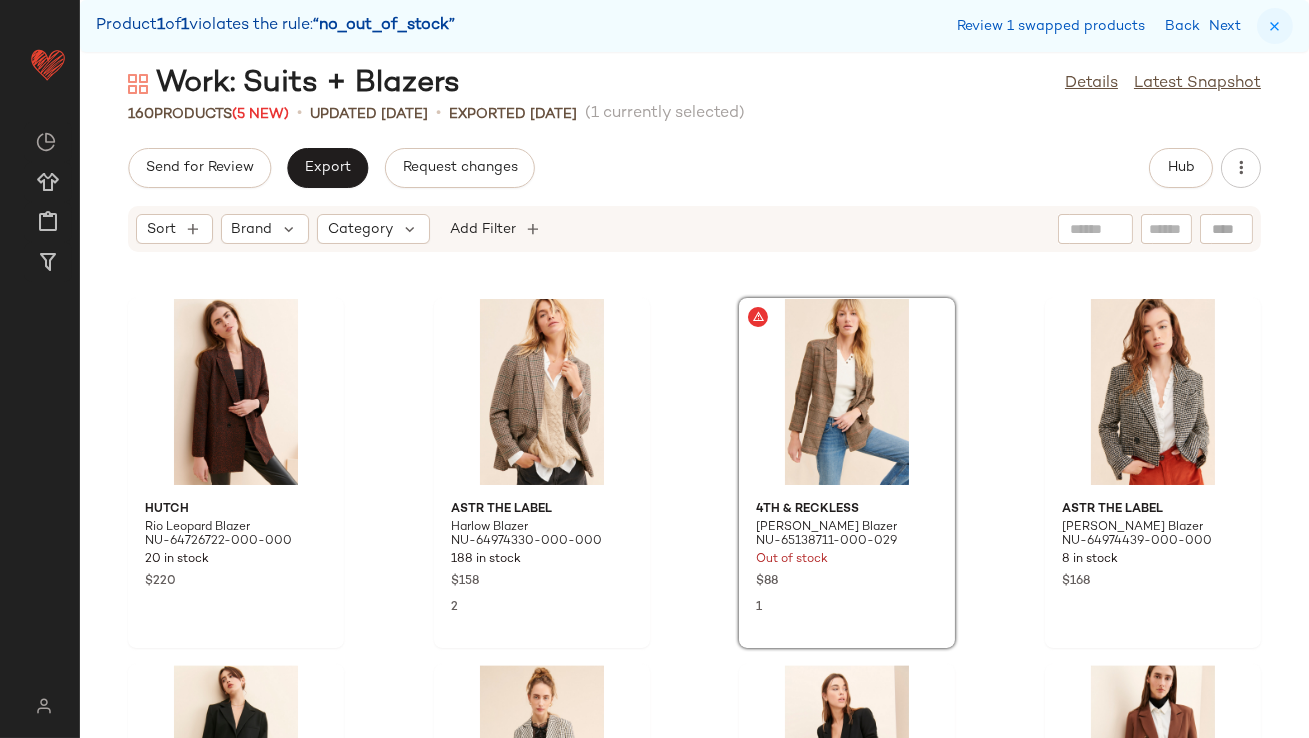 click at bounding box center (1275, 26) 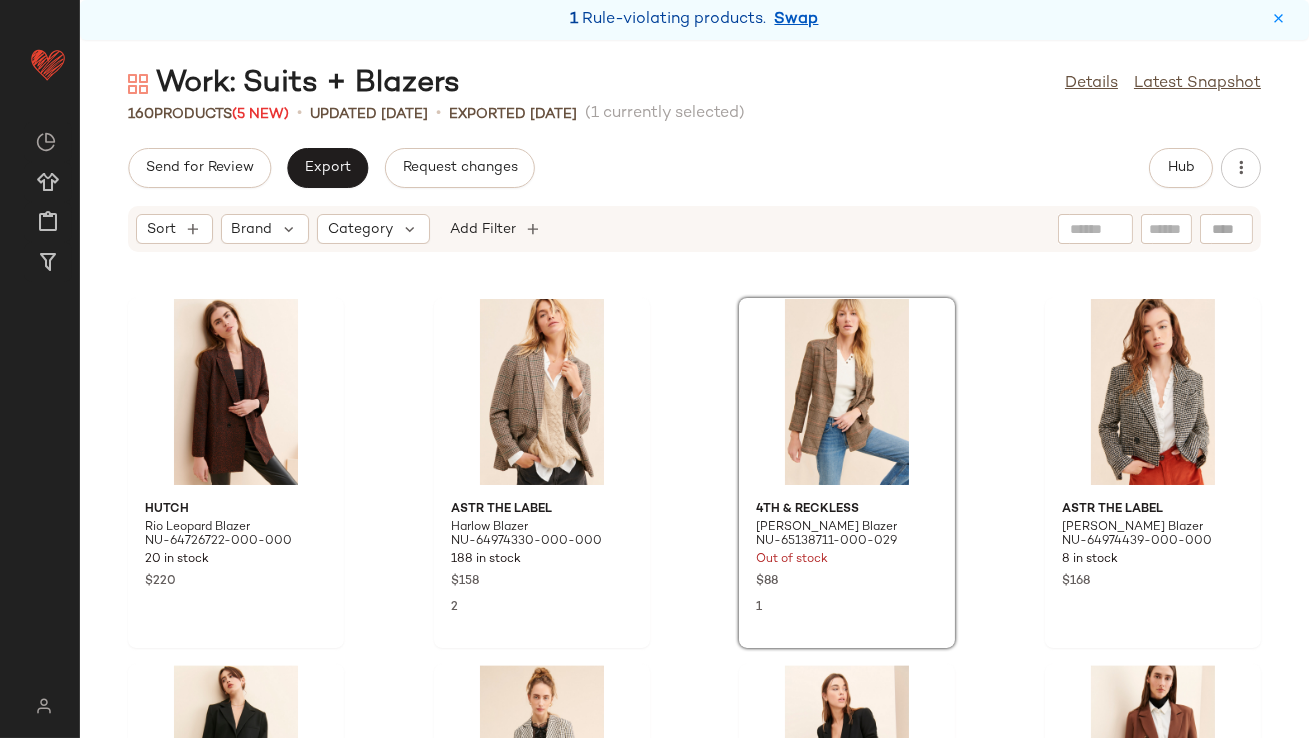 click on "1 Rule-violating products. Swap" at bounding box center [694, 20] 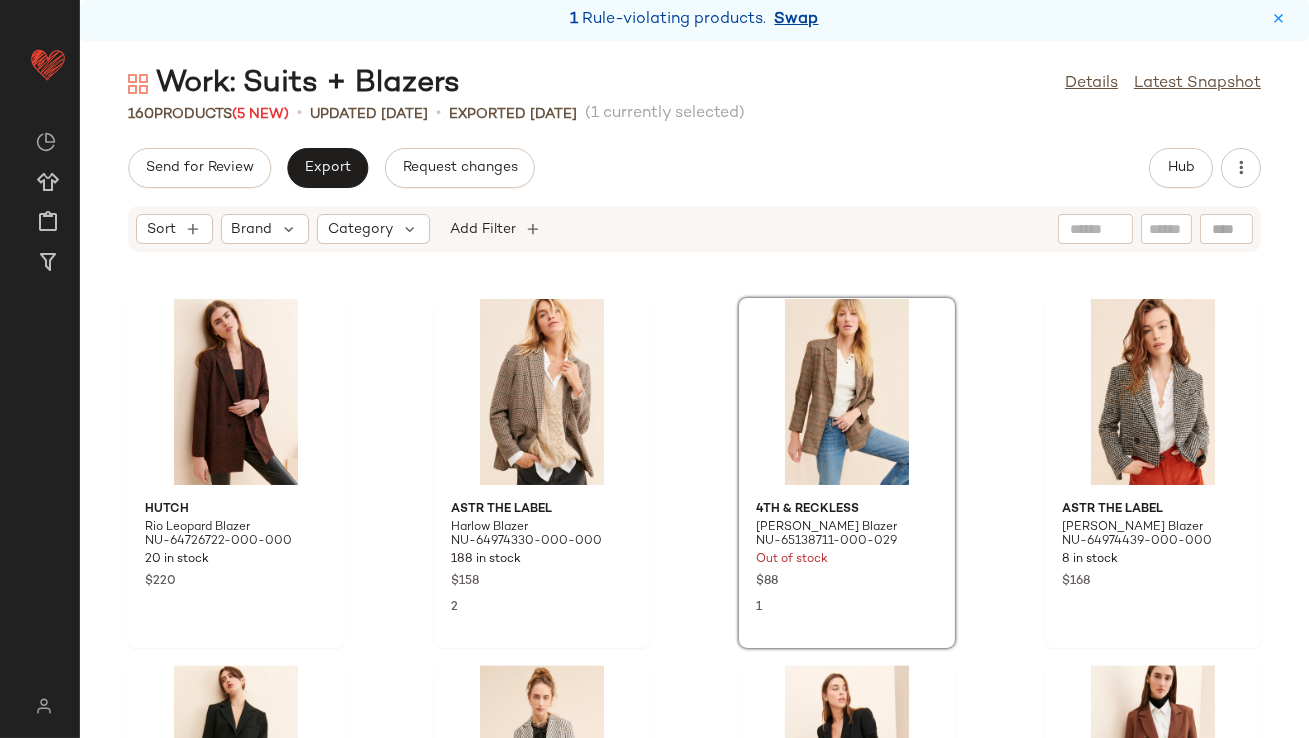click on "Swap" at bounding box center (797, 20) 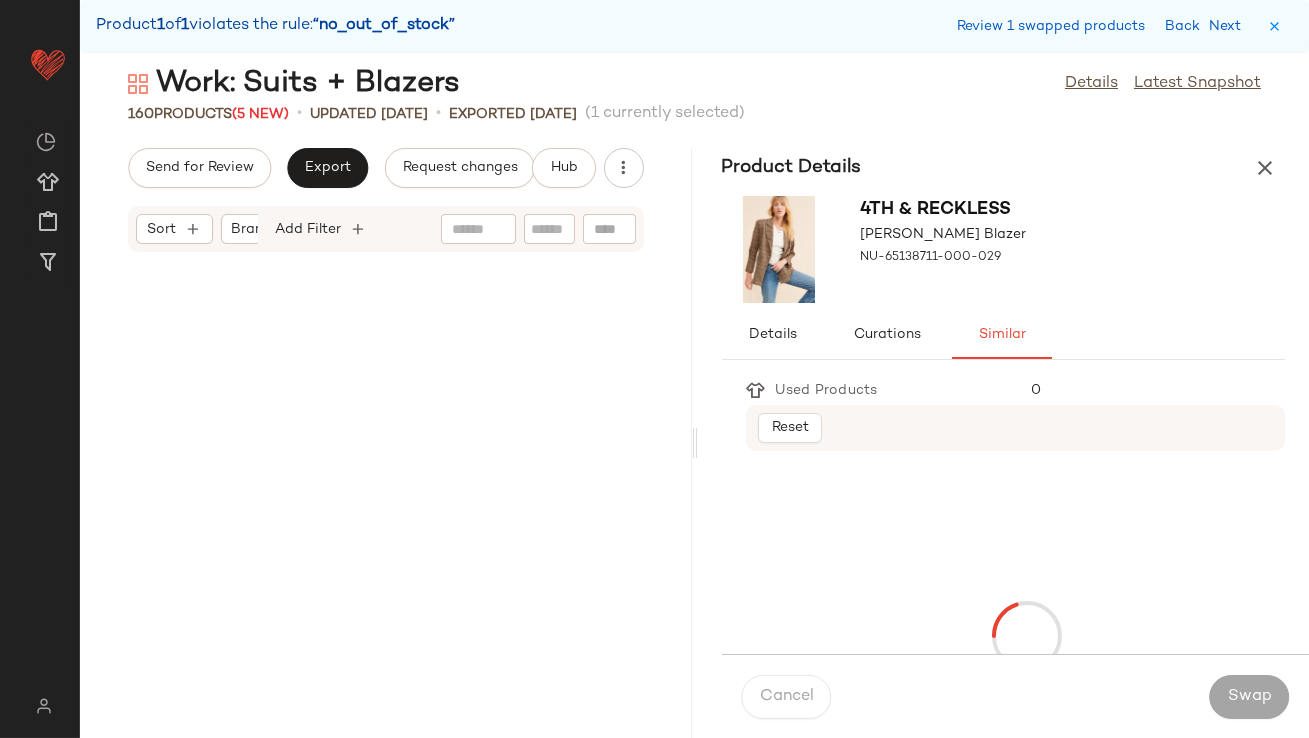 scroll, scrollTop: 18665, scrollLeft: 0, axis: vertical 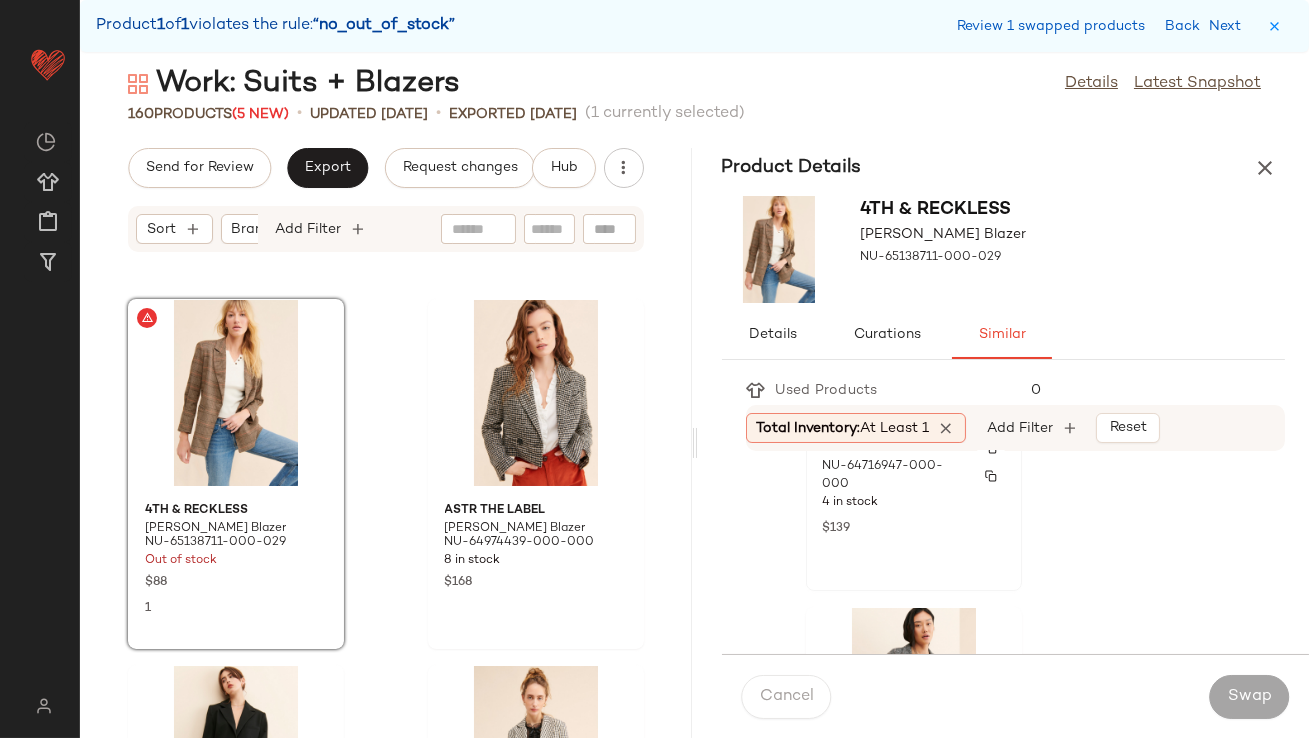 click on "4 in stock" at bounding box center [914, 503] 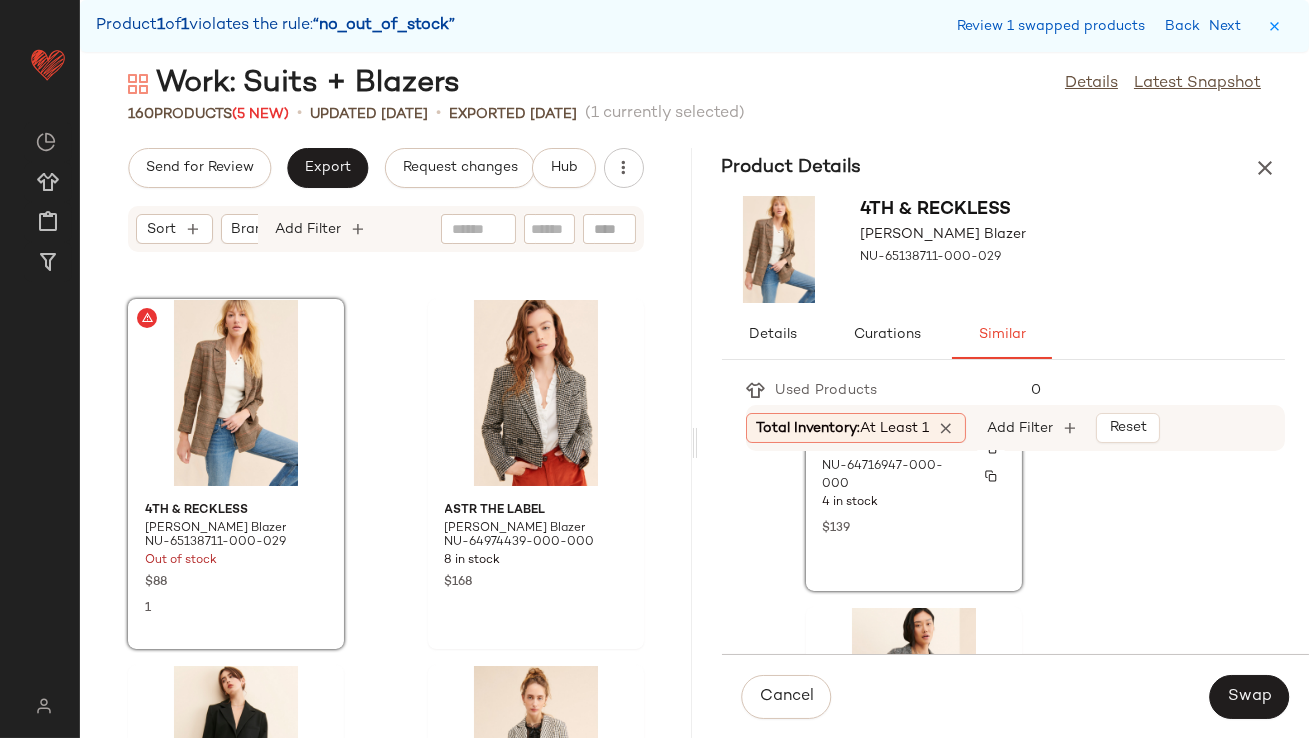 scroll, scrollTop: 221, scrollLeft: 0, axis: vertical 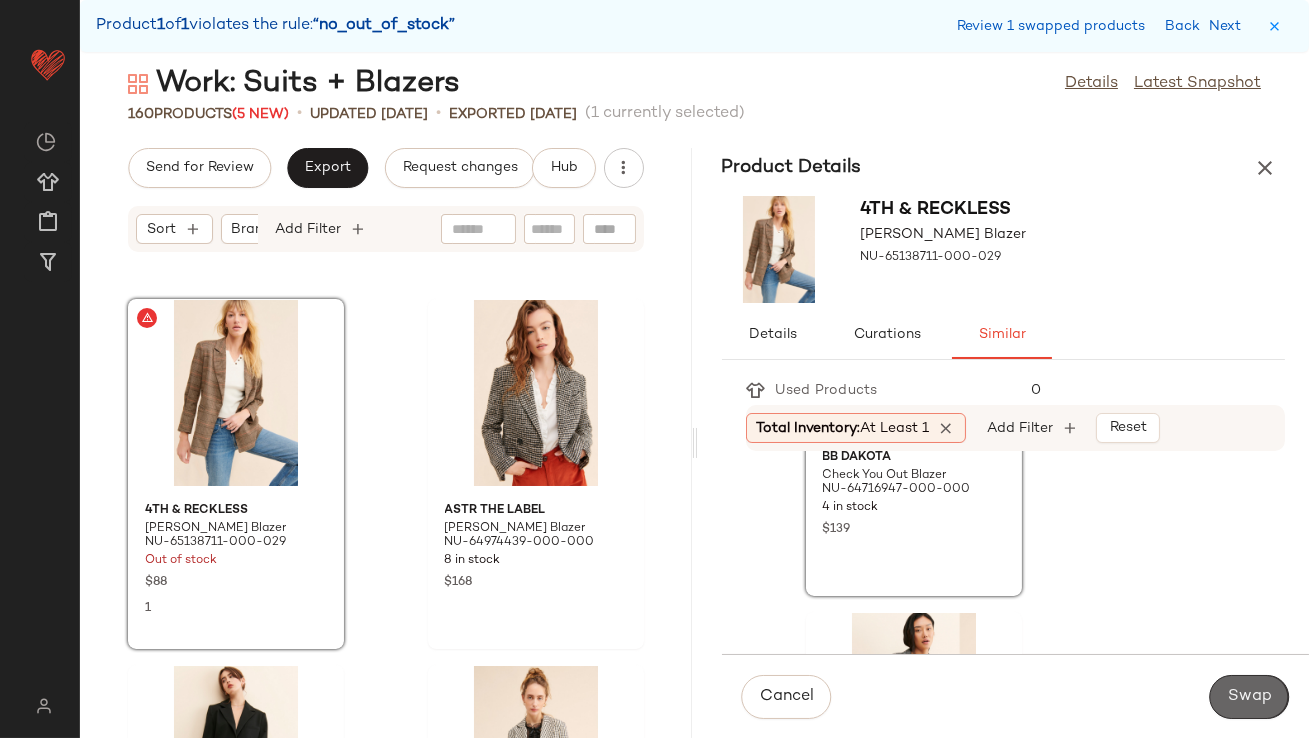 click on "Swap" at bounding box center [1249, 697] 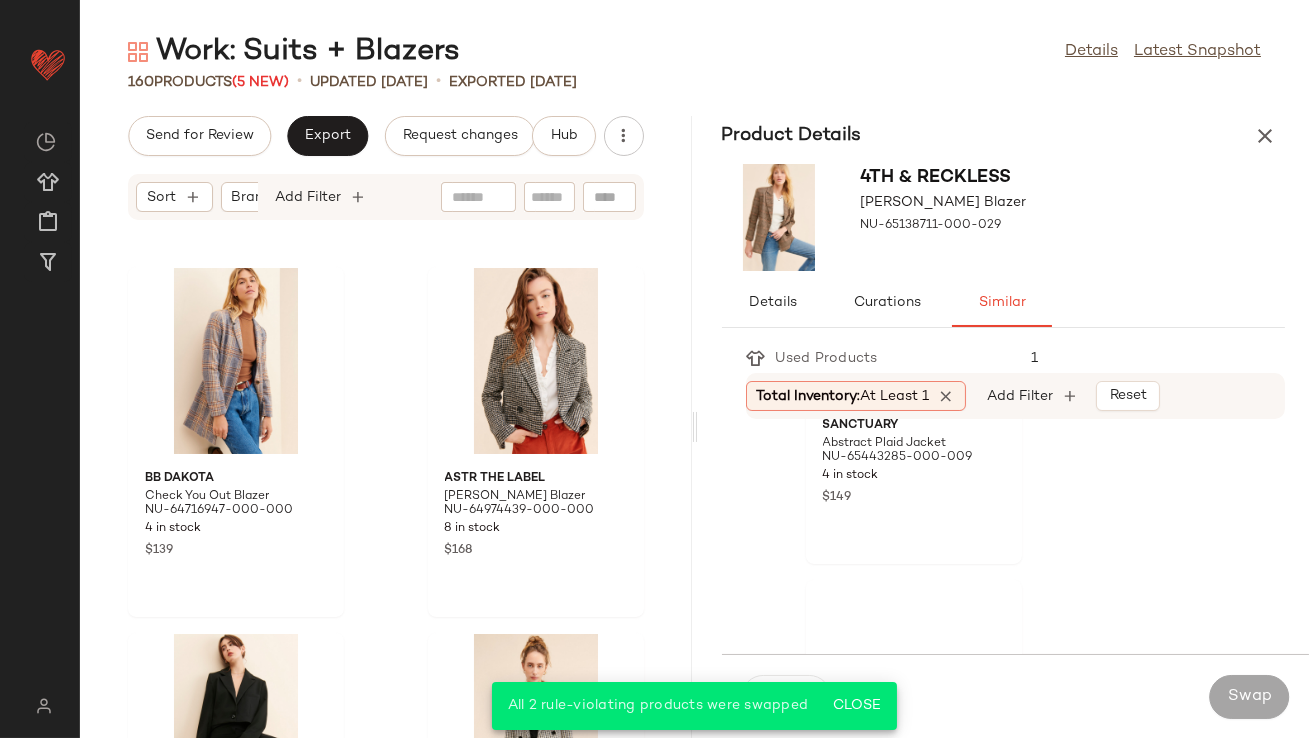 scroll, scrollTop: 0, scrollLeft: 0, axis: both 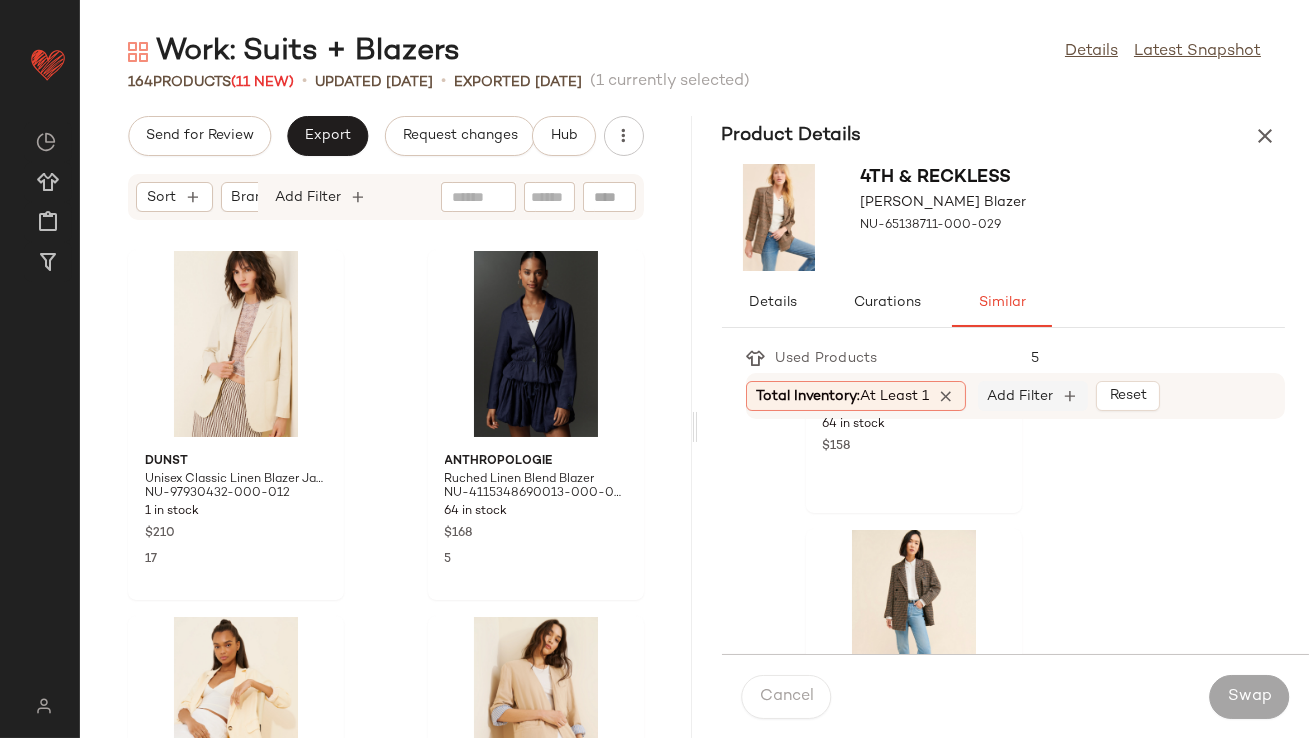 click on "Add Filter" at bounding box center (1020, 396) 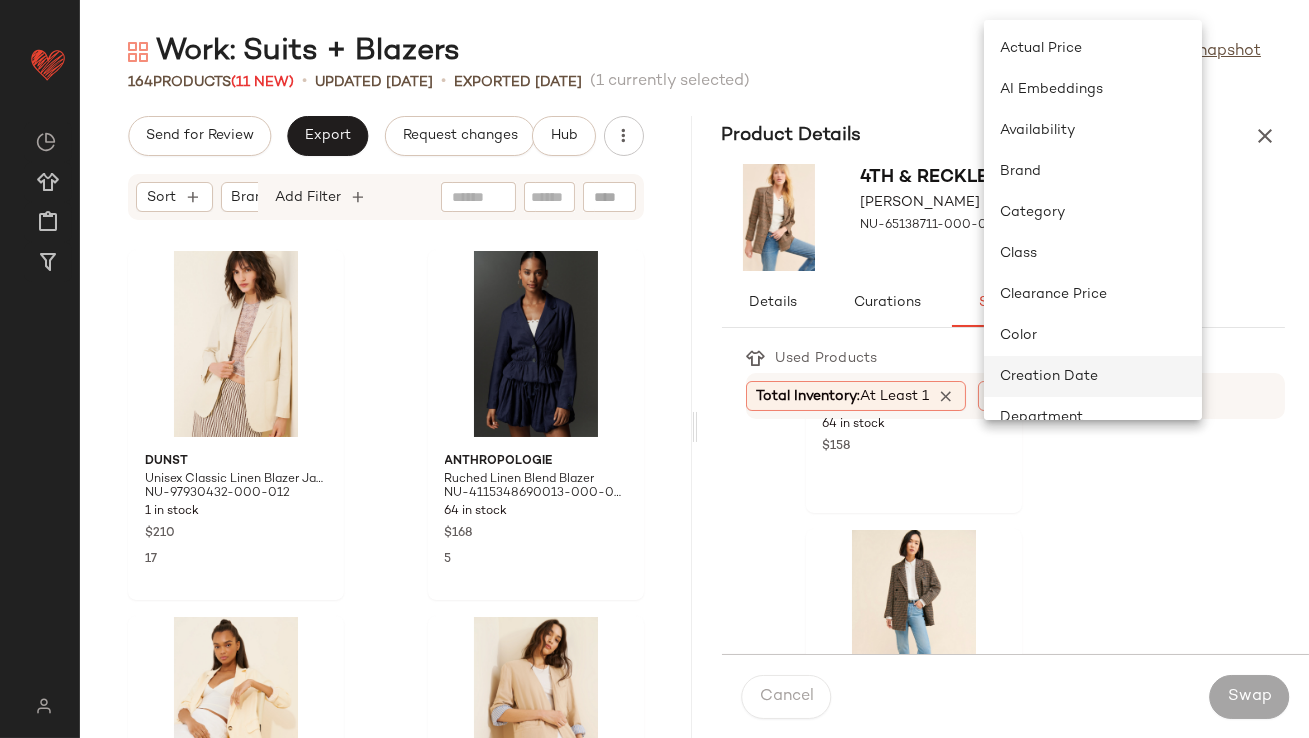 click on "Creation Date" 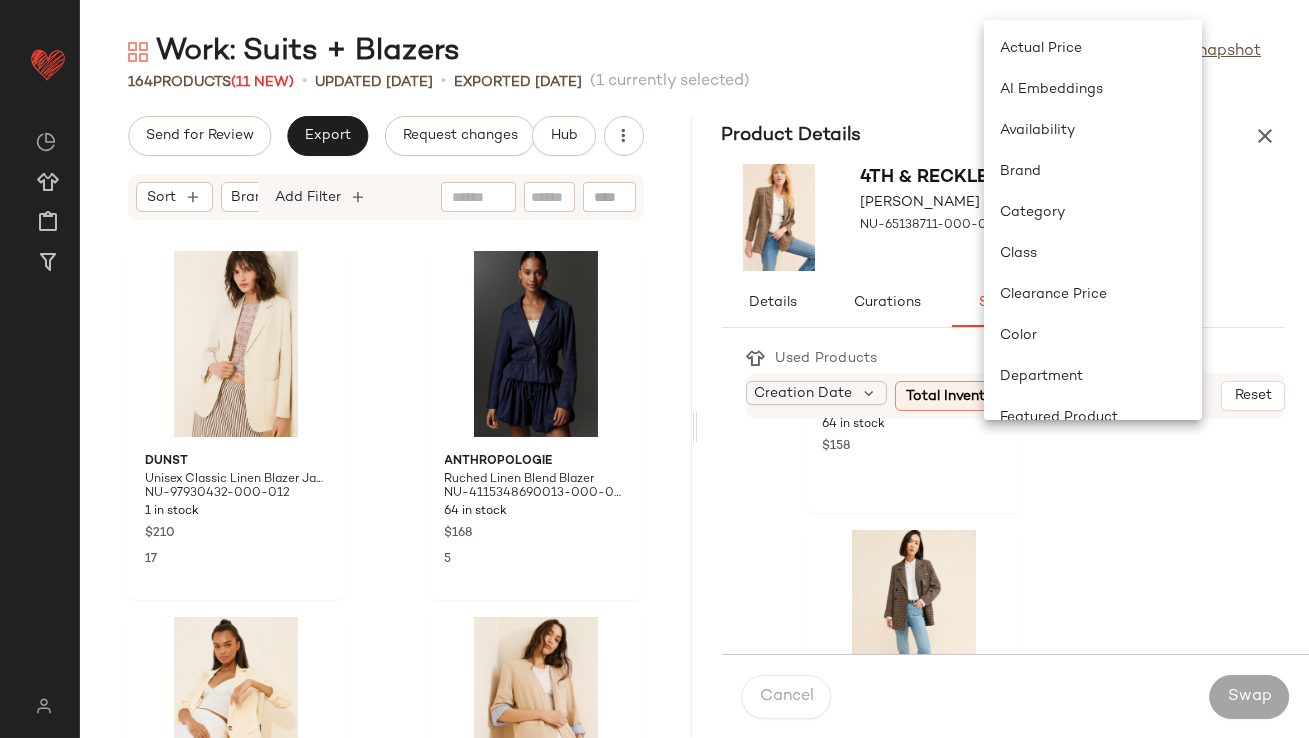 scroll, scrollTop: 0, scrollLeft: 25, axis: horizontal 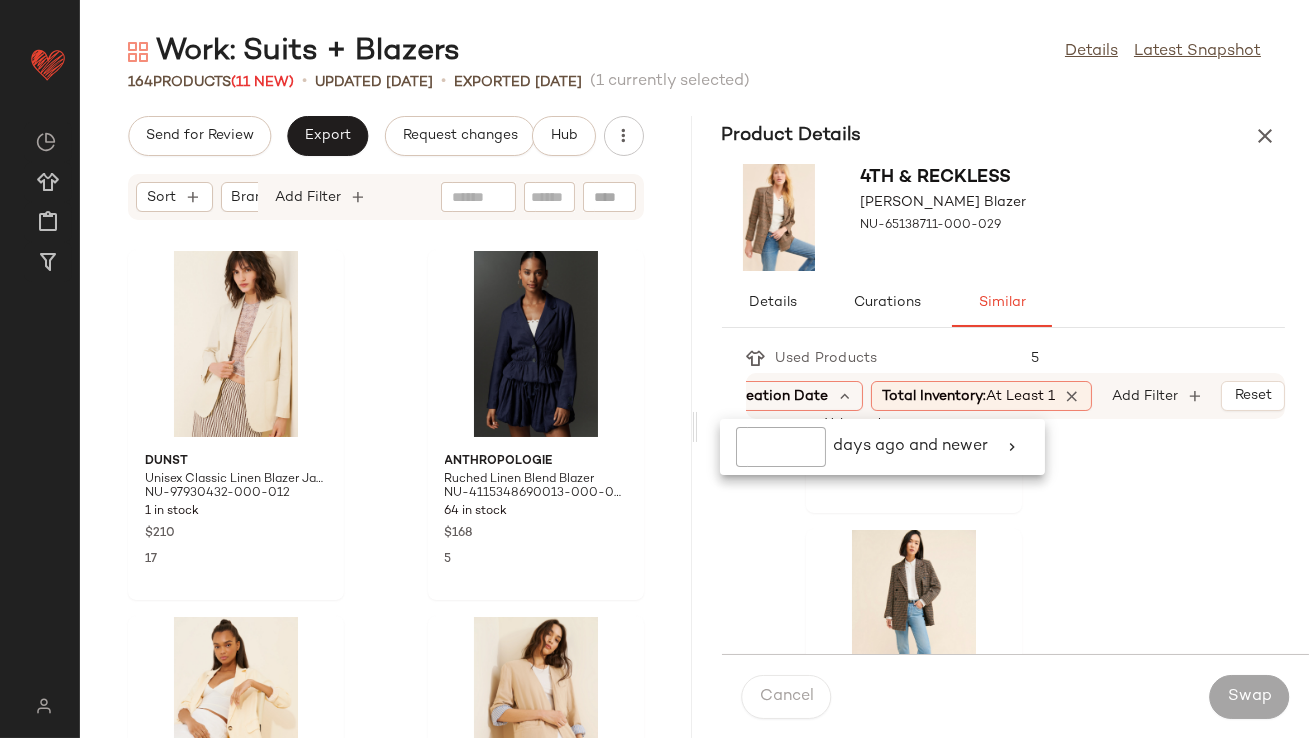 click 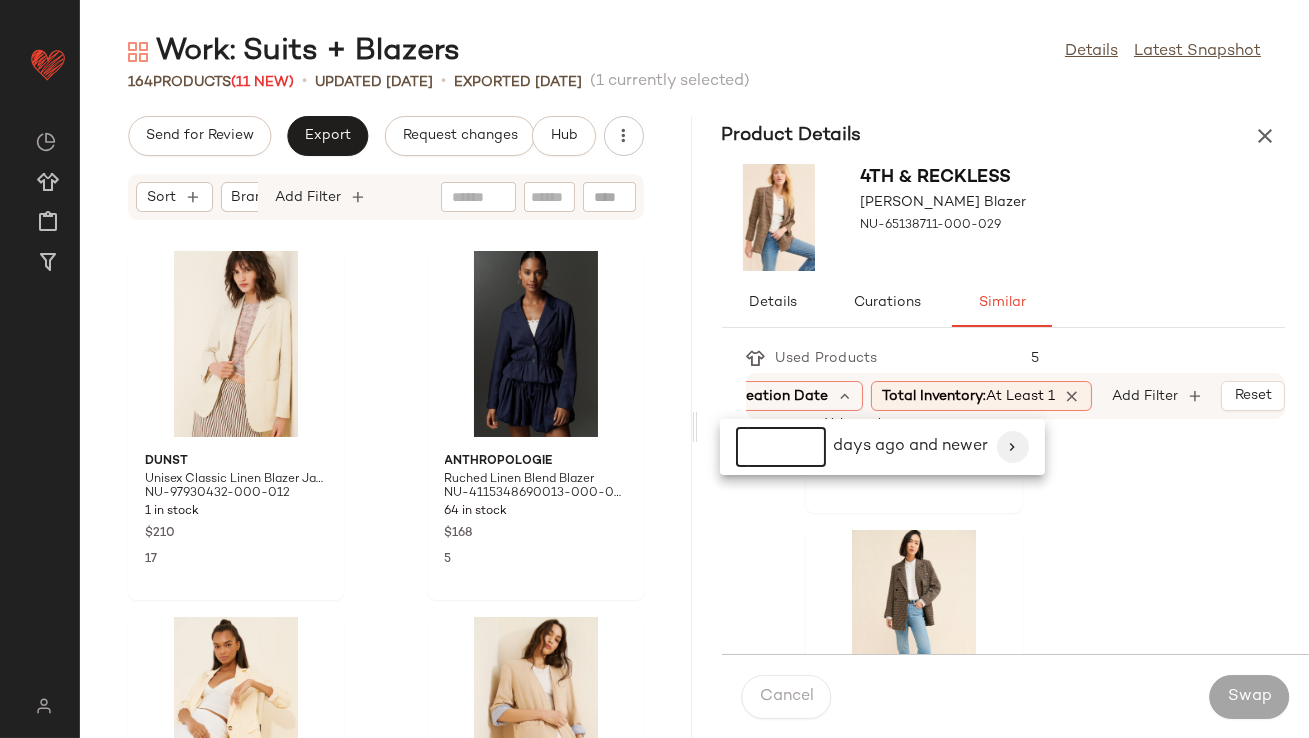 type on "*" 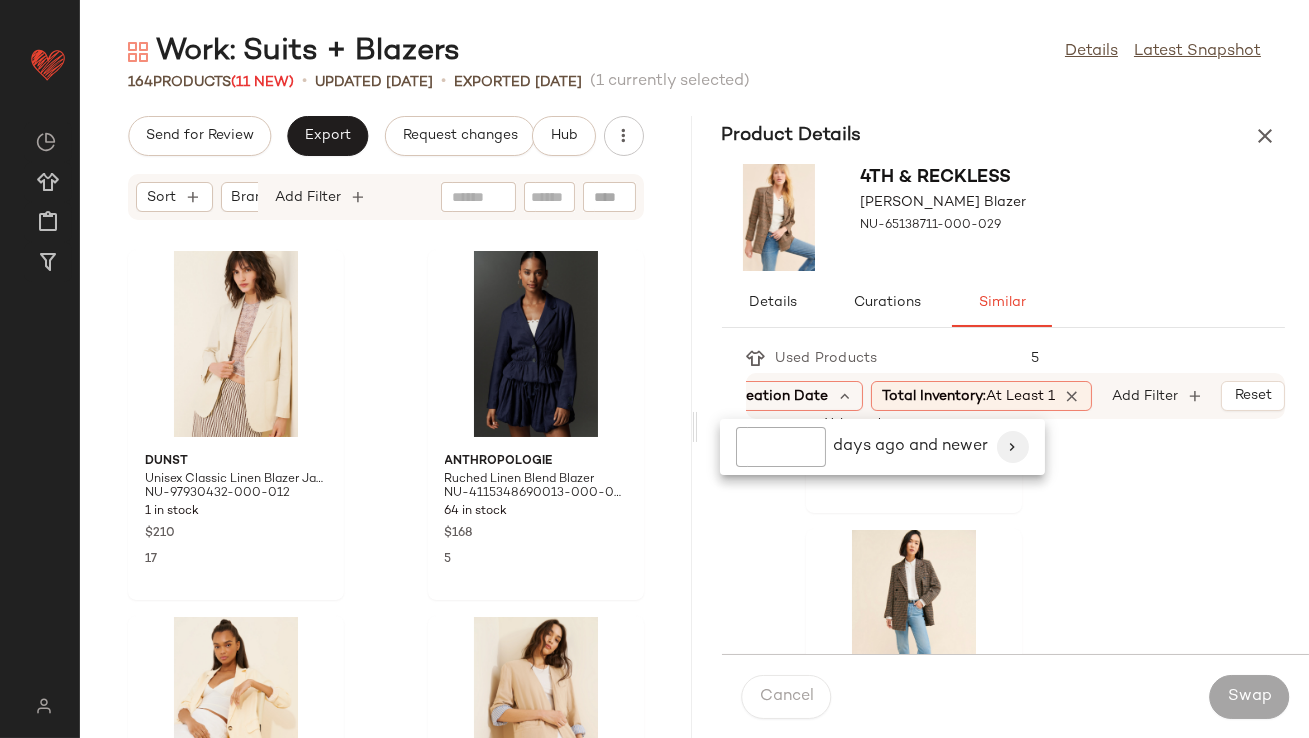 click at bounding box center (1013, 447) 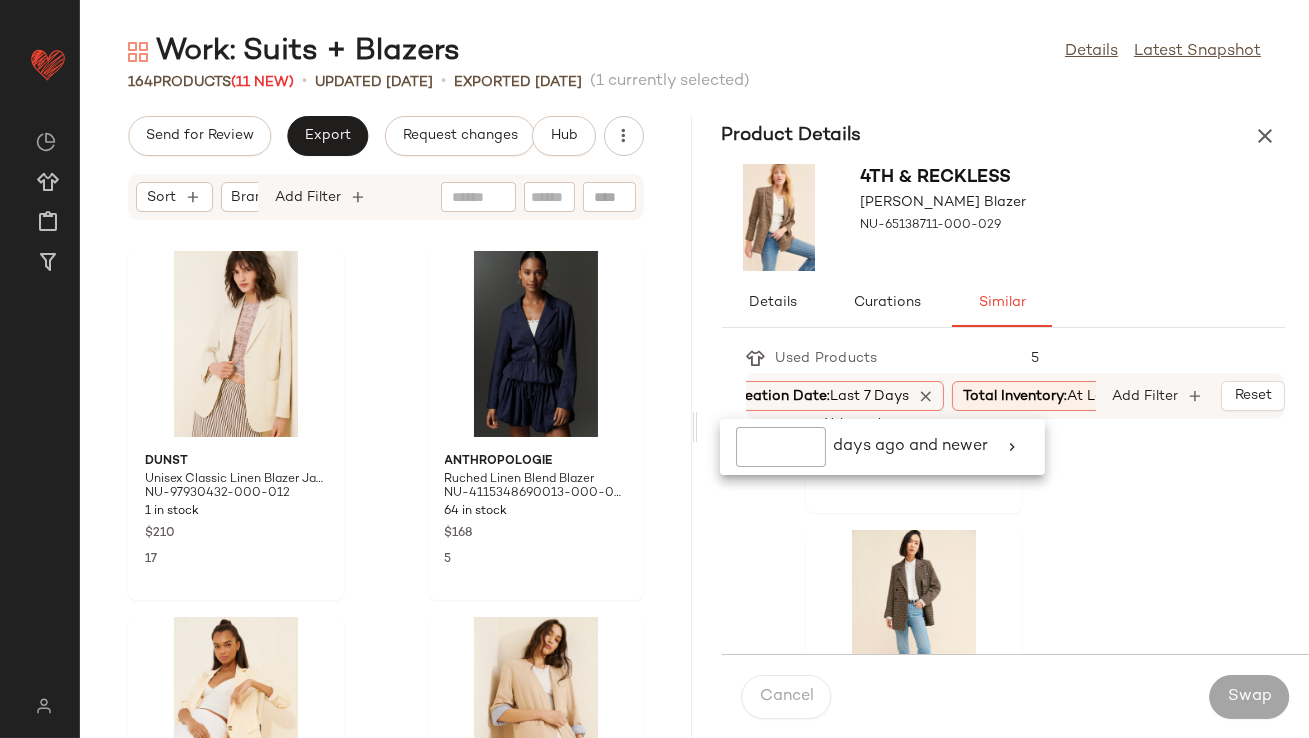 scroll, scrollTop: 161, scrollLeft: 0, axis: vertical 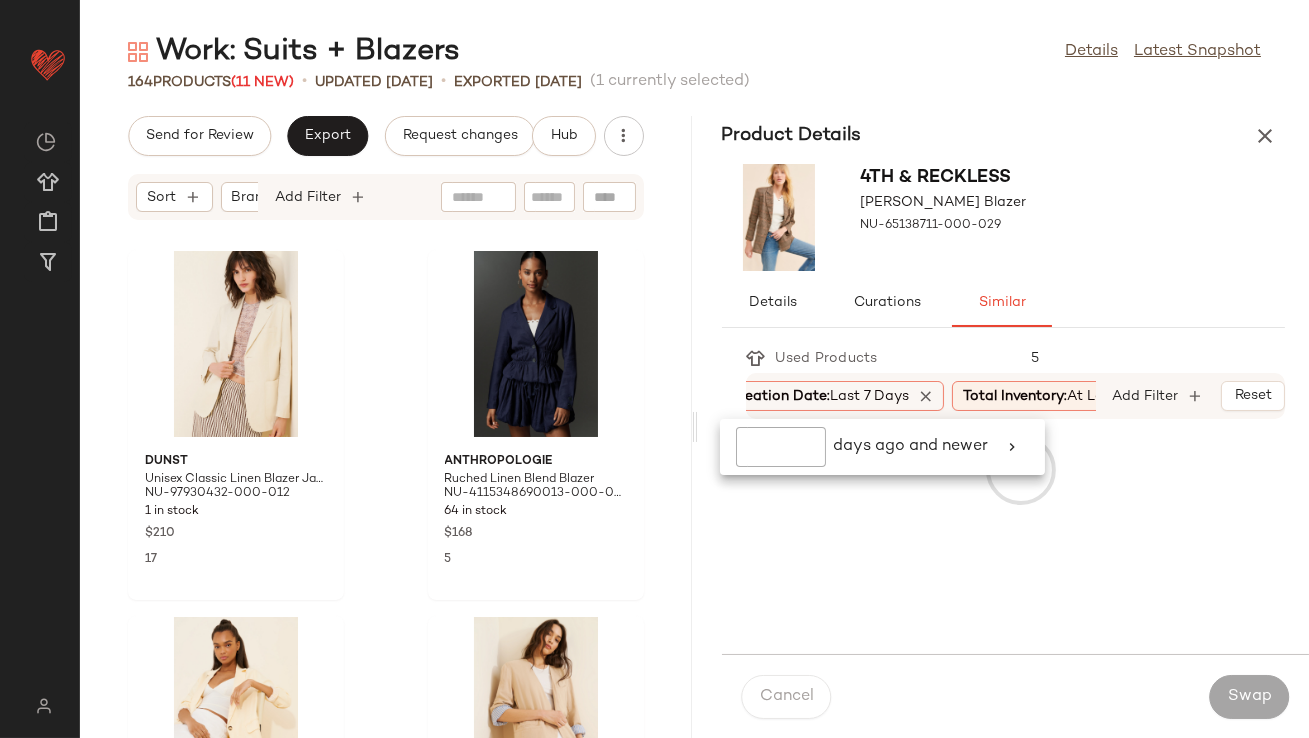 click on "Details   Curations   Similar" at bounding box center (1004, 303) 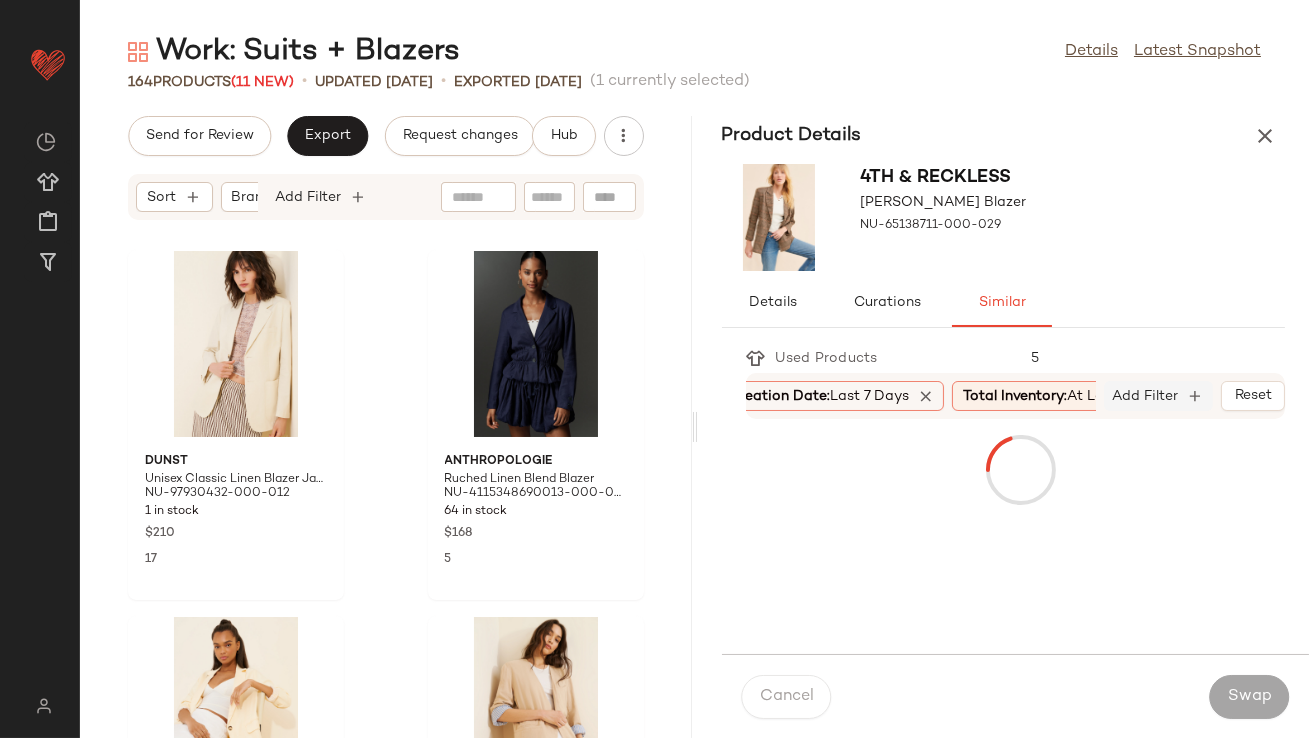 click on "Add Filter" at bounding box center (1146, 396) 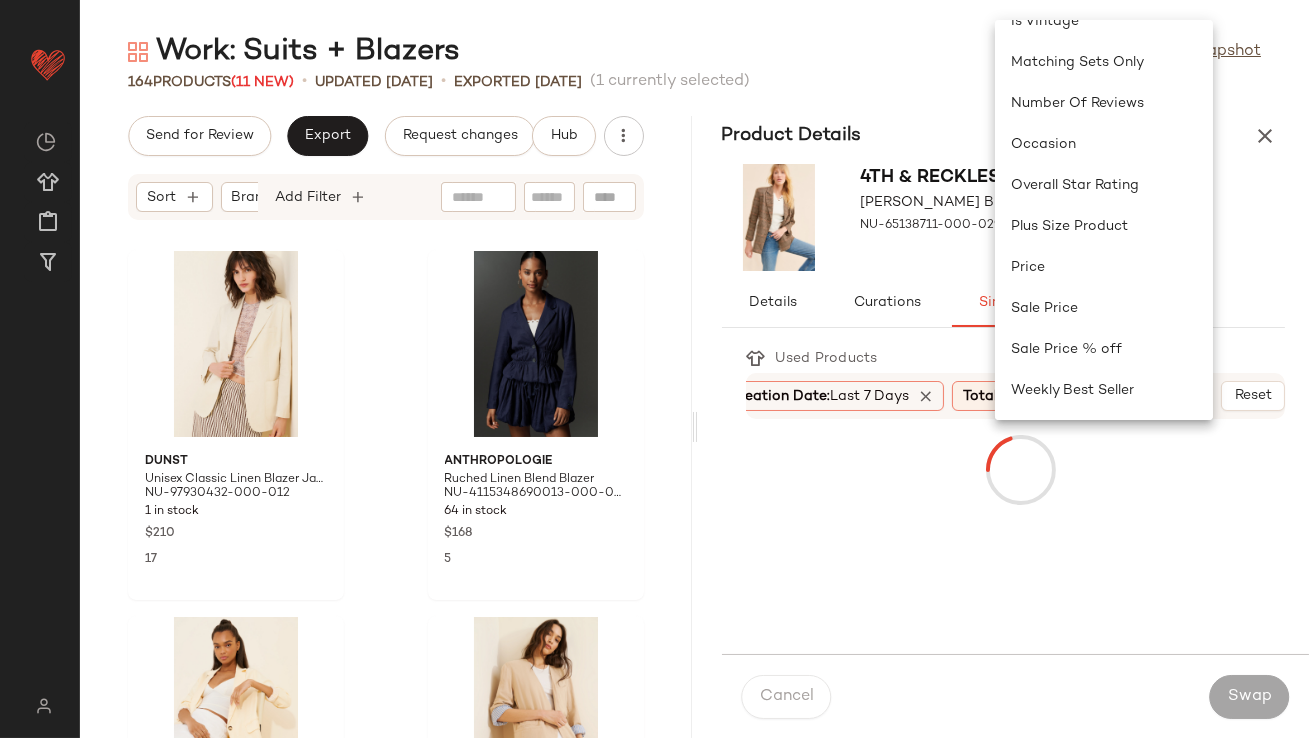 scroll, scrollTop: 681, scrollLeft: 0, axis: vertical 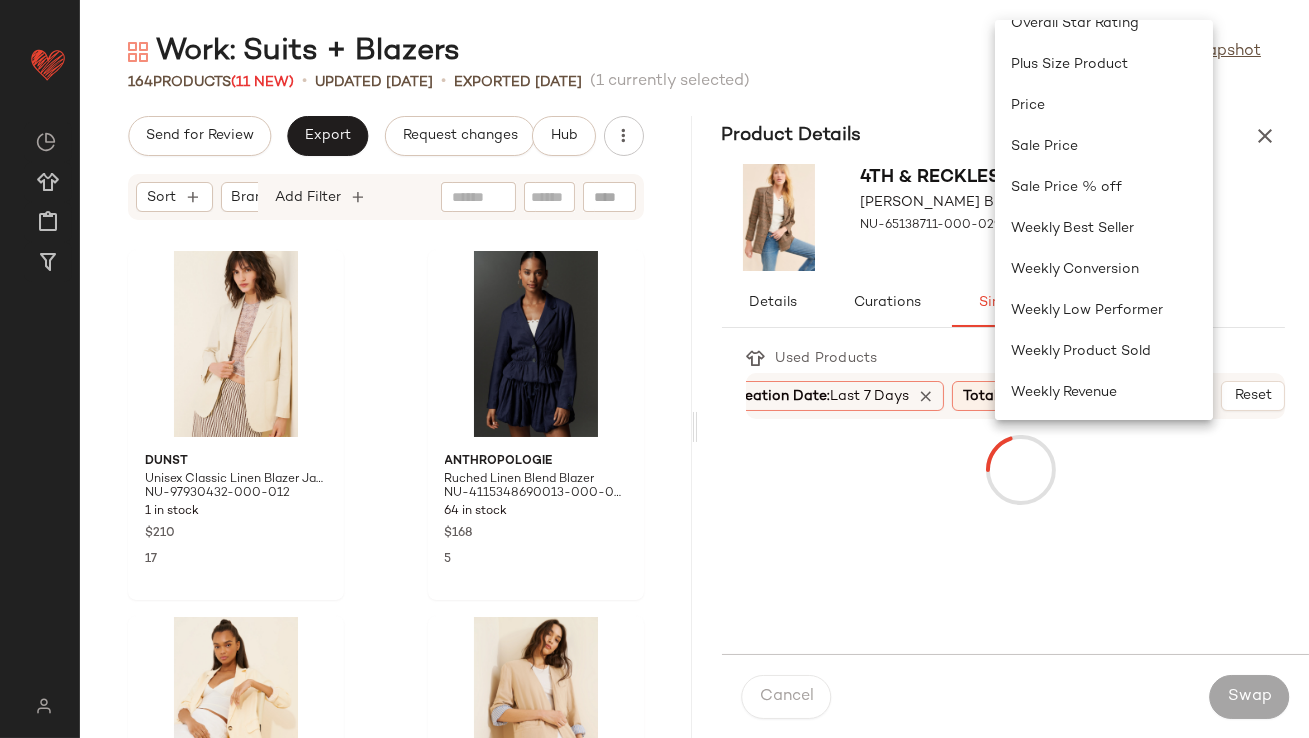 click on "Weekly Product Sold" 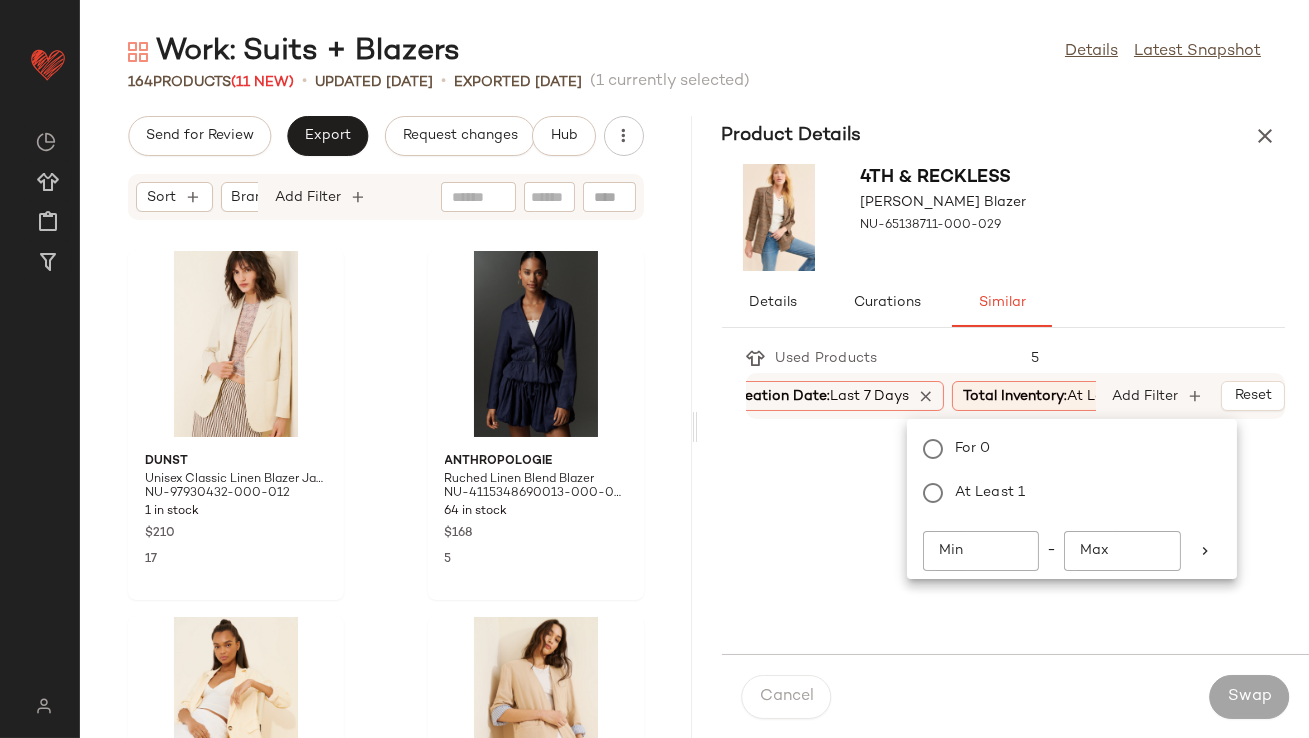 scroll, scrollTop: 0, scrollLeft: 307, axis: horizontal 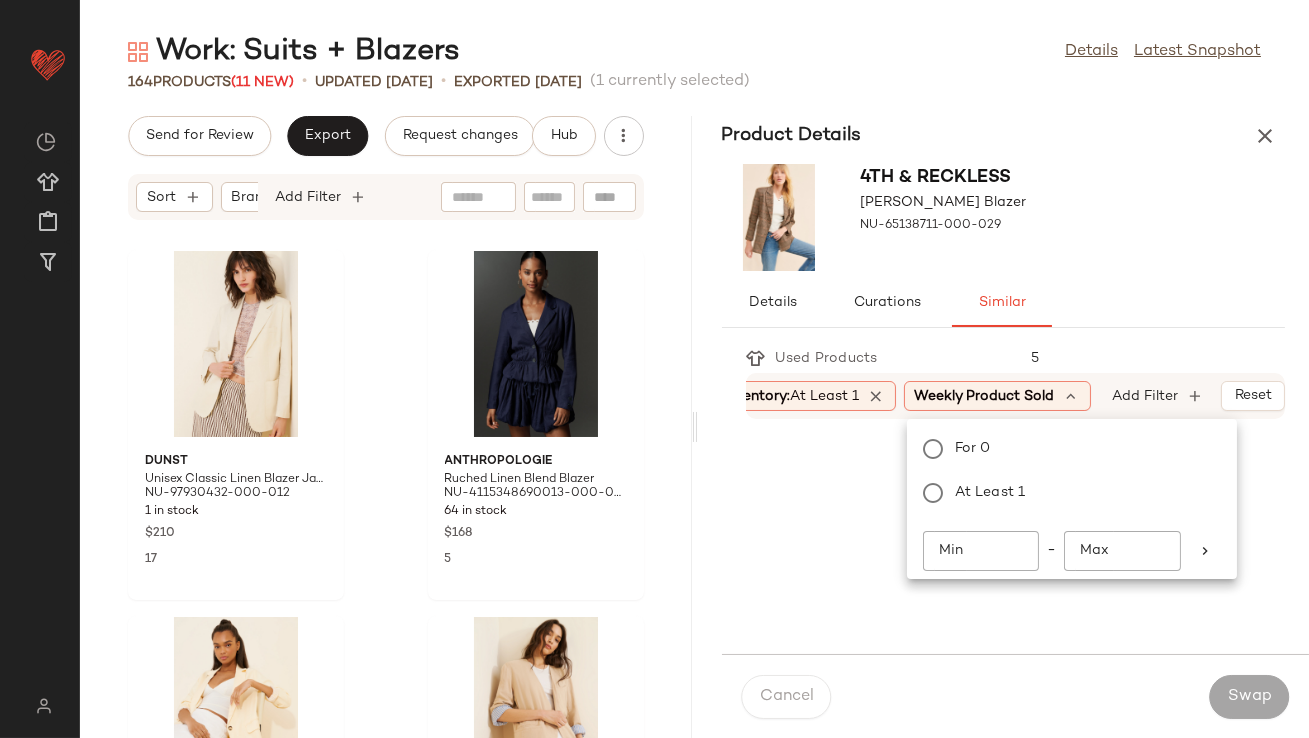 click on "Min" 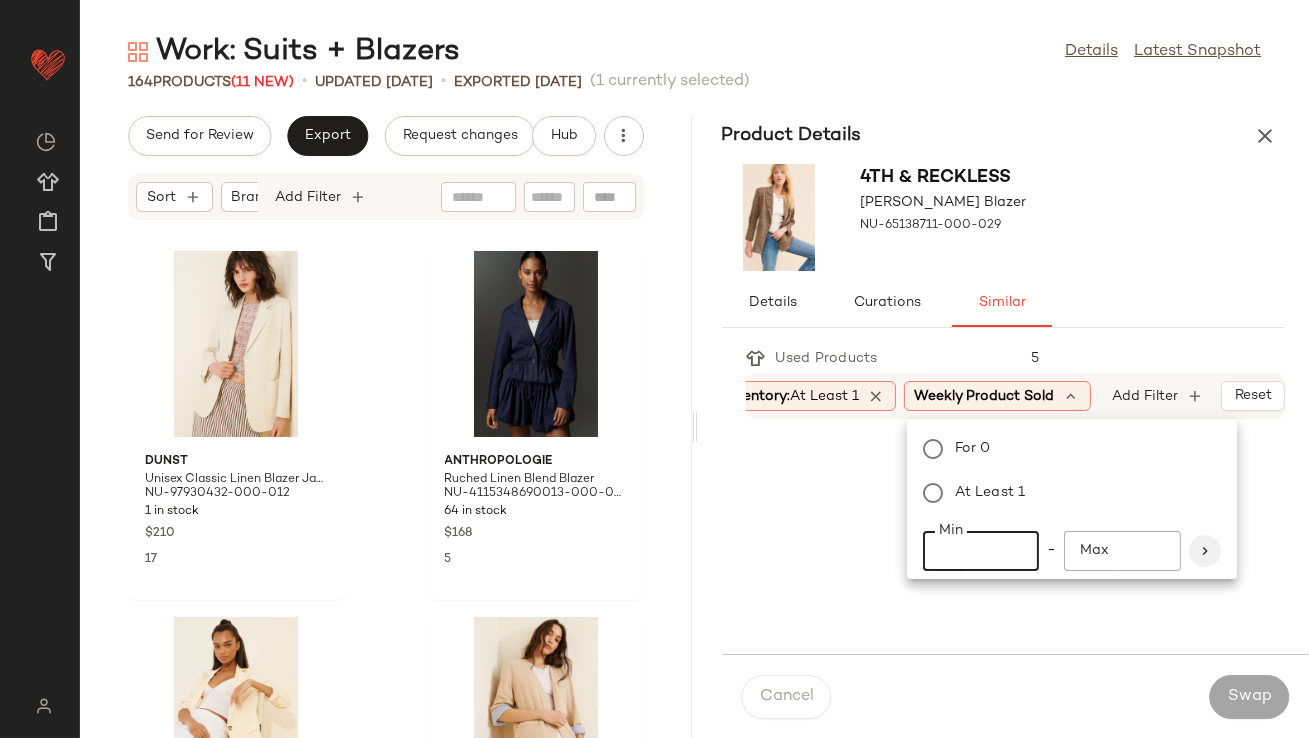 type on "**" 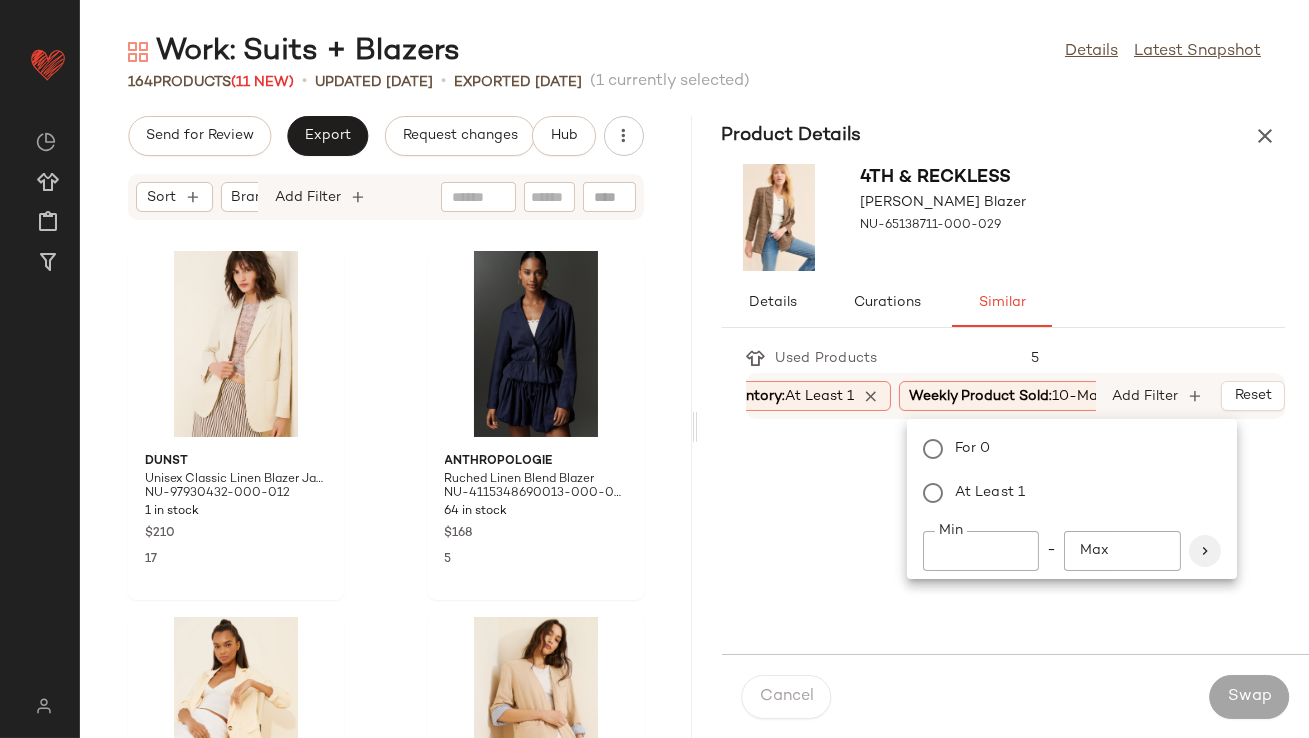 click at bounding box center [1205, 551] 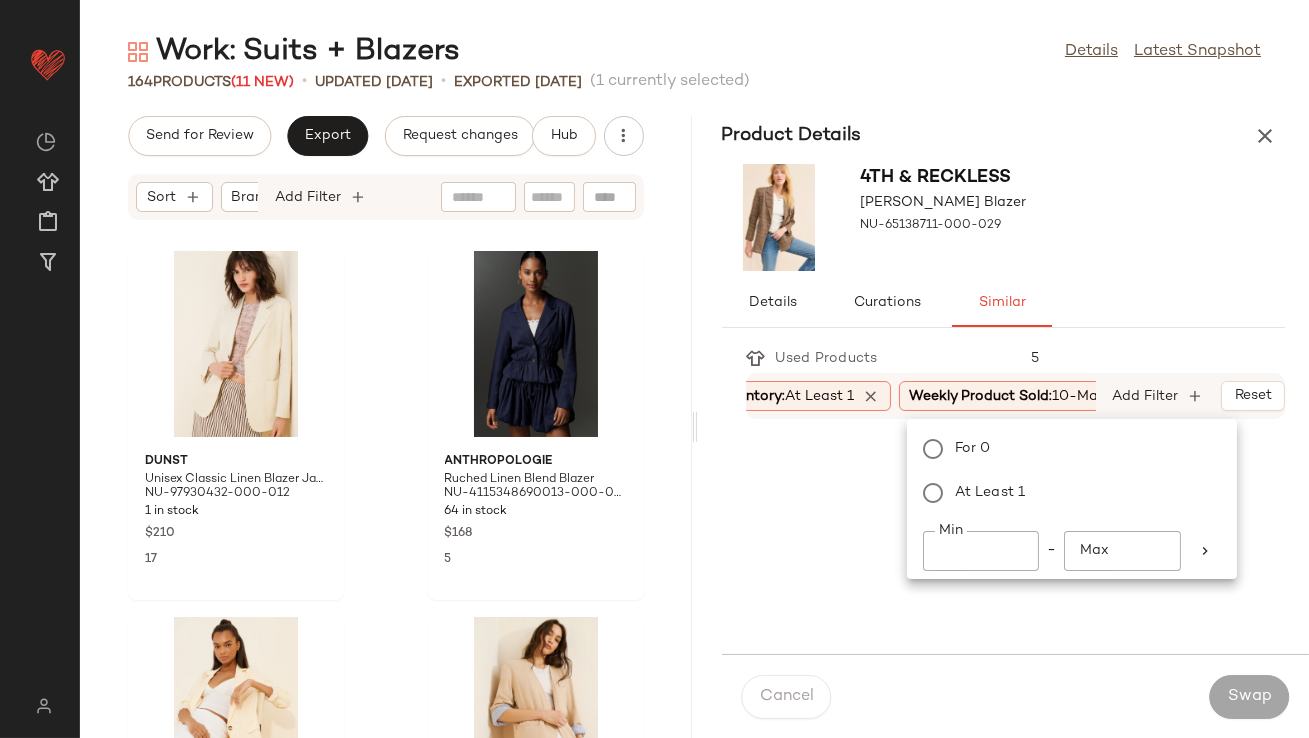 click at bounding box center (1022, 469) 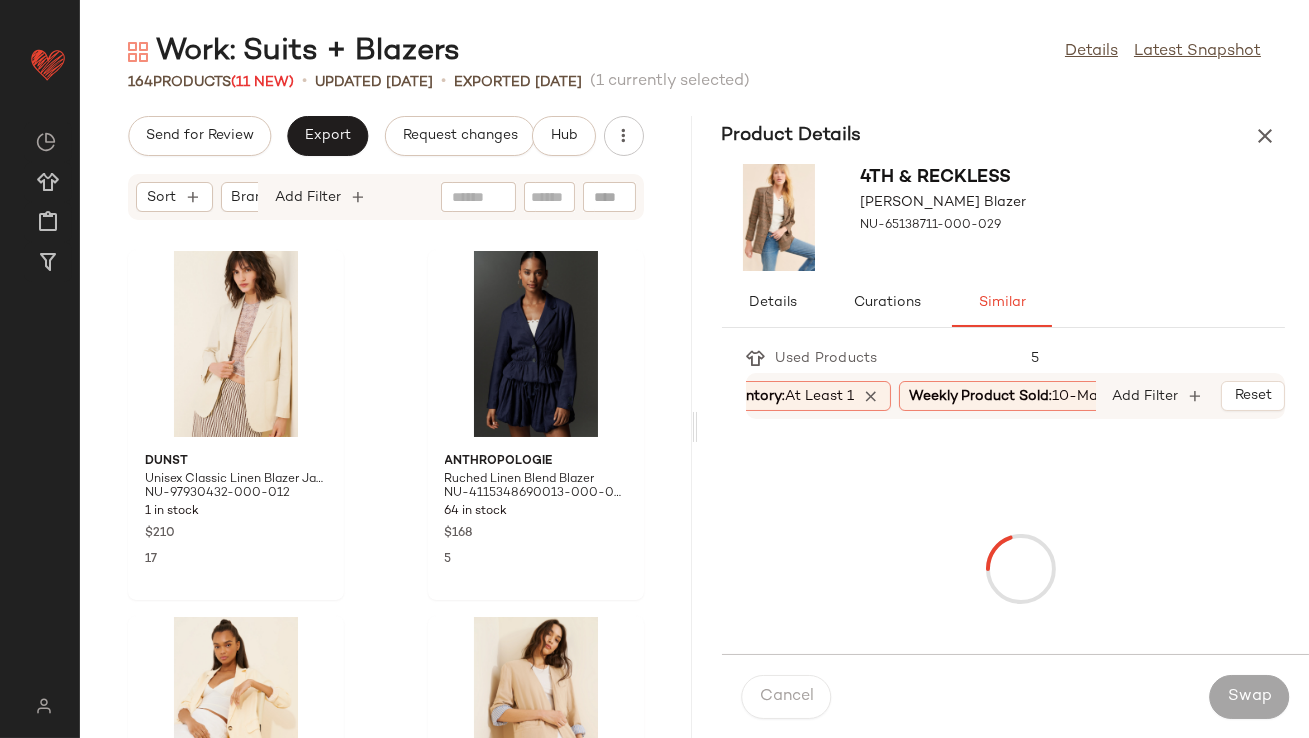 scroll, scrollTop: 0, scrollLeft: 0, axis: both 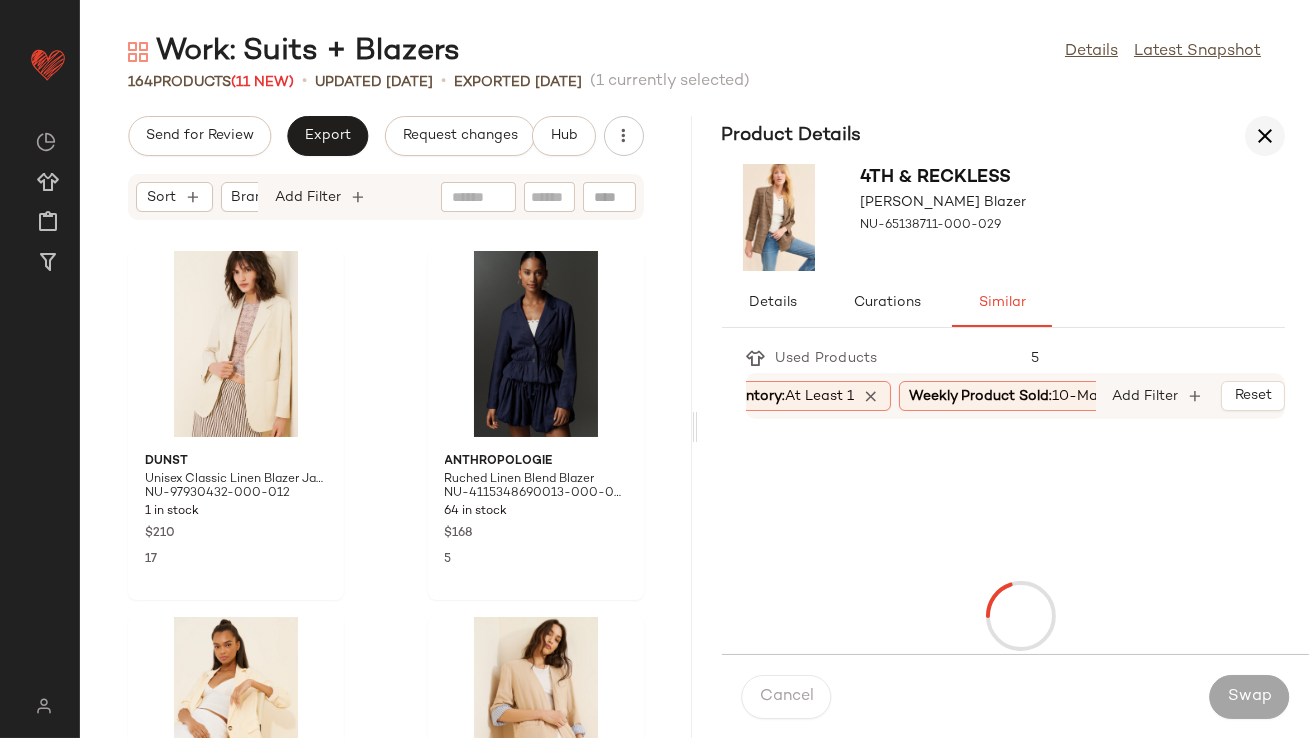 click at bounding box center [1265, 136] 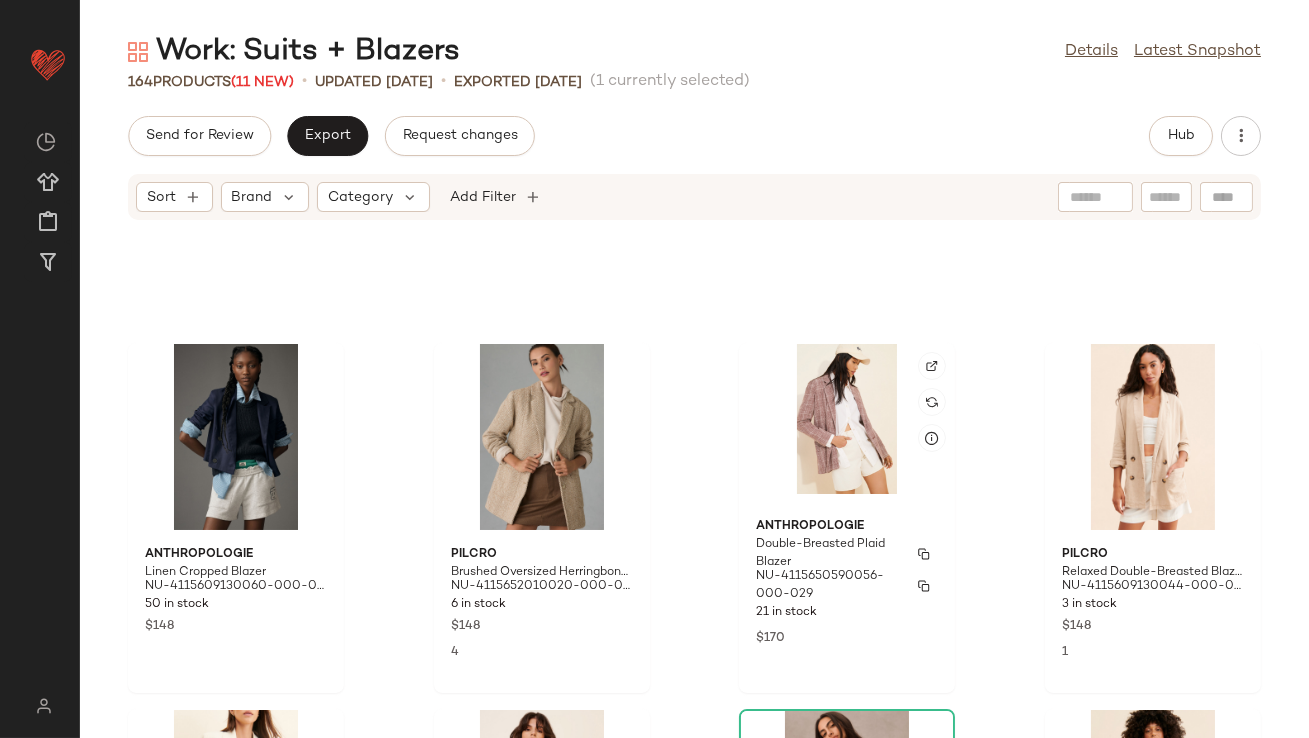 scroll, scrollTop: 0, scrollLeft: 0, axis: both 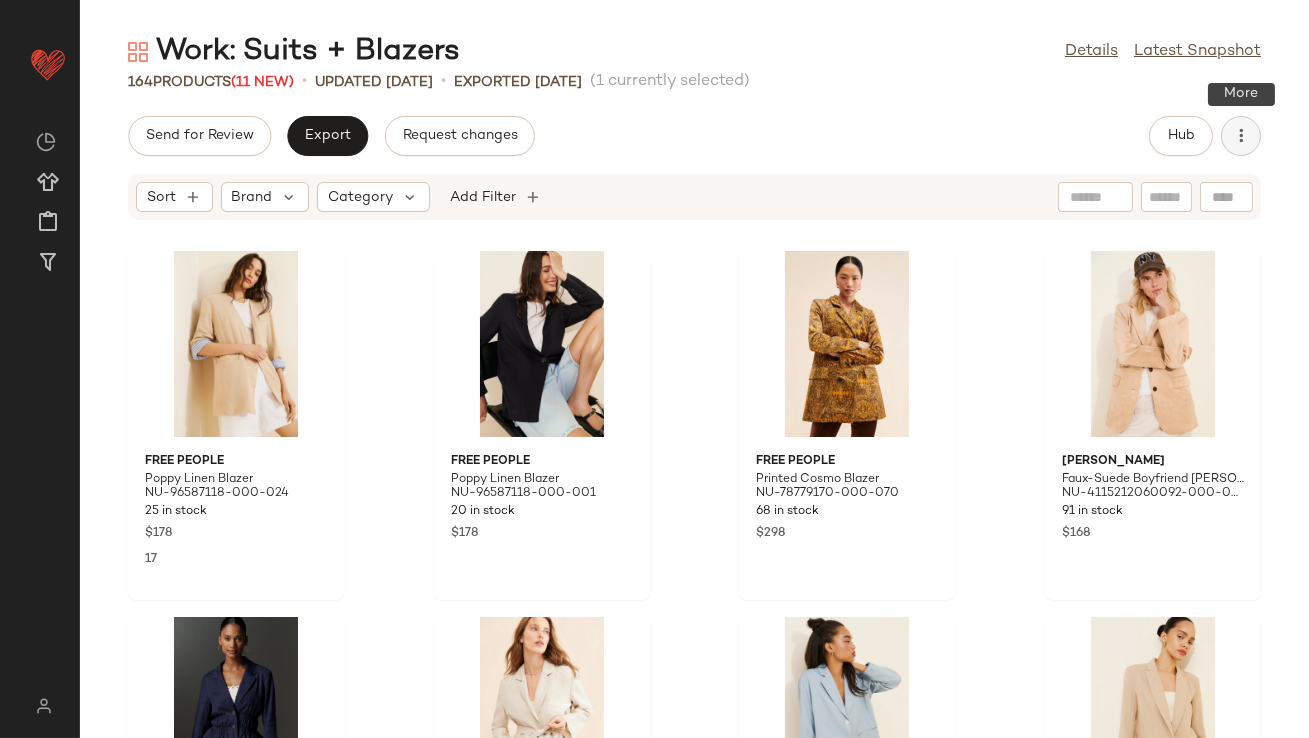 click 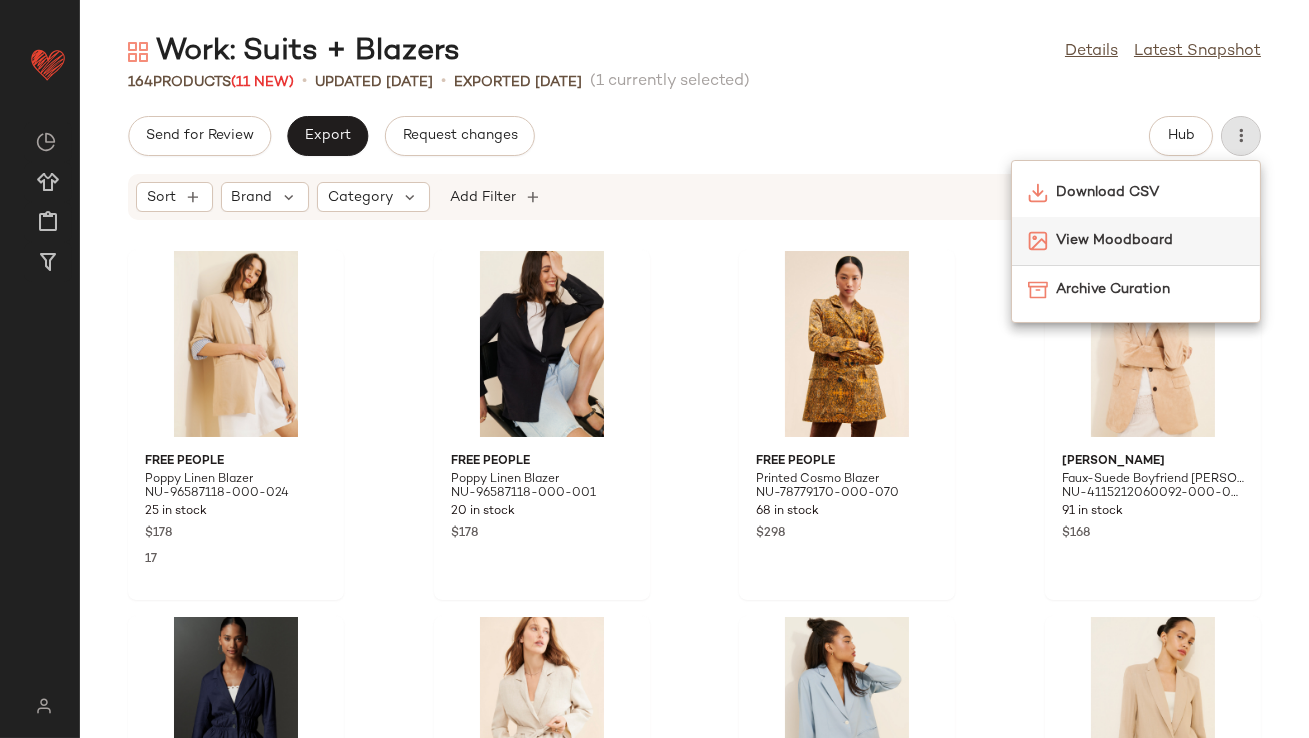 click on "View Moodboard" at bounding box center (1150, 240) 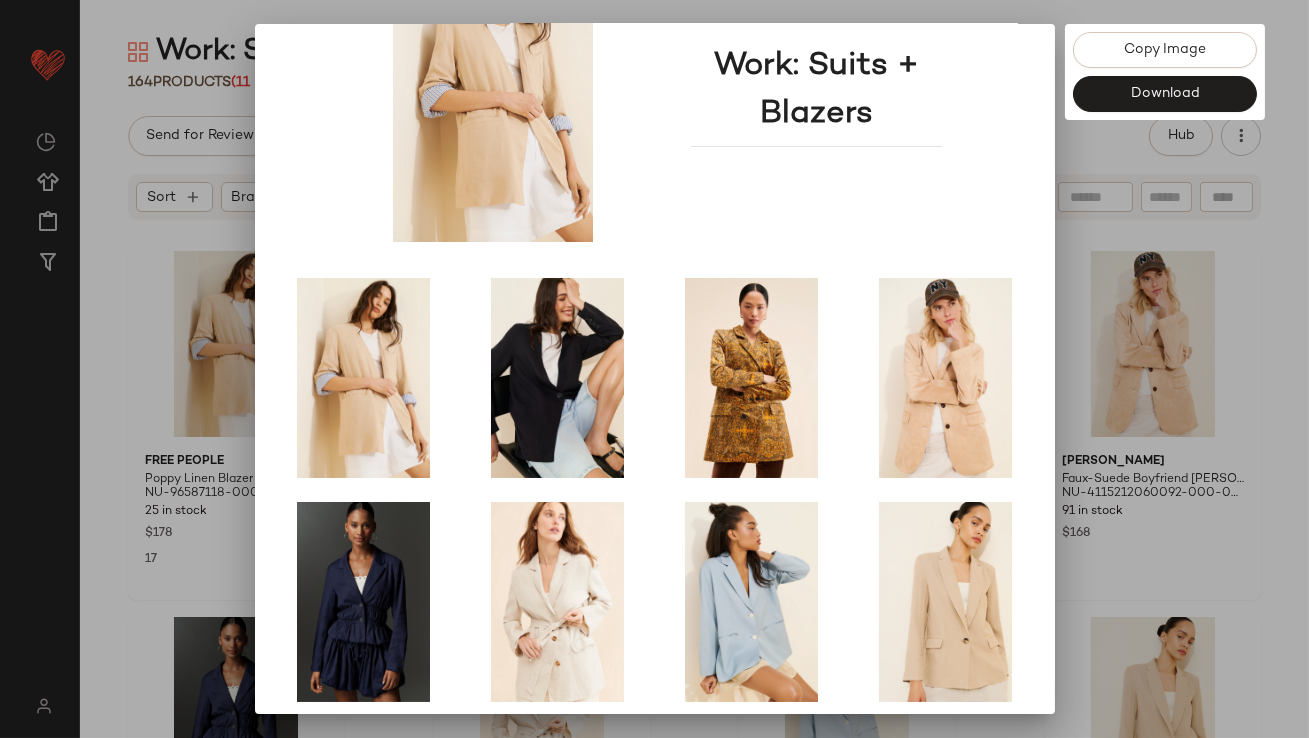 scroll, scrollTop: 341, scrollLeft: 0, axis: vertical 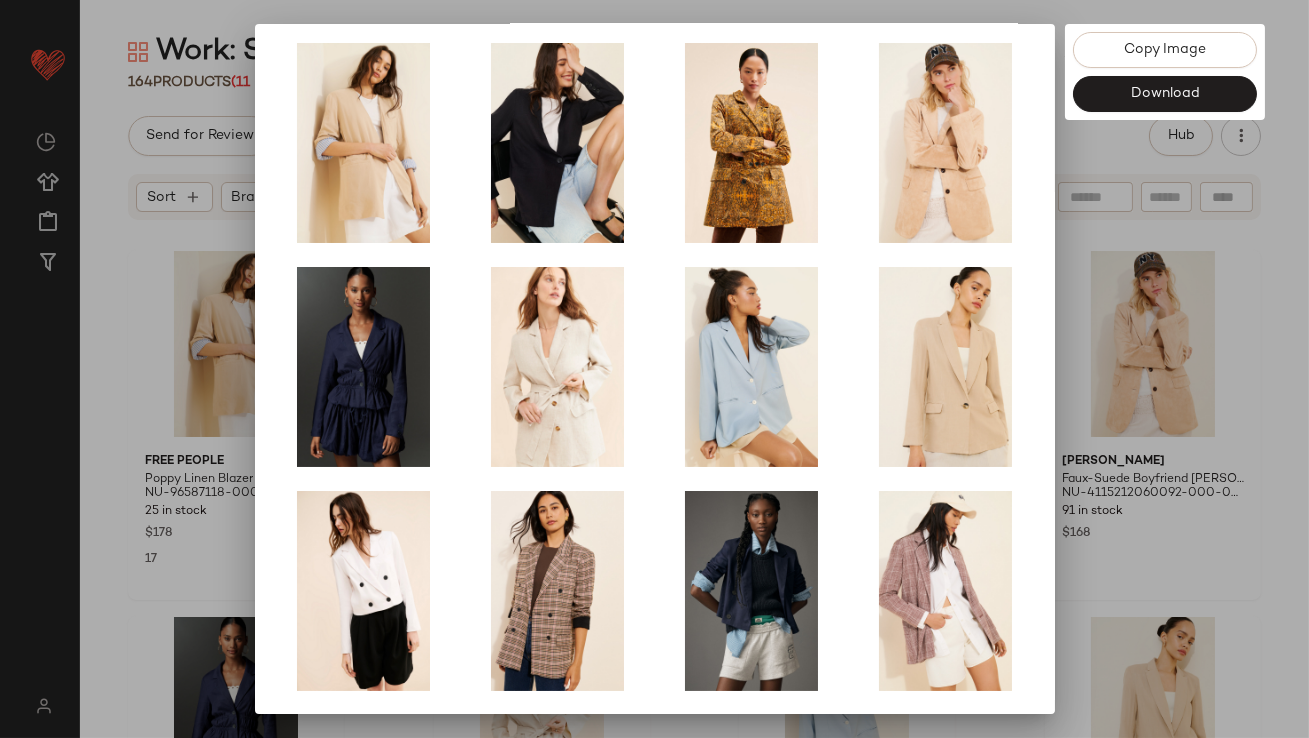 click at bounding box center (654, 369) 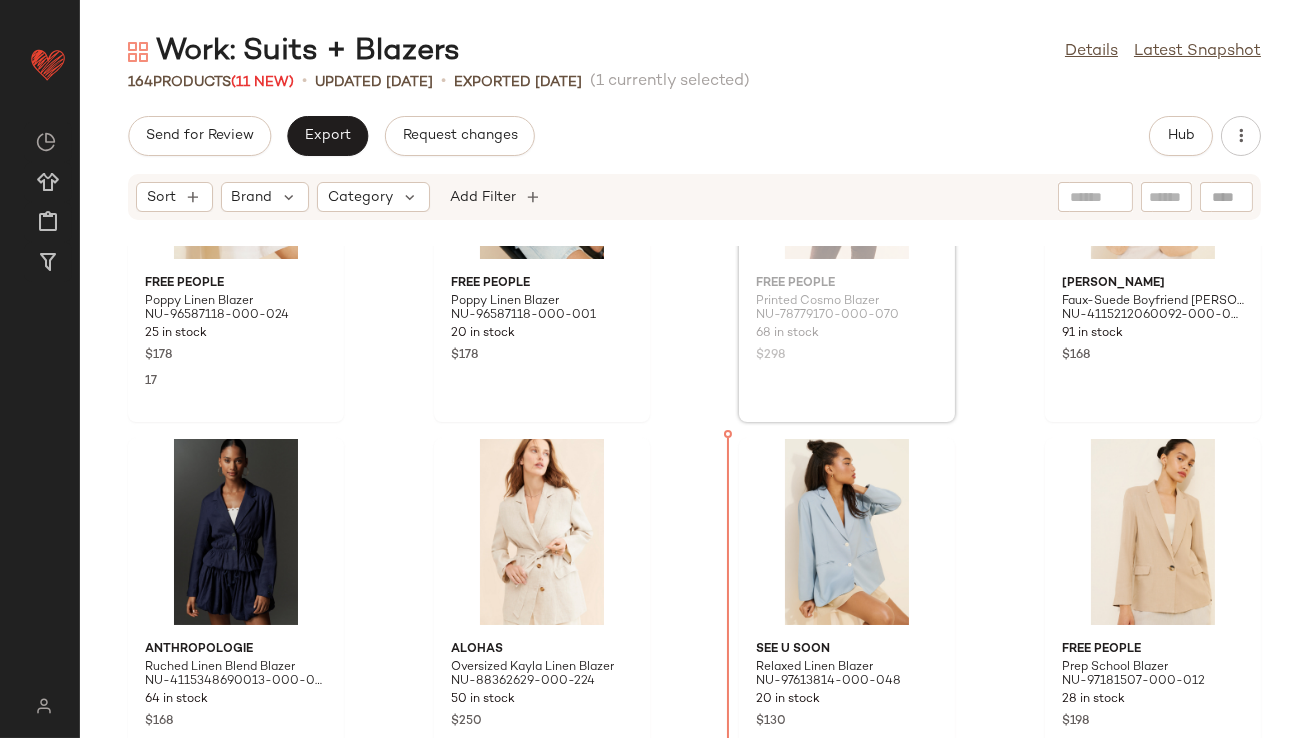 scroll, scrollTop: 148, scrollLeft: 0, axis: vertical 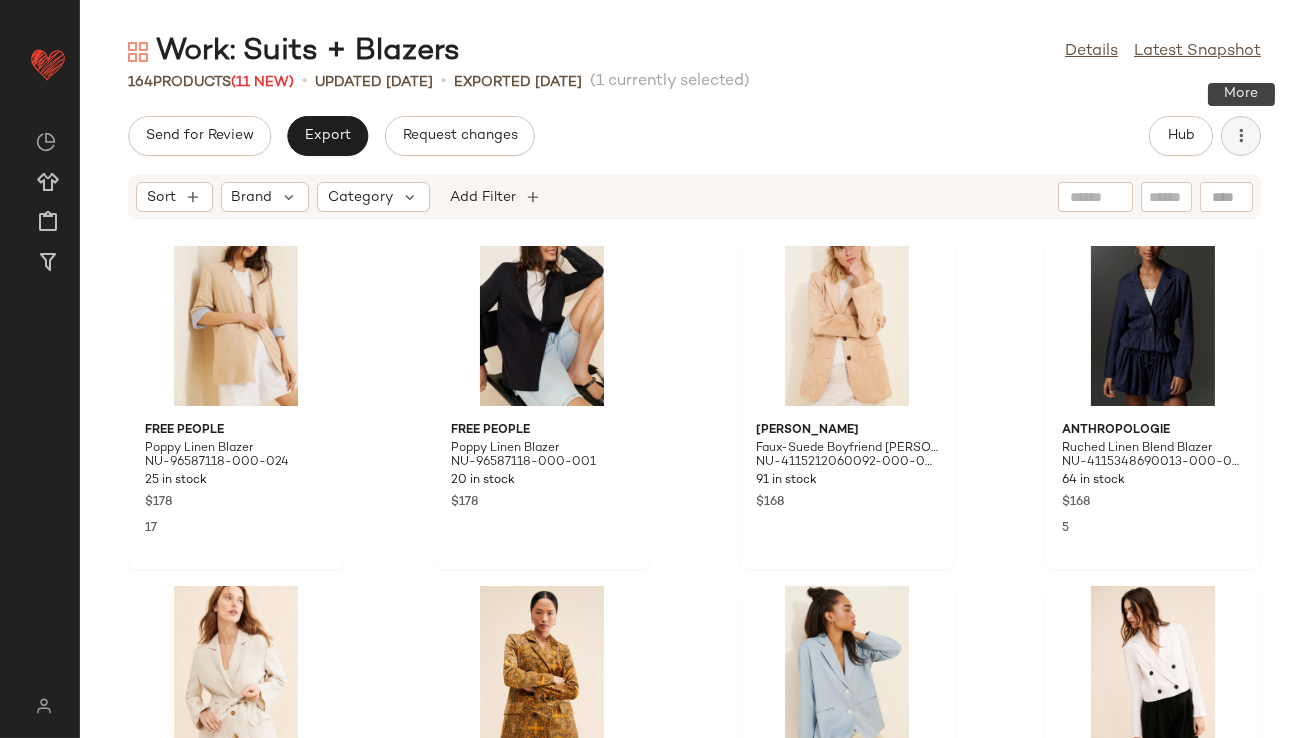 click 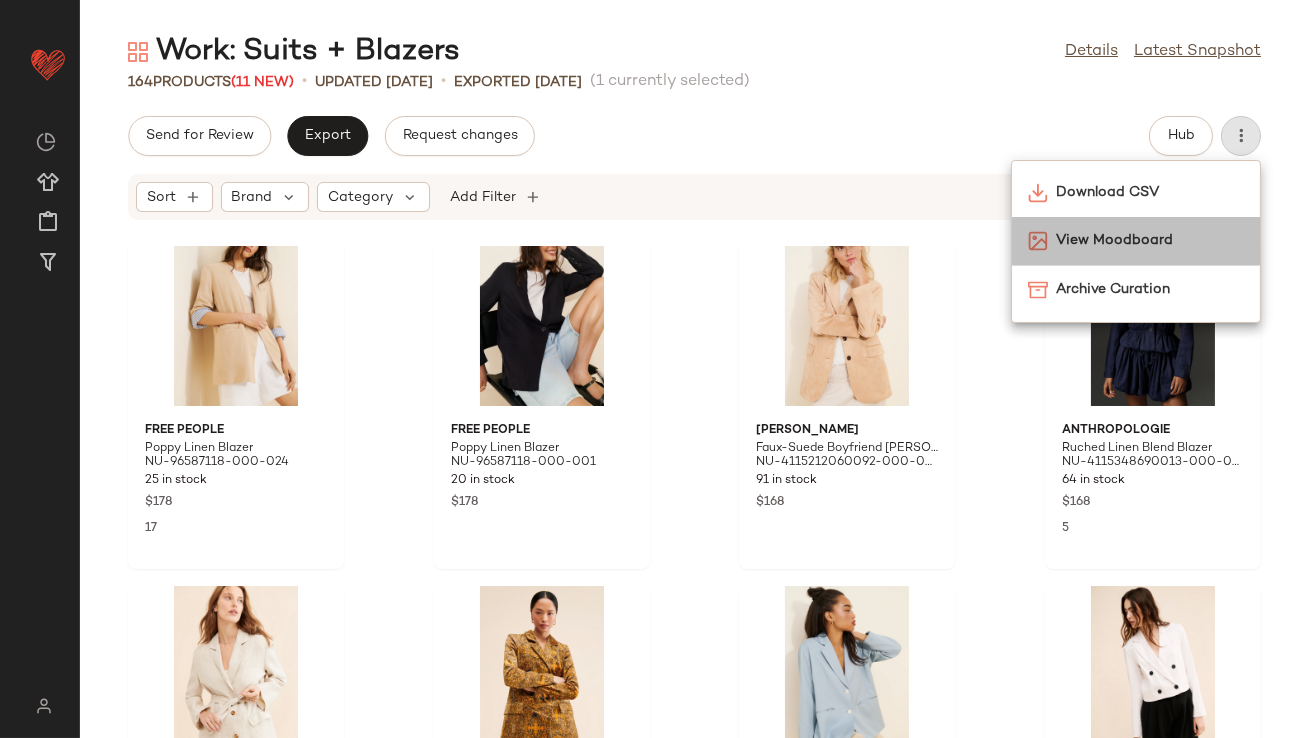 click on "View Moodboard" at bounding box center [1150, 240] 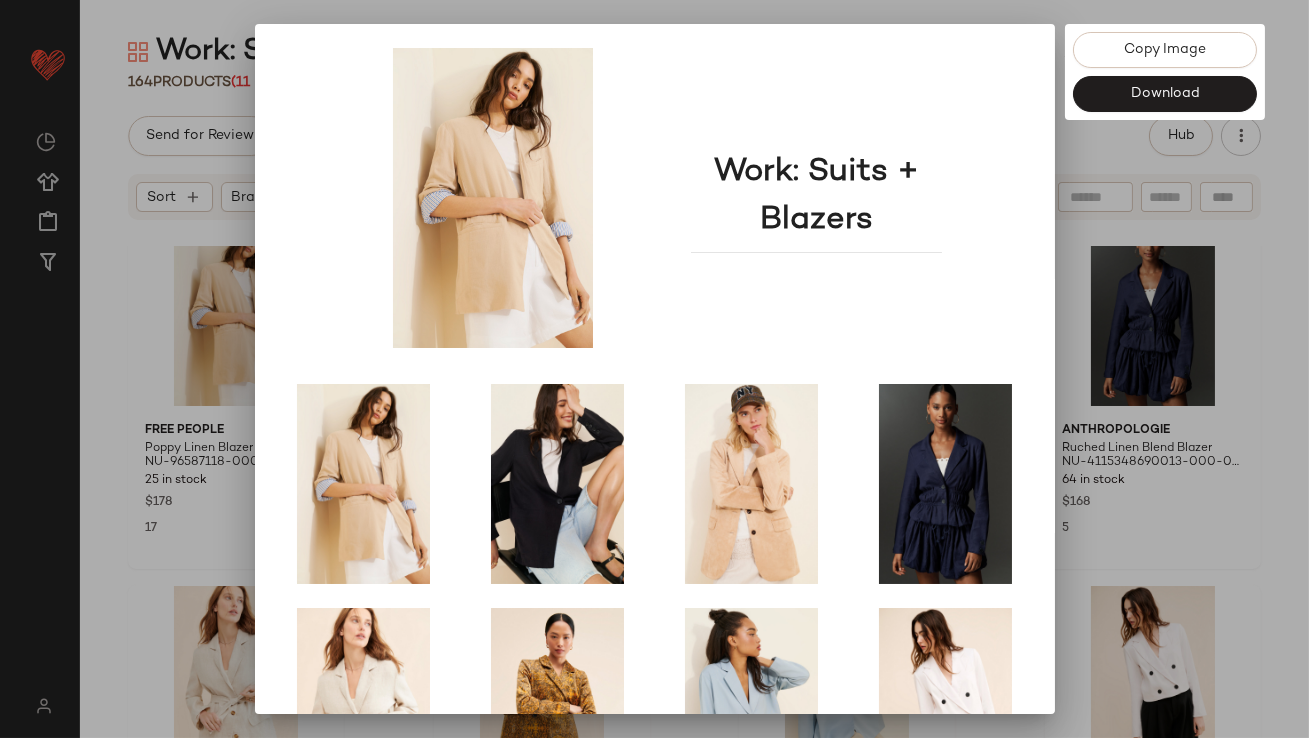 scroll, scrollTop: 341, scrollLeft: 0, axis: vertical 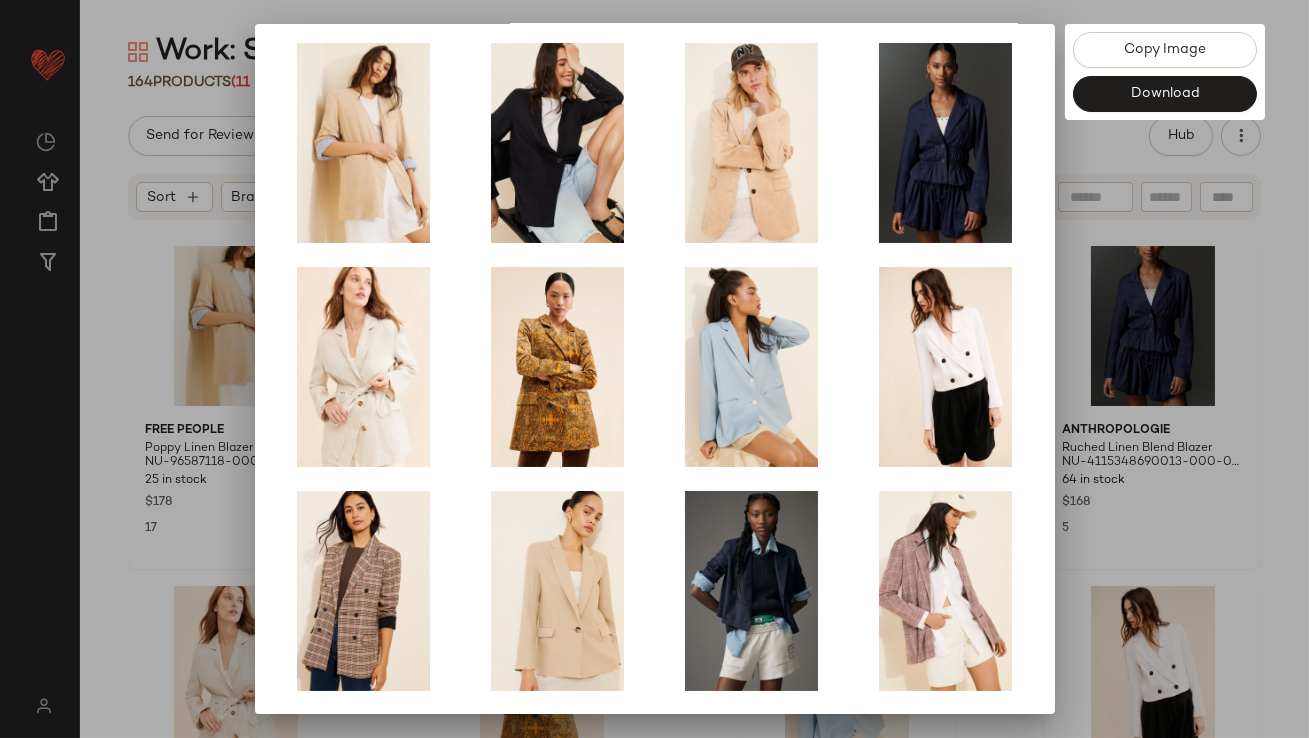 click at bounding box center [654, 369] 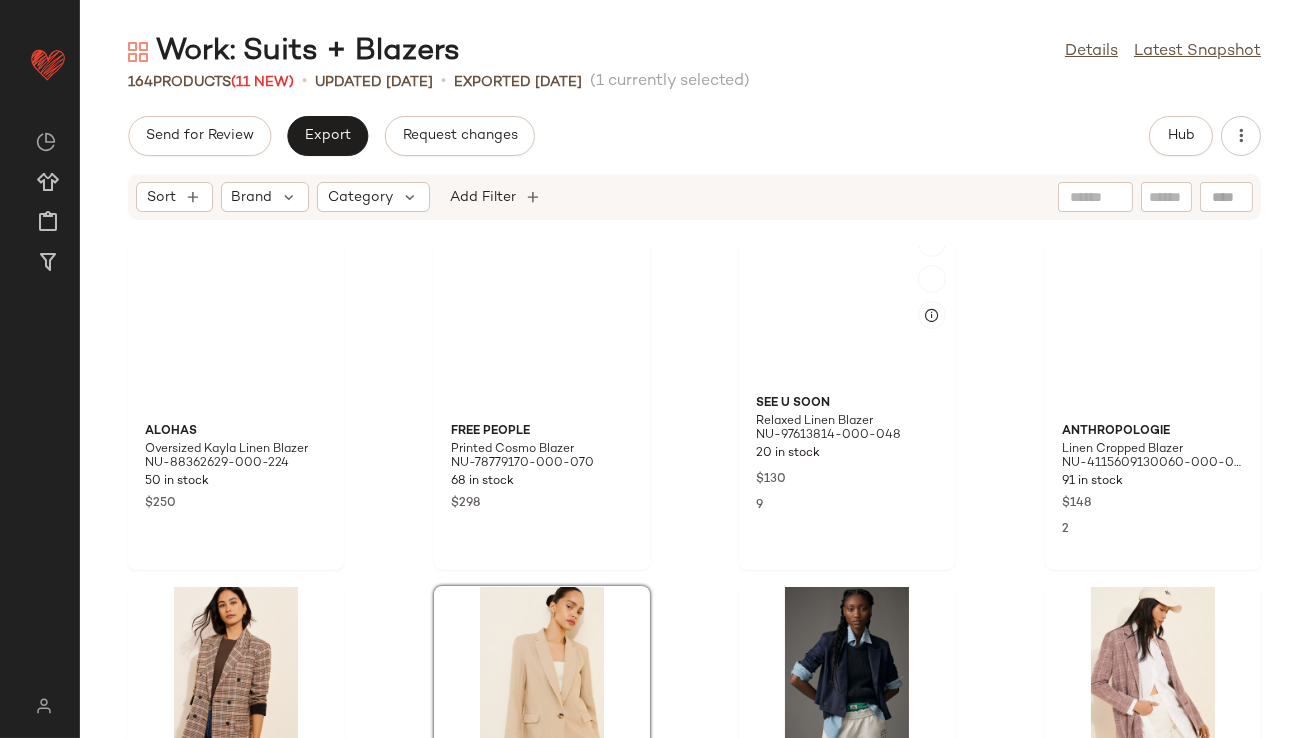 scroll, scrollTop: 0, scrollLeft: 0, axis: both 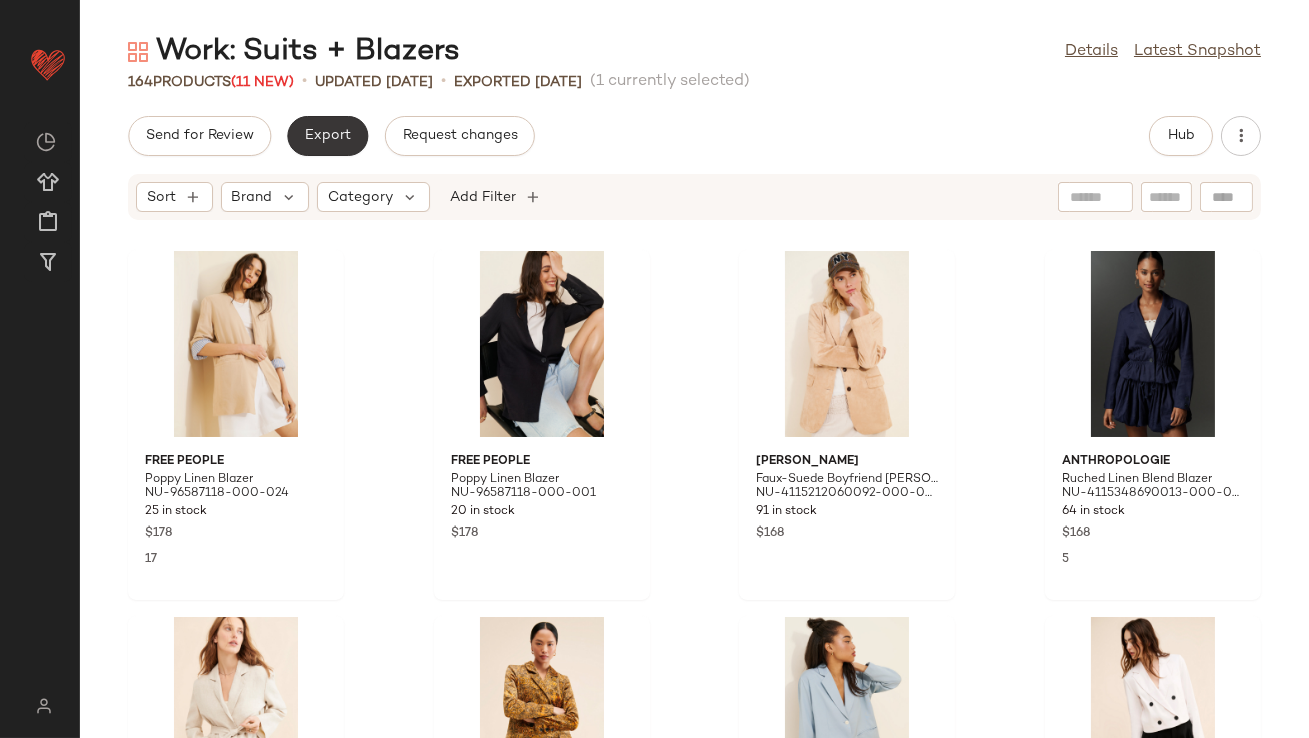 click on "Export" at bounding box center (327, 136) 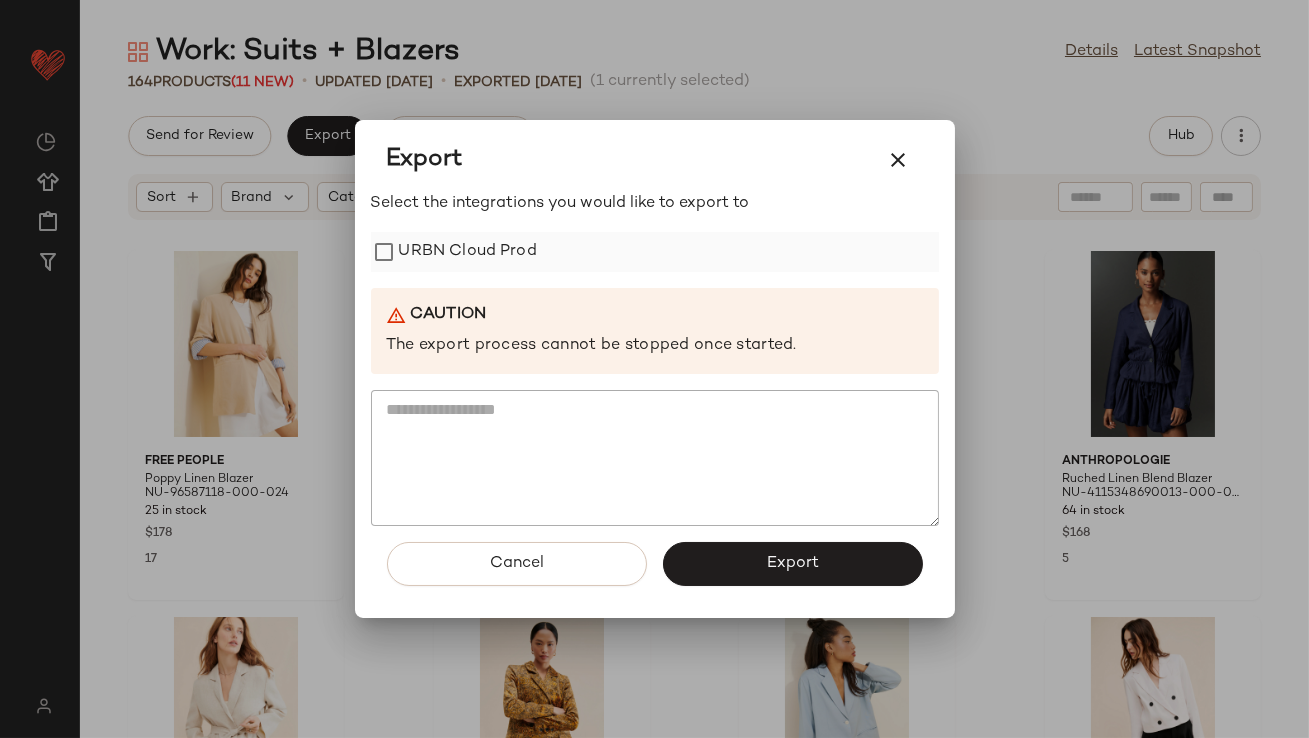 click on "URBN Cloud Prod" at bounding box center [468, 252] 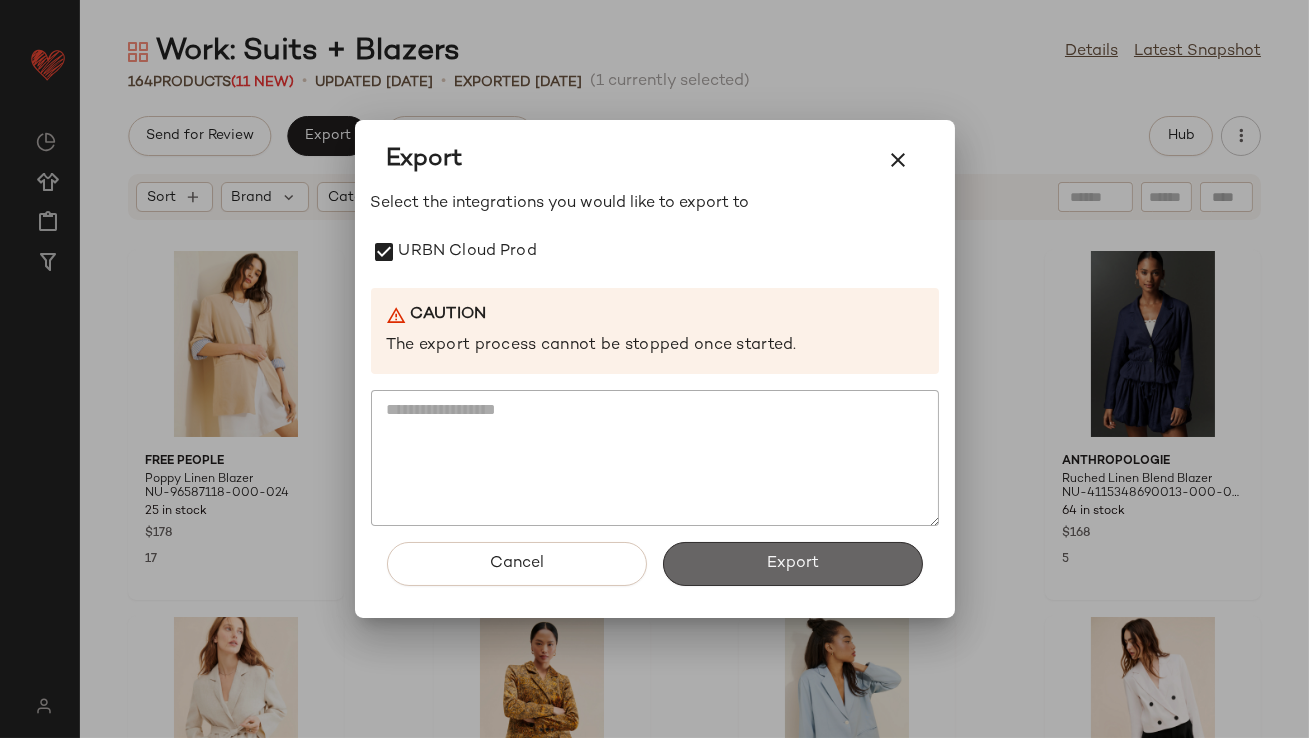 click on "Export" 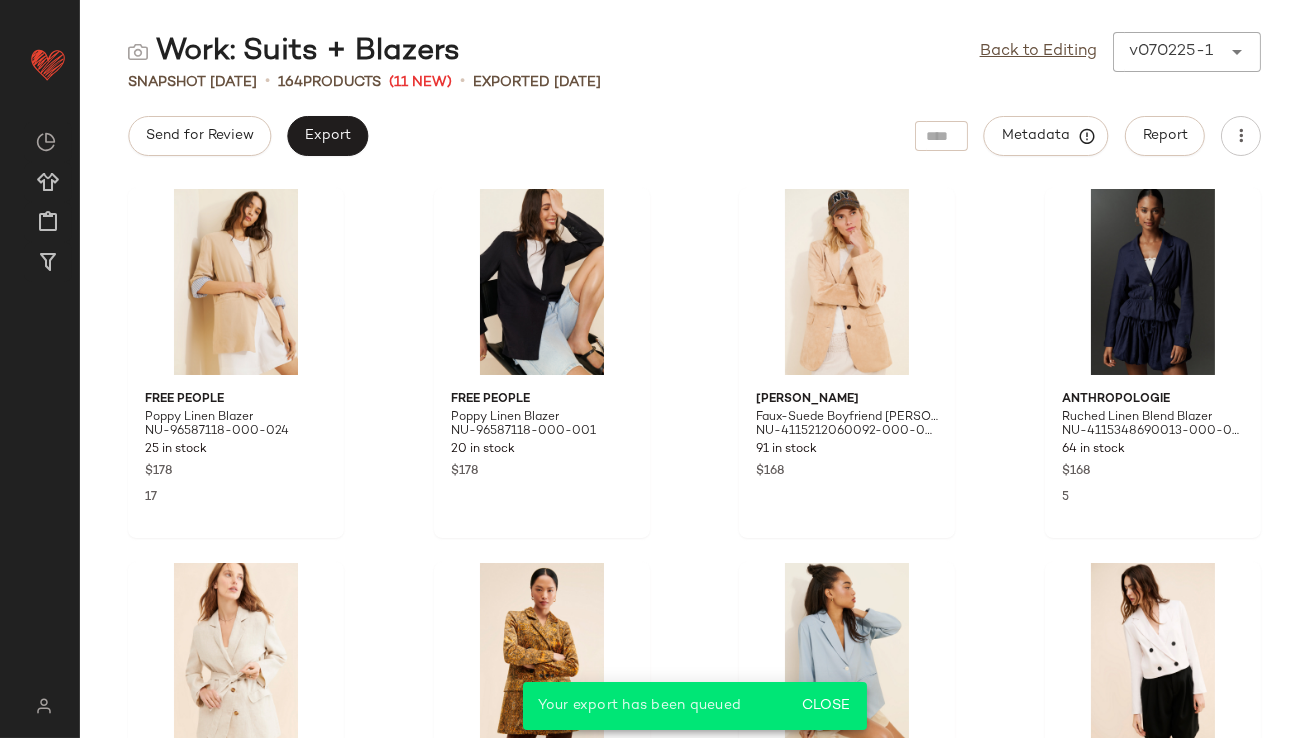 click on "Work: Suits + Blazers  Back to Editing  v070225-1 ******" 